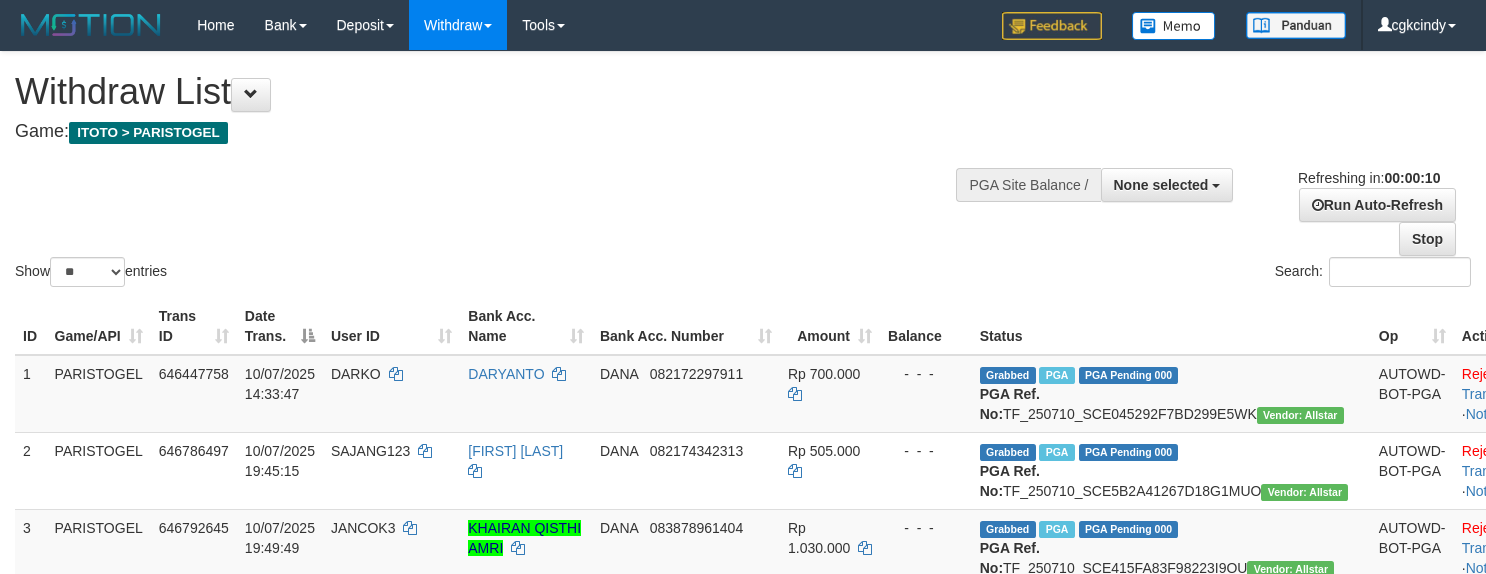select 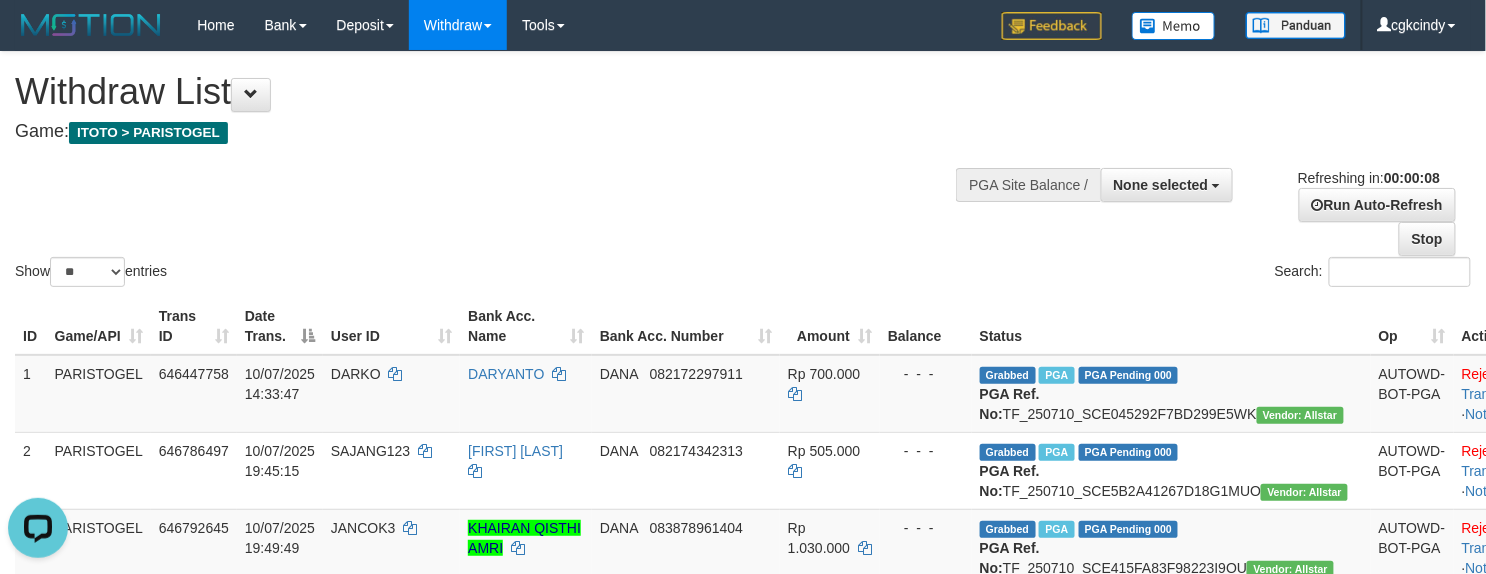 scroll, scrollTop: 0, scrollLeft: 0, axis: both 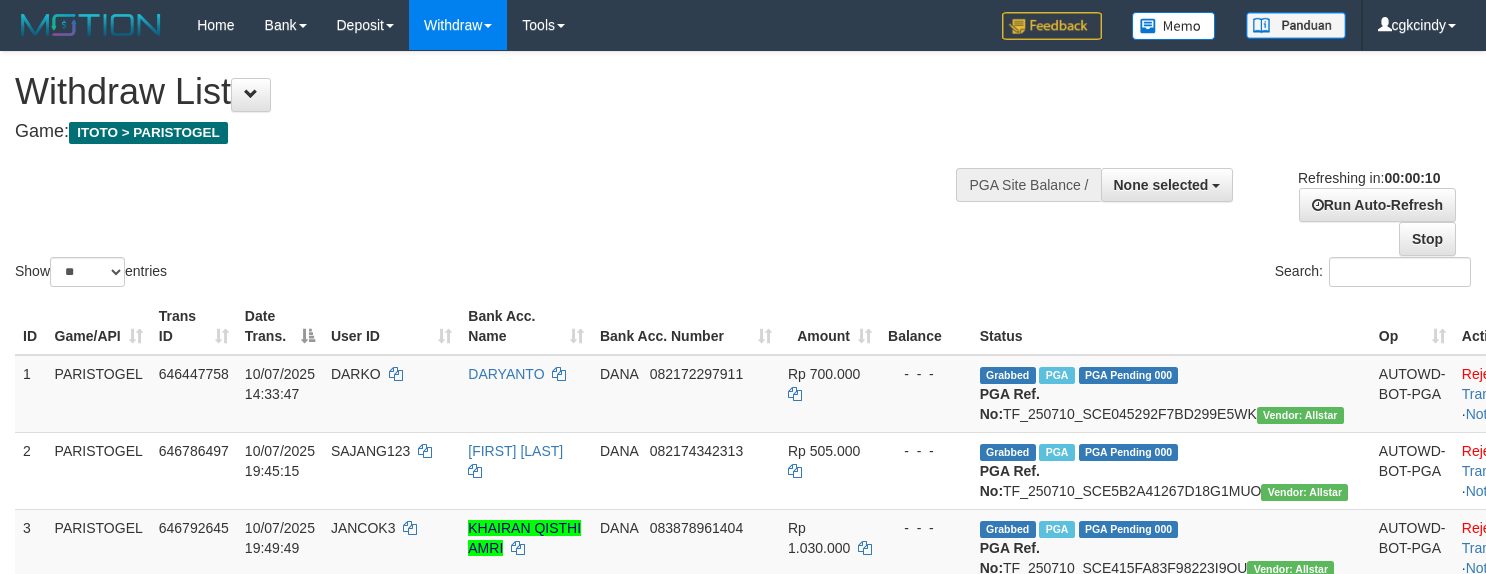 select 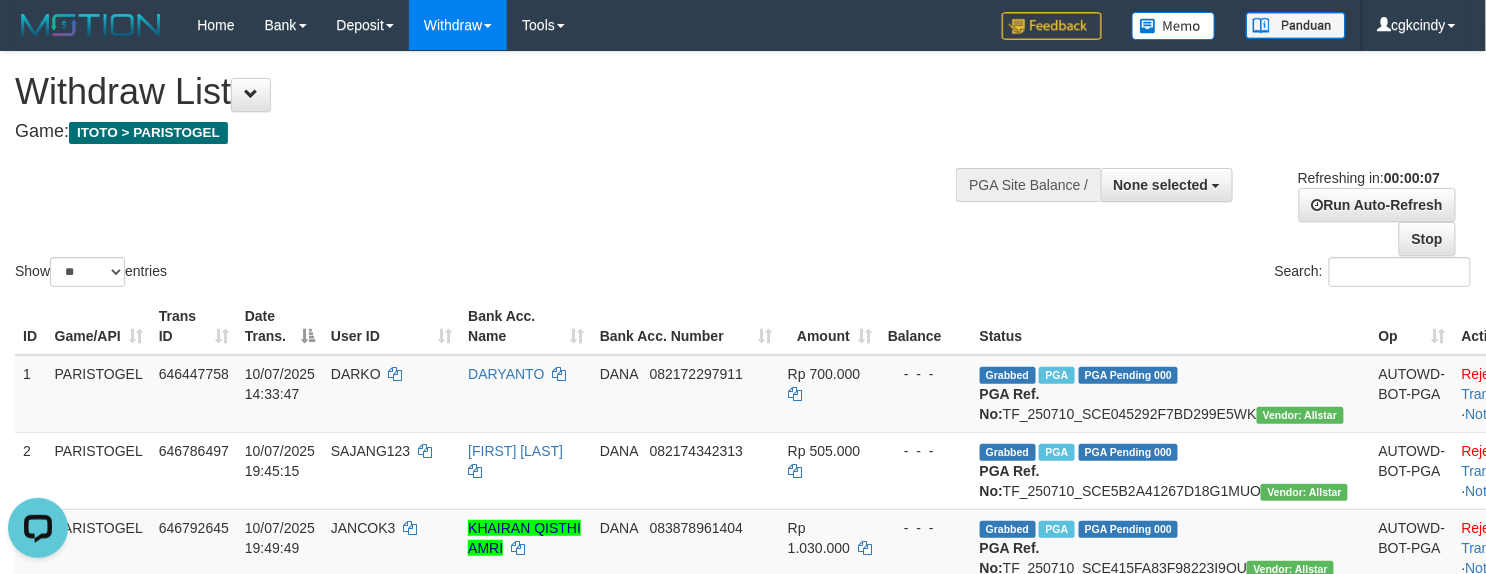 scroll, scrollTop: 0, scrollLeft: 0, axis: both 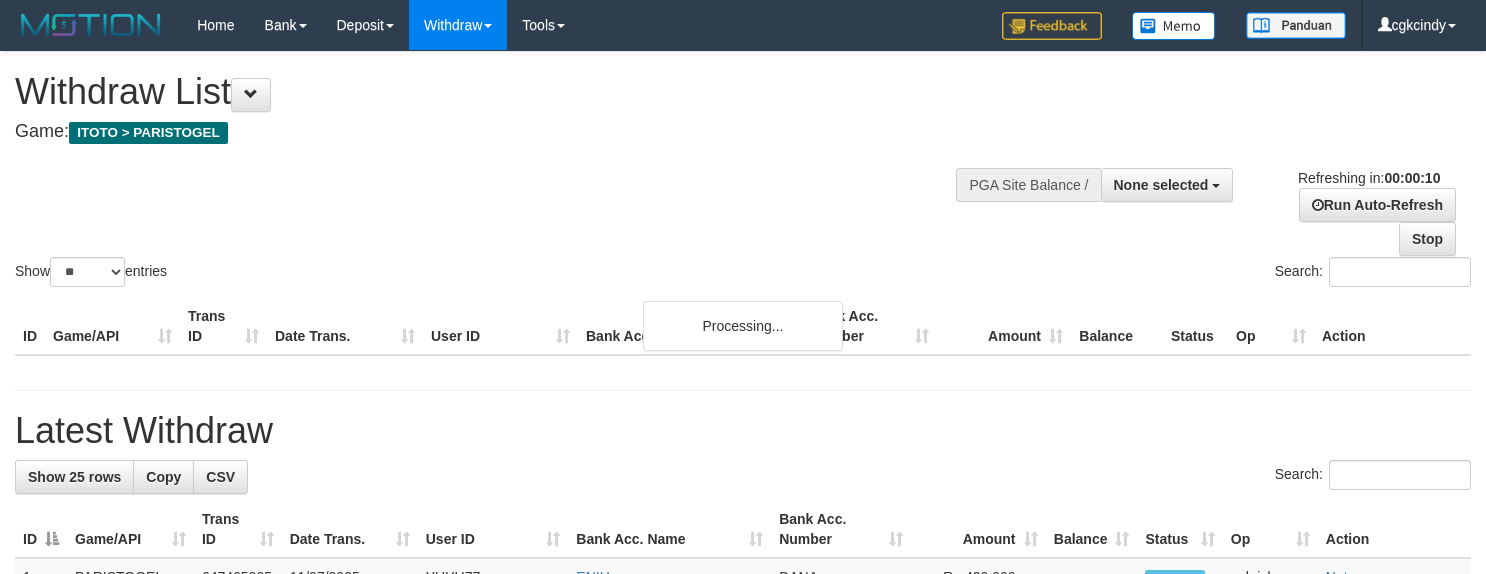 select 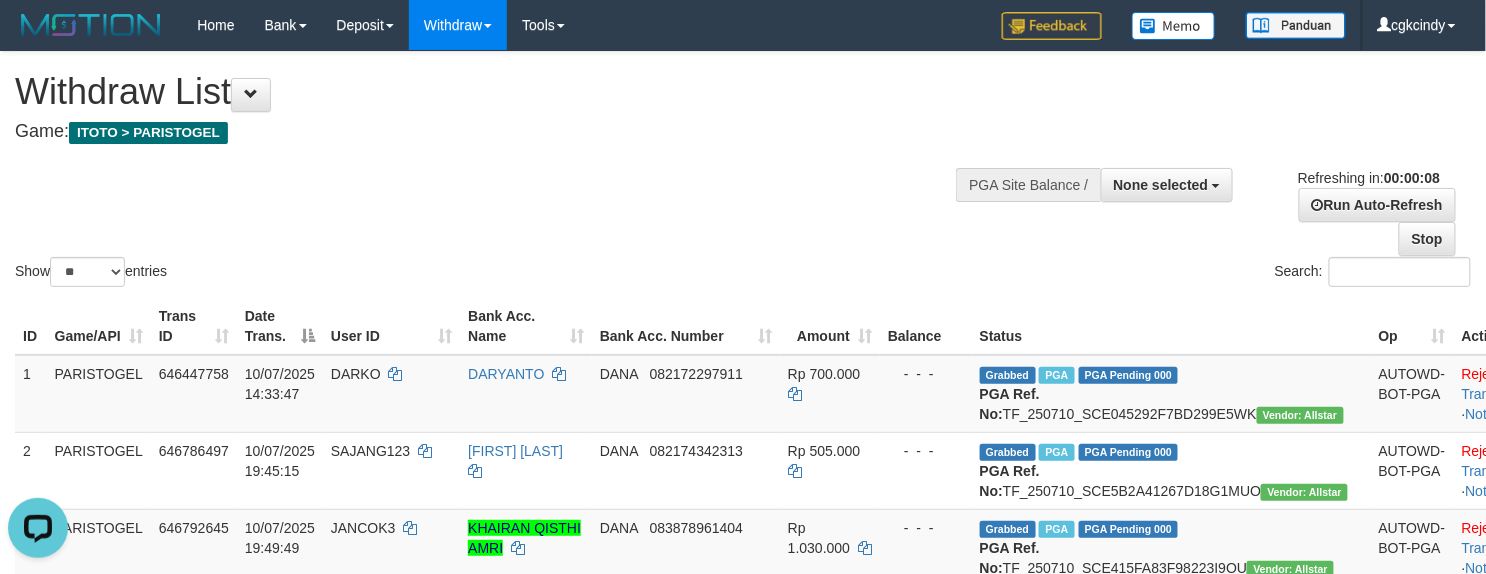 scroll, scrollTop: 0, scrollLeft: 0, axis: both 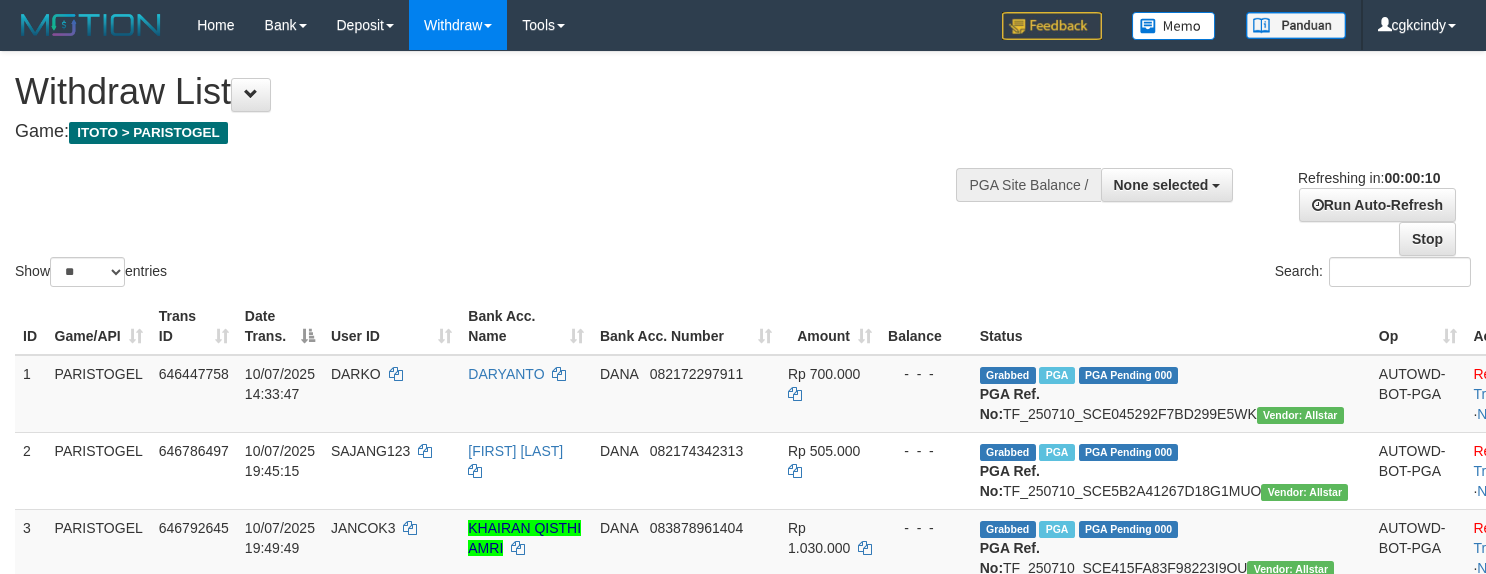 select 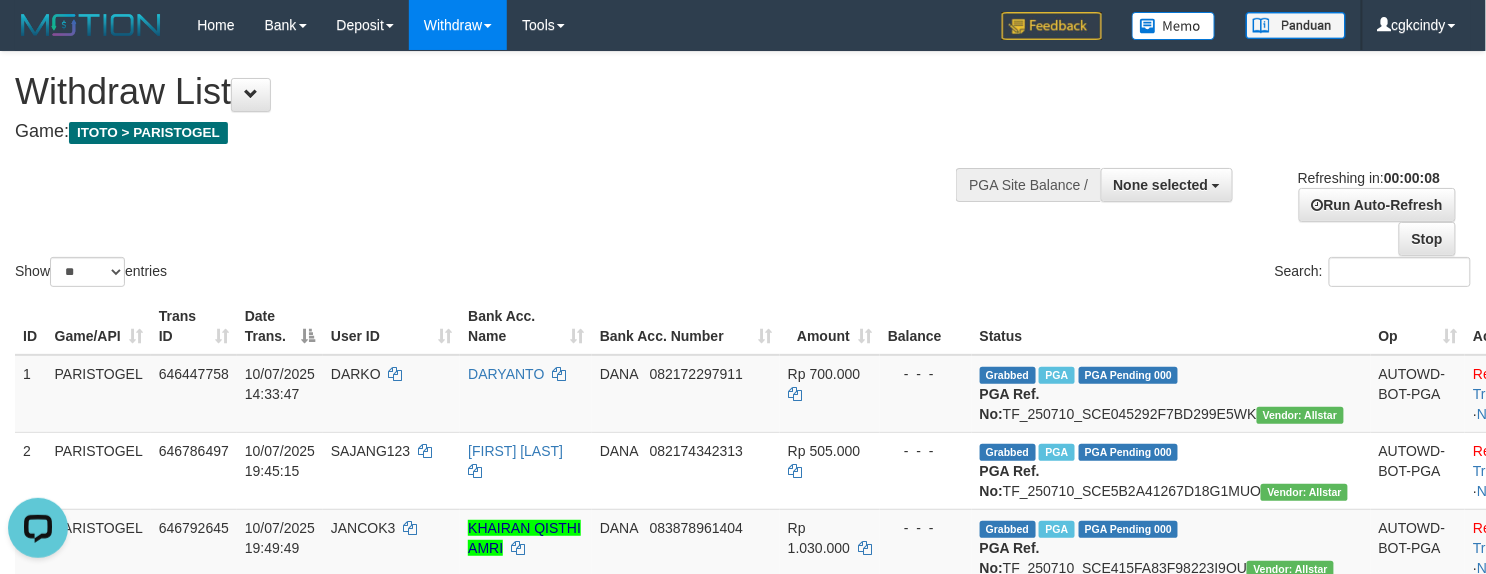 scroll, scrollTop: 0, scrollLeft: 0, axis: both 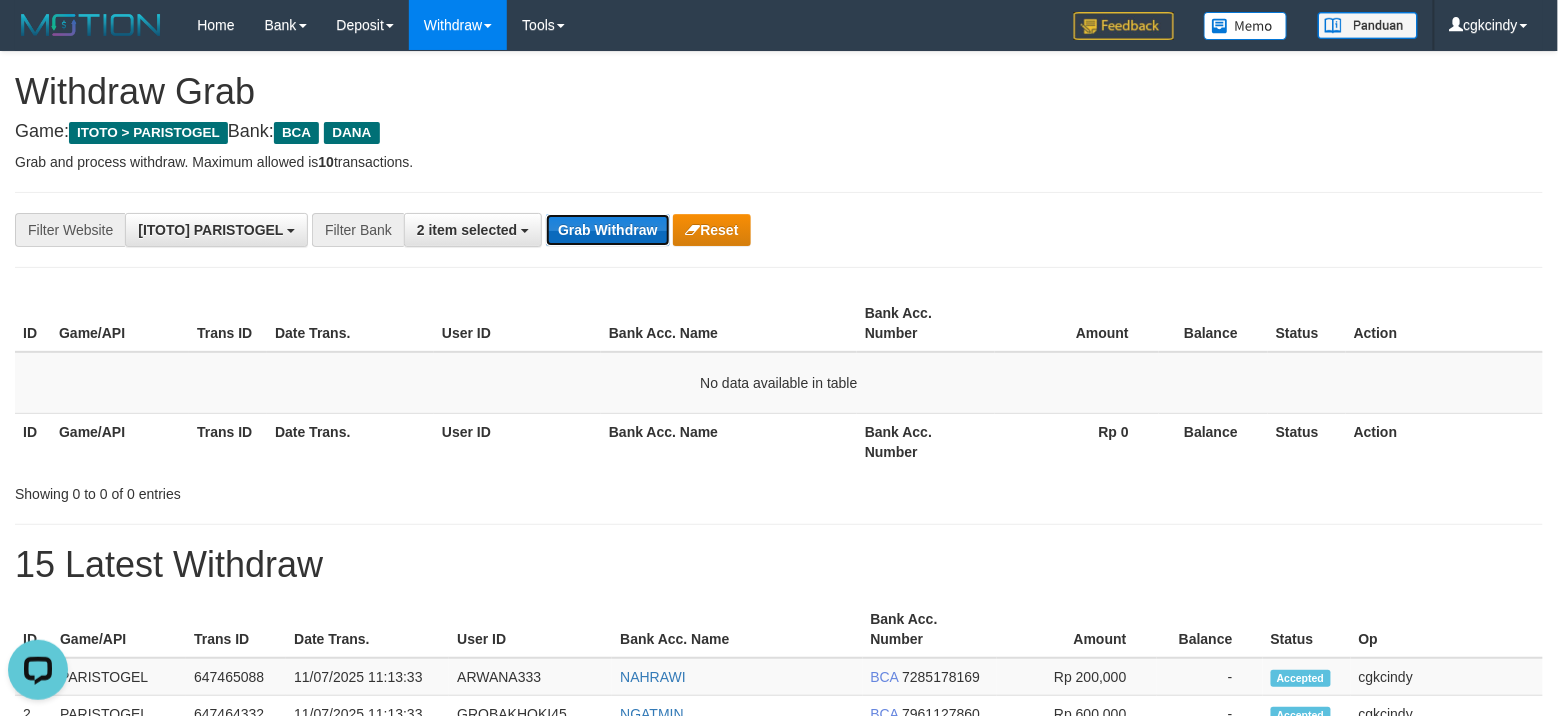 click on "Grab Withdraw" at bounding box center [607, 230] 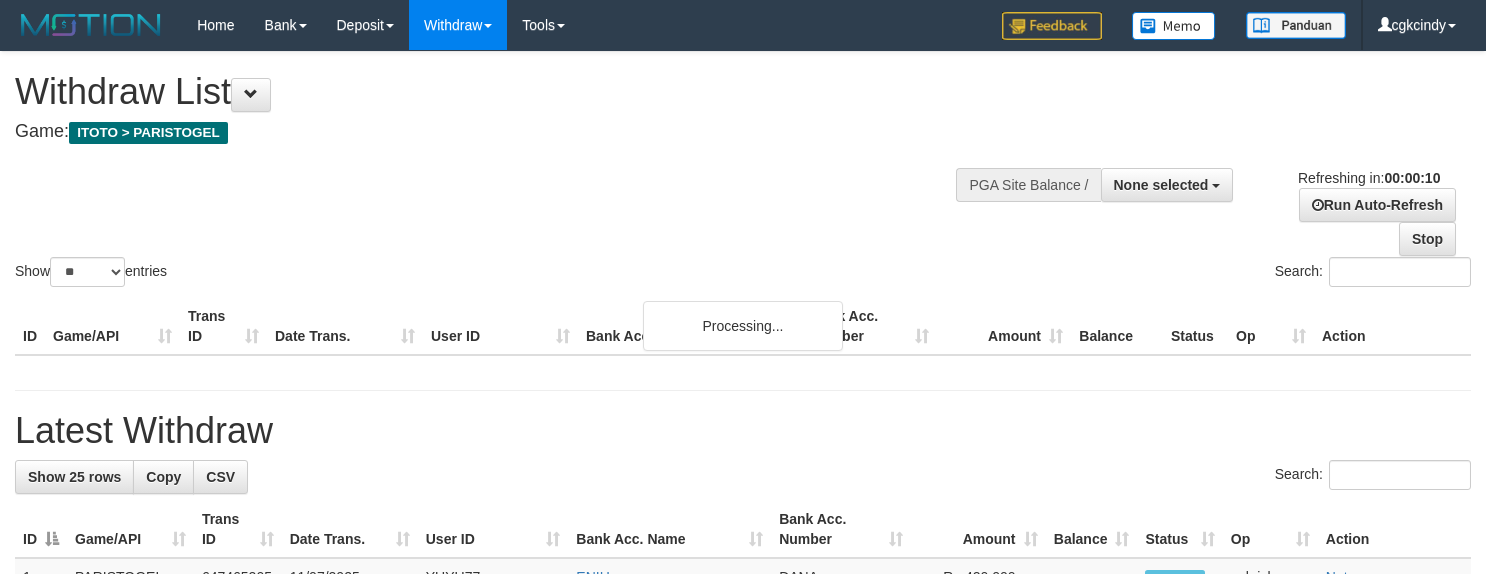 select 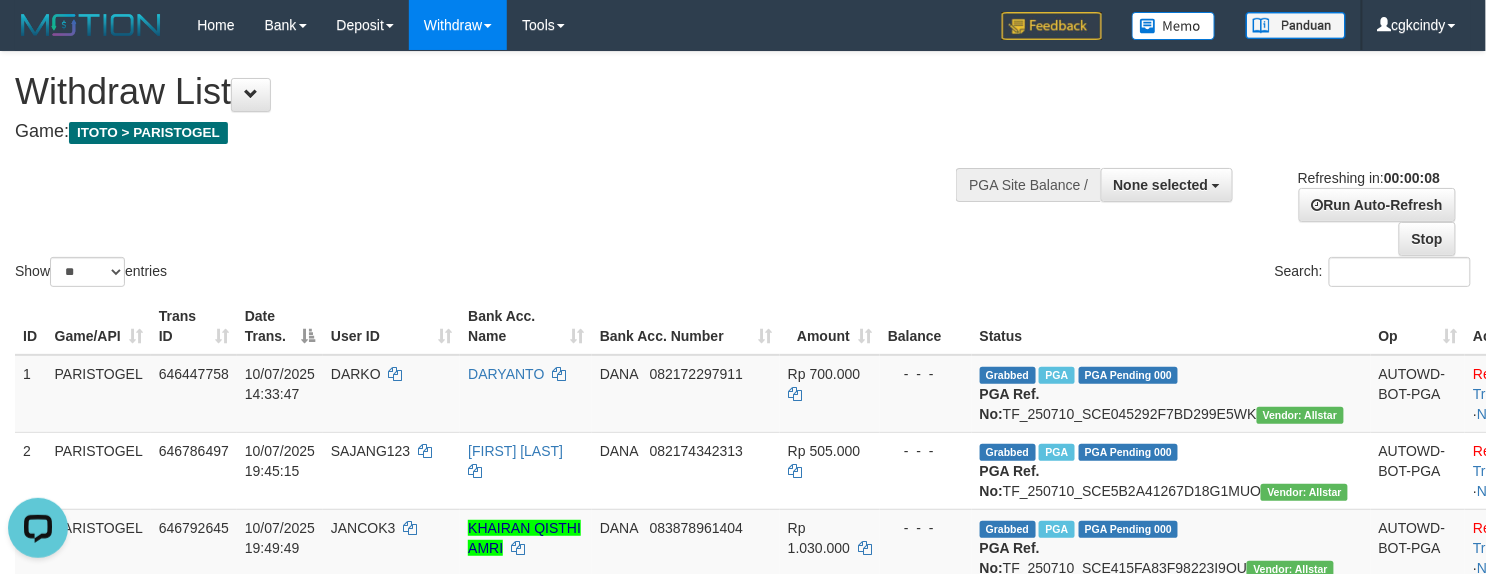 scroll, scrollTop: 0, scrollLeft: 0, axis: both 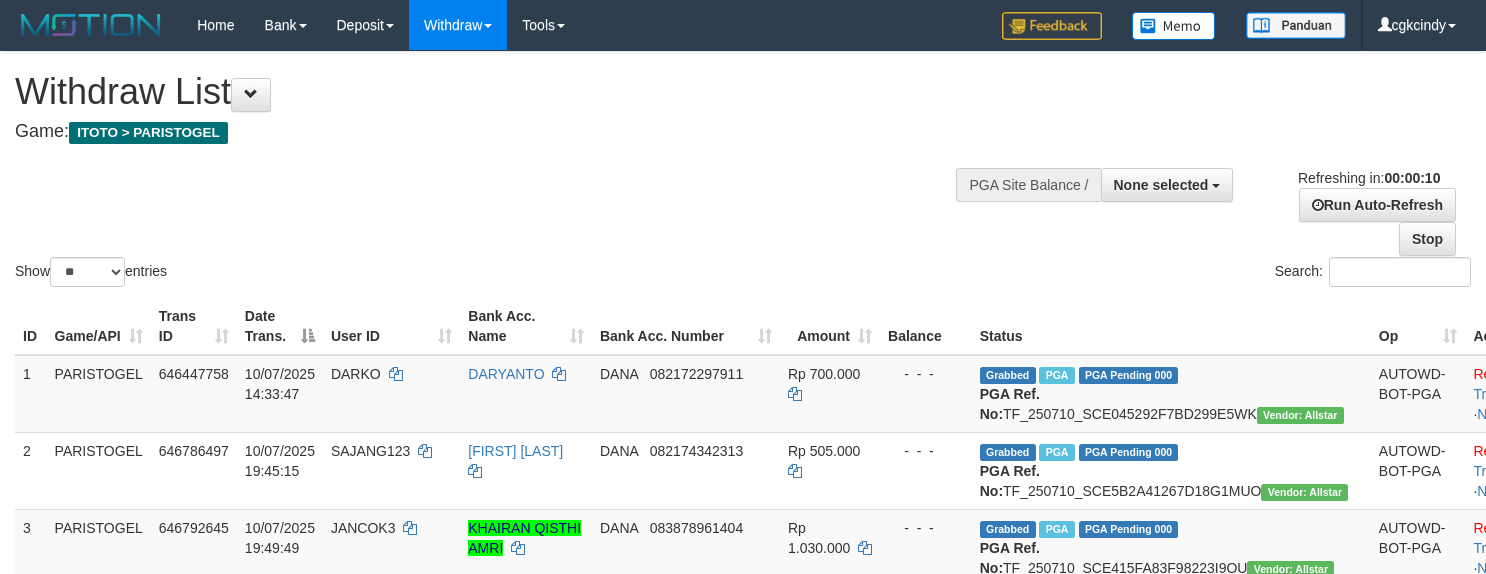 select 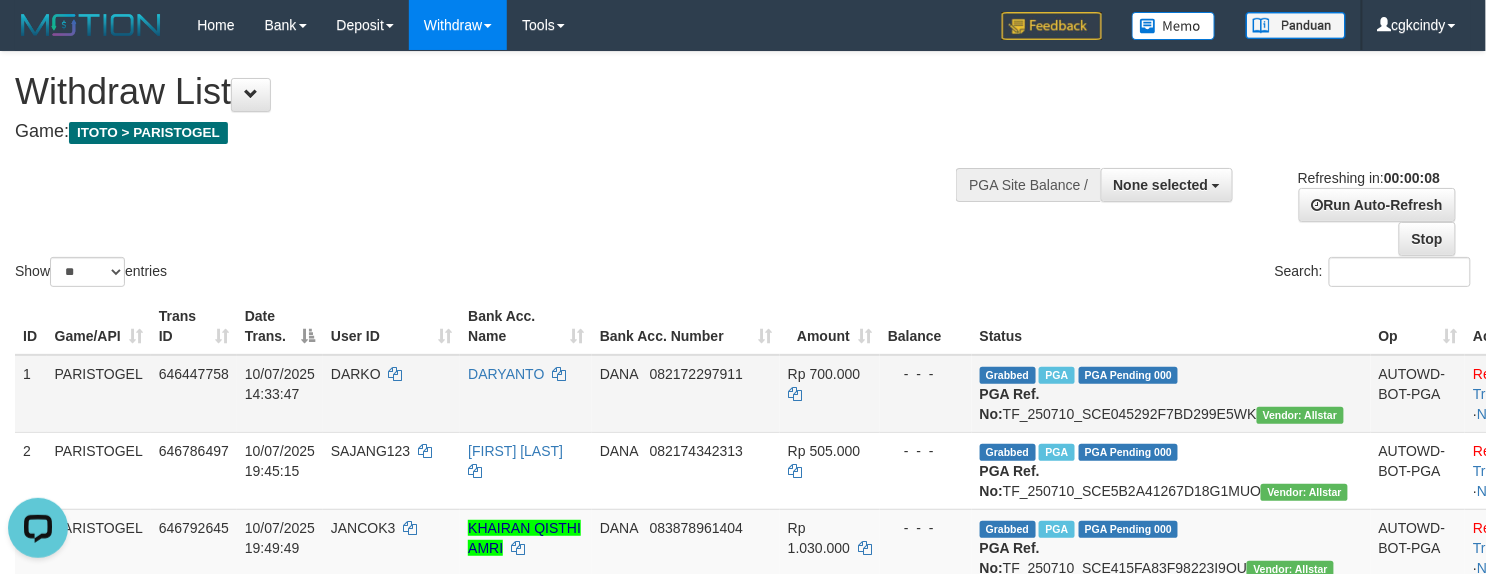 scroll, scrollTop: 0, scrollLeft: 0, axis: both 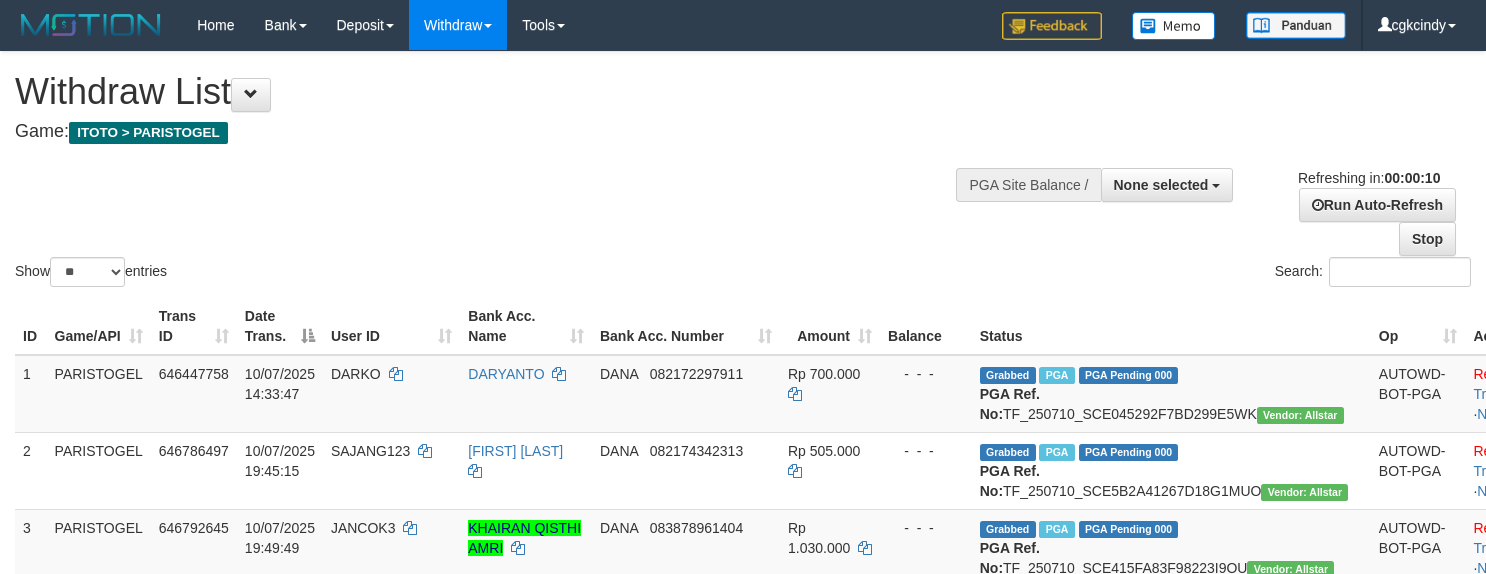select 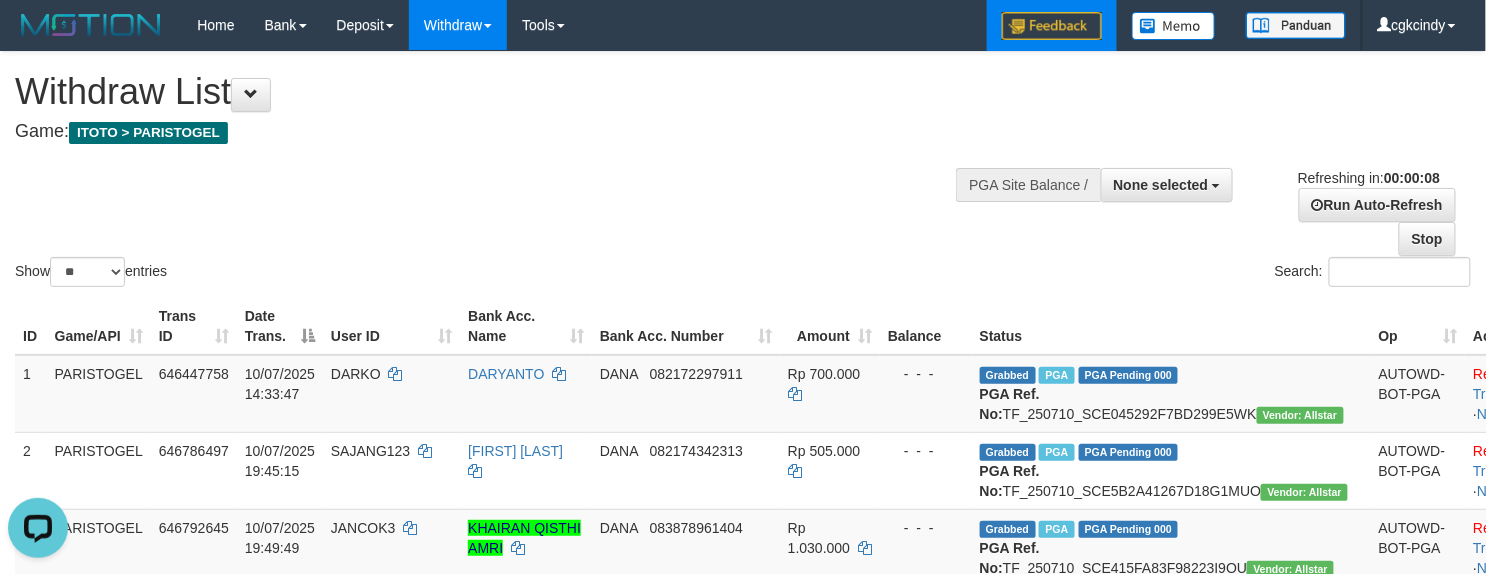 scroll, scrollTop: 0, scrollLeft: 0, axis: both 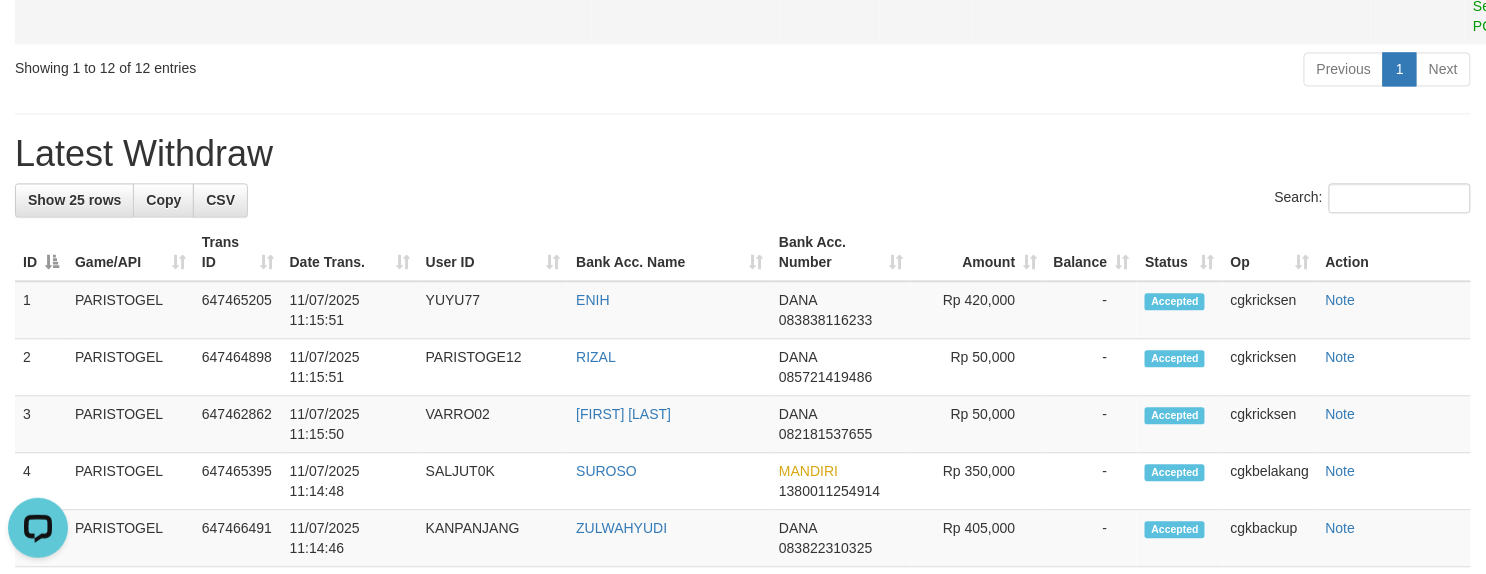 click on "Allow Grab" at bounding box center (1489, -29) 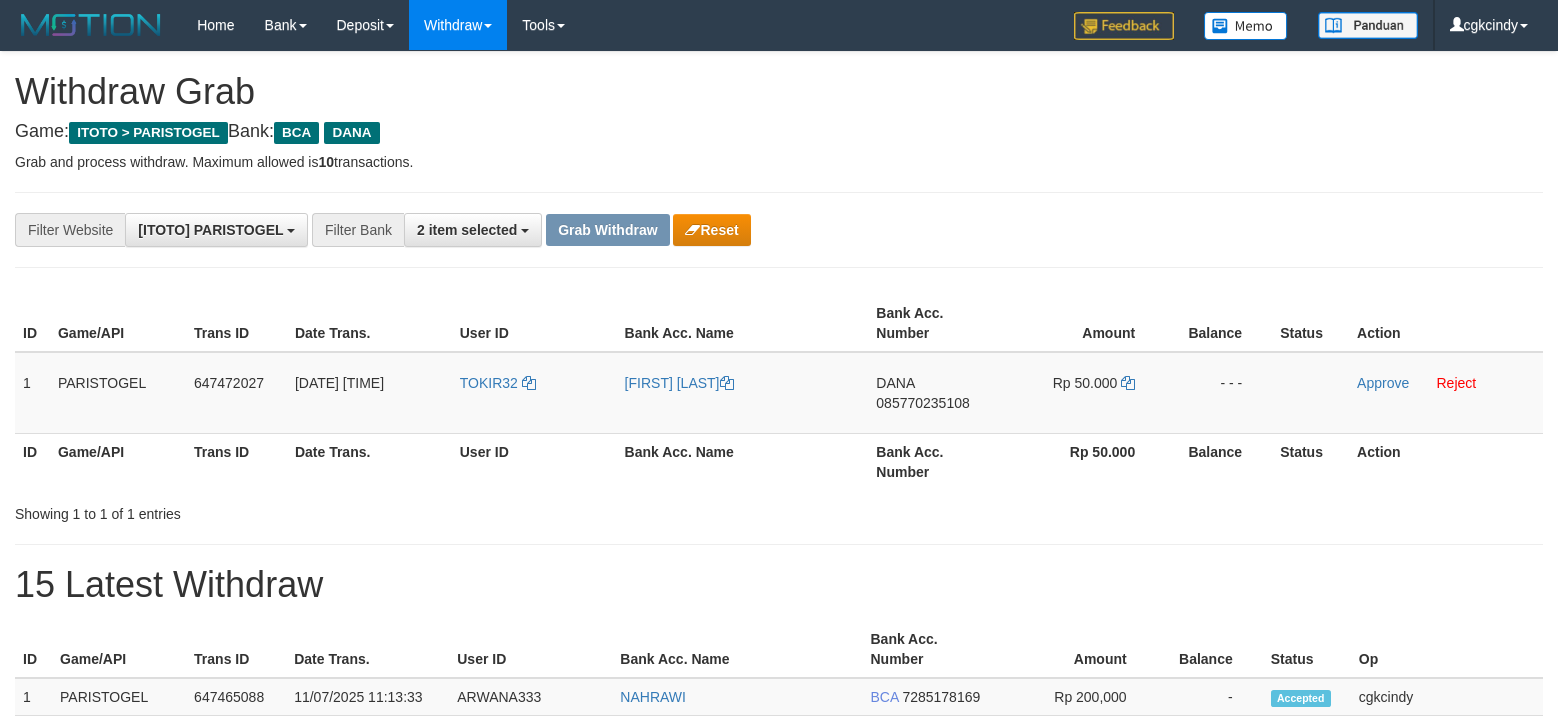 scroll, scrollTop: 0, scrollLeft: 0, axis: both 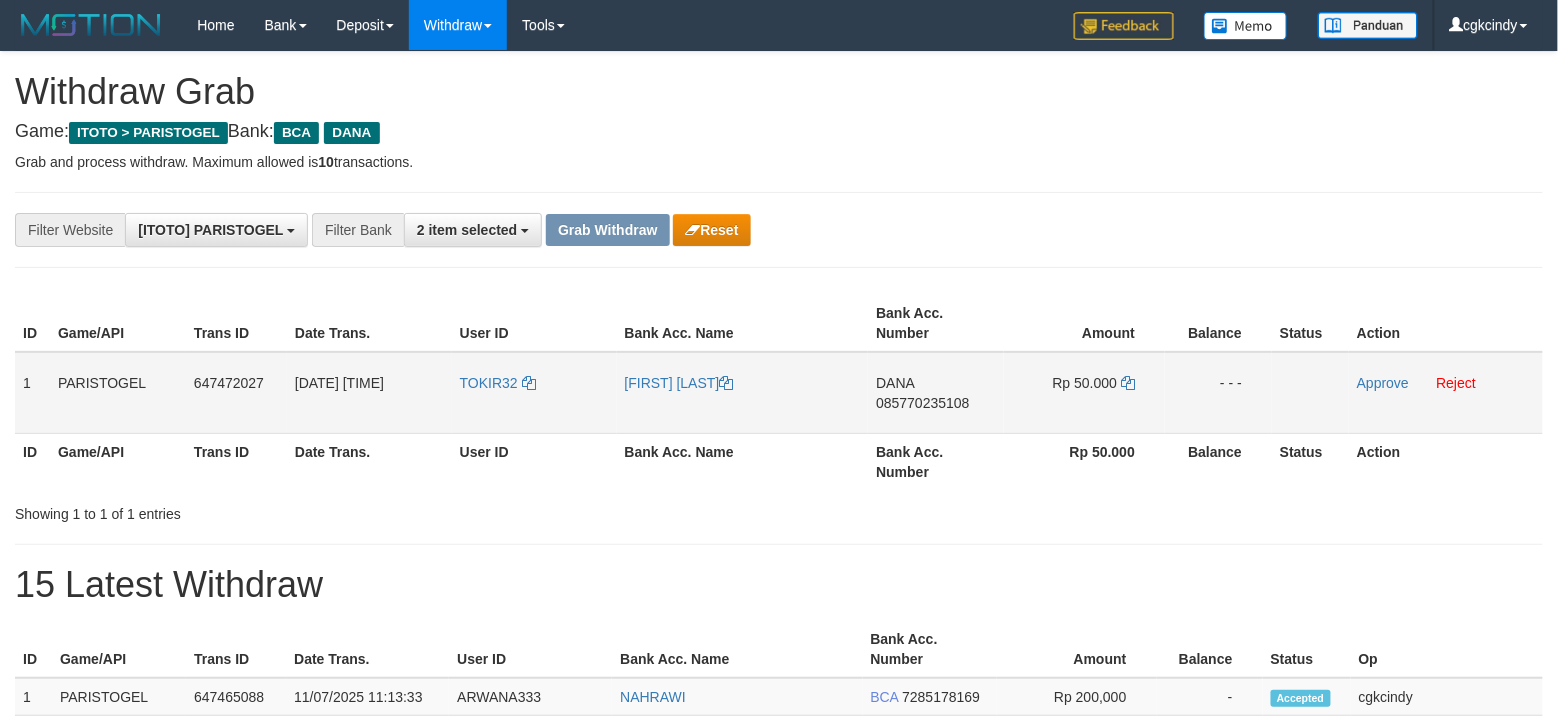 click on "TOKIR32" at bounding box center [534, 393] 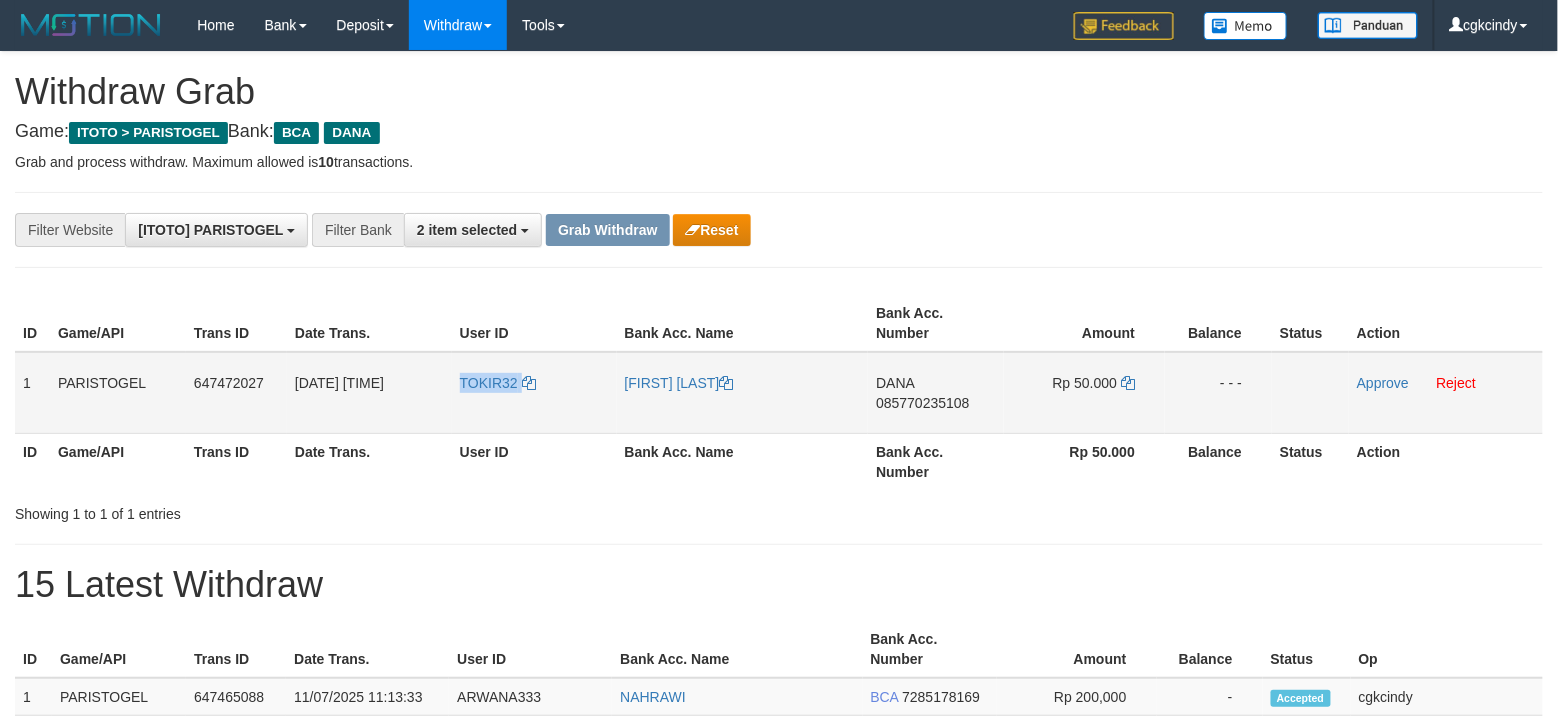 click on "TOKIR32" at bounding box center [534, 393] 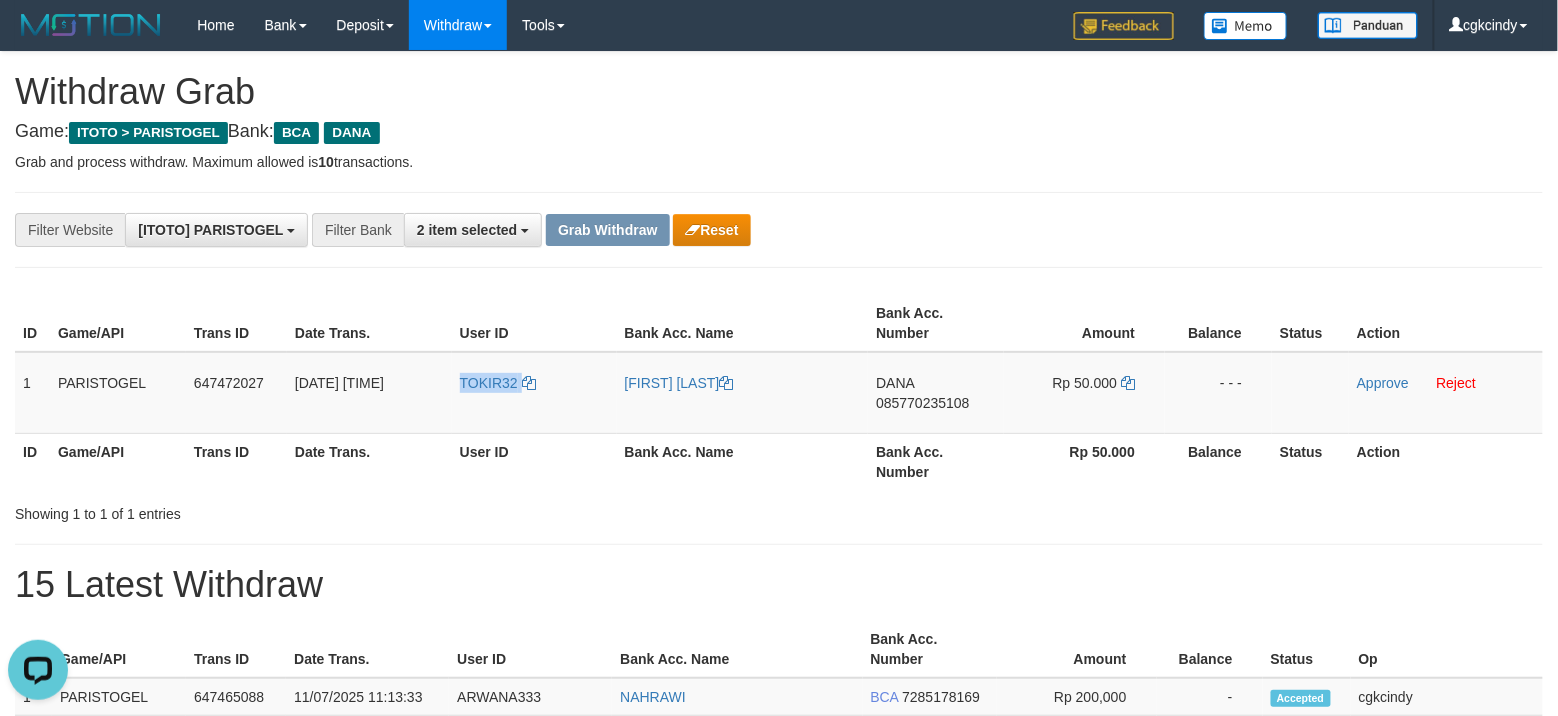 scroll, scrollTop: 0, scrollLeft: 0, axis: both 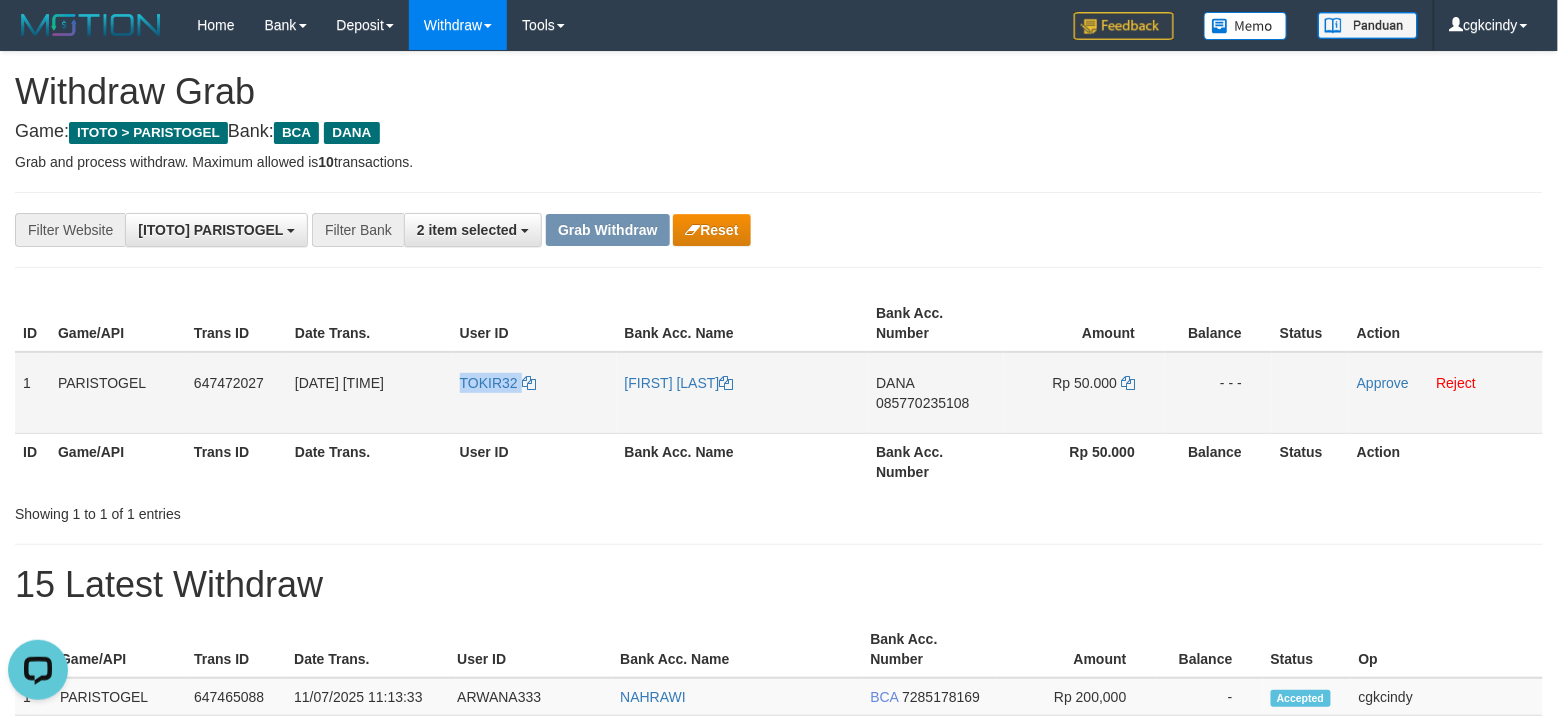 click on "TOKIR32" at bounding box center (534, 393) 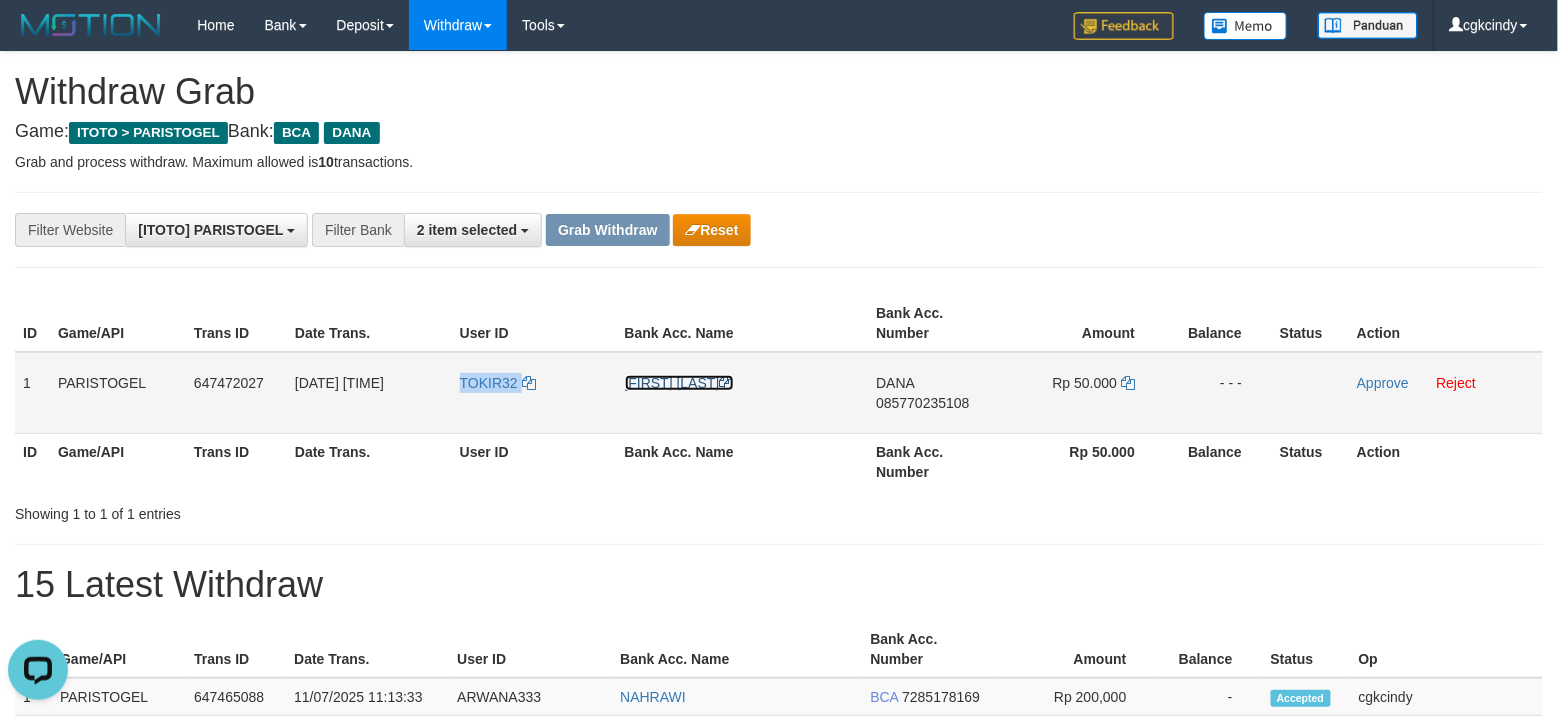 click on "[FIRST] [LAST]" at bounding box center (679, 383) 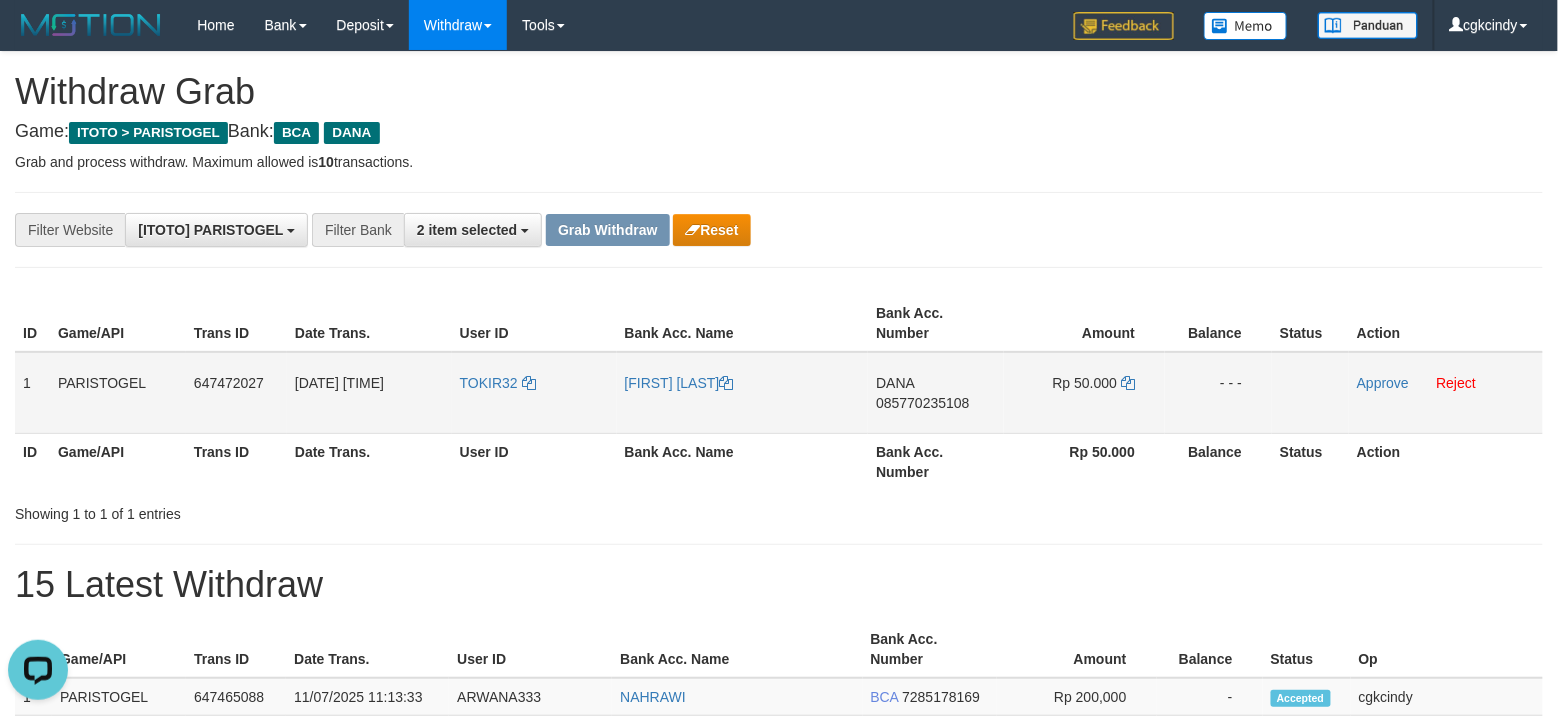 click on "DANA
085770235108" at bounding box center (936, 393) 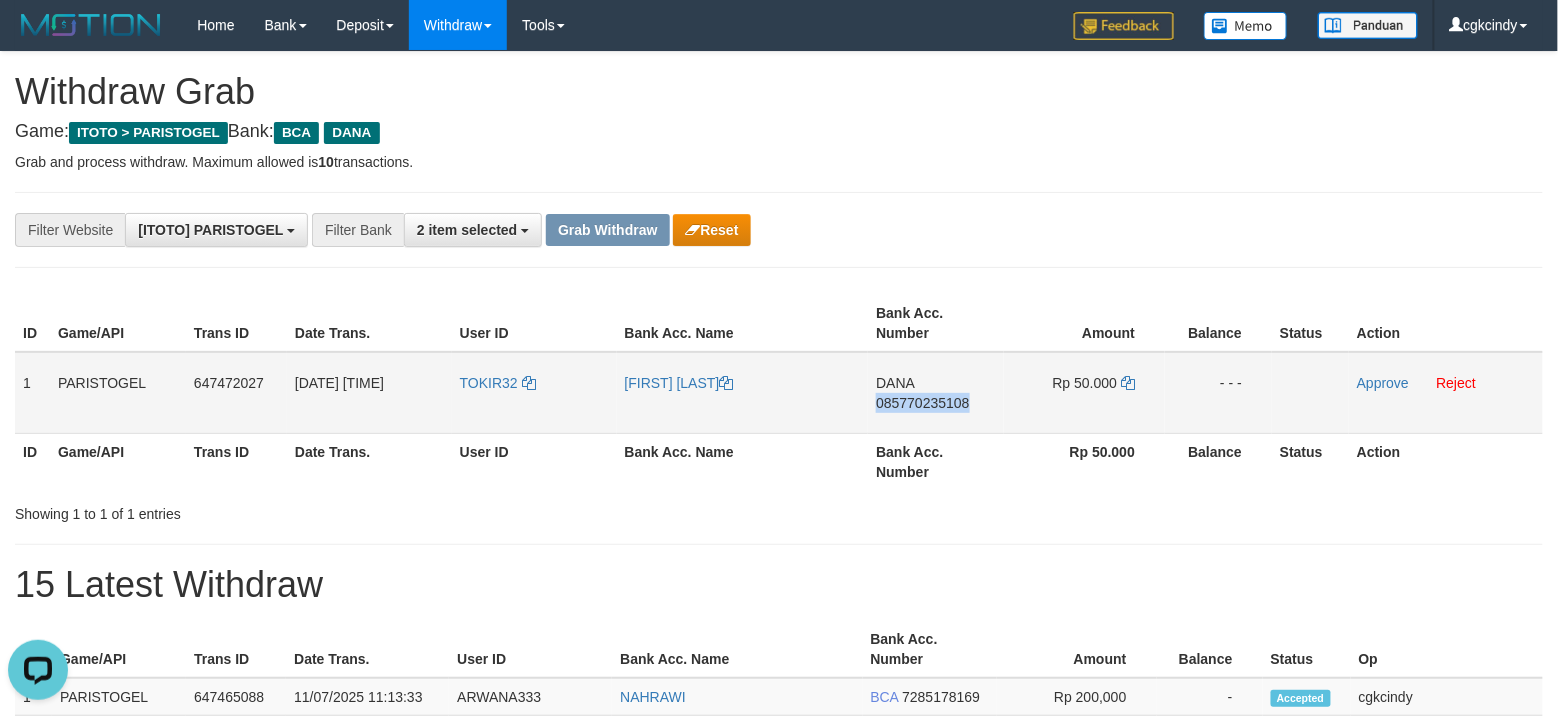 copy on "085770235108" 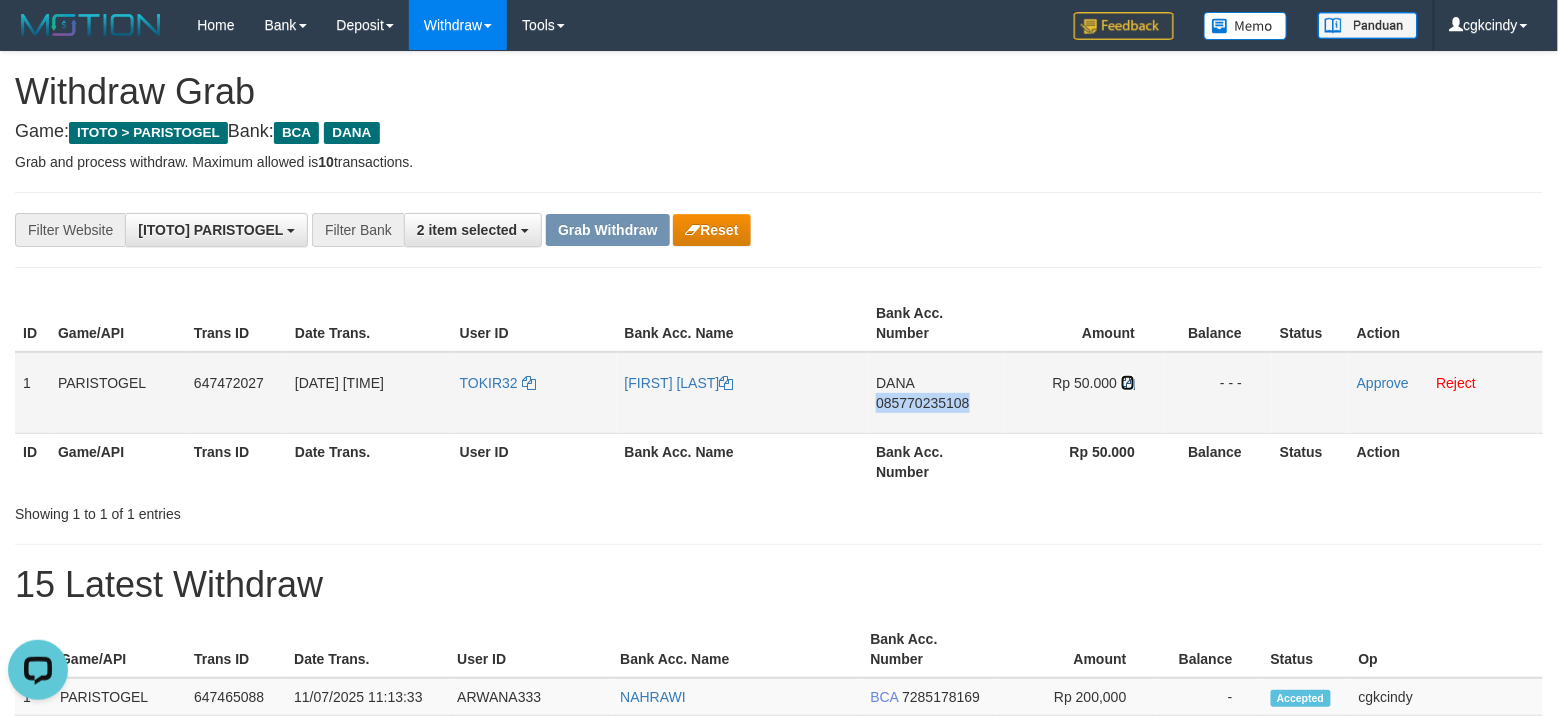 click at bounding box center (1128, 383) 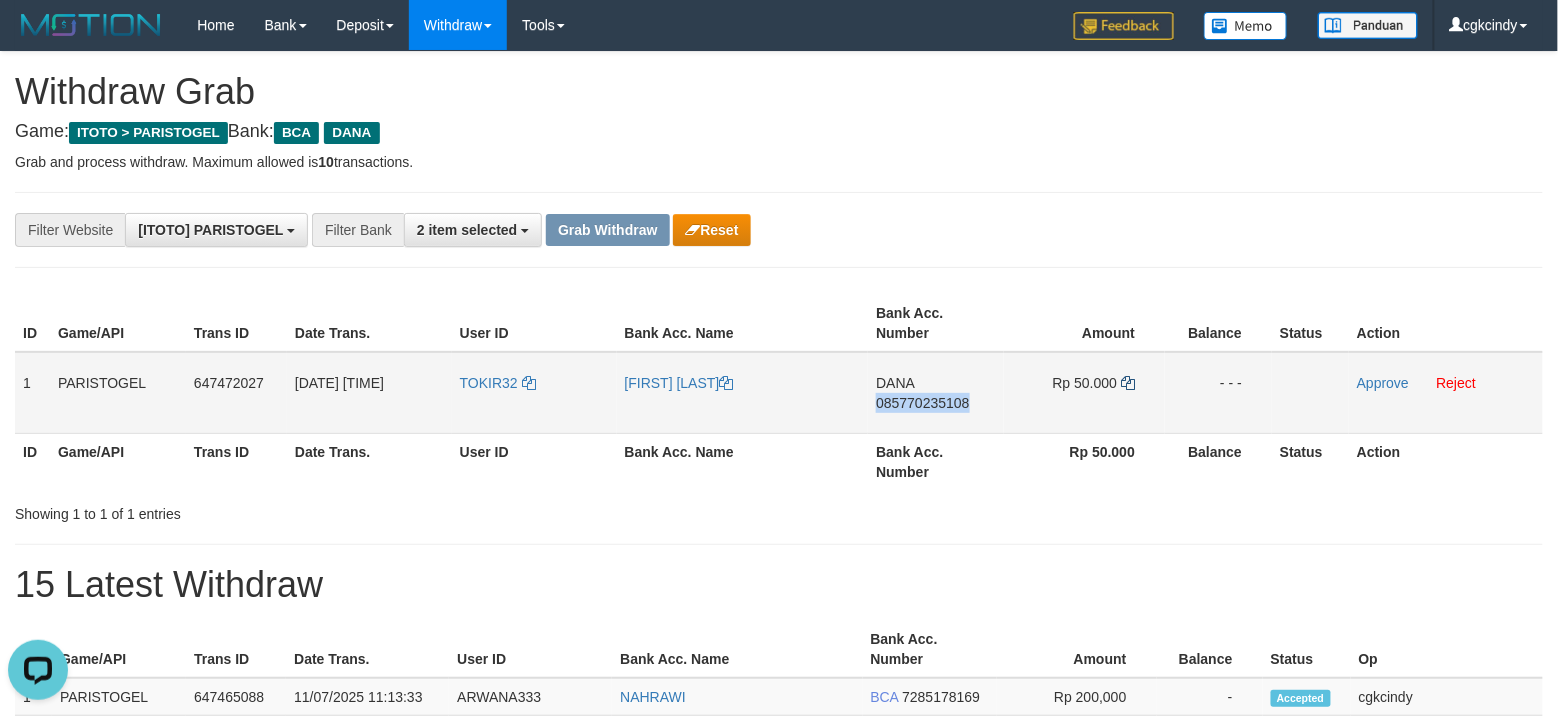 copy on "085770235108" 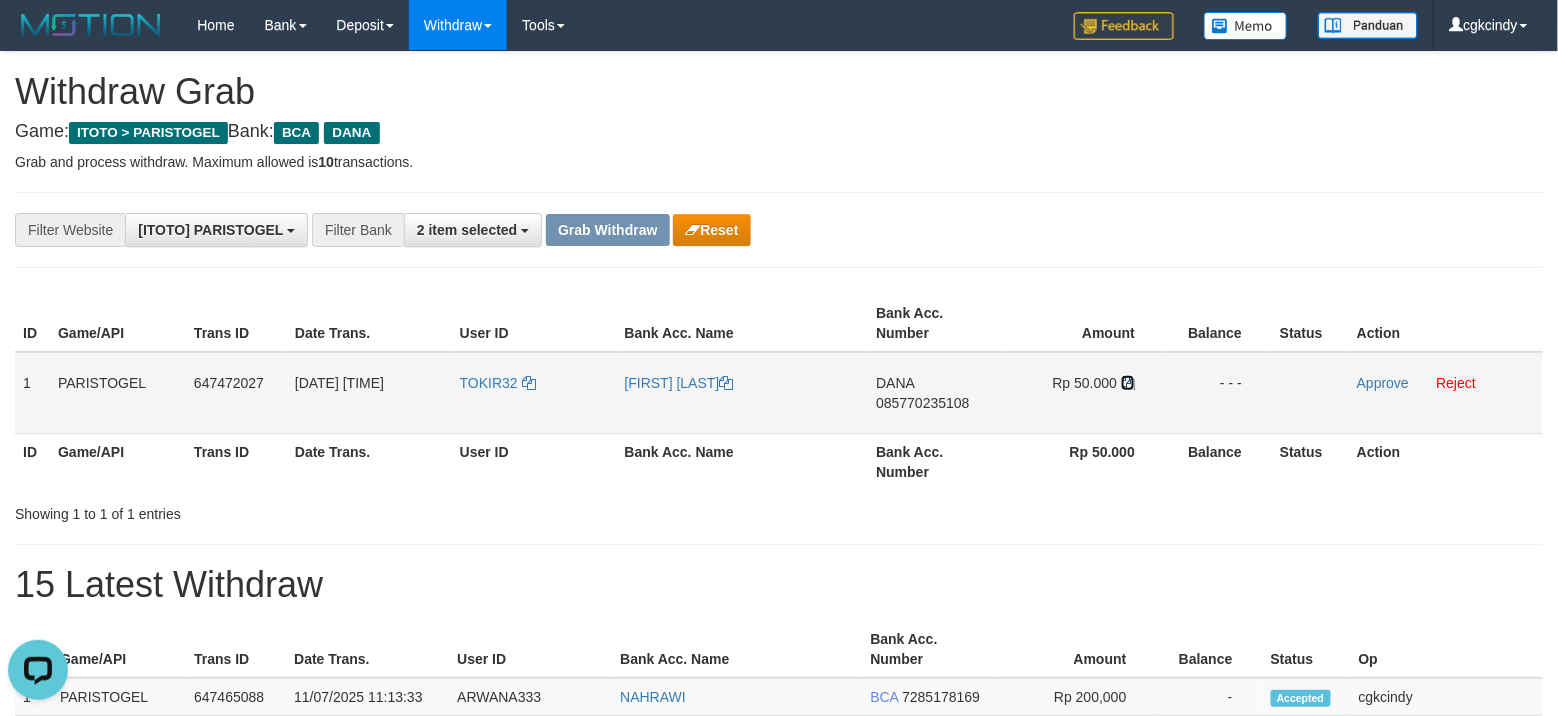 click at bounding box center [1128, 383] 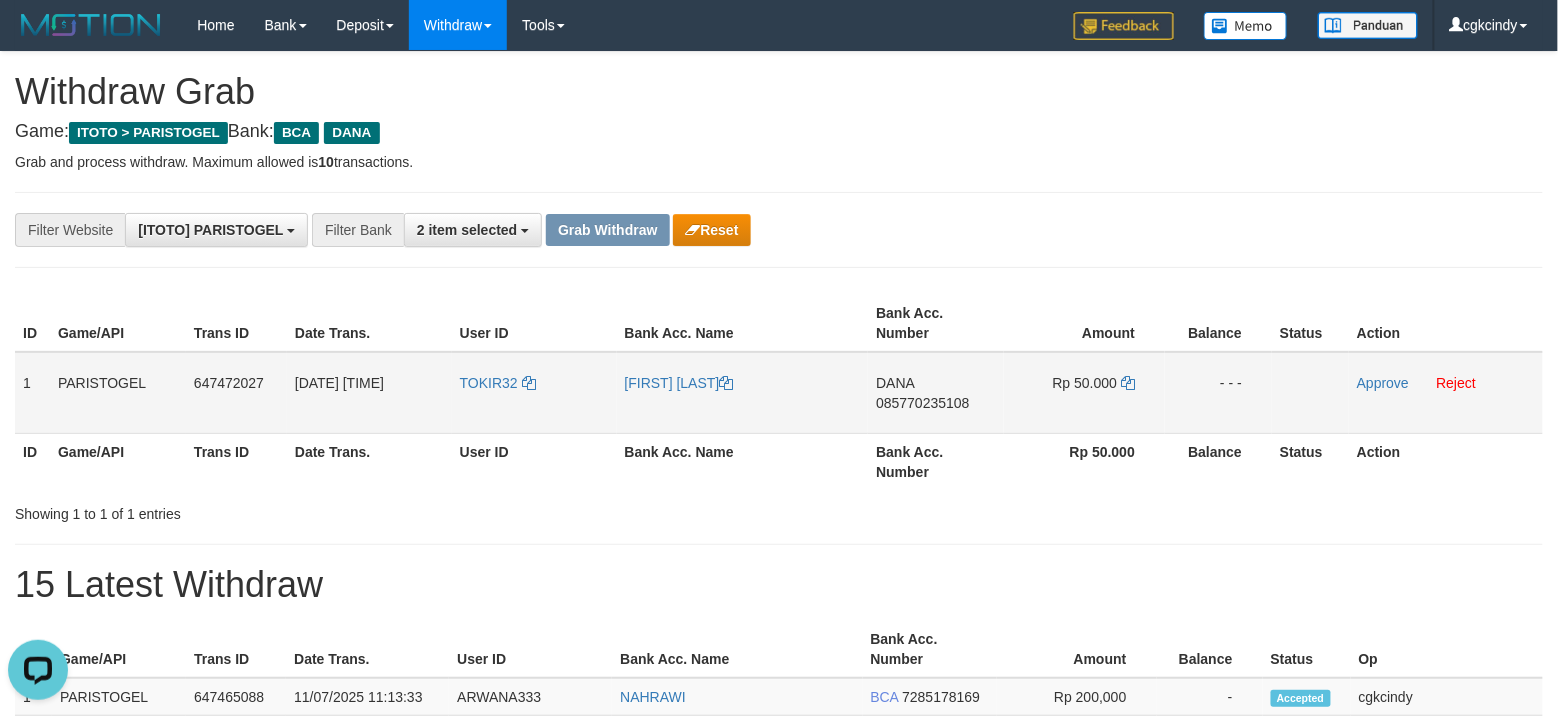 click on "Approve
Reject" at bounding box center [1446, 393] 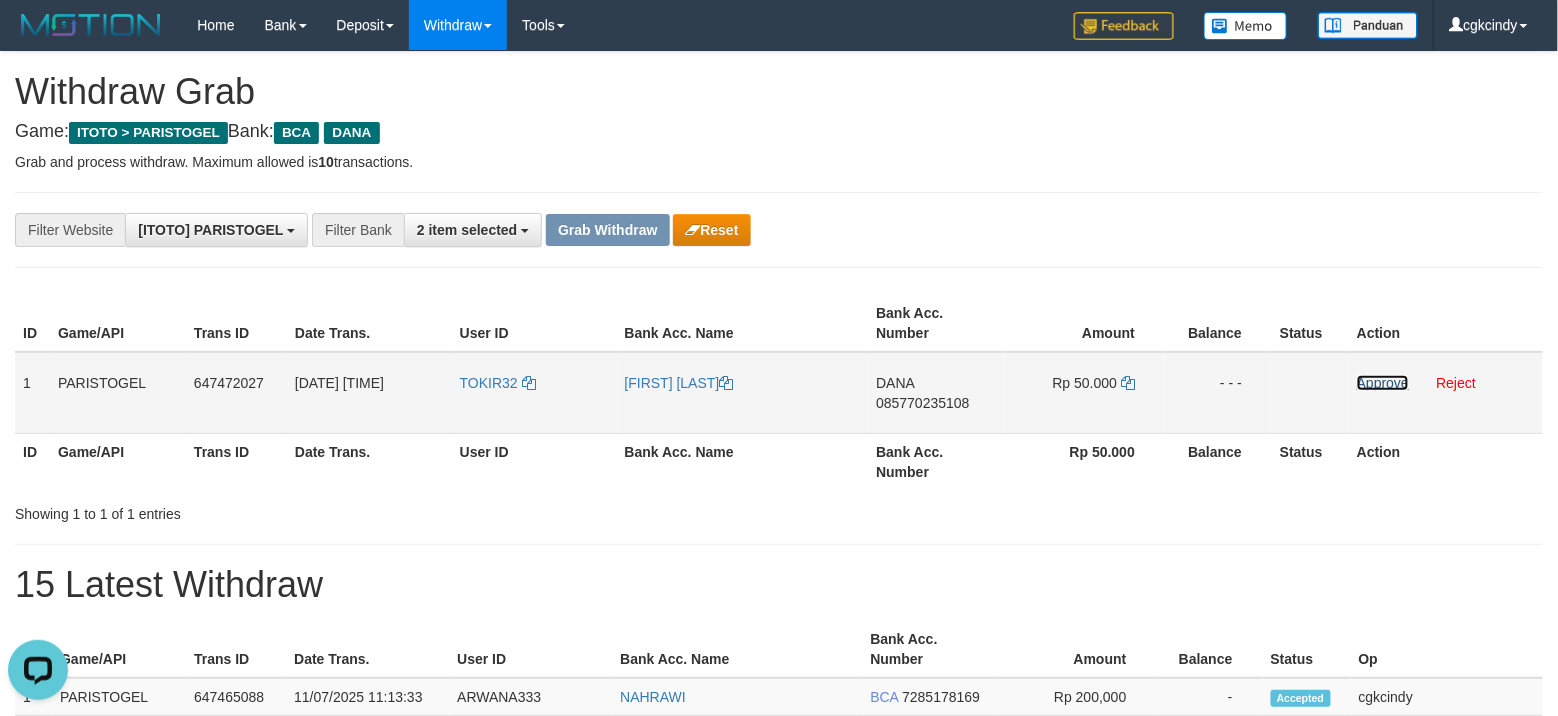 click on "Approve" at bounding box center (1383, 383) 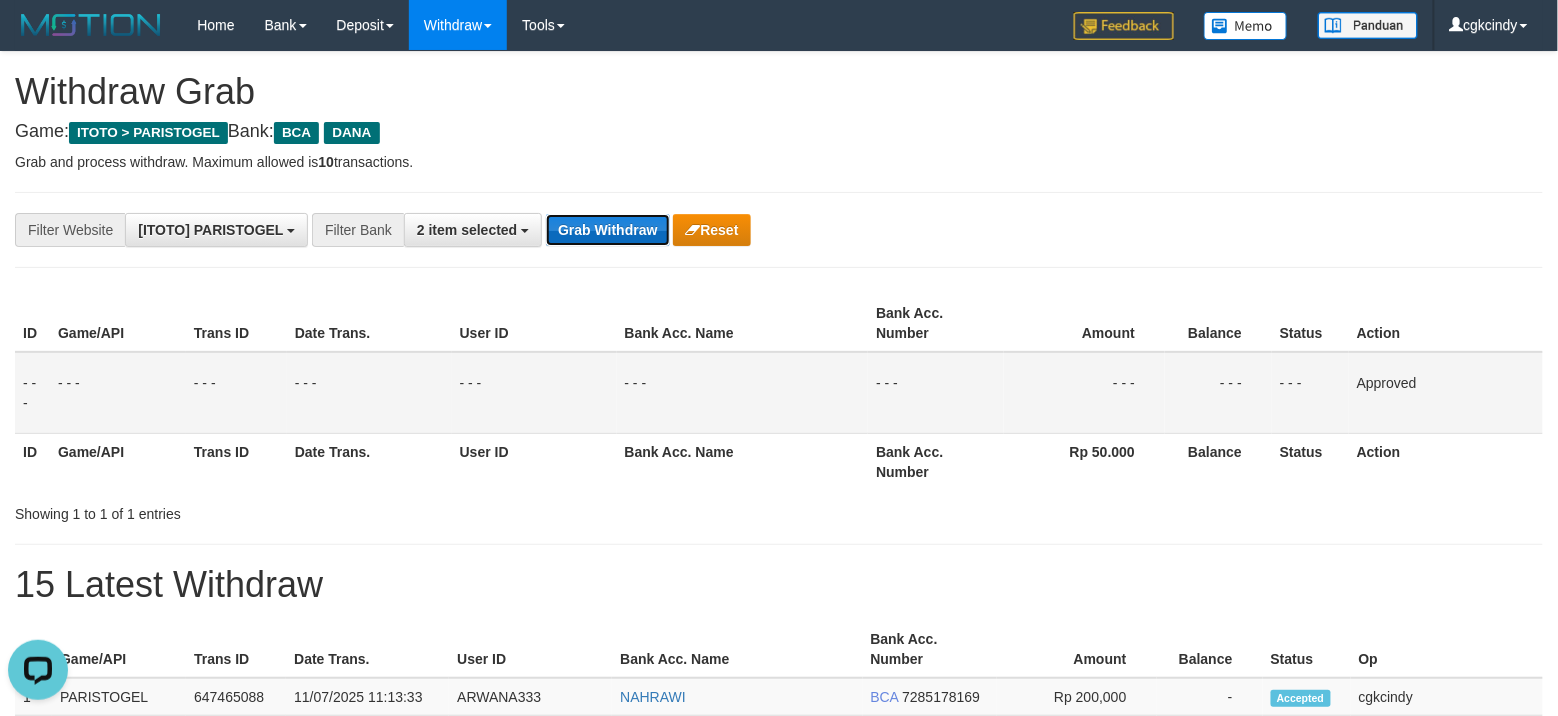 click on "Grab Withdraw" at bounding box center [607, 230] 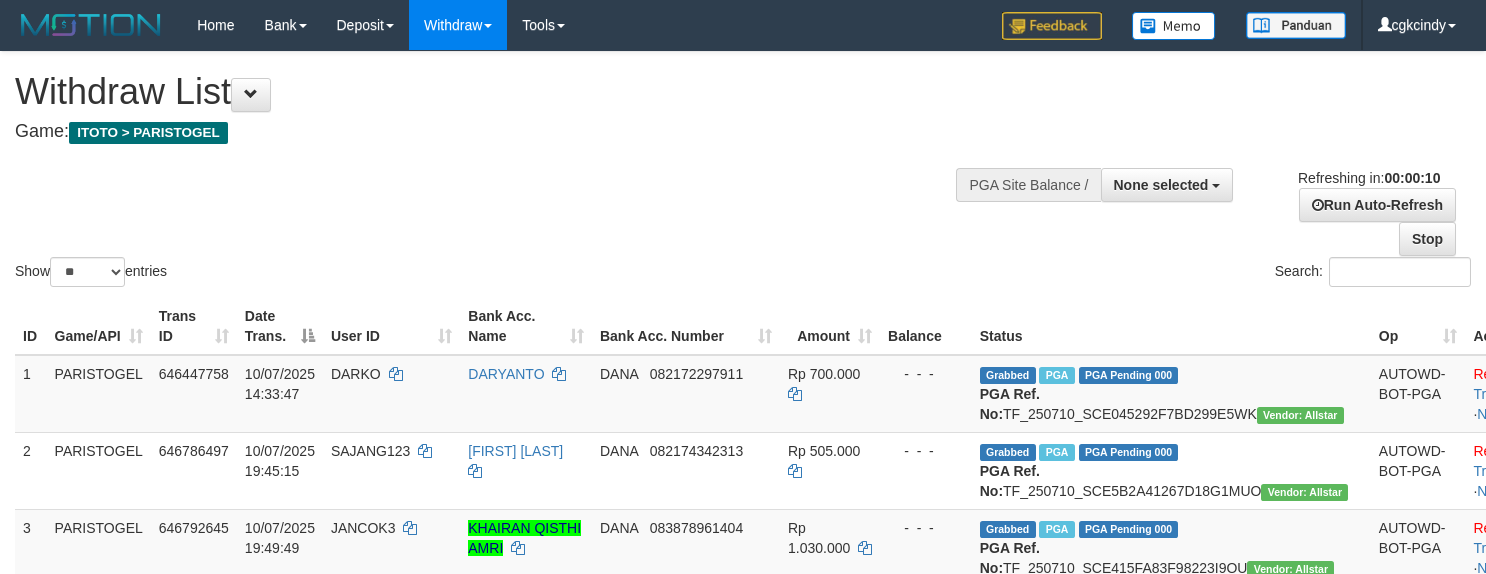 select 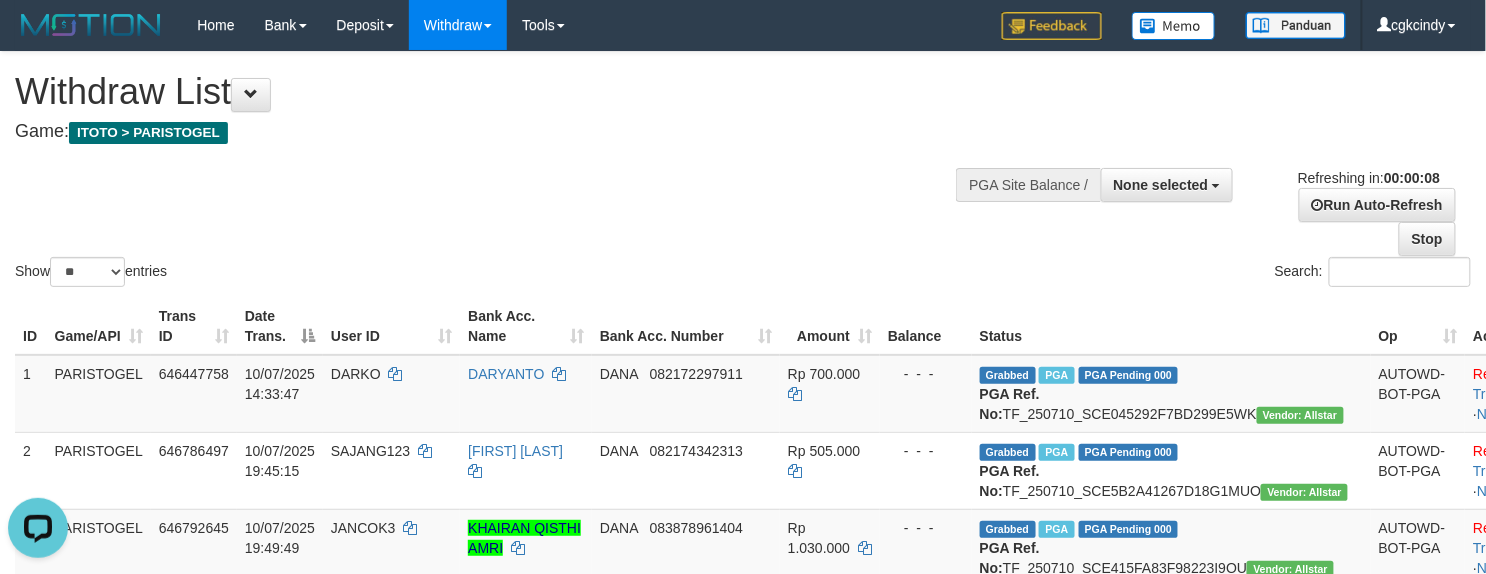 scroll, scrollTop: 0, scrollLeft: 0, axis: both 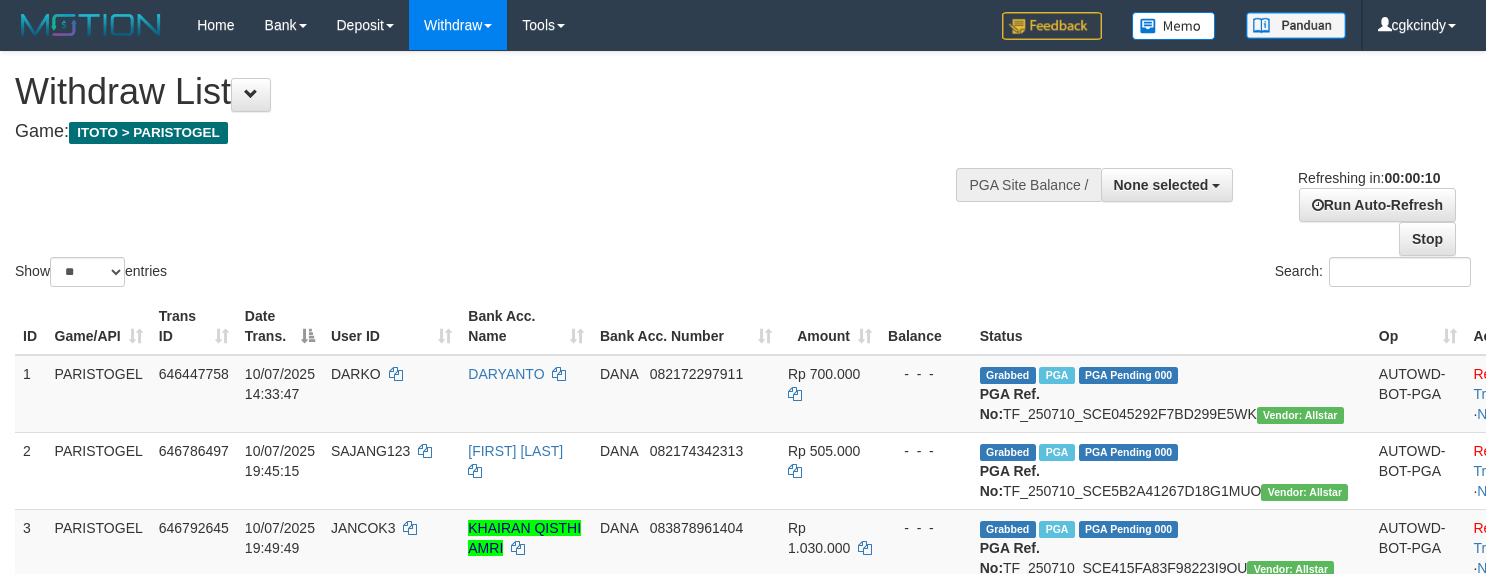 select 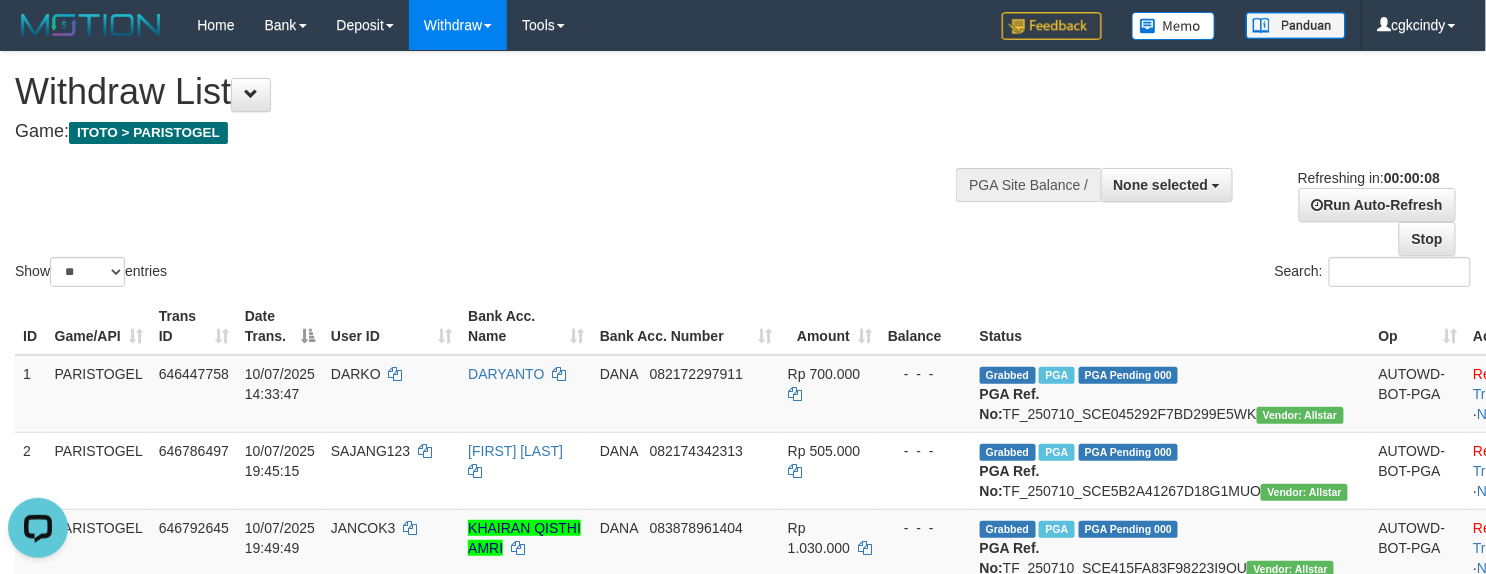 scroll, scrollTop: 0, scrollLeft: 0, axis: both 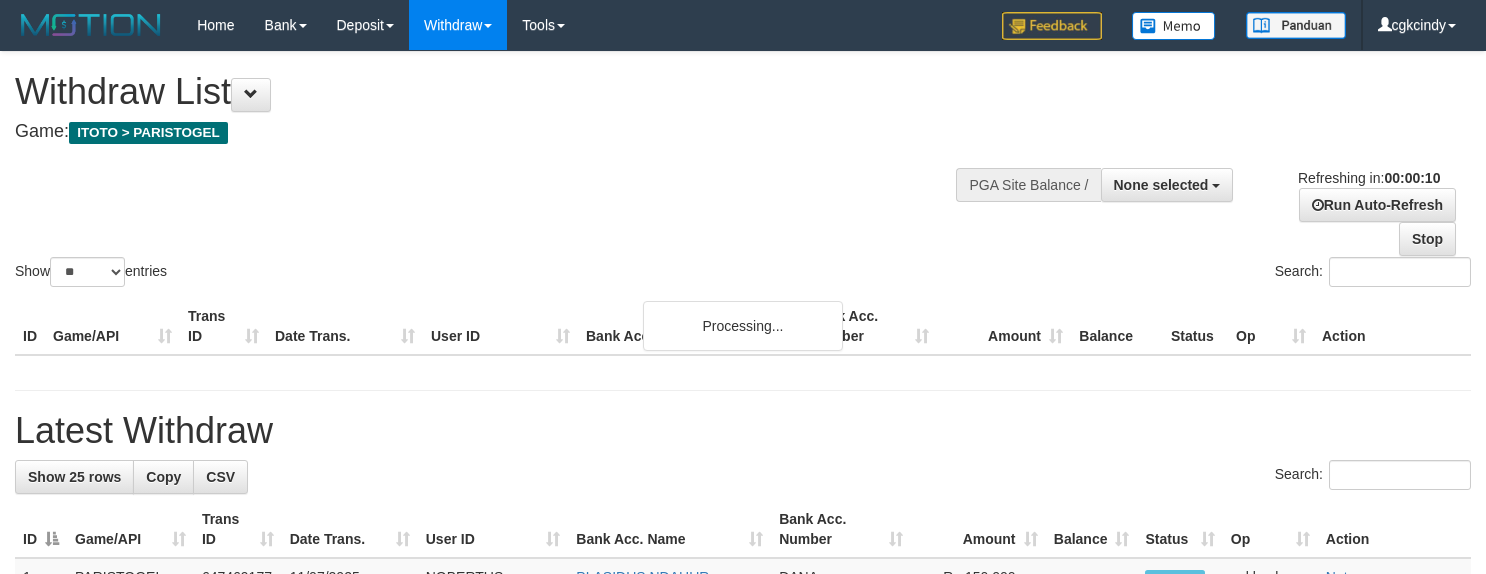 select 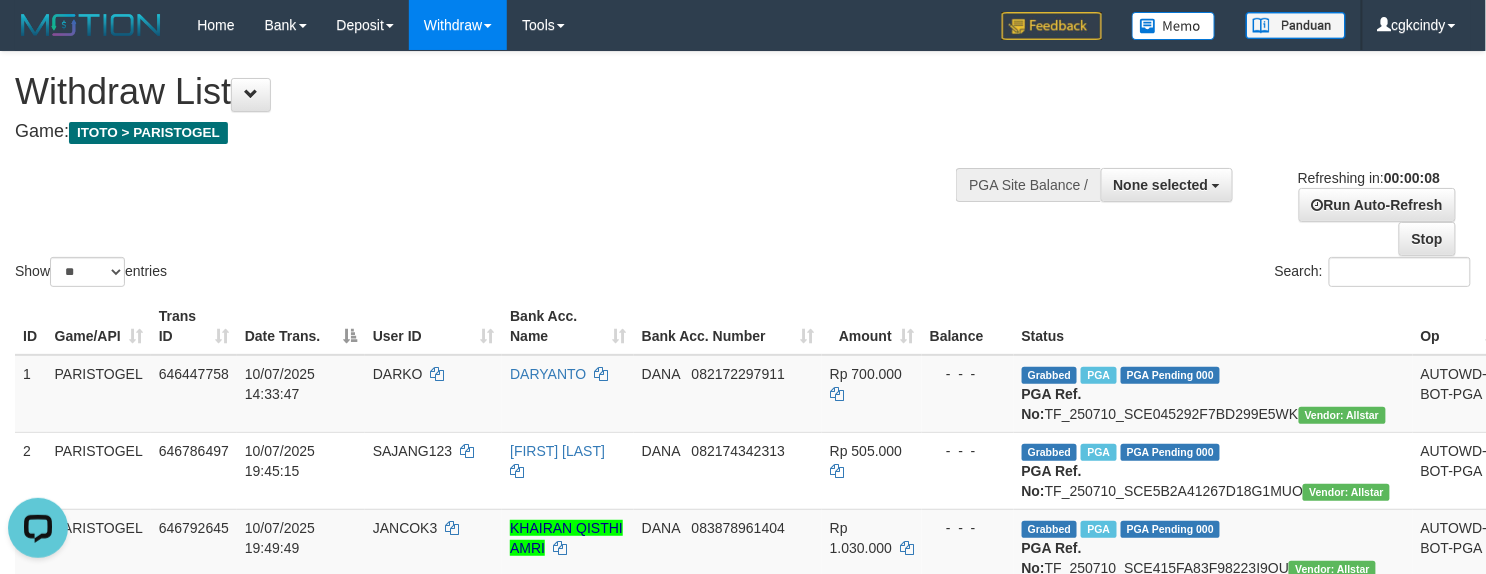 scroll, scrollTop: 0, scrollLeft: 0, axis: both 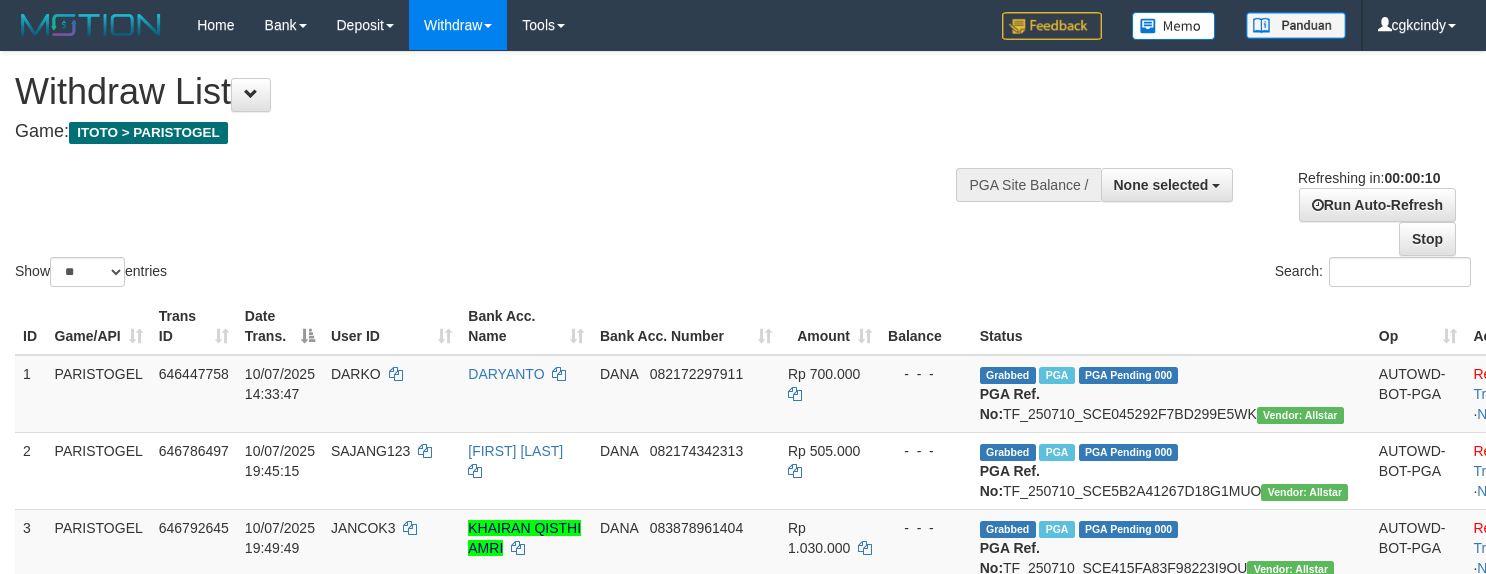 select 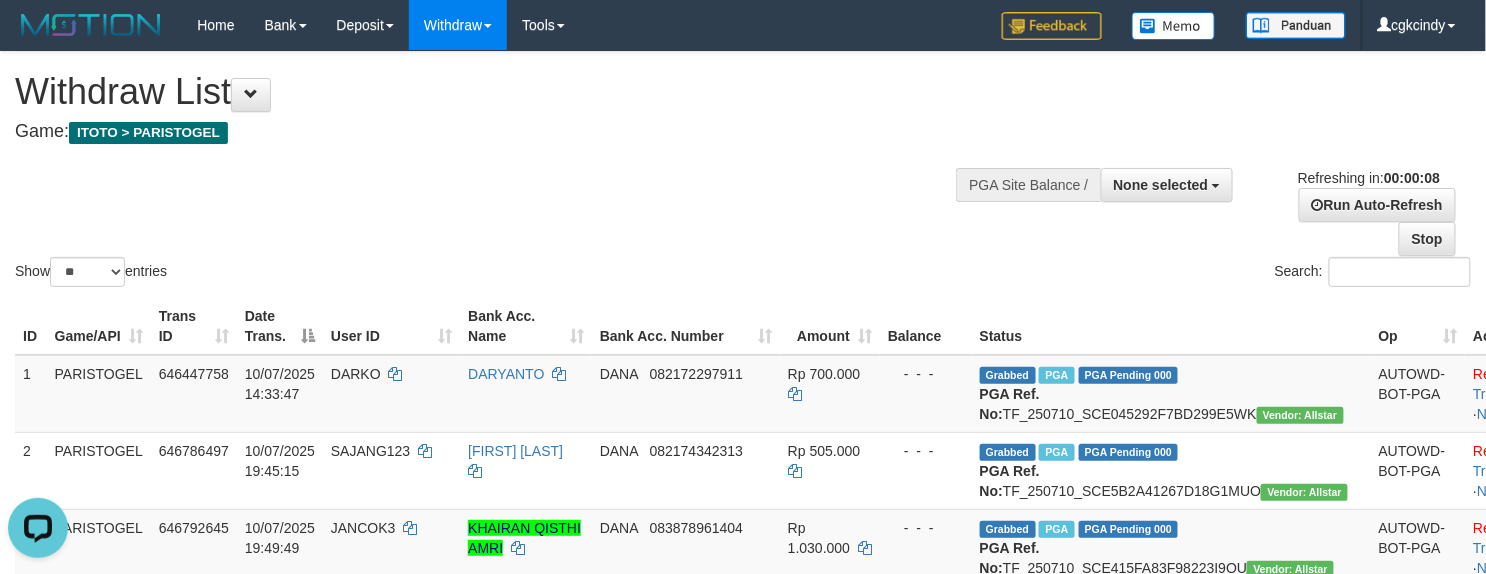 scroll, scrollTop: 0, scrollLeft: 0, axis: both 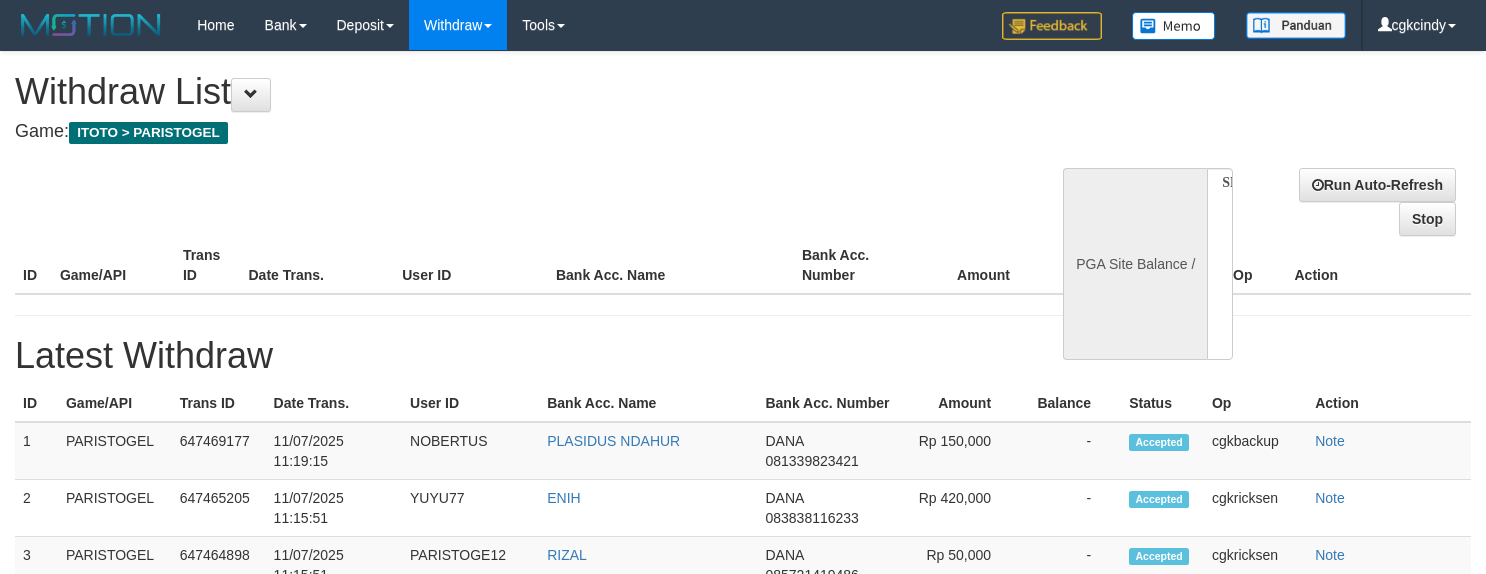select 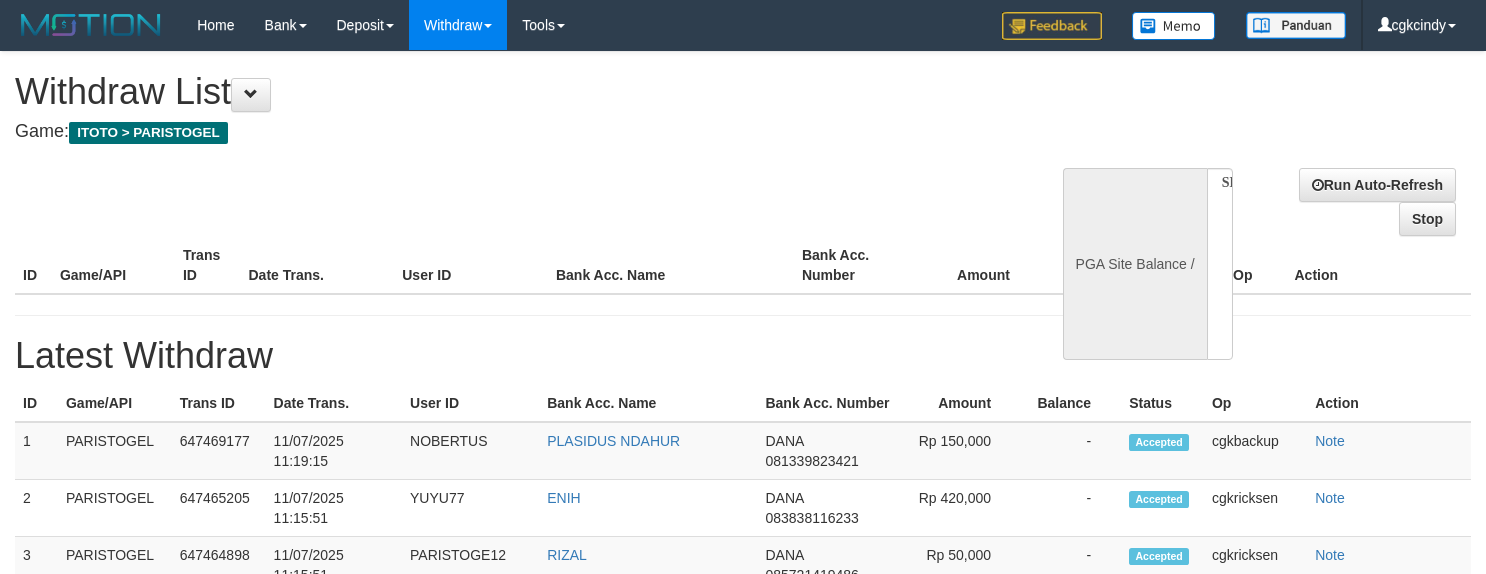 scroll, scrollTop: 0, scrollLeft: 0, axis: both 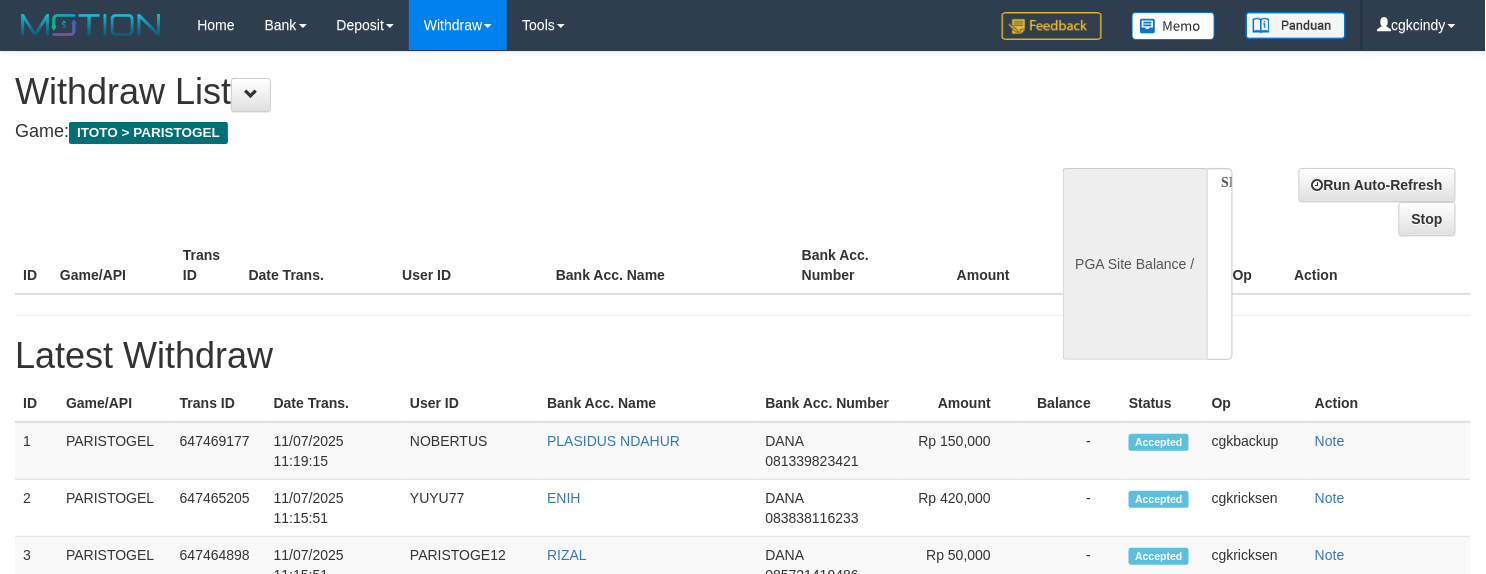 select on "**" 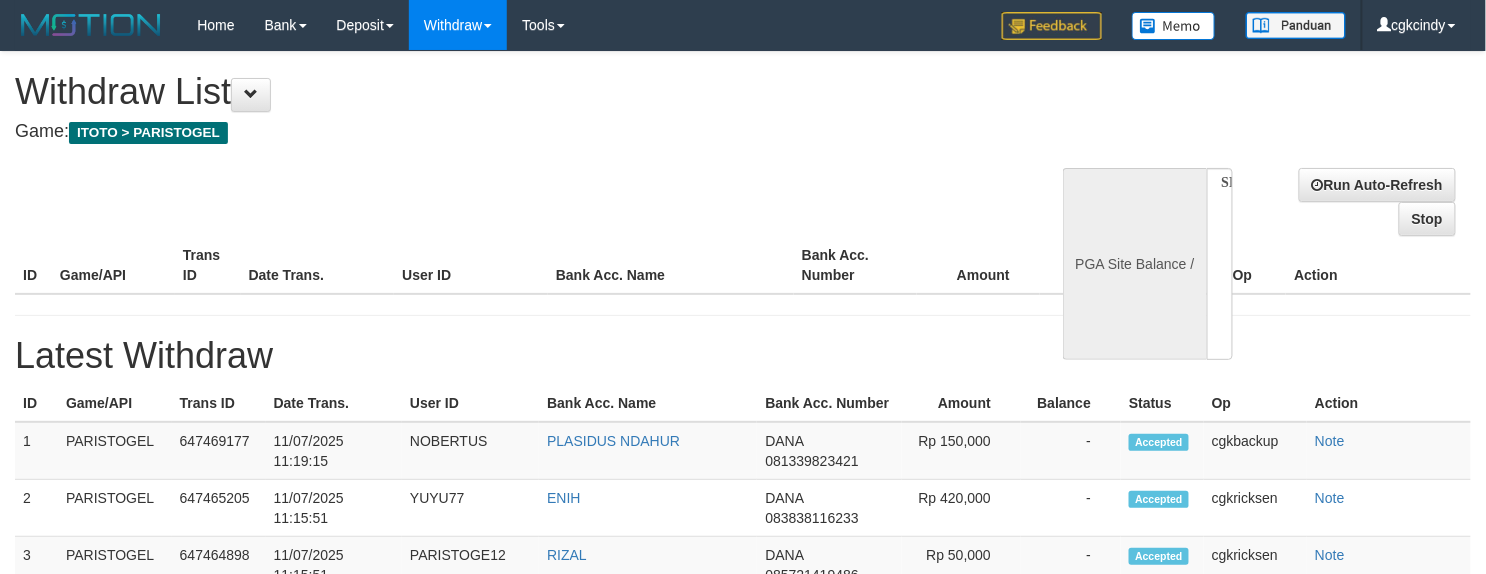 select 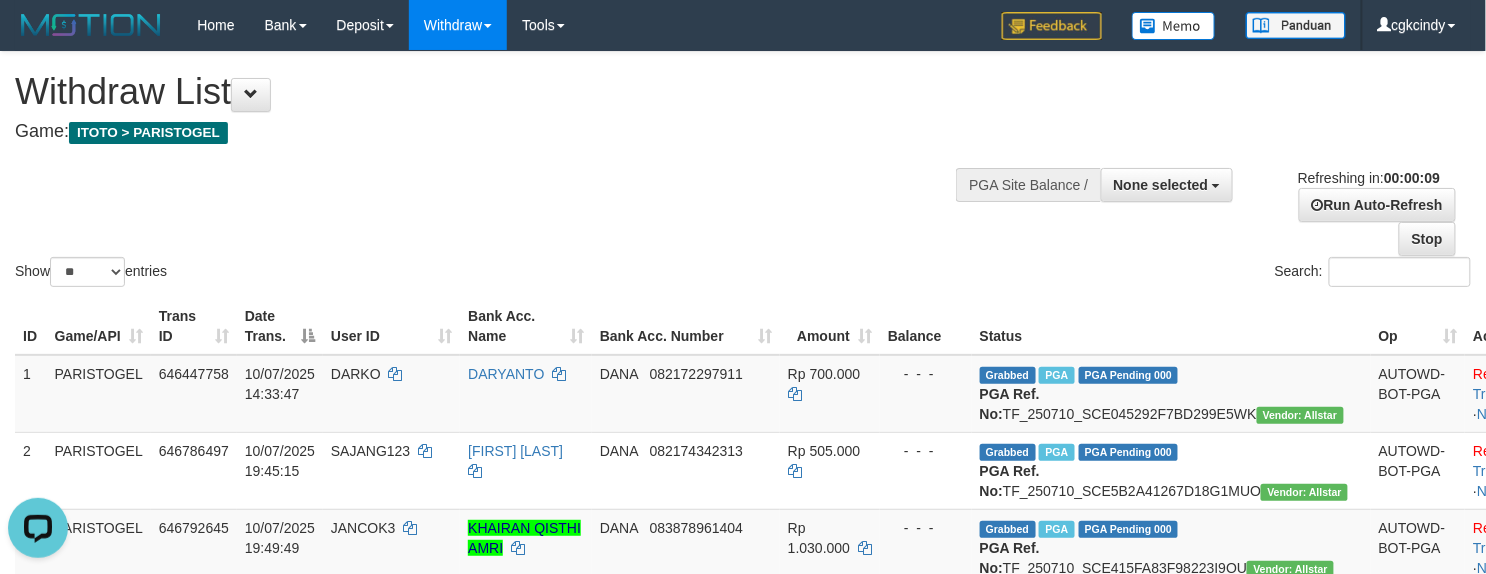 scroll, scrollTop: 0, scrollLeft: 0, axis: both 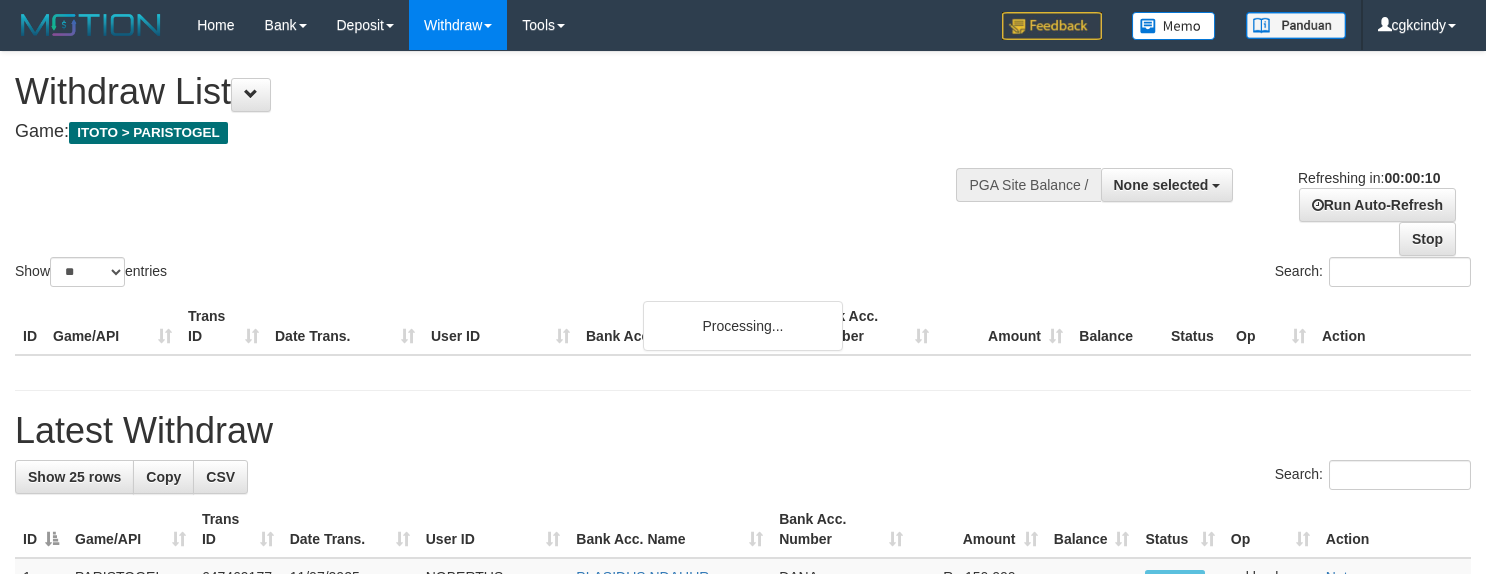 select 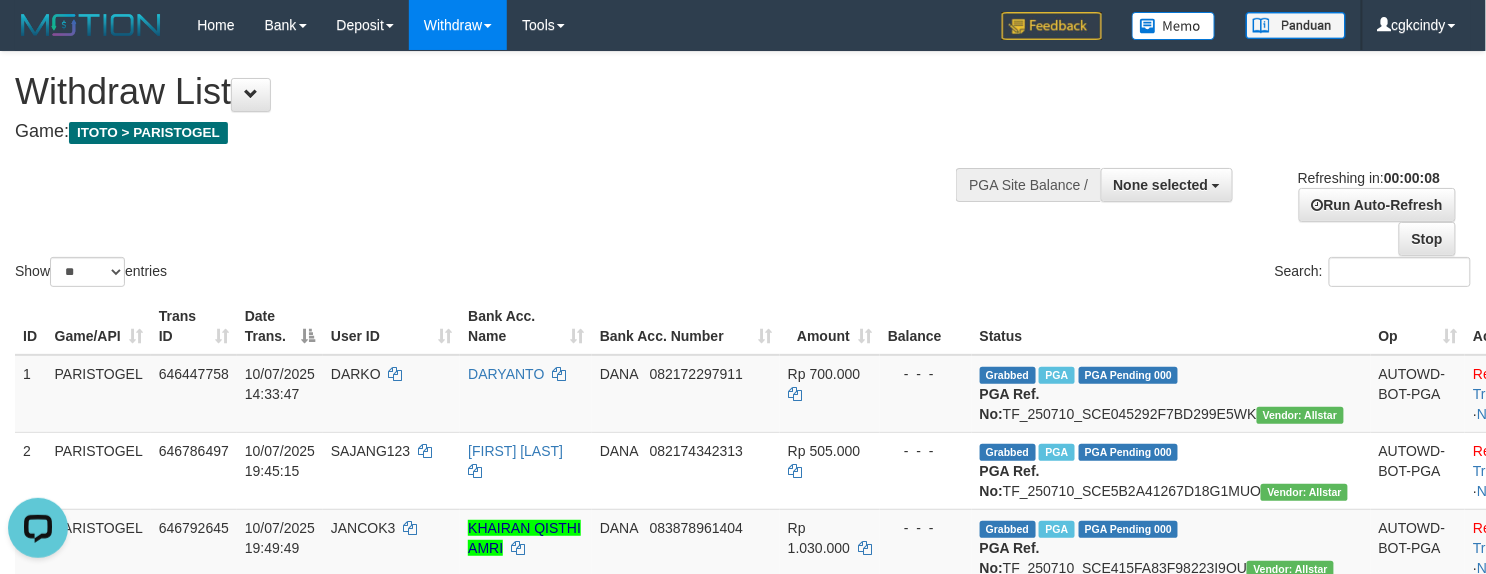 scroll, scrollTop: 0, scrollLeft: 0, axis: both 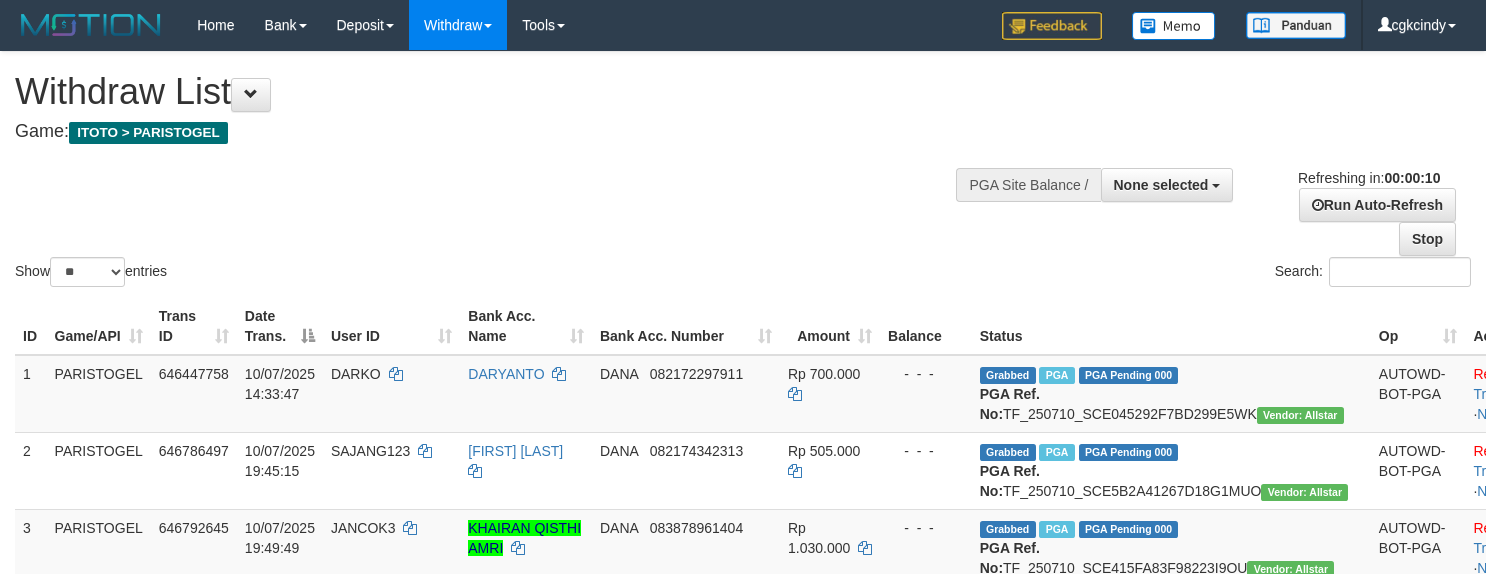 select 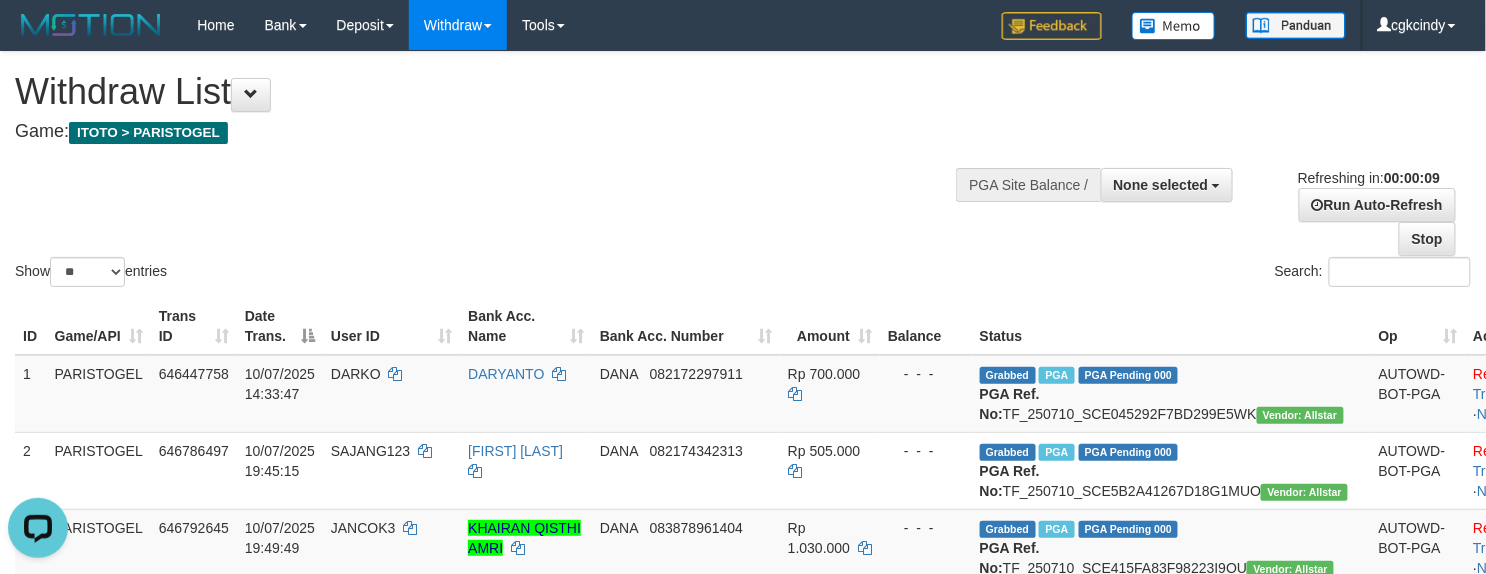 scroll, scrollTop: 0, scrollLeft: 0, axis: both 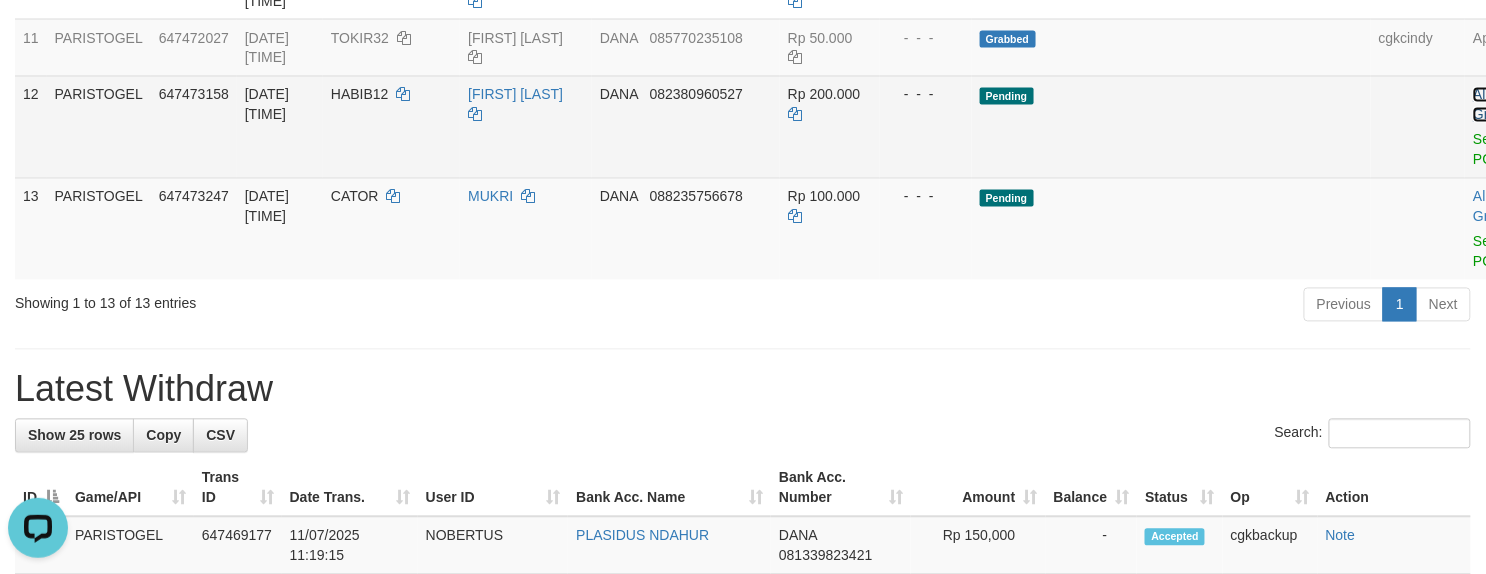 click on "Allow Grab" at bounding box center [1489, 105] 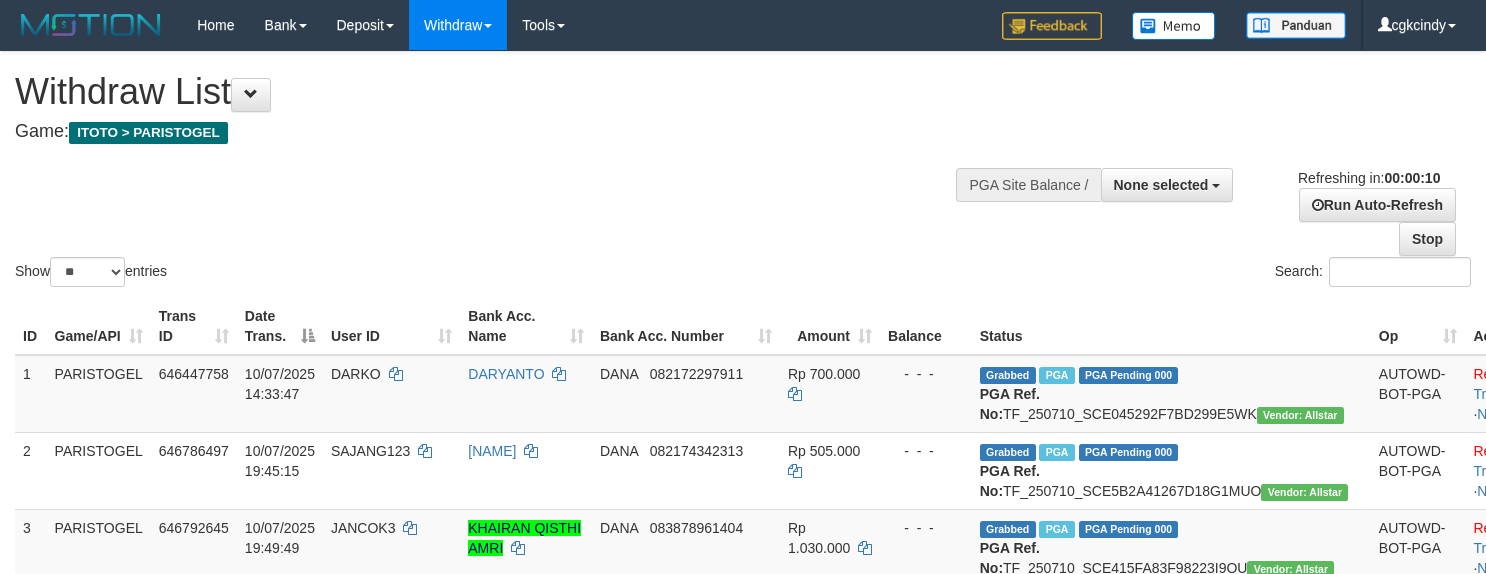 select 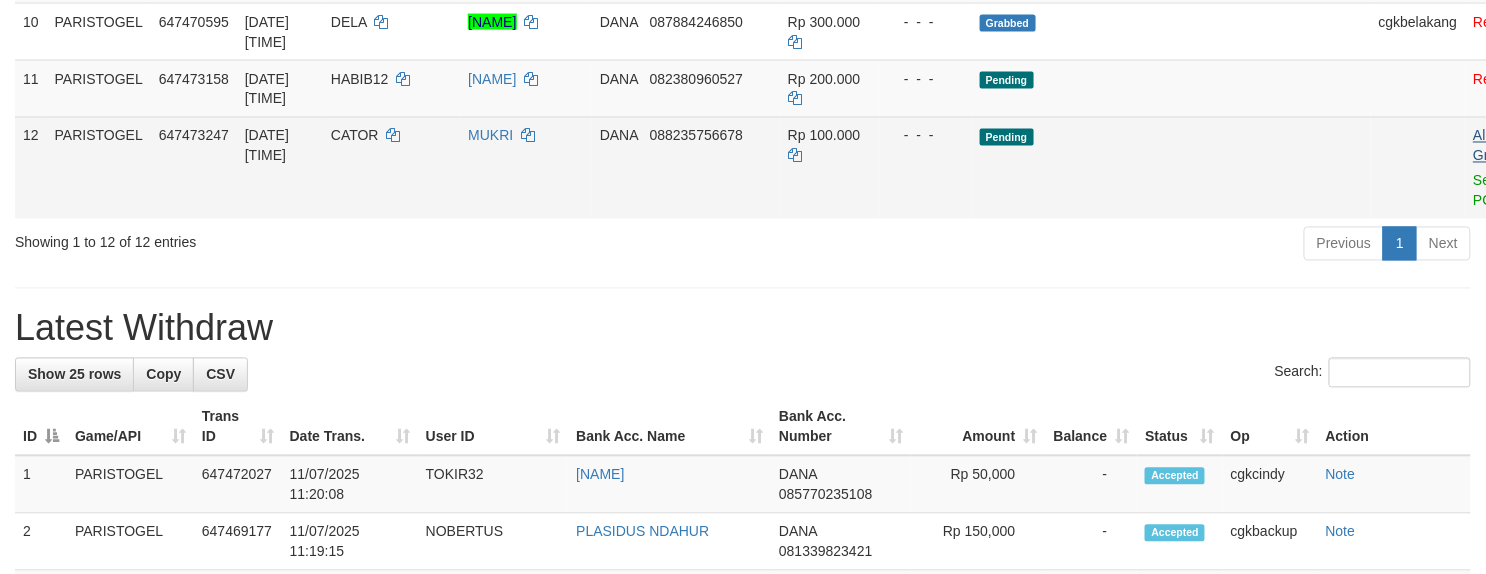 scroll, scrollTop: 1066, scrollLeft: 0, axis: vertical 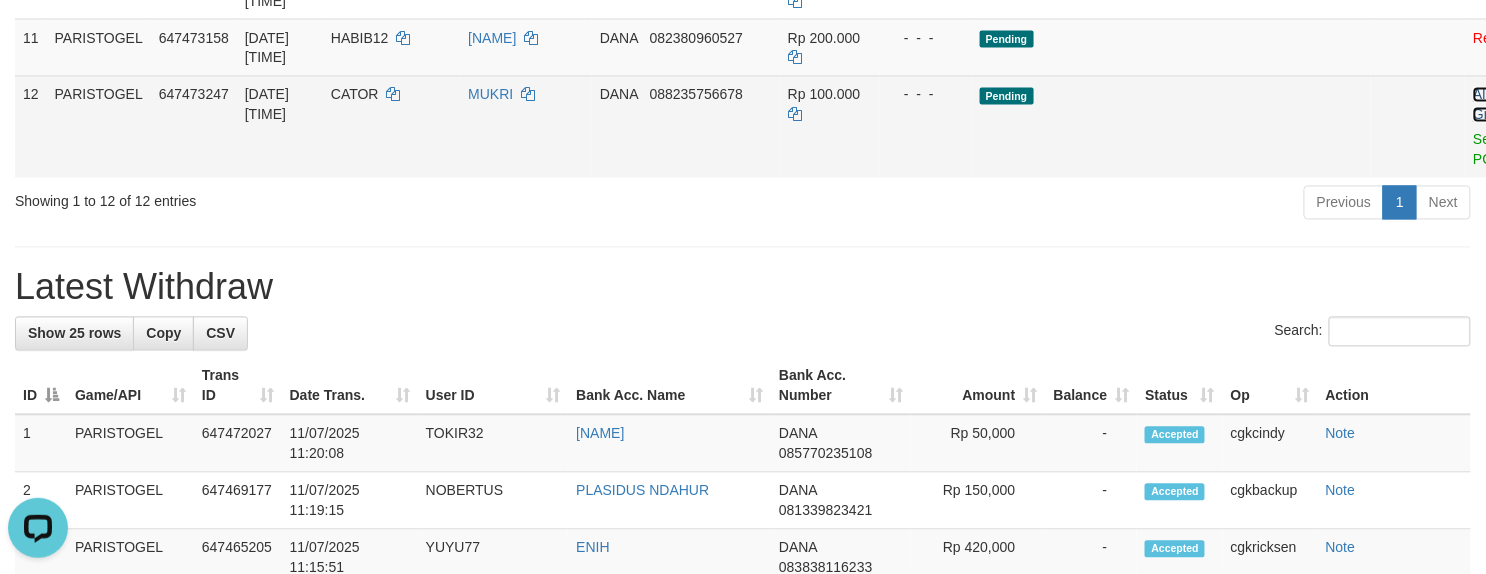 click on "Allow Grab" at bounding box center (1489, 105) 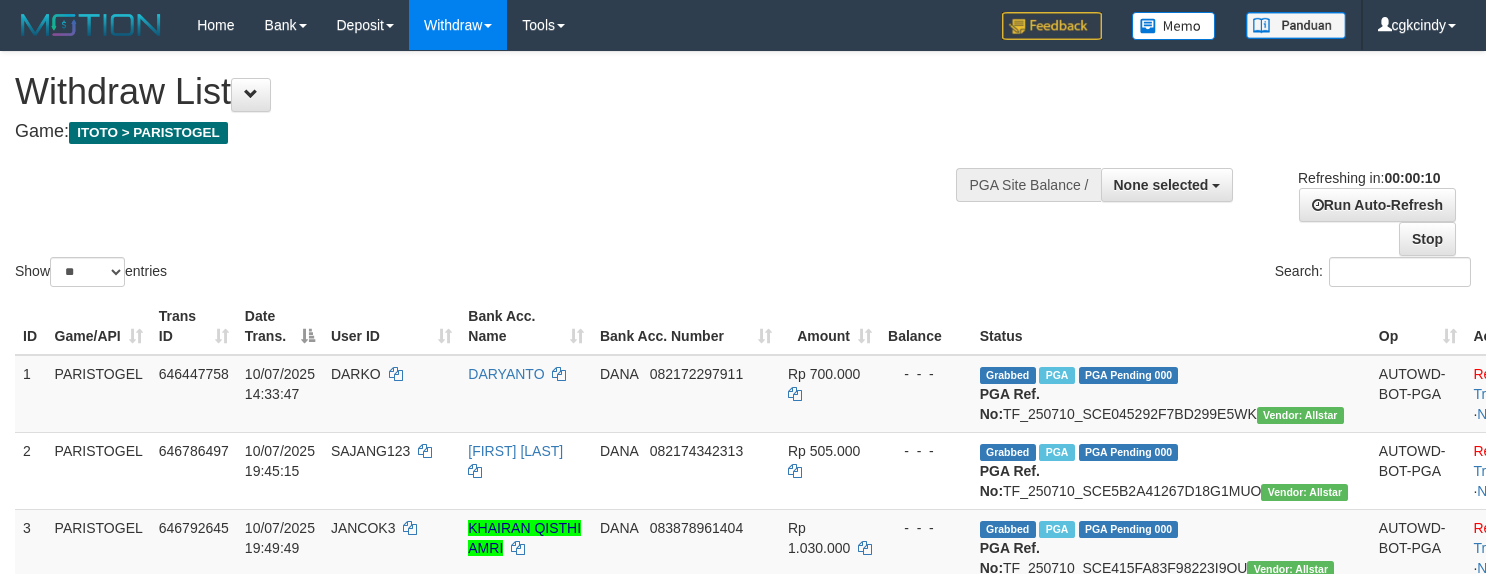 select 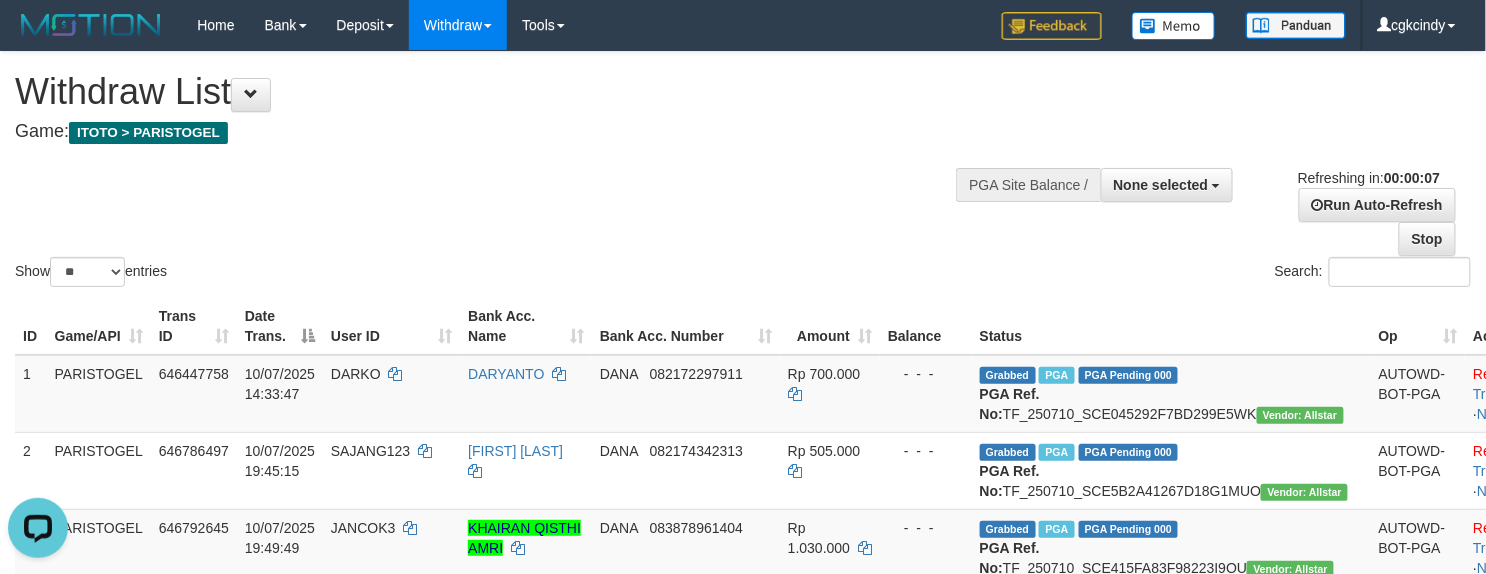 scroll, scrollTop: 0, scrollLeft: 0, axis: both 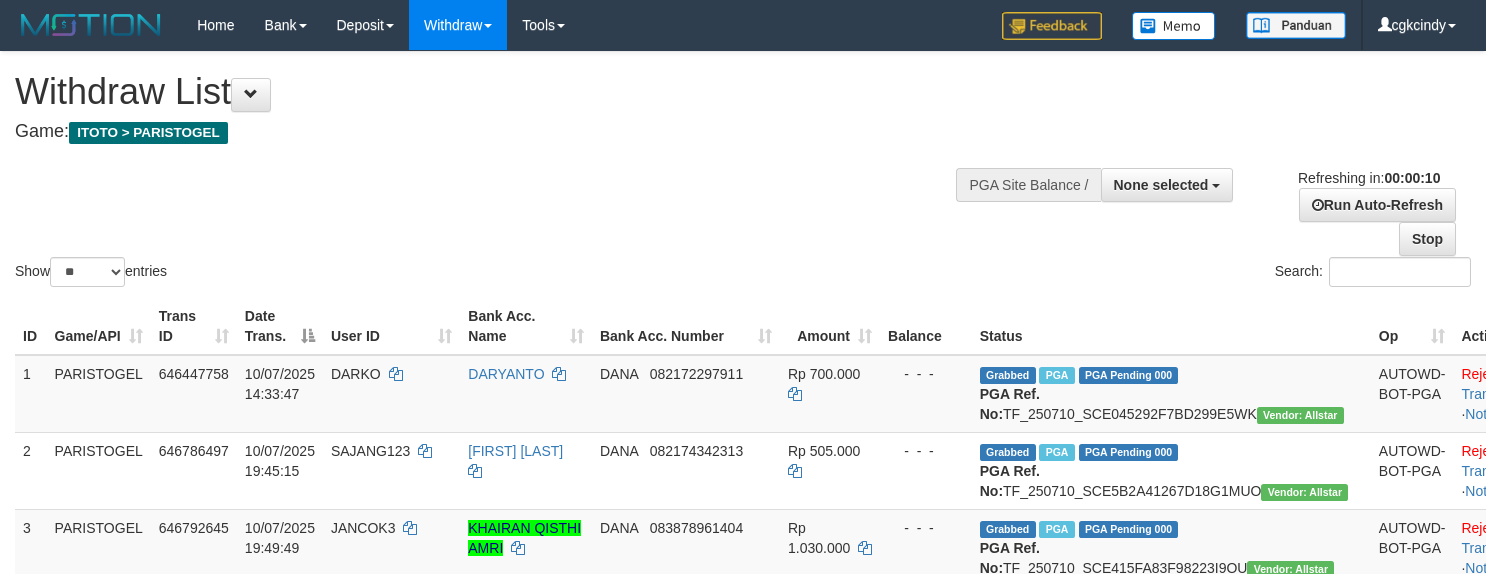 select 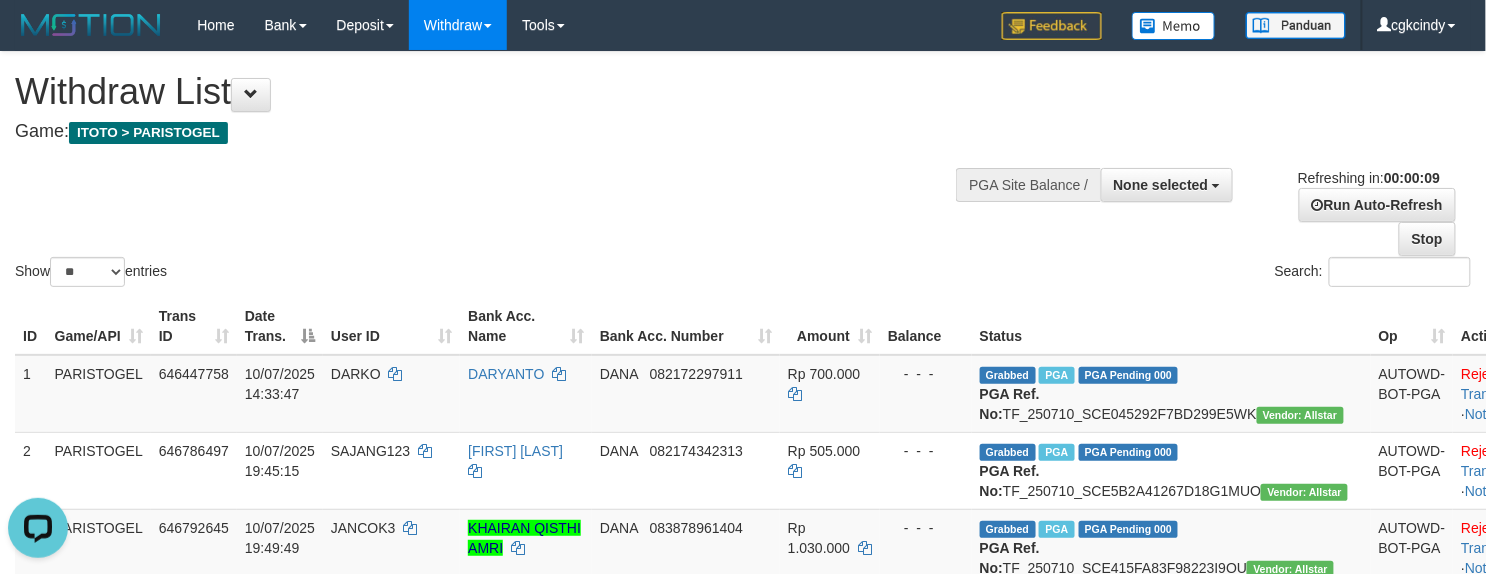 scroll, scrollTop: 0, scrollLeft: 0, axis: both 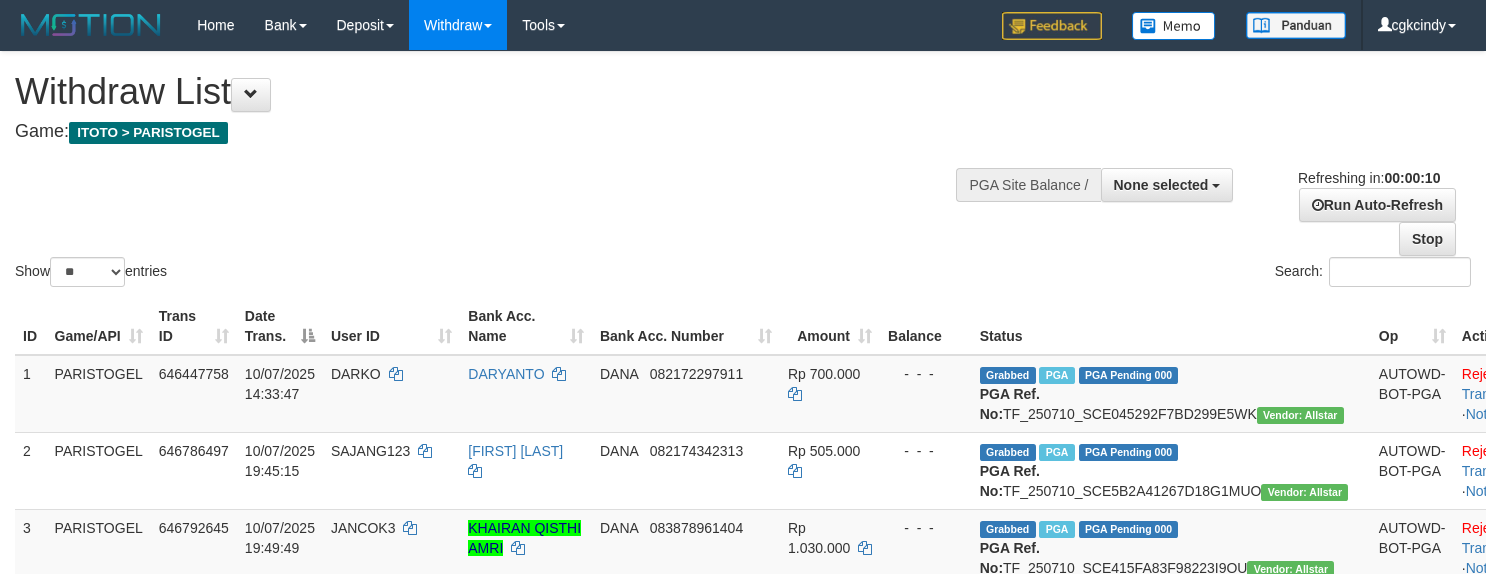 select 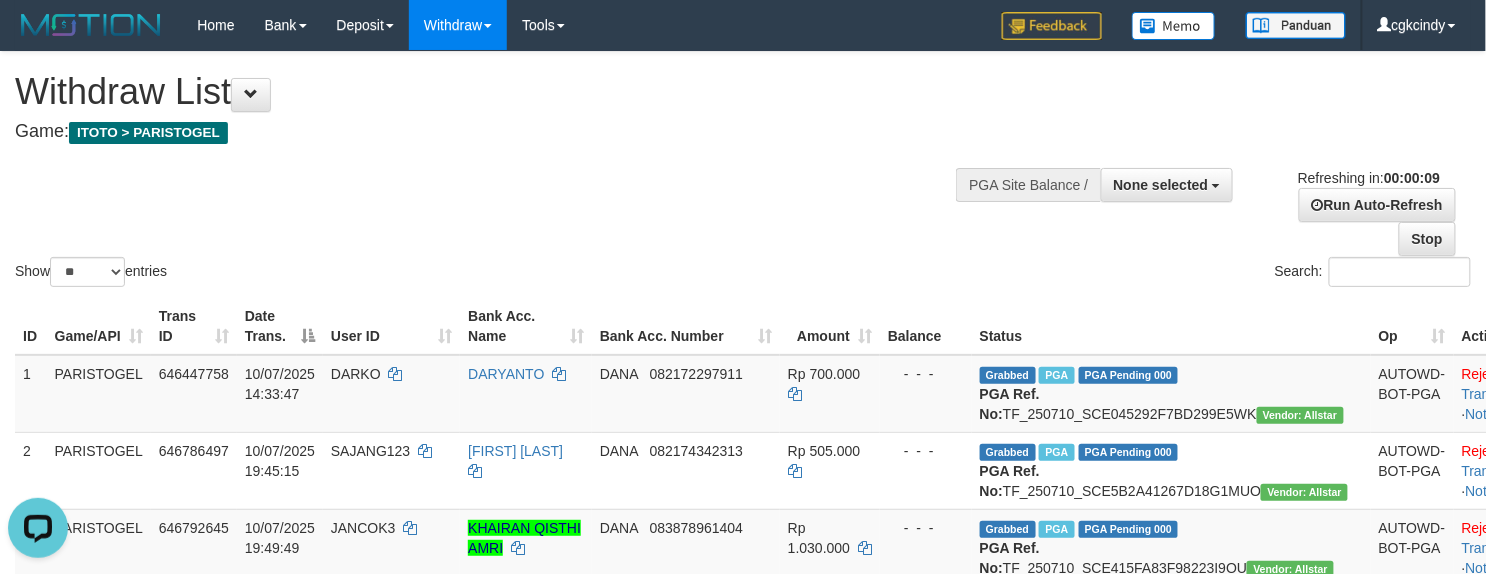 scroll, scrollTop: 0, scrollLeft: 0, axis: both 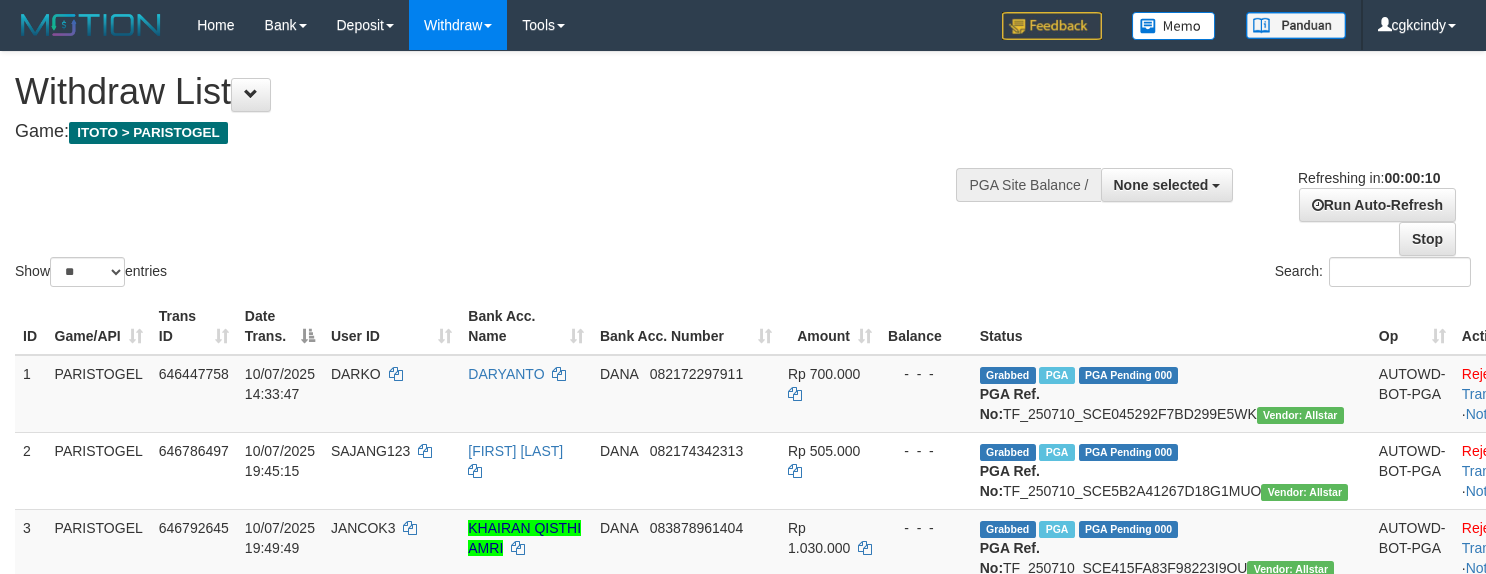 select 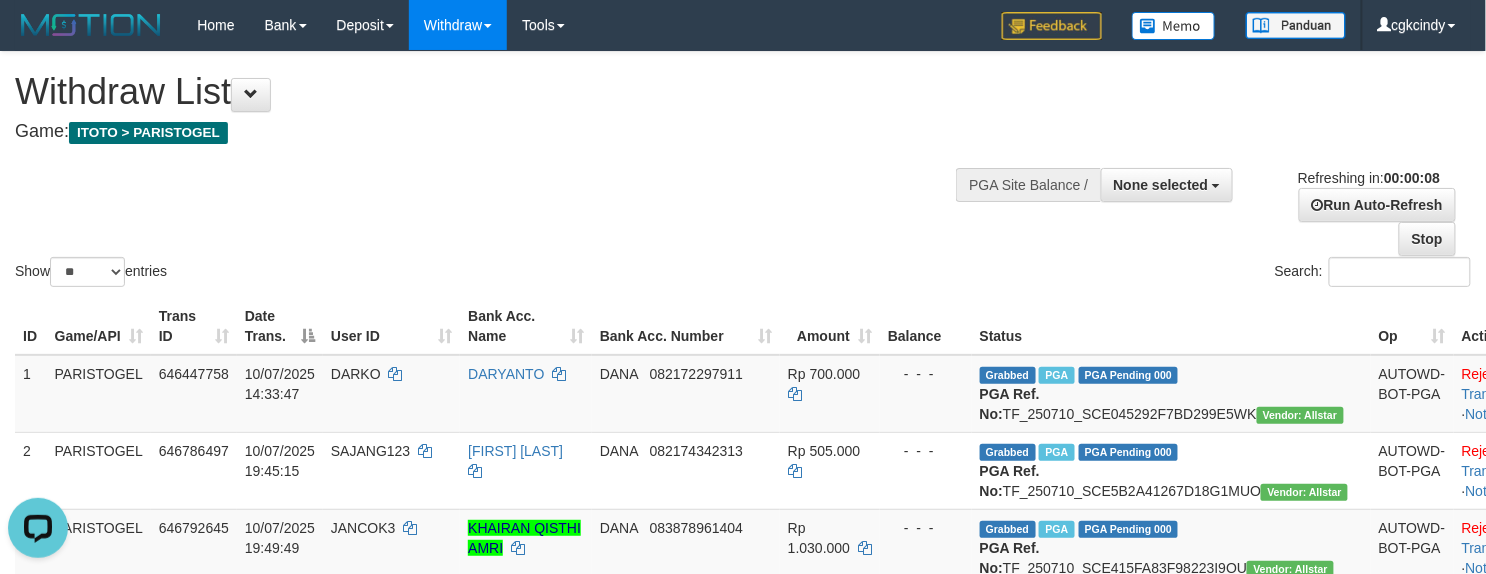 scroll, scrollTop: 0, scrollLeft: 0, axis: both 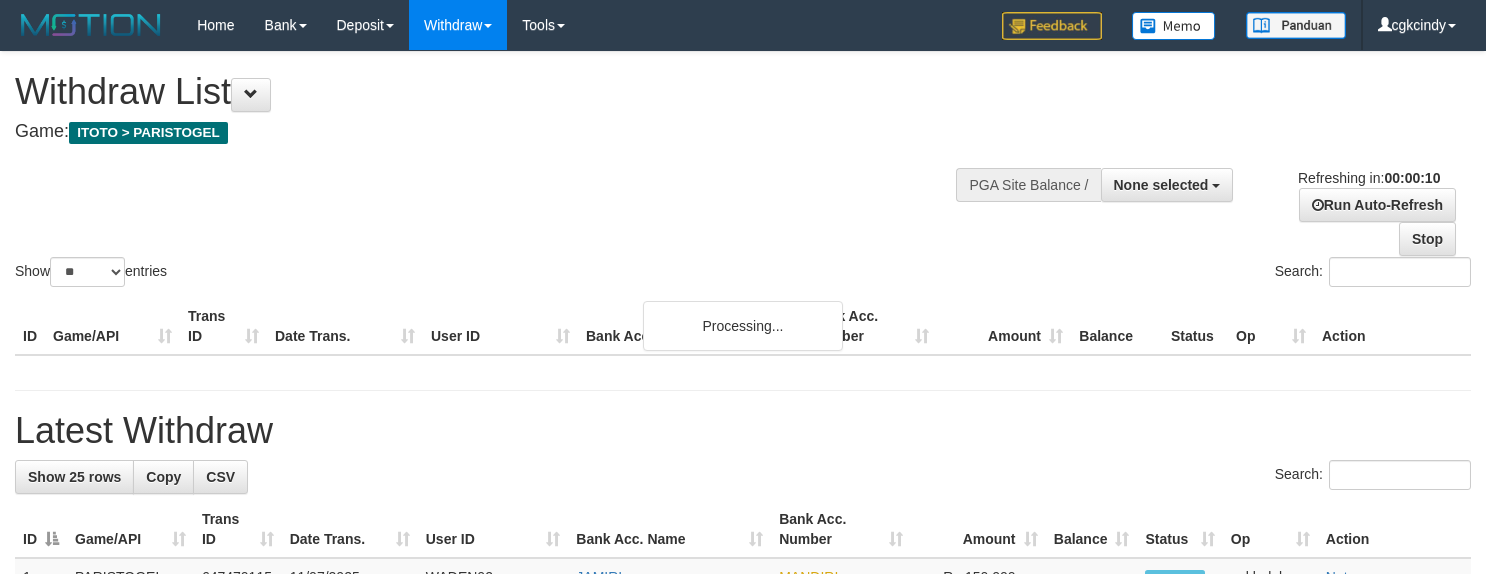 select 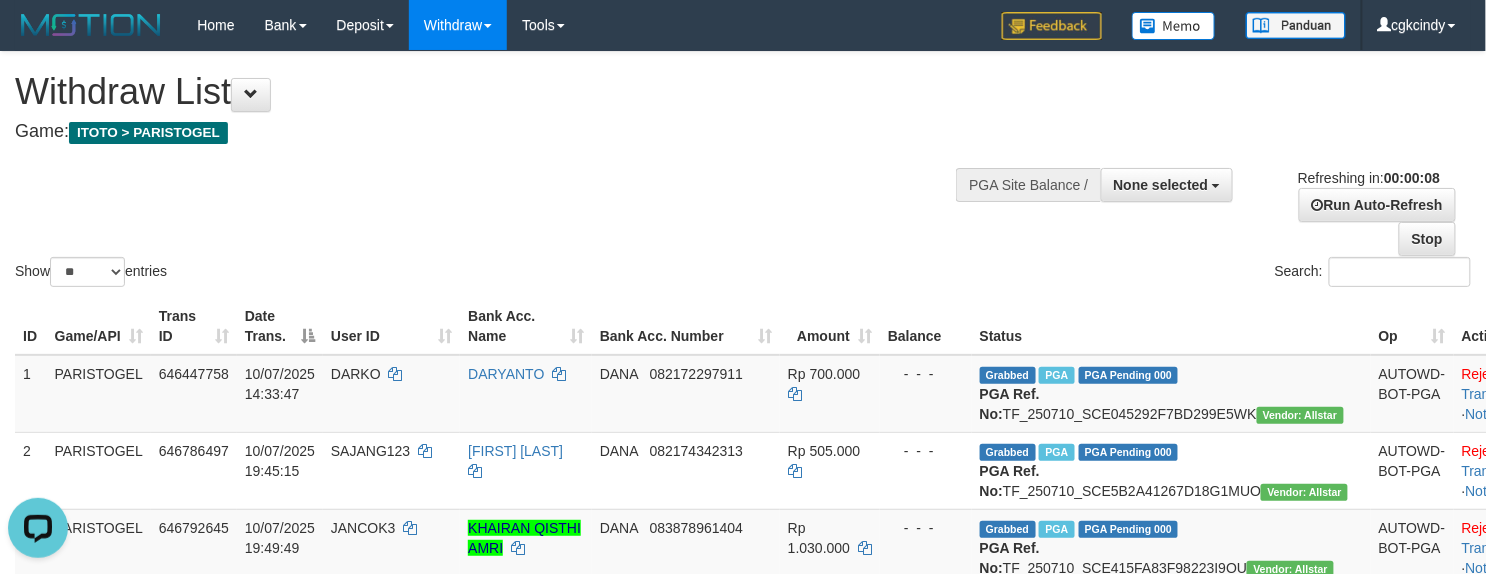 scroll, scrollTop: 0, scrollLeft: 0, axis: both 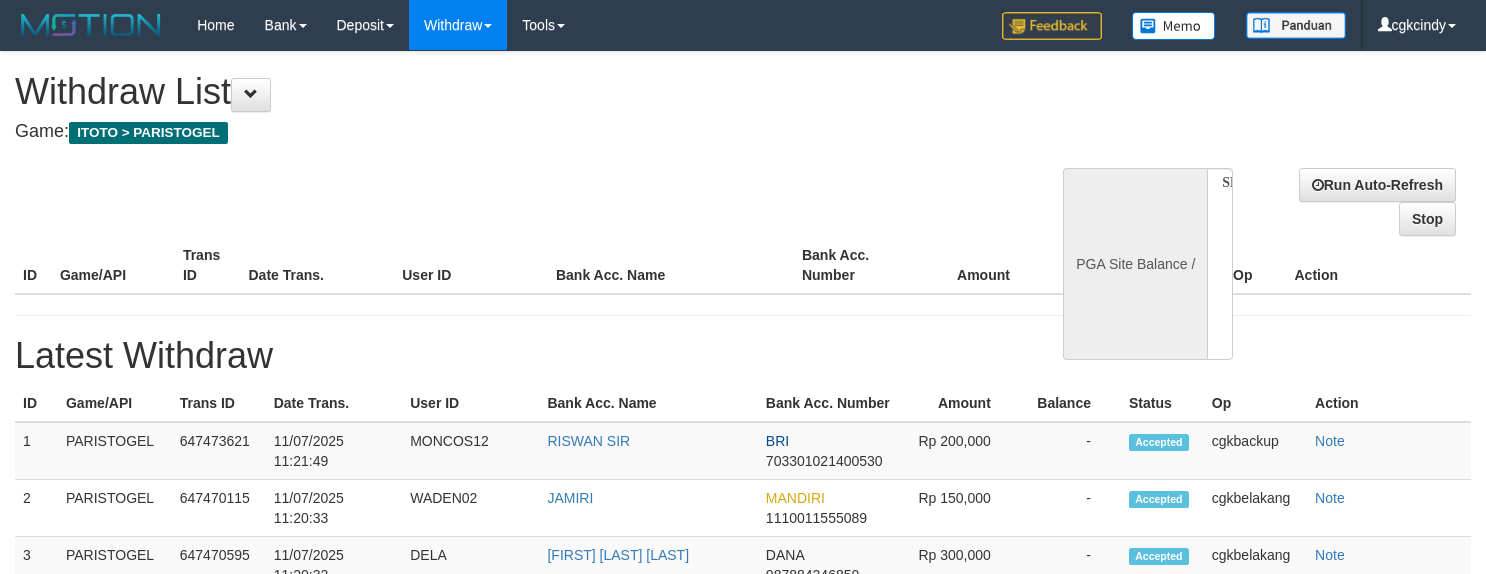 select 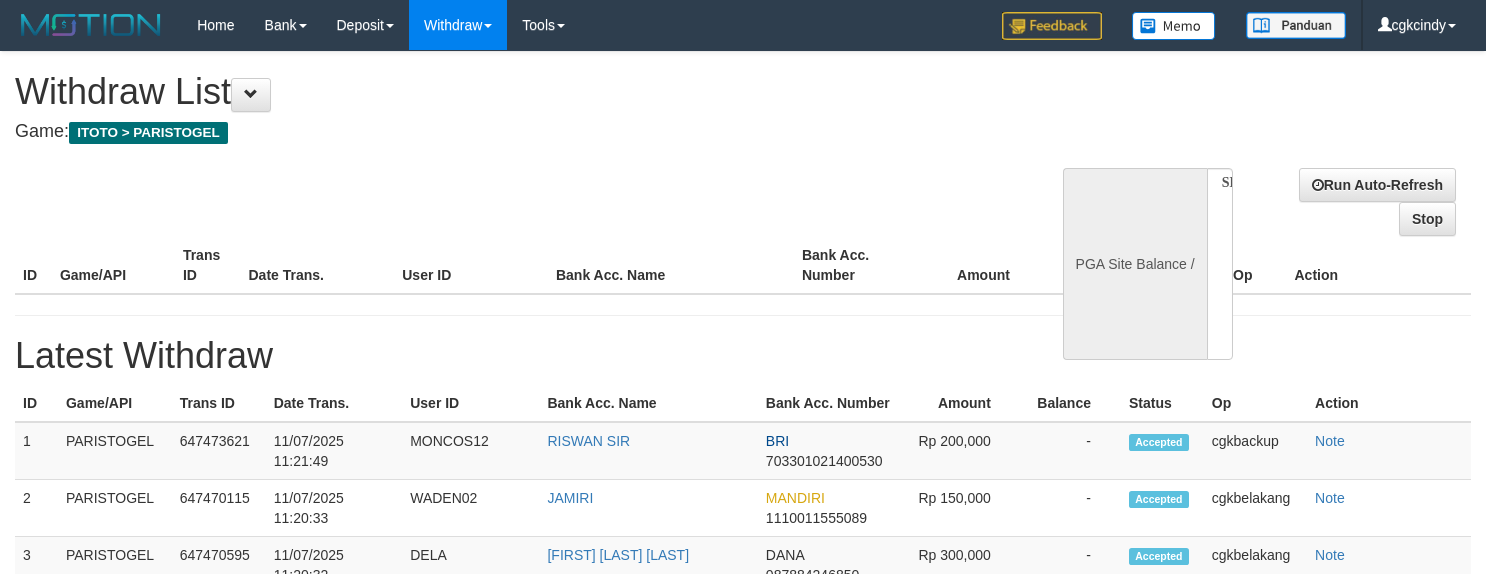 scroll, scrollTop: 0, scrollLeft: 0, axis: both 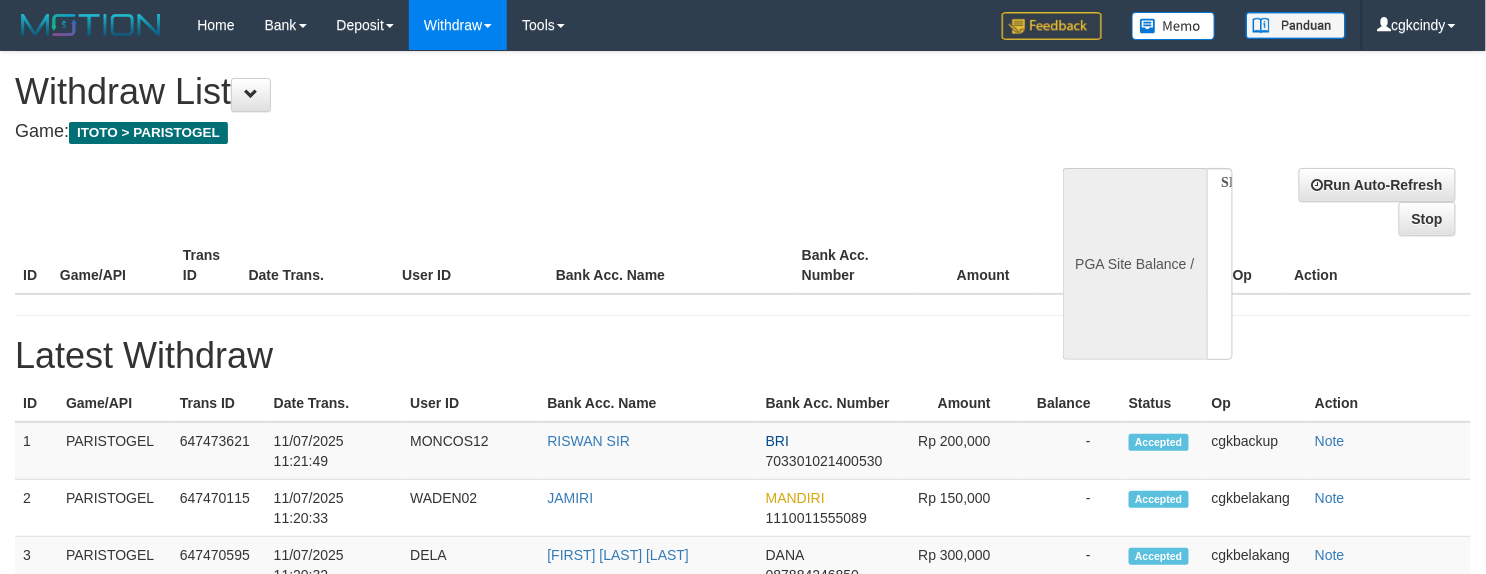 select on "**" 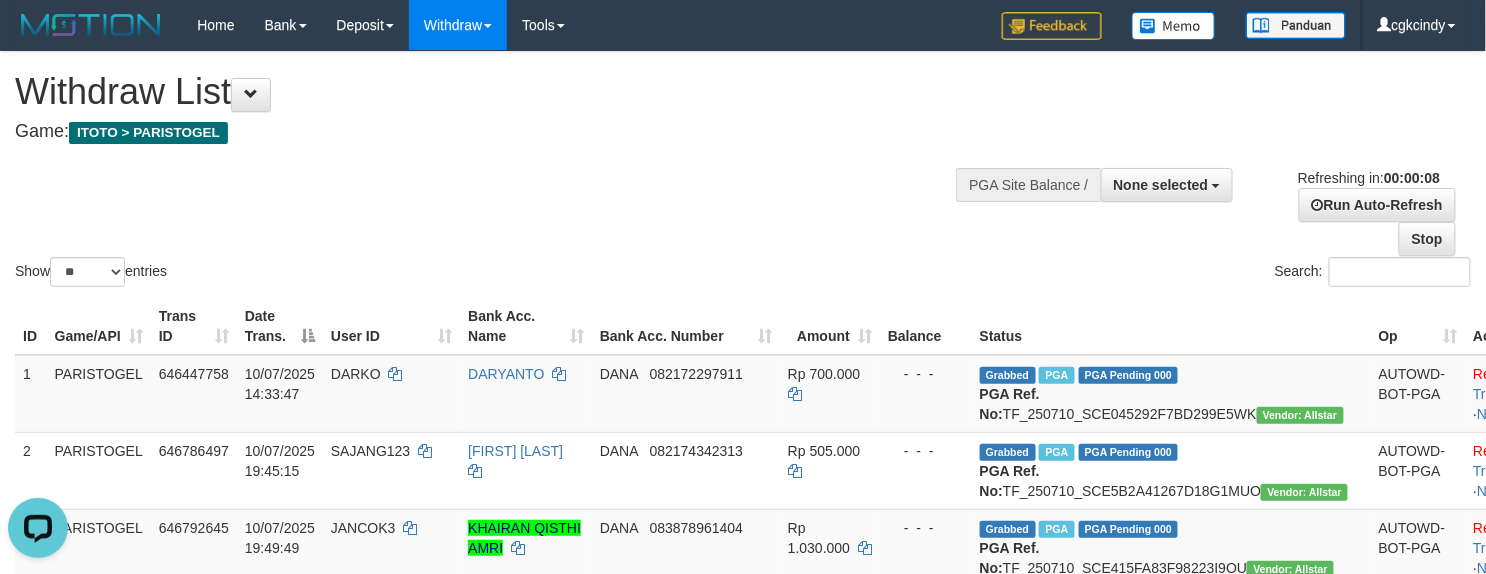 scroll, scrollTop: 0, scrollLeft: 0, axis: both 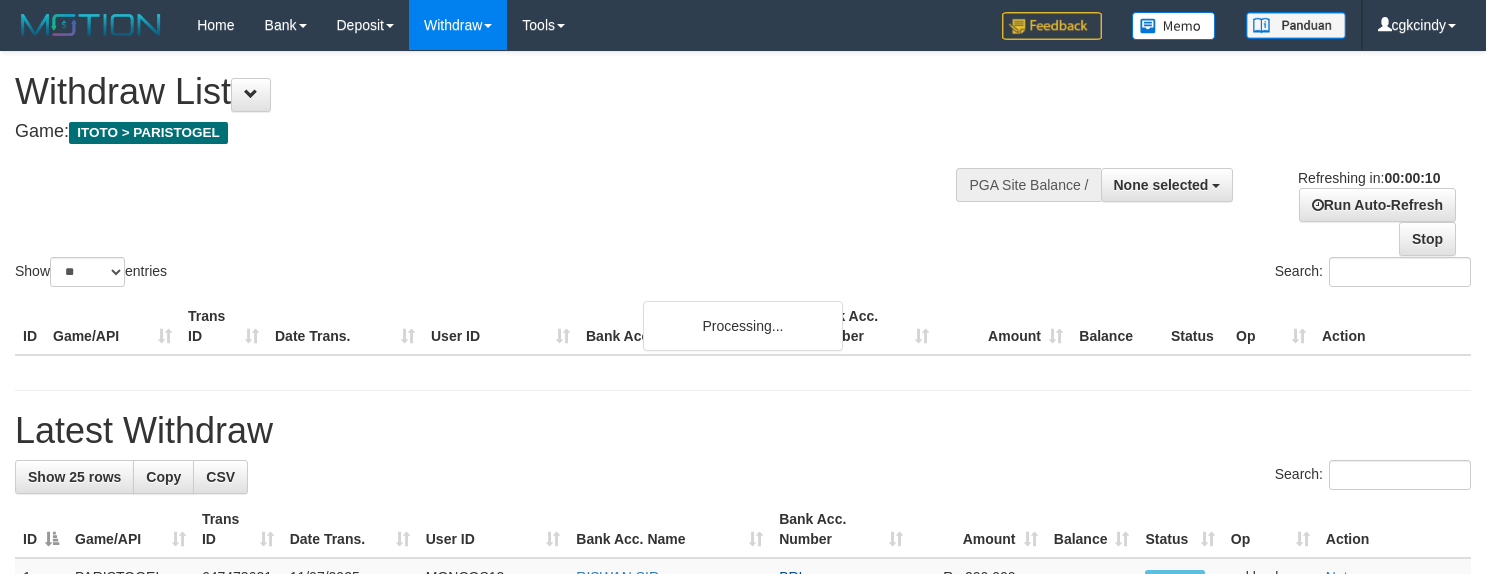 select 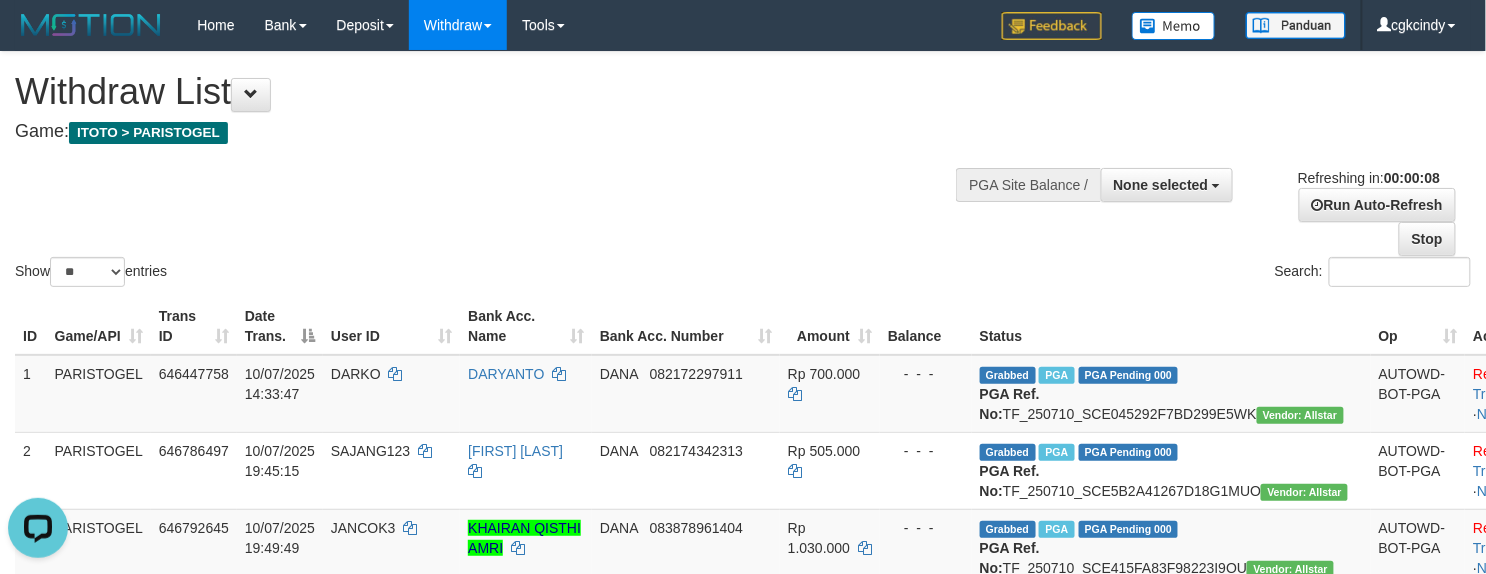 scroll, scrollTop: 0, scrollLeft: 0, axis: both 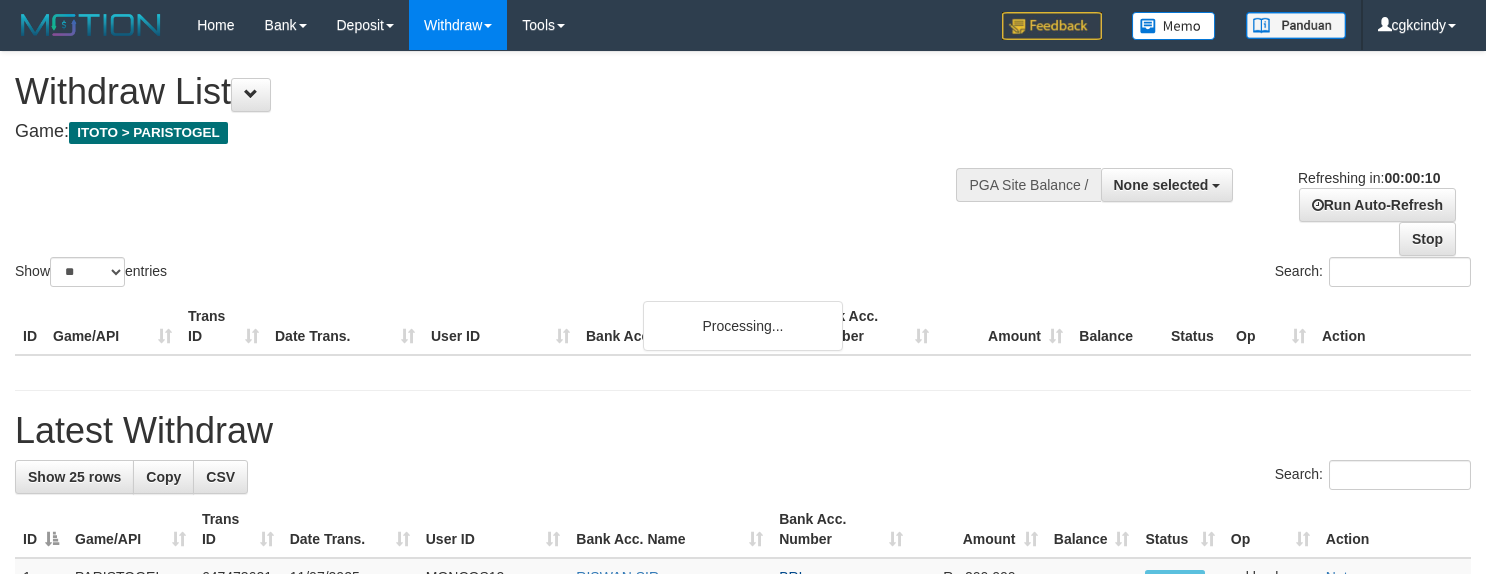 select 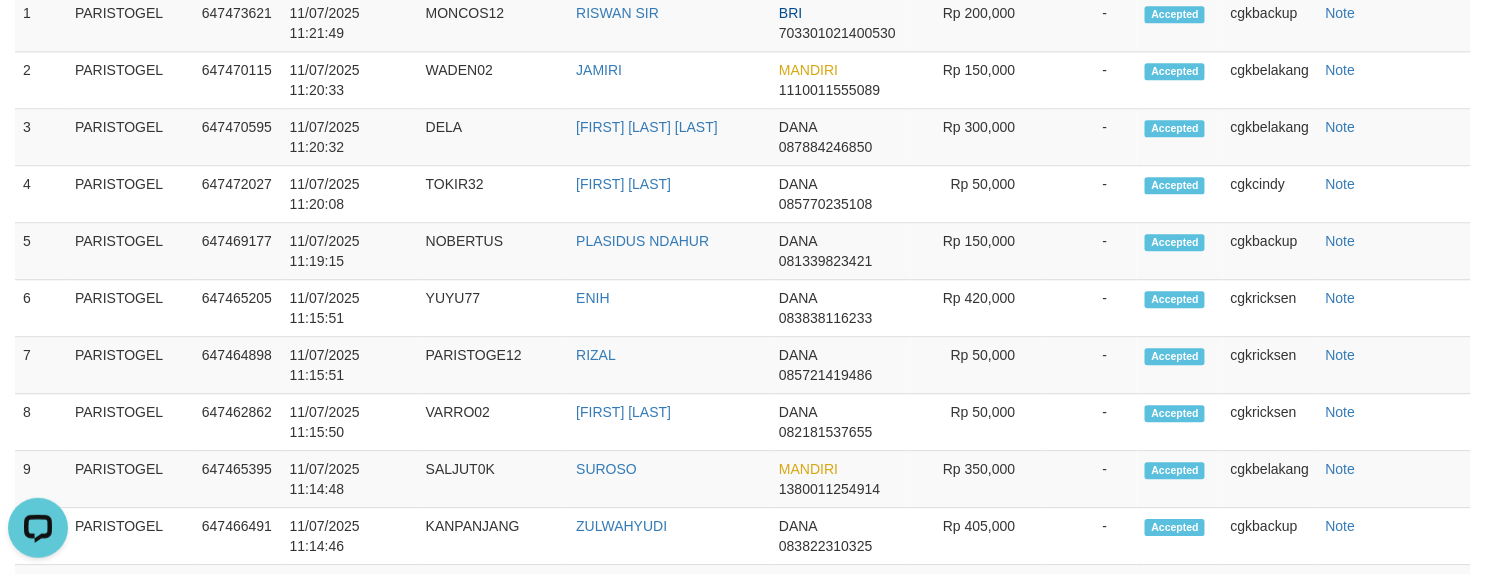 scroll, scrollTop: 0, scrollLeft: 0, axis: both 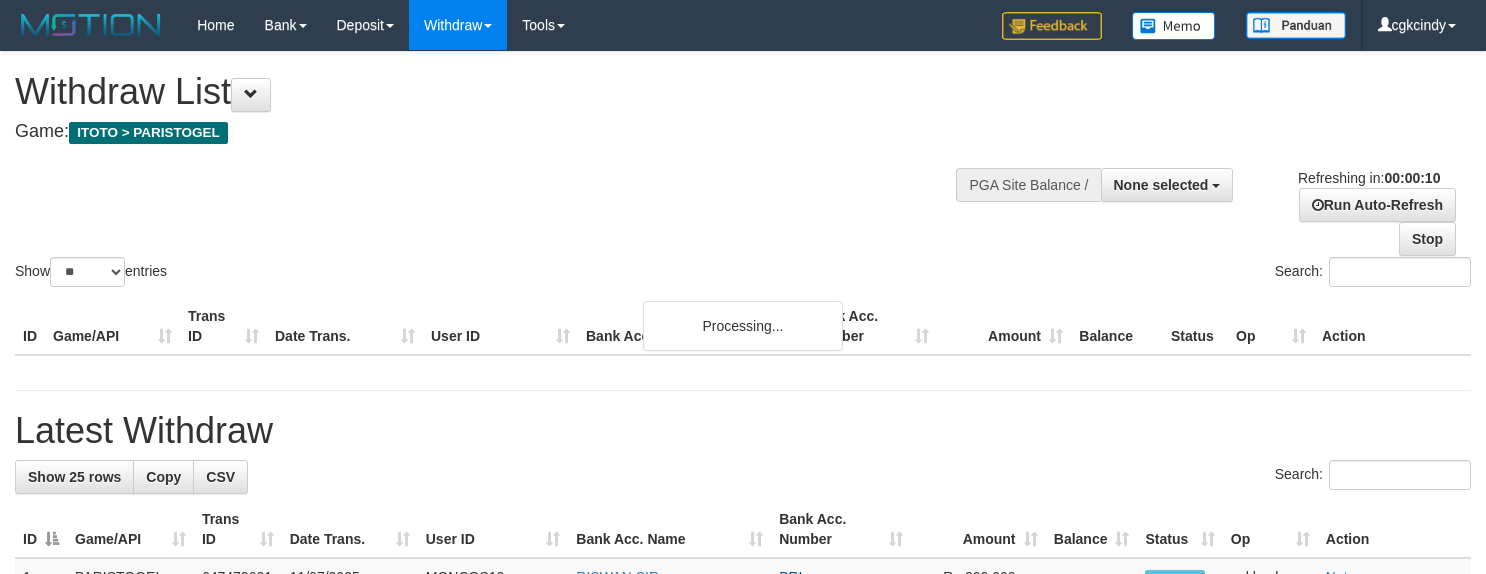 select 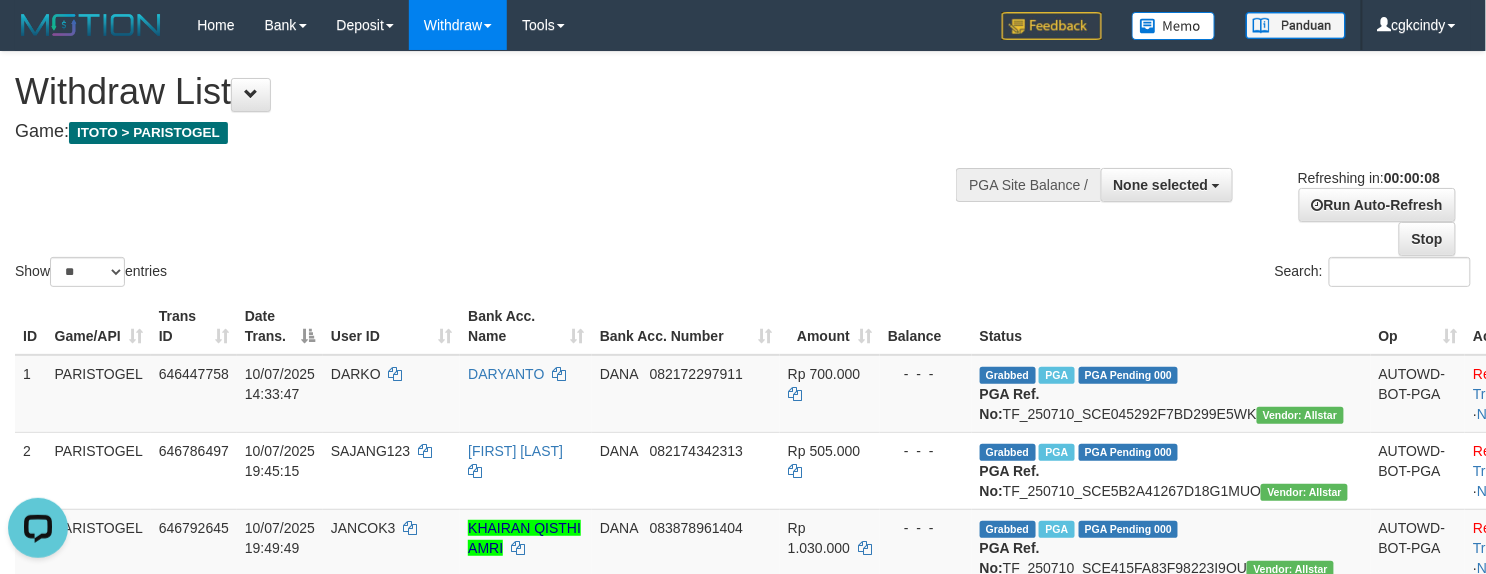 scroll, scrollTop: 0, scrollLeft: 0, axis: both 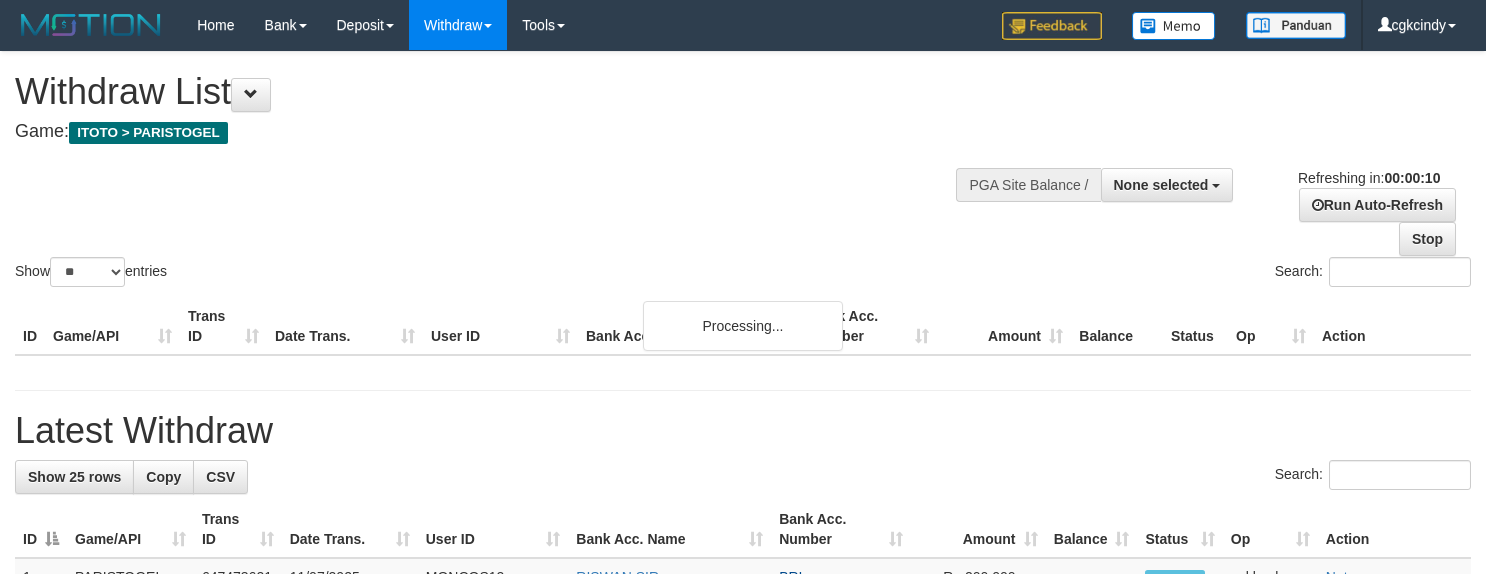 select 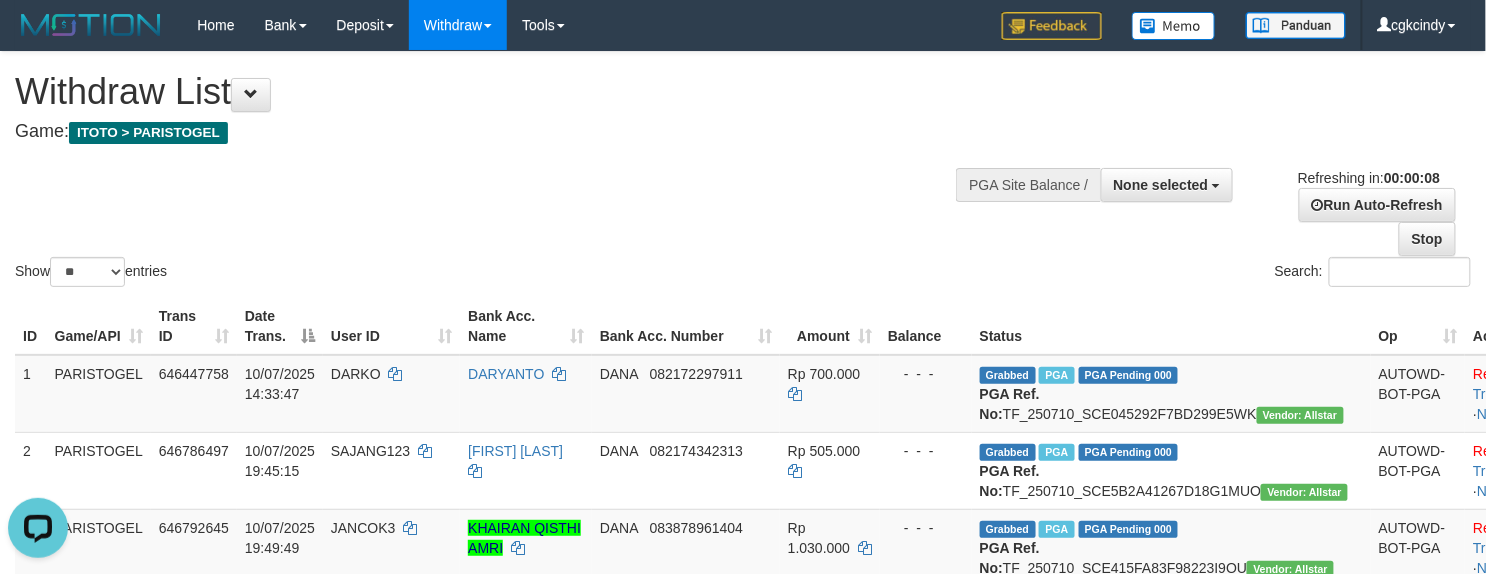 scroll, scrollTop: 0, scrollLeft: 0, axis: both 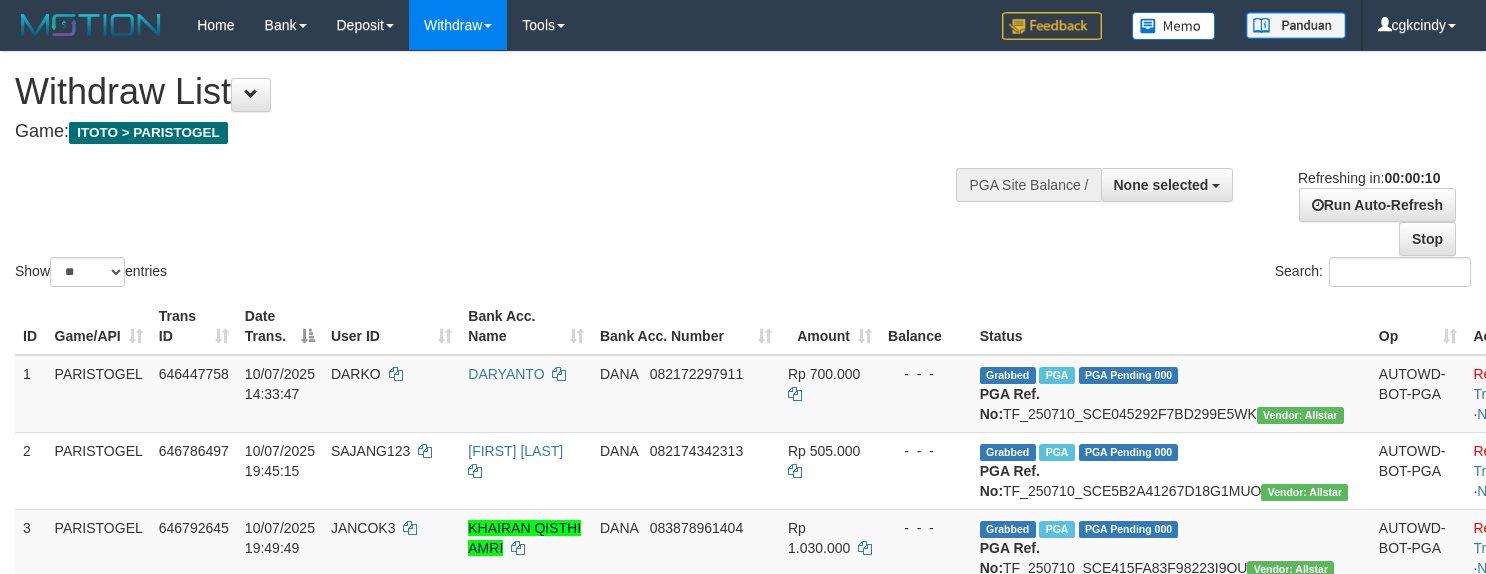 select 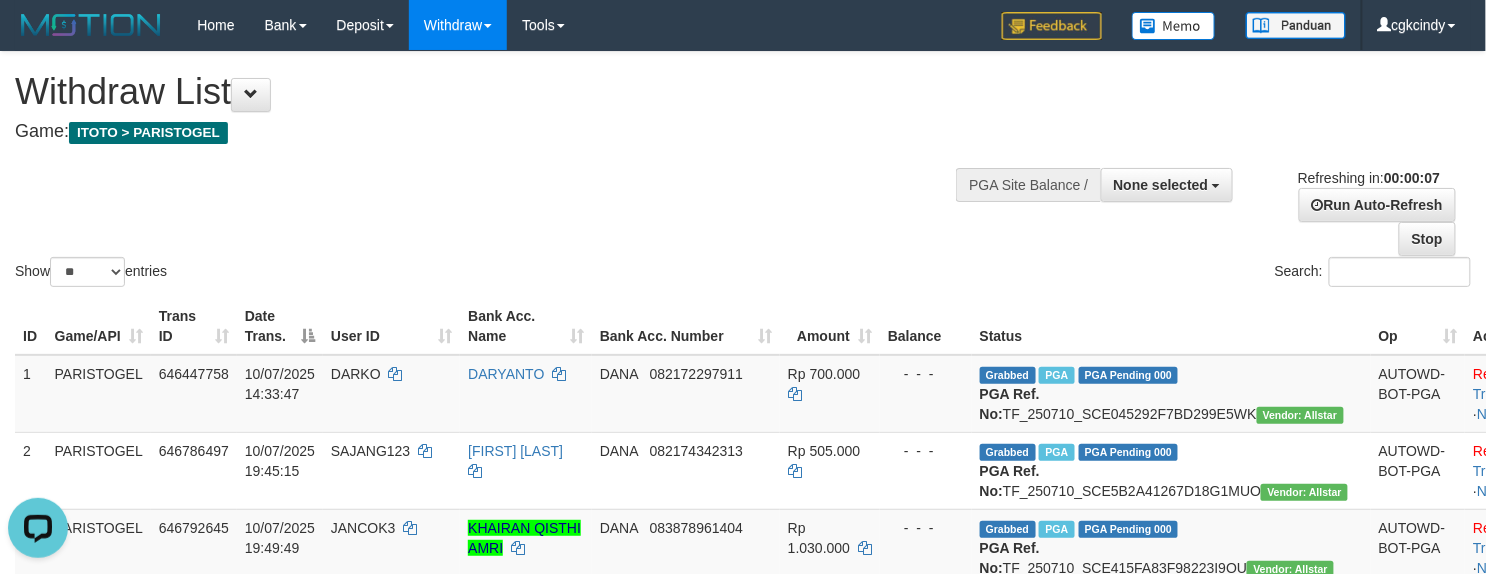 scroll, scrollTop: 0, scrollLeft: 0, axis: both 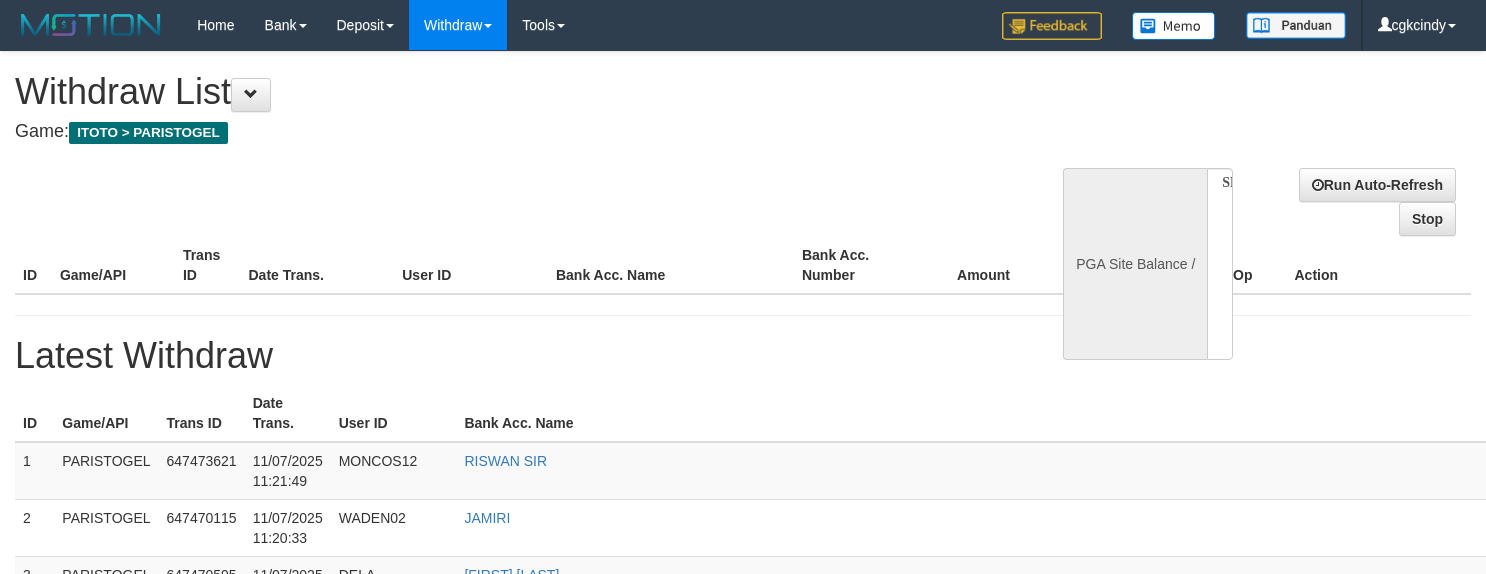 select 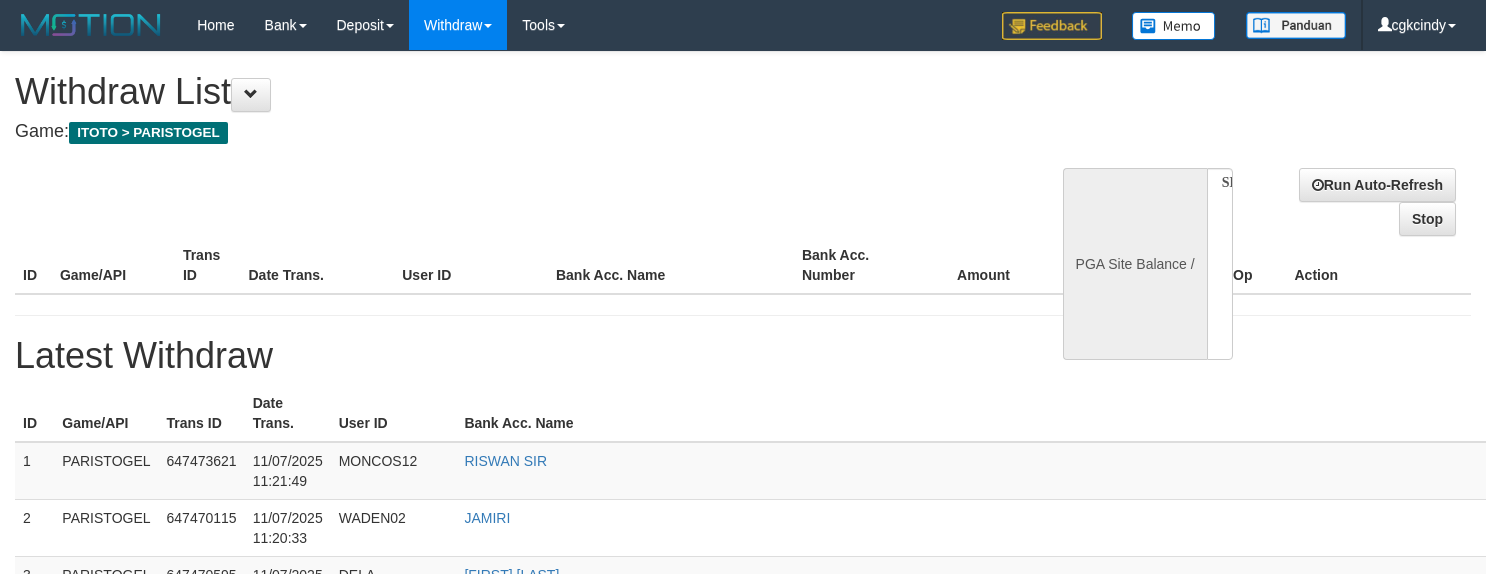 scroll, scrollTop: 0, scrollLeft: 0, axis: both 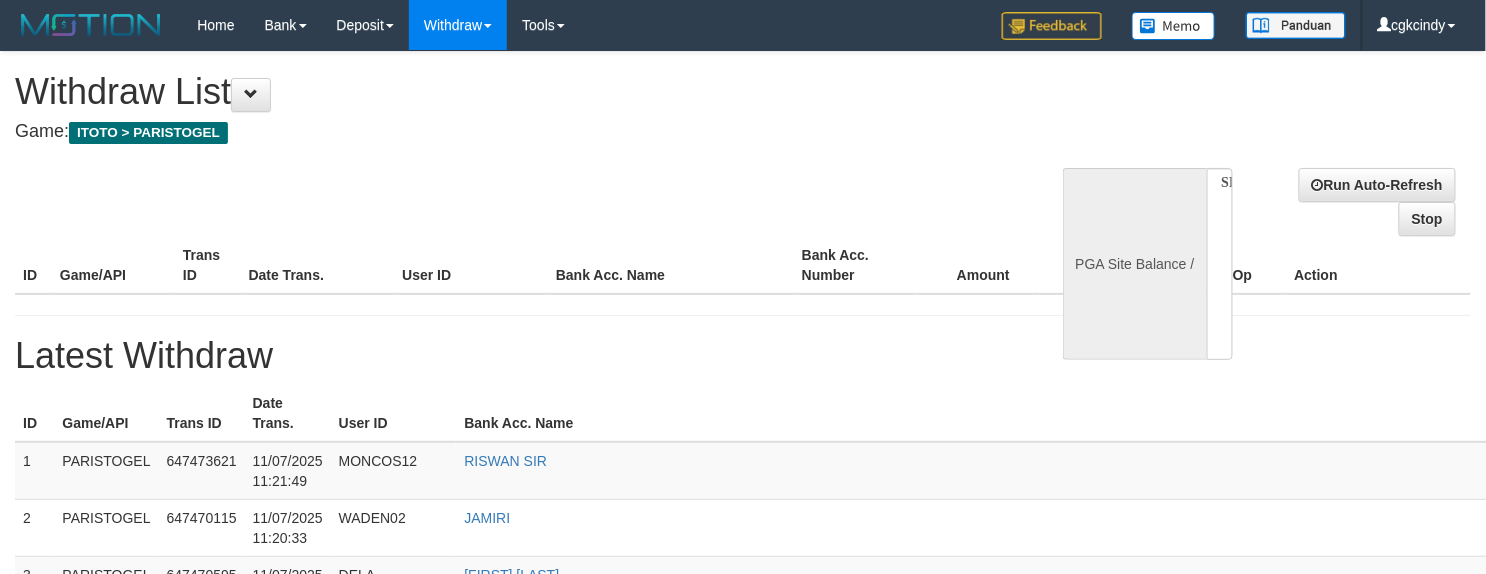 select on "**" 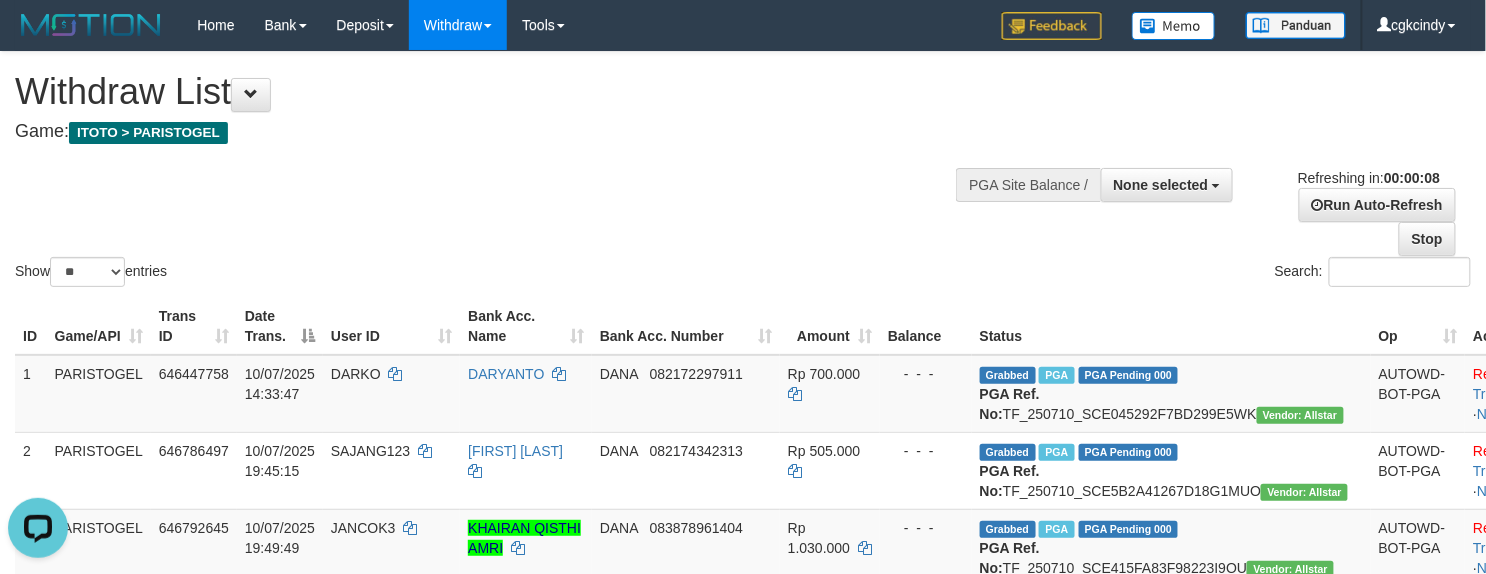 scroll, scrollTop: 0, scrollLeft: 0, axis: both 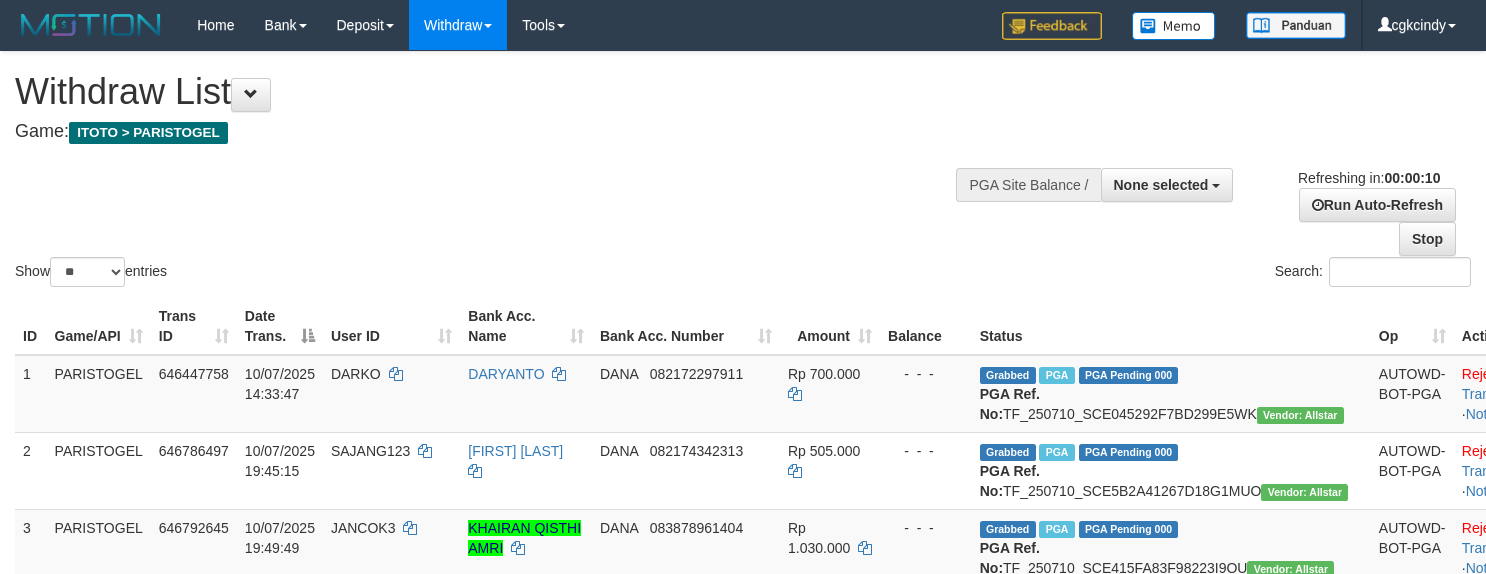 select 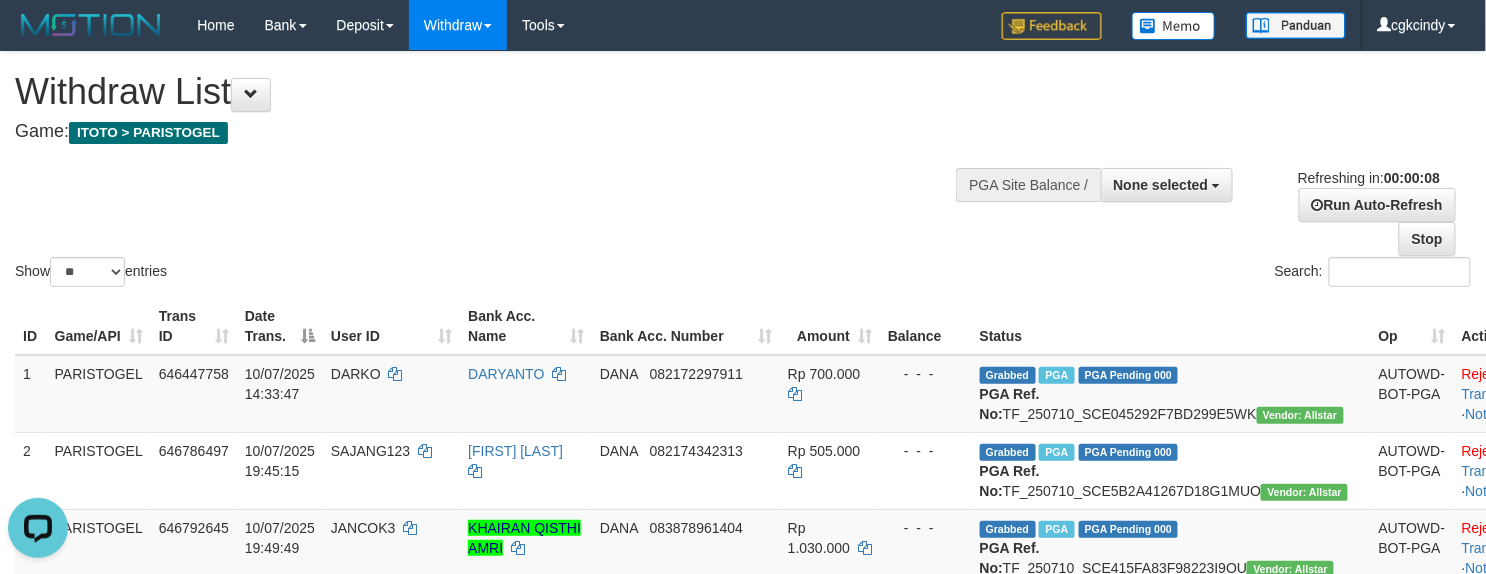scroll, scrollTop: 0, scrollLeft: 0, axis: both 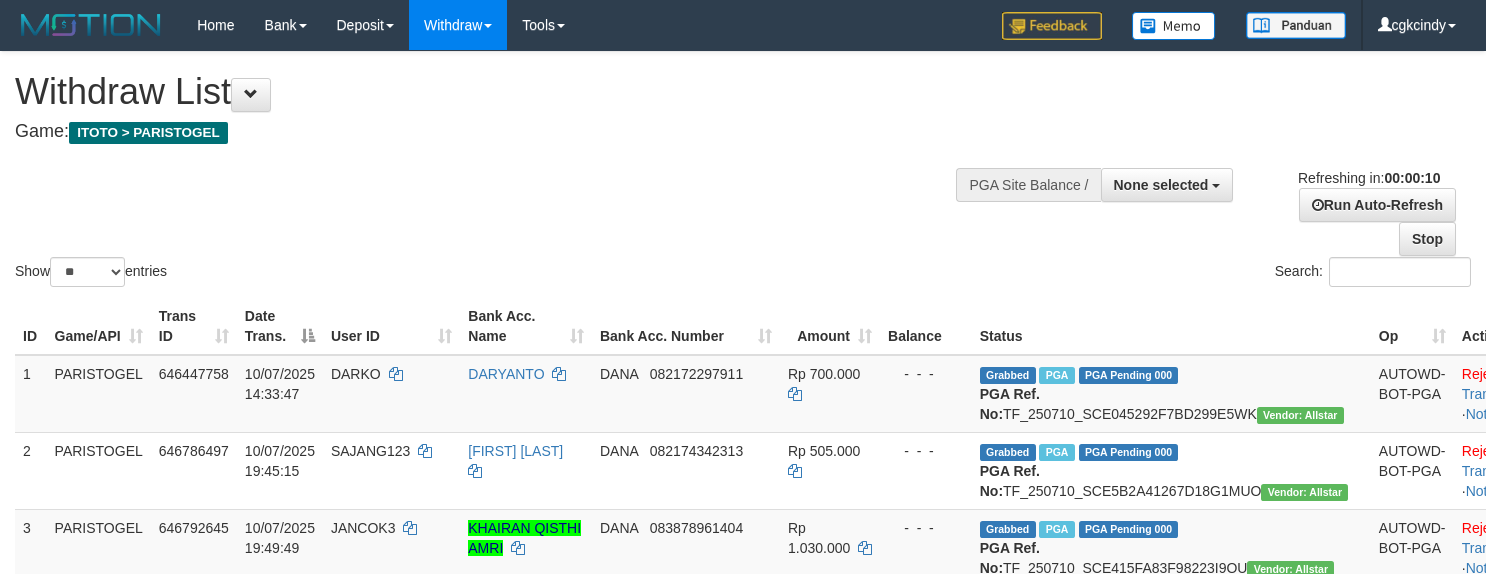 select 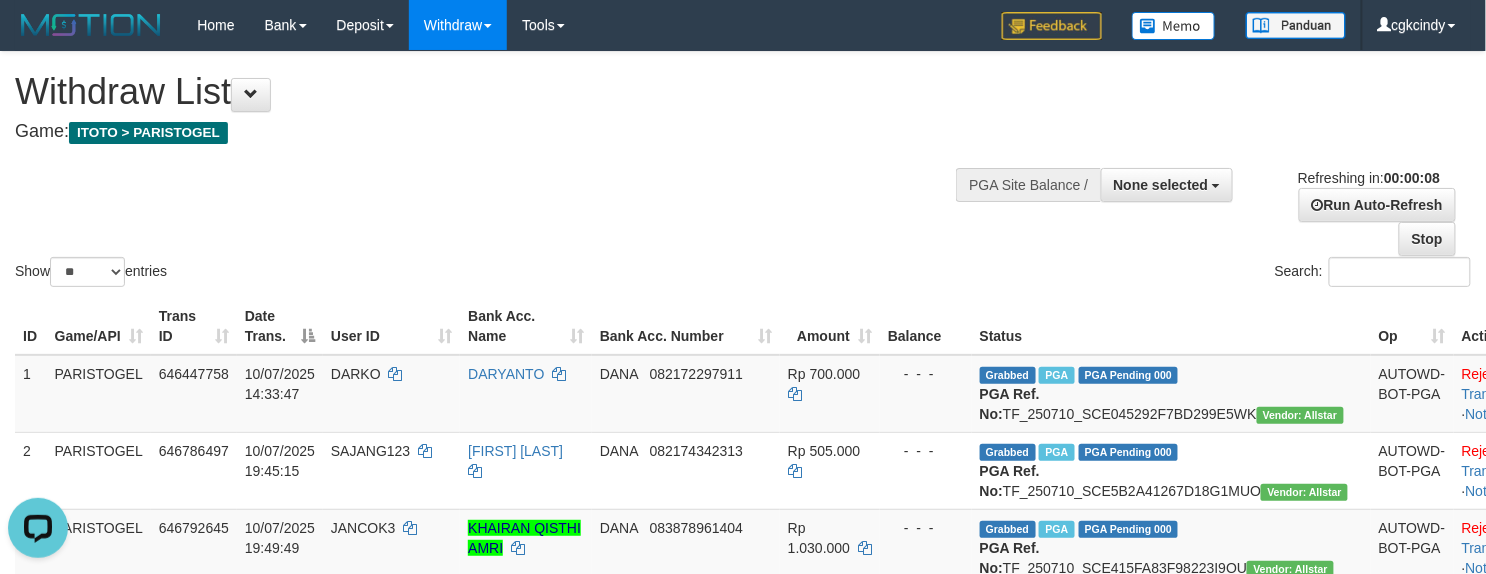 scroll, scrollTop: 0, scrollLeft: 0, axis: both 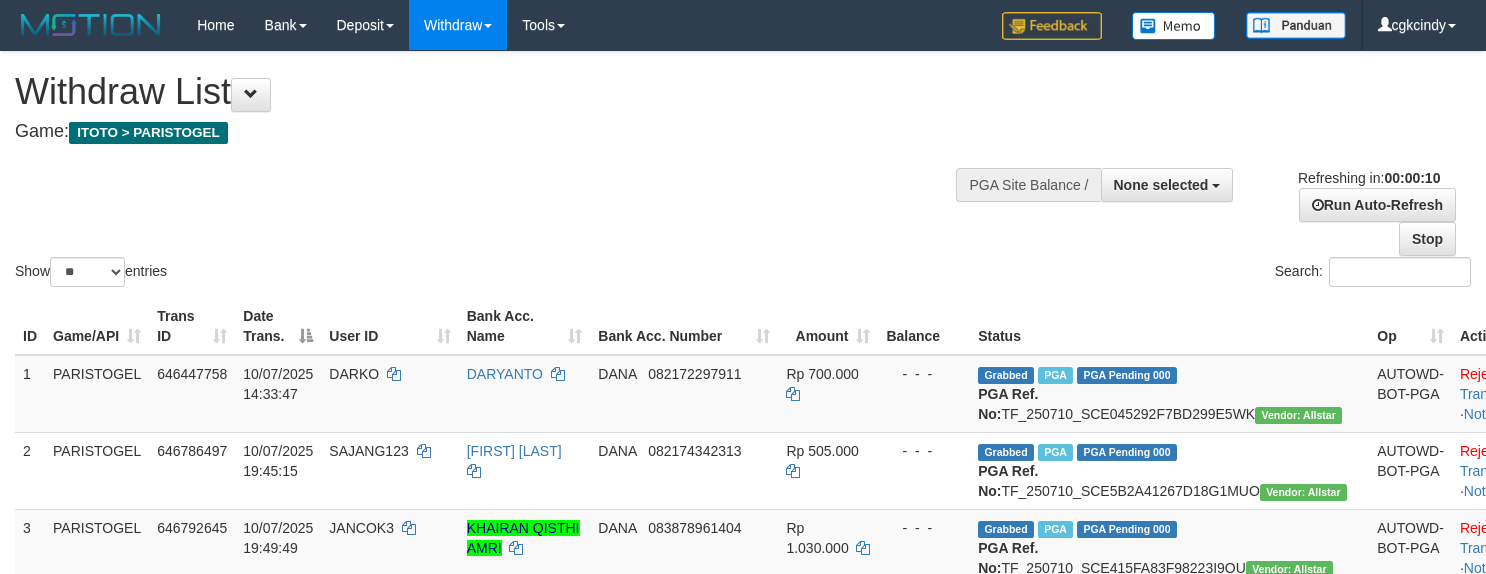 select 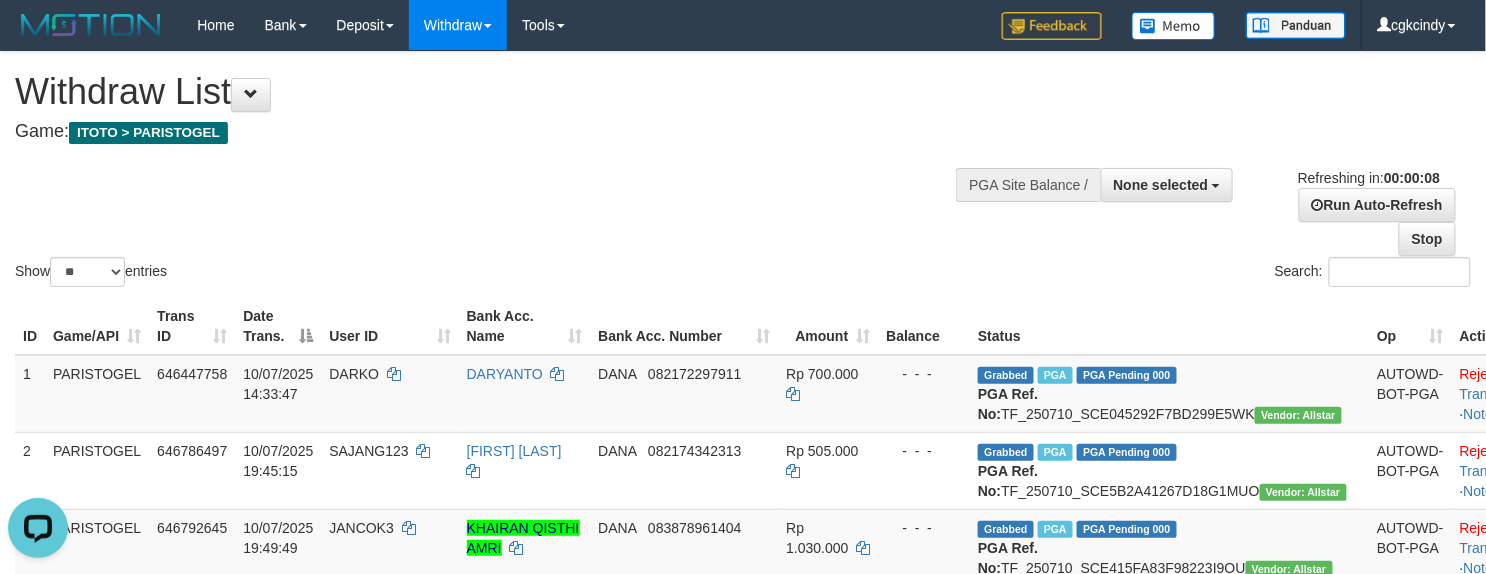 scroll, scrollTop: 0, scrollLeft: 0, axis: both 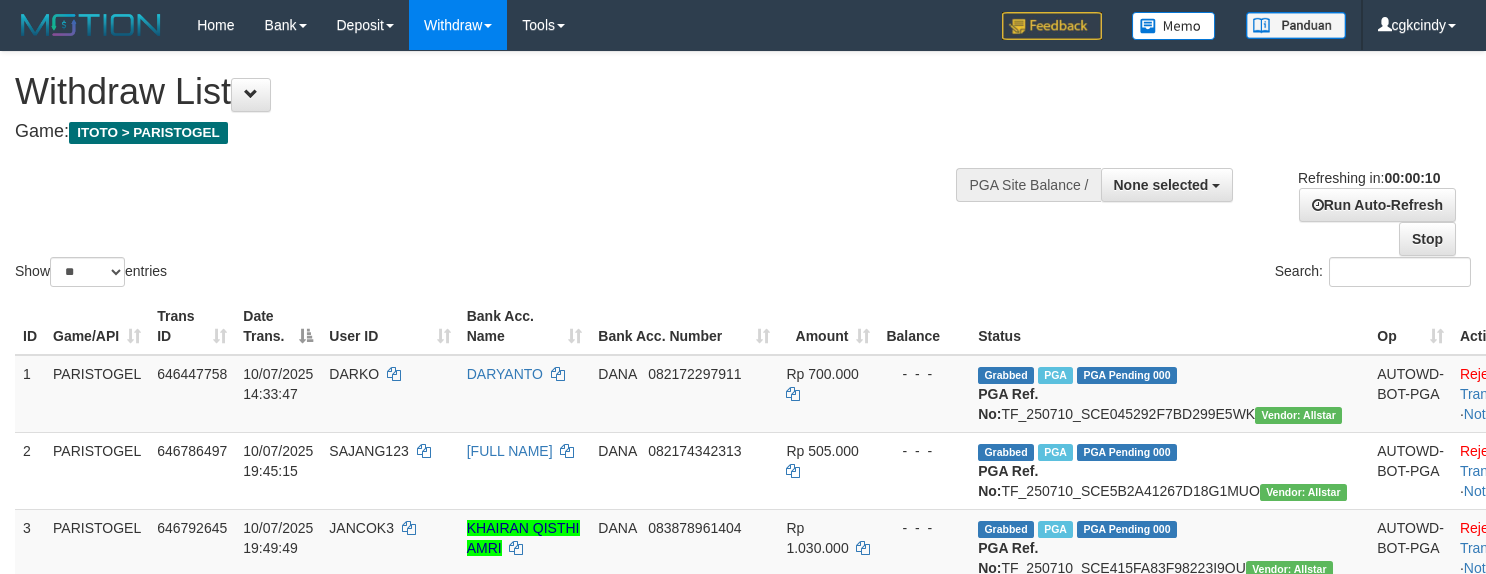 select 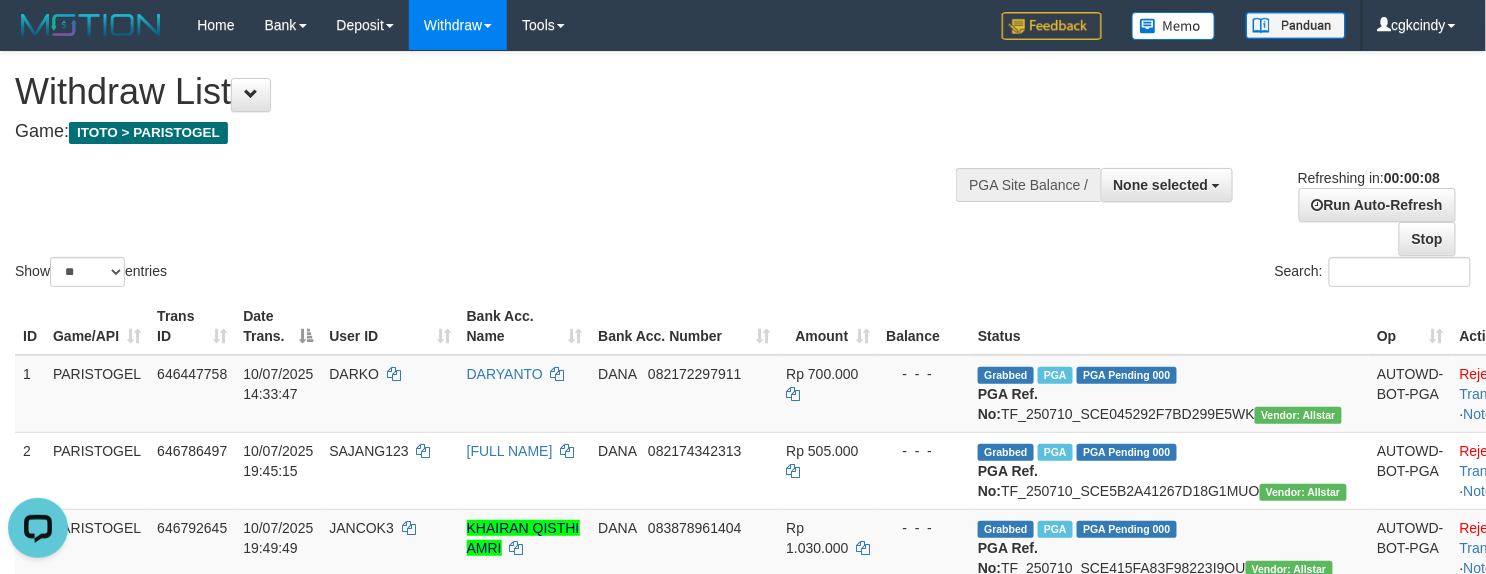 scroll, scrollTop: 0, scrollLeft: 0, axis: both 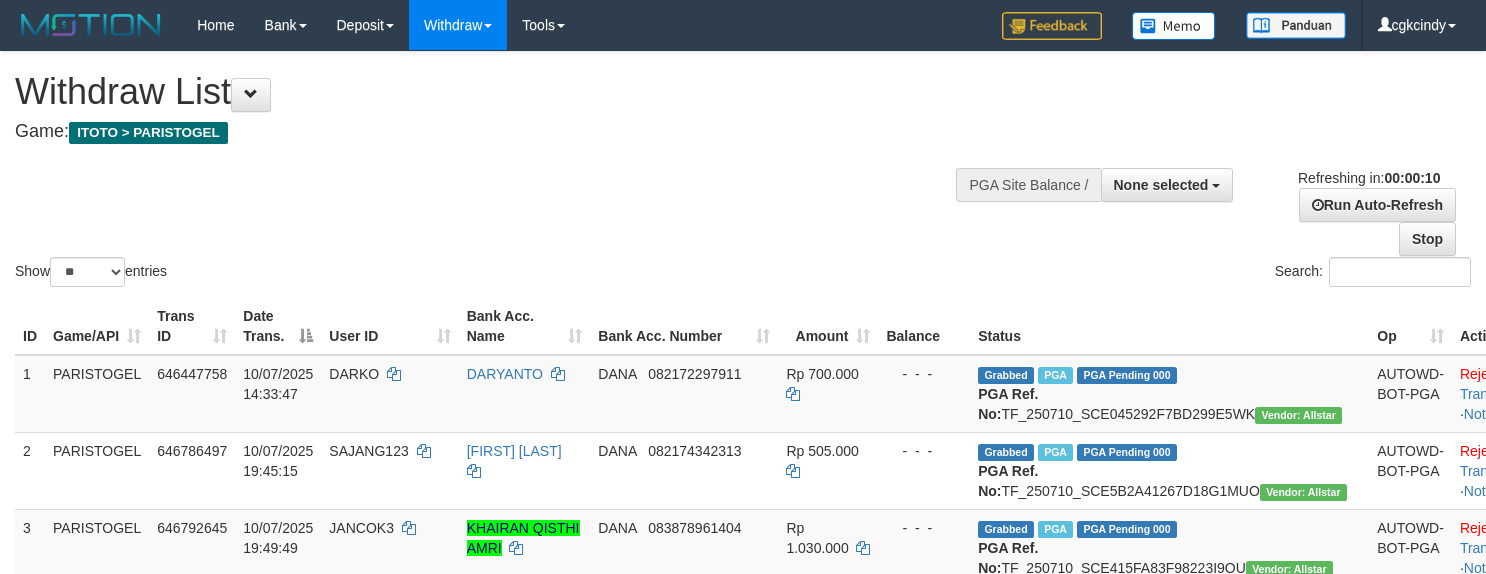 select 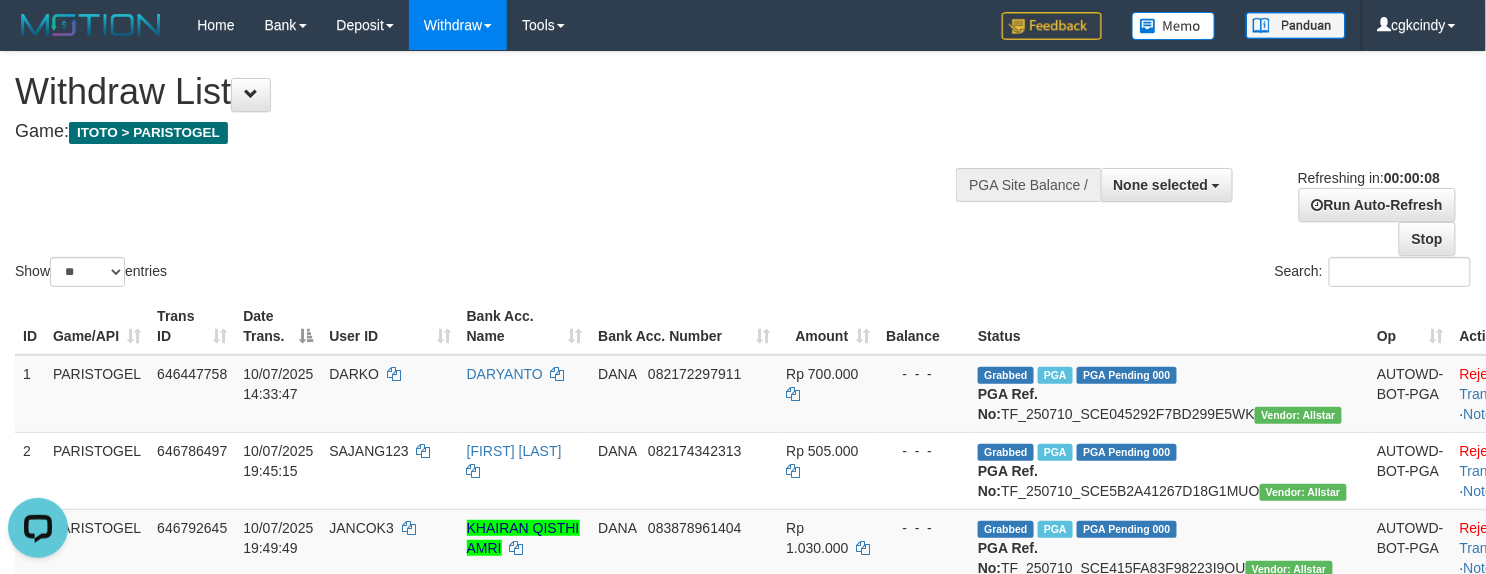 scroll, scrollTop: 0, scrollLeft: 0, axis: both 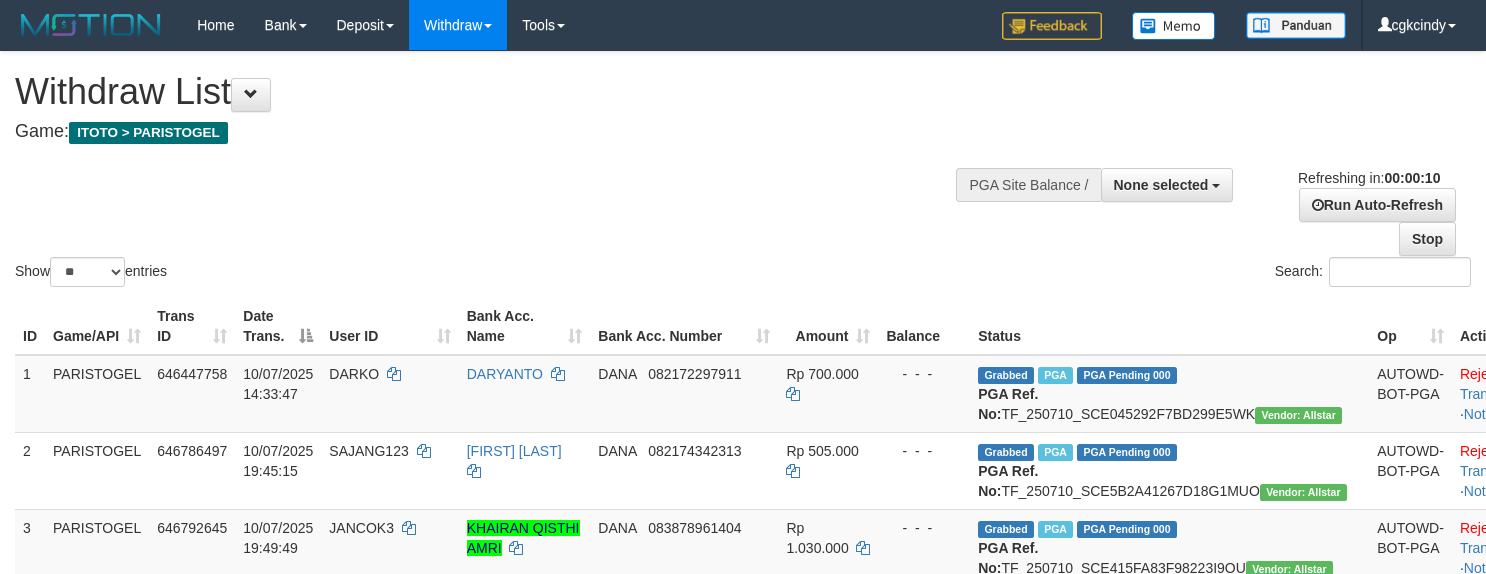 select 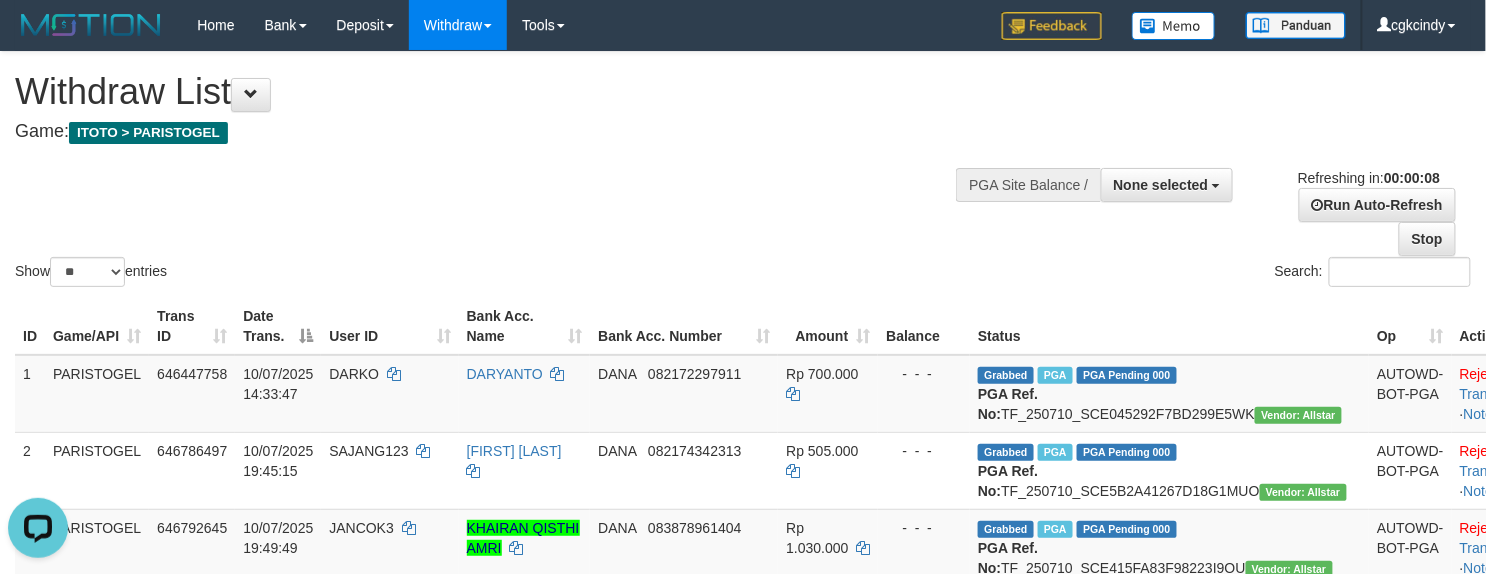 scroll, scrollTop: 0, scrollLeft: 0, axis: both 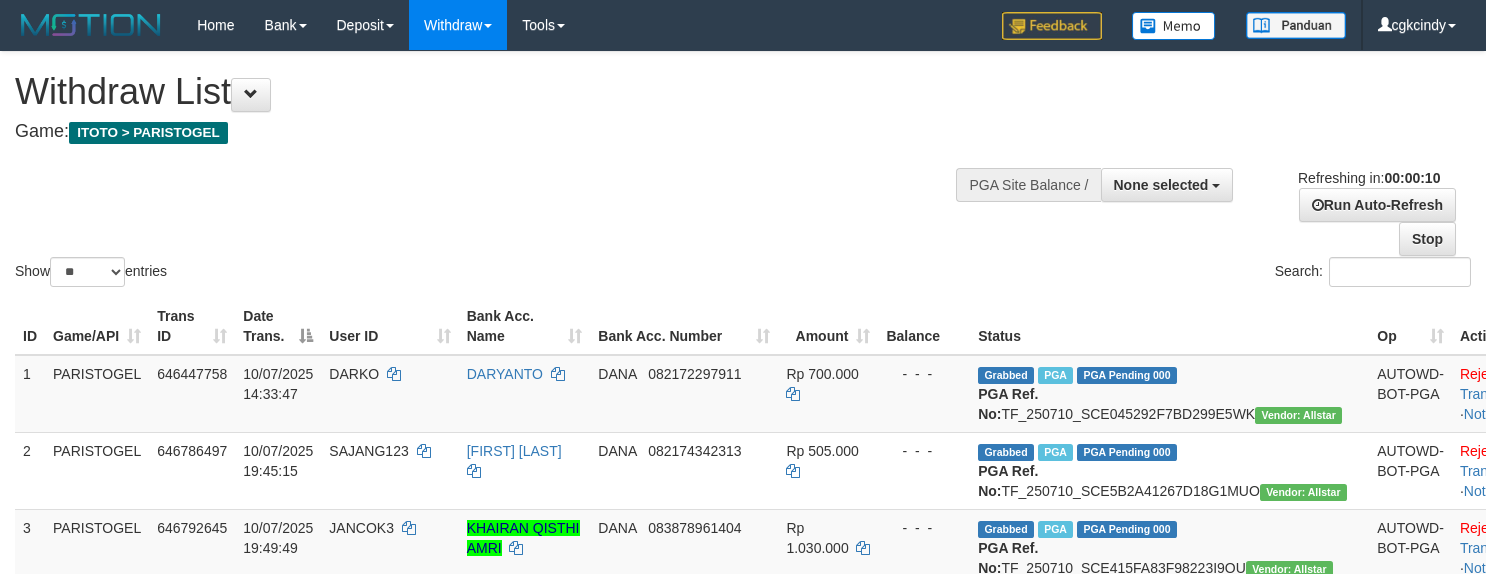 select 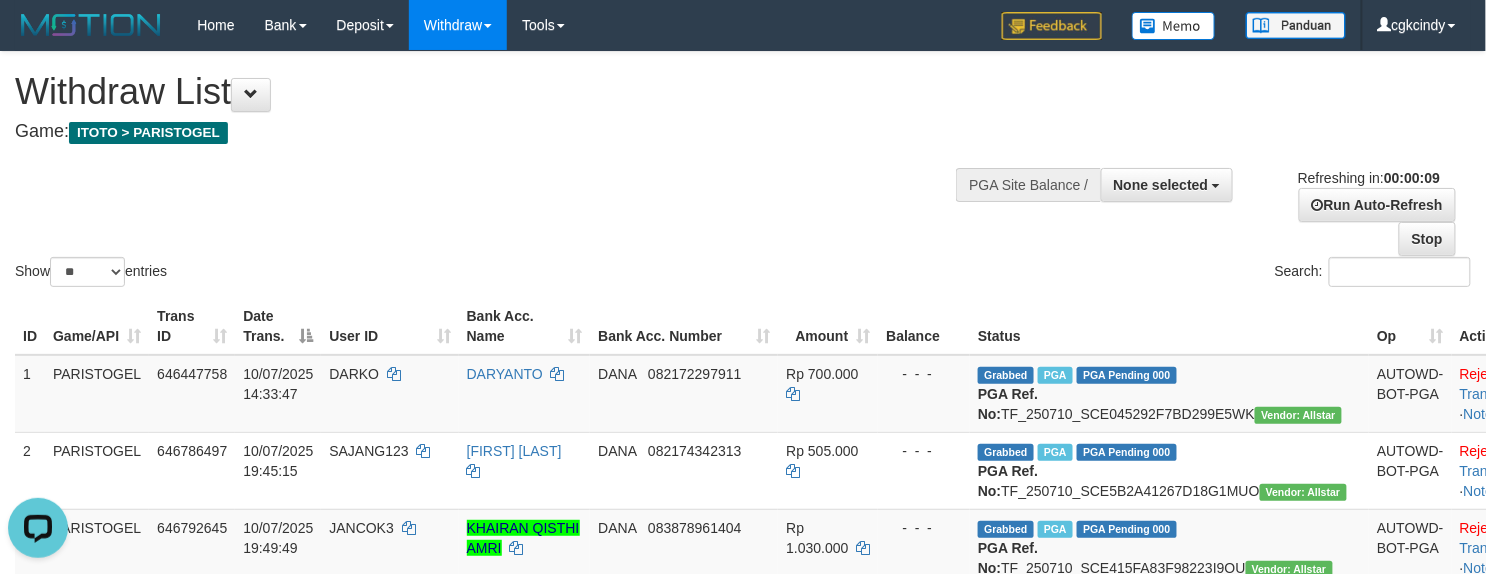 scroll, scrollTop: 0, scrollLeft: 0, axis: both 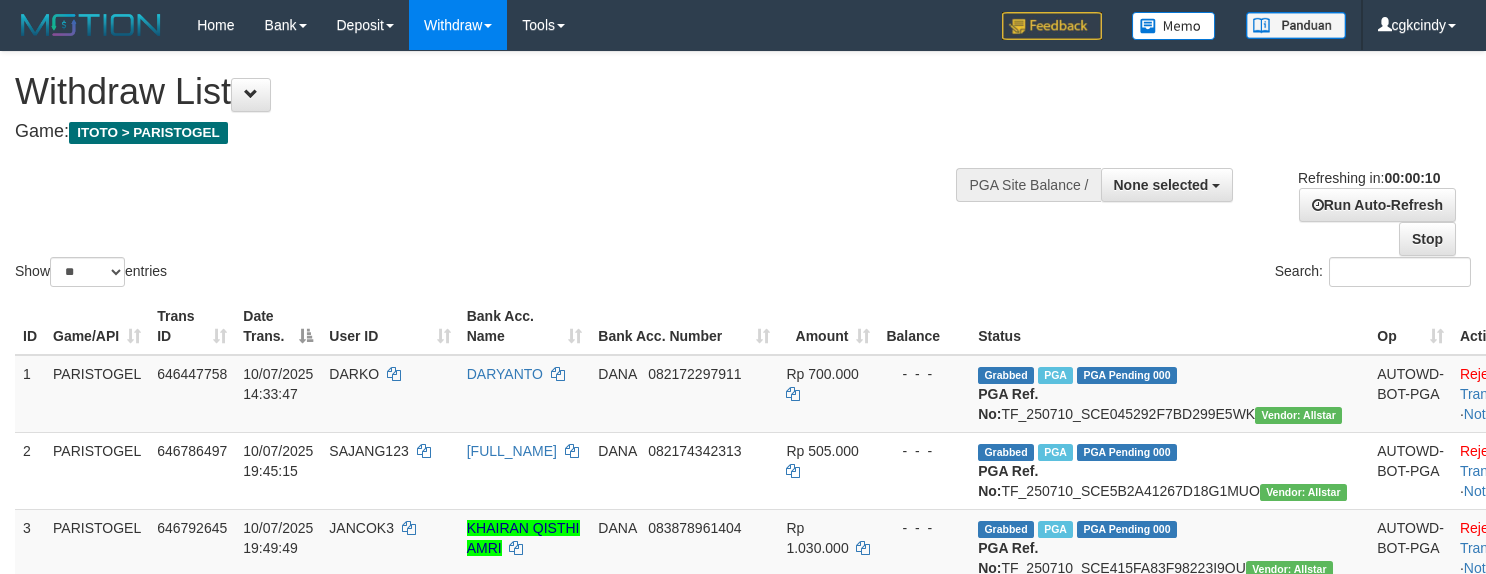 select 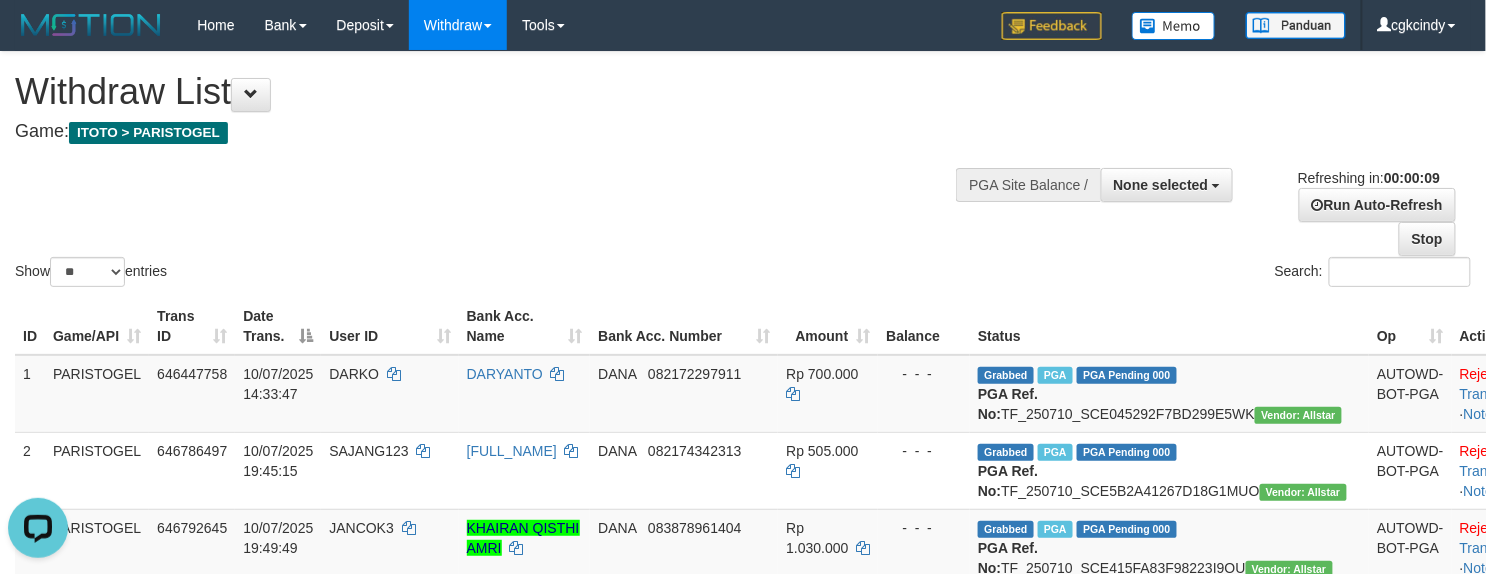 scroll, scrollTop: 0, scrollLeft: 0, axis: both 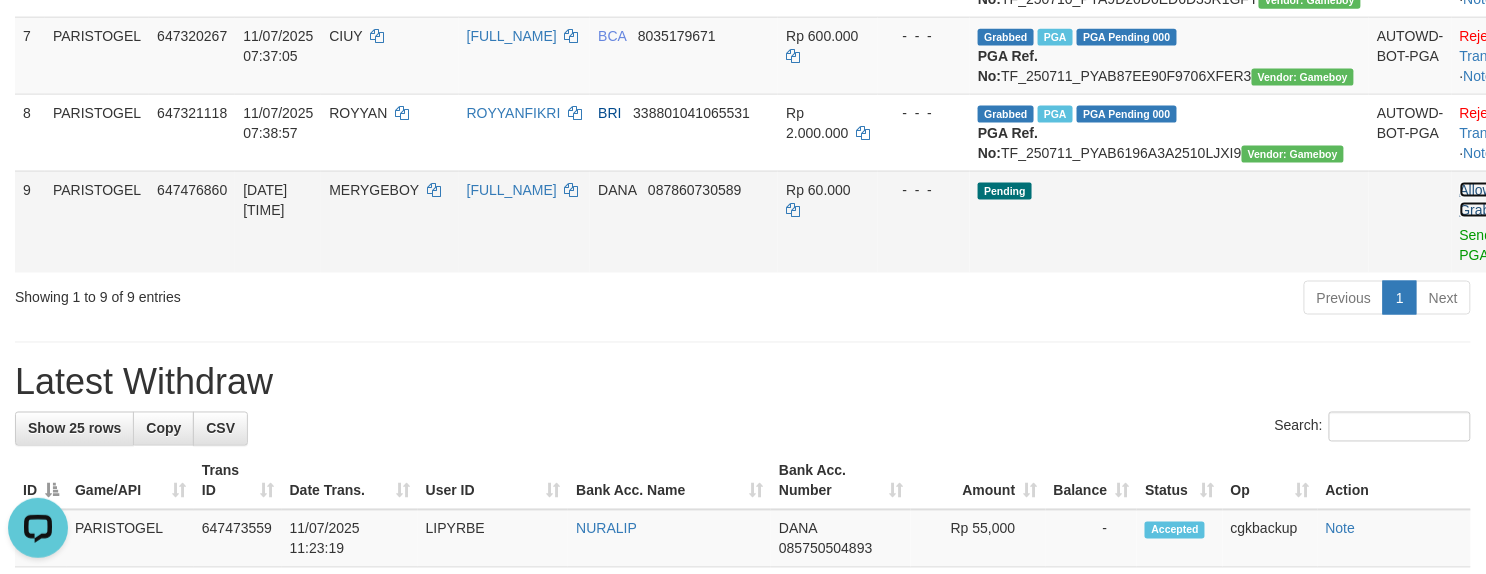 click on "Allow Grab" at bounding box center [1476, 200] 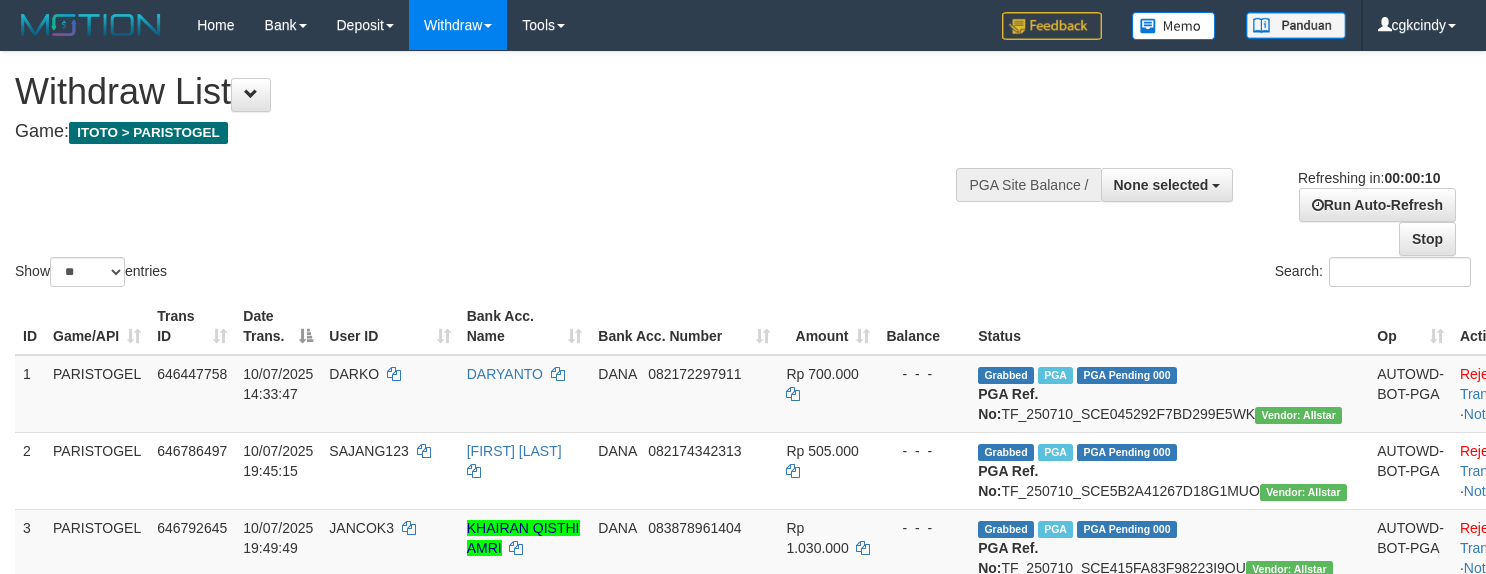 select 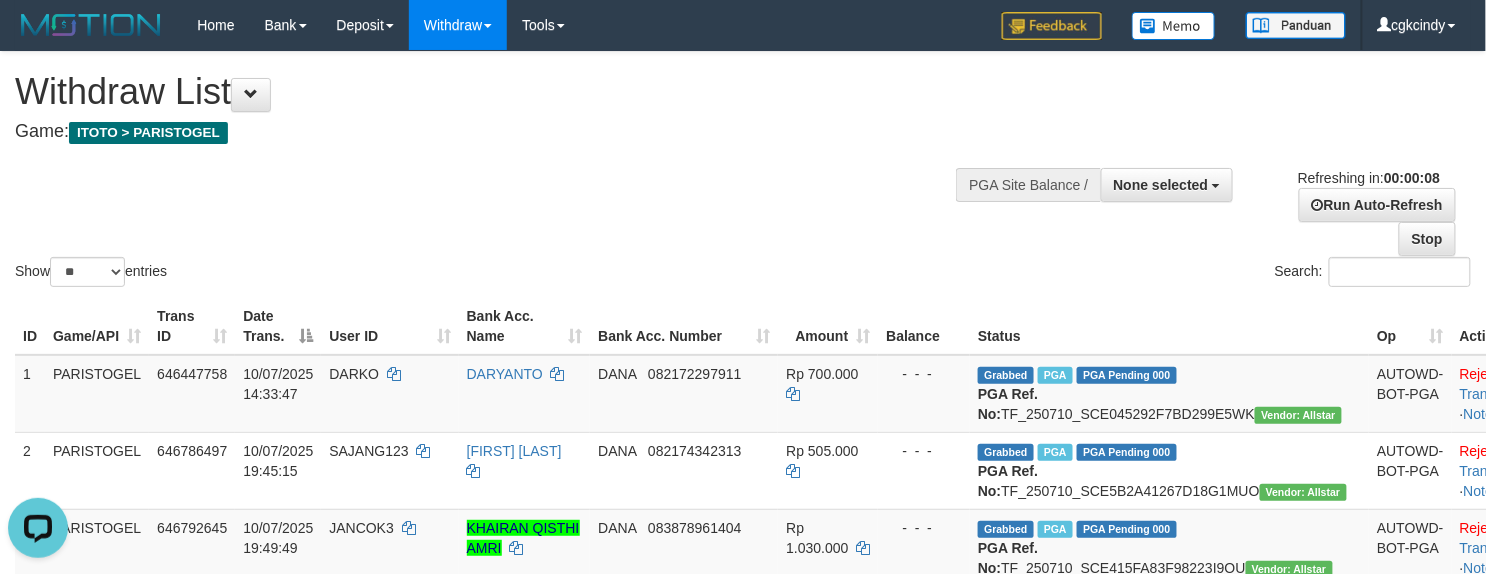 scroll, scrollTop: 0, scrollLeft: 0, axis: both 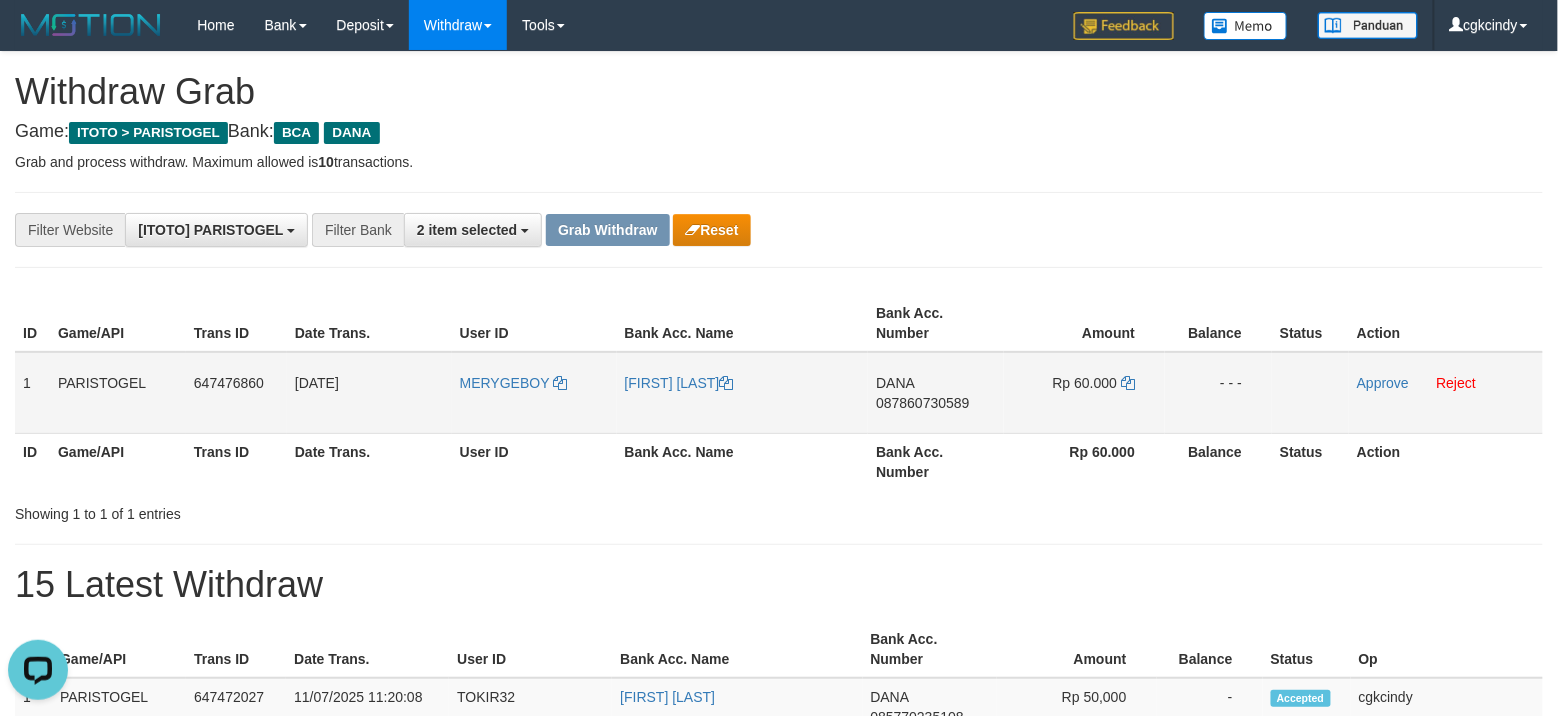 click on "MERYGEBOY" at bounding box center (534, 393) 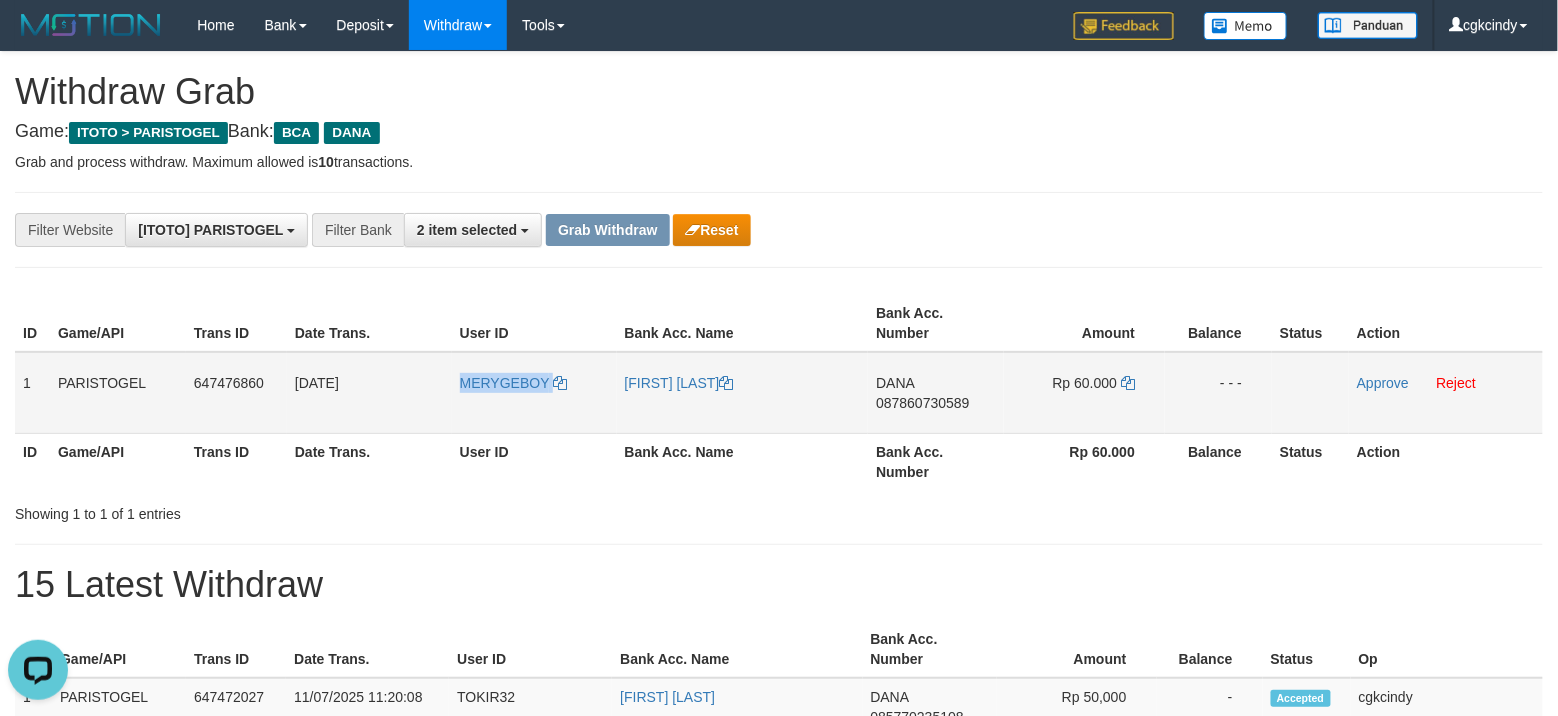 click on "MERYGEBOY" at bounding box center (534, 393) 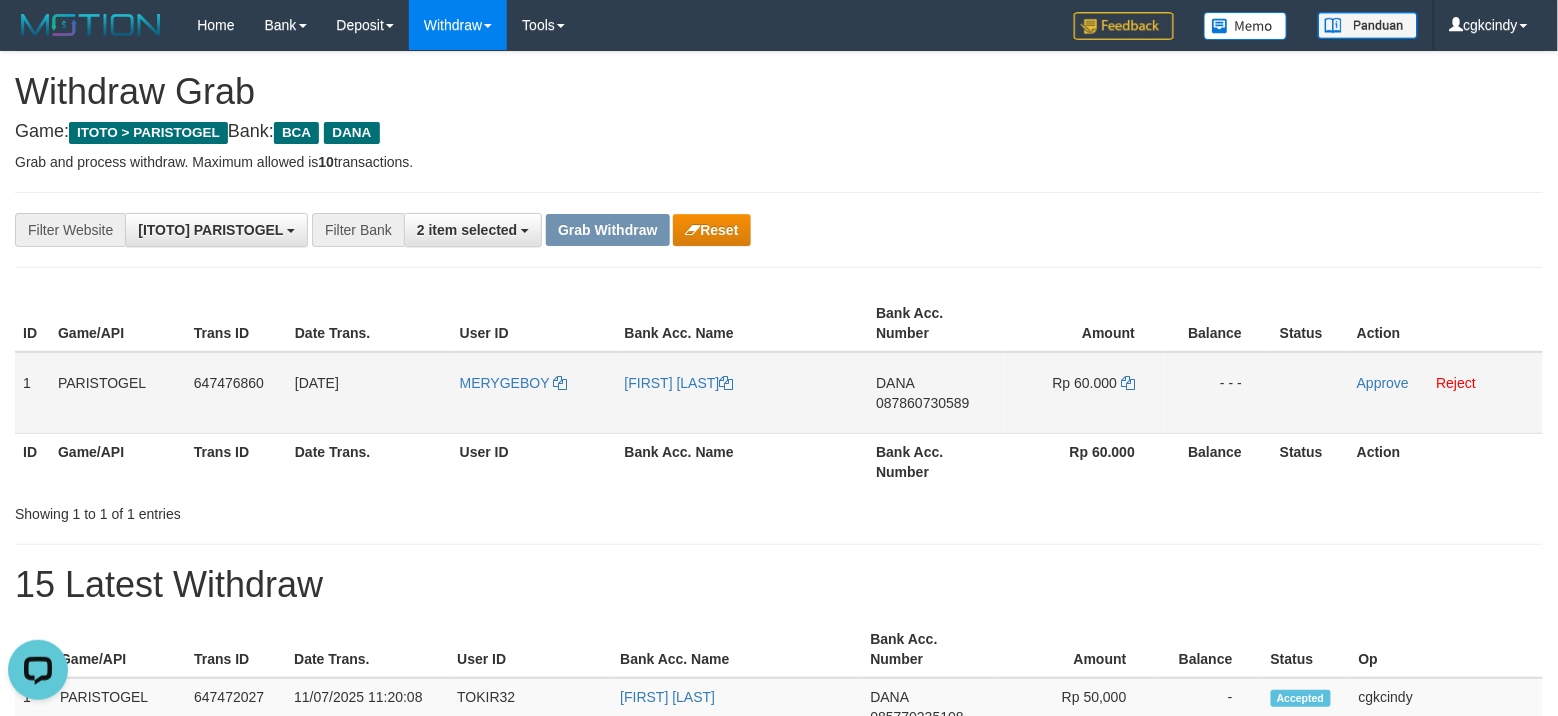 click on "[FIRST] [LAST]" at bounding box center [743, 393] 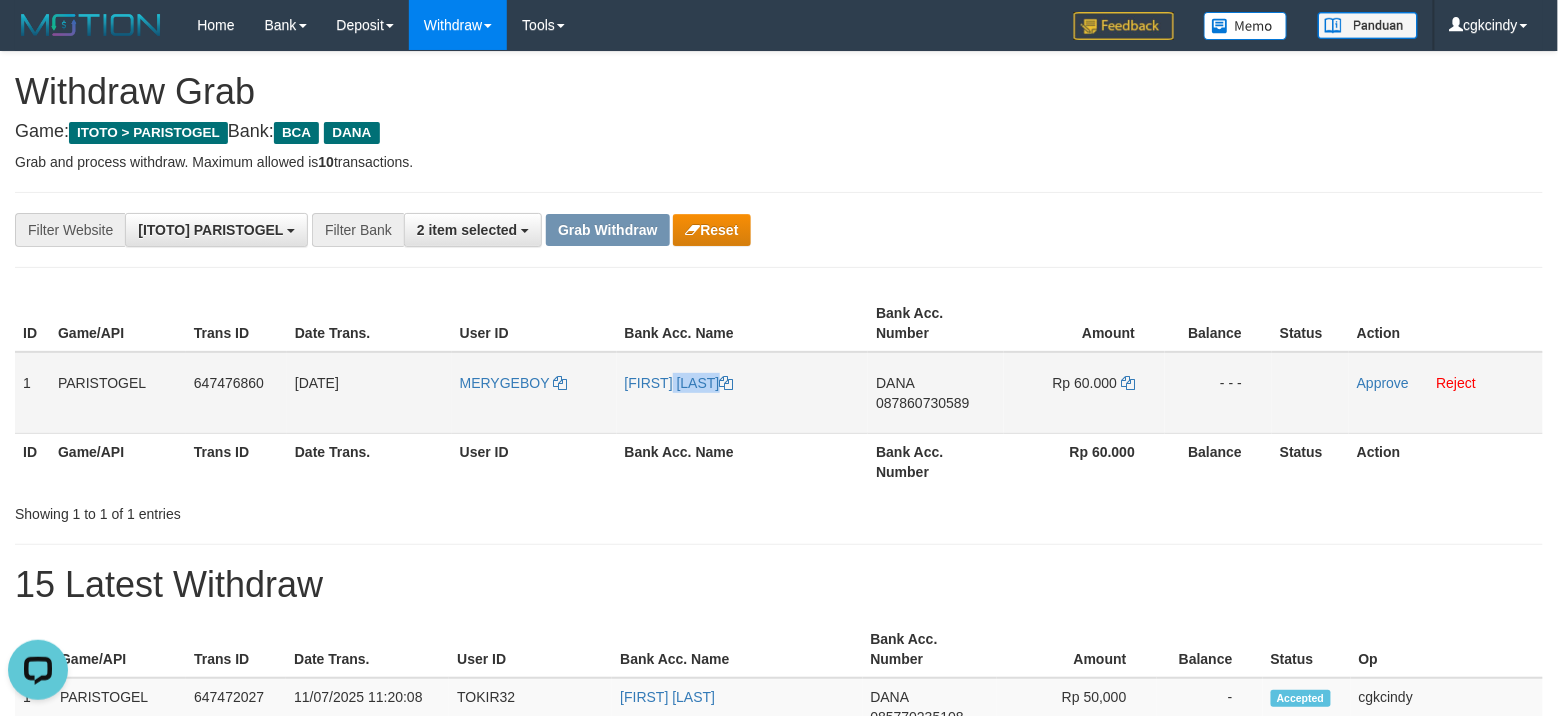 click on "[FIRST] [LAST]" at bounding box center (743, 393) 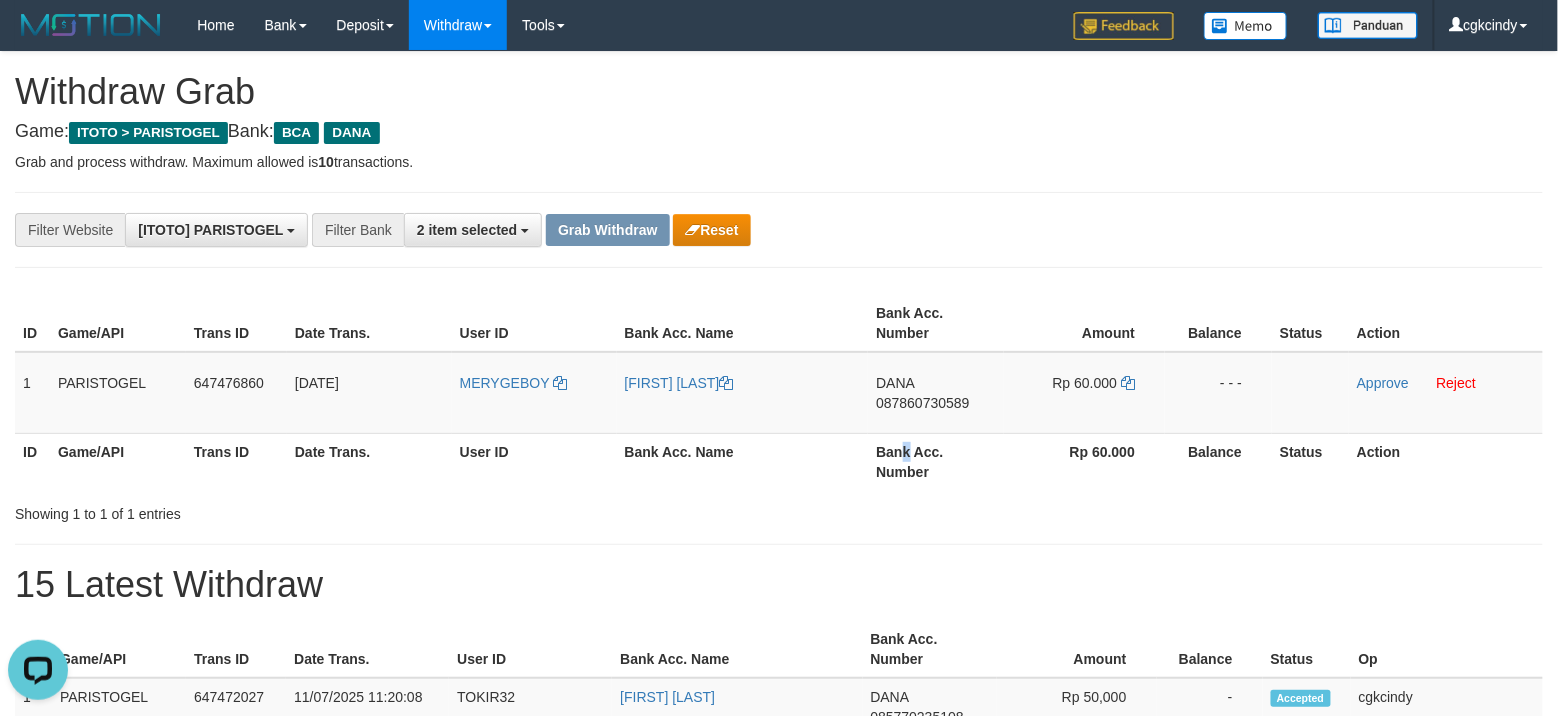 click on "Bank Acc. Number" at bounding box center (936, 461) 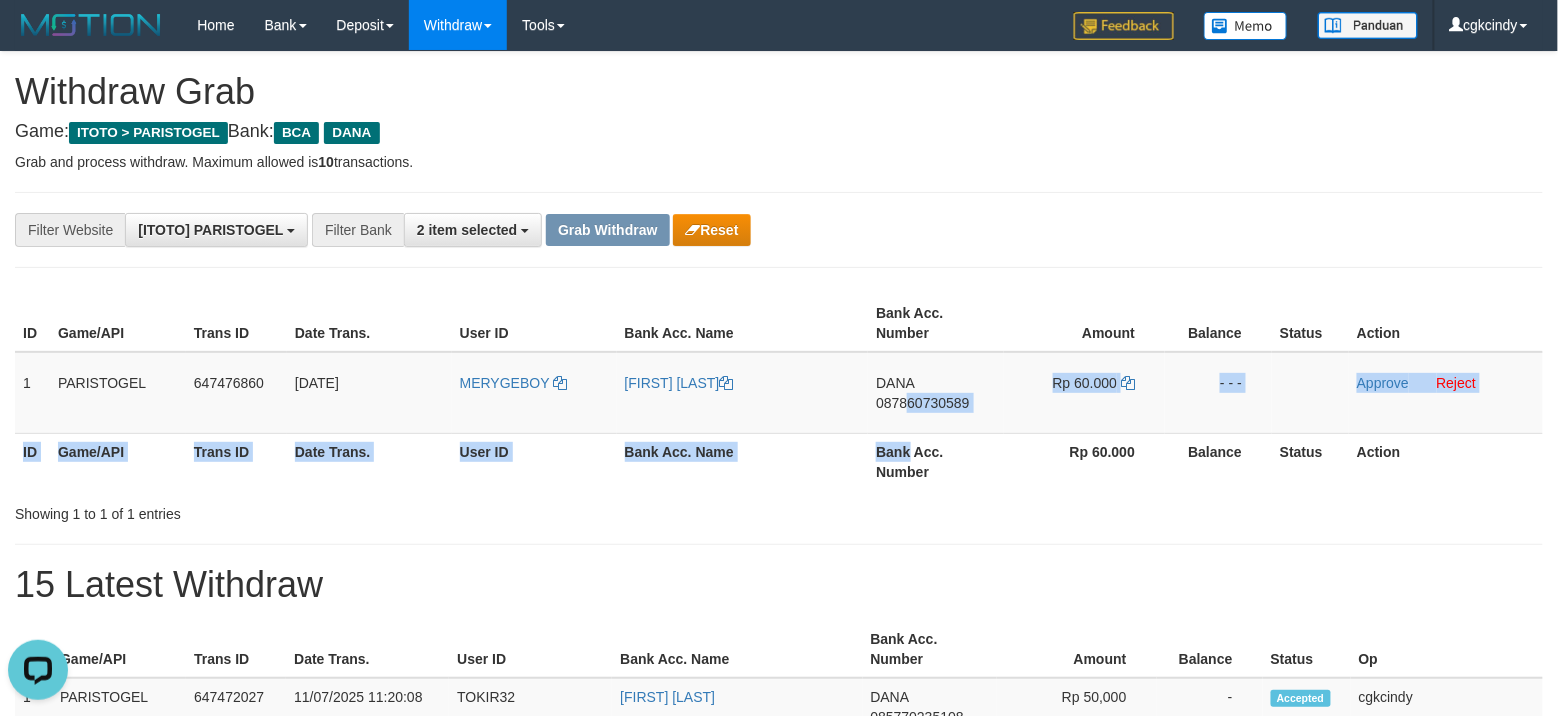 drag, startPoint x: 910, startPoint y: 420, endPoint x: 910, endPoint y: 438, distance: 18 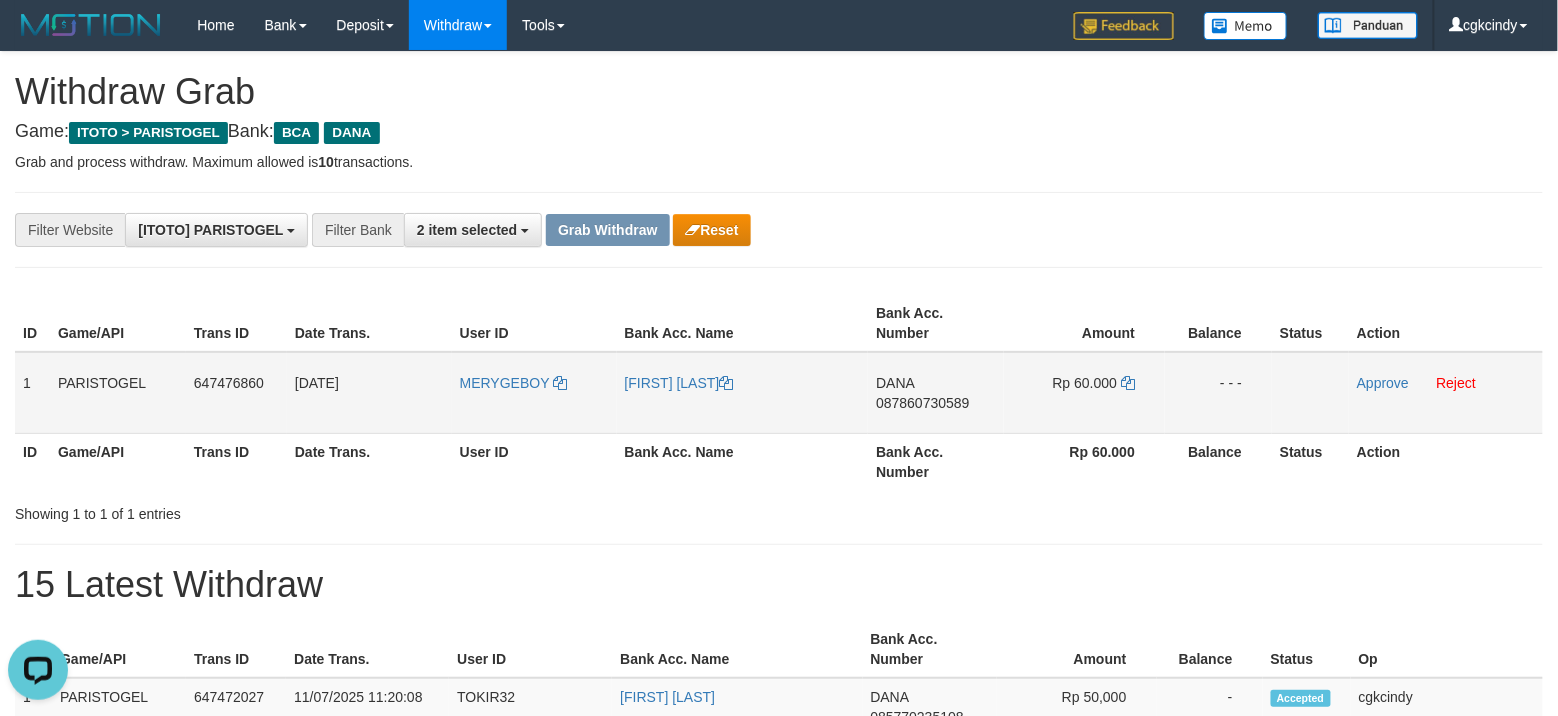 click on "DANA
087860730589" at bounding box center [936, 393] 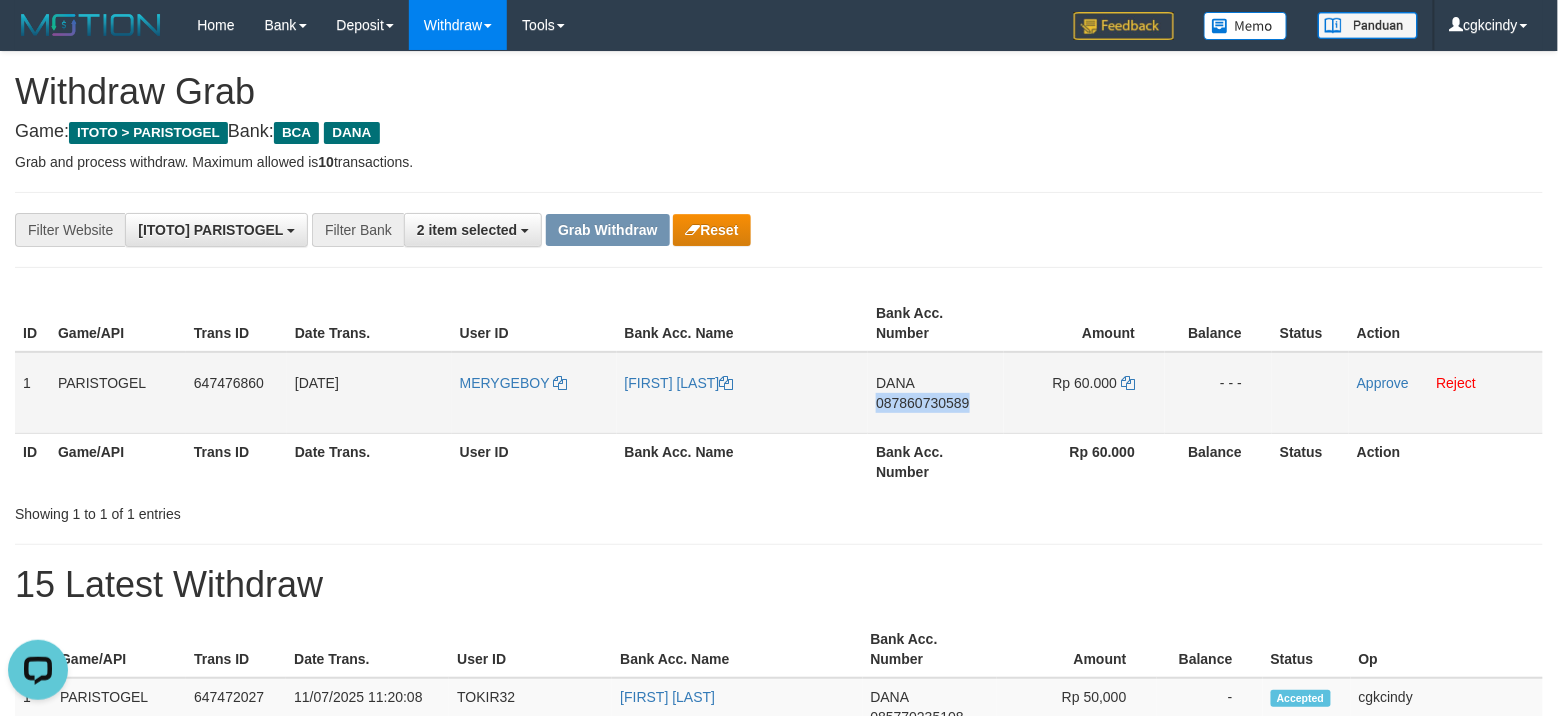 copy on "087860730589" 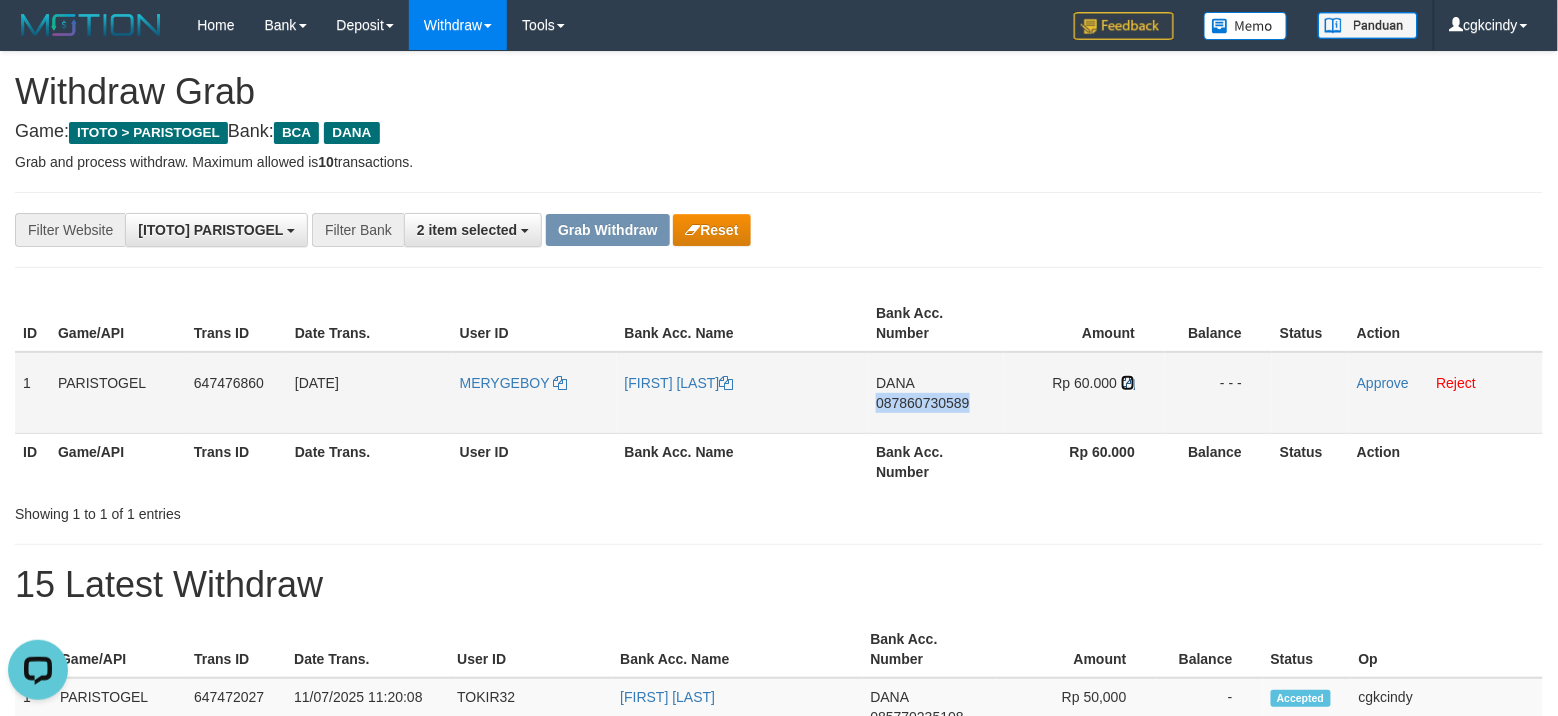 click at bounding box center (1128, 383) 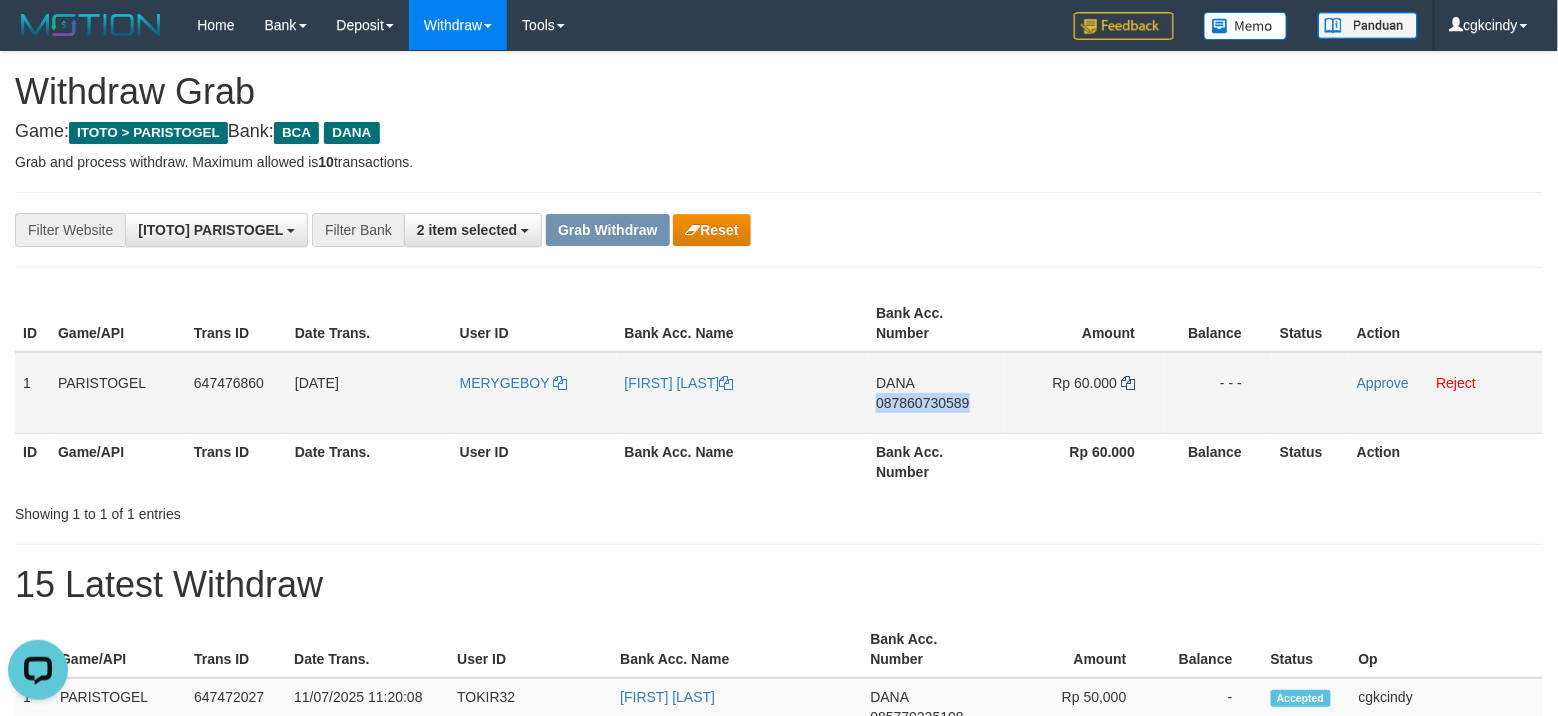 copy on "087860730589" 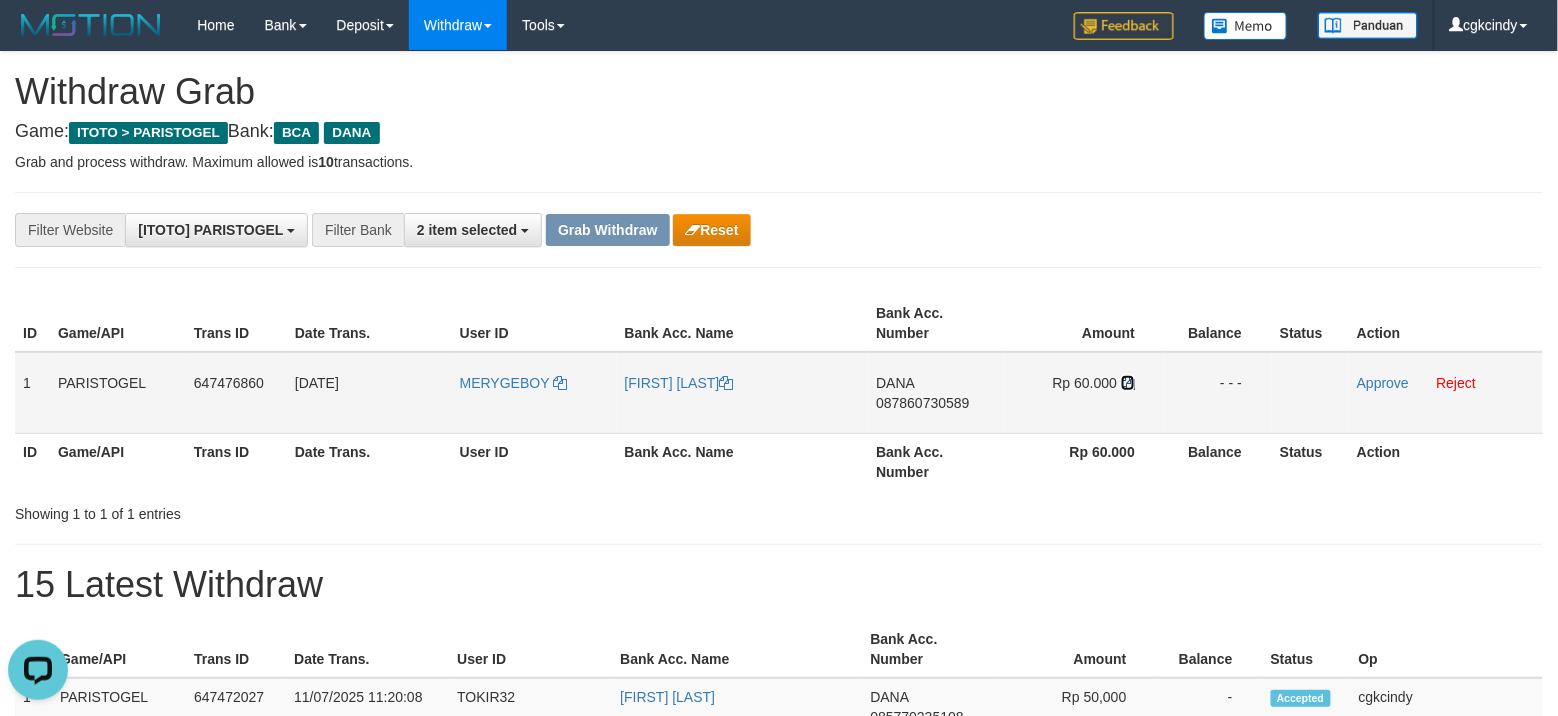 click at bounding box center [1128, 383] 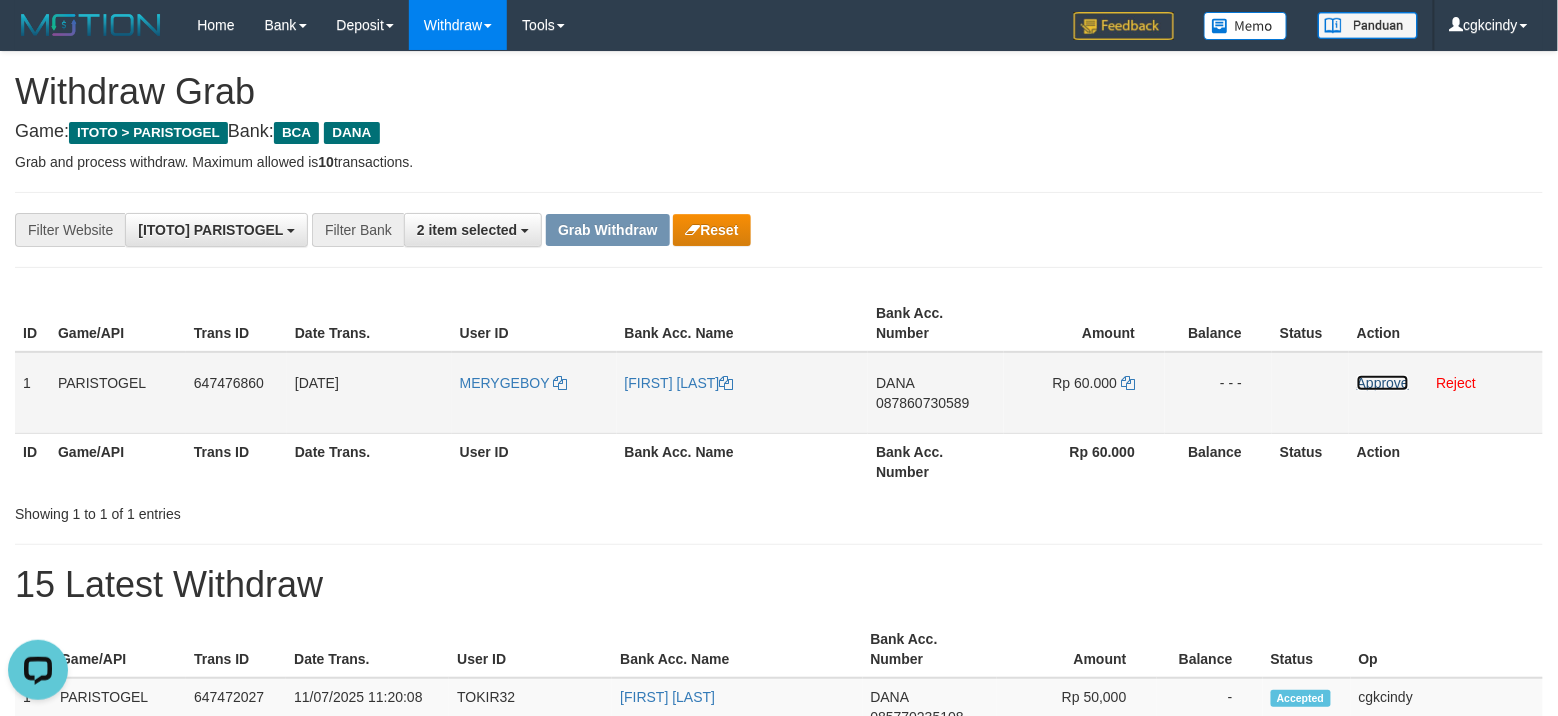 click on "Approve" at bounding box center [1383, 383] 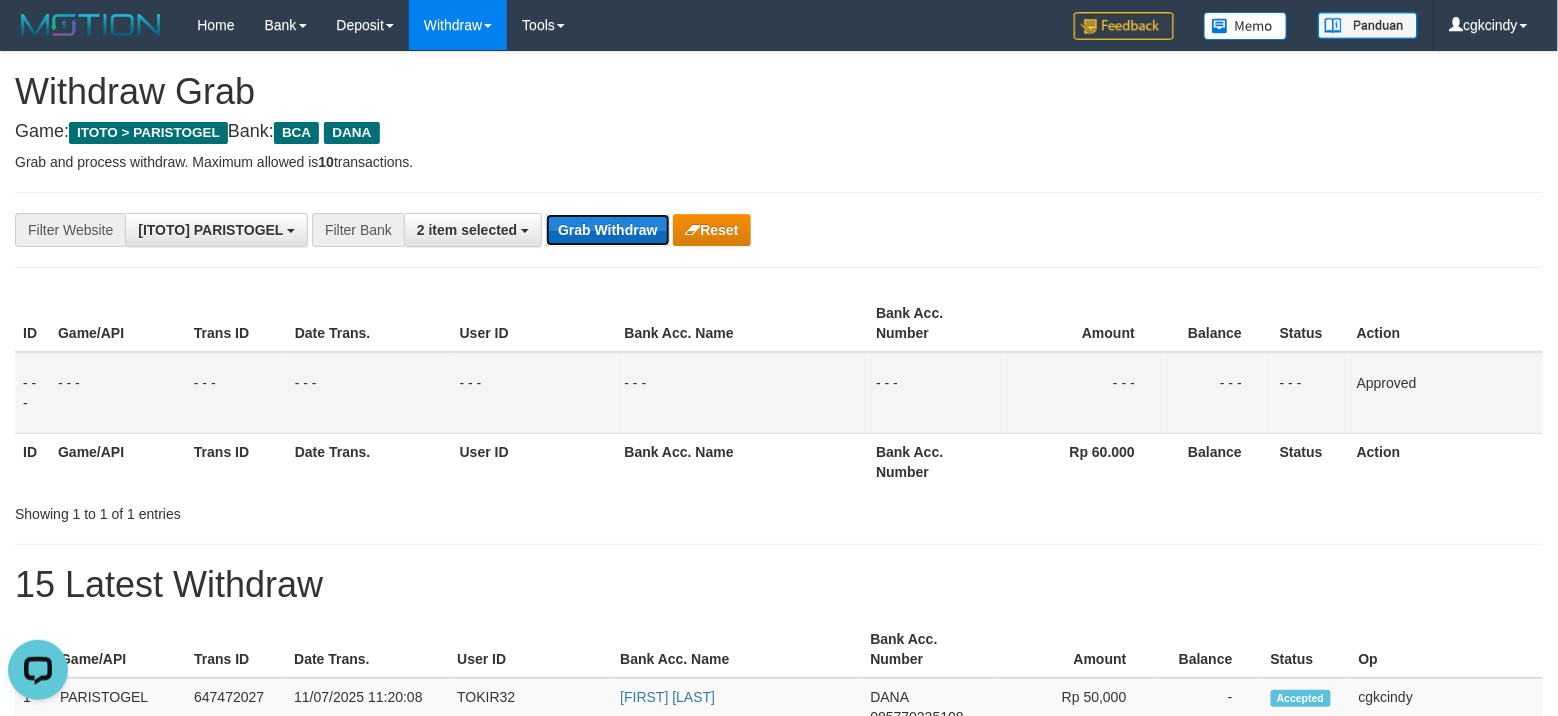 click on "Grab Withdraw" at bounding box center (607, 230) 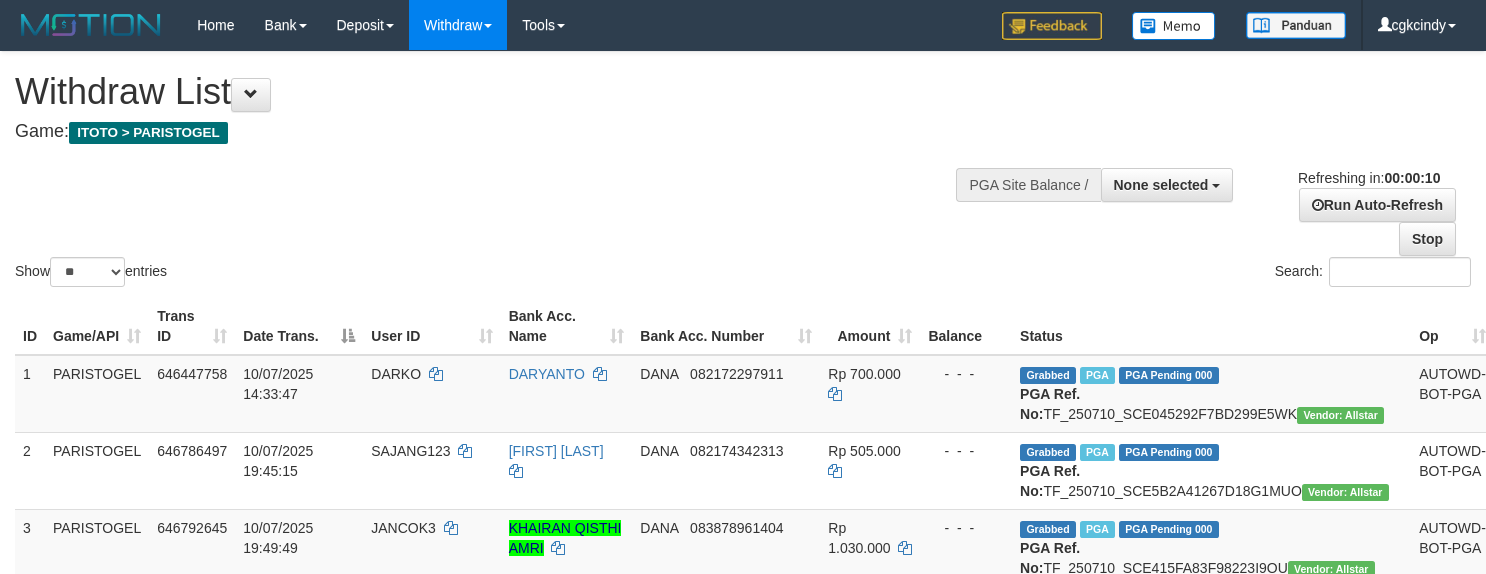 select 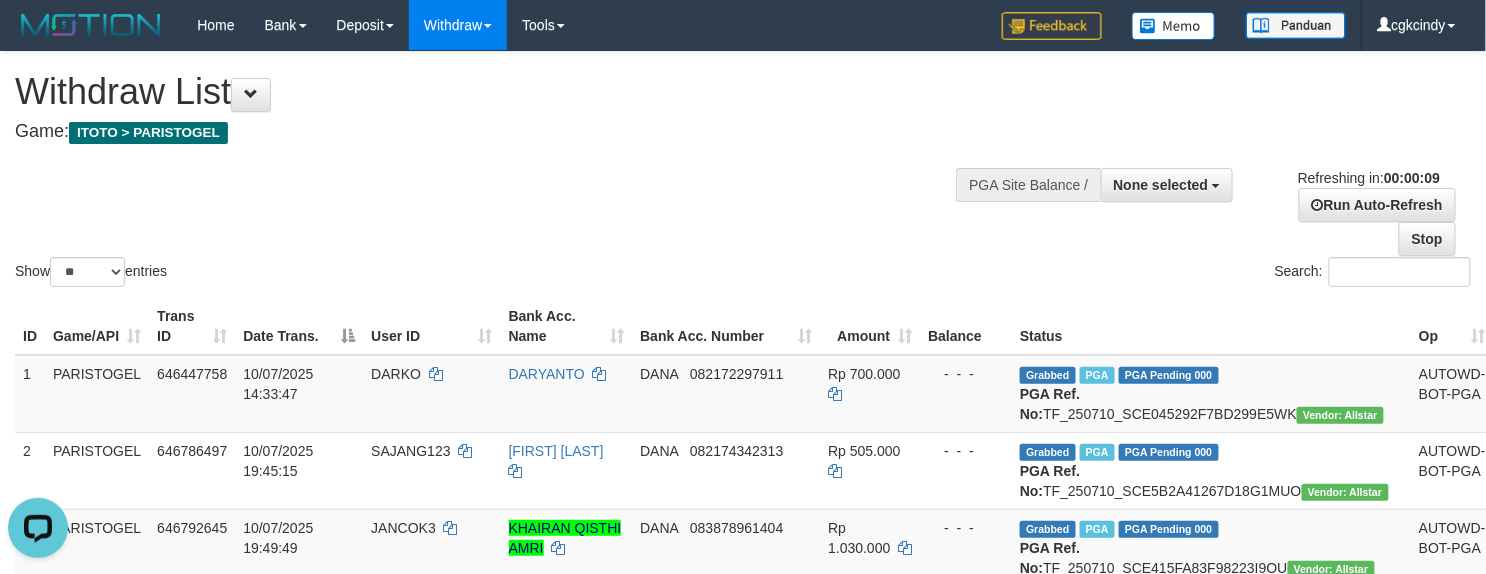 scroll, scrollTop: 0, scrollLeft: 0, axis: both 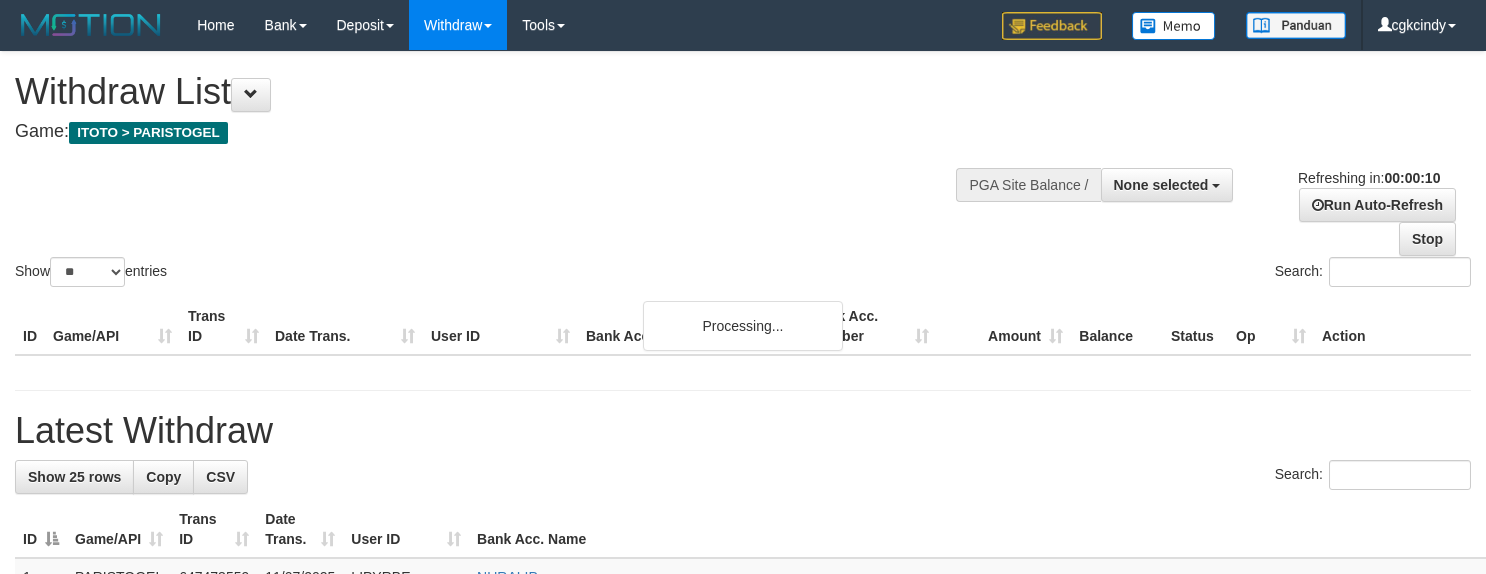 select 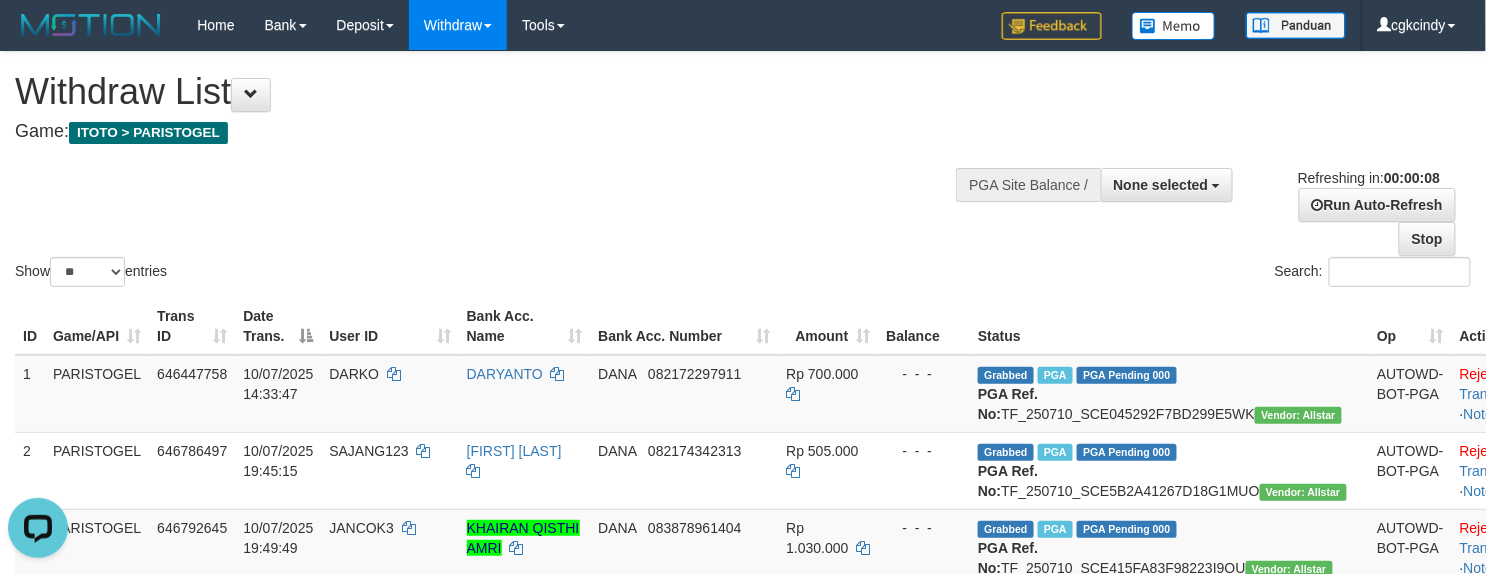 scroll, scrollTop: 0, scrollLeft: 0, axis: both 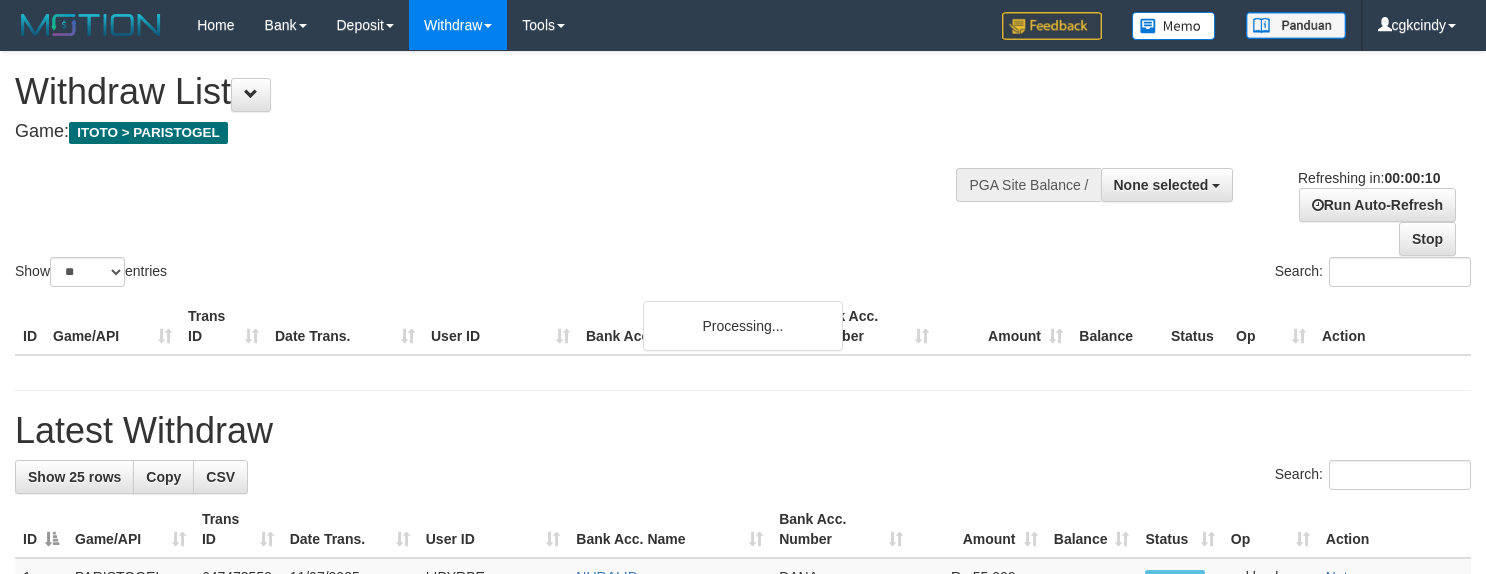 select 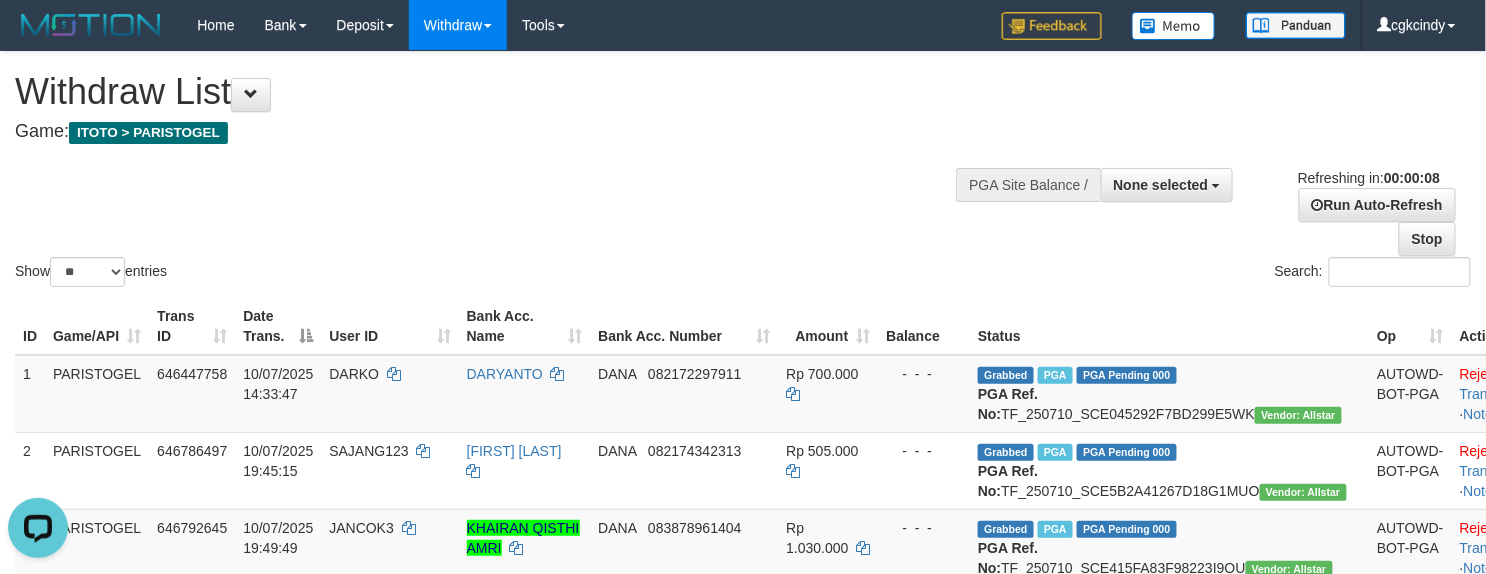 scroll, scrollTop: 0, scrollLeft: 0, axis: both 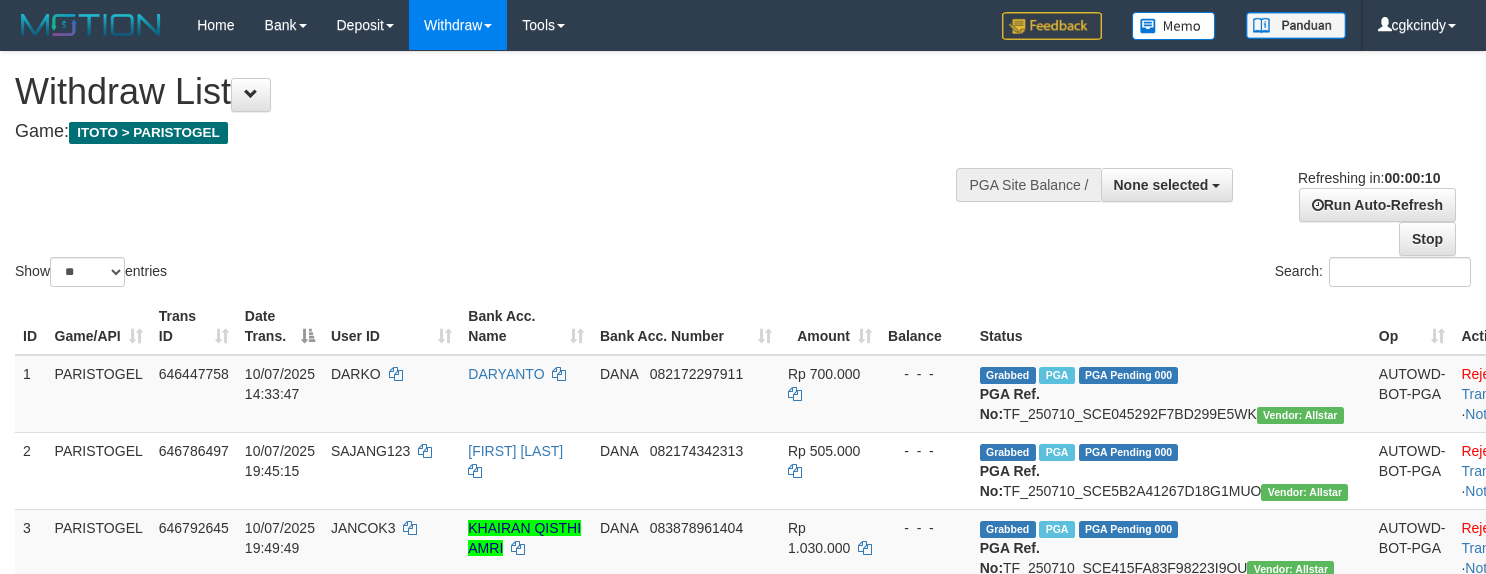 select 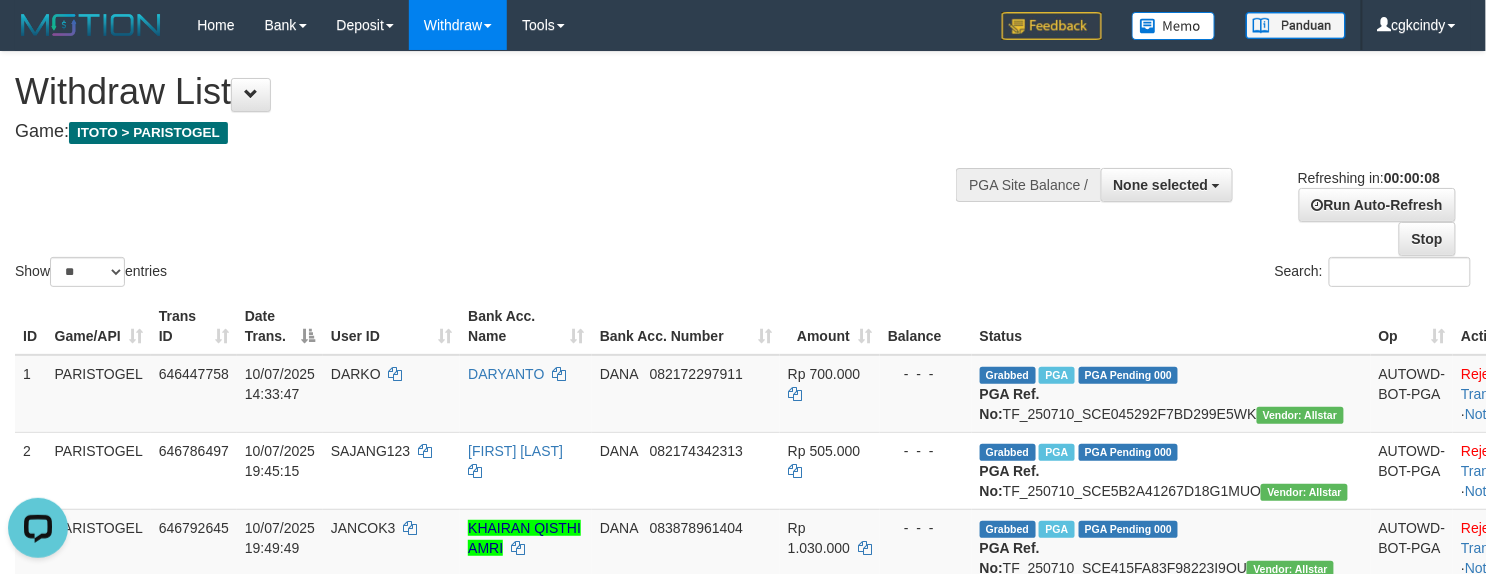 scroll, scrollTop: 0, scrollLeft: 0, axis: both 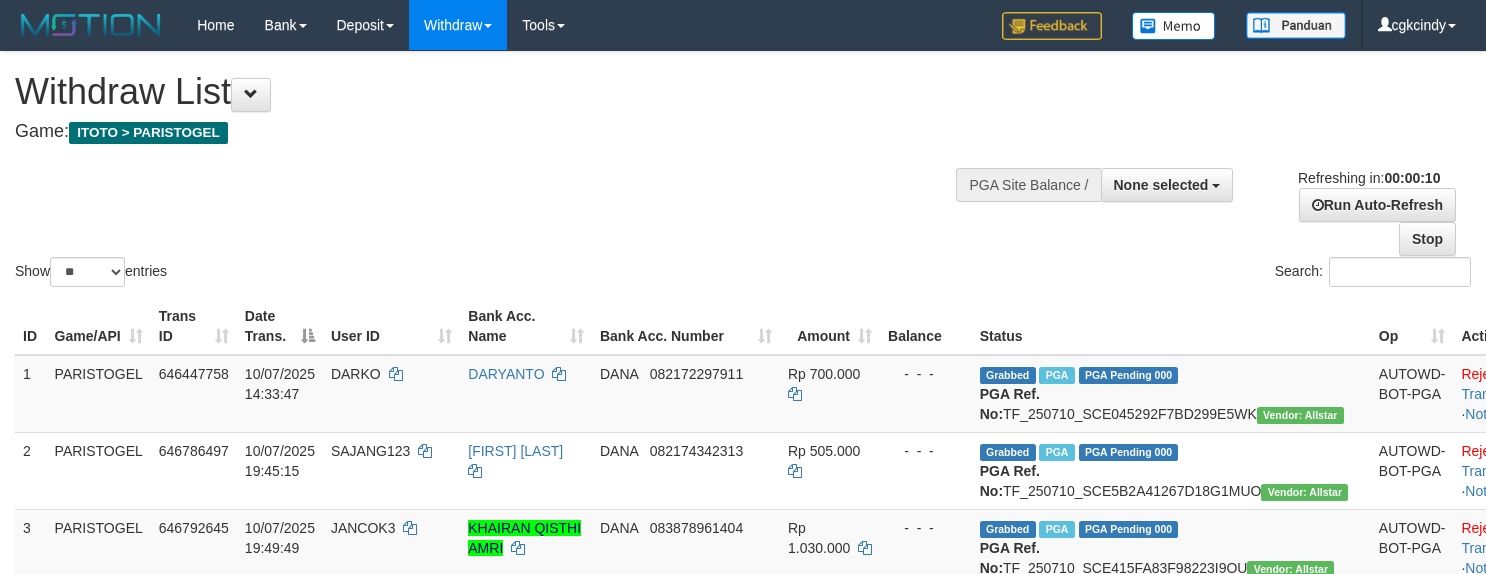 select 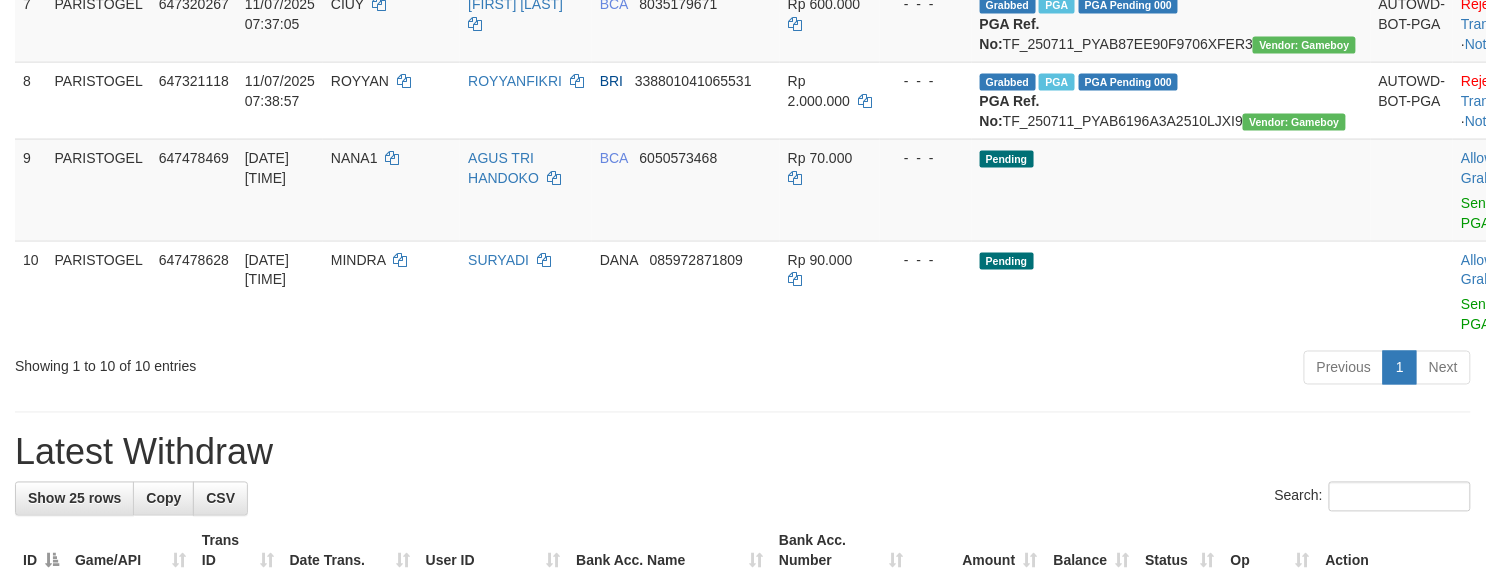 scroll, scrollTop: 1066, scrollLeft: 0, axis: vertical 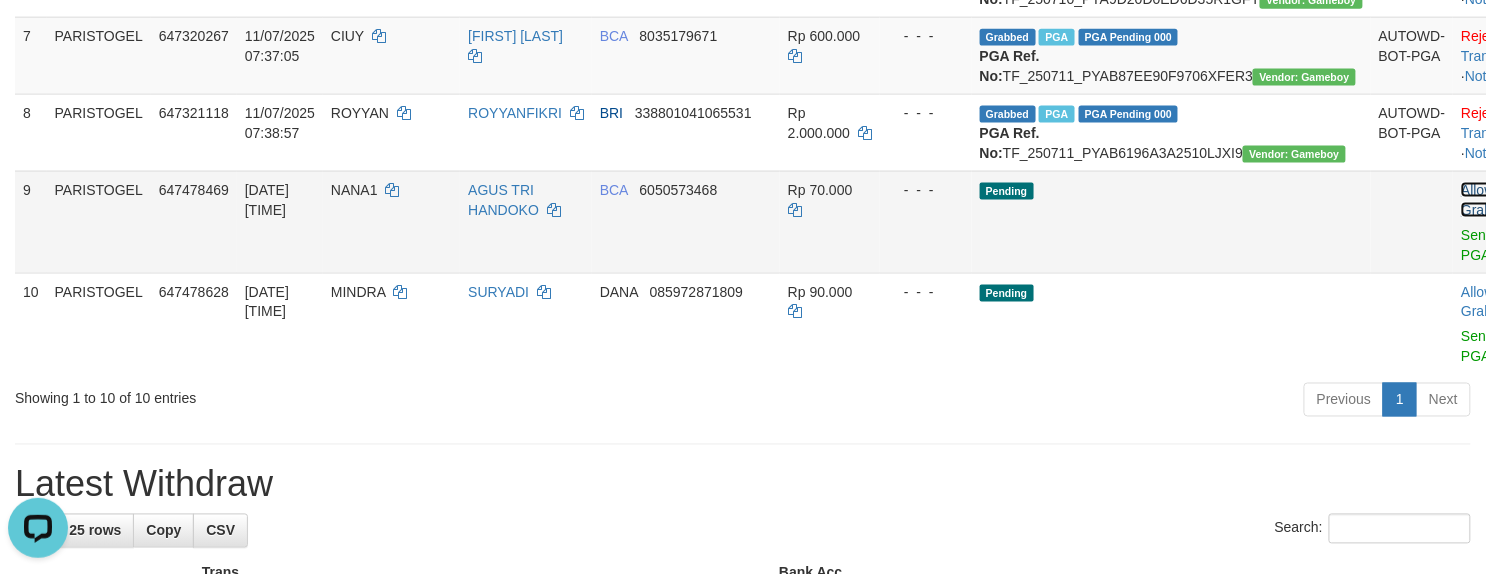 click on "Allow Grab" at bounding box center (1477, 200) 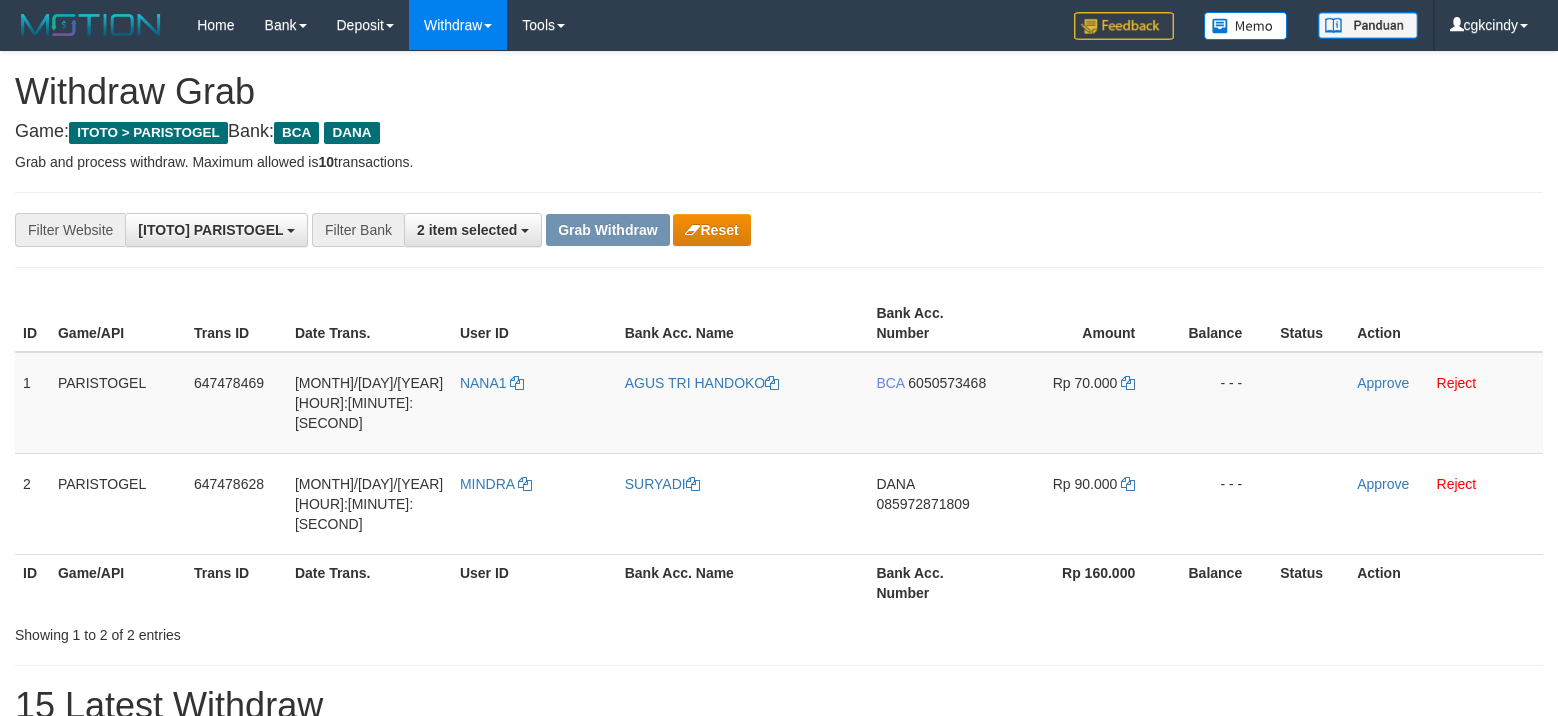scroll, scrollTop: 0, scrollLeft: 0, axis: both 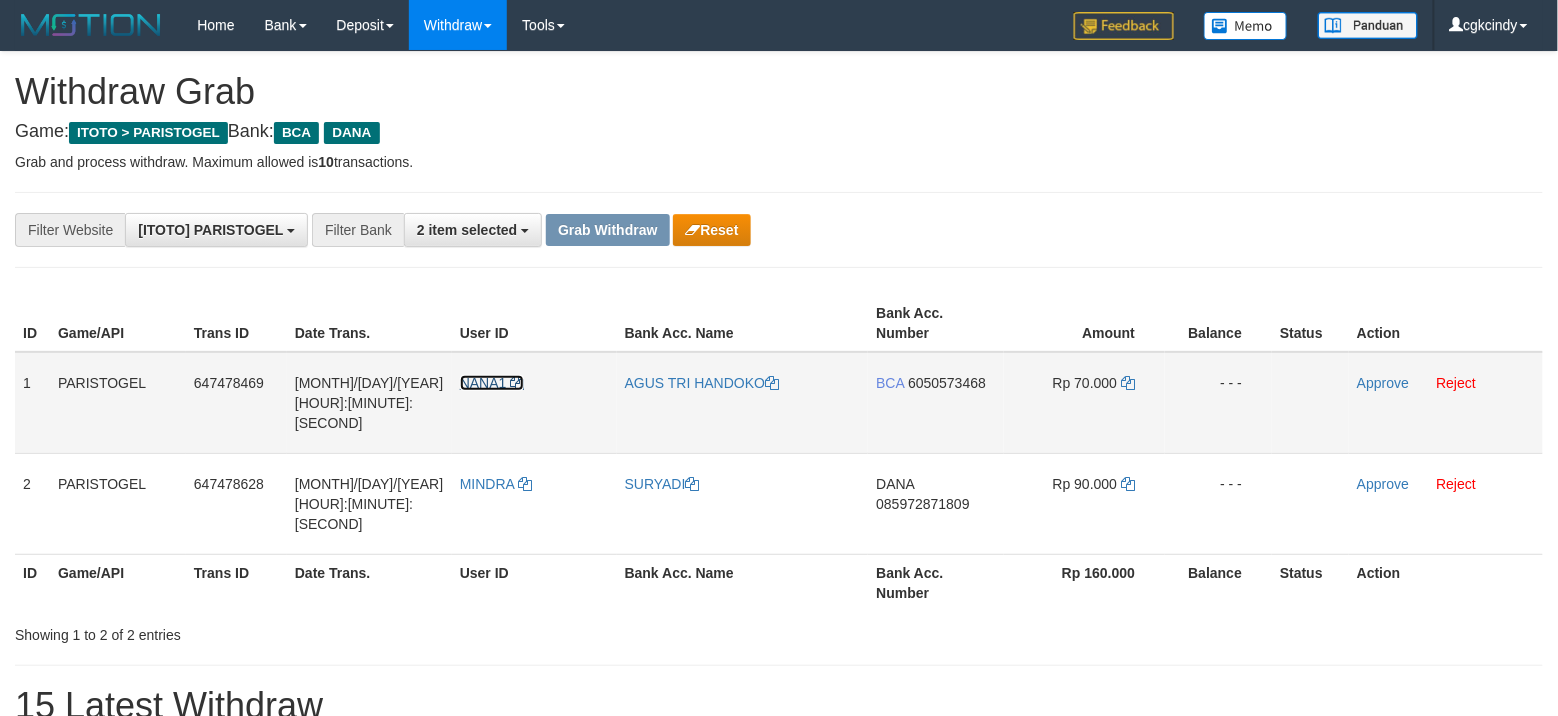 click on "NANA1" at bounding box center (483, 383) 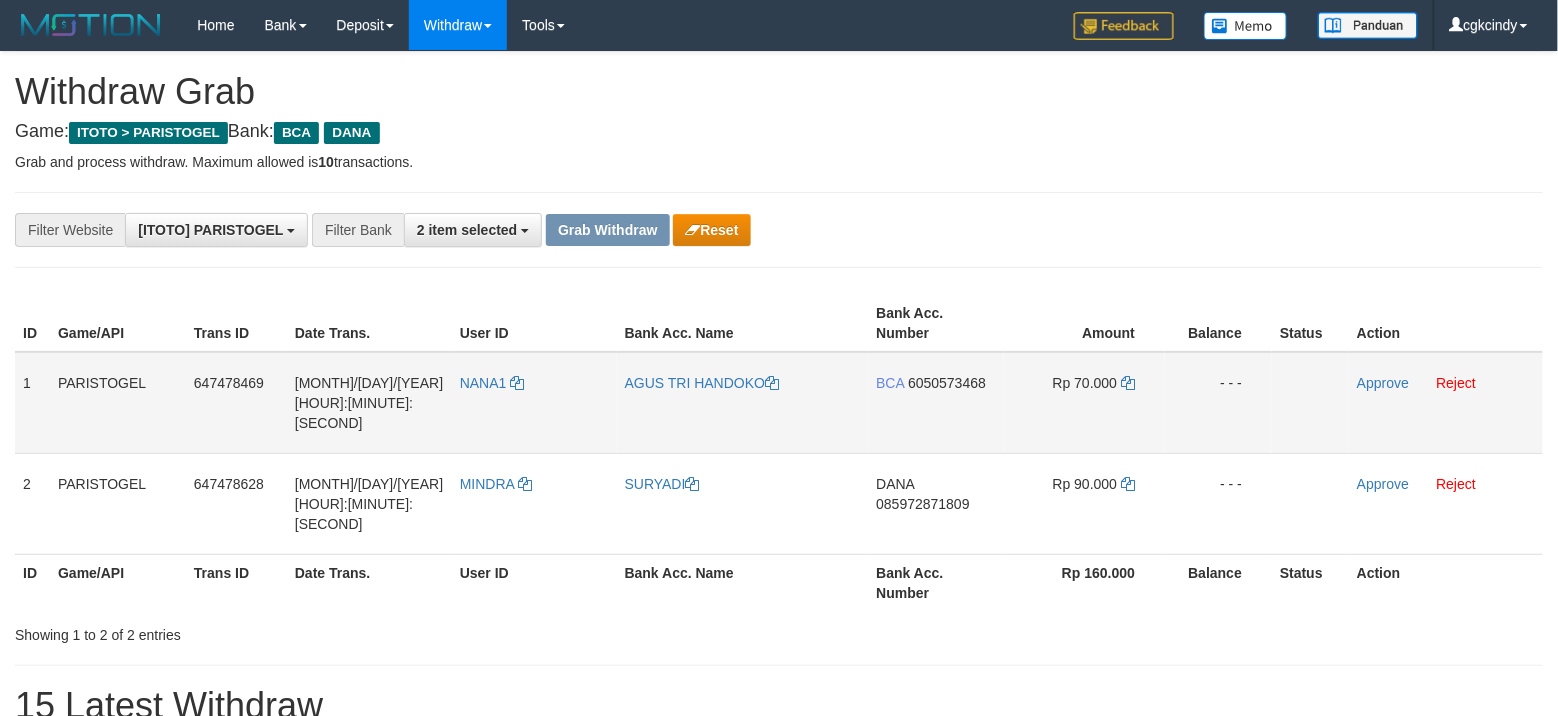 click on "NANA1" at bounding box center [534, 403] 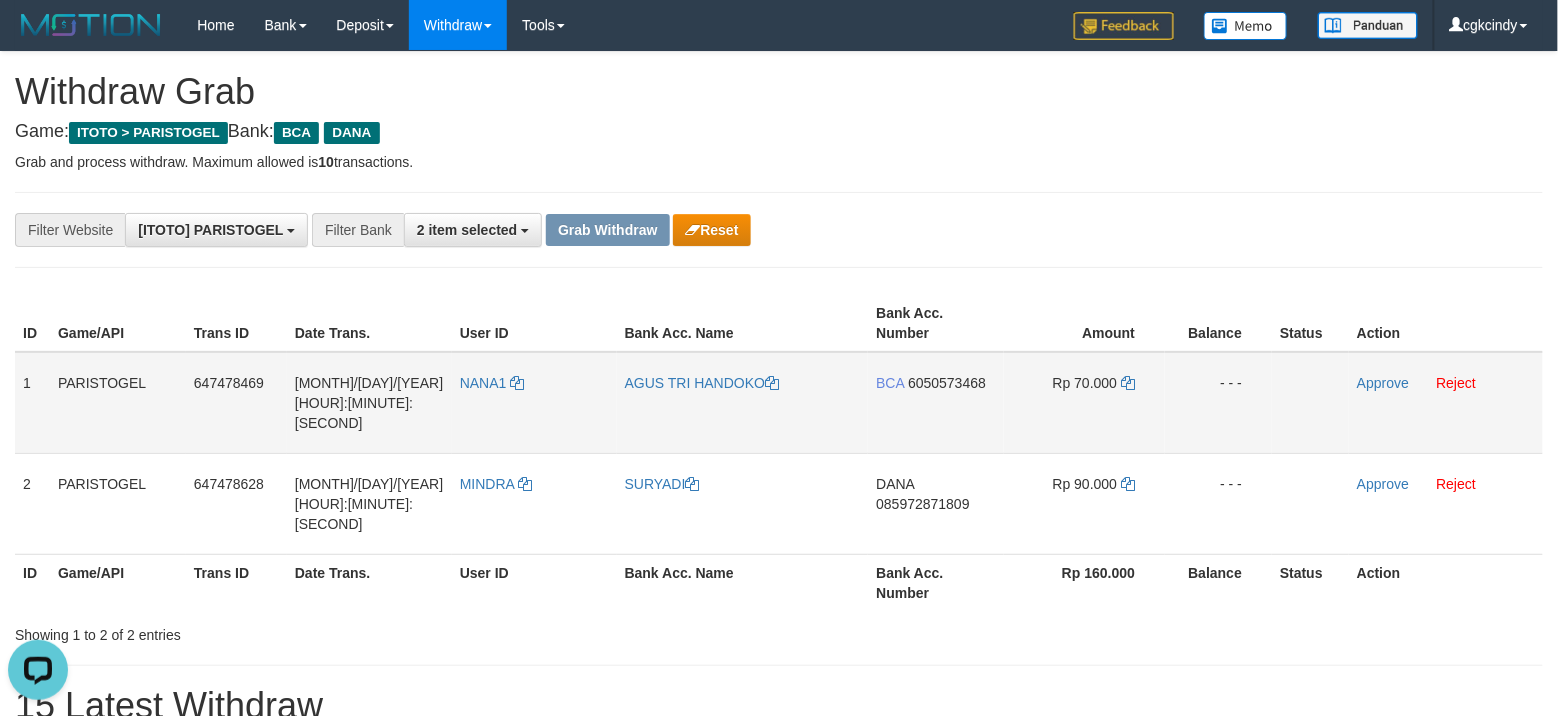 scroll, scrollTop: 0, scrollLeft: 0, axis: both 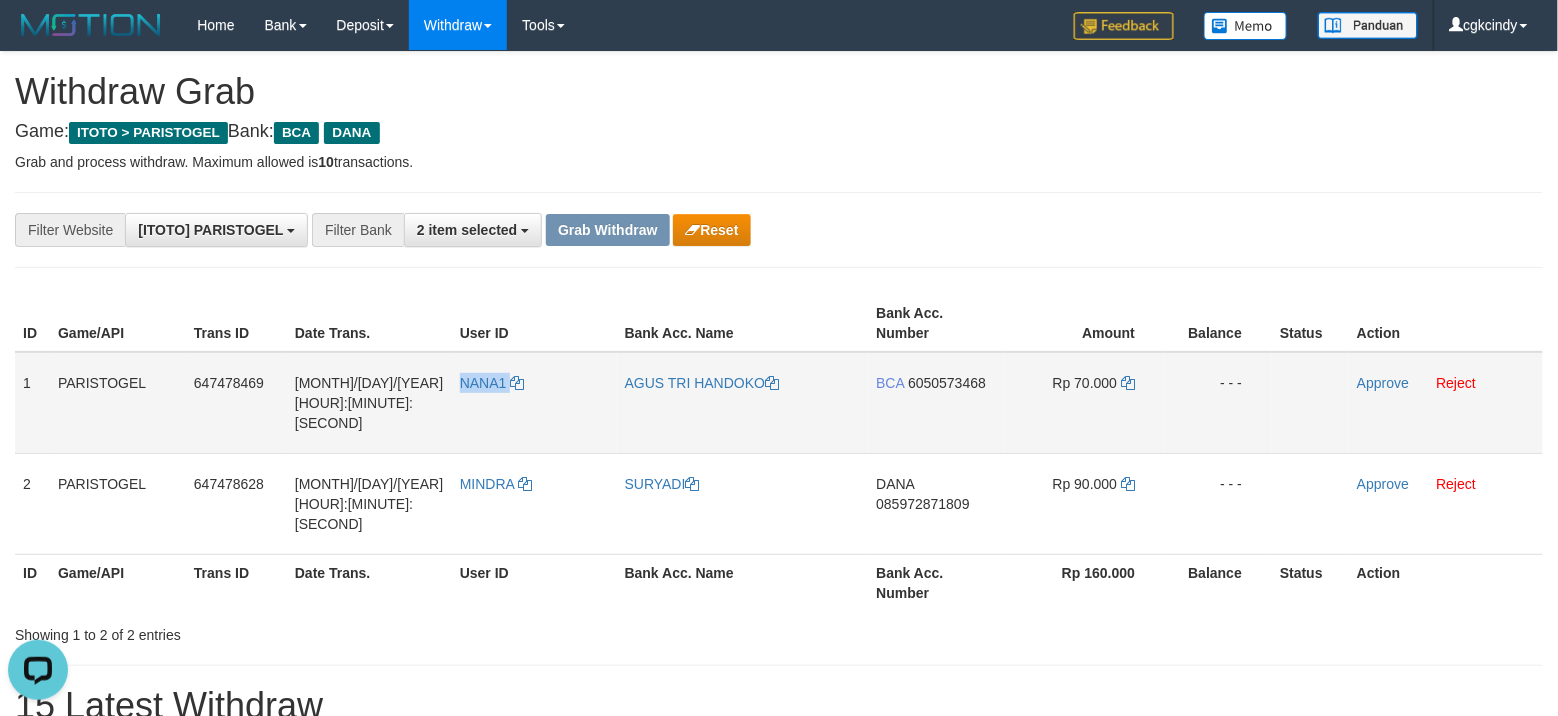 copy on "NANA1" 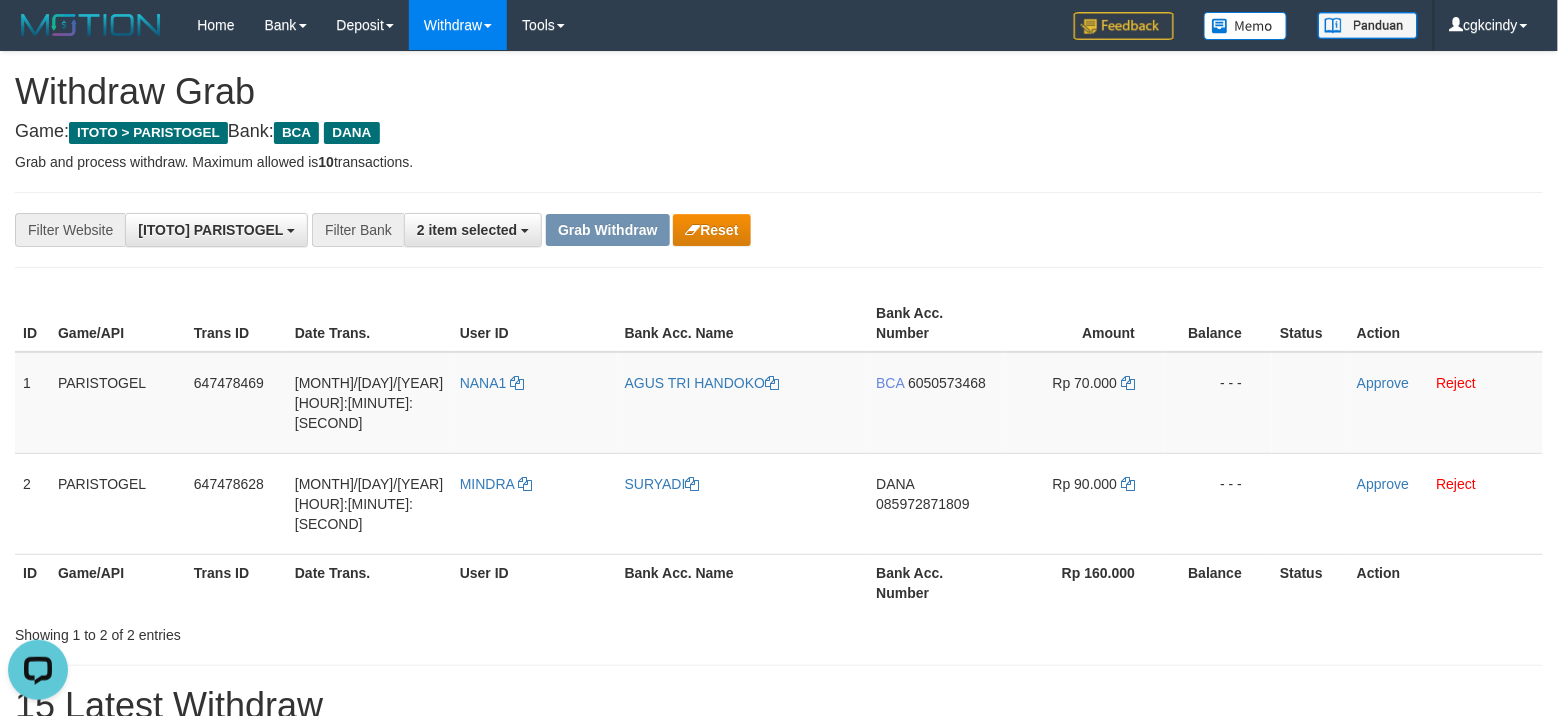 click at bounding box center [779, 192] 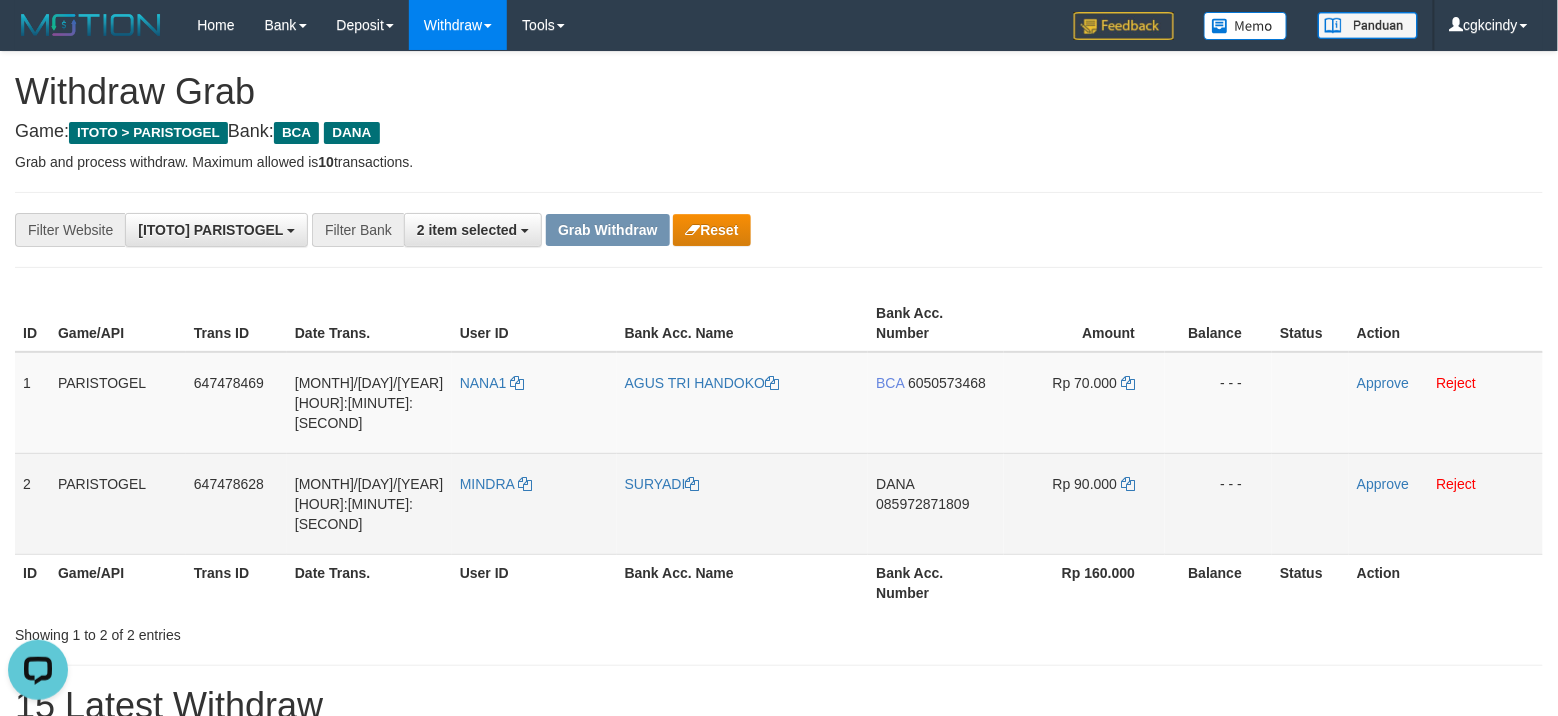 click on "MINDRA" at bounding box center [534, 503] 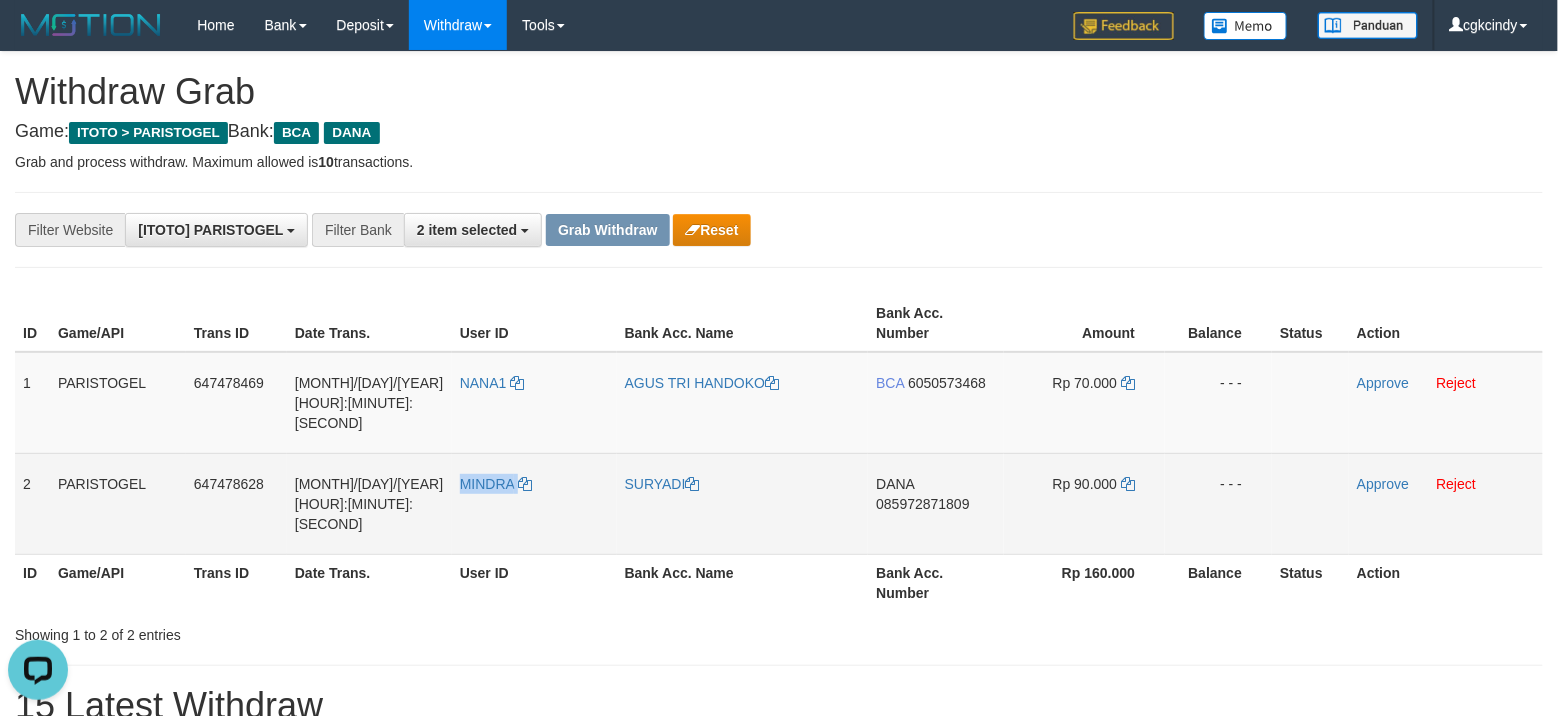 click on "MINDRA" at bounding box center (534, 503) 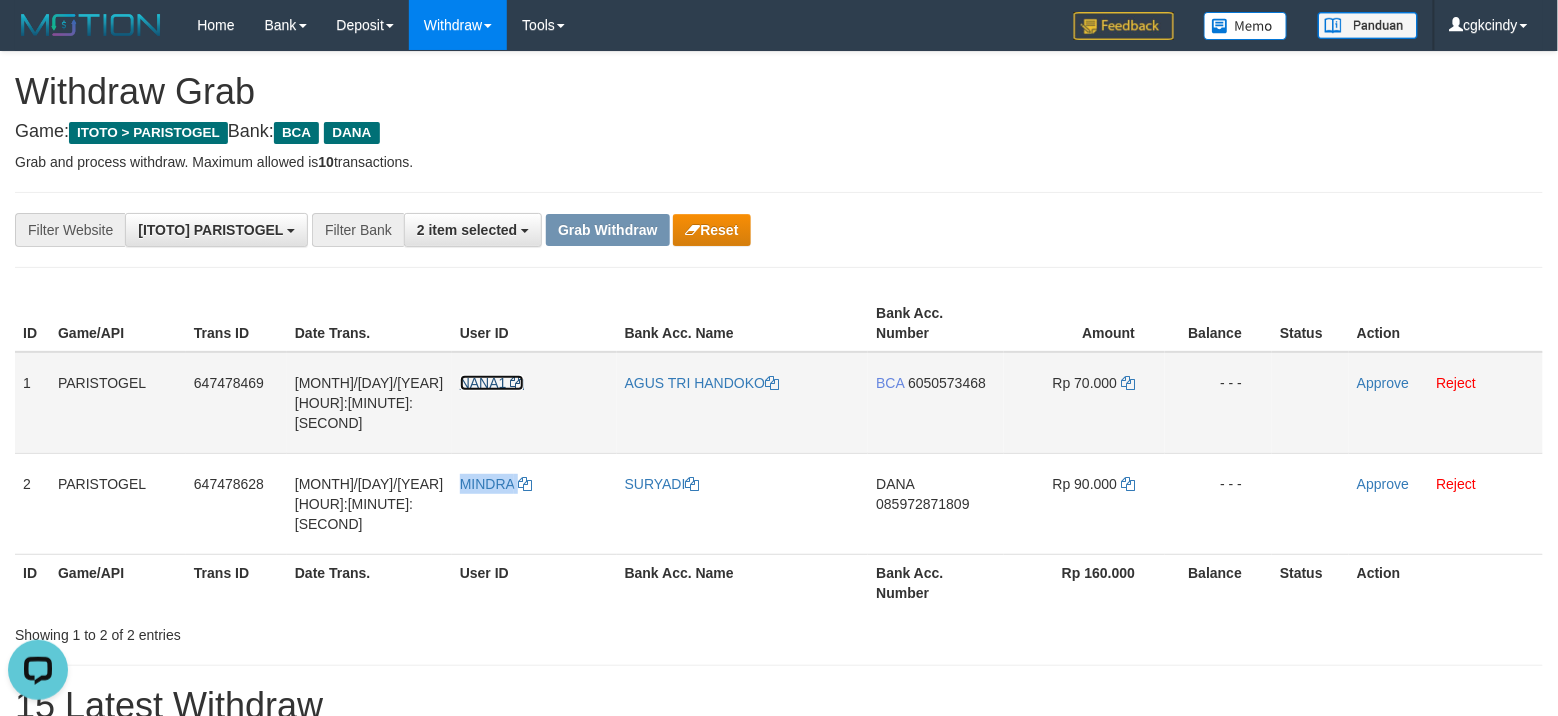 click on "NANA1" at bounding box center (483, 383) 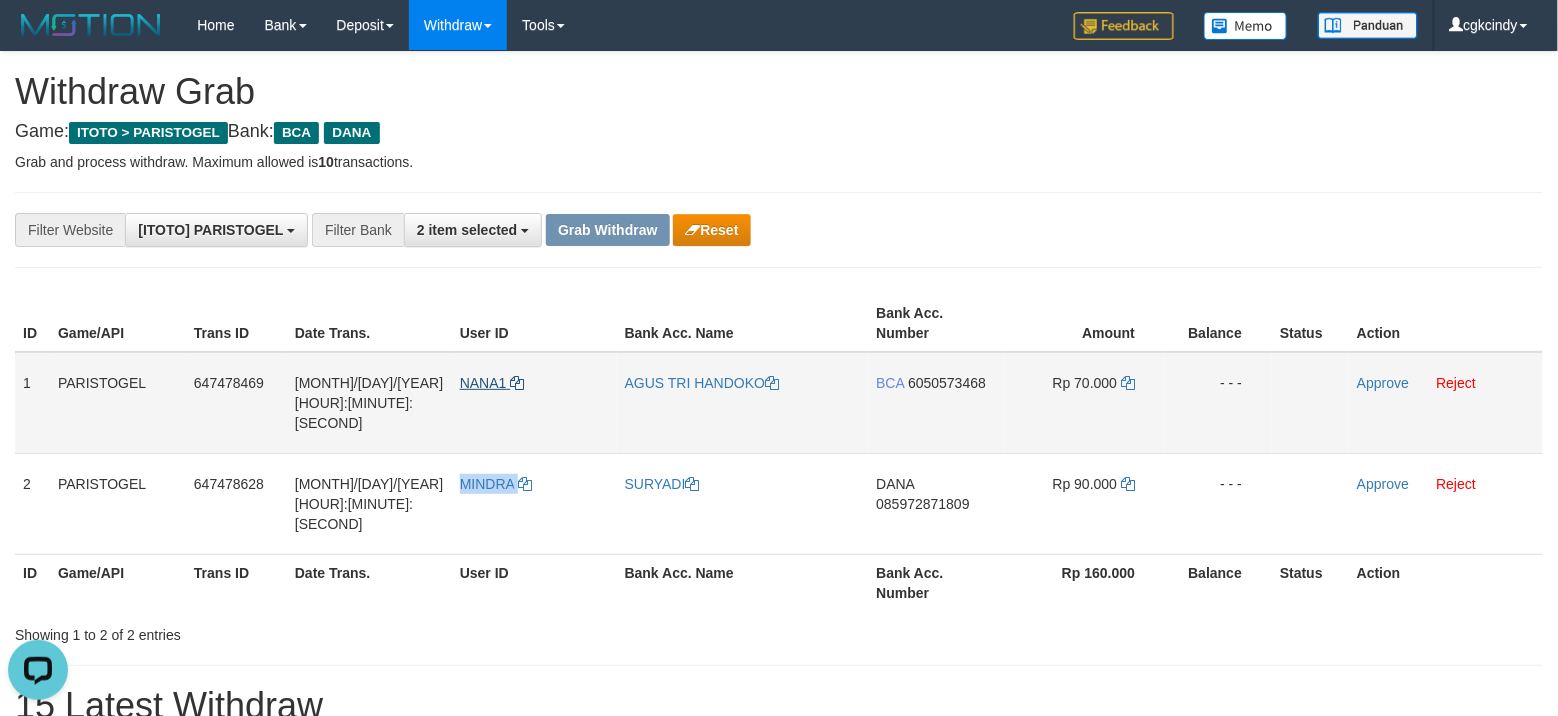 copy on "MINDRA" 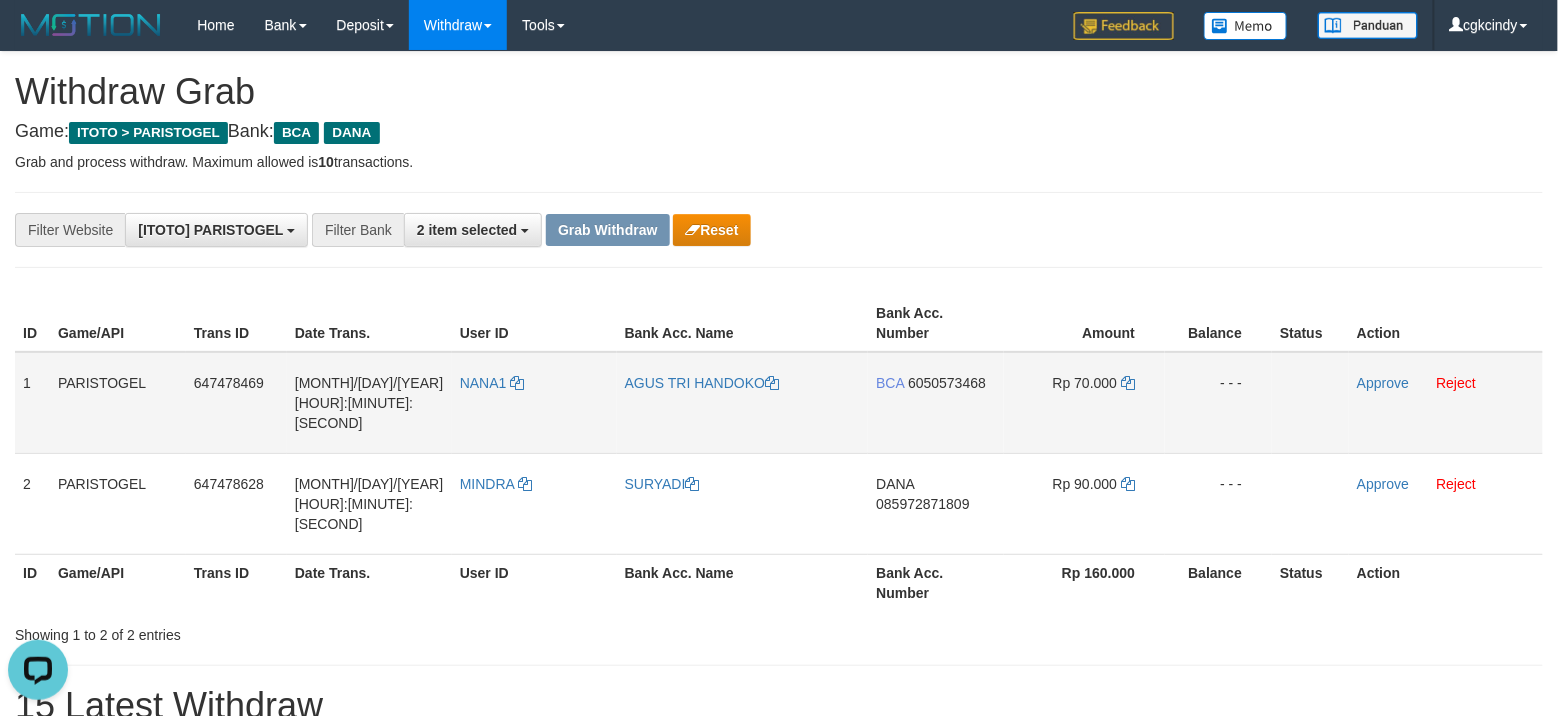 click on "NANA1" at bounding box center [534, 403] 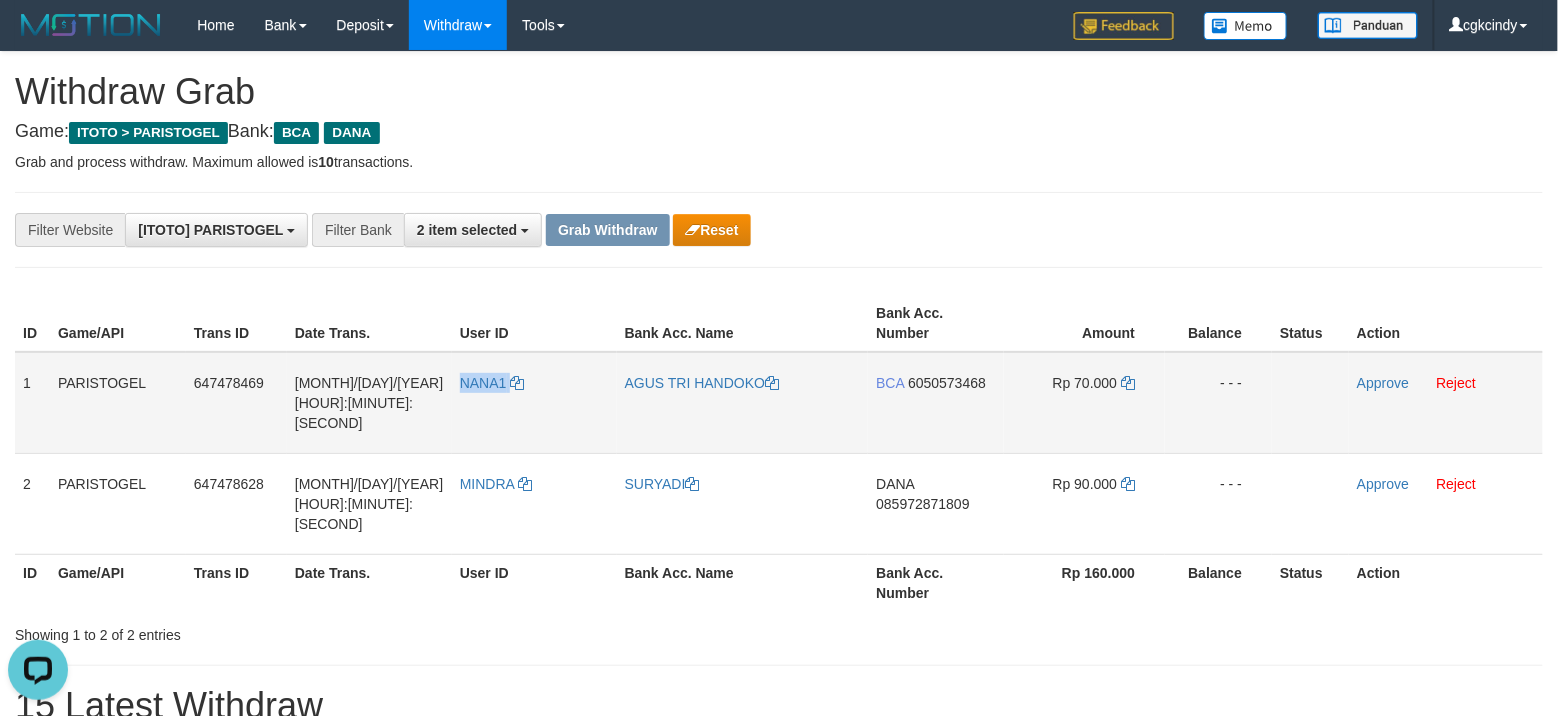 click on "NANA1" at bounding box center (534, 403) 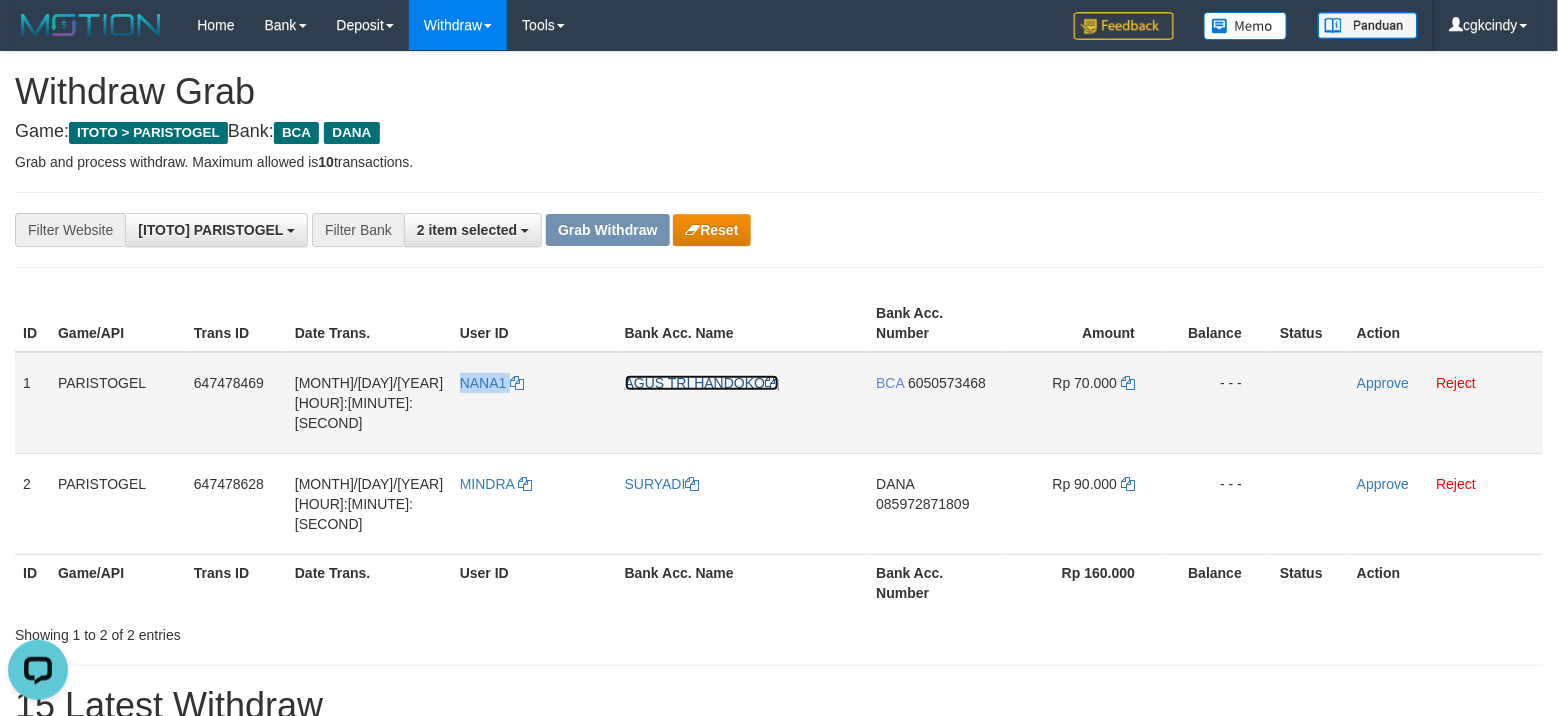 click on "AGUS TRI HANDOKO" at bounding box center [702, 383] 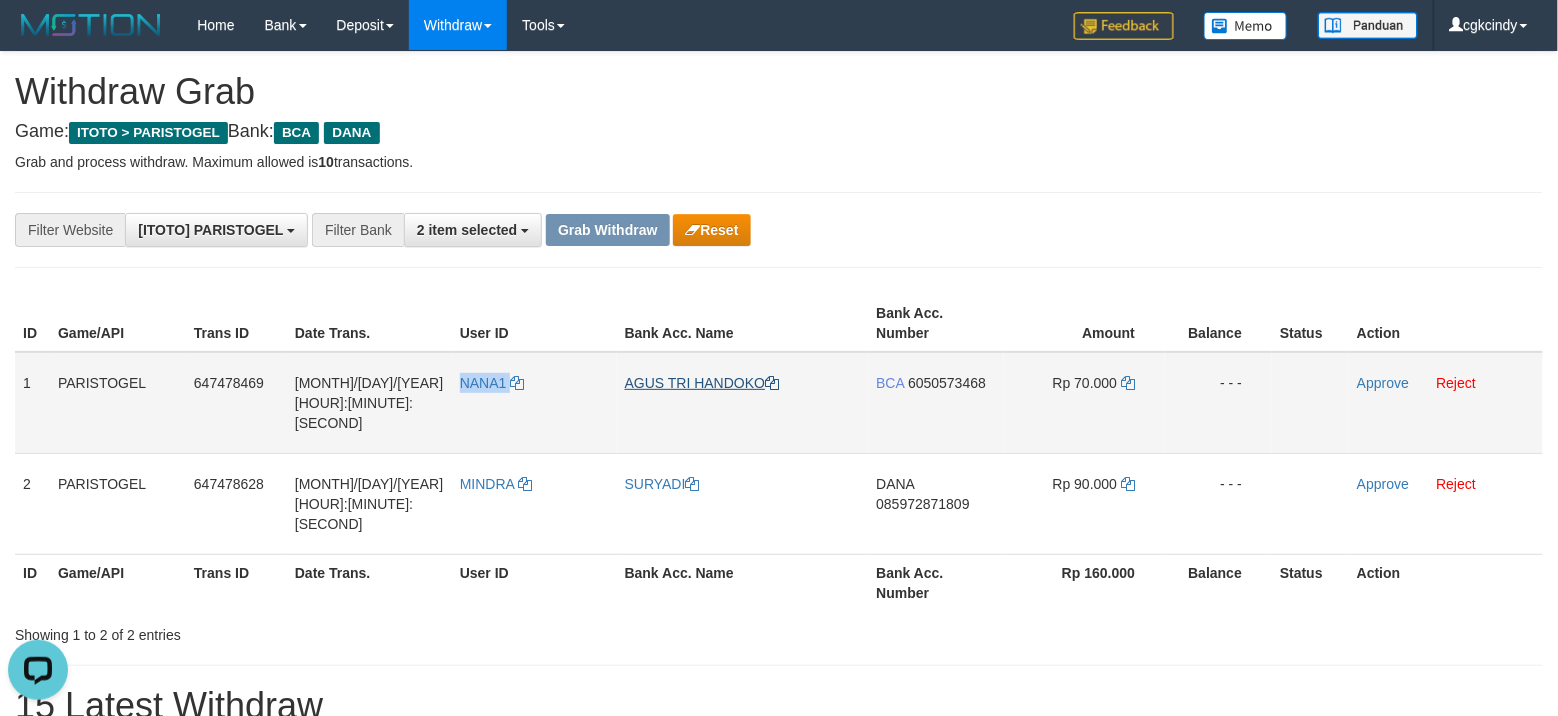 copy on "NANA1" 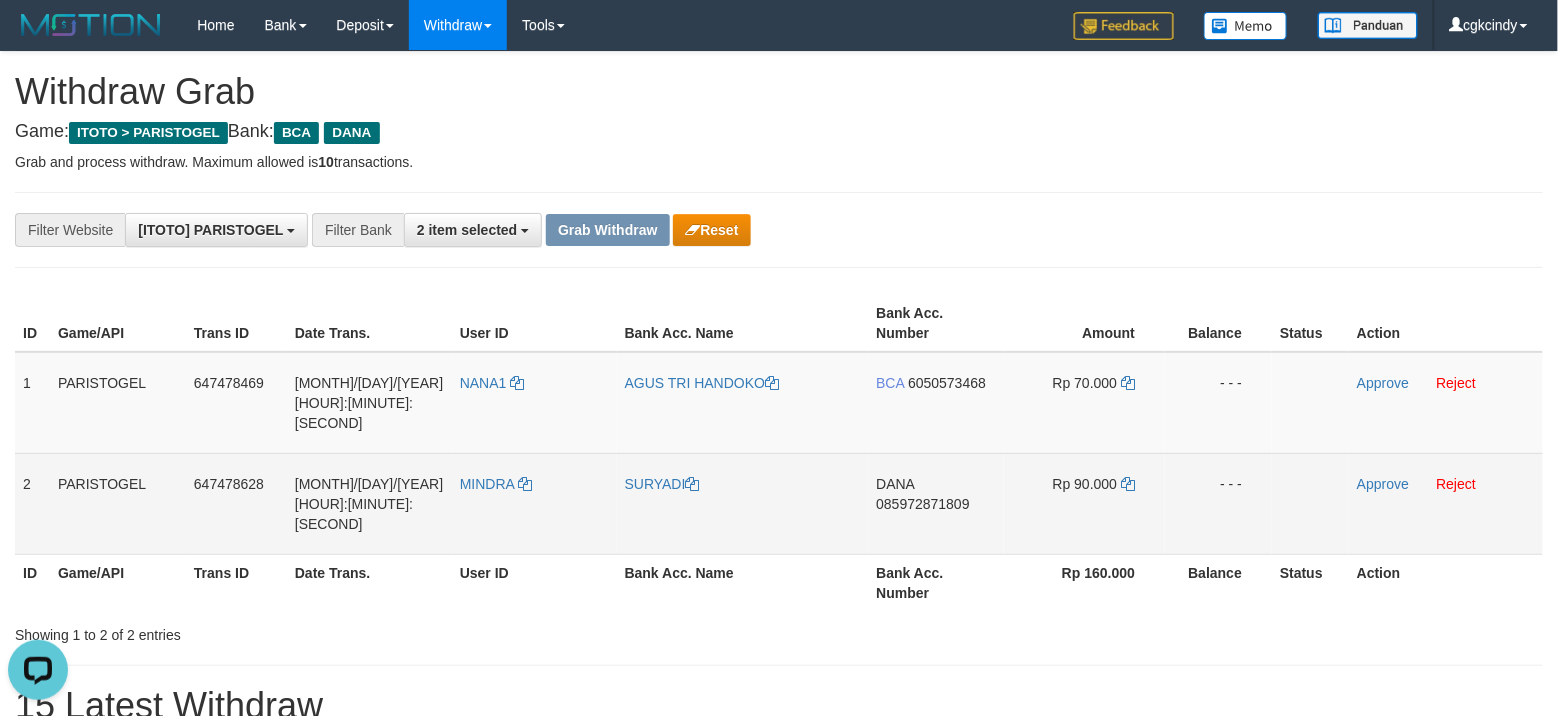 click on "MINDRA" at bounding box center [534, 503] 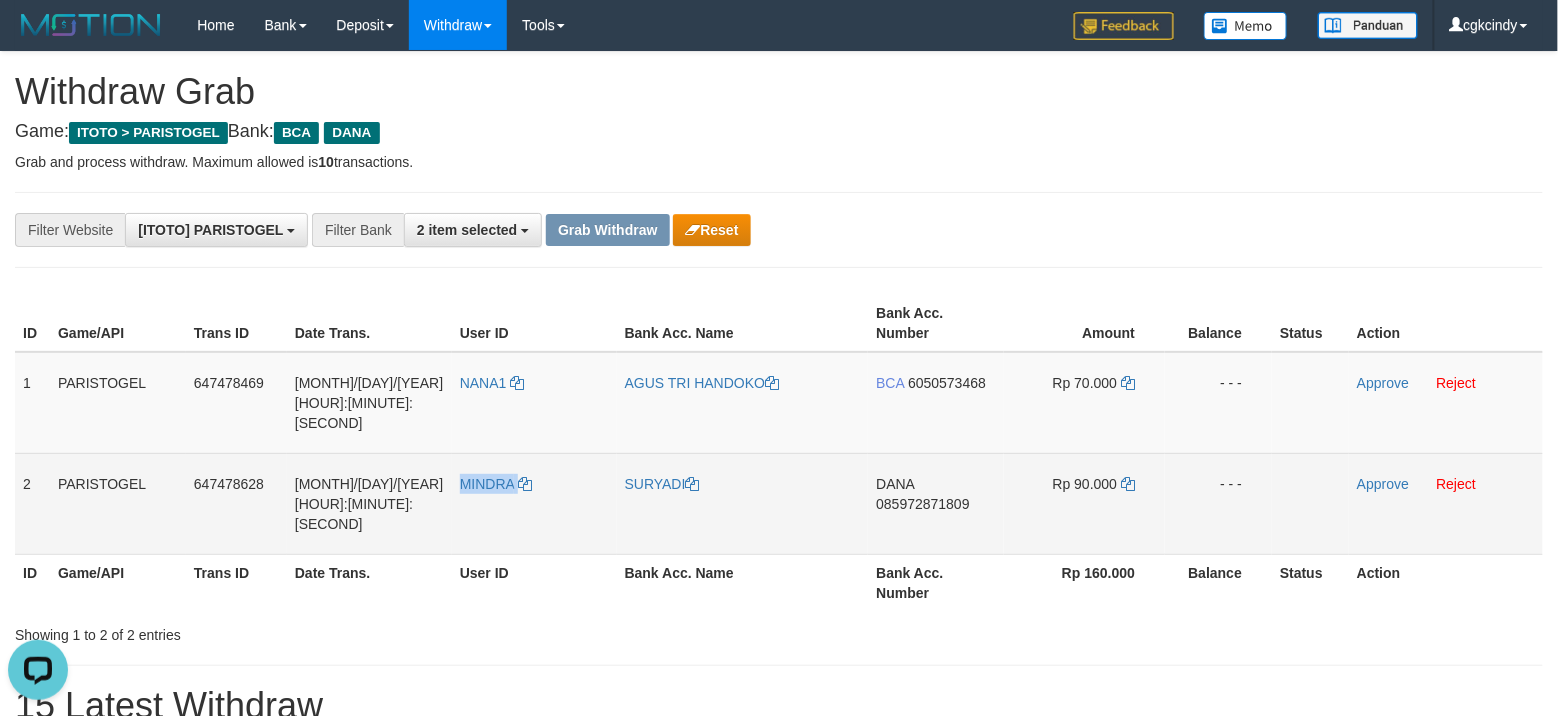 copy on "MINDRA" 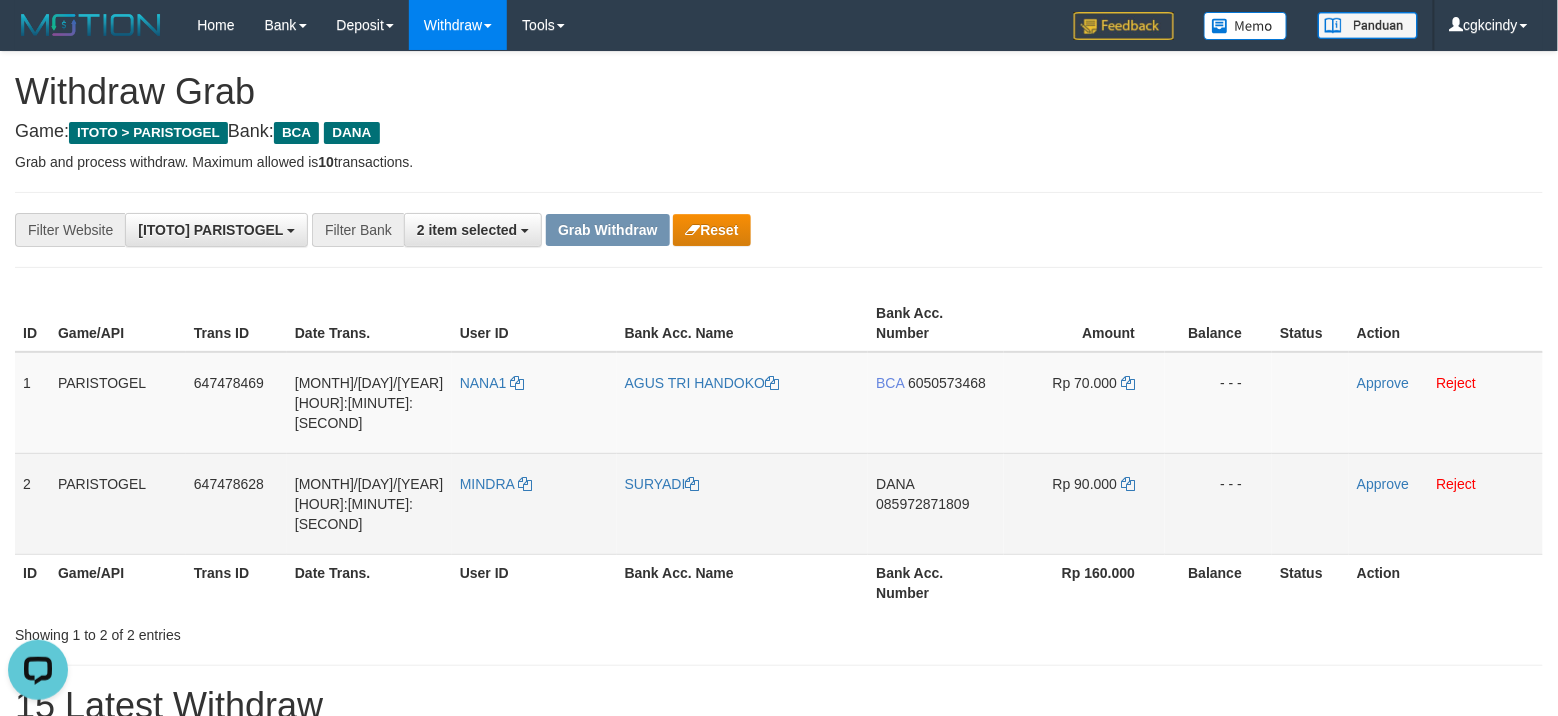 click on "SURYADI" at bounding box center [743, 503] 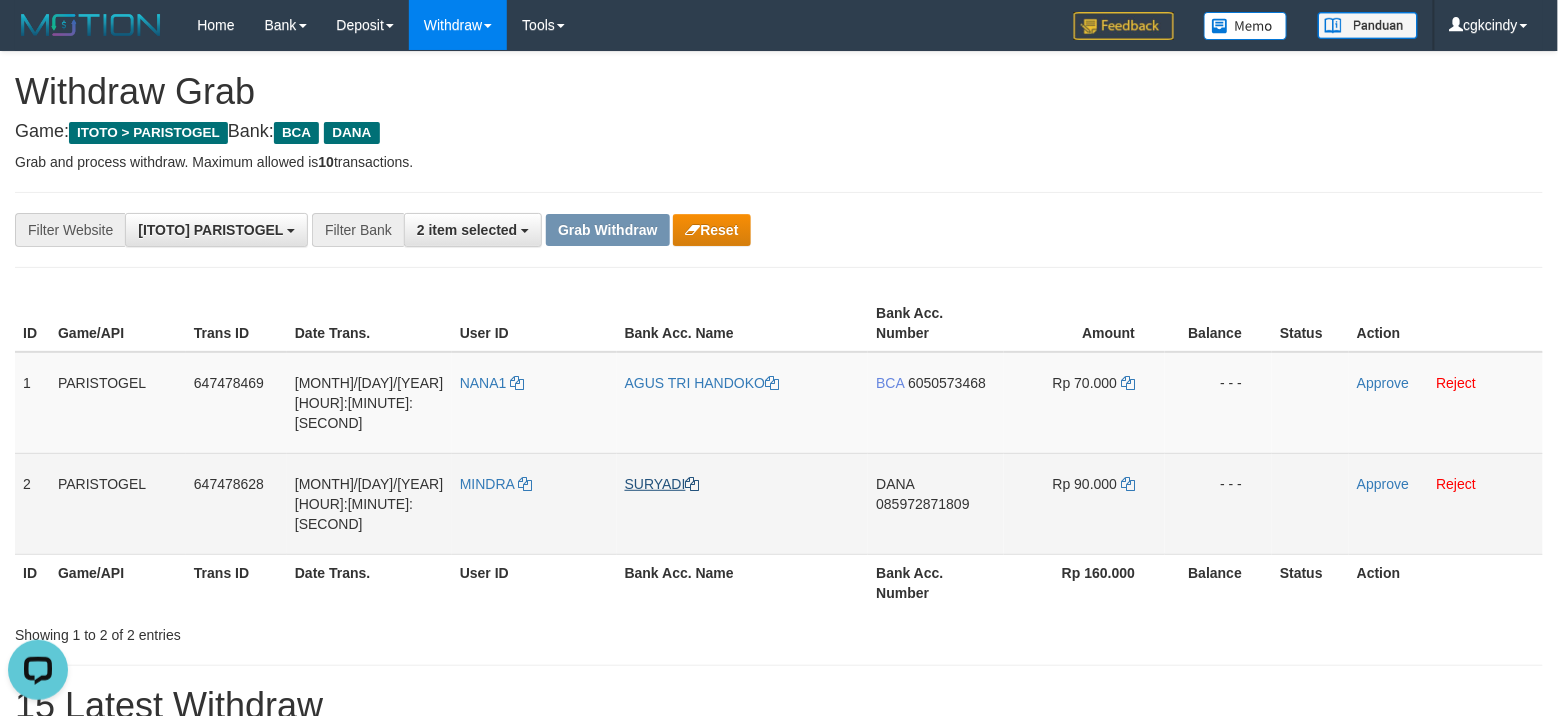 copy on "SURYADI" 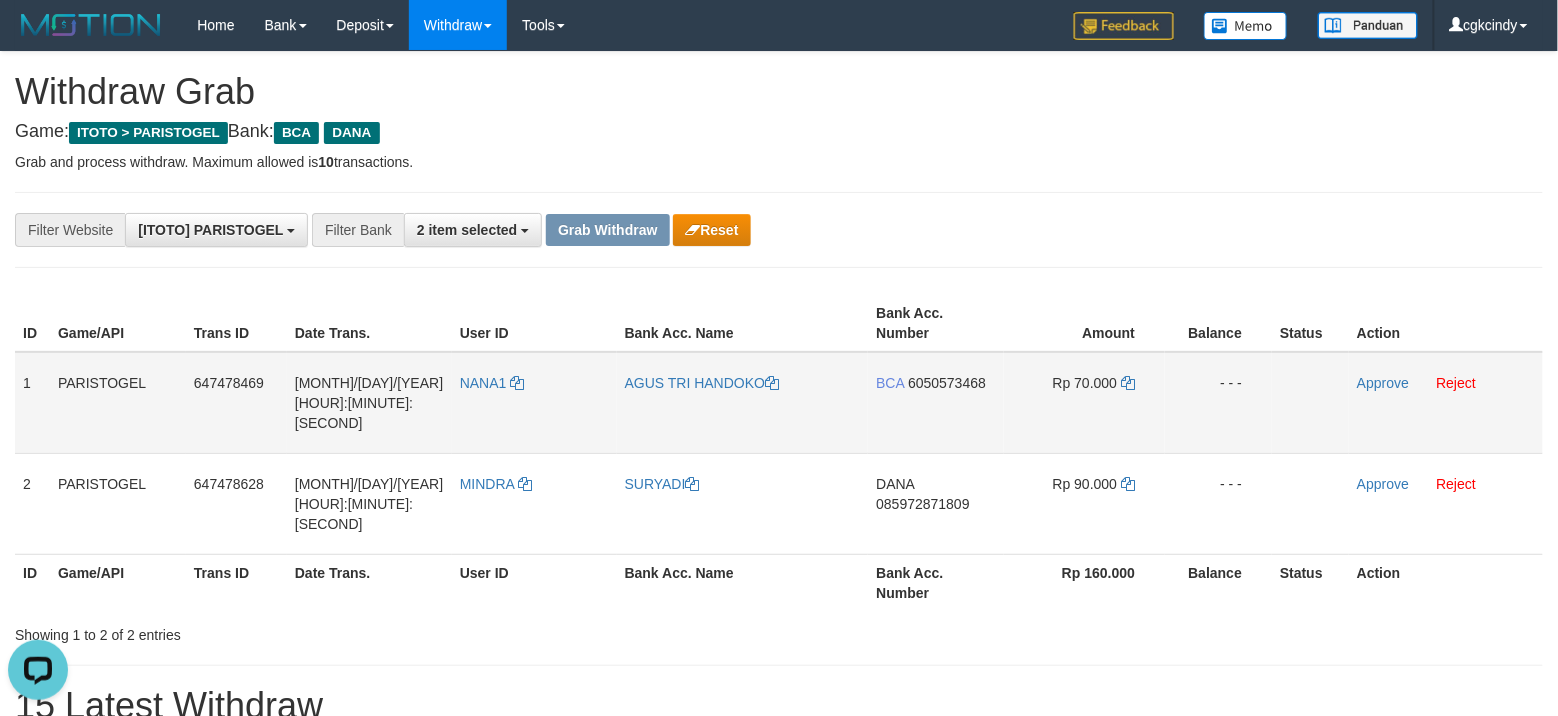 click on "AGUS TRI HANDOKO" at bounding box center [743, 403] 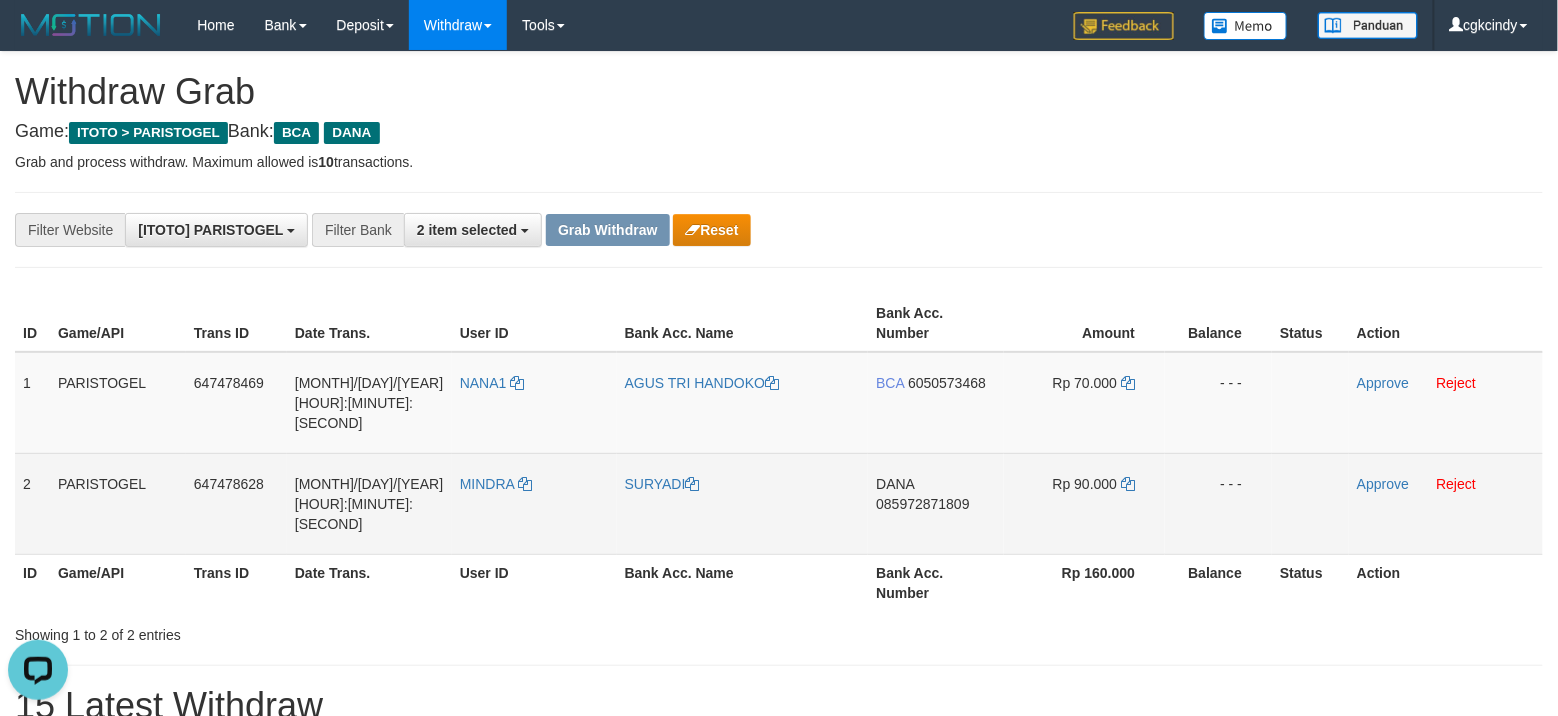 click on "DANA
085972871809" at bounding box center (936, 503) 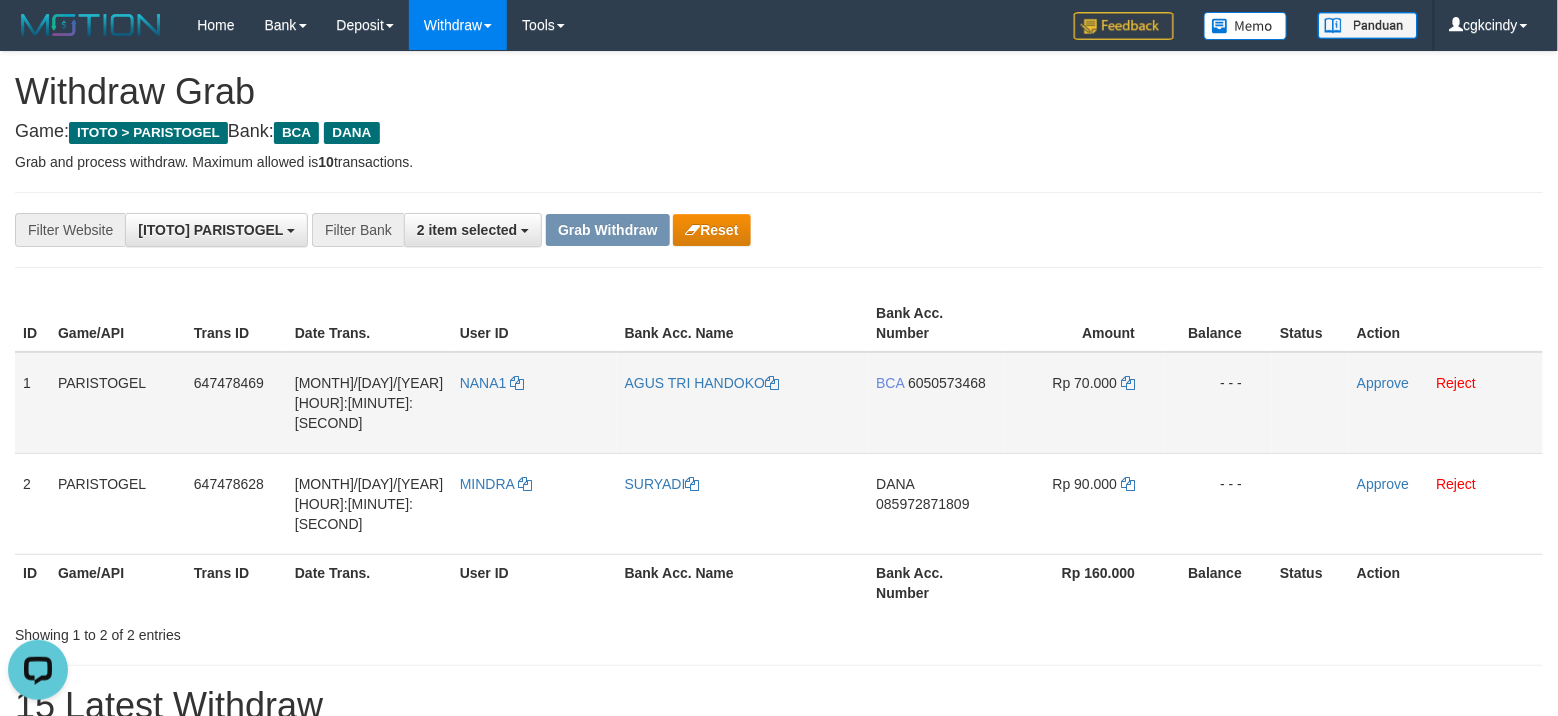 click on "BCA
6050573468" at bounding box center (936, 403) 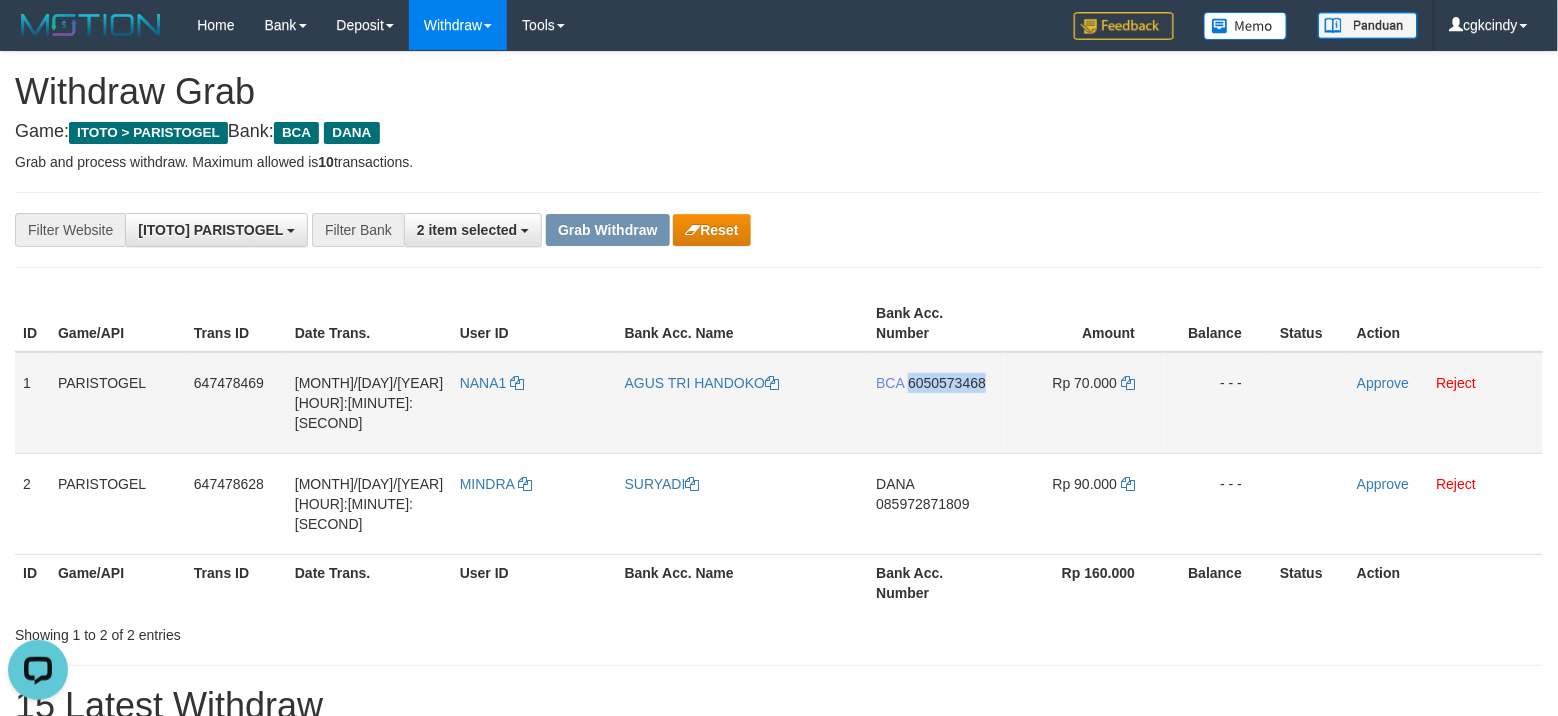 click on "BCA
6050573468" at bounding box center [936, 403] 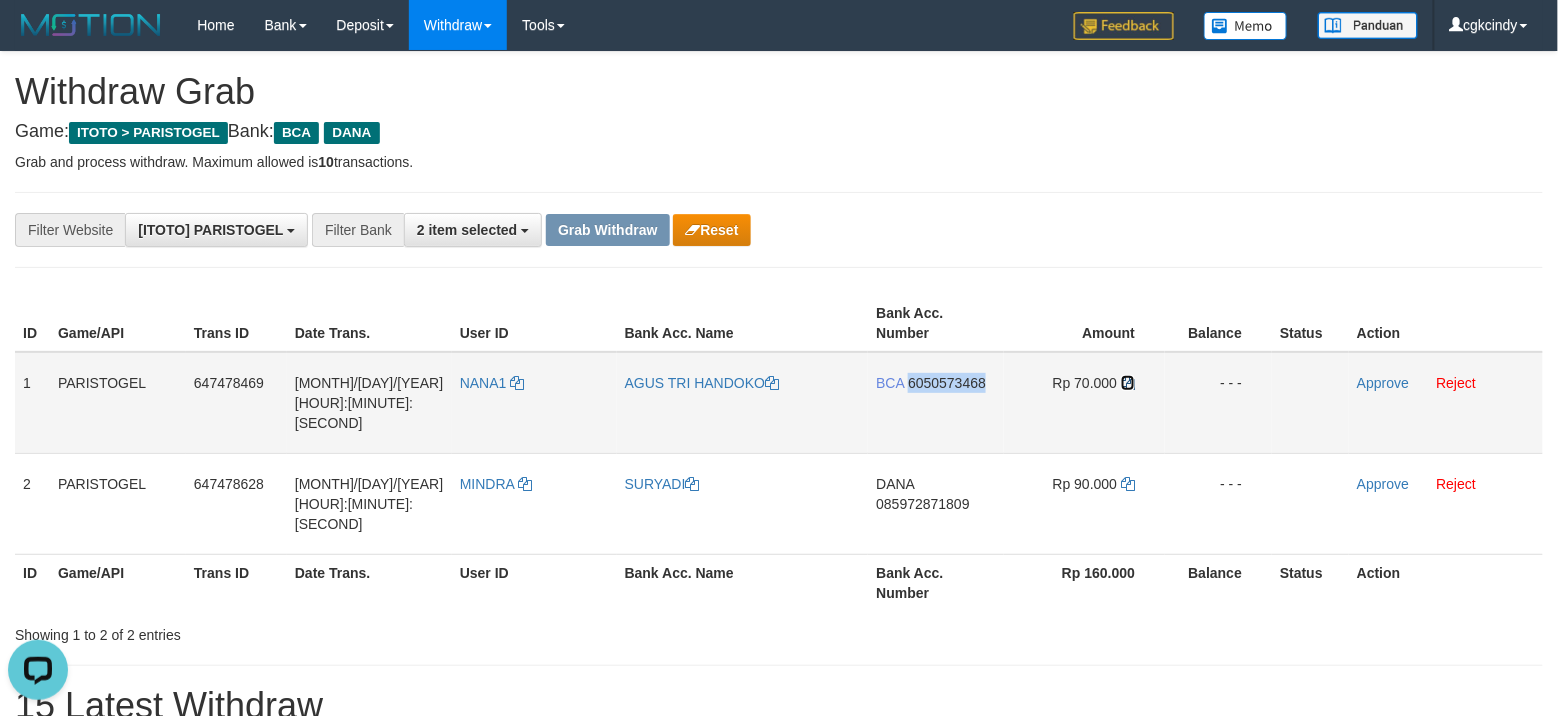 click at bounding box center [1128, 383] 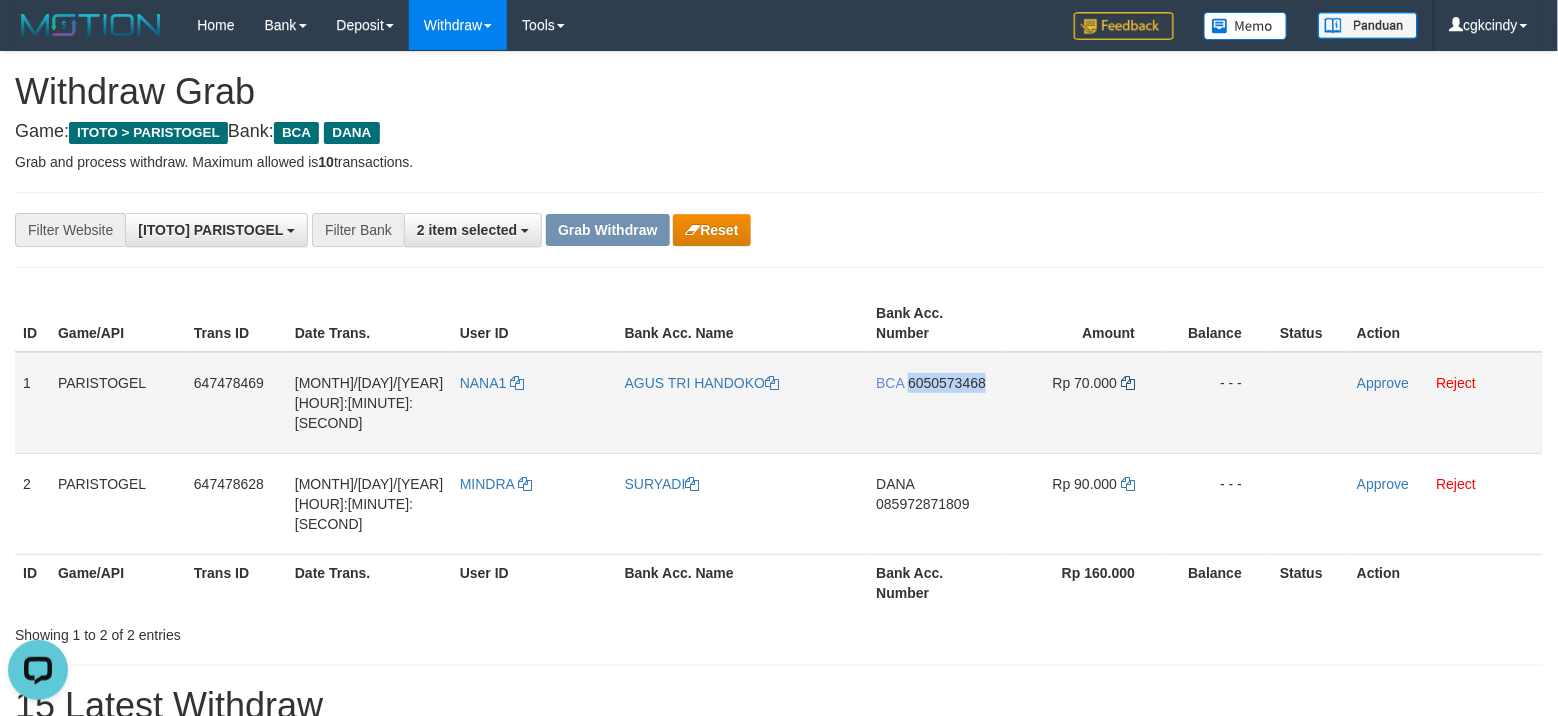copy on "6050573468" 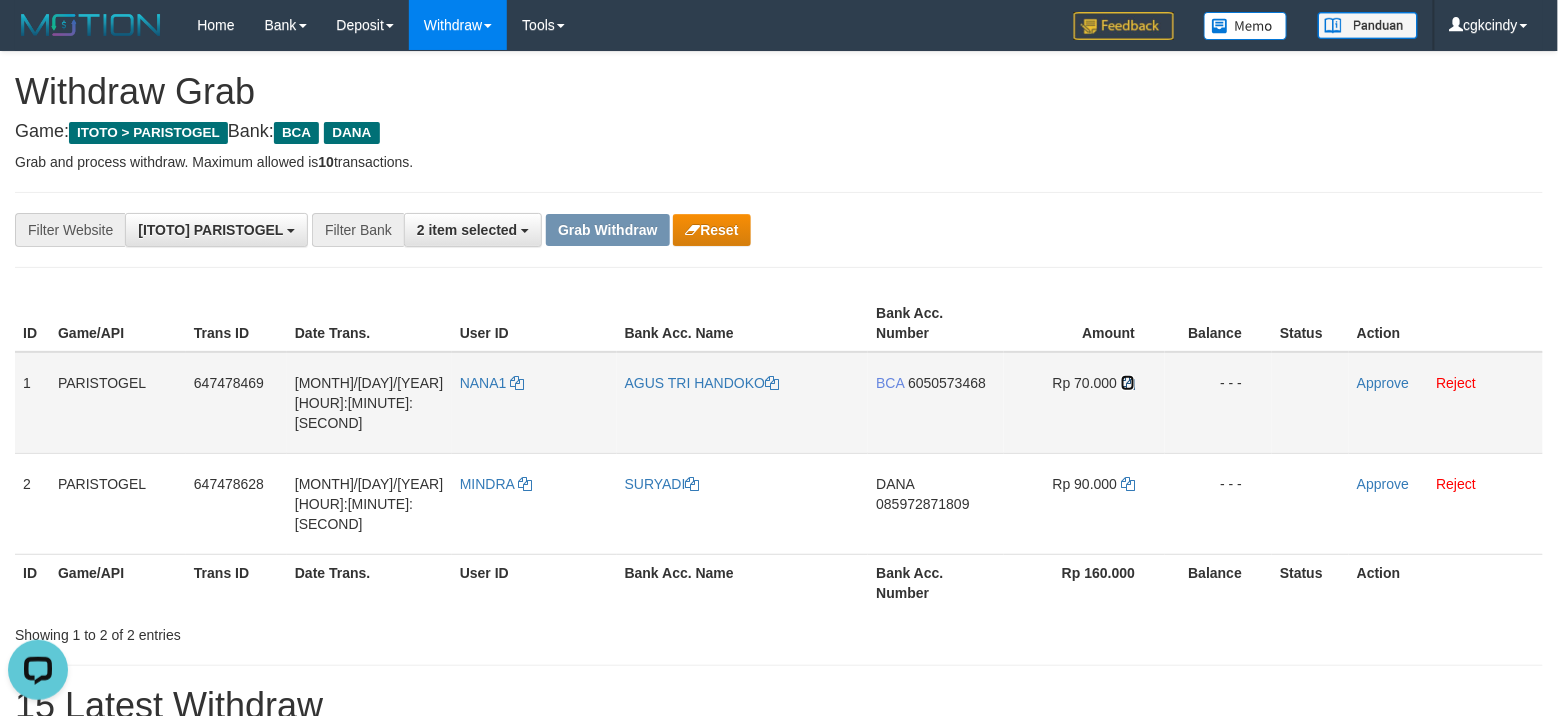 click at bounding box center [1128, 383] 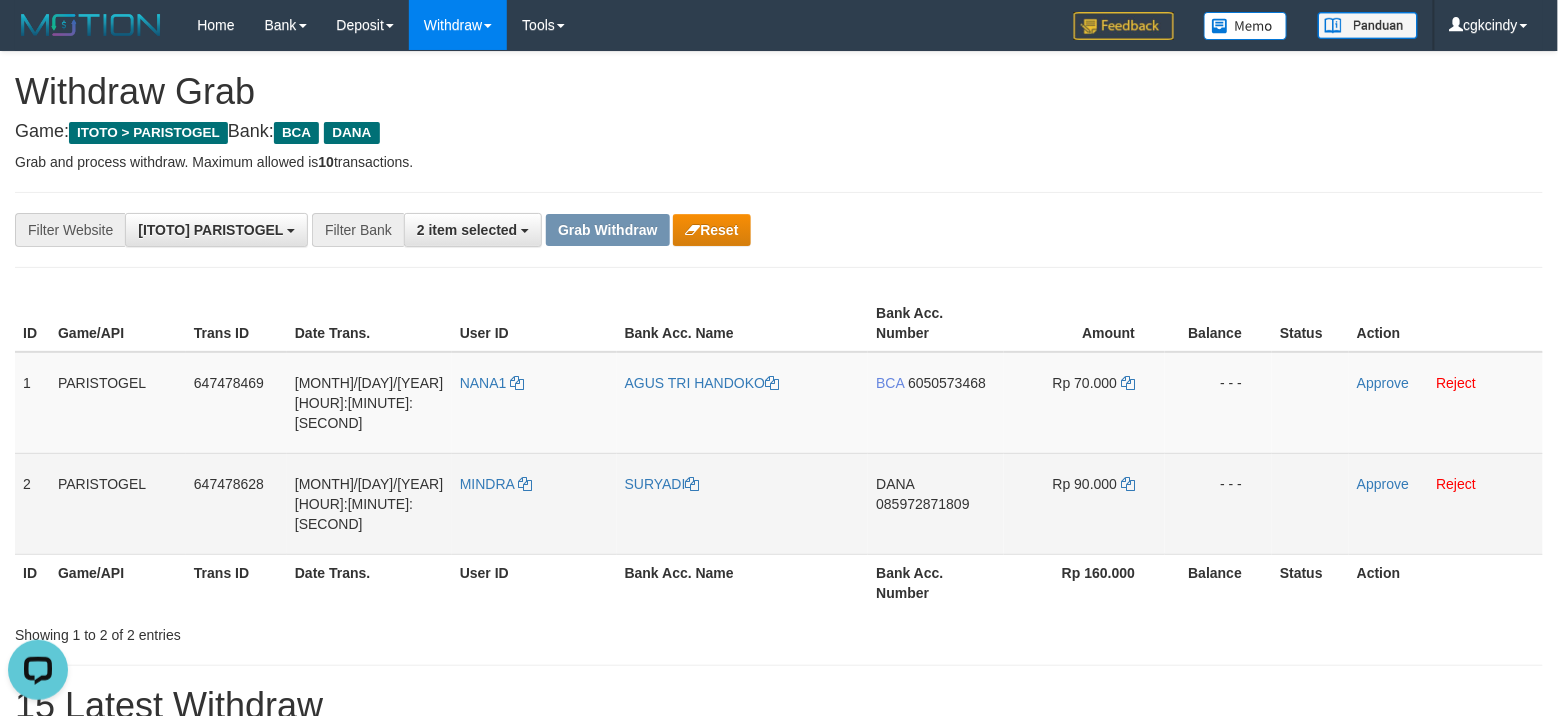 click on "DANA
085972871809" at bounding box center (936, 503) 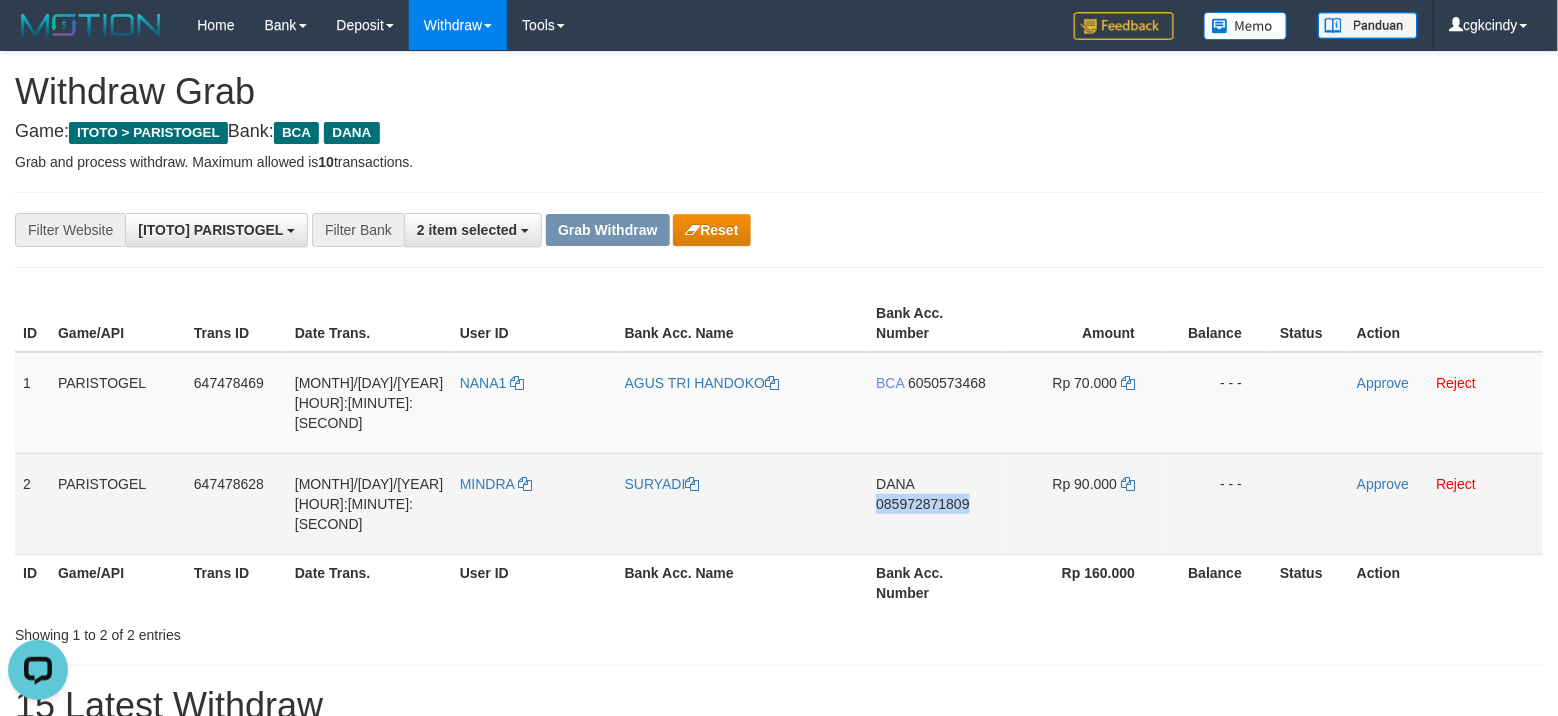 click on "DANA
085972871809" at bounding box center (936, 503) 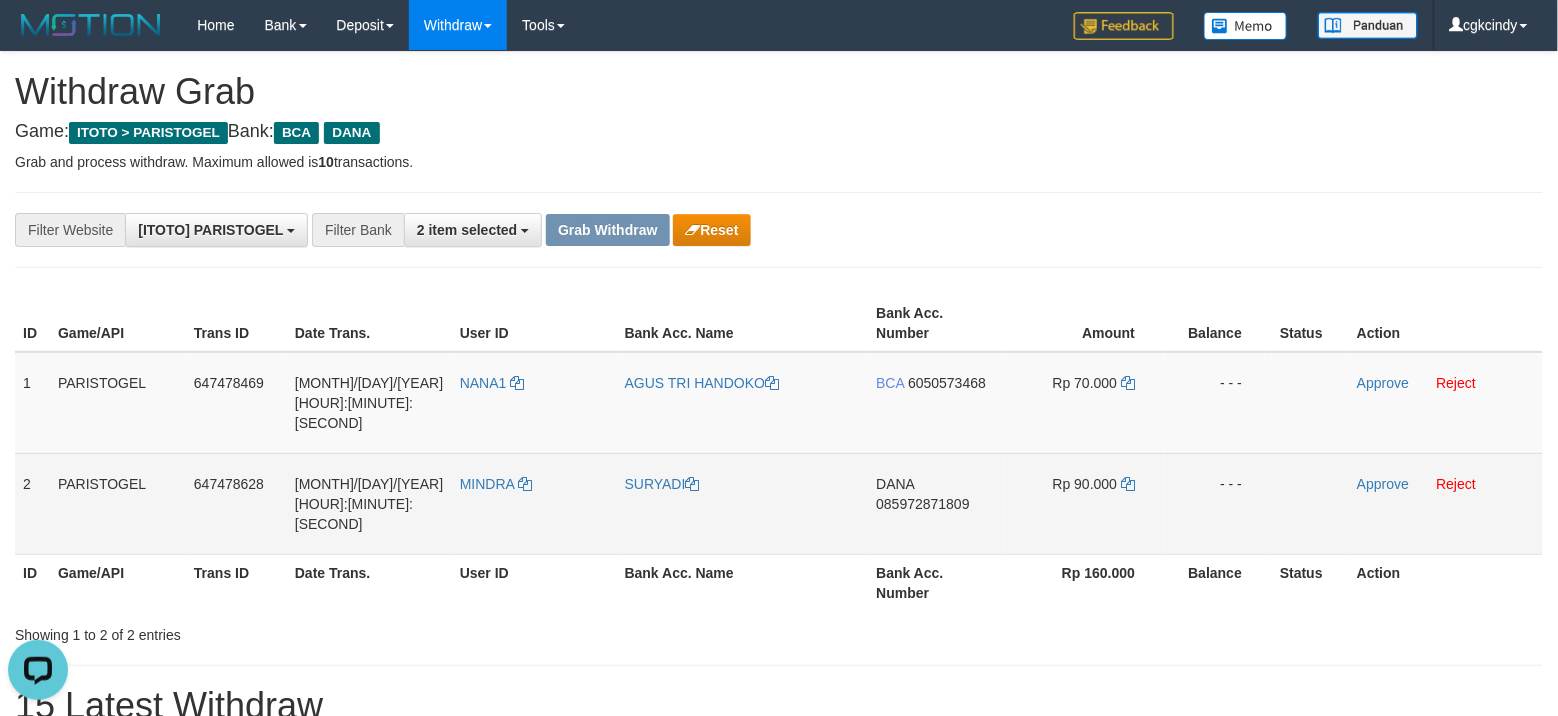 click on "DANA
085972871809" at bounding box center [936, 503] 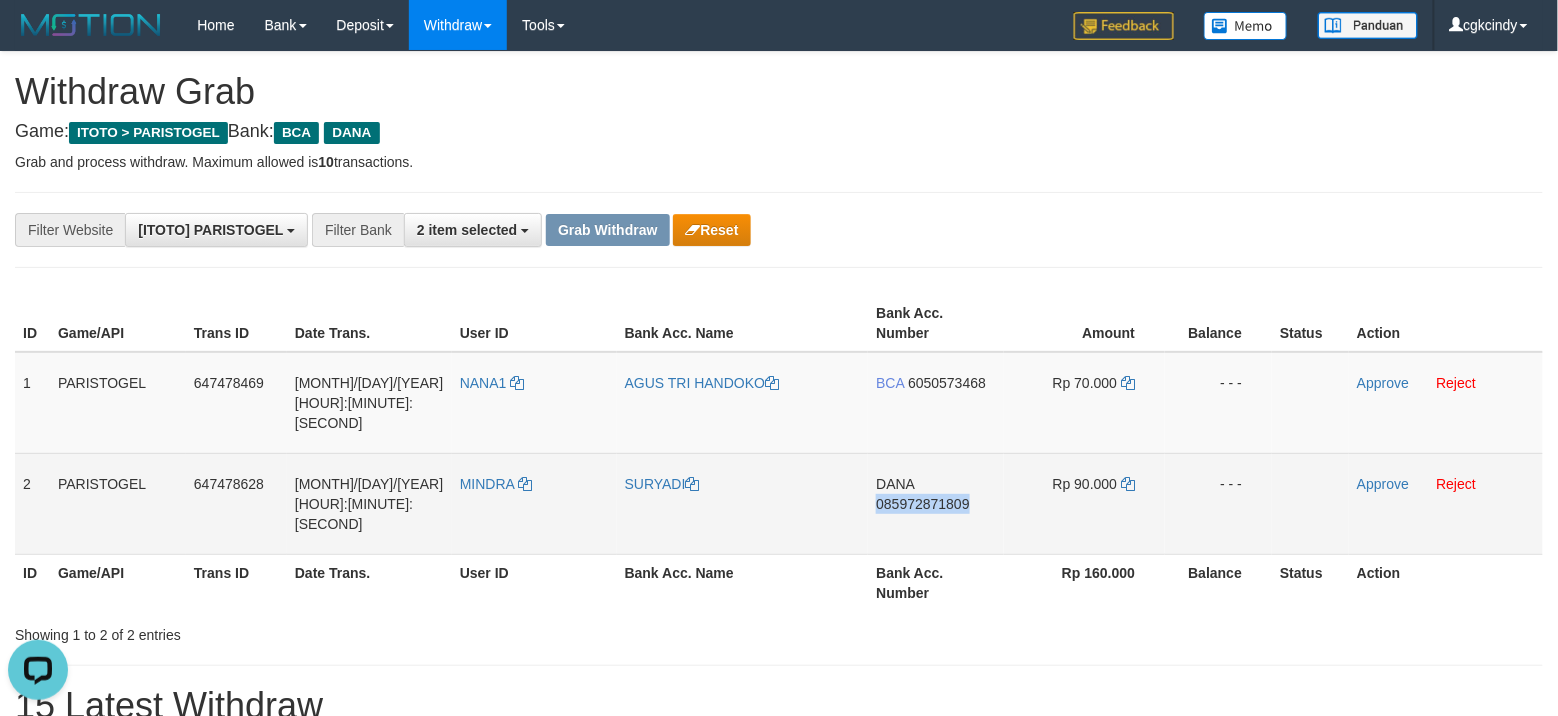 click on "DANA
085972871809" at bounding box center [936, 503] 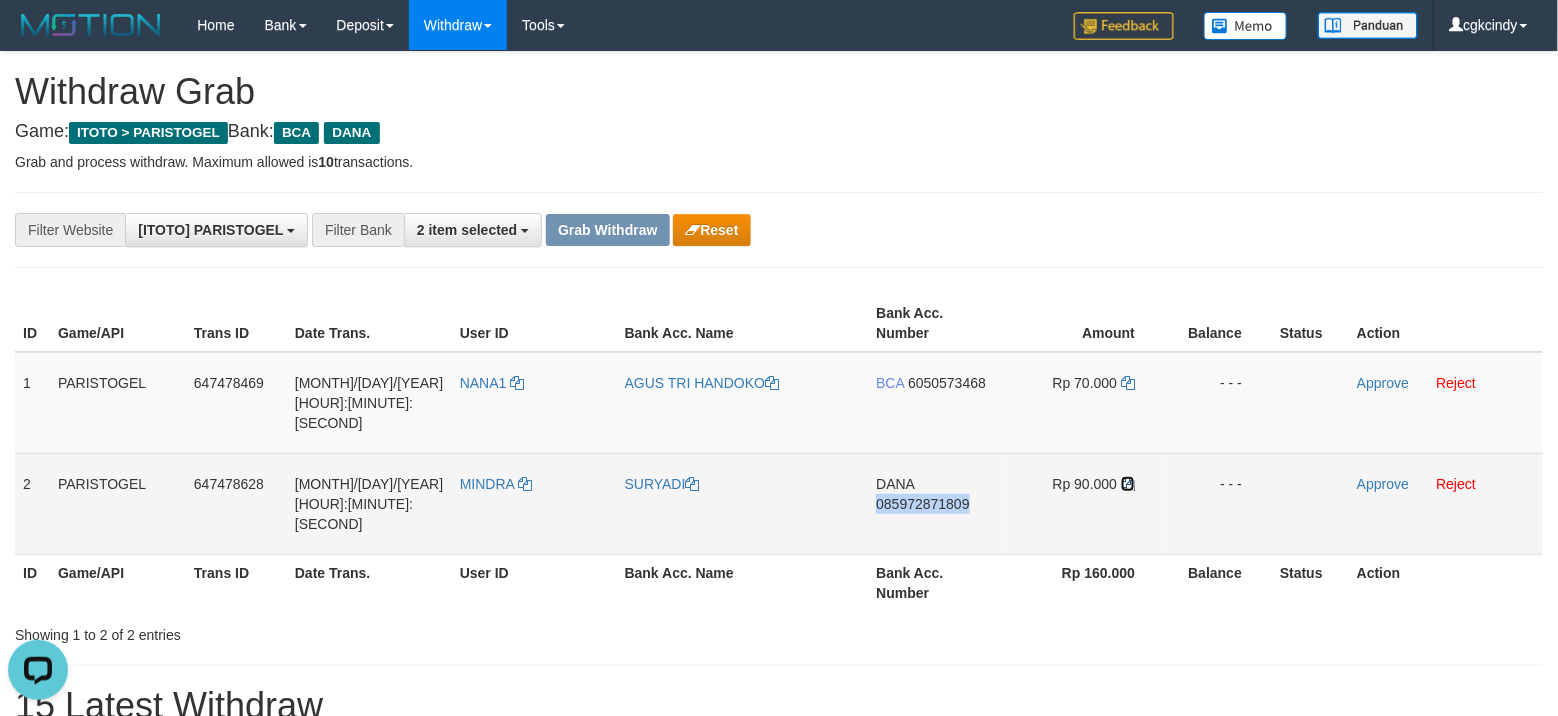 click at bounding box center [1128, 484] 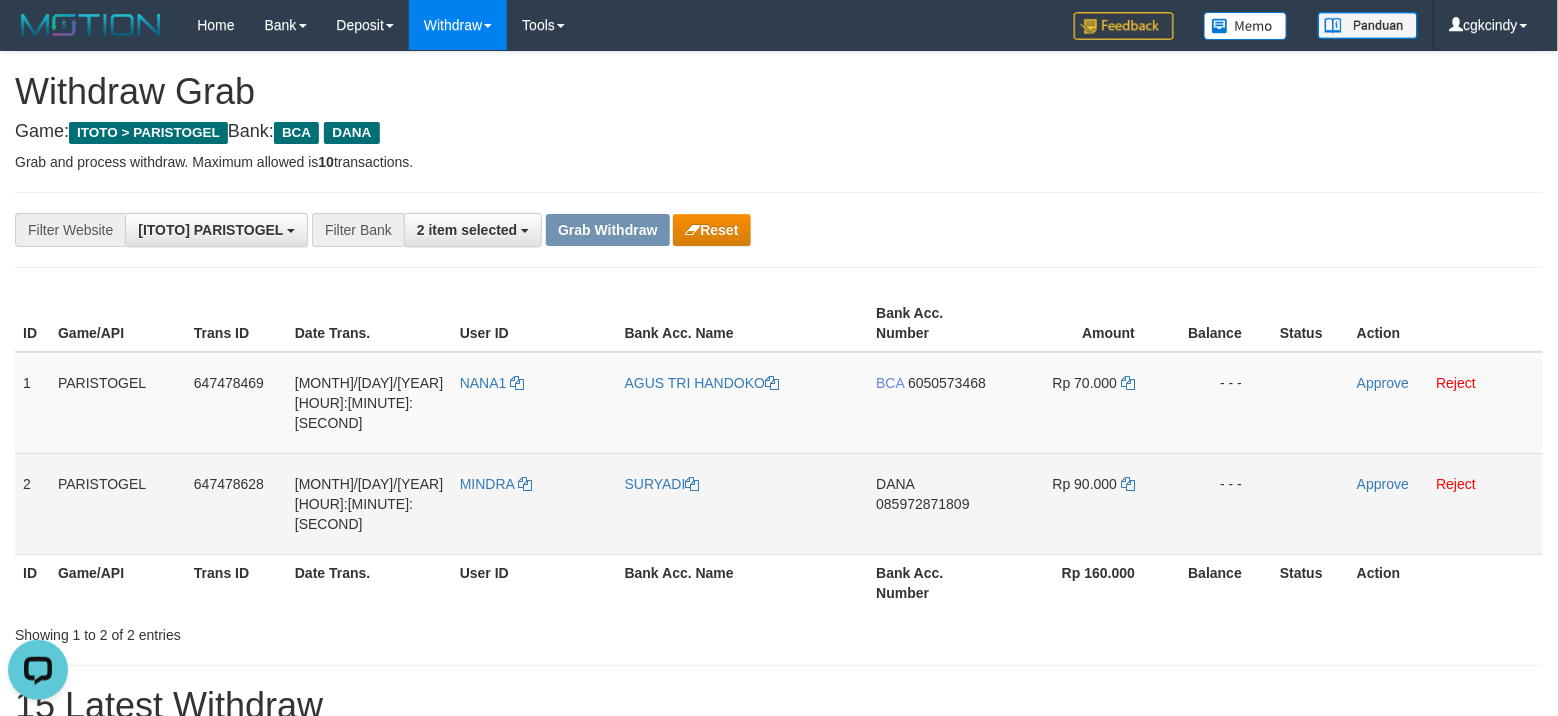 click on "Rp 90.000" at bounding box center [1084, 503] 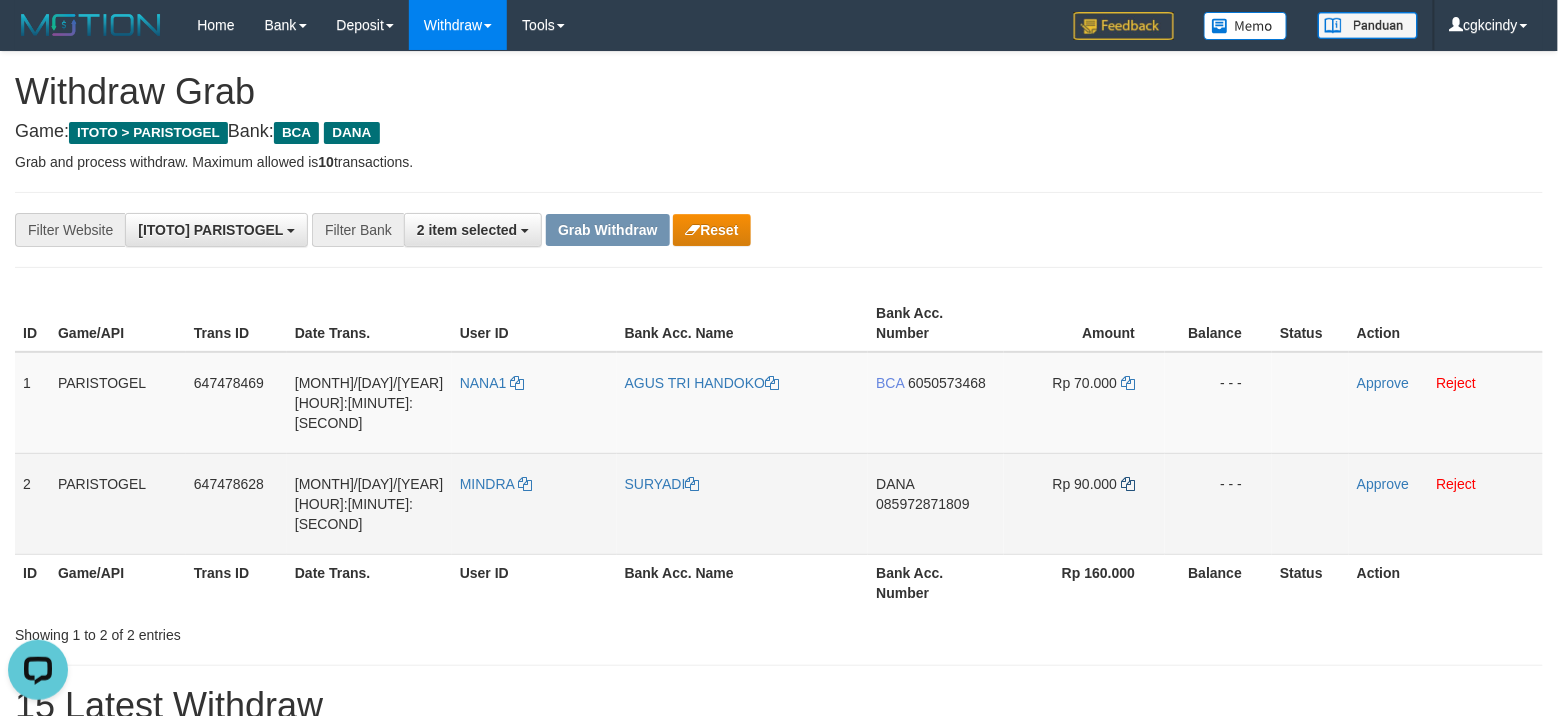 click on "Rp 90.000" at bounding box center [1084, 503] 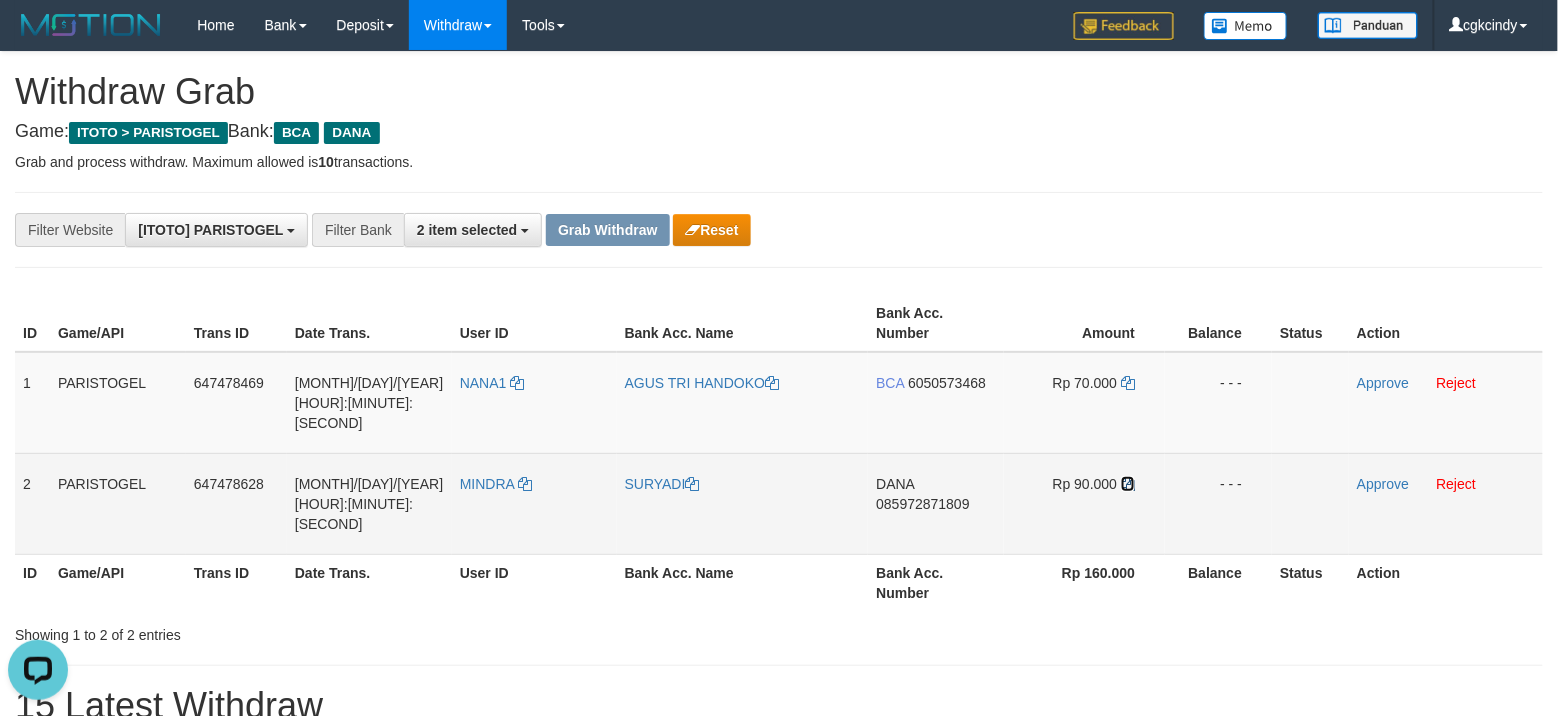 click at bounding box center [1128, 484] 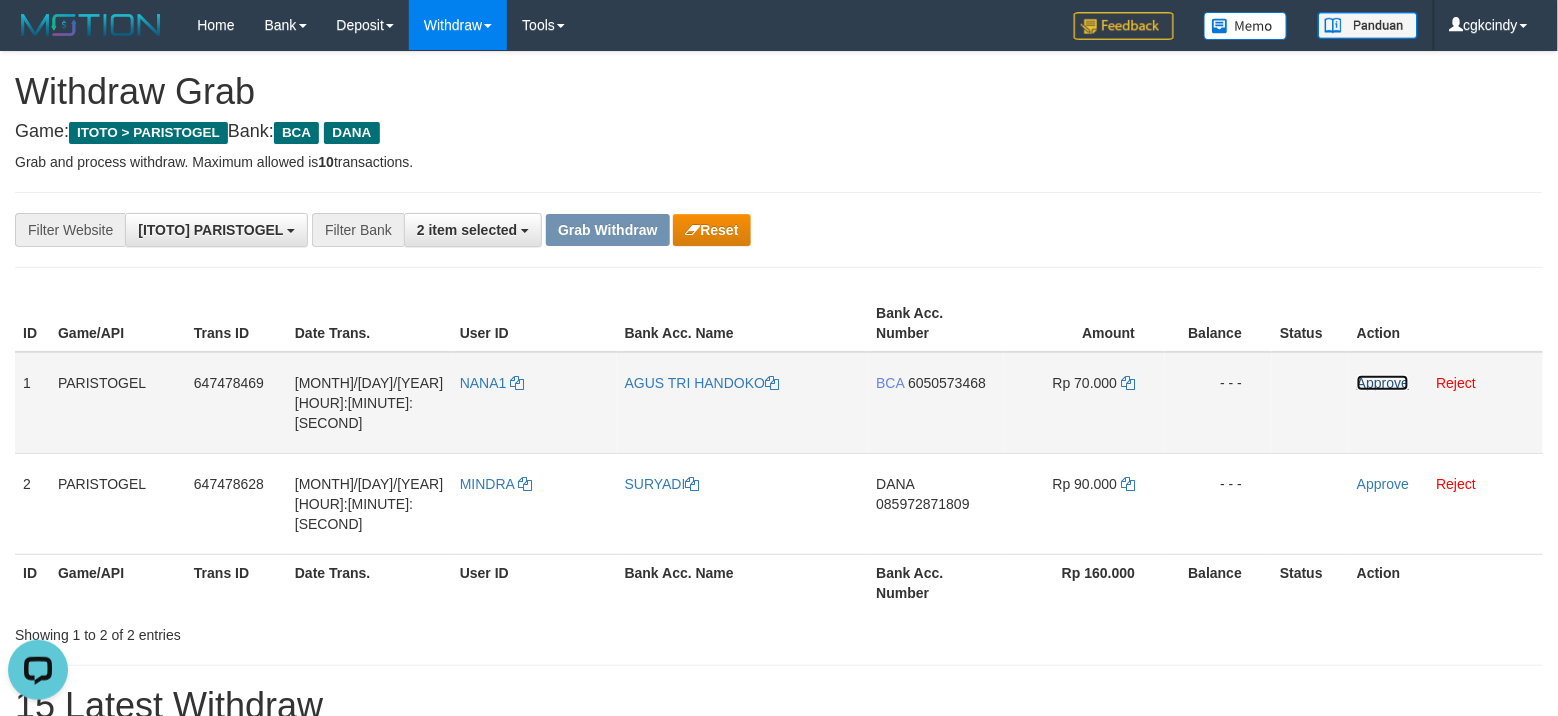 click on "Approve" at bounding box center [1383, 383] 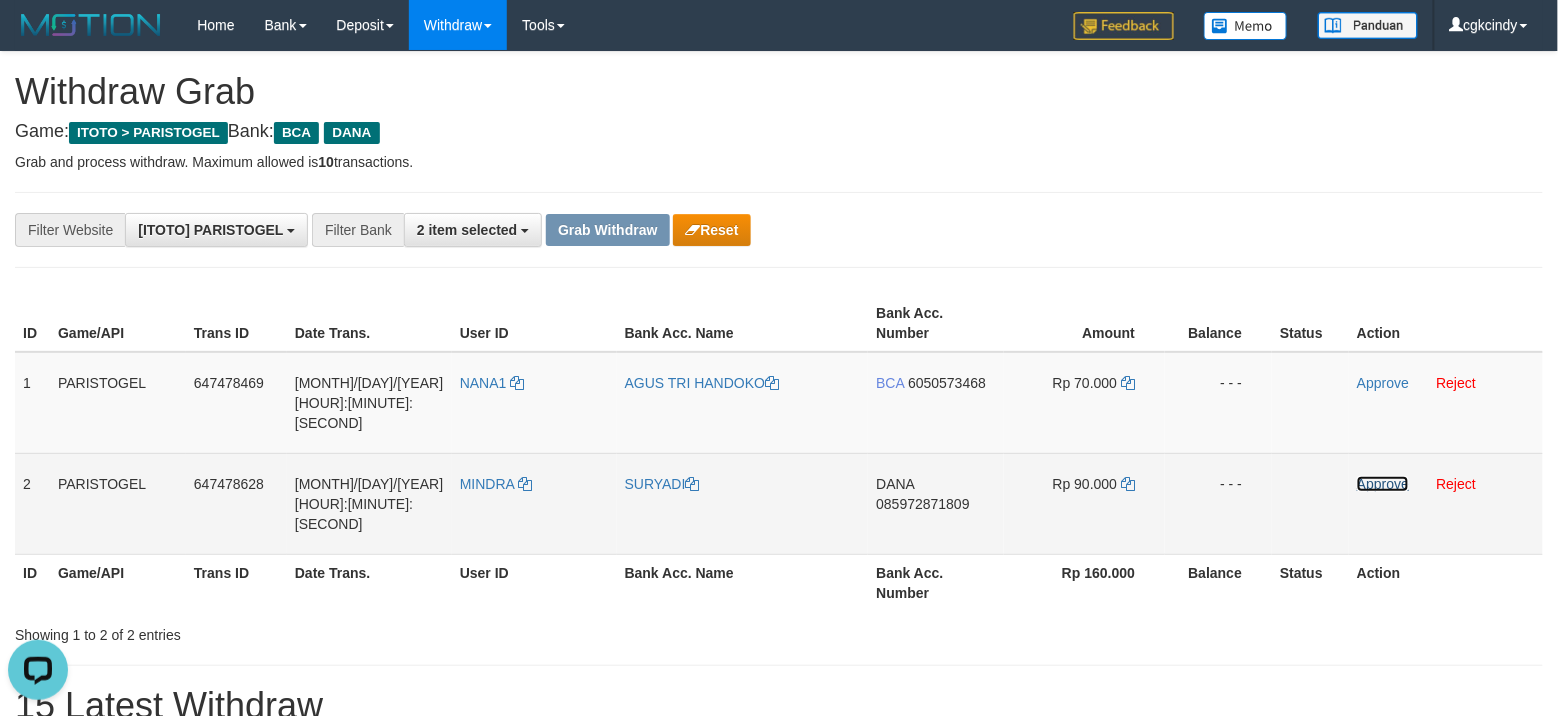 click on "Approve" at bounding box center (1383, 484) 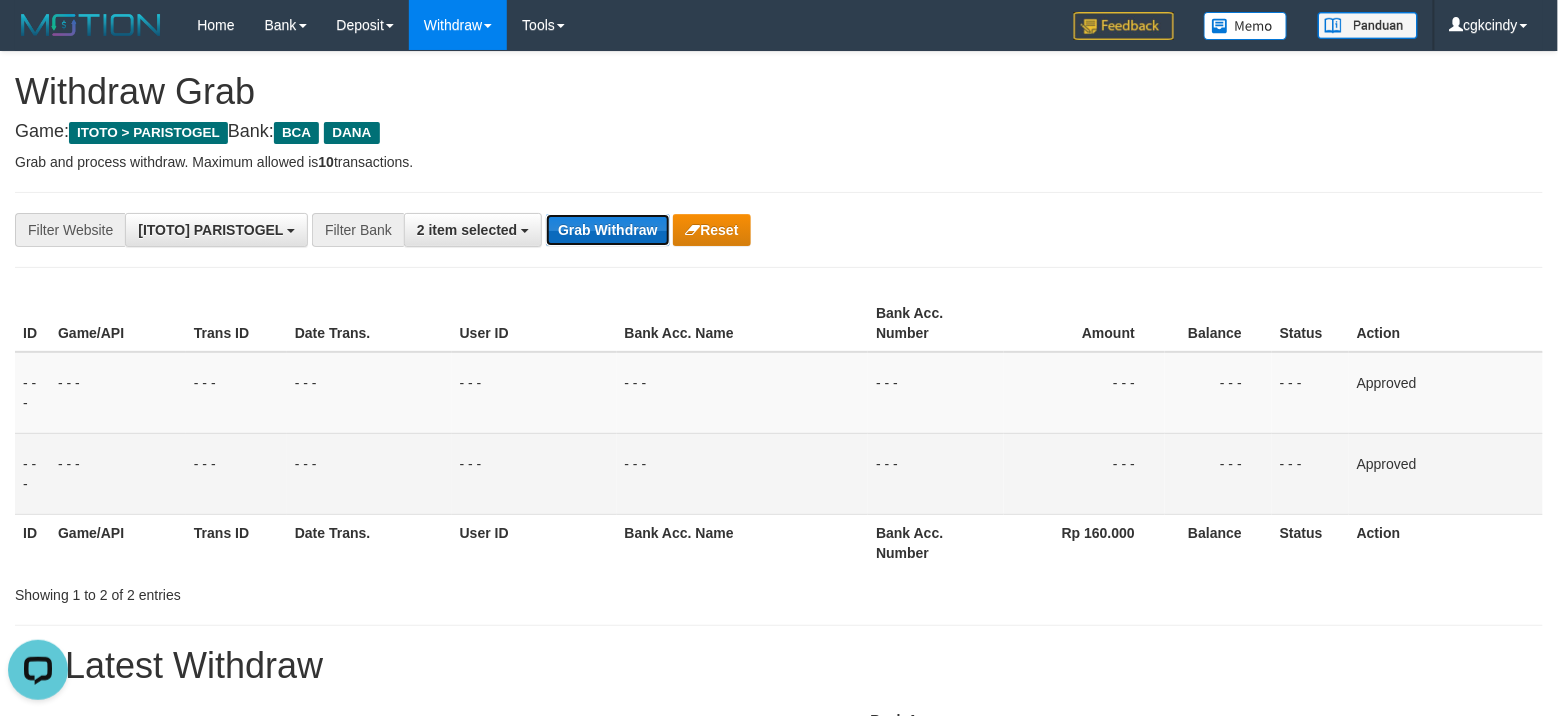click on "Grab Withdraw" at bounding box center [607, 230] 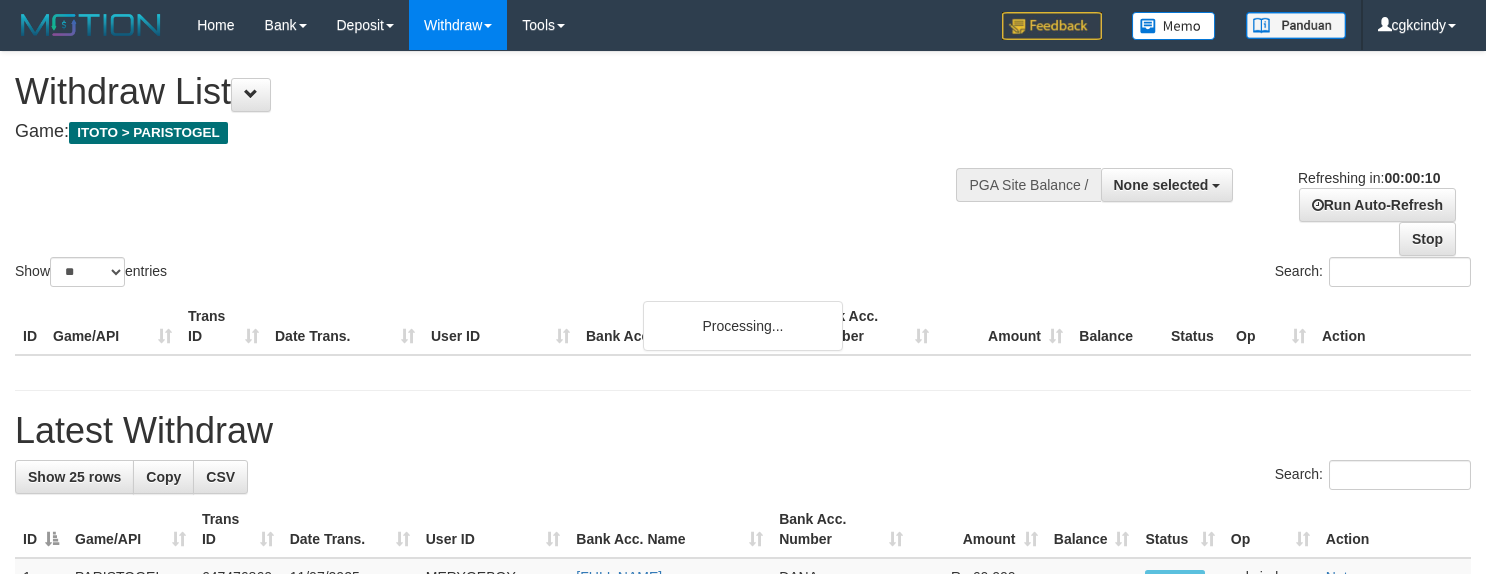 select 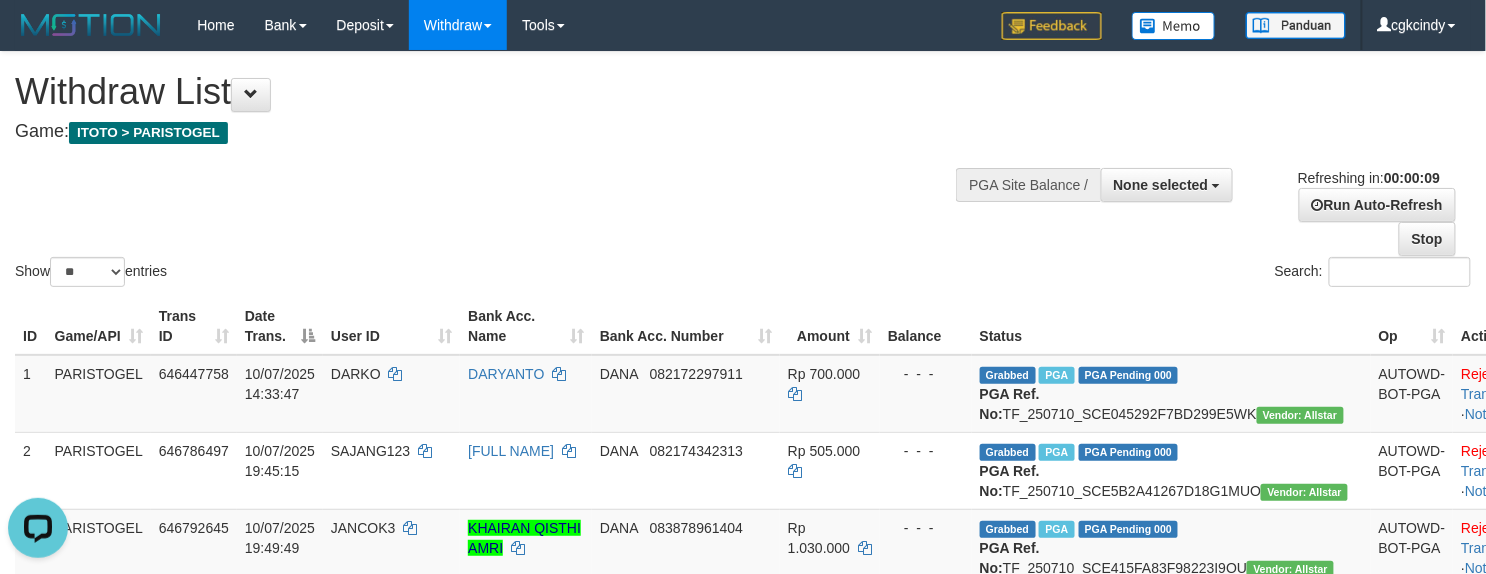 scroll, scrollTop: 0, scrollLeft: 0, axis: both 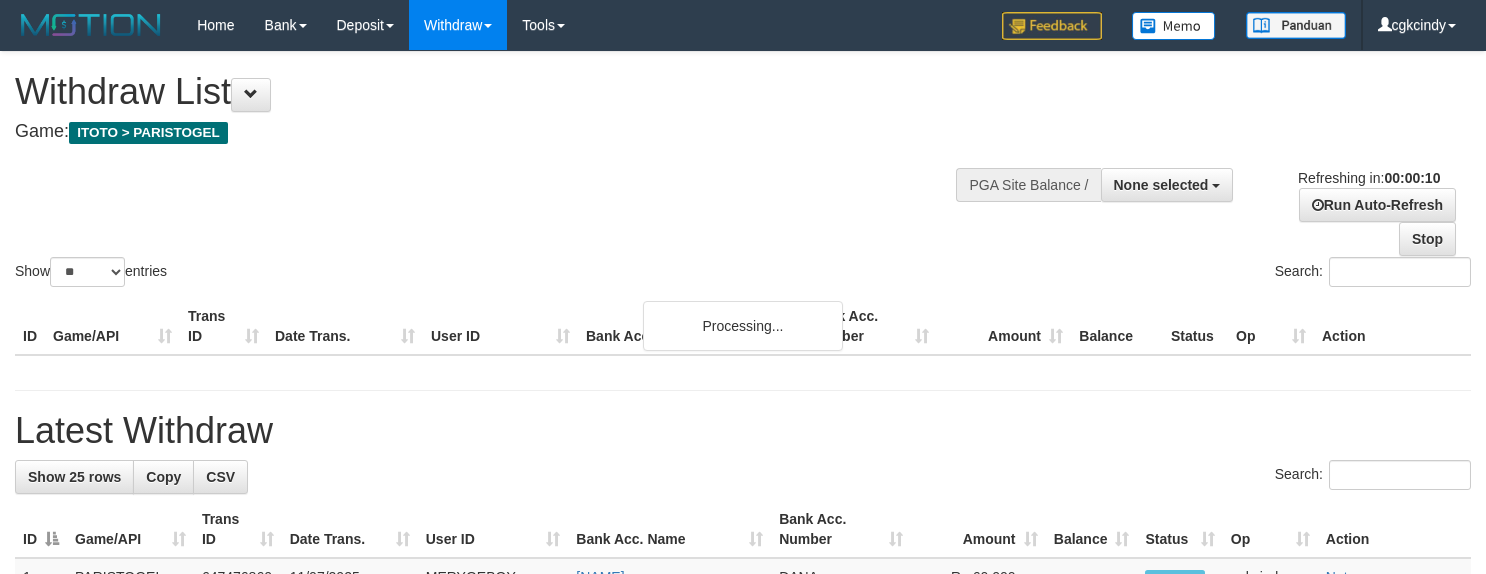 select 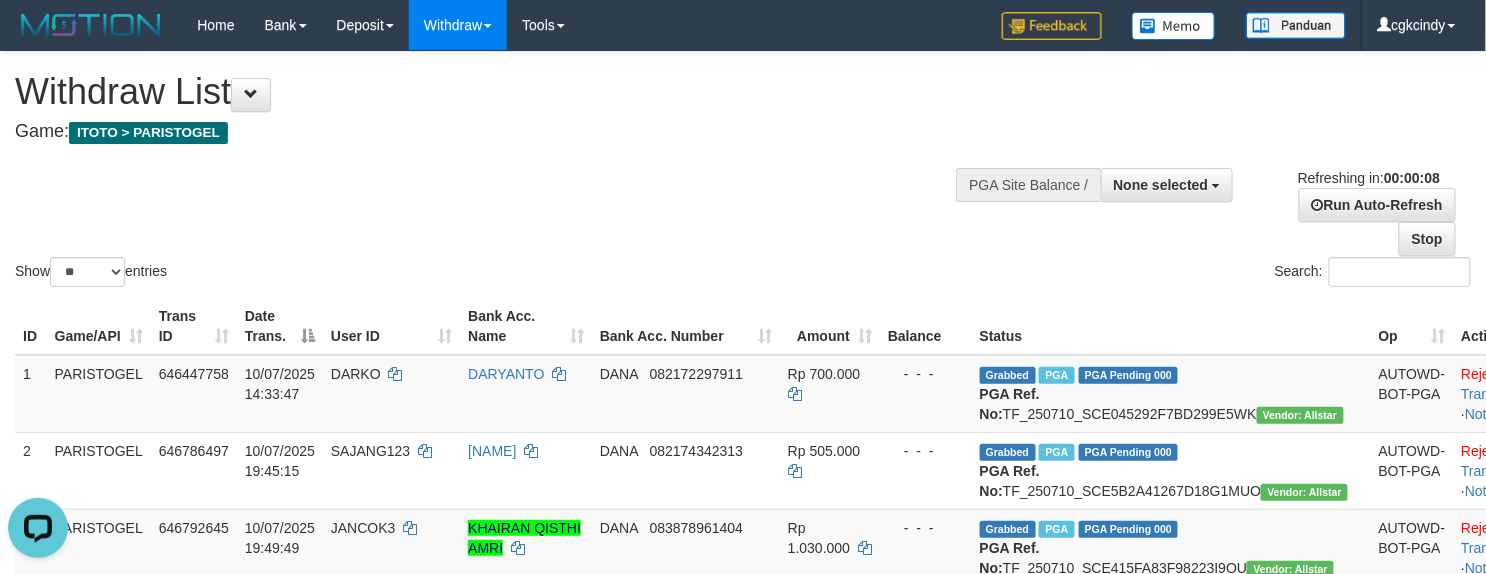 scroll, scrollTop: 0, scrollLeft: 0, axis: both 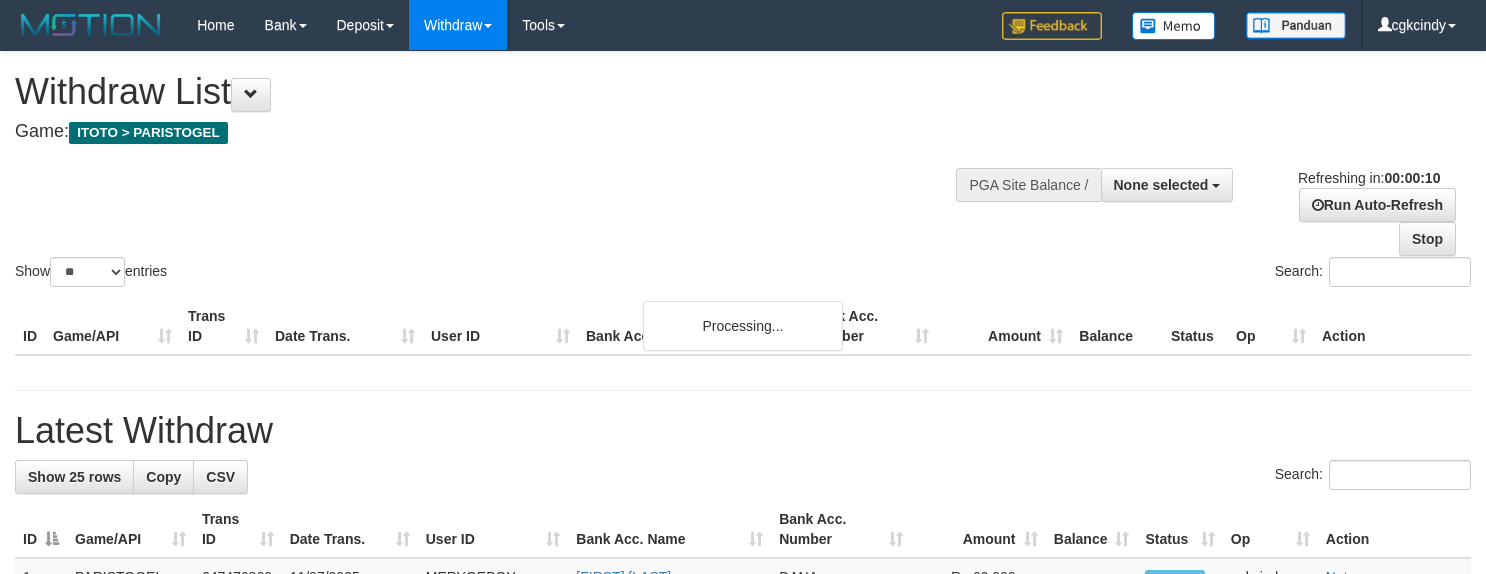 select 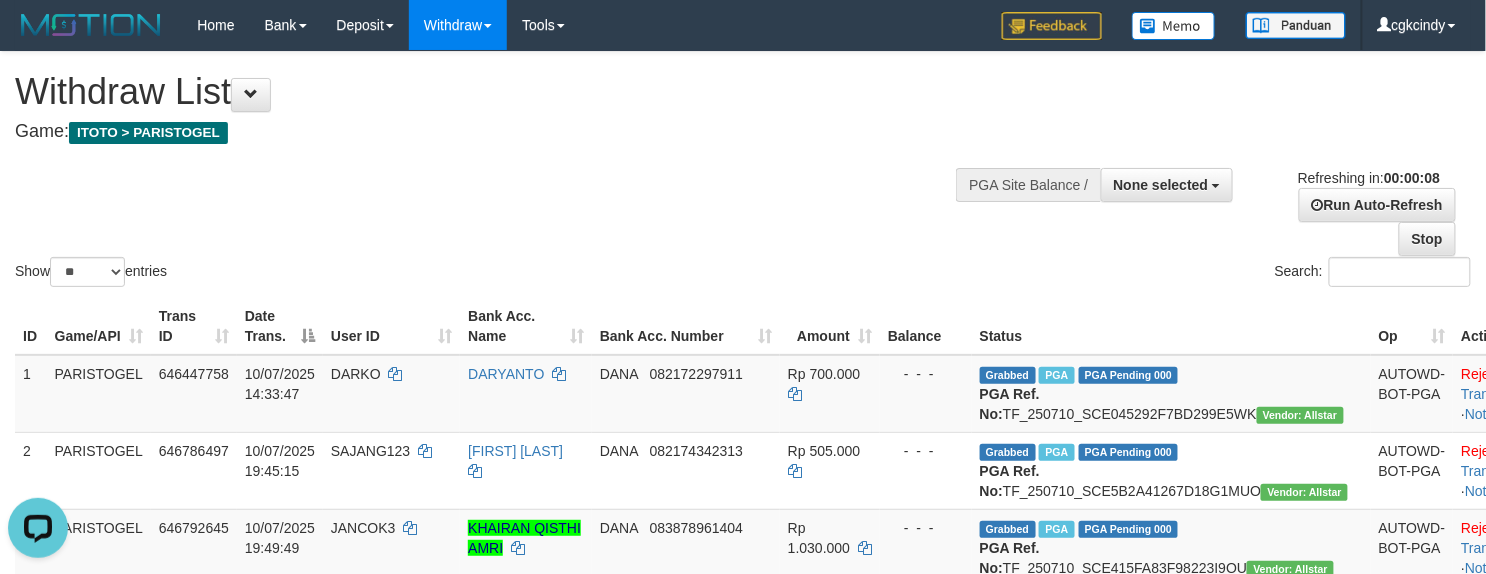 scroll, scrollTop: 0, scrollLeft: 0, axis: both 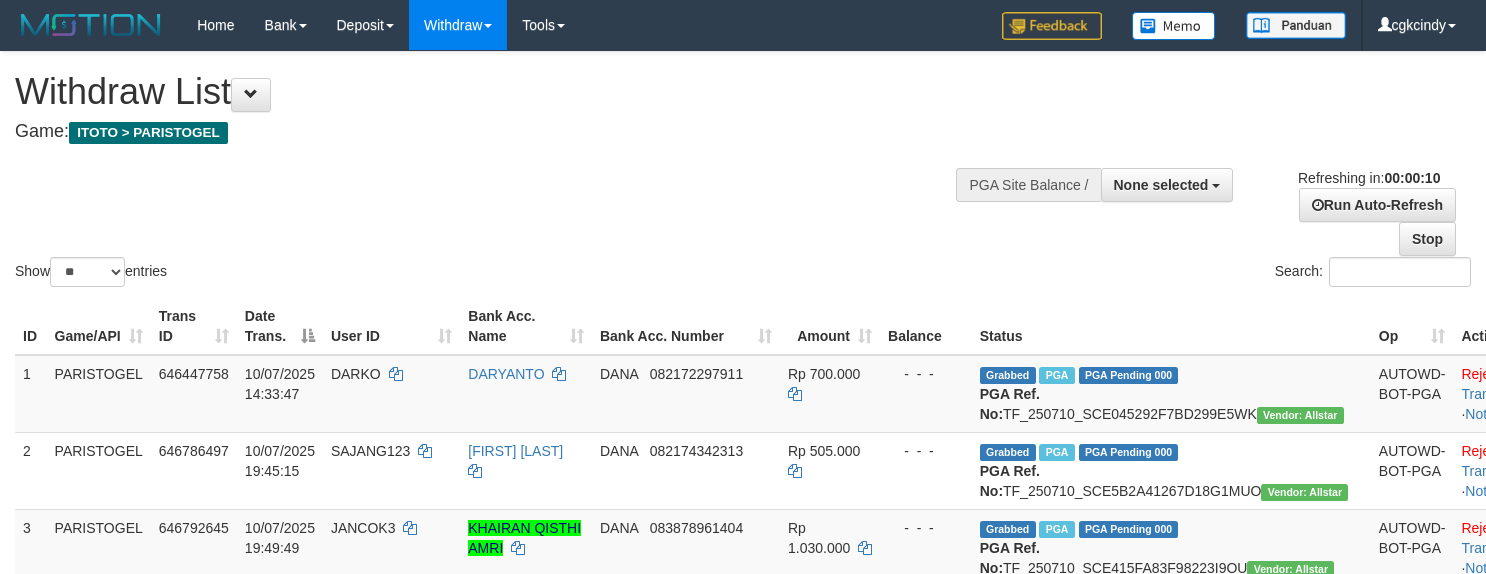 select 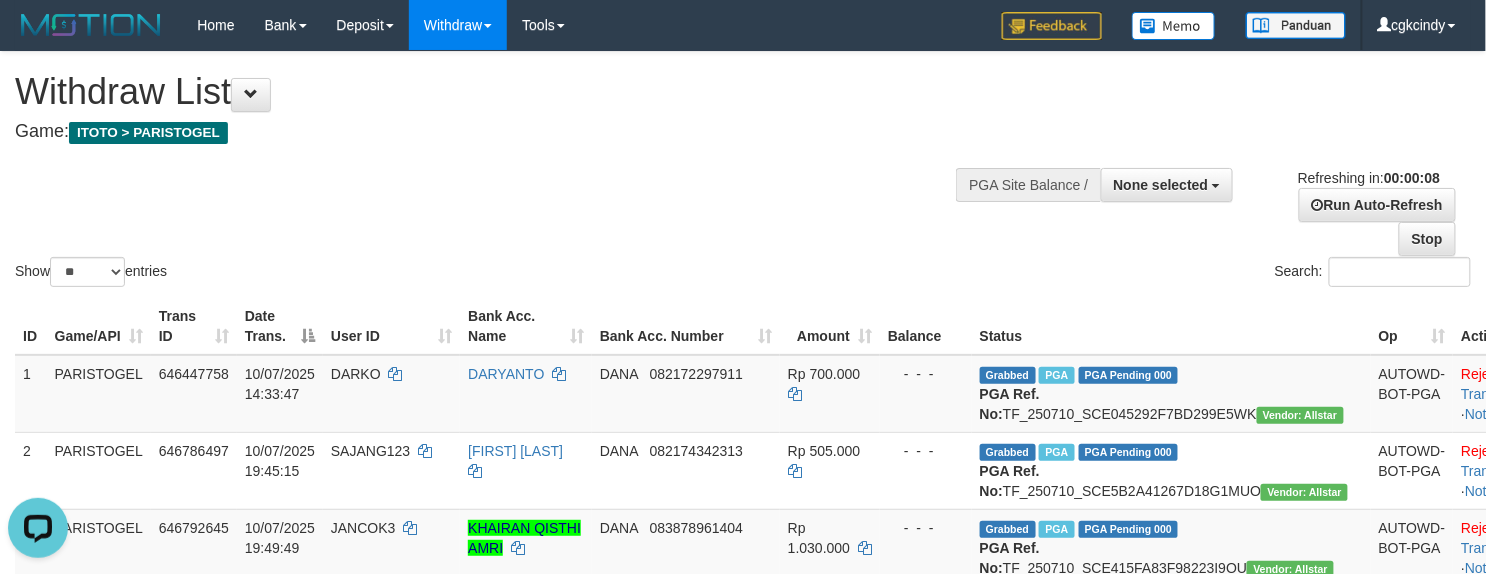 scroll, scrollTop: 0, scrollLeft: 0, axis: both 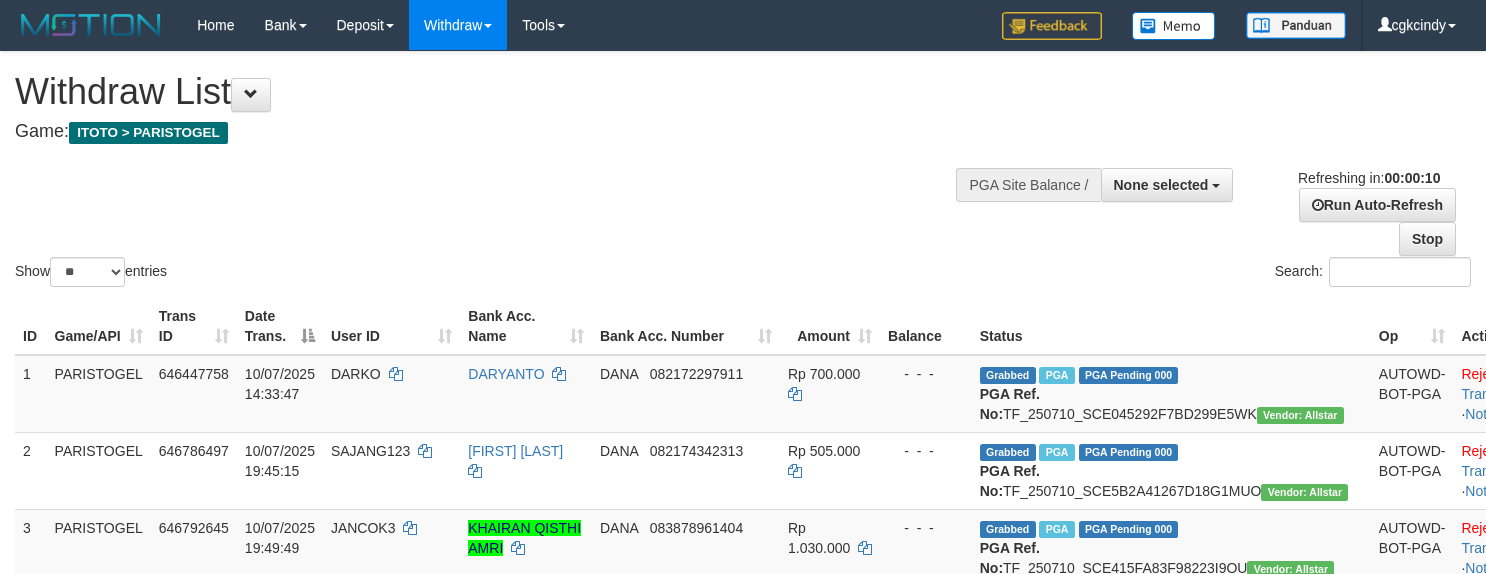 select 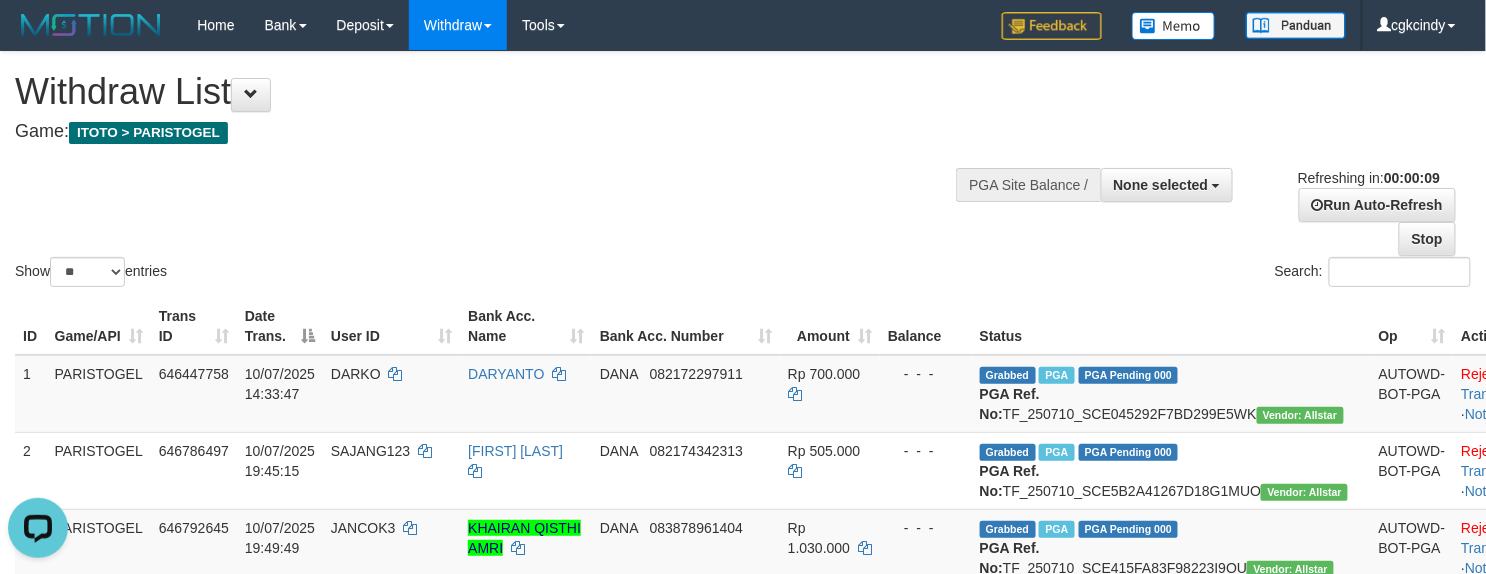 scroll, scrollTop: 0, scrollLeft: 0, axis: both 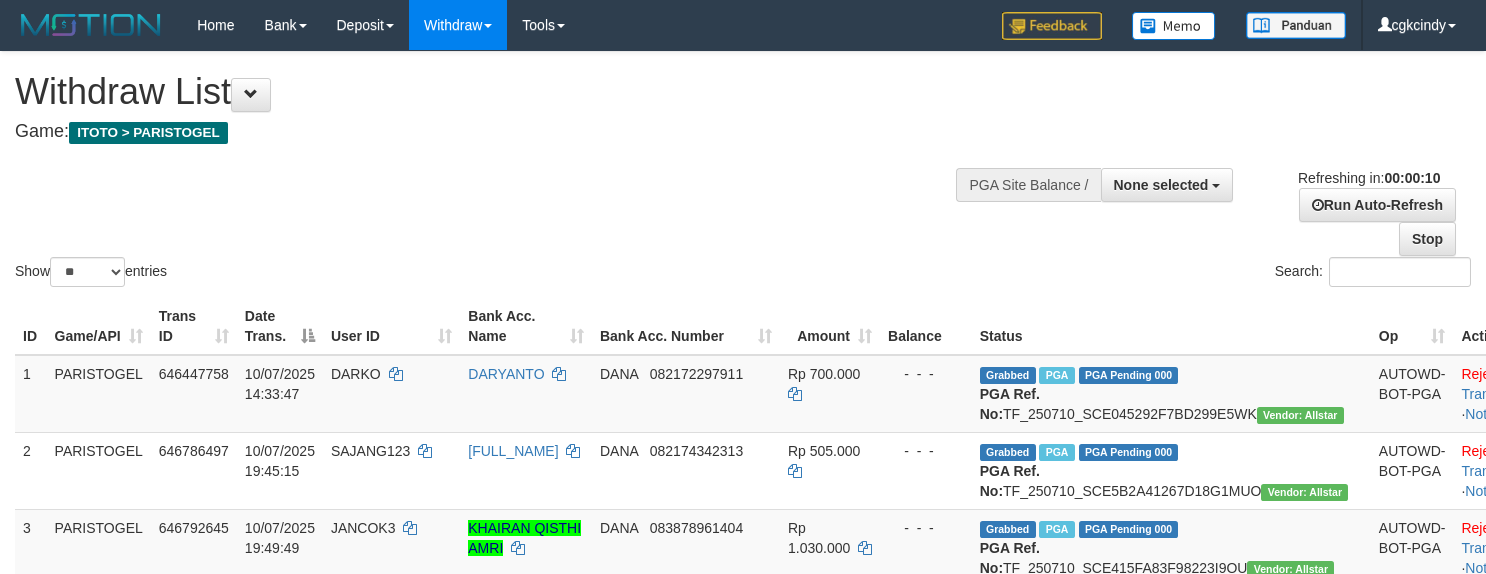 select 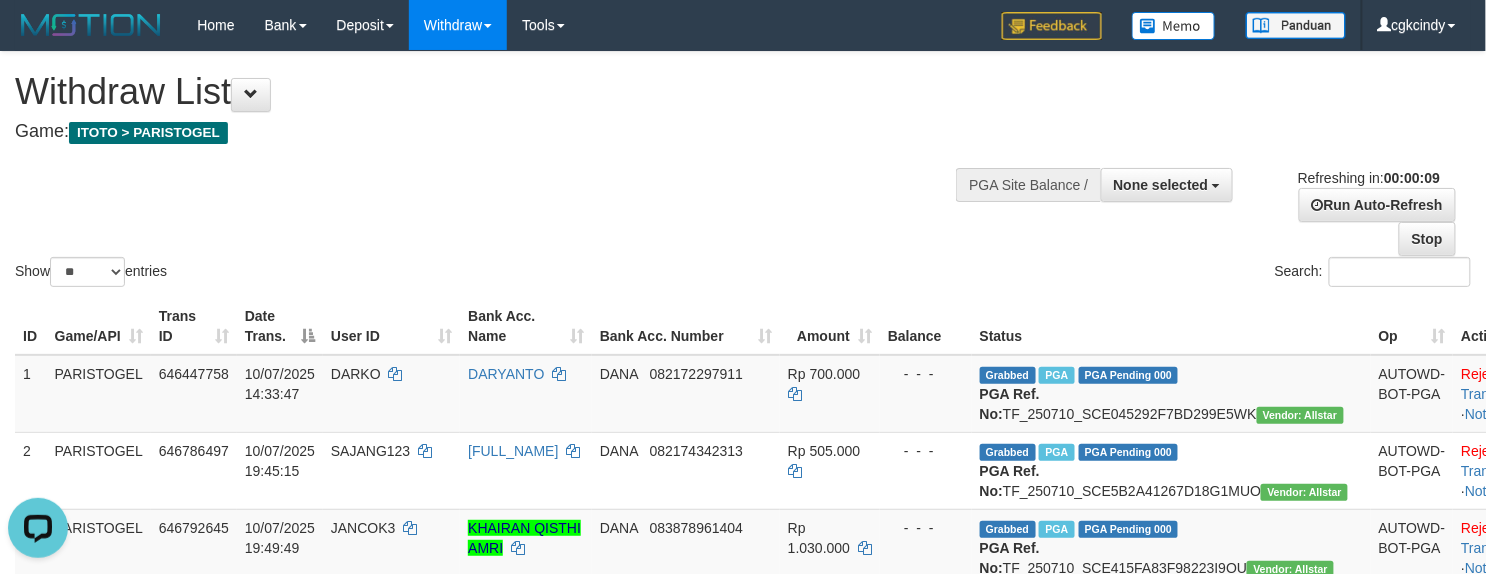 scroll, scrollTop: 0, scrollLeft: 0, axis: both 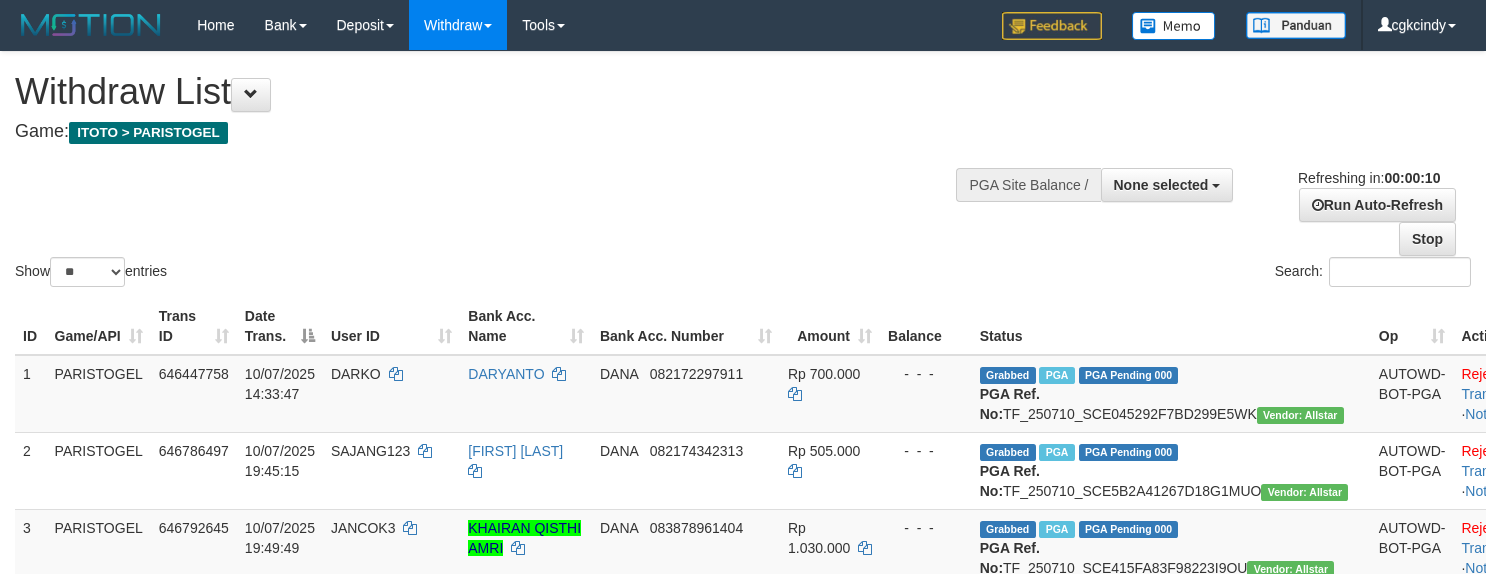 select 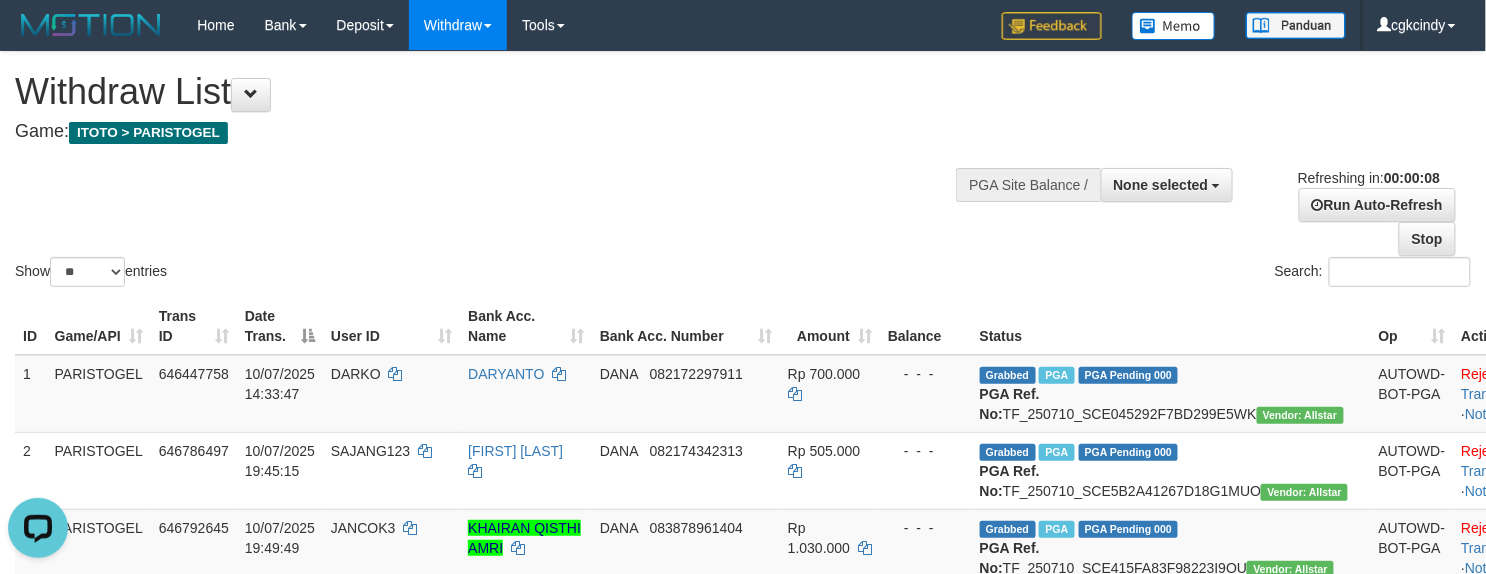 scroll, scrollTop: 0, scrollLeft: 0, axis: both 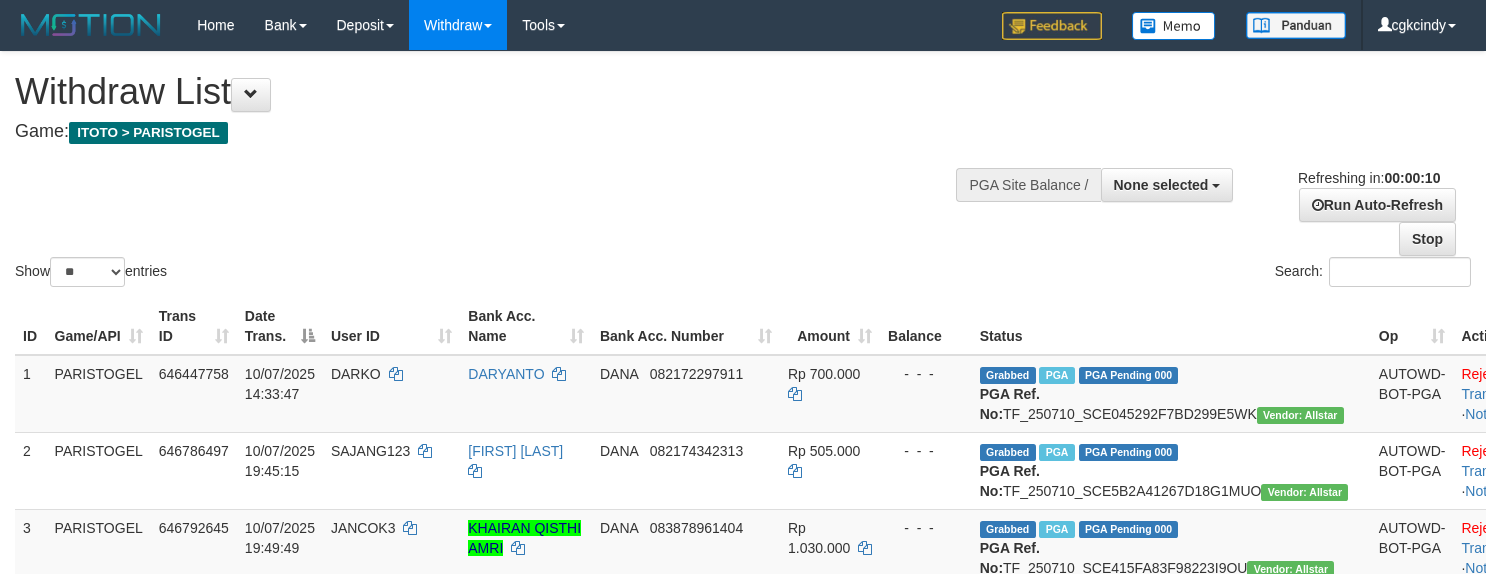 select 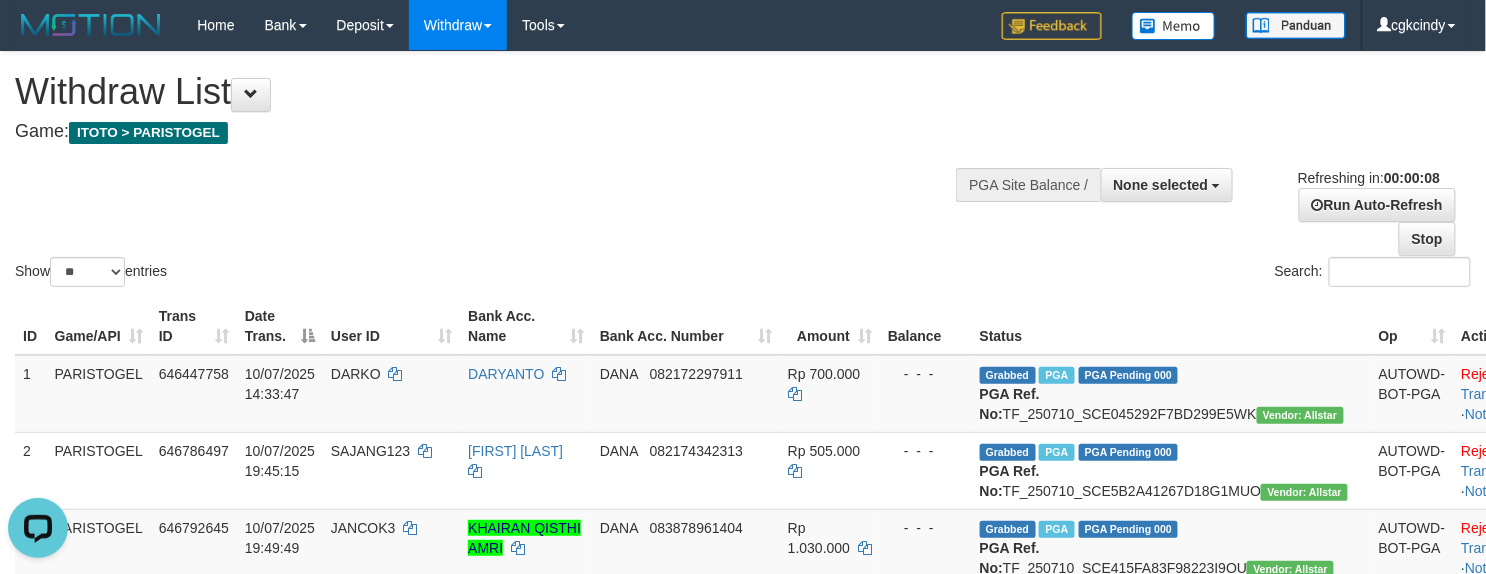 scroll, scrollTop: 0, scrollLeft: 0, axis: both 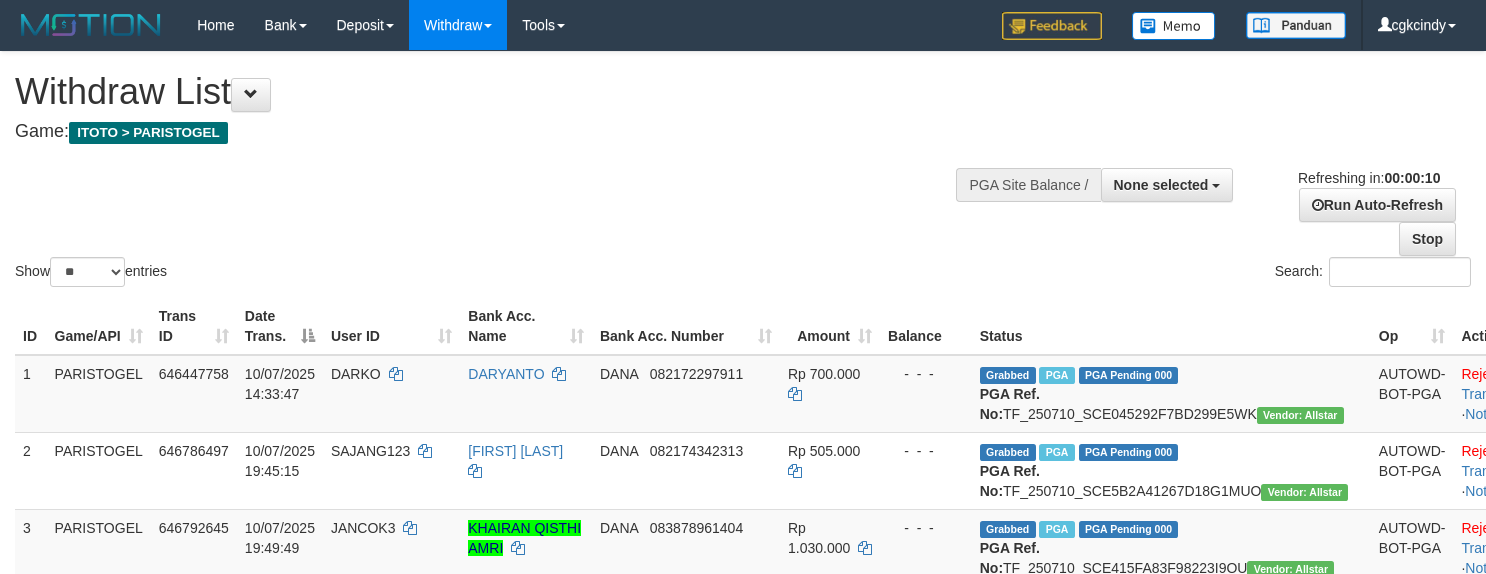 select 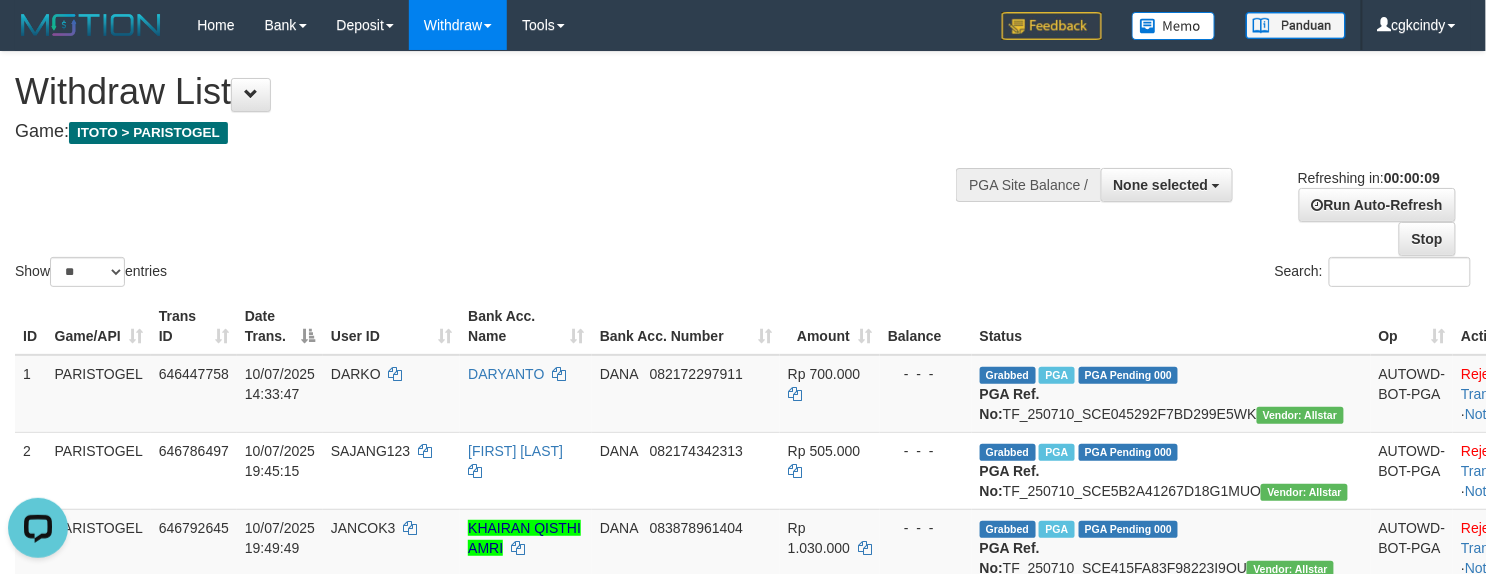 scroll, scrollTop: 0, scrollLeft: 0, axis: both 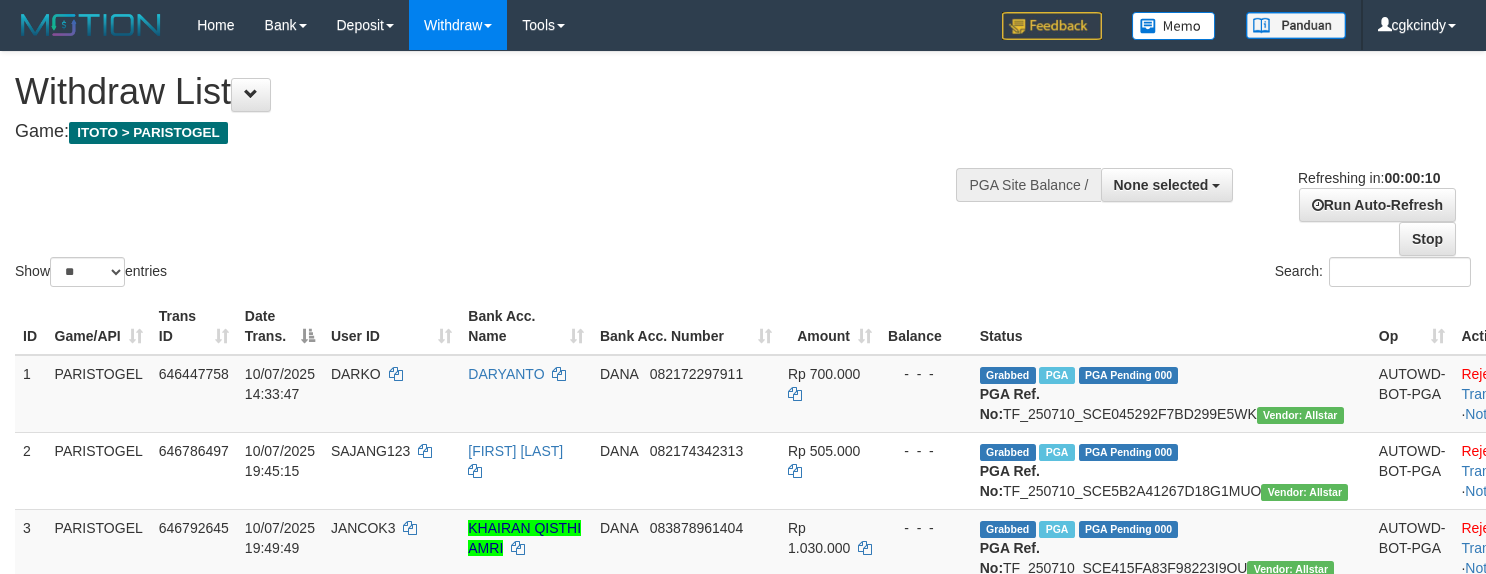 select 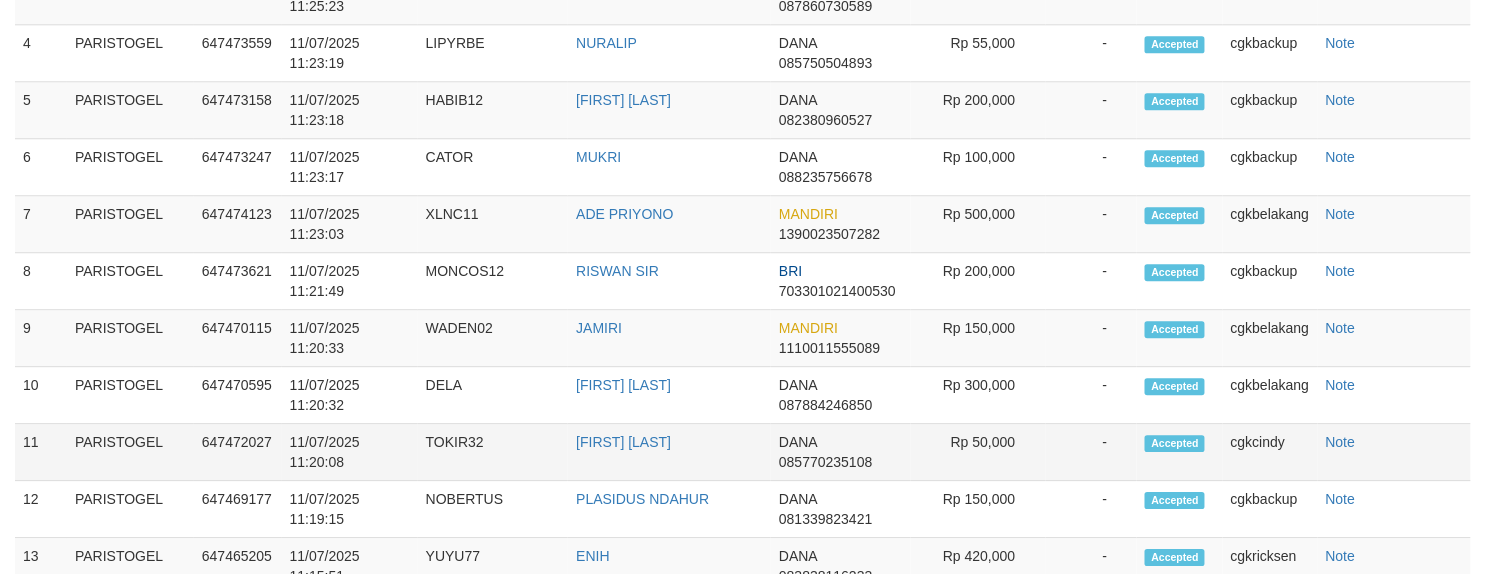 scroll, scrollTop: 1773, scrollLeft: 0, axis: vertical 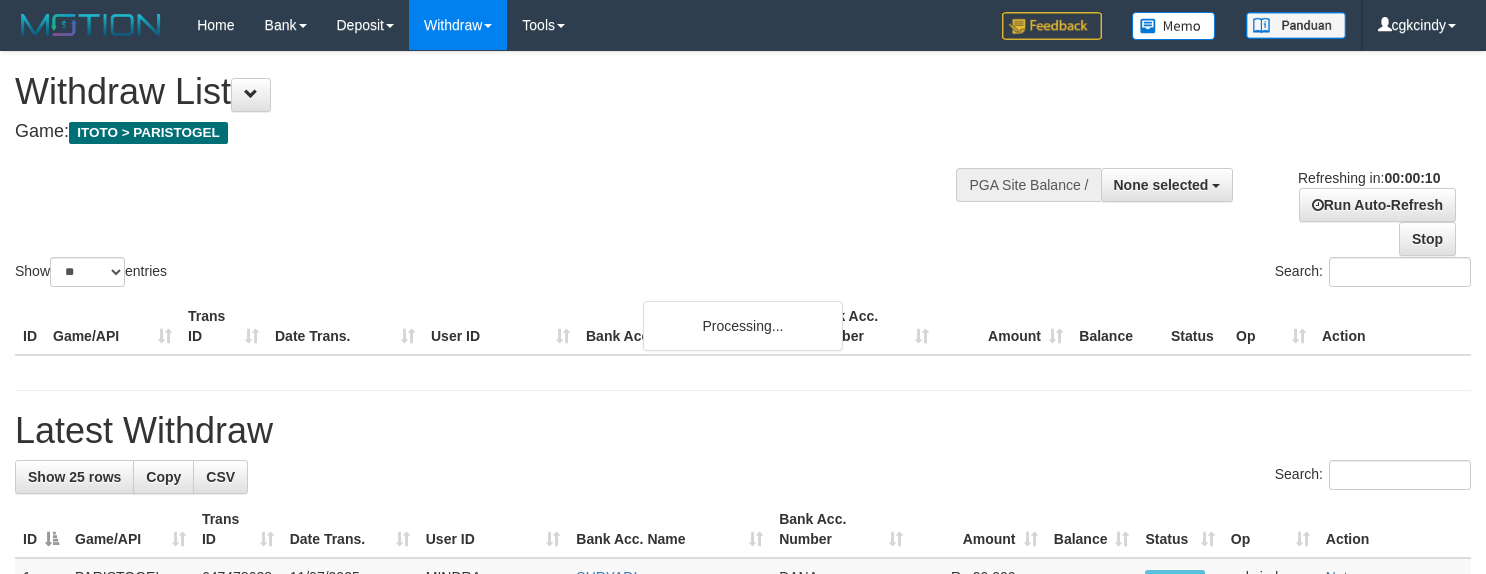 select 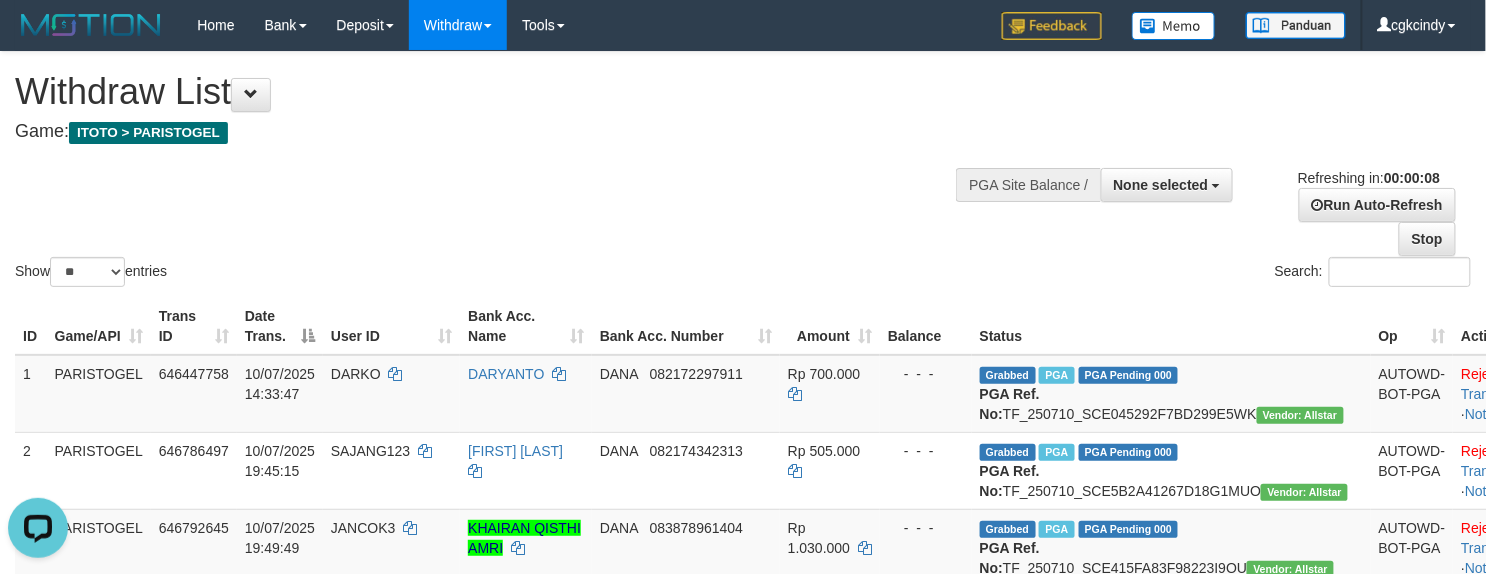 scroll, scrollTop: 0, scrollLeft: 0, axis: both 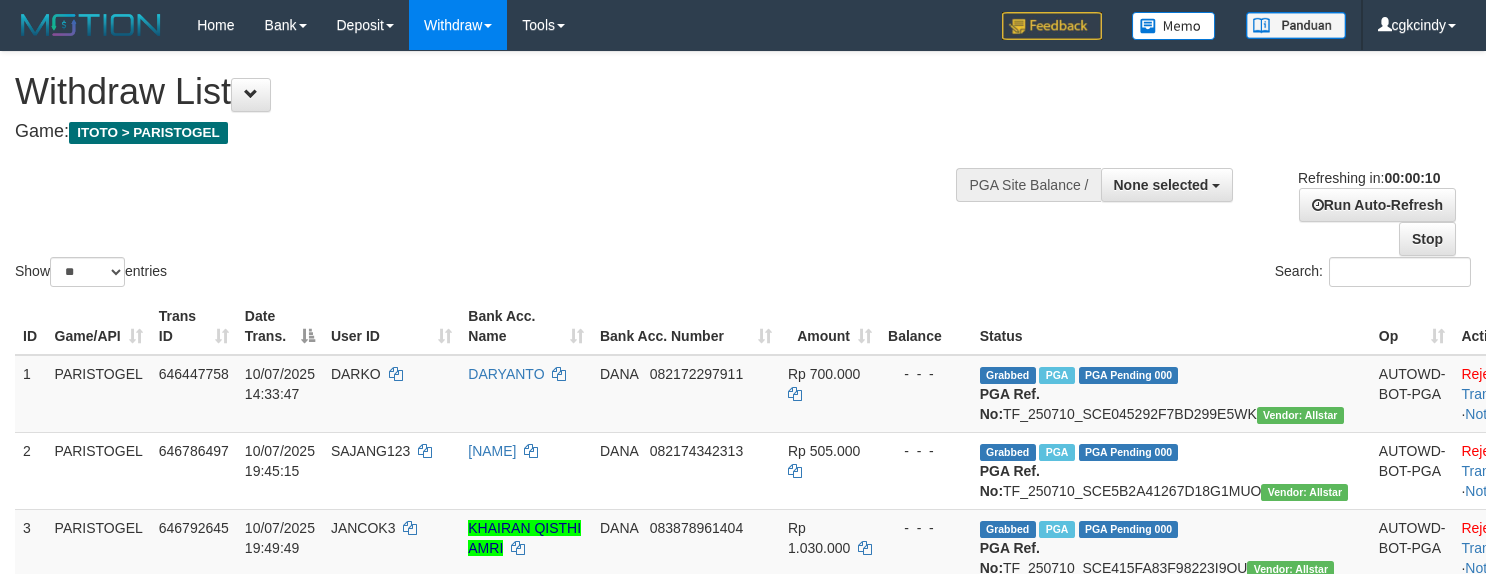 select 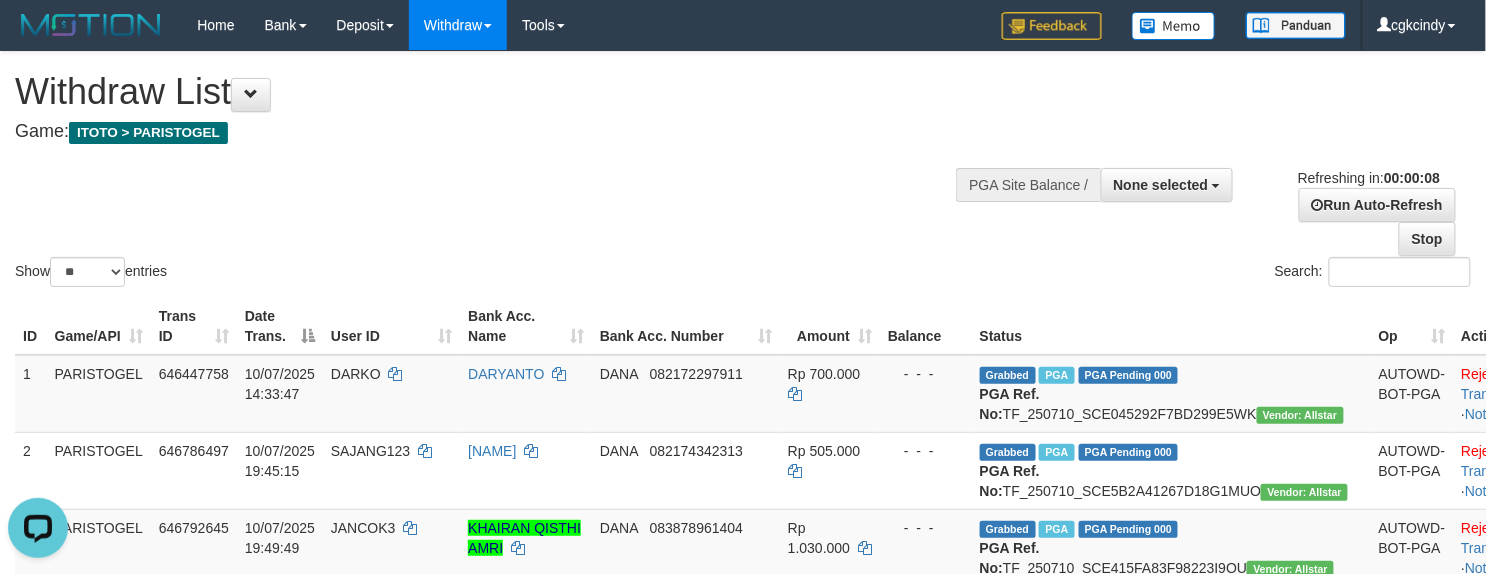 scroll, scrollTop: 0, scrollLeft: 0, axis: both 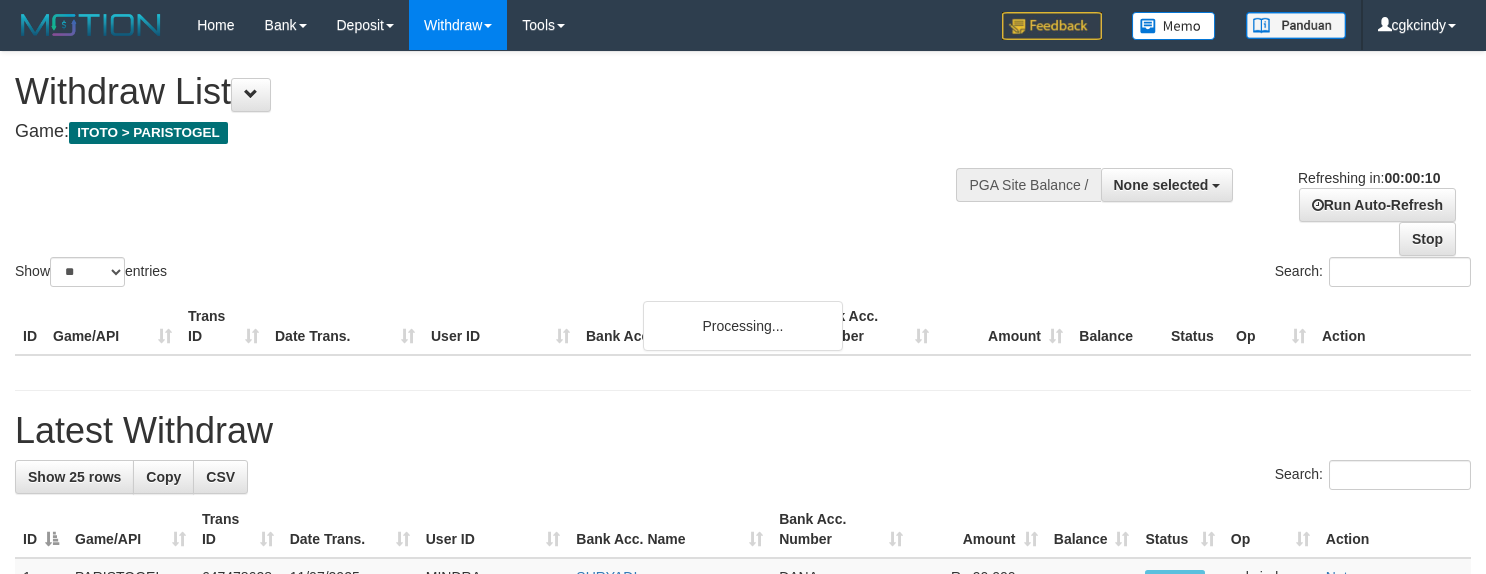 select 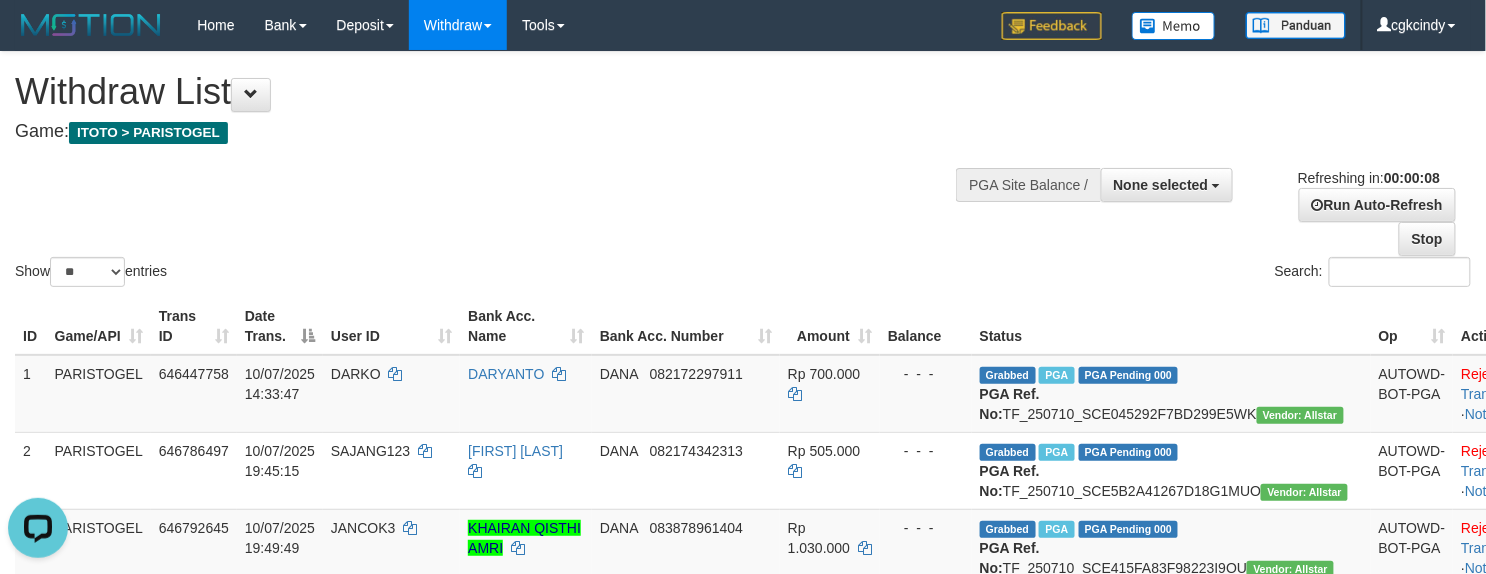 scroll, scrollTop: 0, scrollLeft: 0, axis: both 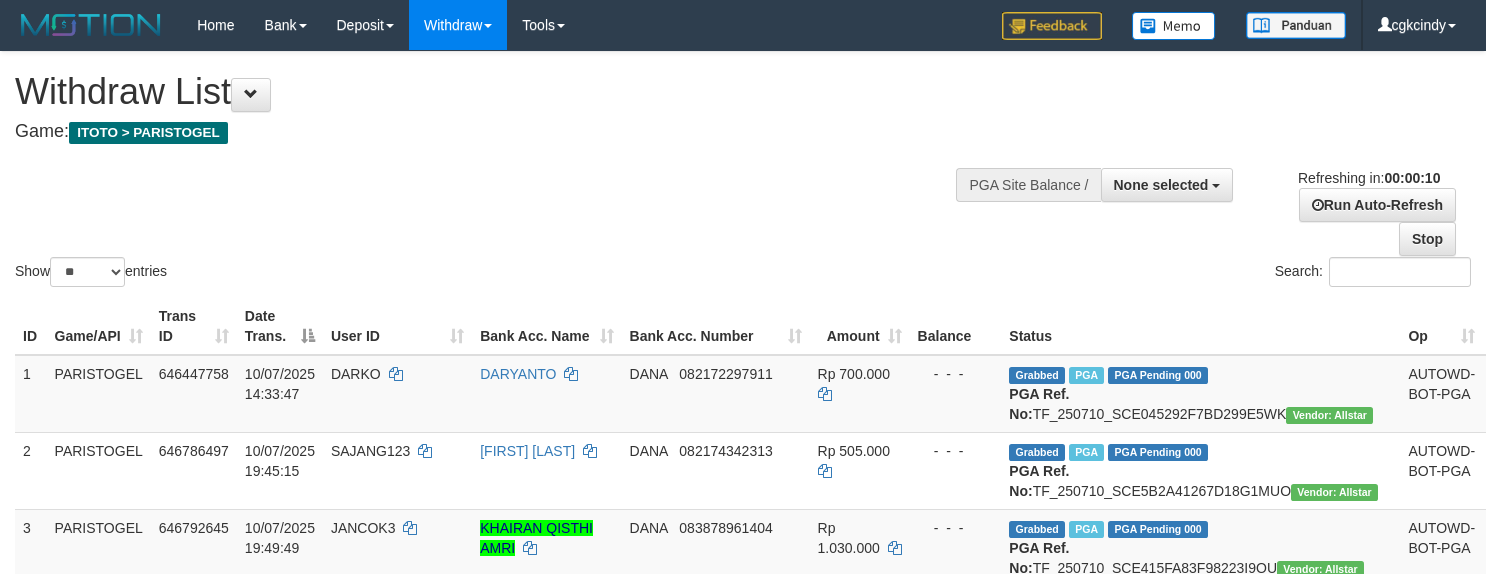 select 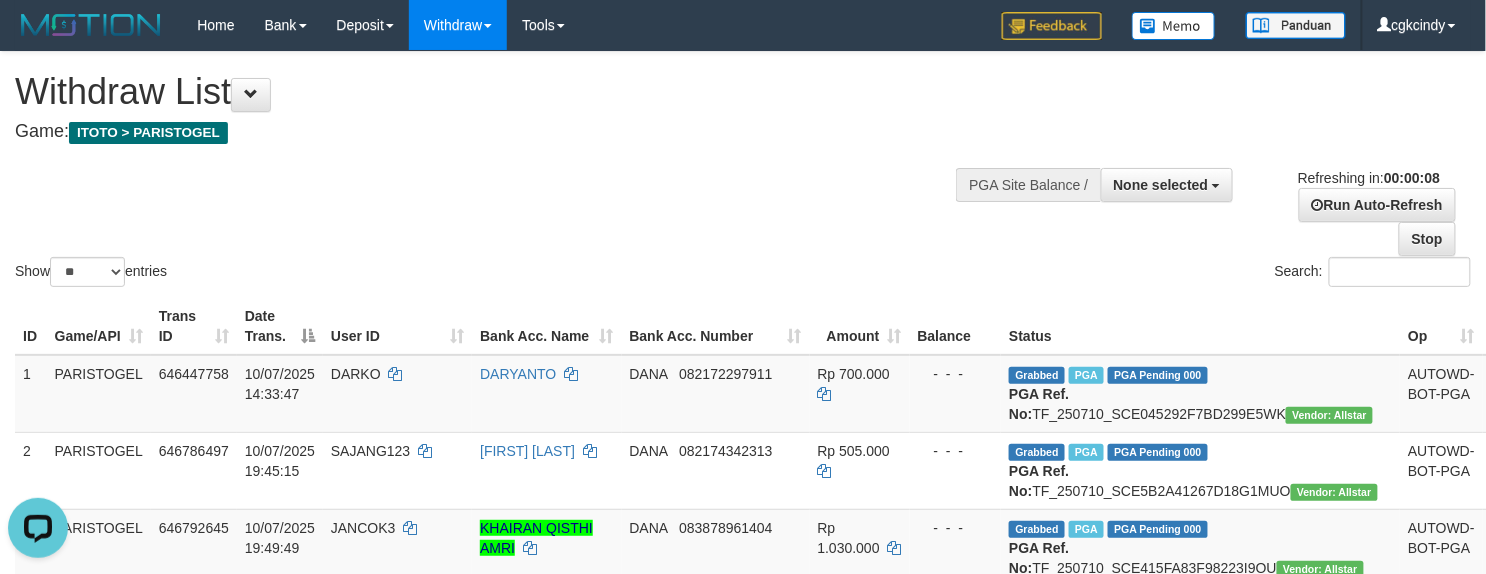 scroll, scrollTop: 0, scrollLeft: 0, axis: both 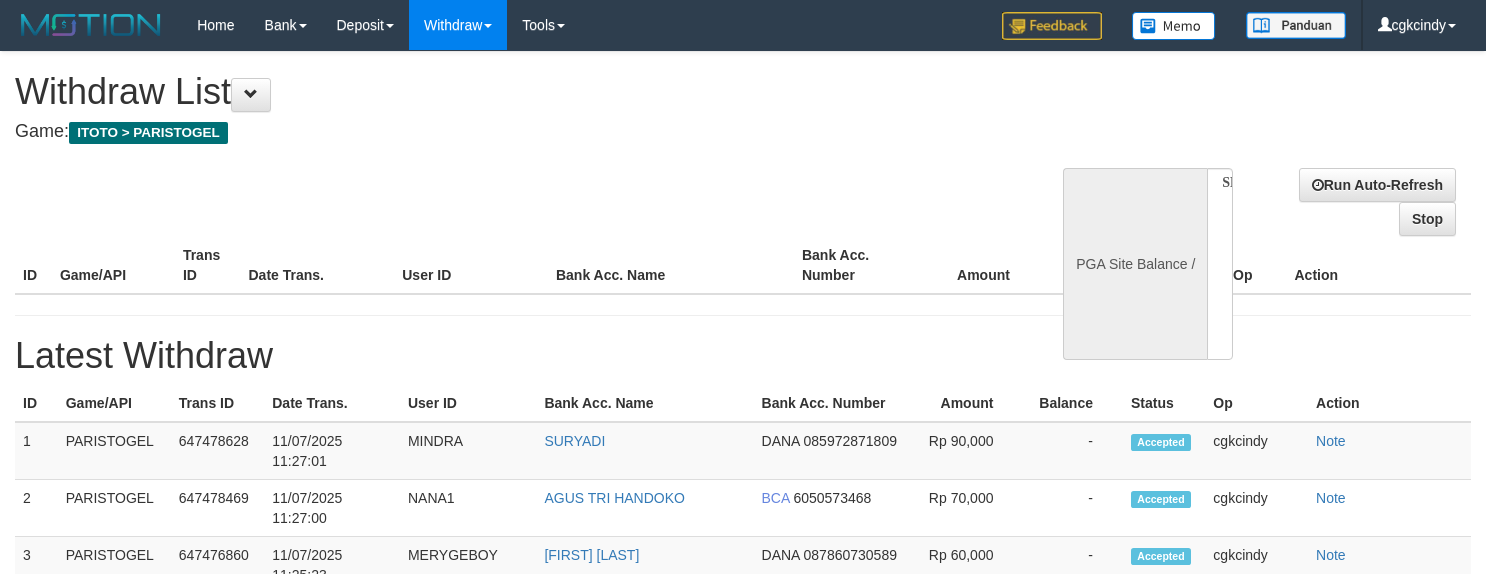 select 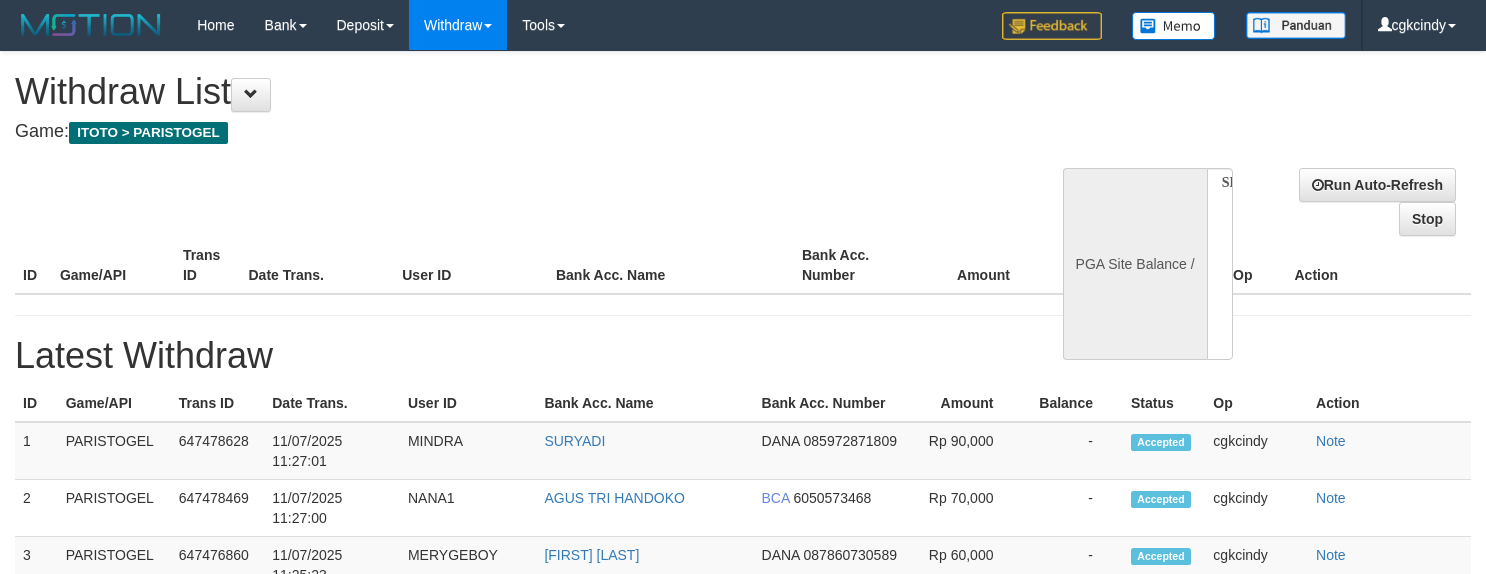 scroll, scrollTop: 0, scrollLeft: 0, axis: both 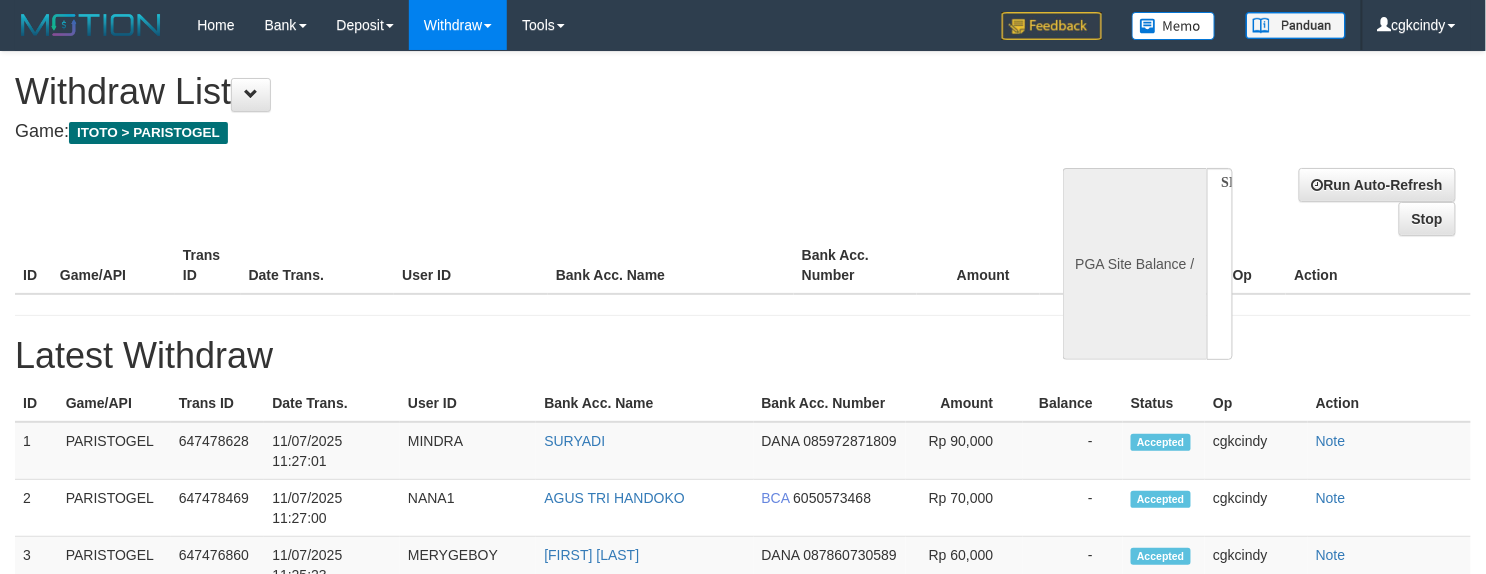 select on "**" 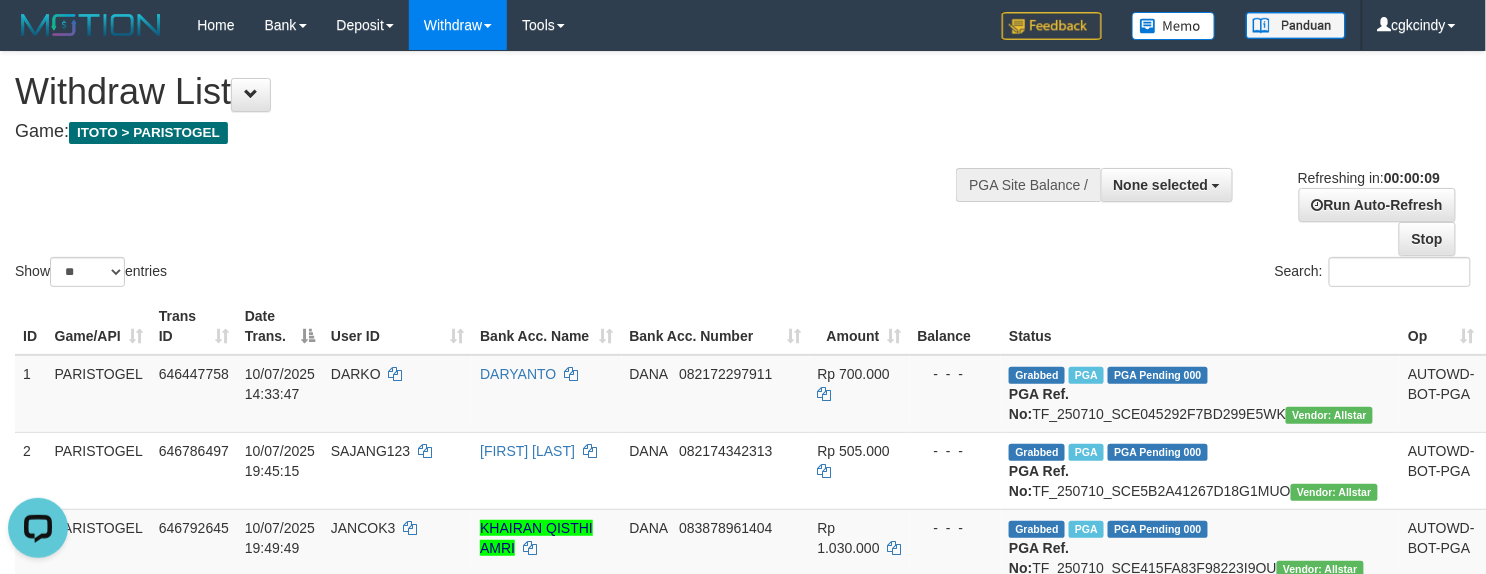 scroll, scrollTop: 0, scrollLeft: 0, axis: both 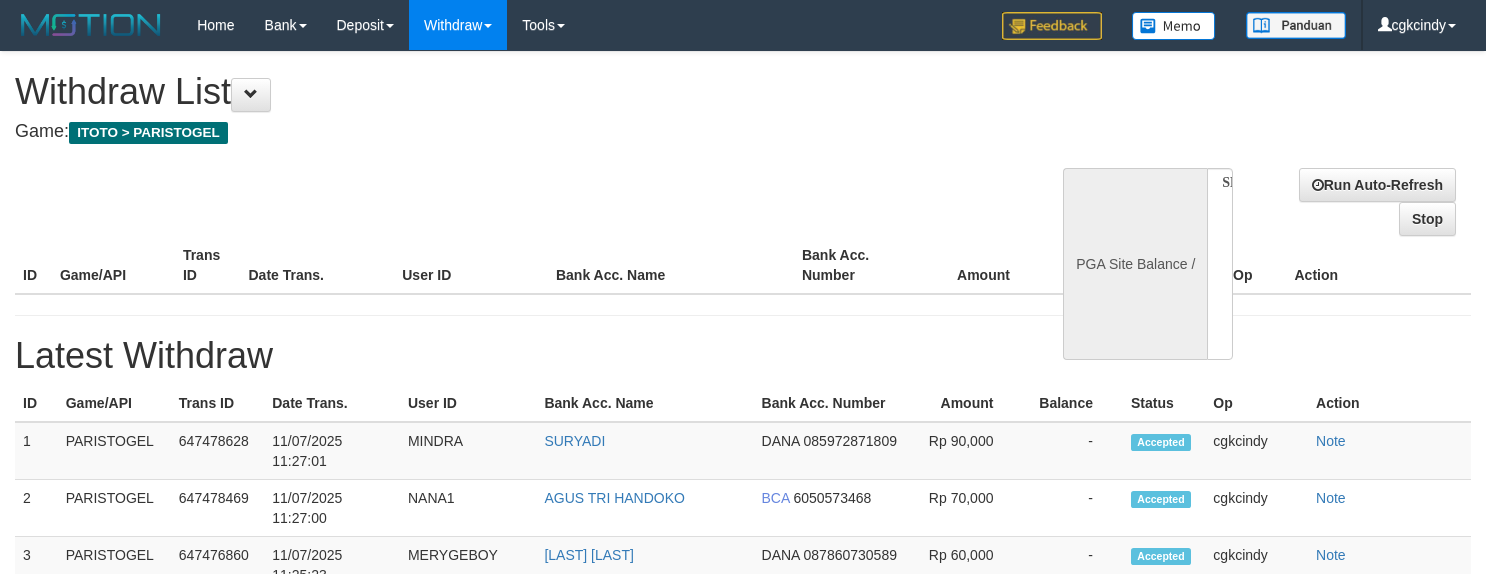 select 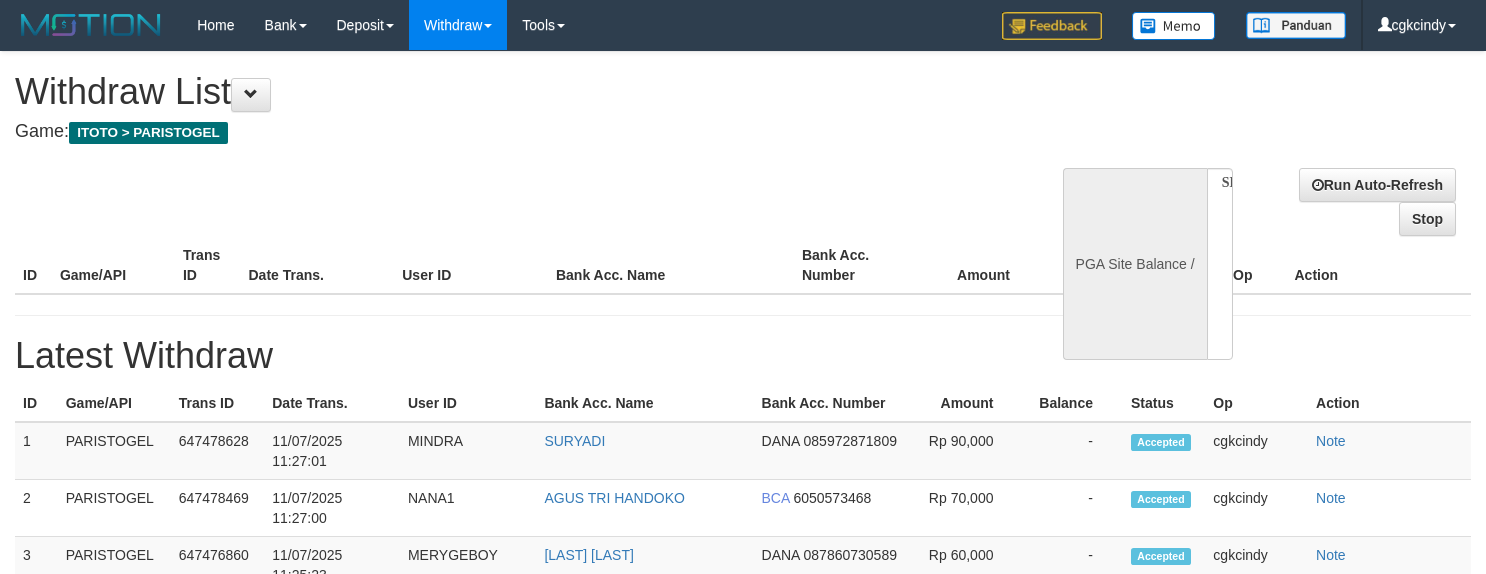 scroll, scrollTop: 0, scrollLeft: 0, axis: both 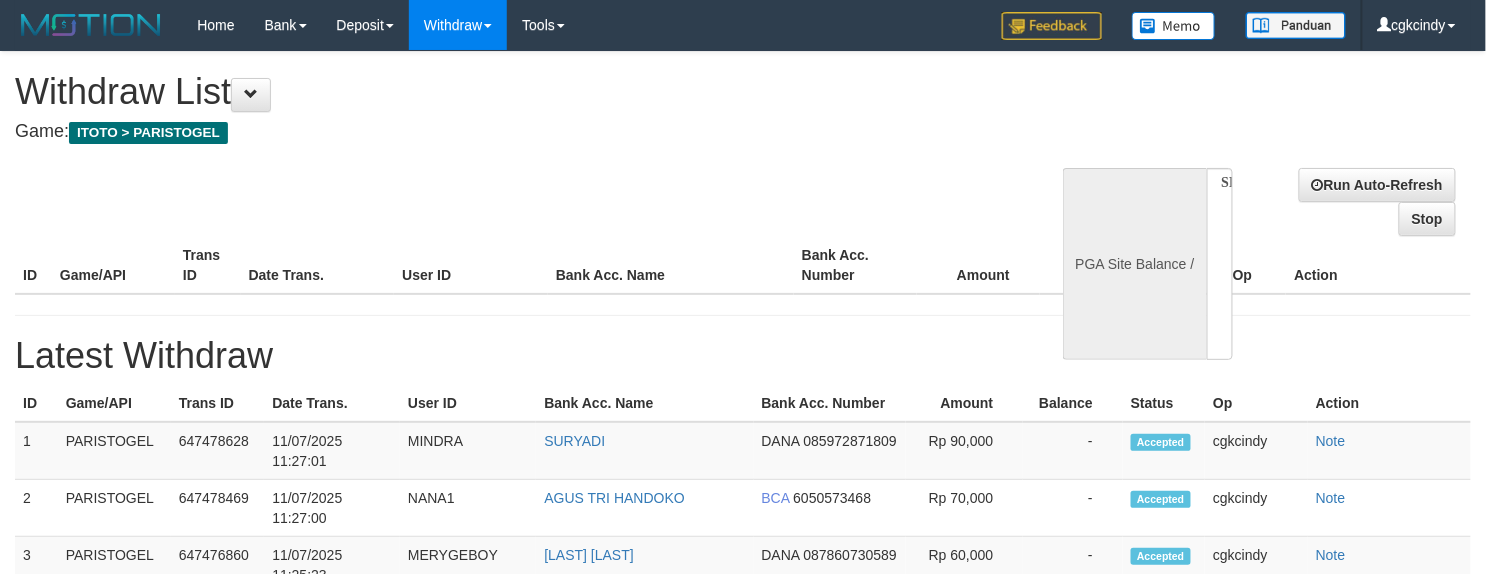 select on "**" 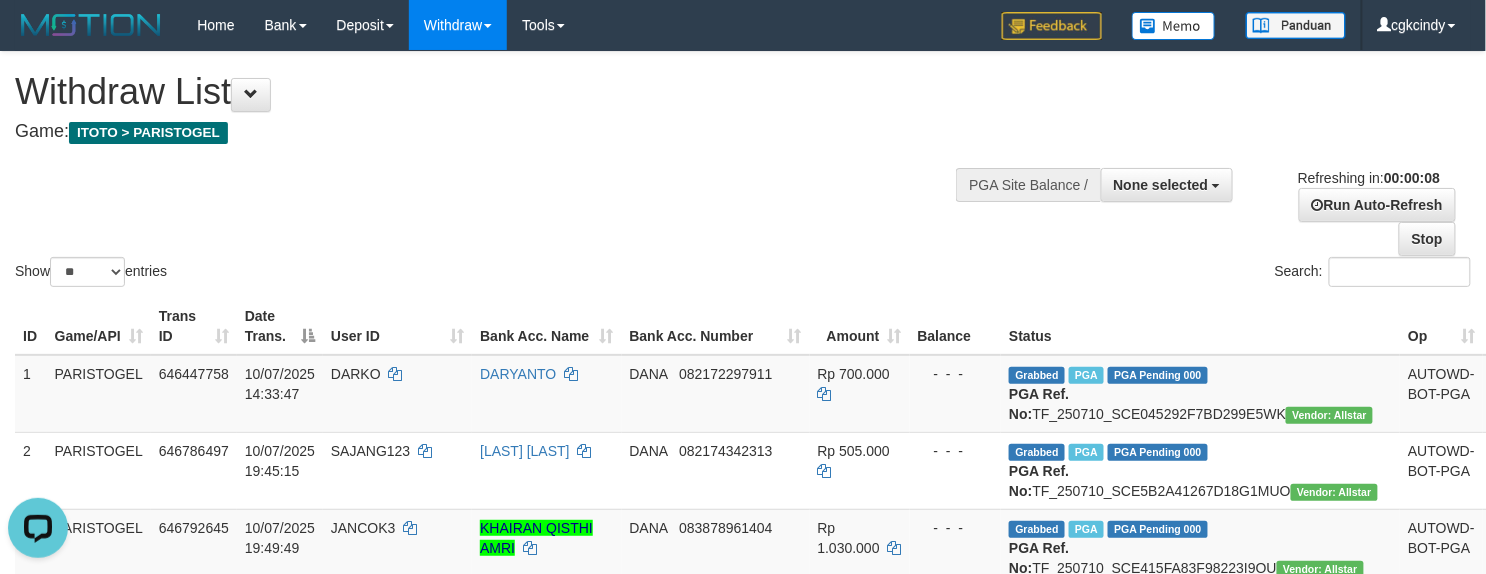 scroll, scrollTop: 0, scrollLeft: 0, axis: both 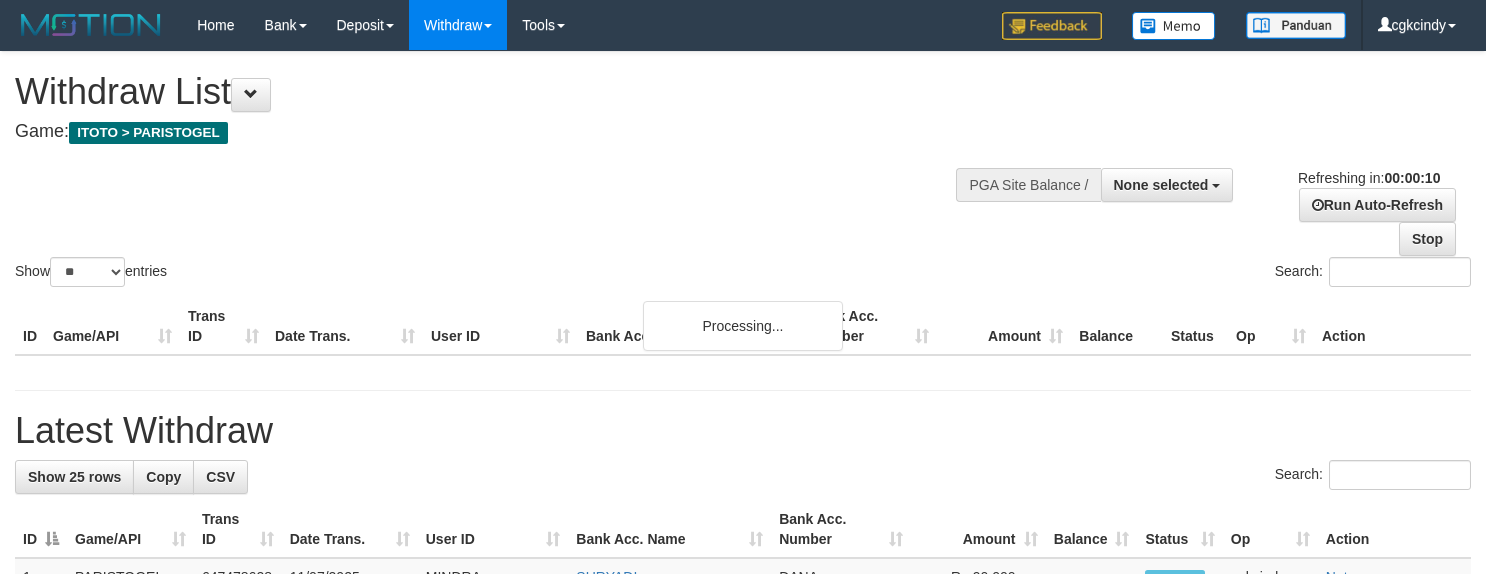 select 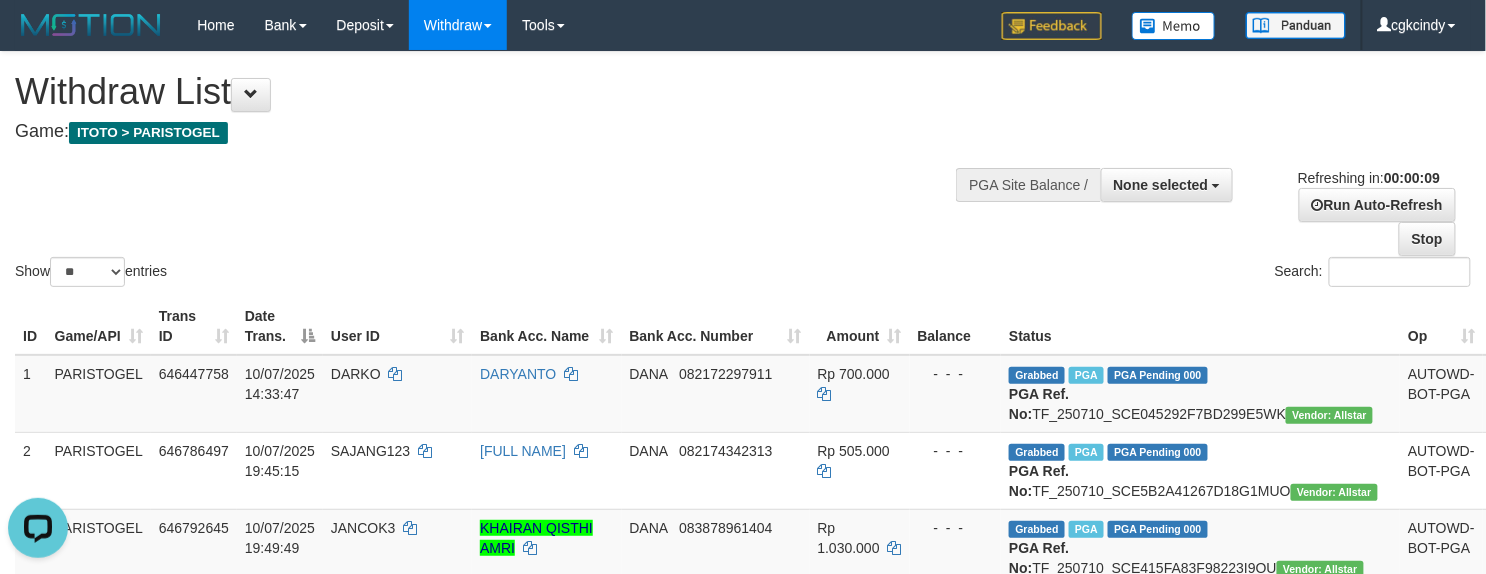 scroll, scrollTop: 0, scrollLeft: 0, axis: both 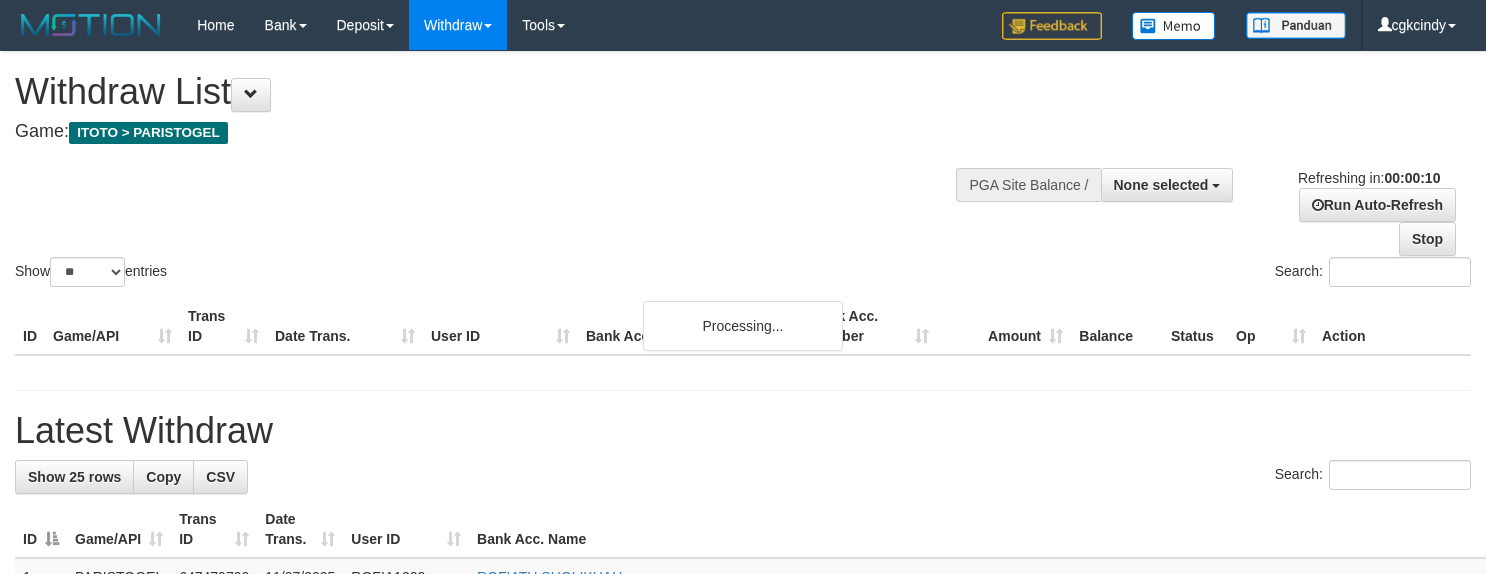 select 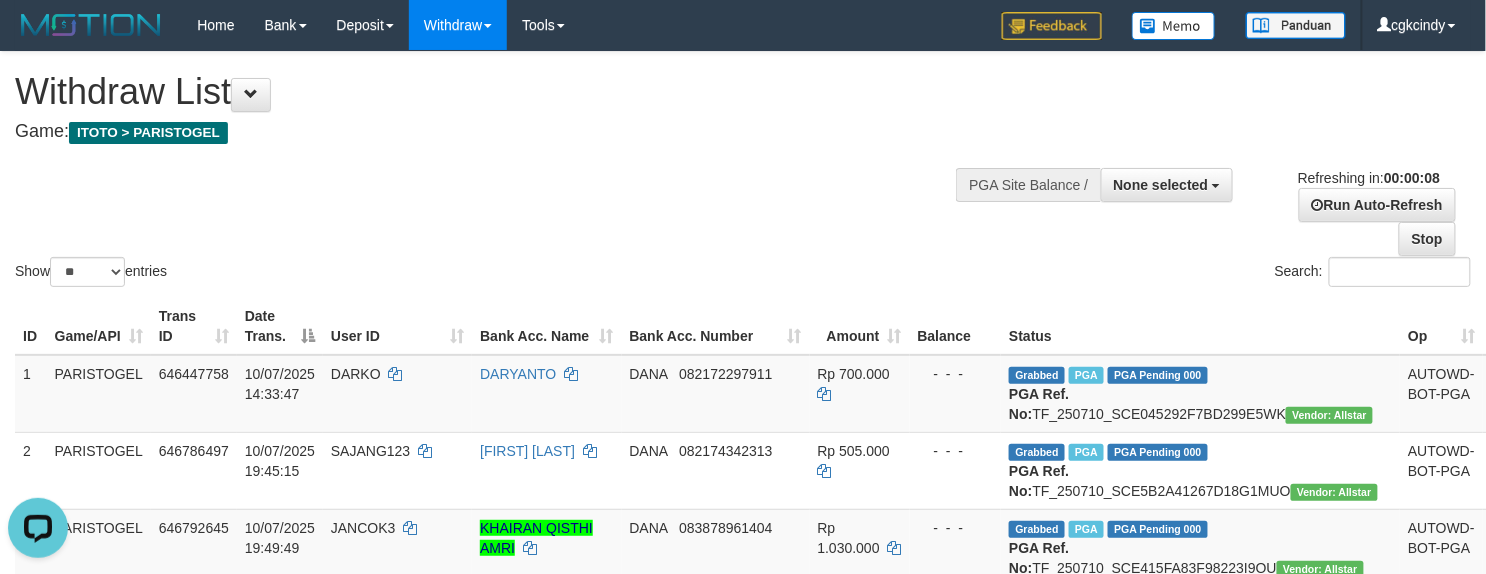 scroll, scrollTop: 0, scrollLeft: 0, axis: both 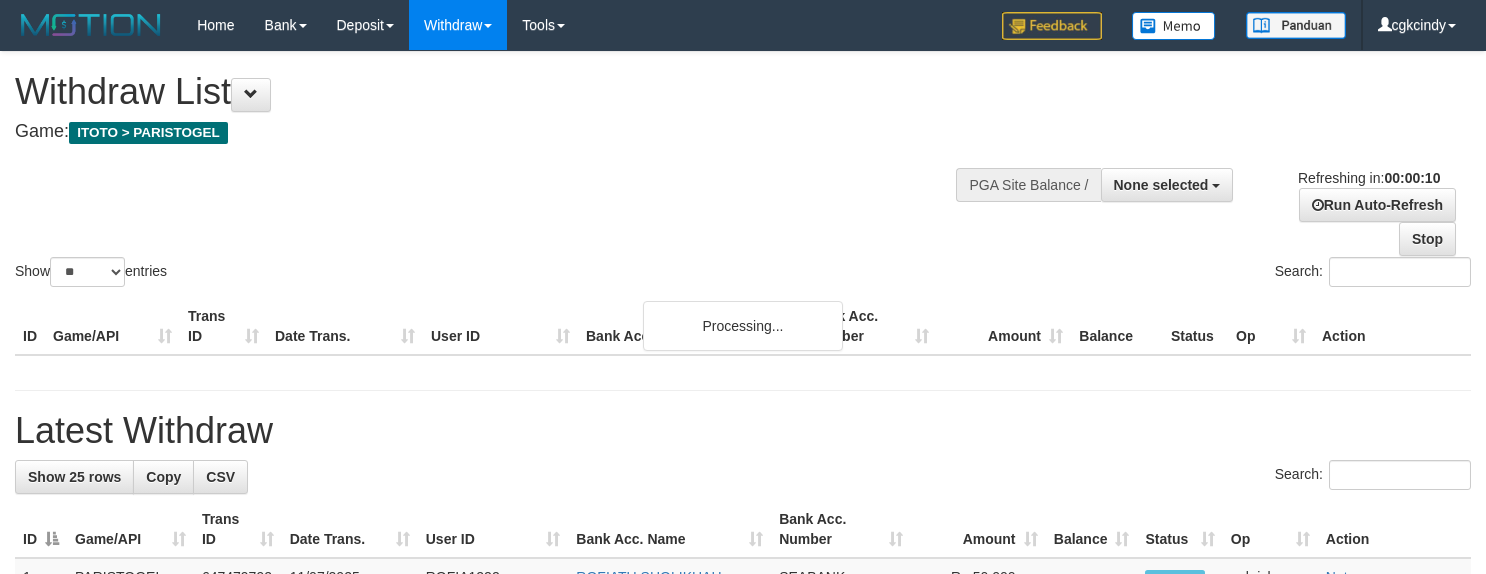 select 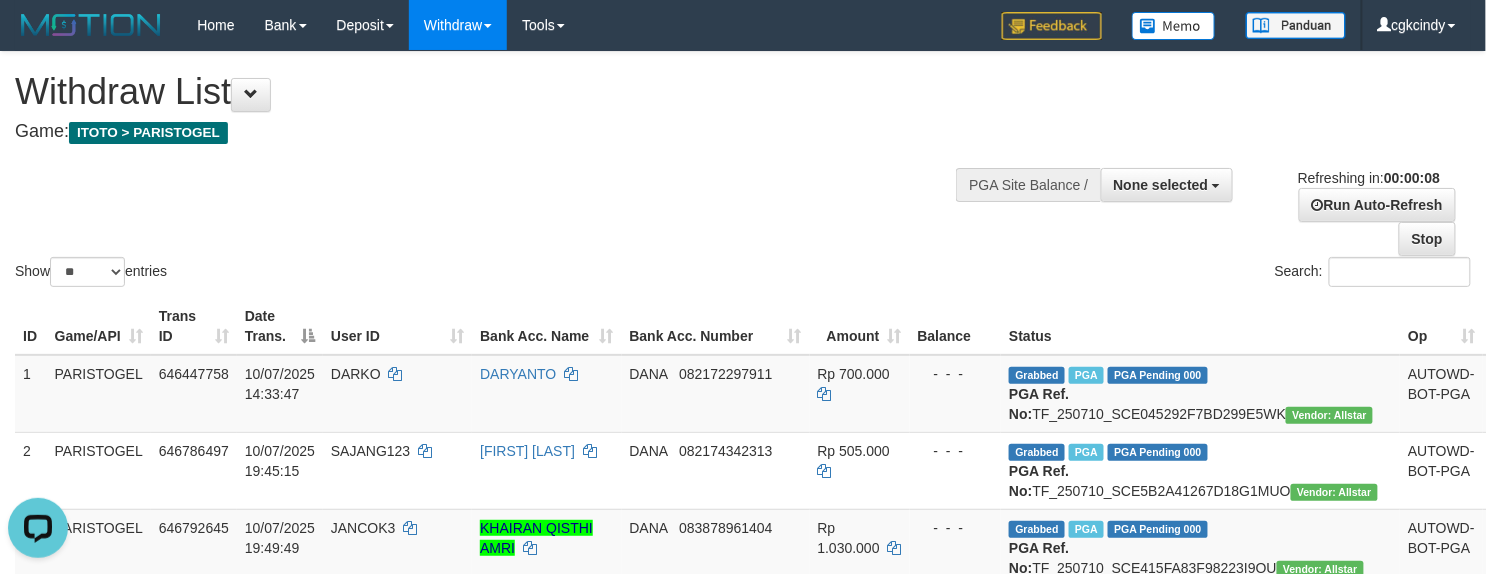 scroll, scrollTop: 0, scrollLeft: 0, axis: both 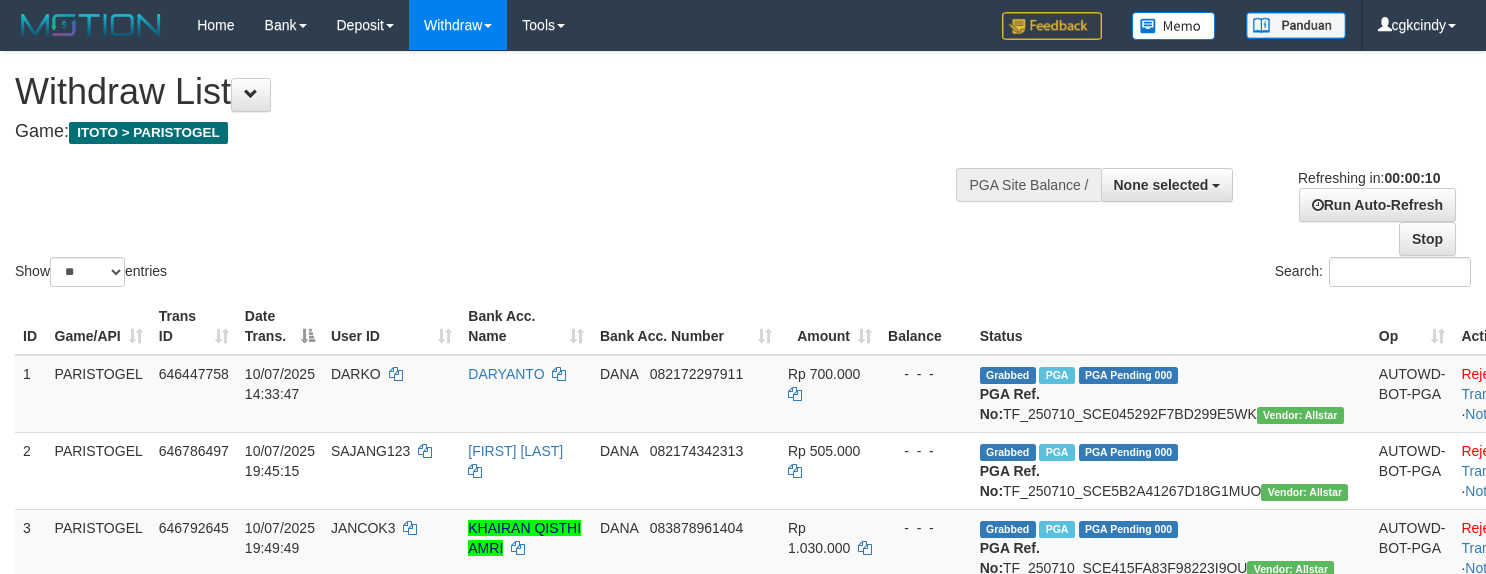 select 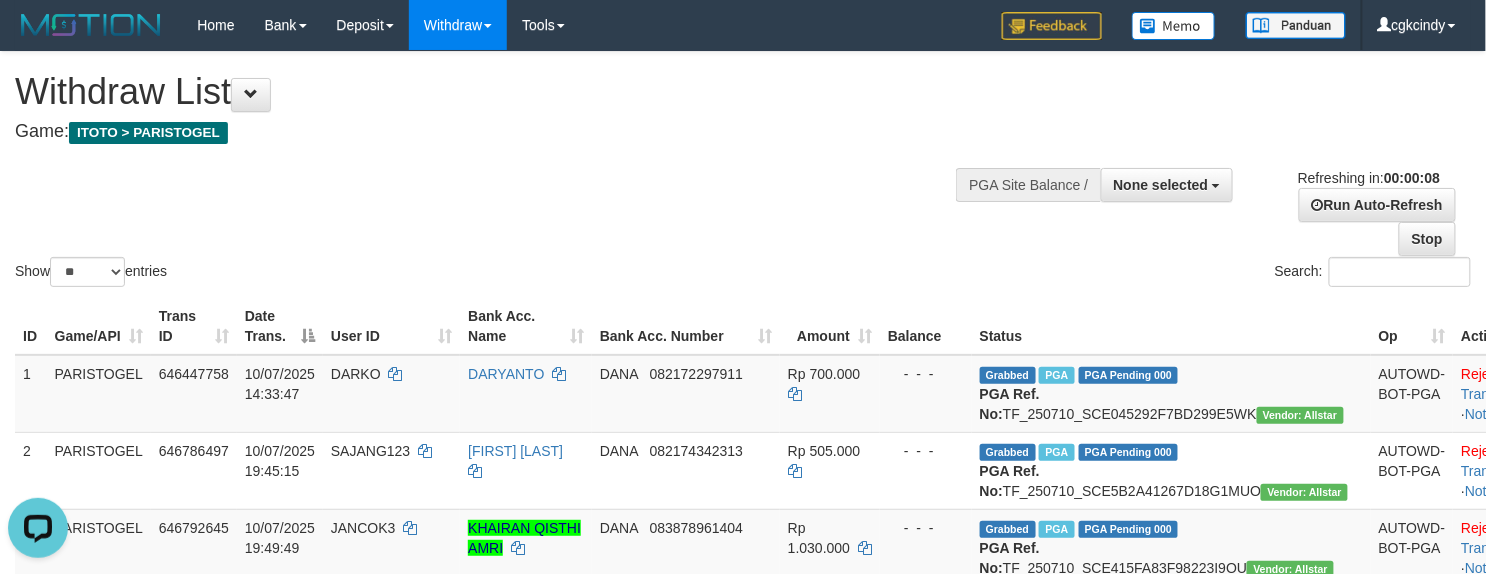 scroll, scrollTop: 0, scrollLeft: 0, axis: both 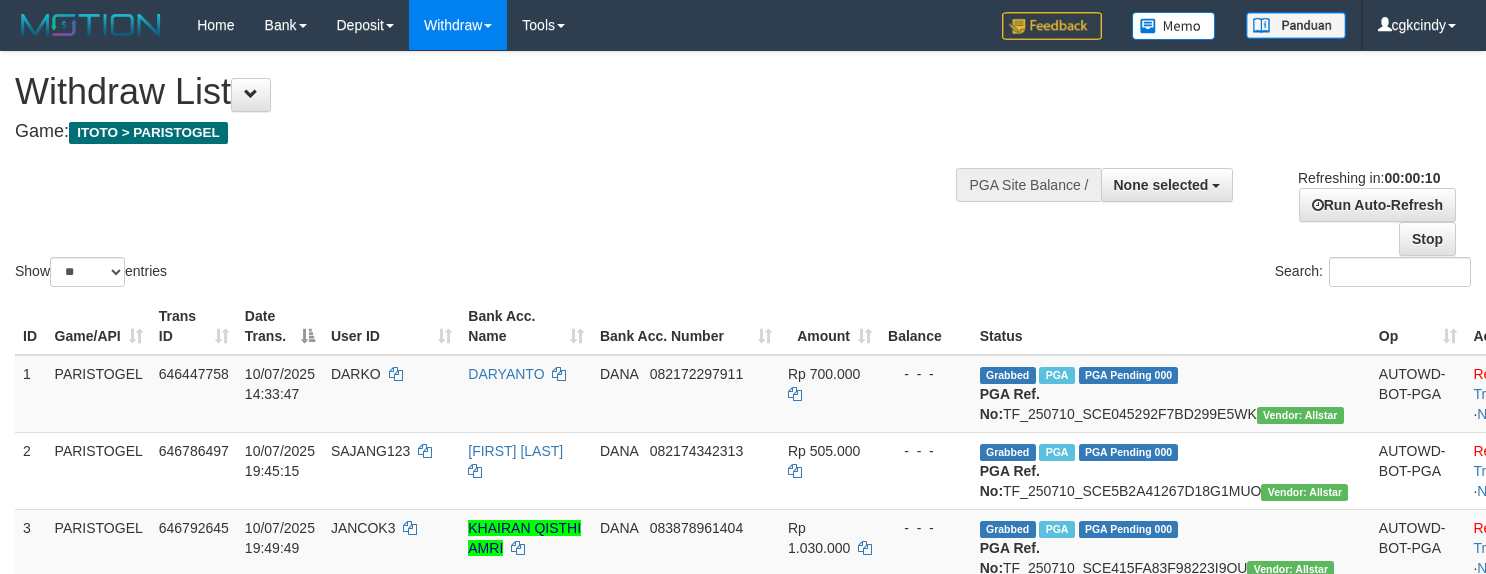select 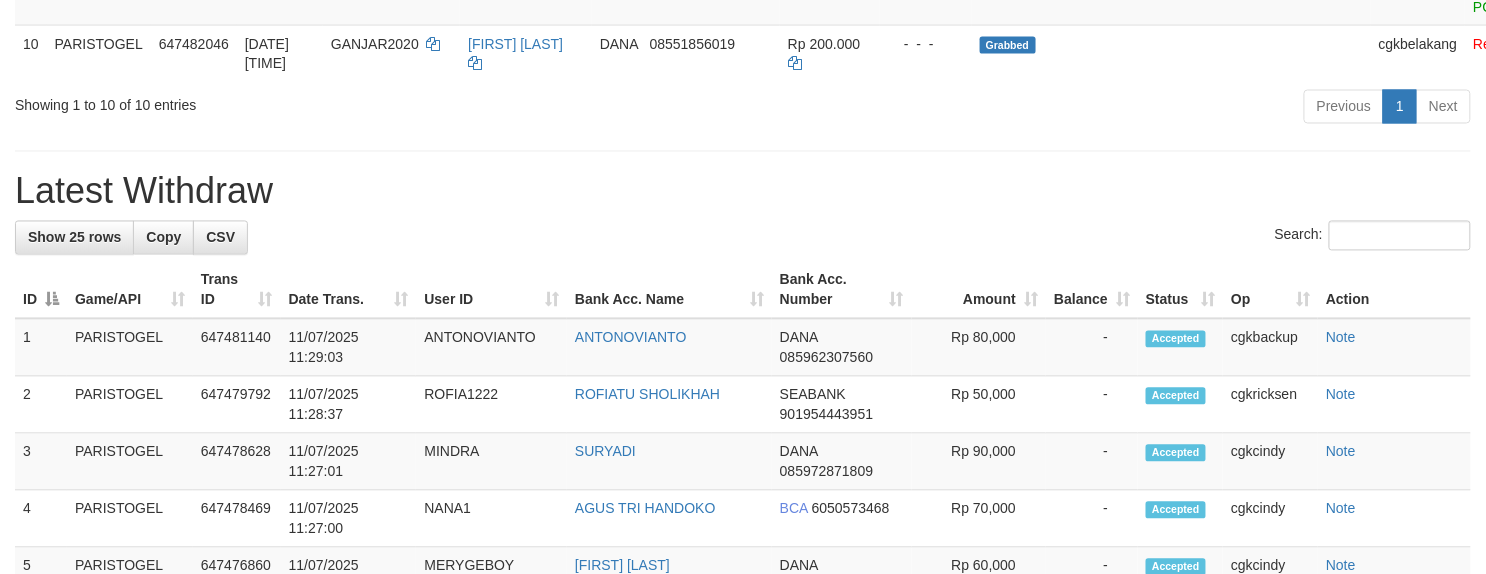scroll, scrollTop: 800, scrollLeft: 0, axis: vertical 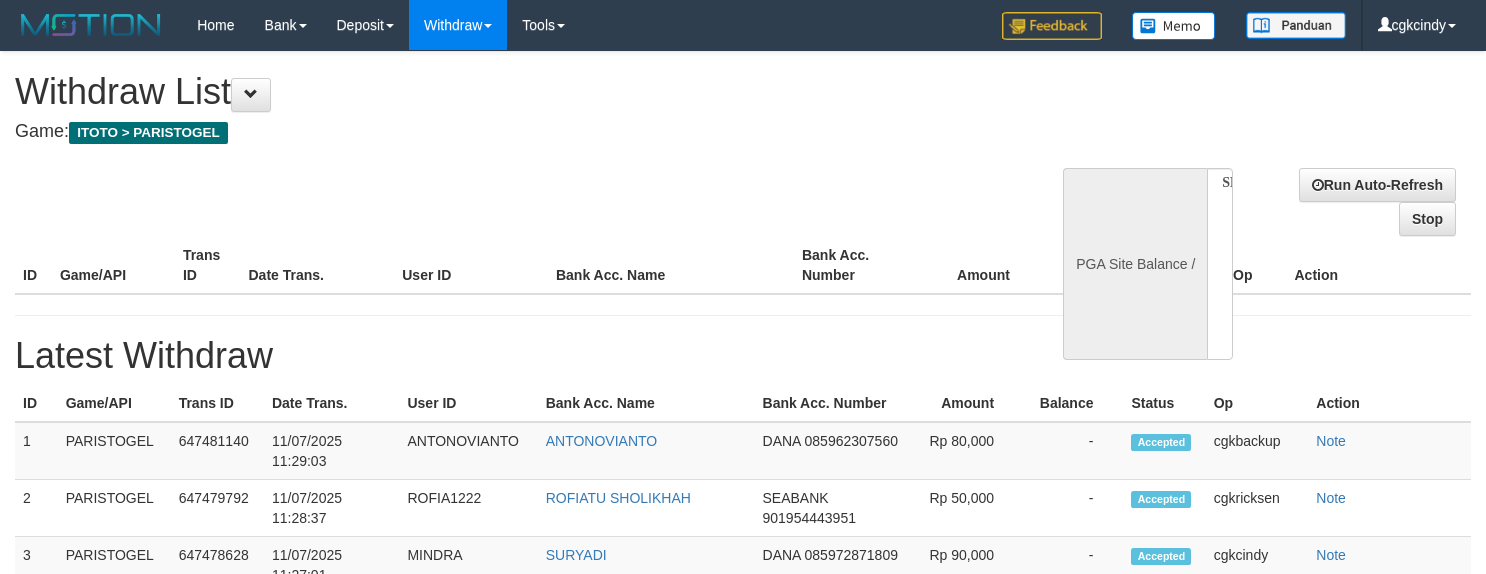 select 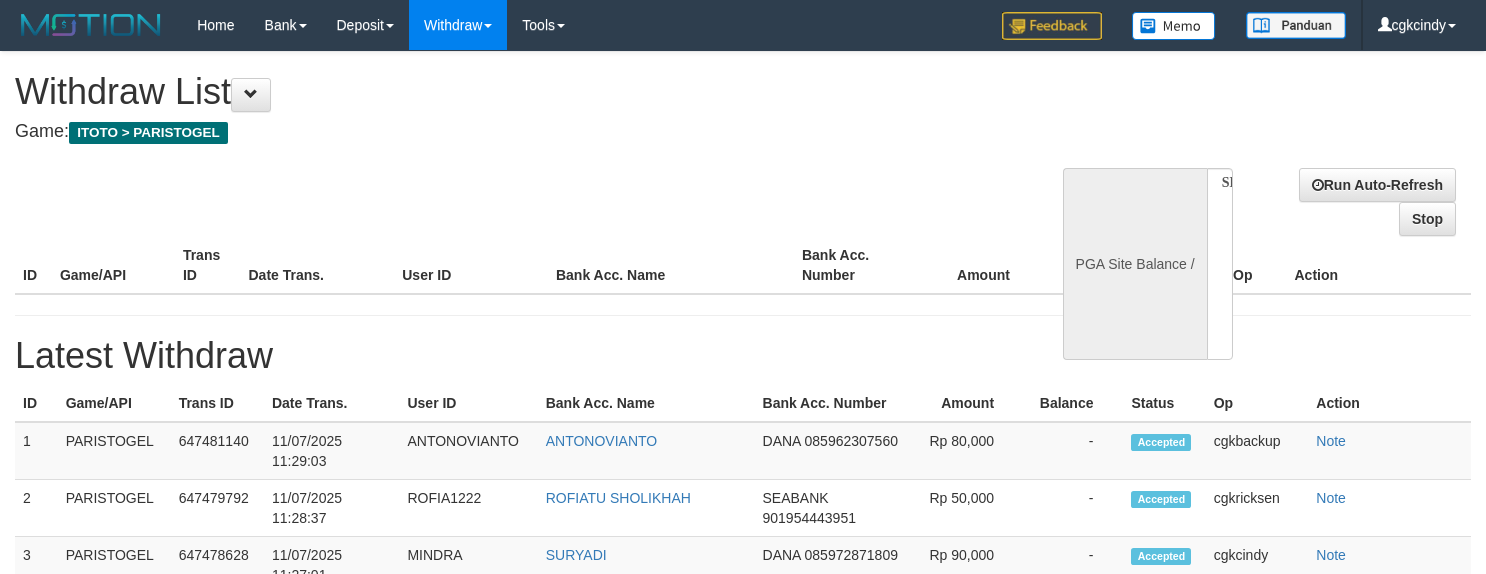 scroll, scrollTop: 0, scrollLeft: 0, axis: both 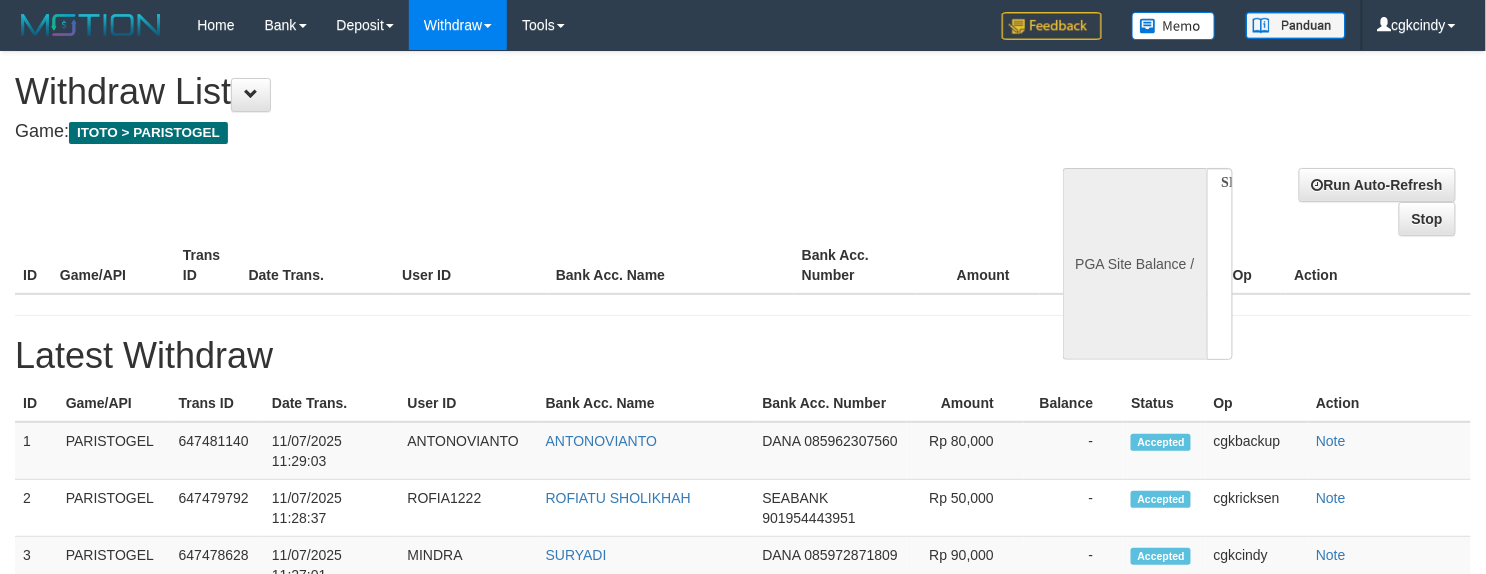 select on "**" 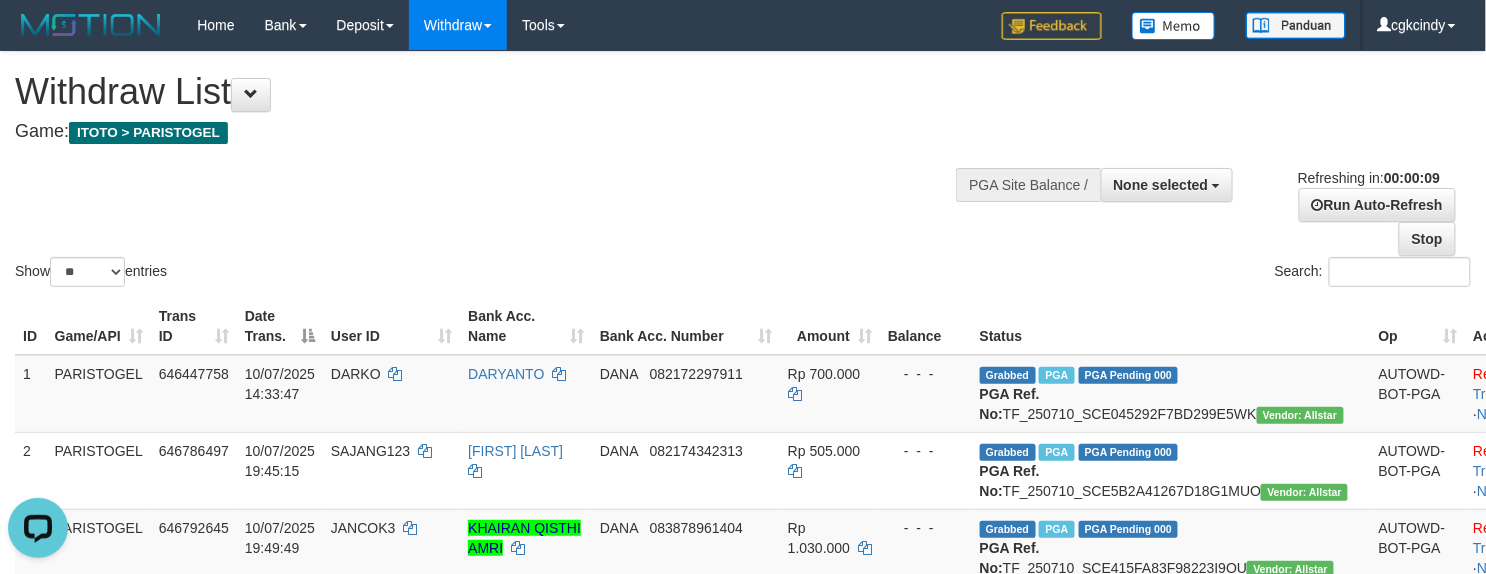scroll, scrollTop: 0, scrollLeft: 0, axis: both 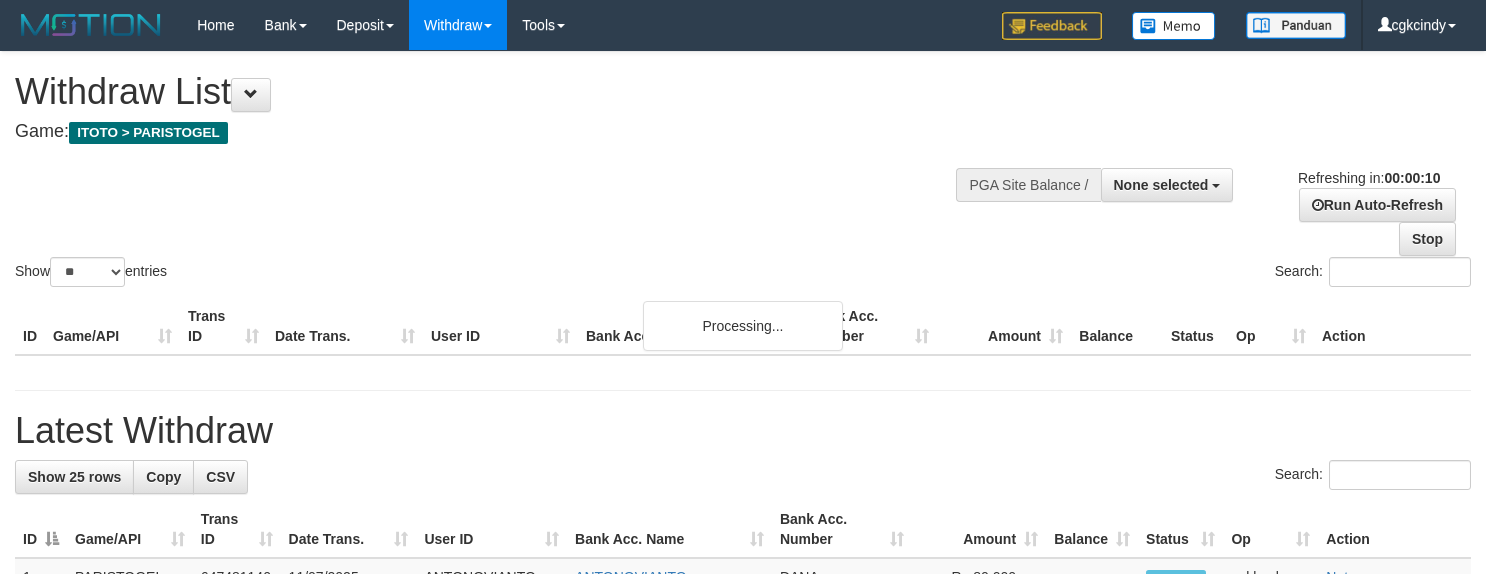 select 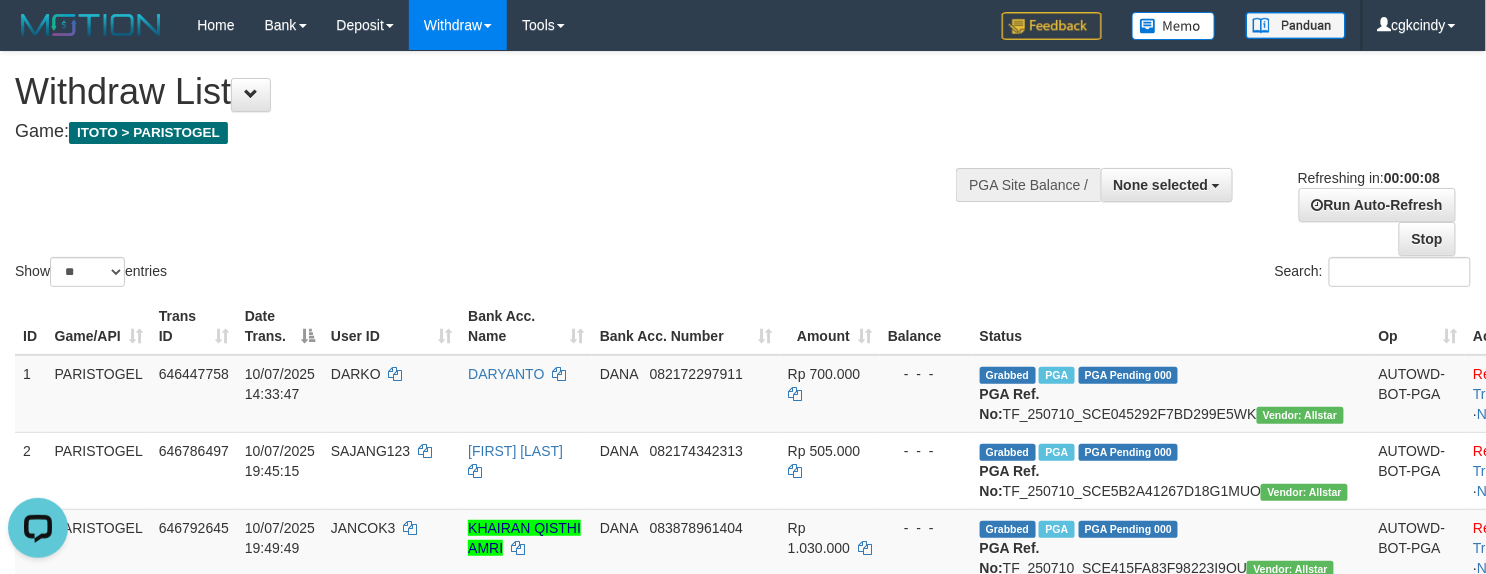 scroll, scrollTop: 0, scrollLeft: 0, axis: both 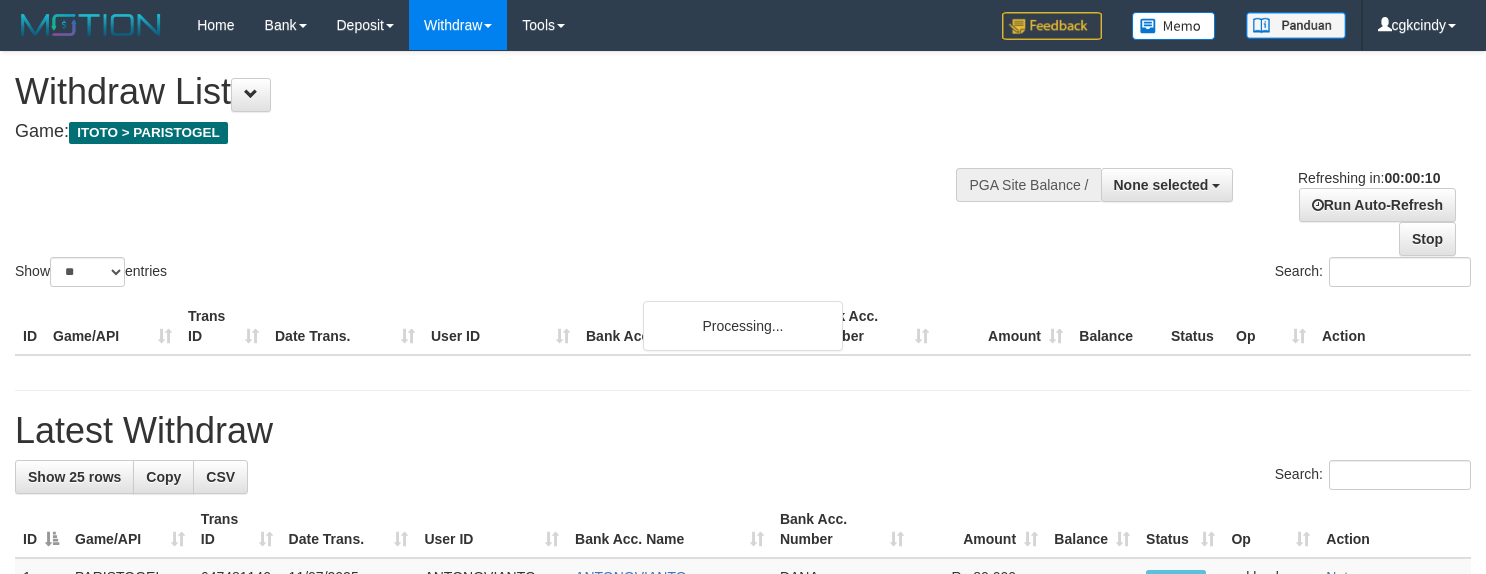 select 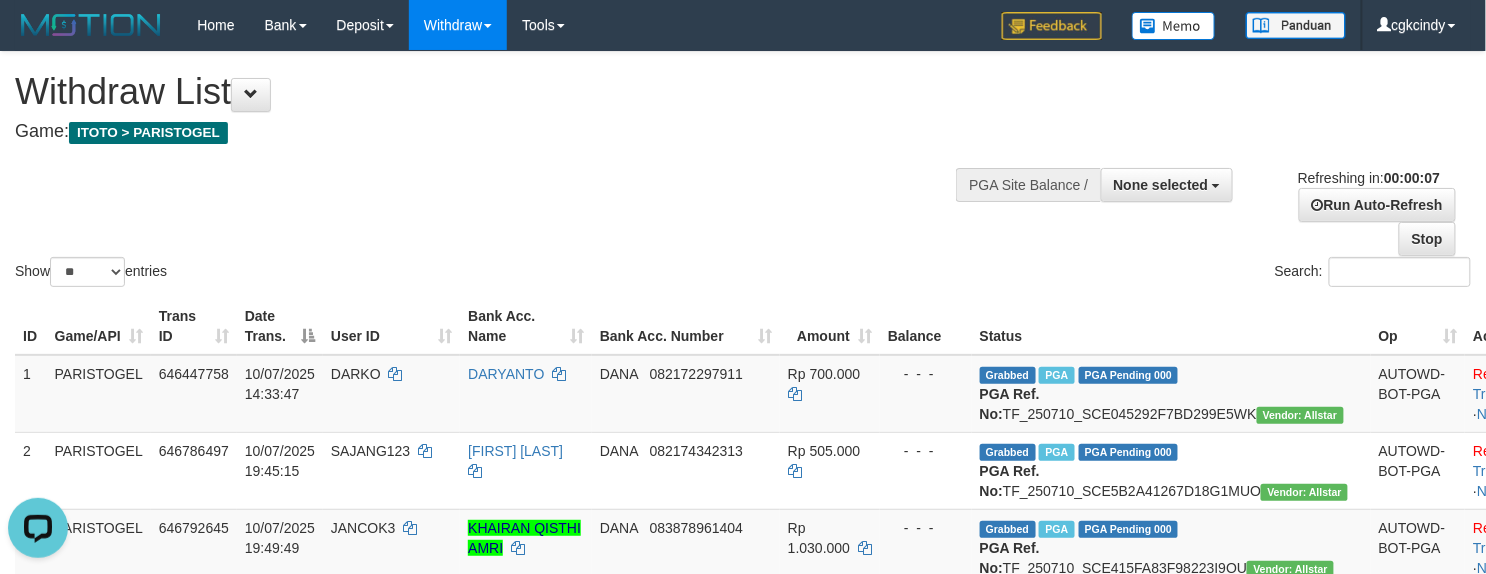 scroll, scrollTop: 0, scrollLeft: 0, axis: both 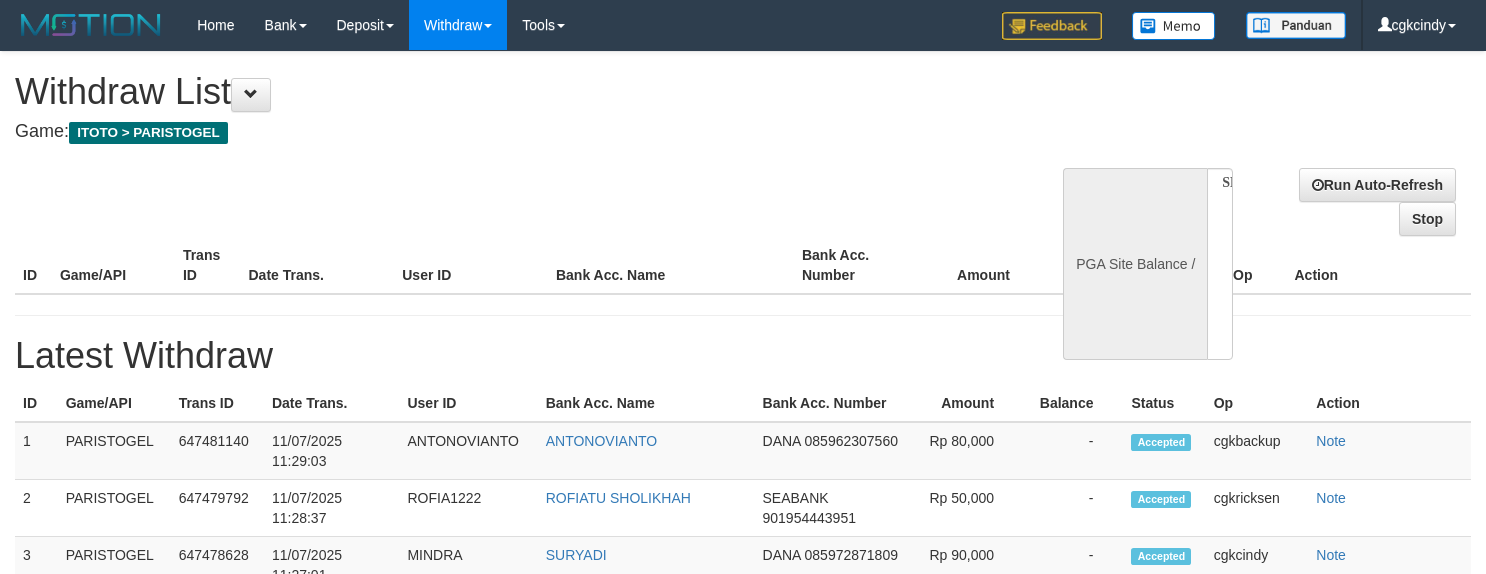select 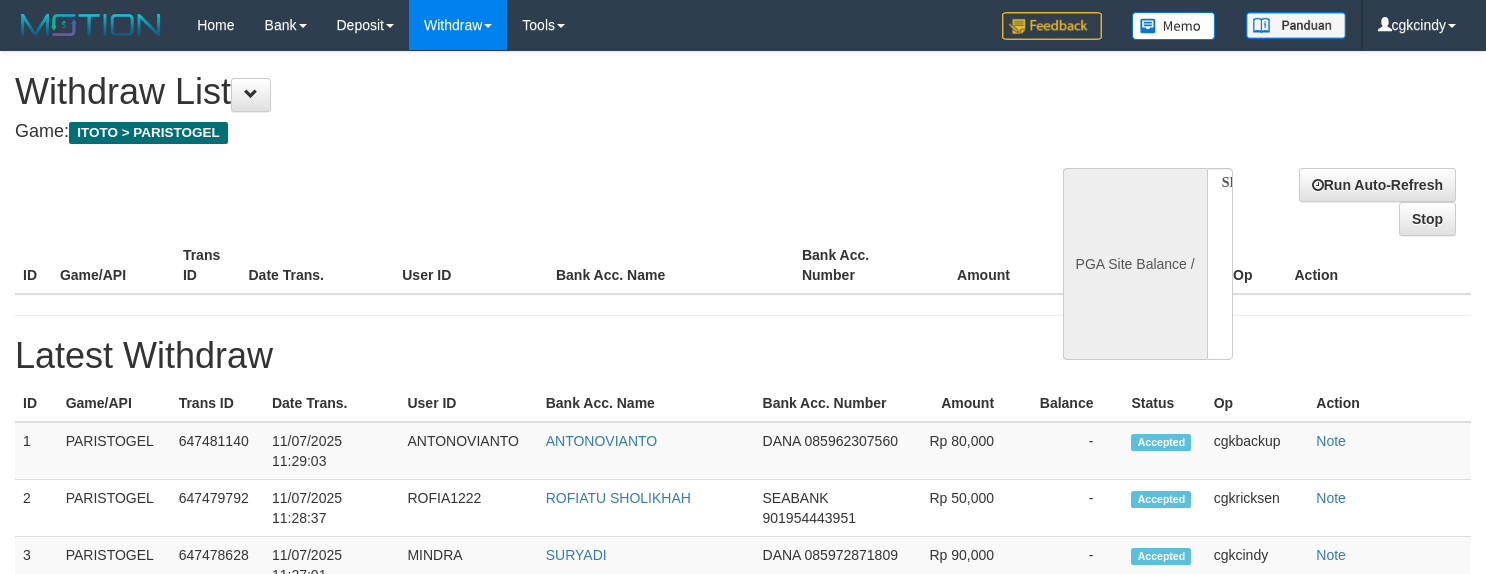 scroll, scrollTop: 0, scrollLeft: 0, axis: both 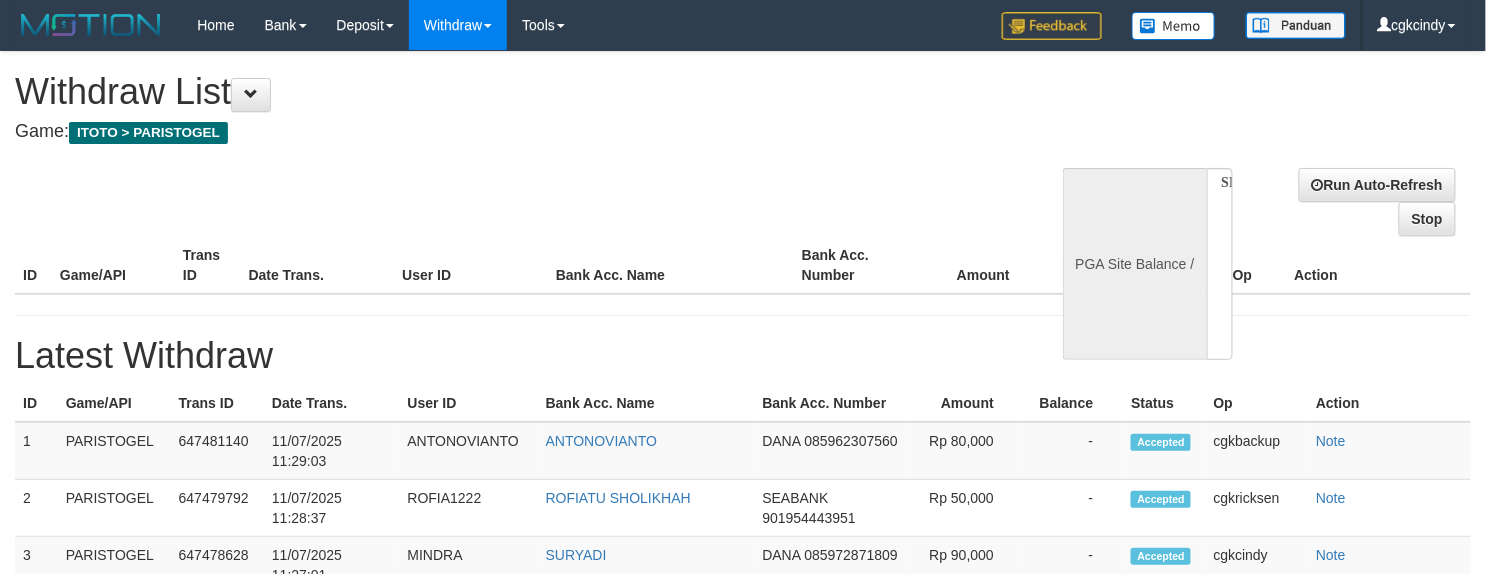 select on "**" 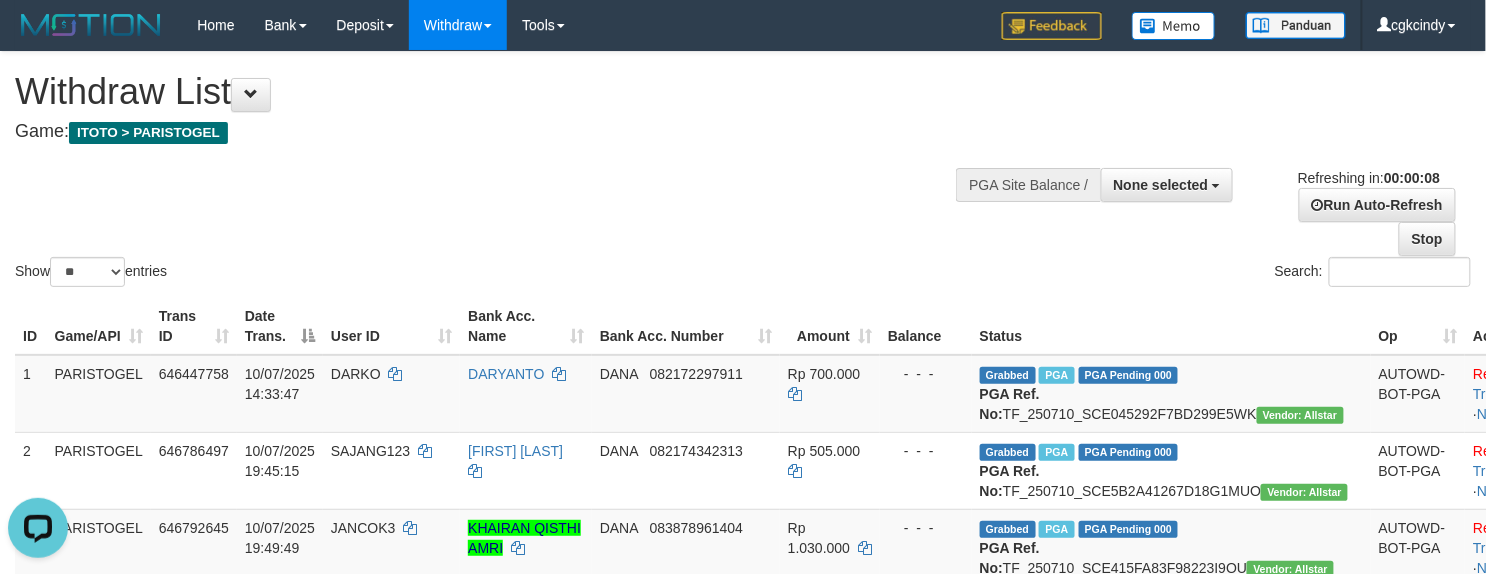 scroll, scrollTop: 0, scrollLeft: 0, axis: both 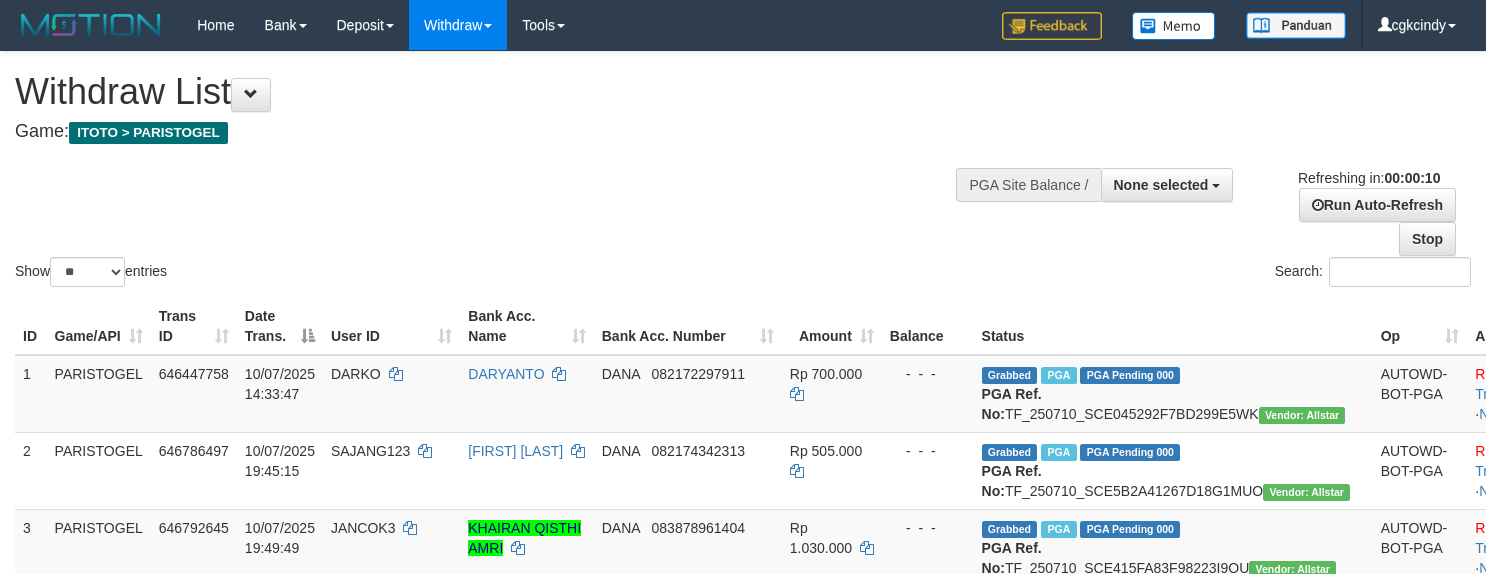 select 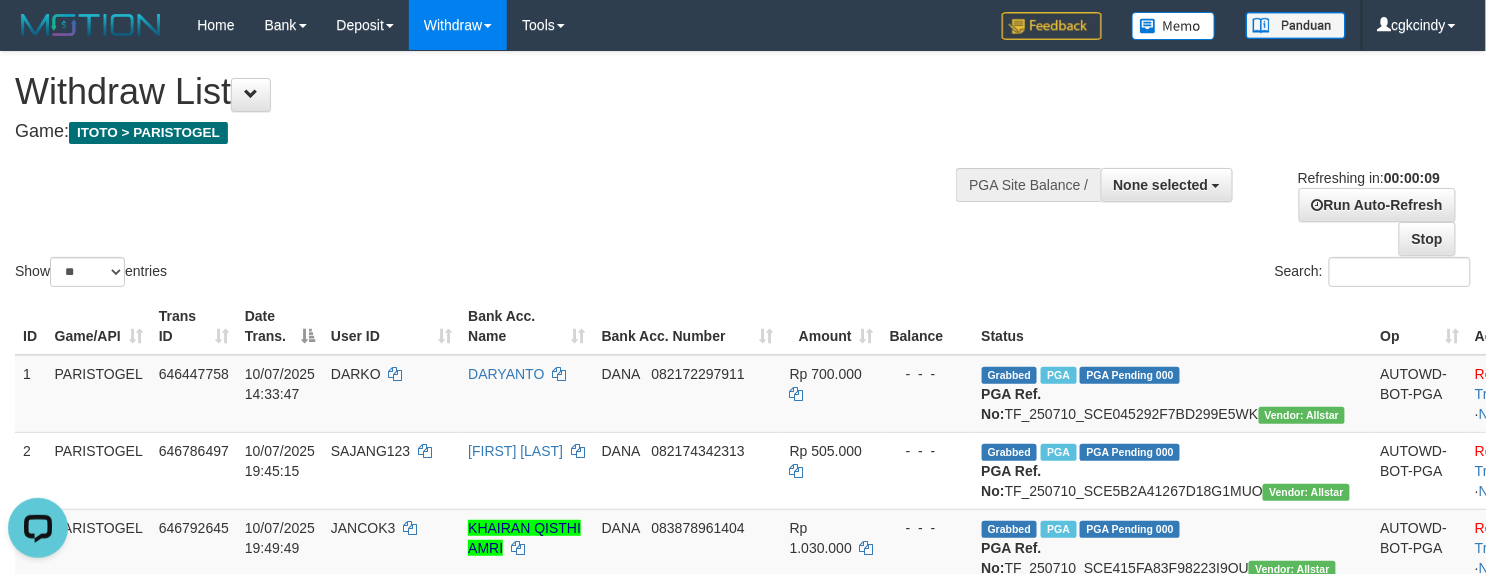 scroll, scrollTop: 0, scrollLeft: 0, axis: both 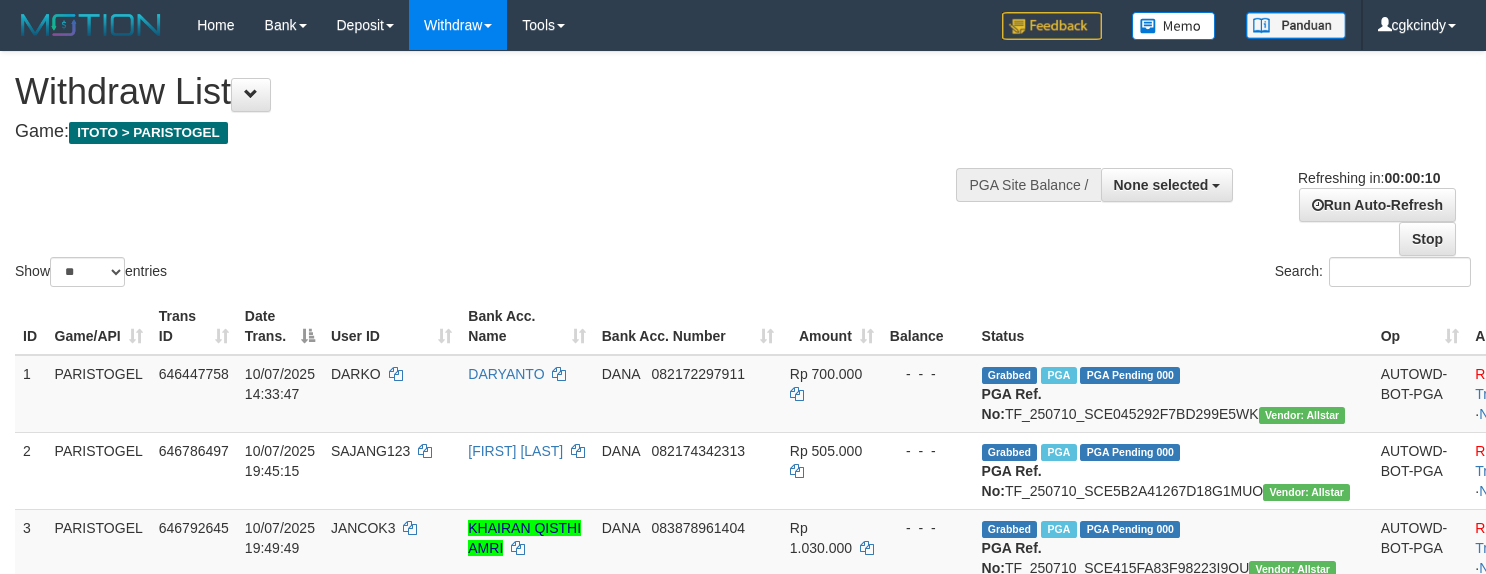 select 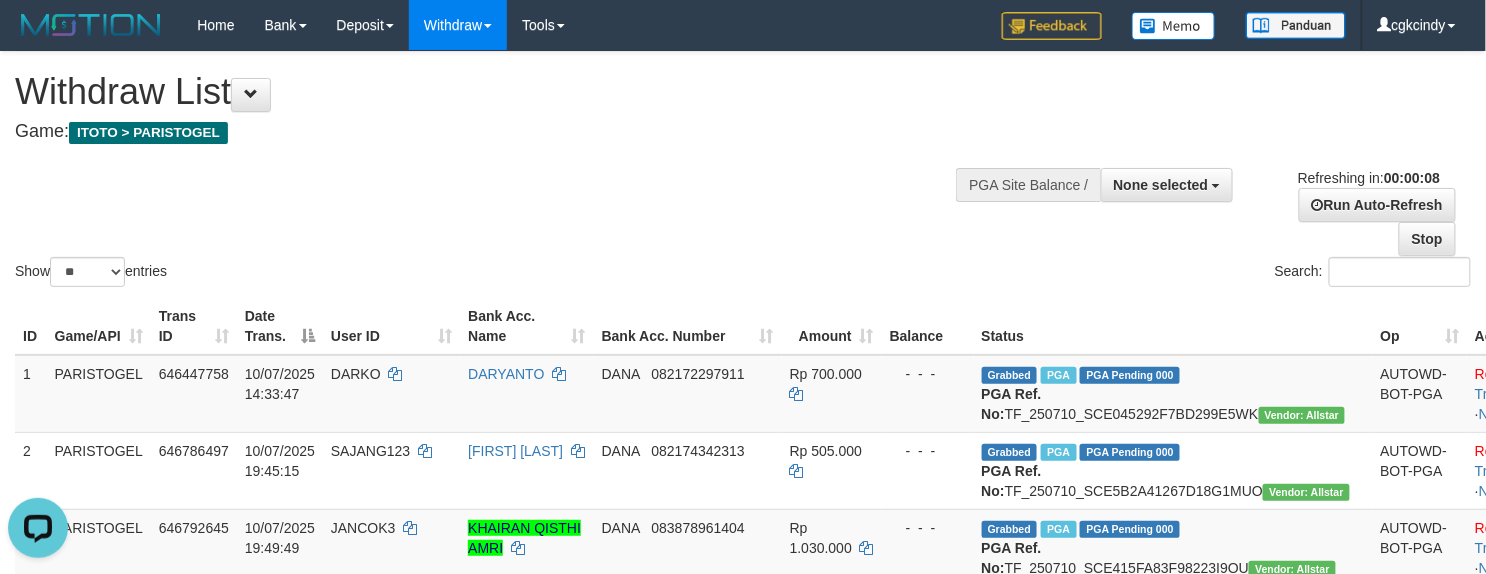 scroll, scrollTop: 0, scrollLeft: 0, axis: both 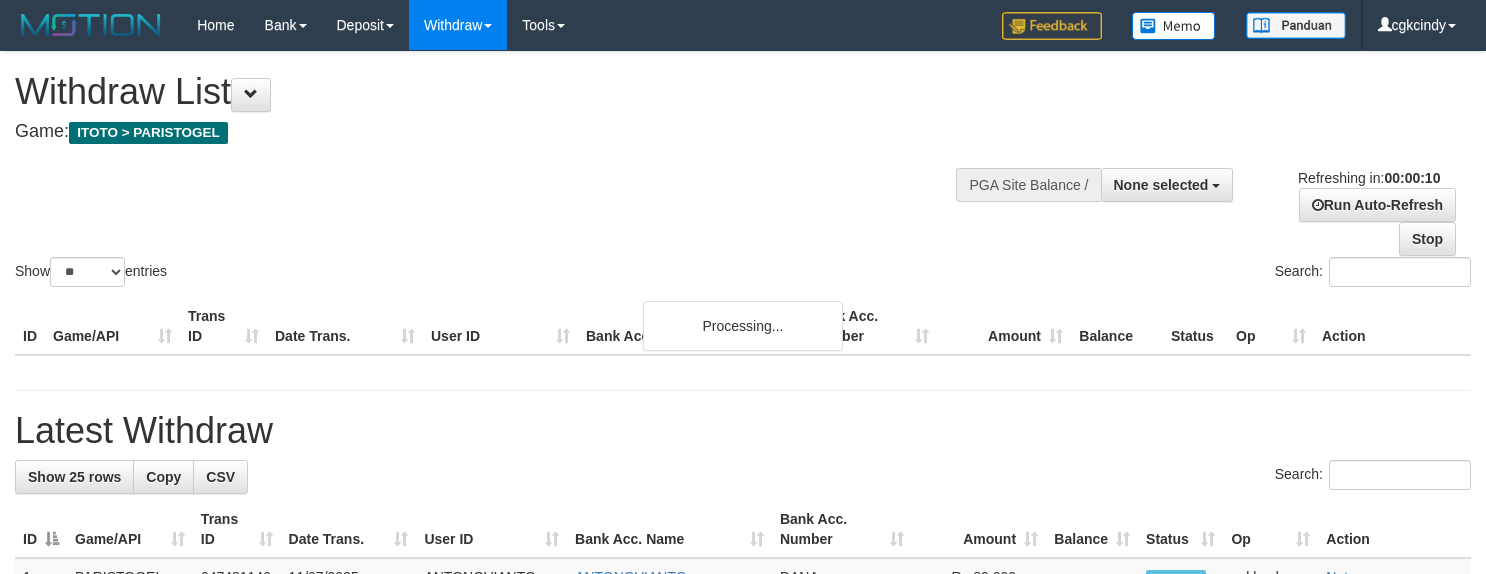 select 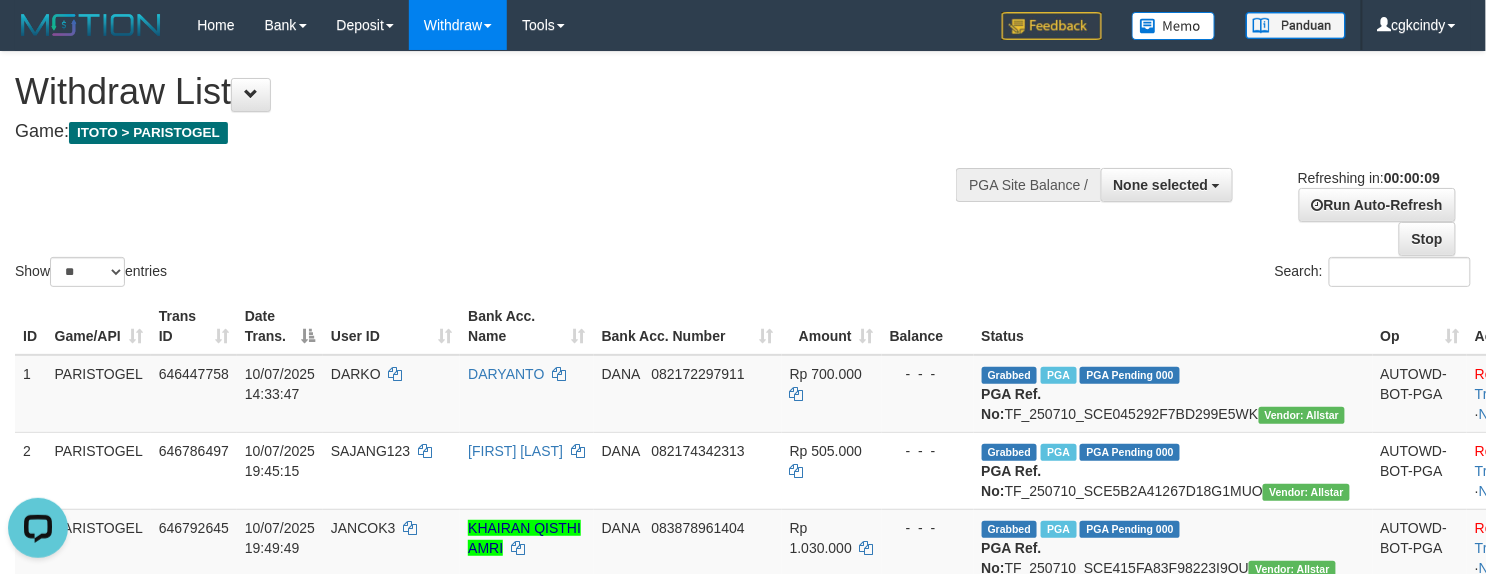 scroll, scrollTop: 0, scrollLeft: 0, axis: both 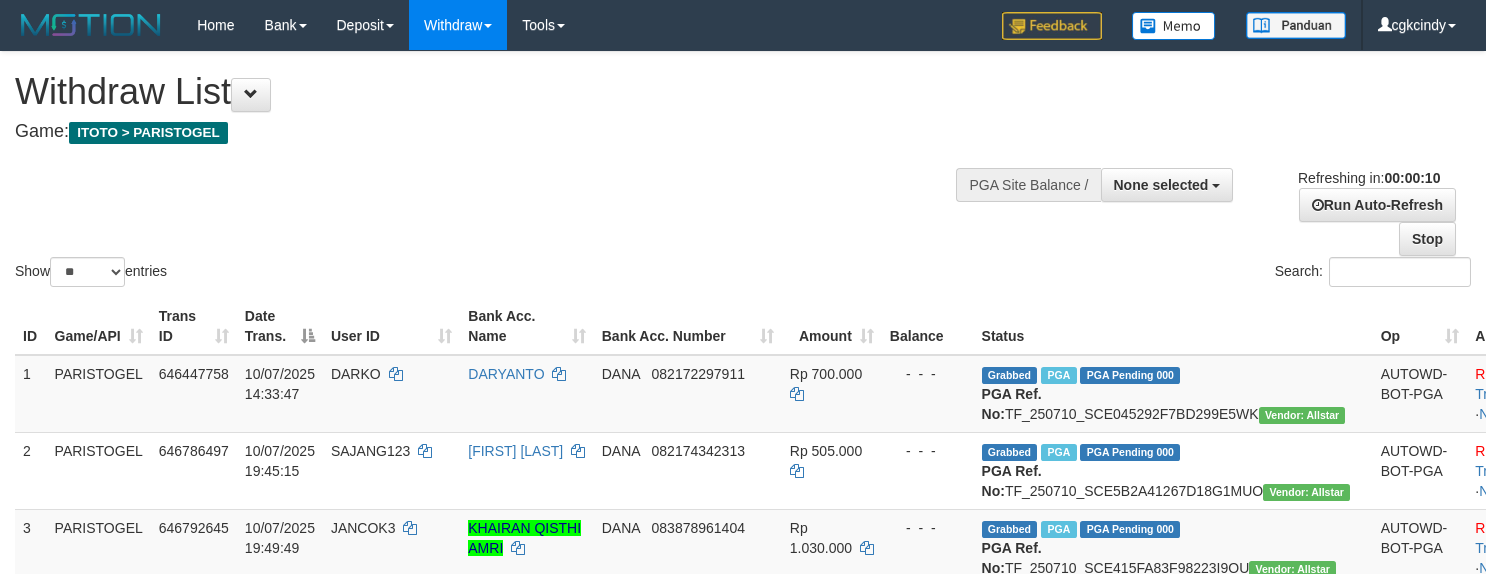 select 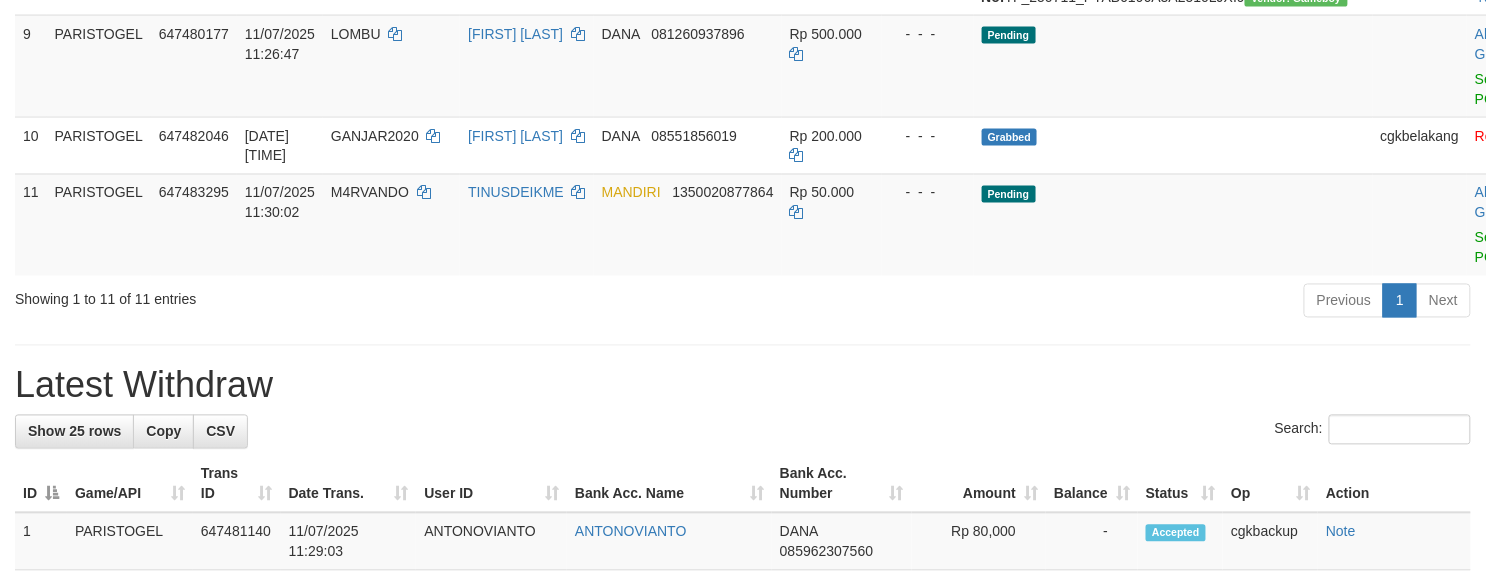 scroll, scrollTop: 933, scrollLeft: 0, axis: vertical 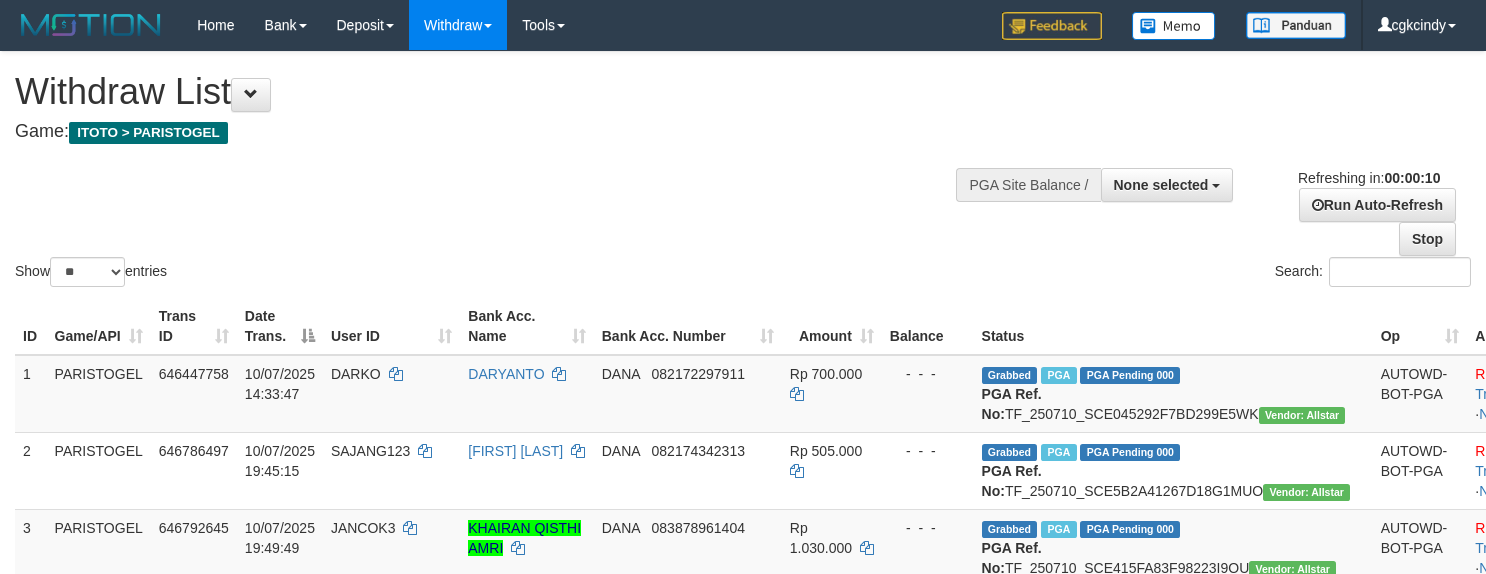 select 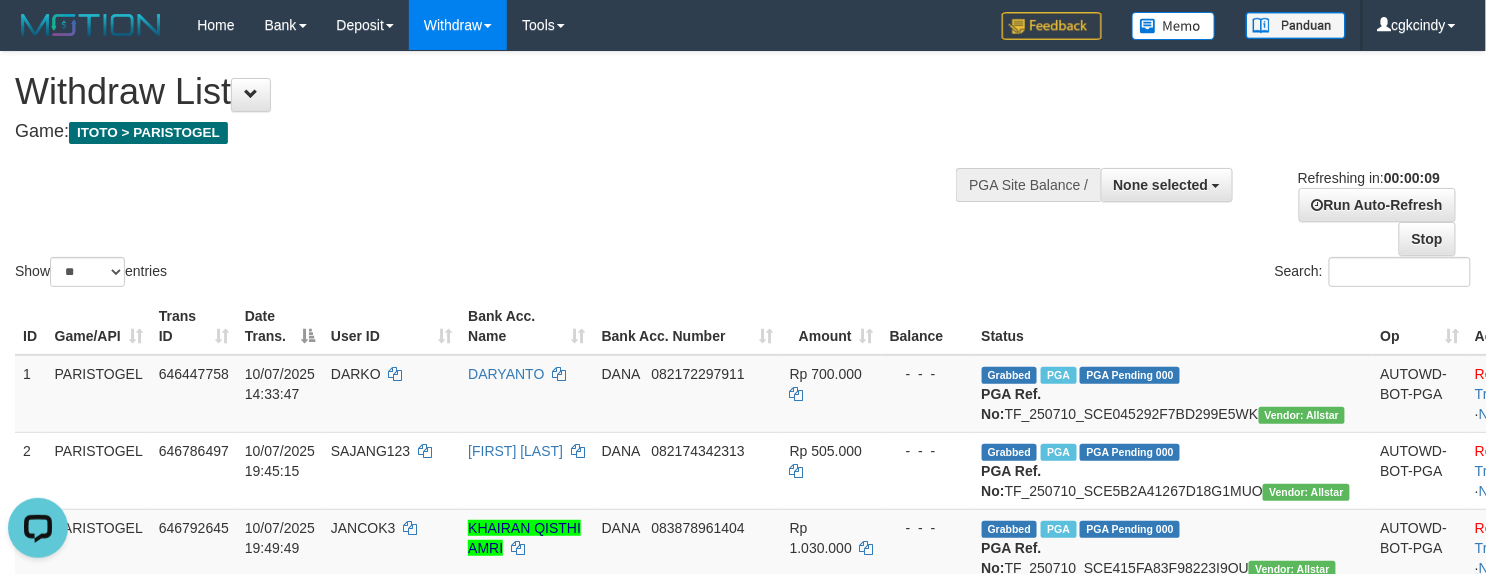 scroll, scrollTop: 0, scrollLeft: 0, axis: both 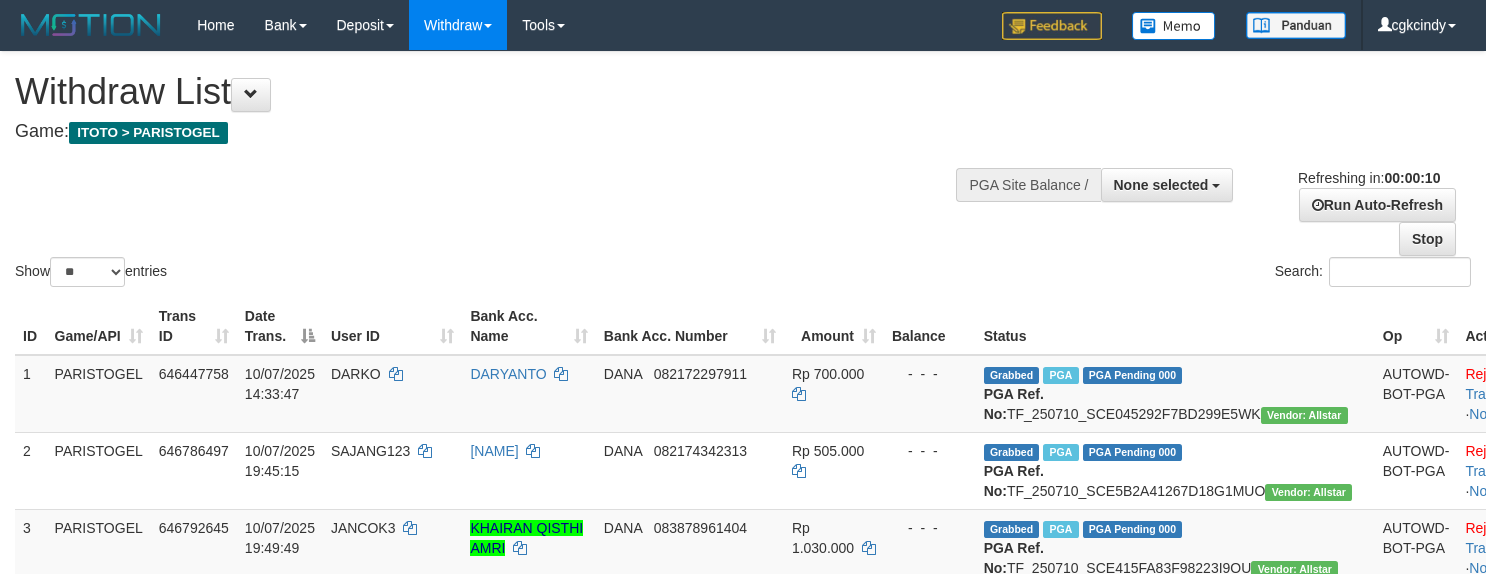 select 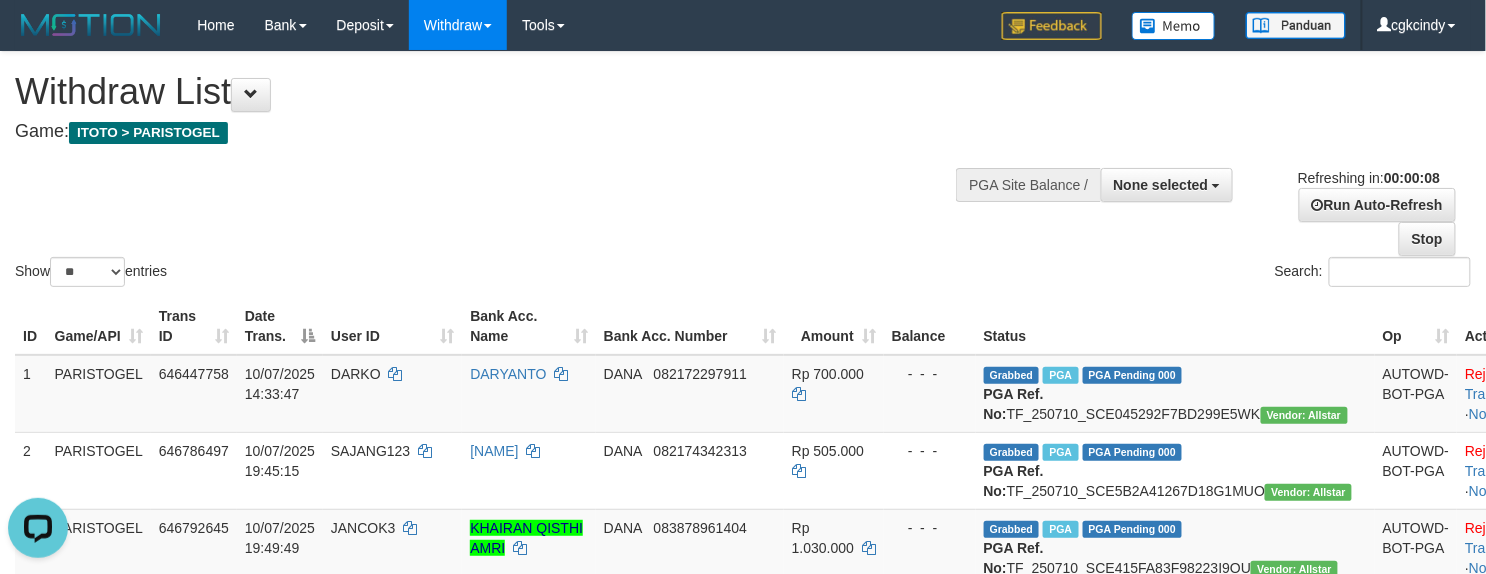 scroll, scrollTop: 0, scrollLeft: 0, axis: both 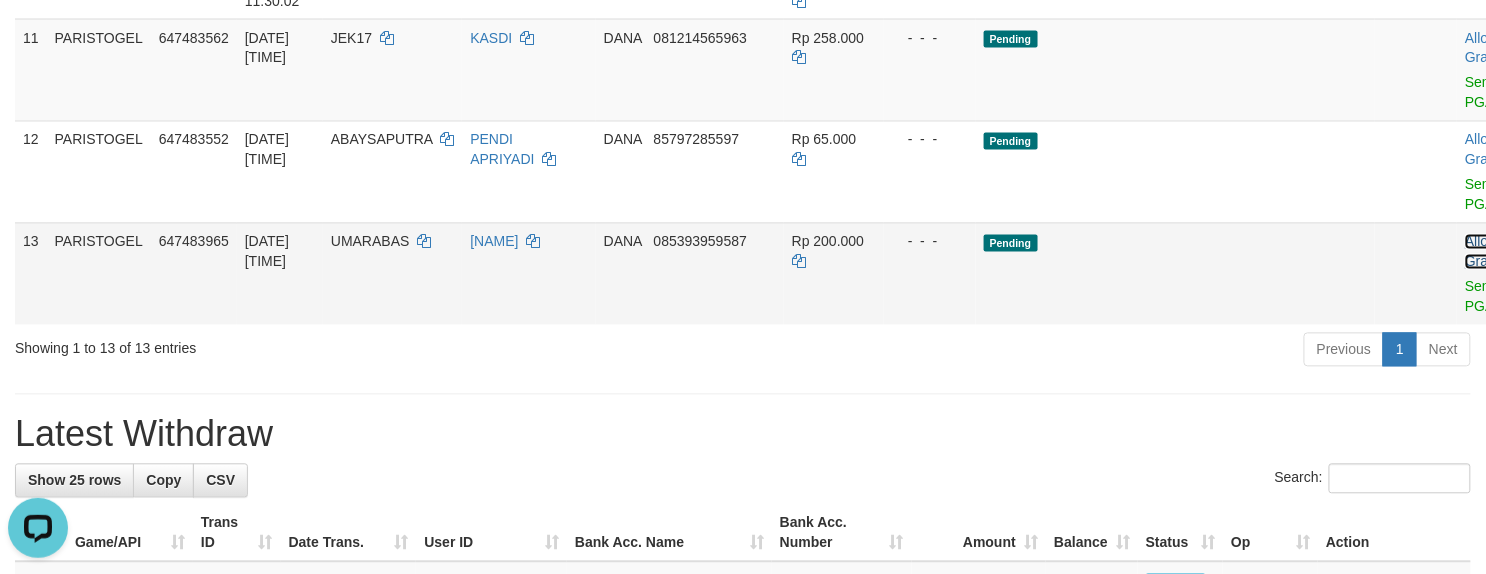 click on "Allow Grab" at bounding box center [1481, 252] 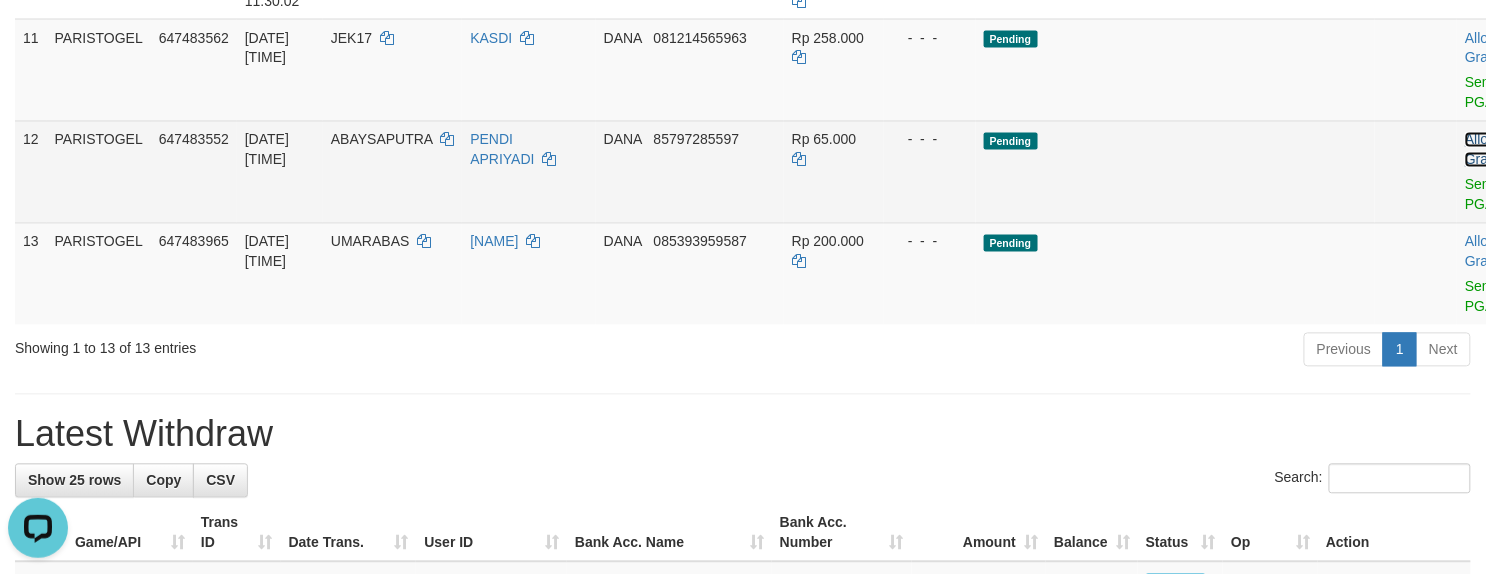 click on "Allow Grab" at bounding box center (1481, 150) 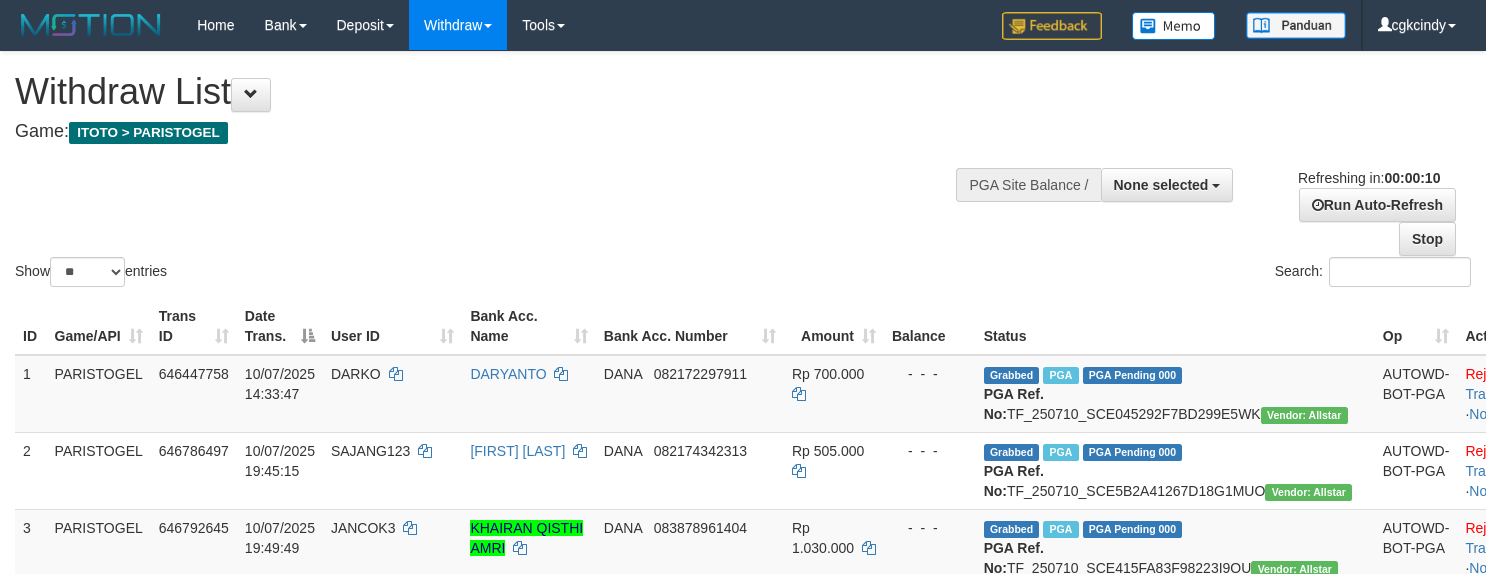 select 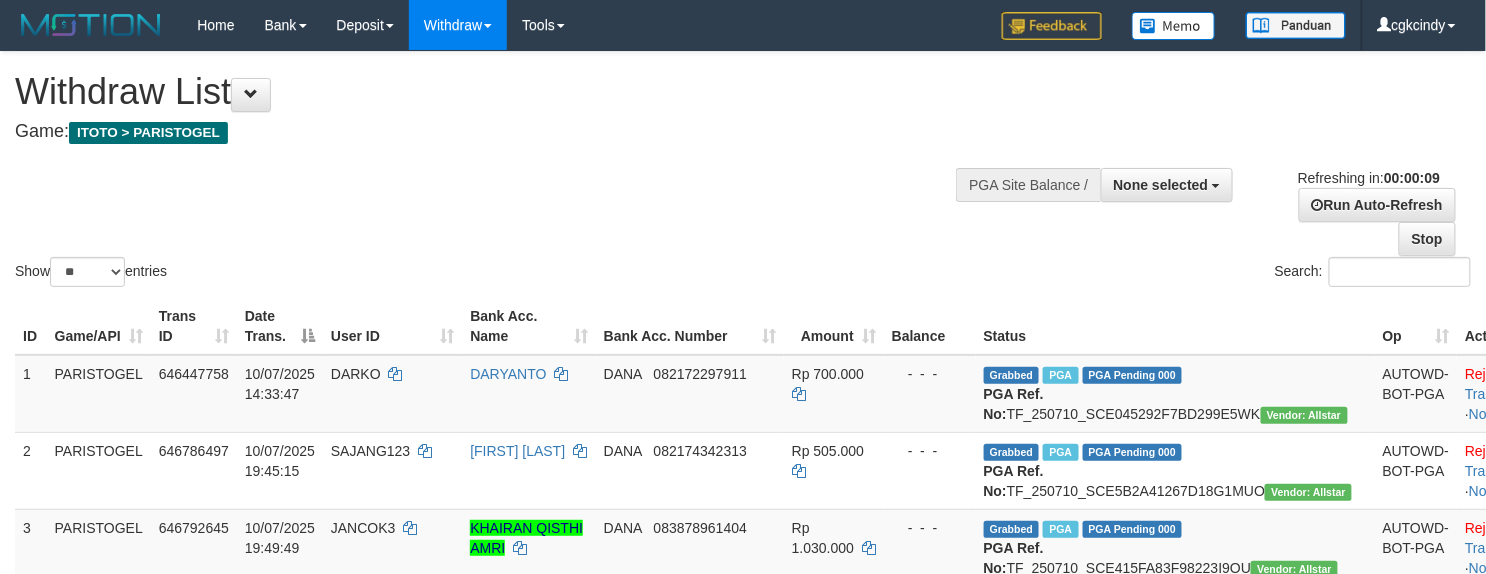 scroll, scrollTop: 533, scrollLeft: 0, axis: vertical 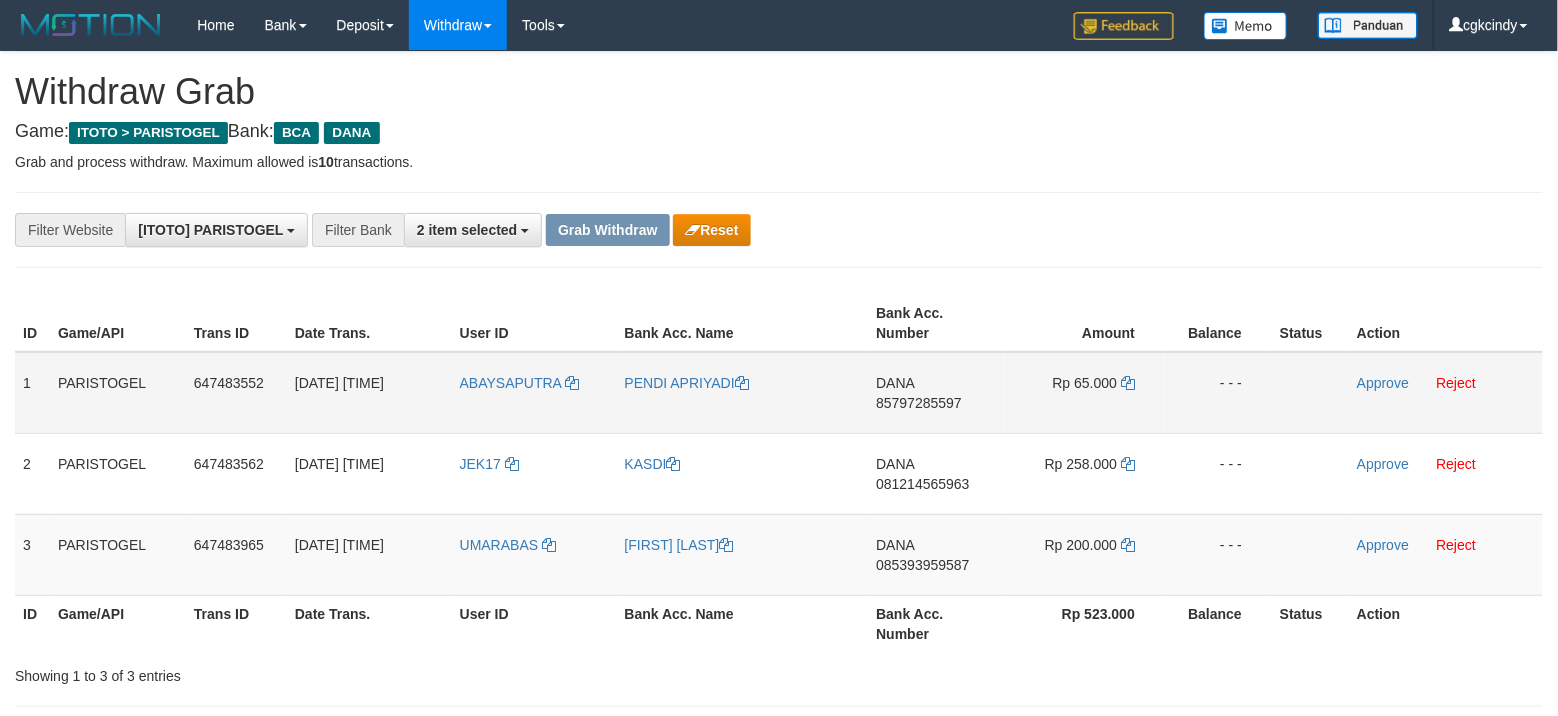 click on "ABAYSAPUTRA" at bounding box center (534, 393) 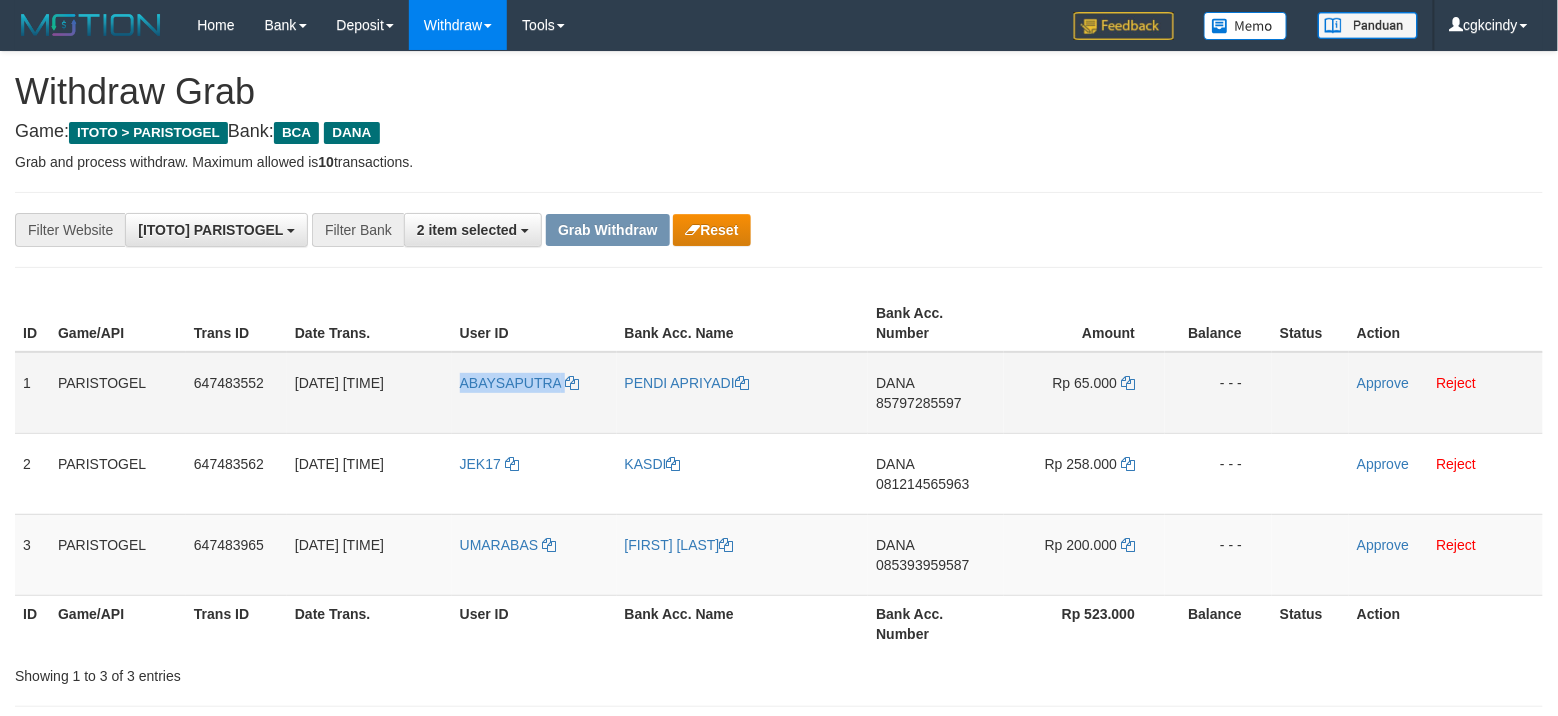 click on "ABAYSAPUTRA" at bounding box center (534, 393) 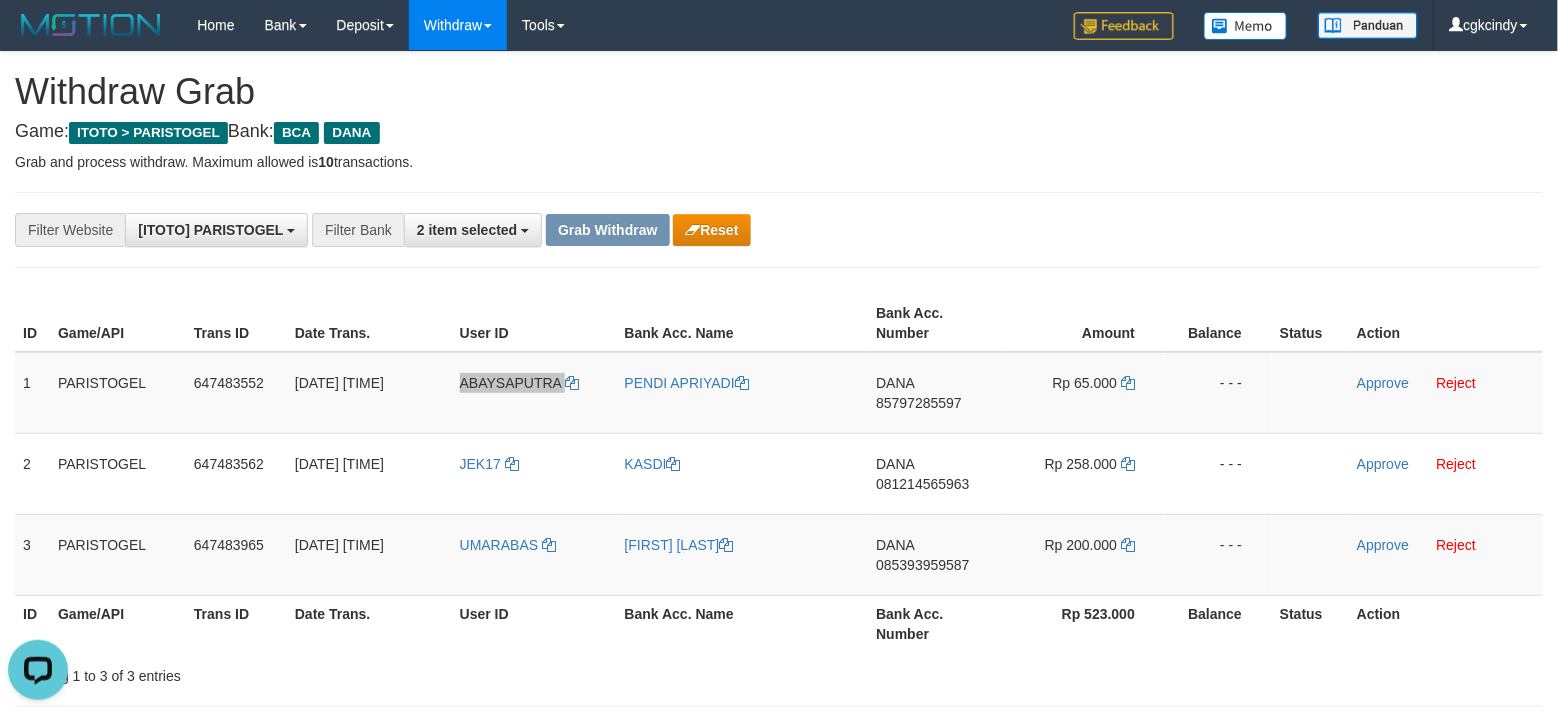 scroll, scrollTop: 0, scrollLeft: 0, axis: both 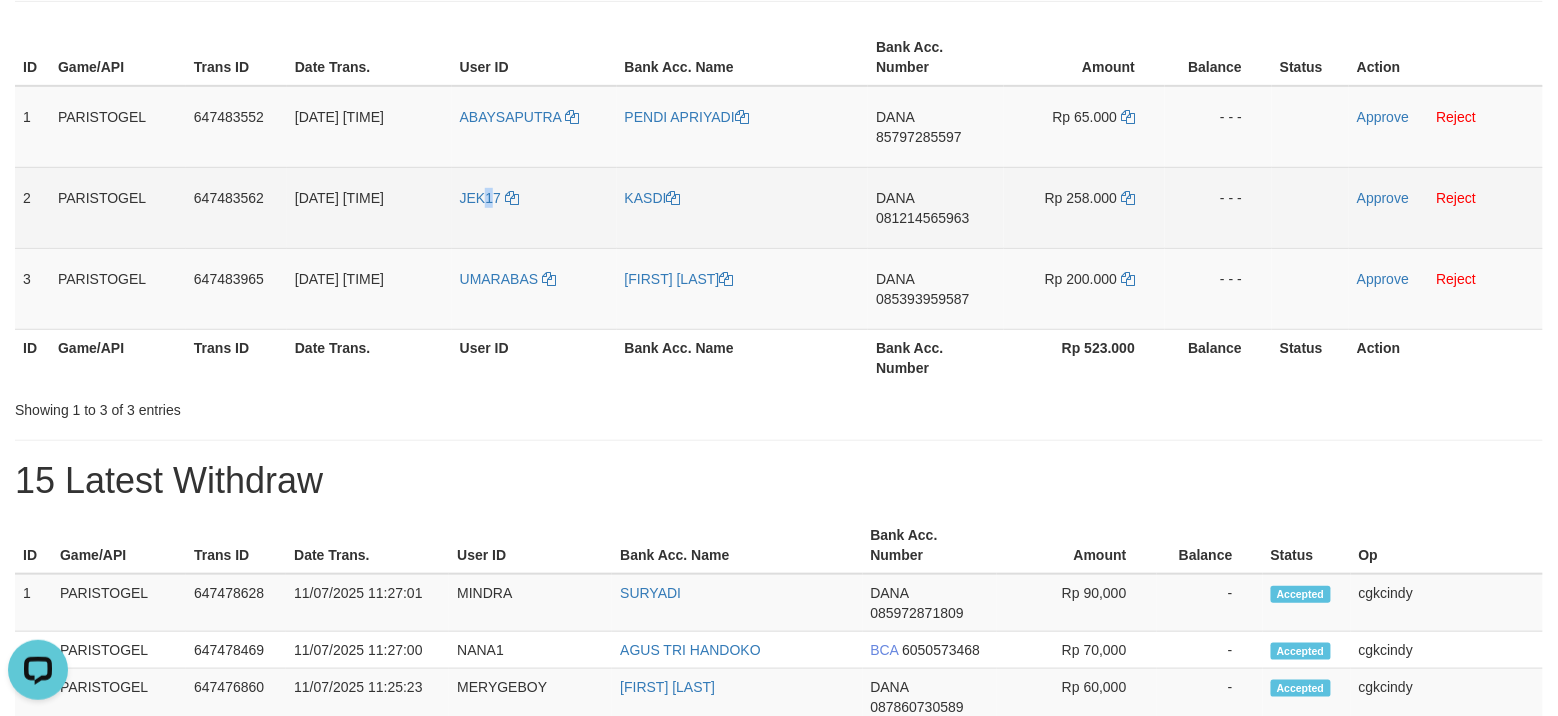 copy on "1" 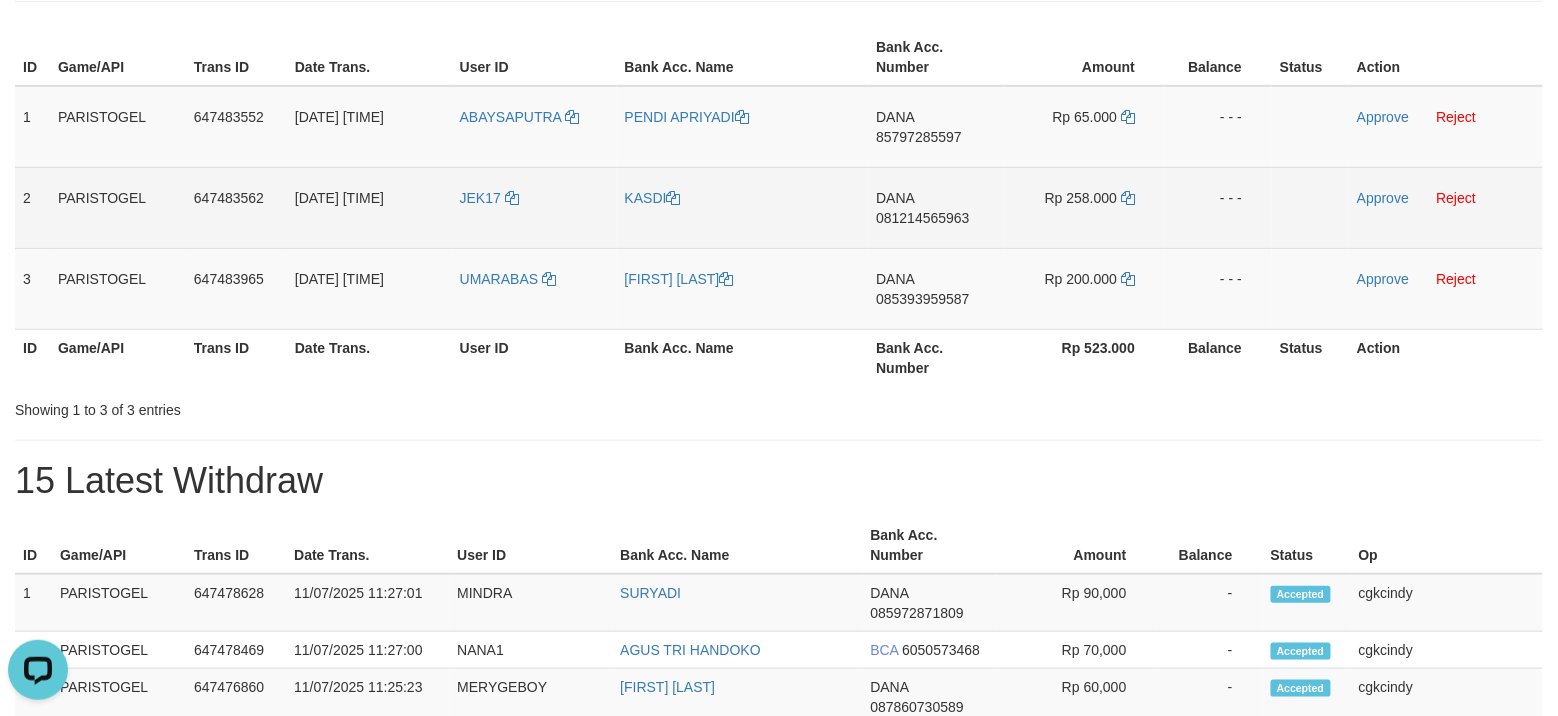 click on "JEK17" at bounding box center (534, 207) 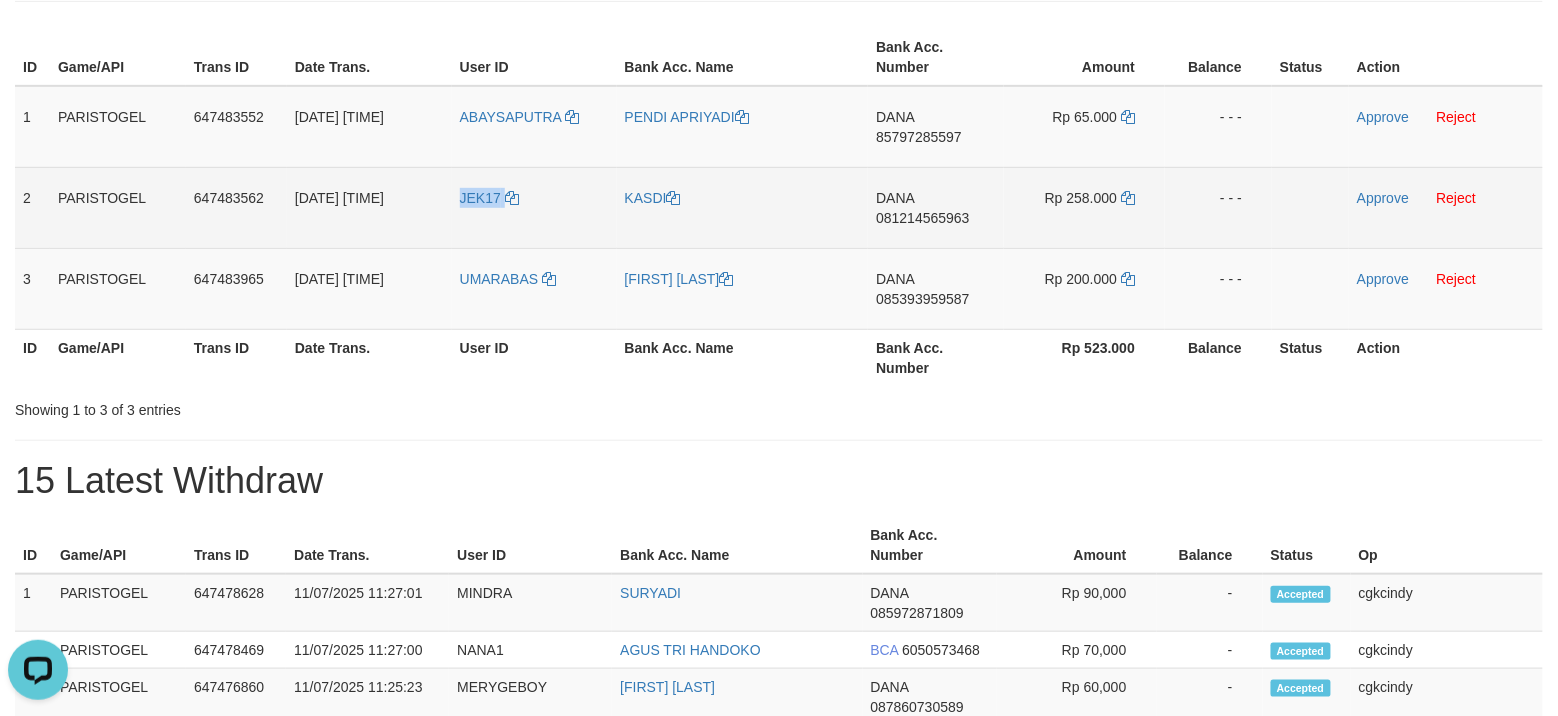copy on "JEK17" 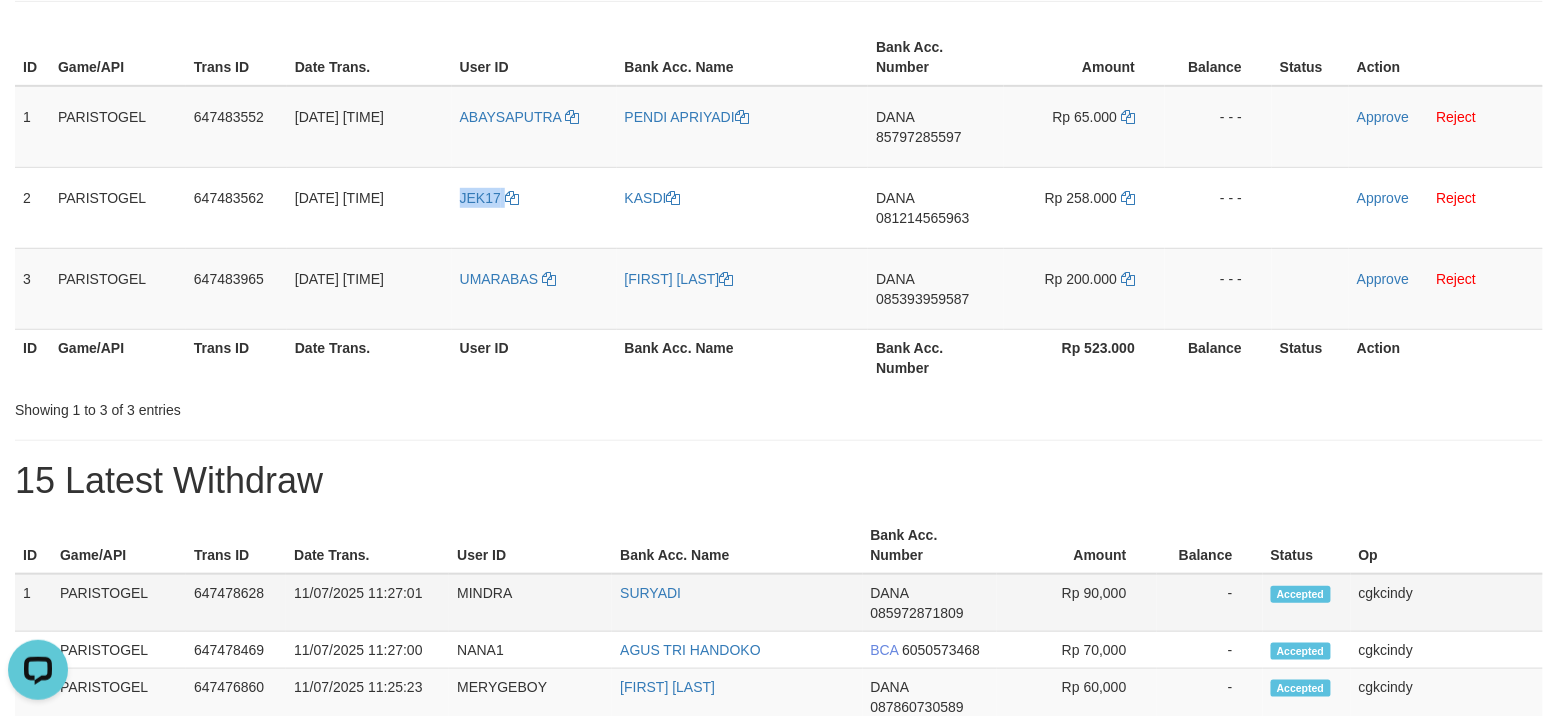 copy on "JEK17" 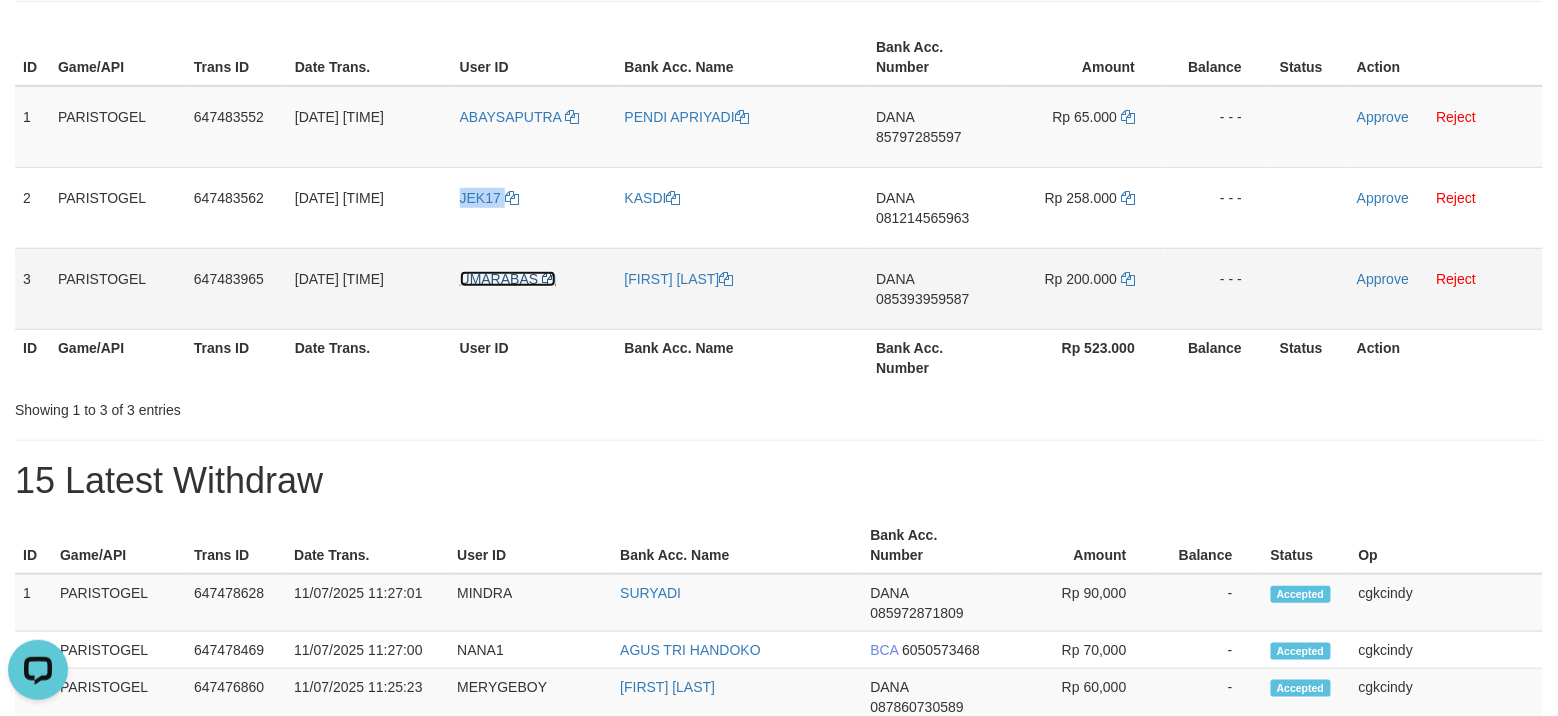 click on "UMARABAS" at bounding box center (499, 279) 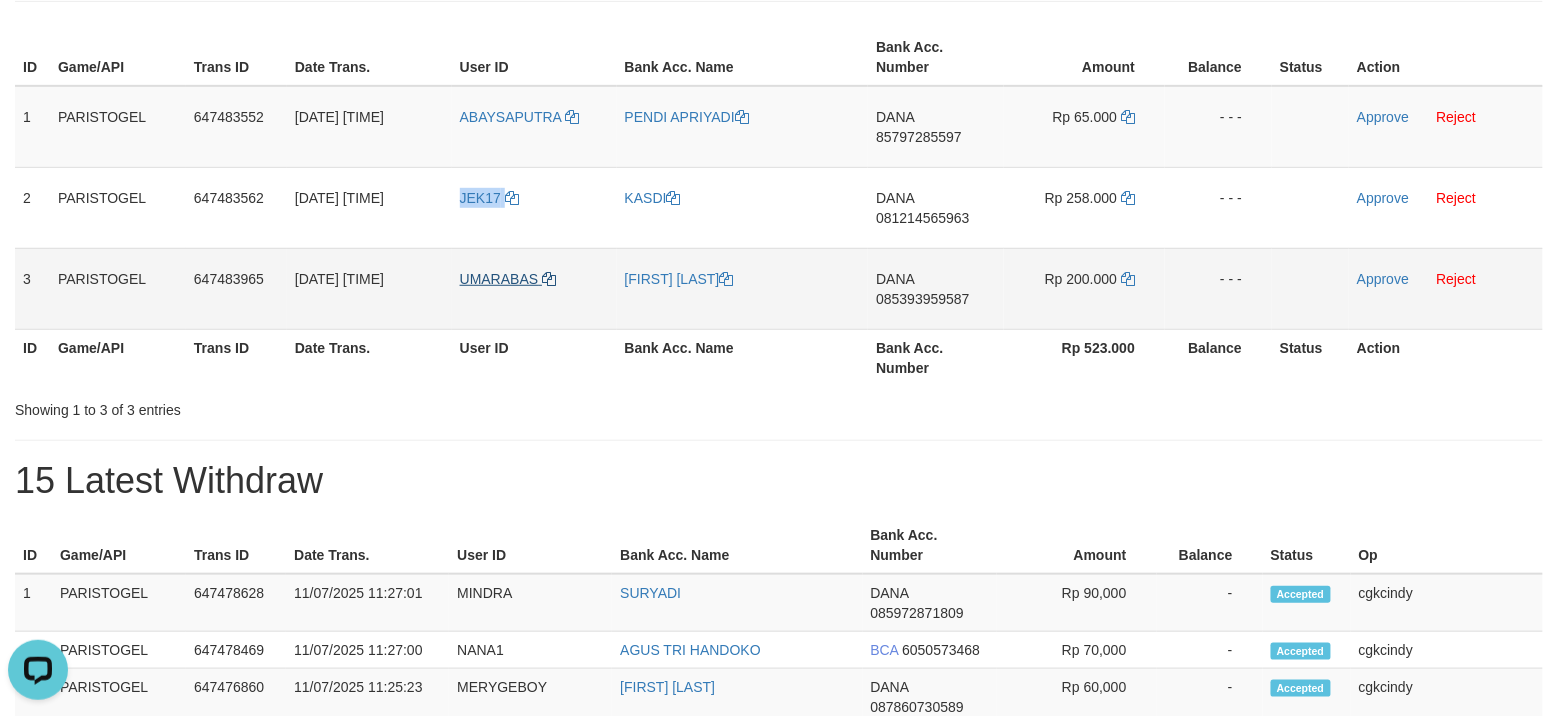 copy on "JEK17" 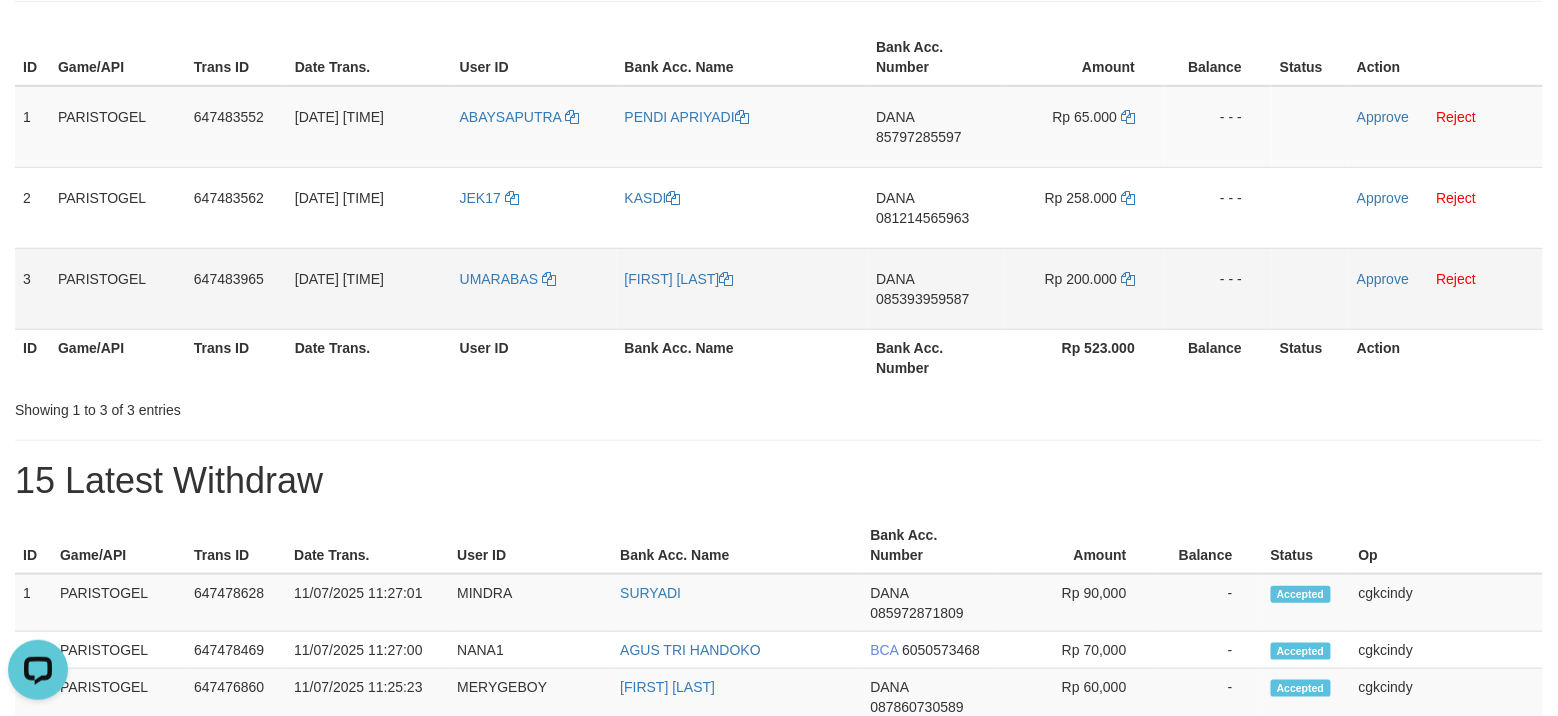 click on "UMARABAS" at bounding box center [534, 288] 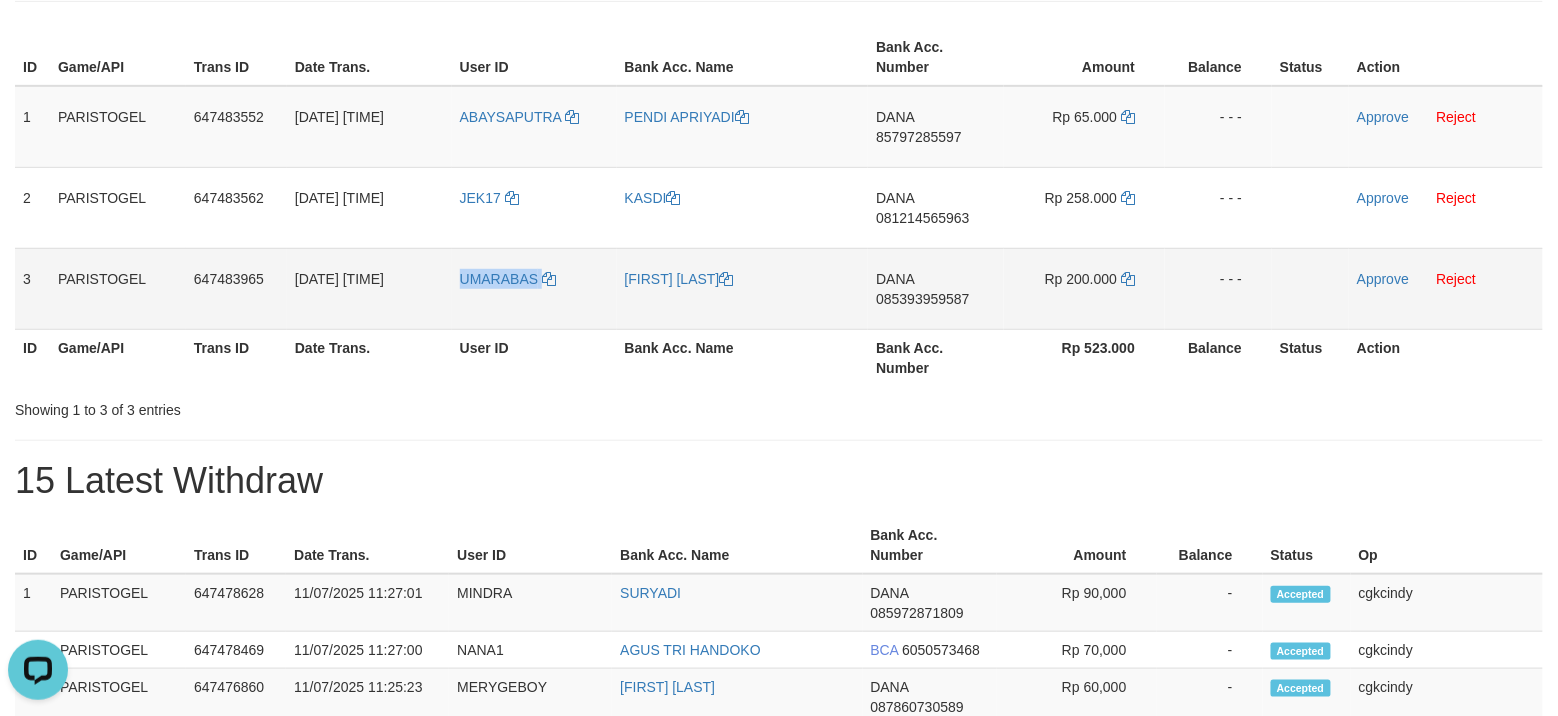 drag, startPoint x: 481, startPoint y: 326, endPoint x: 482, endPoint y: 310, distance: 16.03122 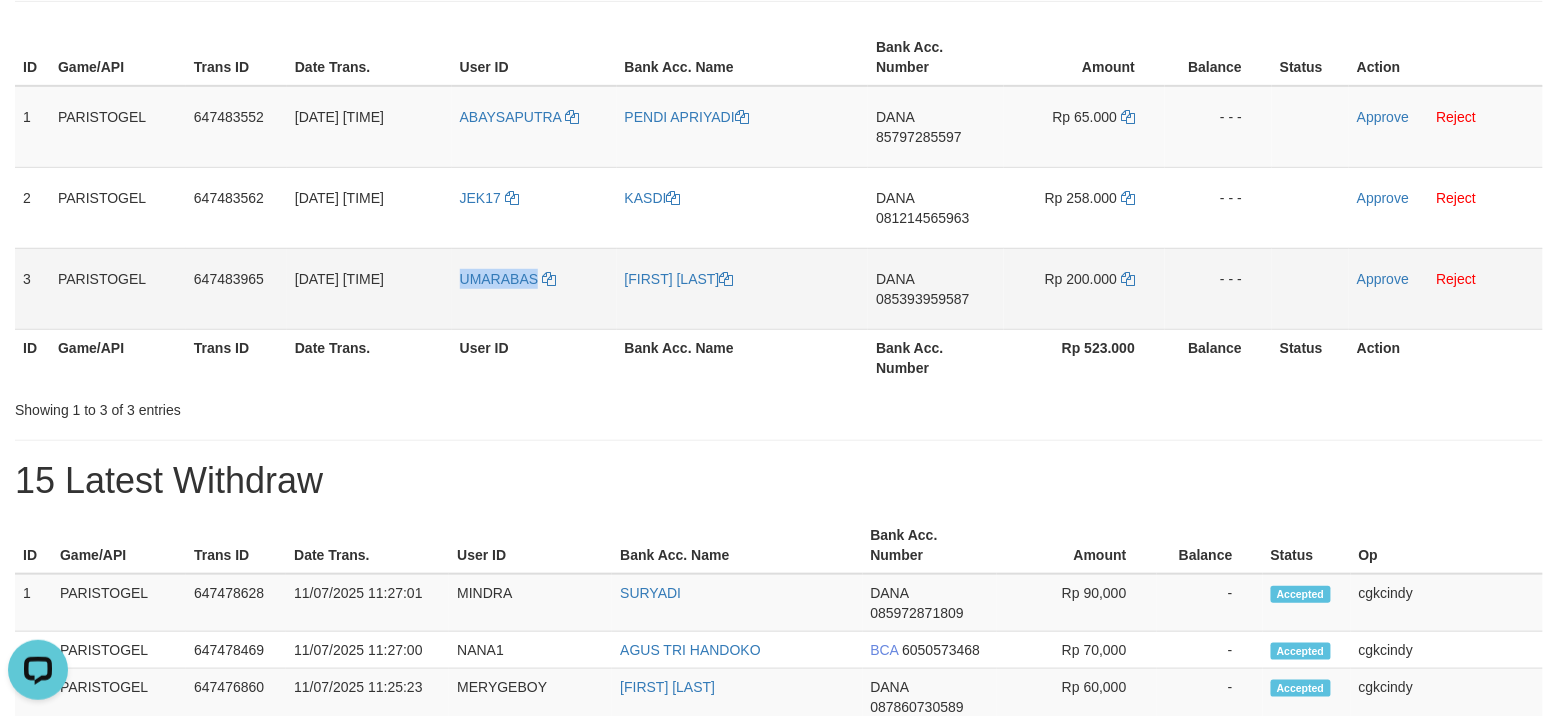 copy on "UMARABAS" 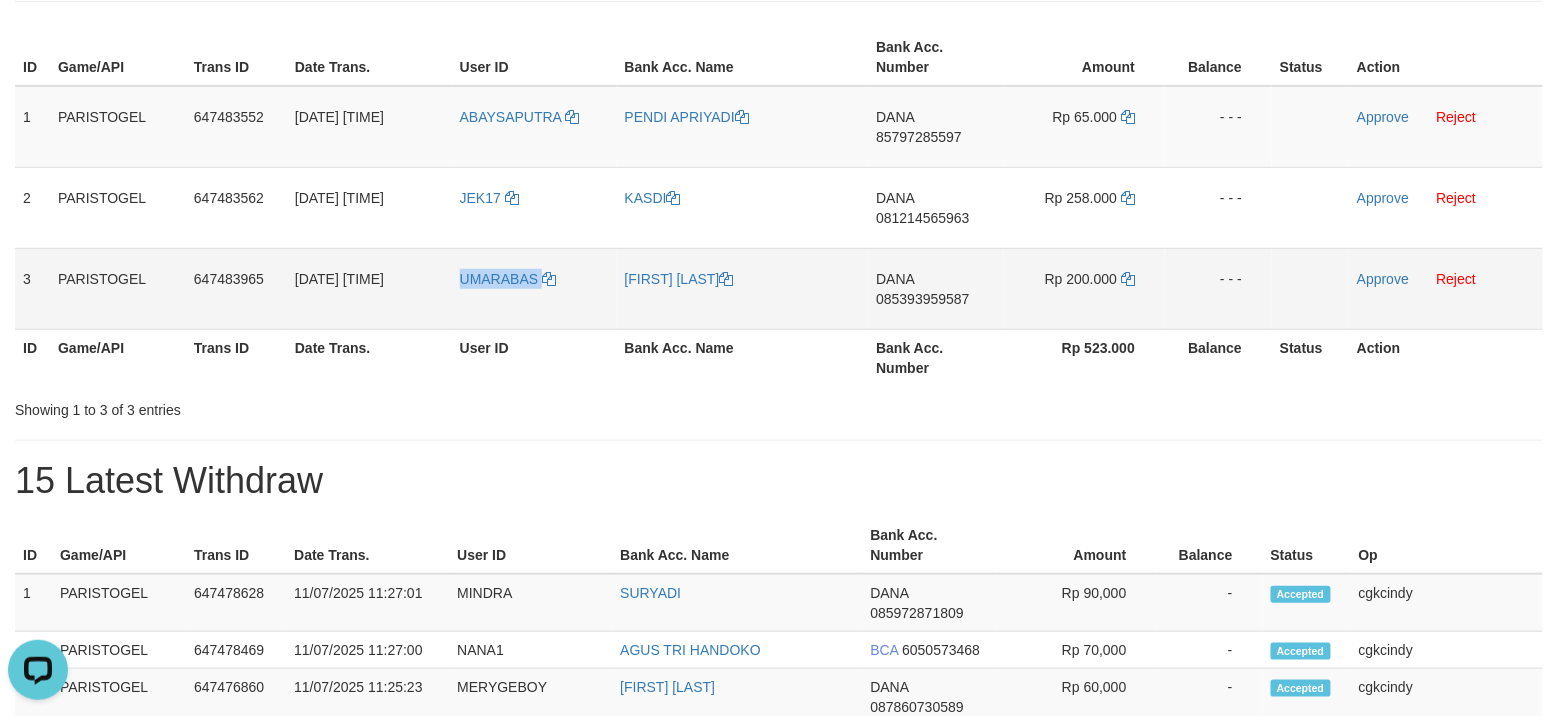 click on "UMARABAS" at bounding box center [534, 288] 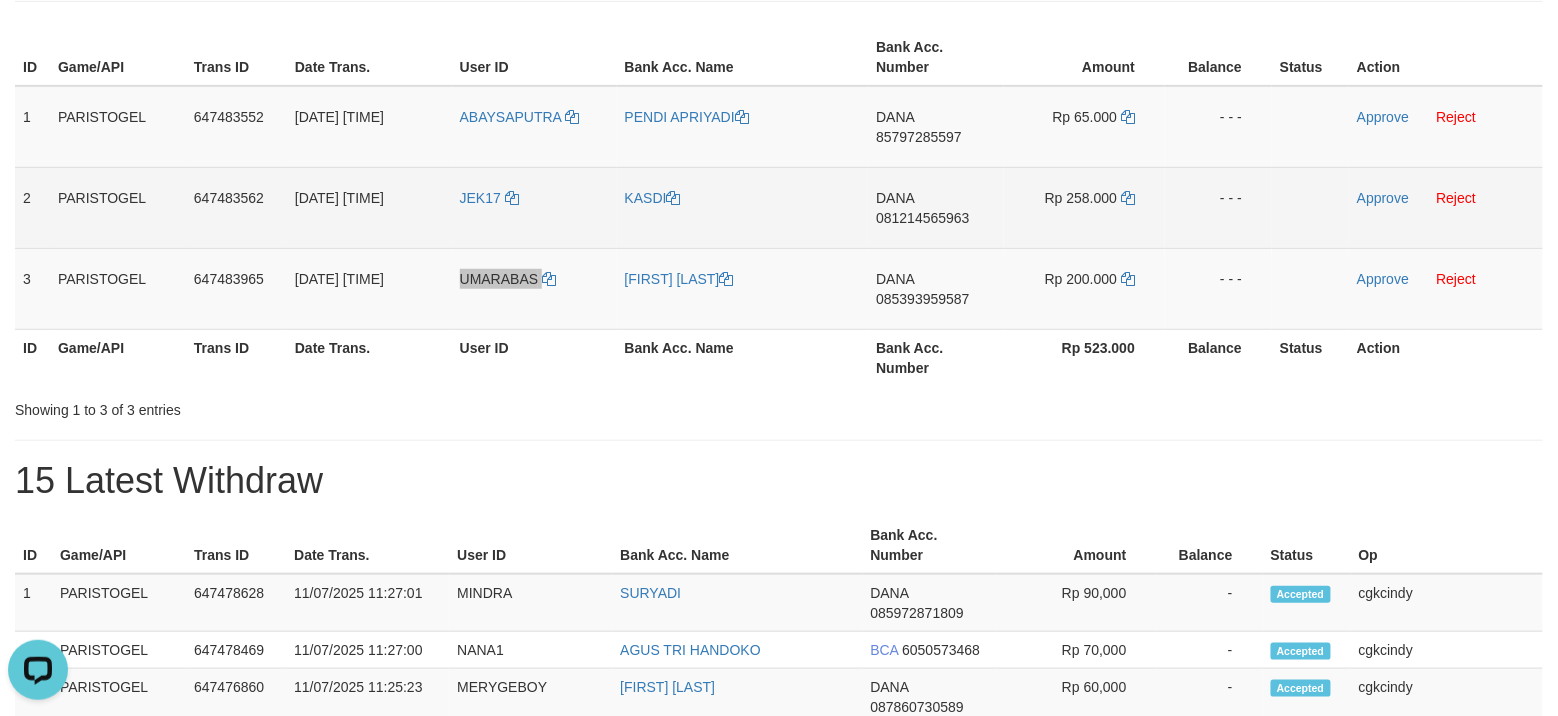 scroll, scrollTop: 133, scrollLeft: 0, axis: vertical 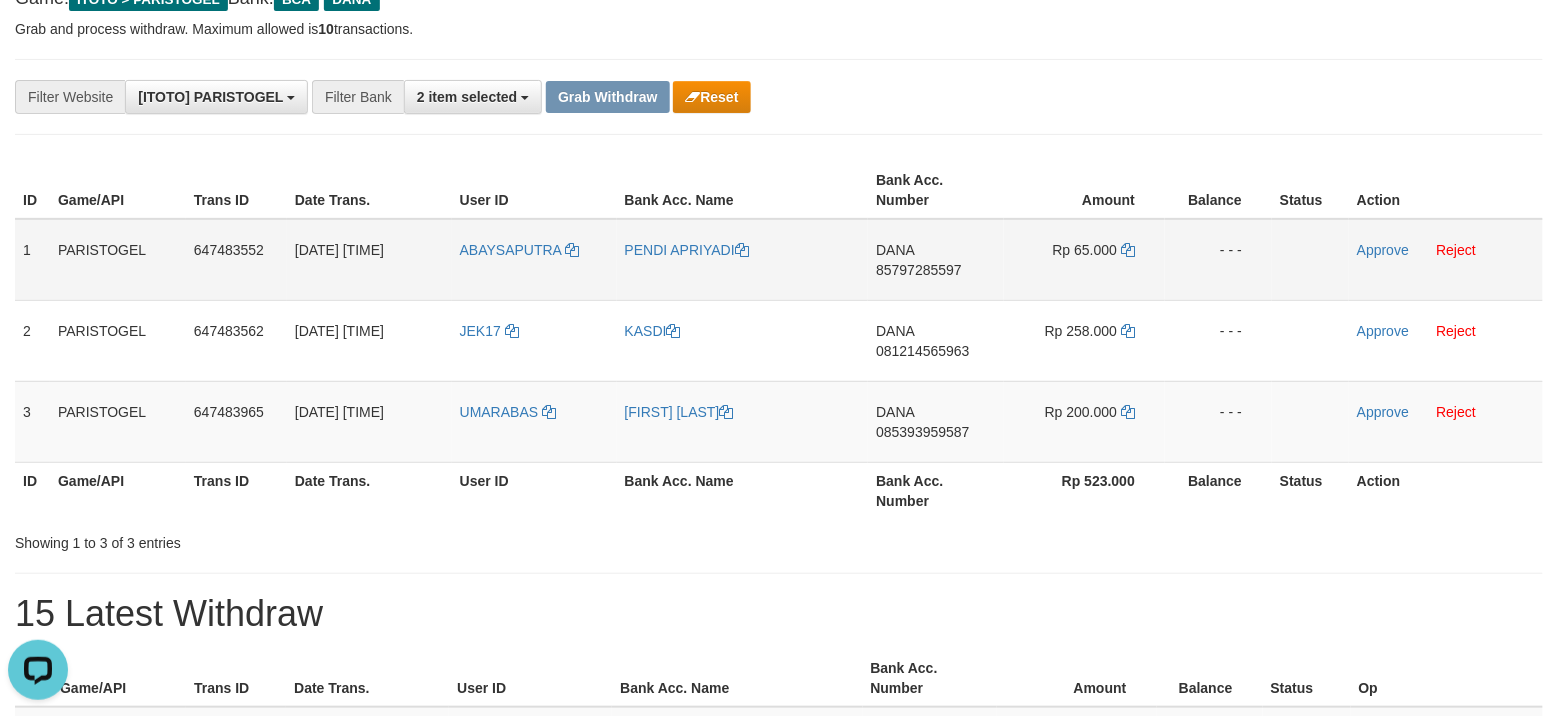 click on "ABAYSAPUTRA" at bounding box center (534, 260) 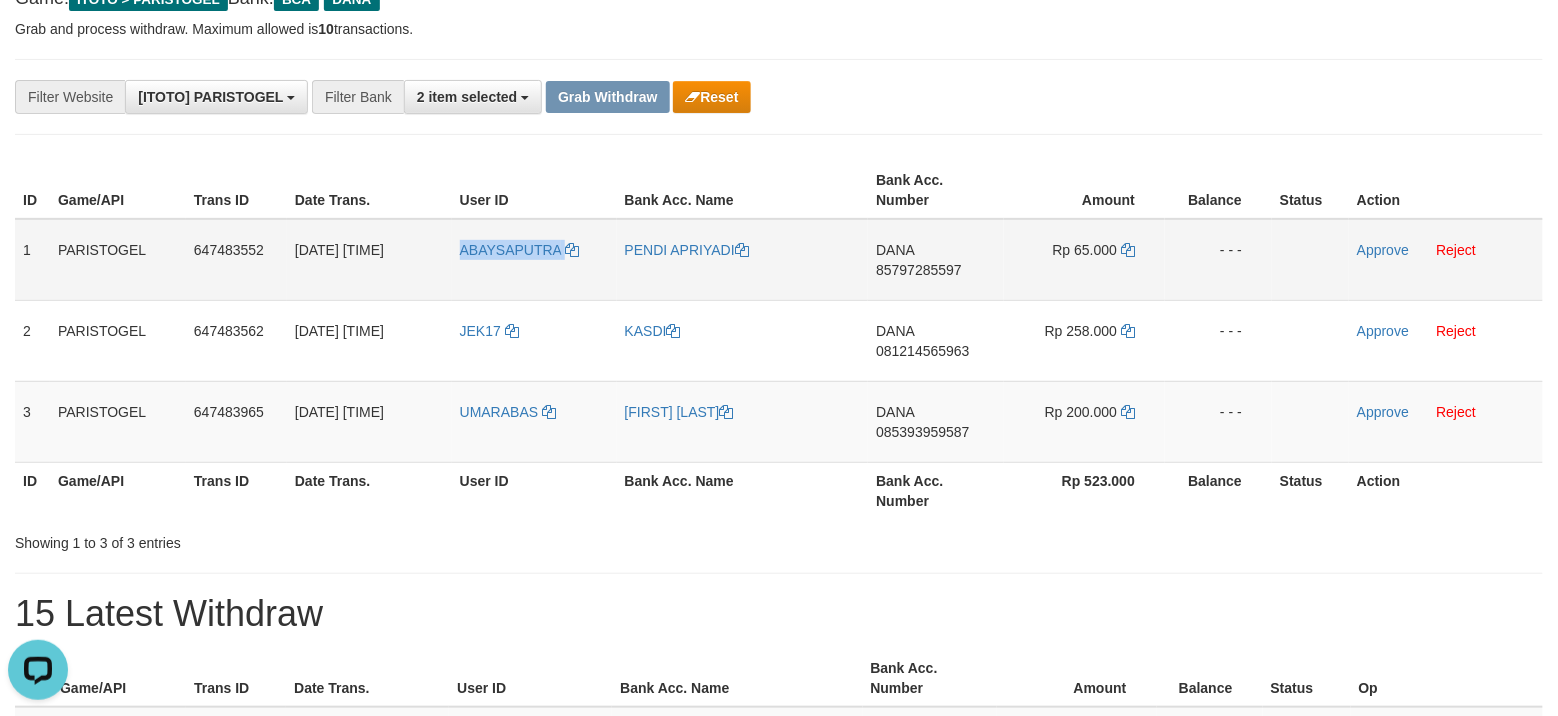 copy on "ABAYSAPUTRA" 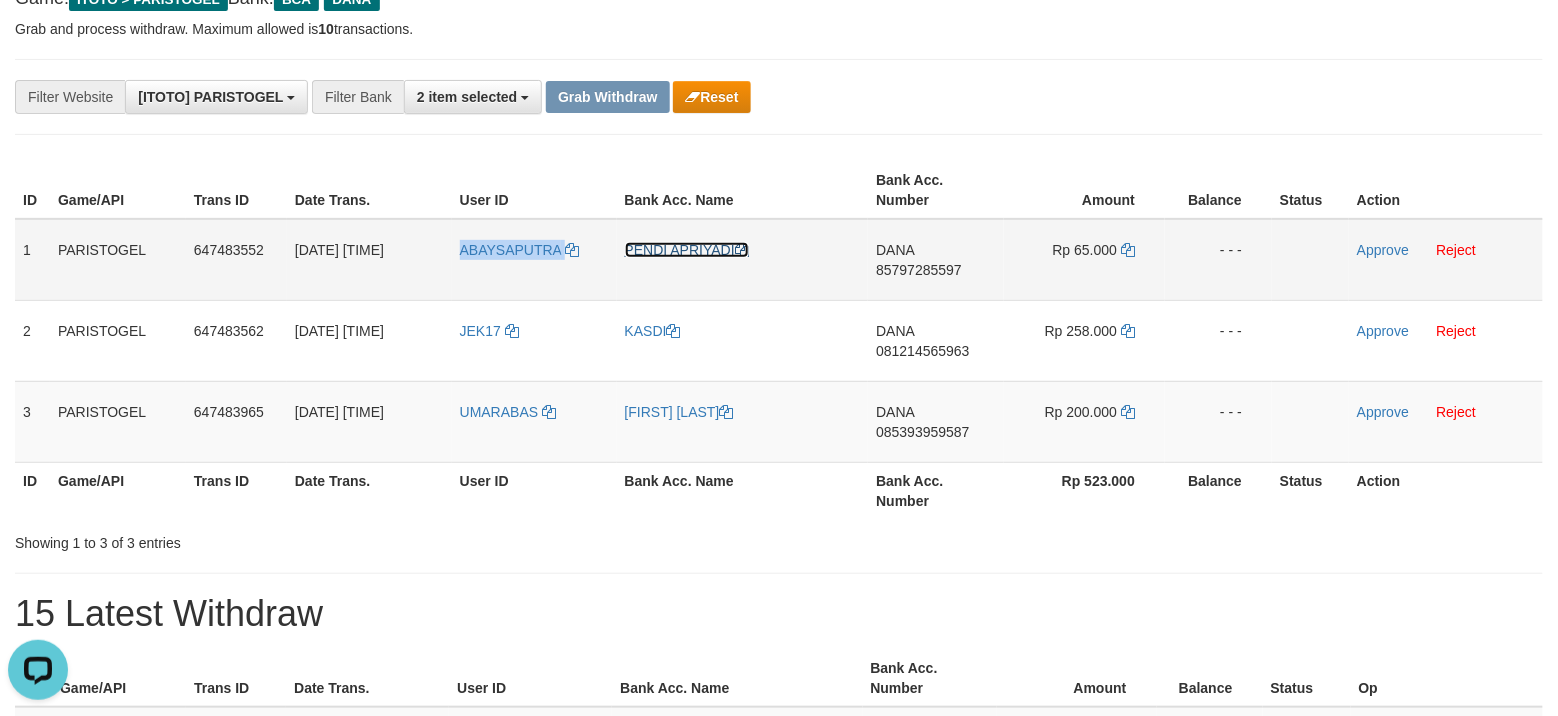 click on "PENDI APRIYADI" at bounding box center [687, 250] 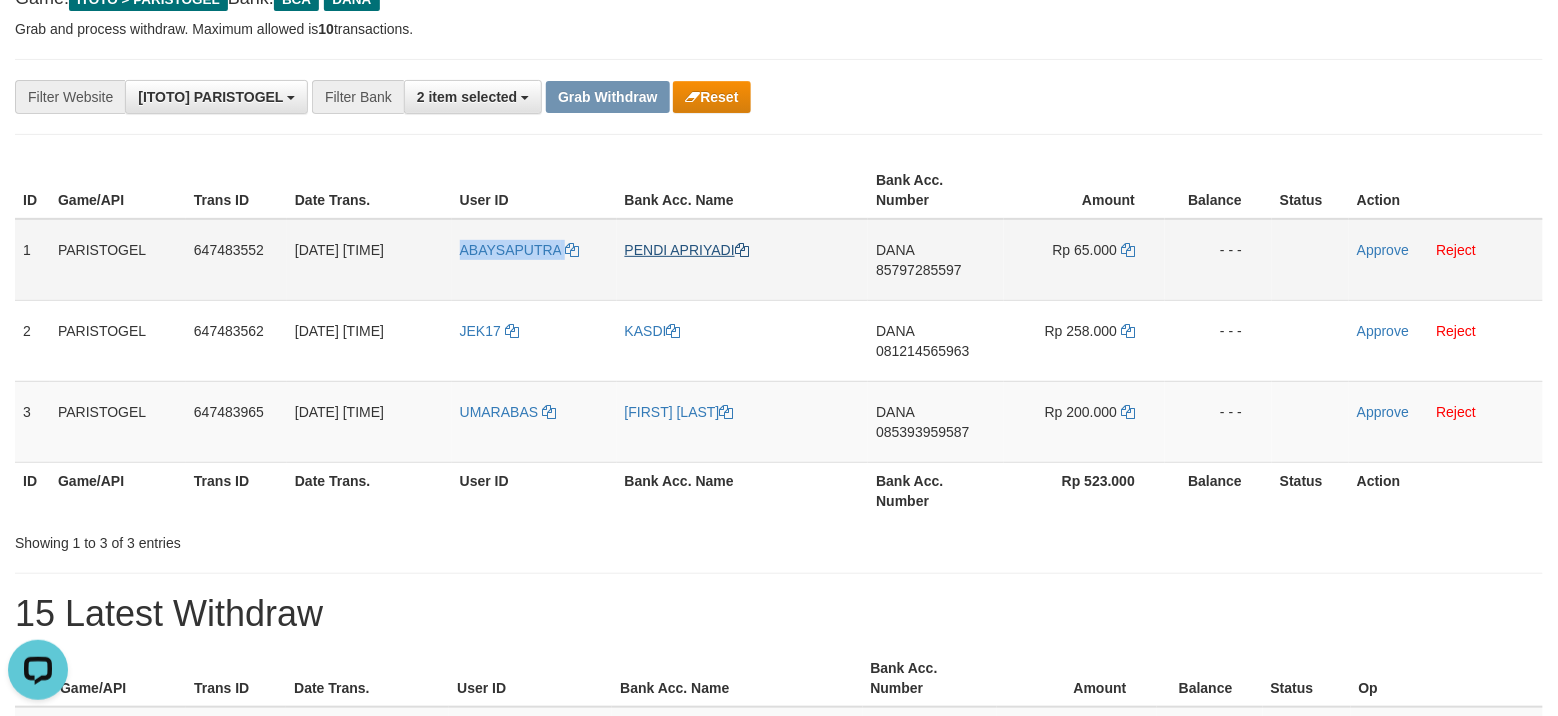 copy on "ABAYSAPUTRA" 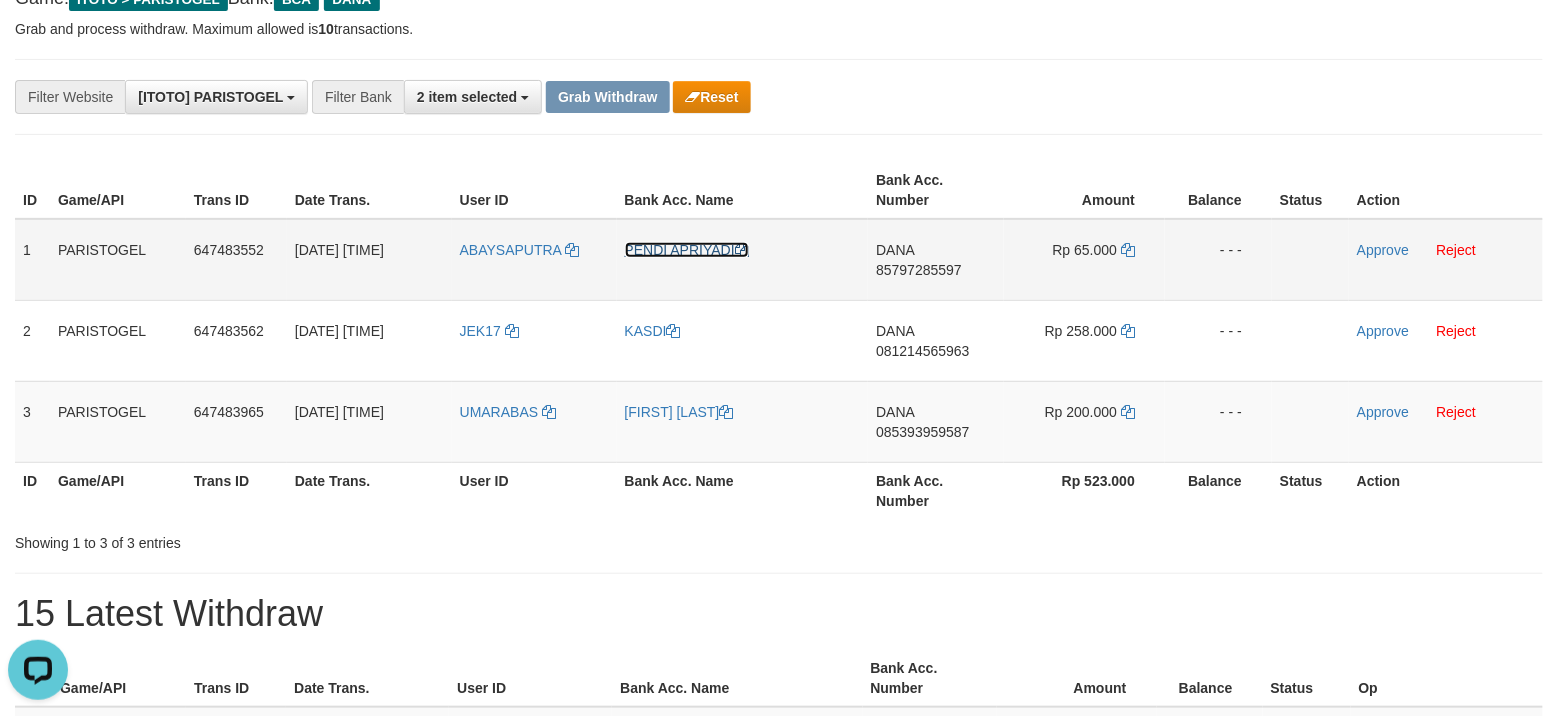 click on "PENDI APRIYADI" at bounding box center [687, 250] 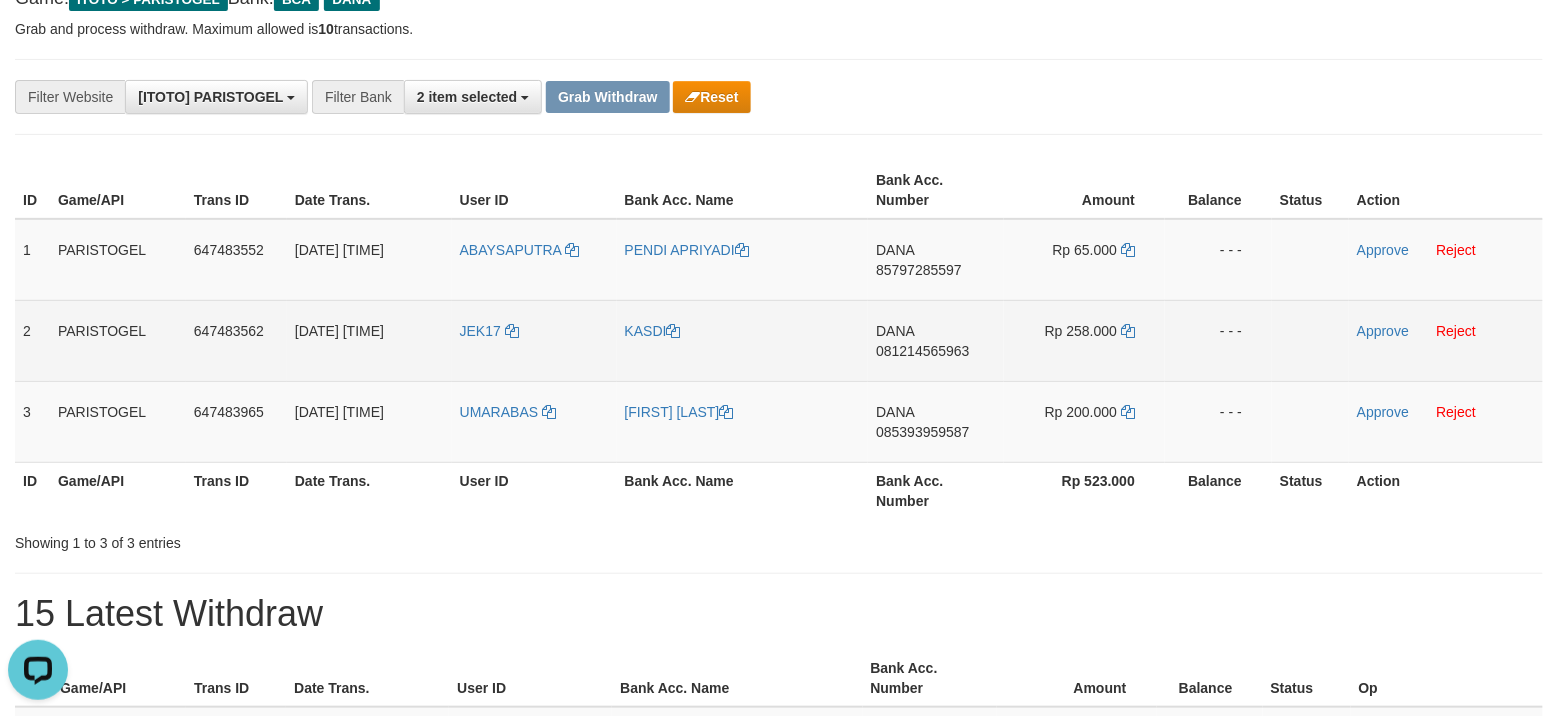 click on "JEK17" at bounding box center [534, 340] 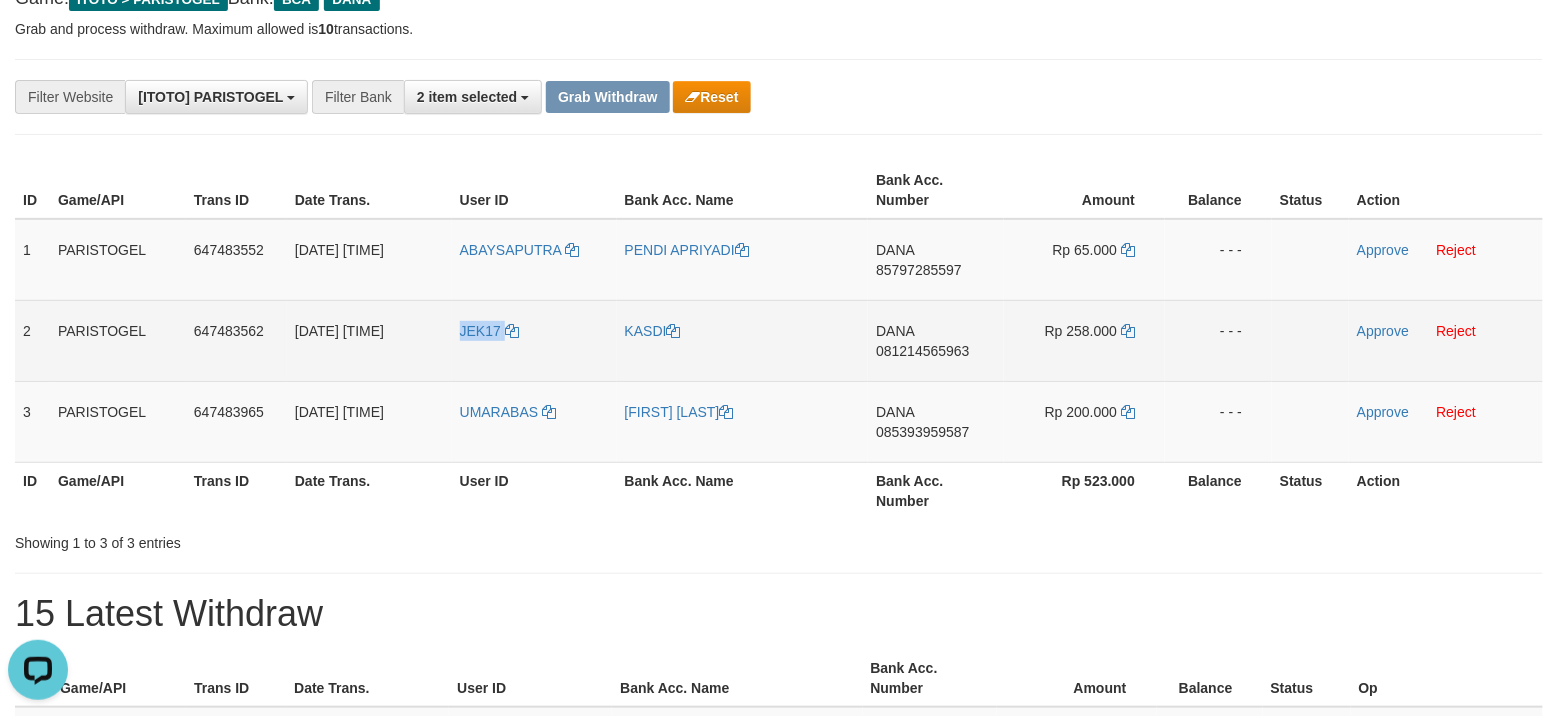 copy on "JEK17" 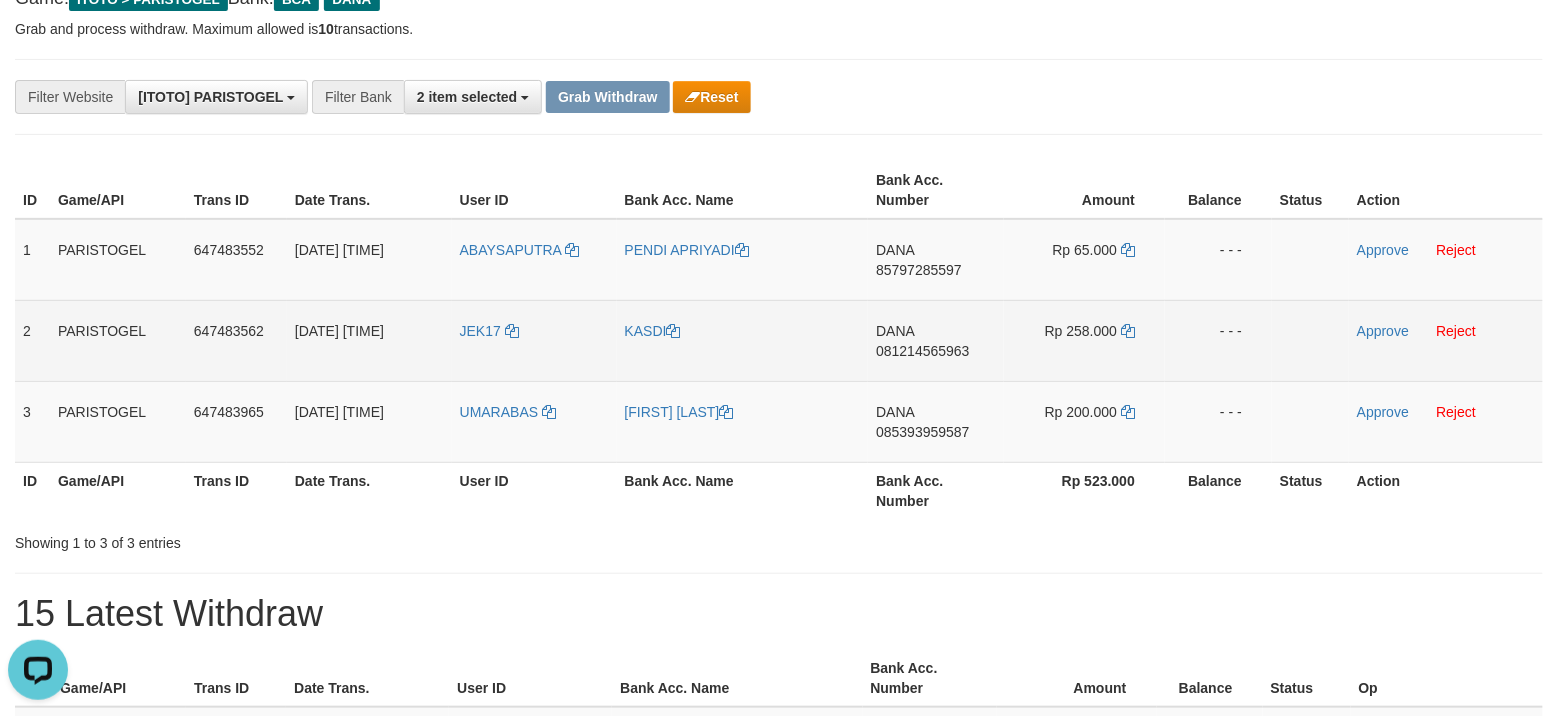 click on "KASDI" at bounding box center (743, 340) 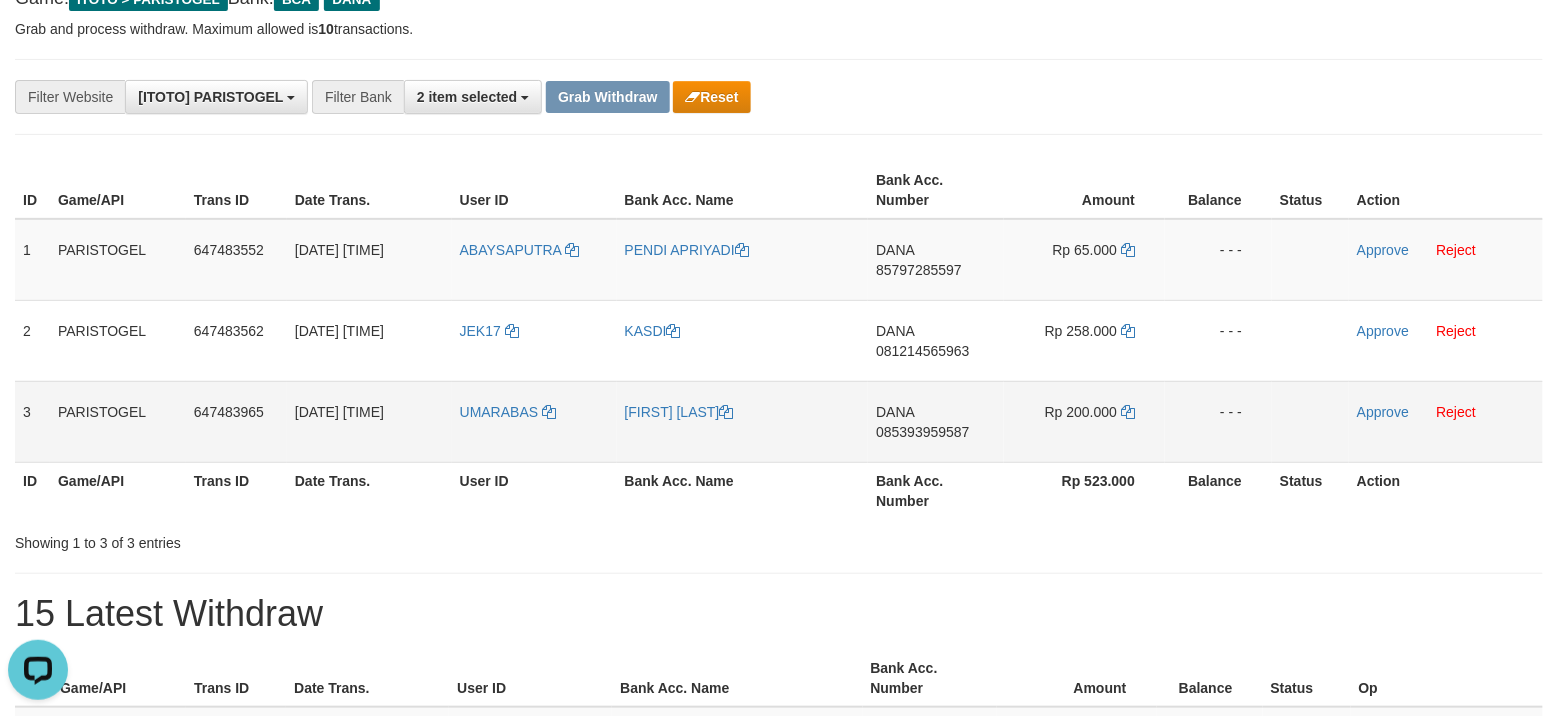 click on "UMARABAS" at bounding box center (534, 421) 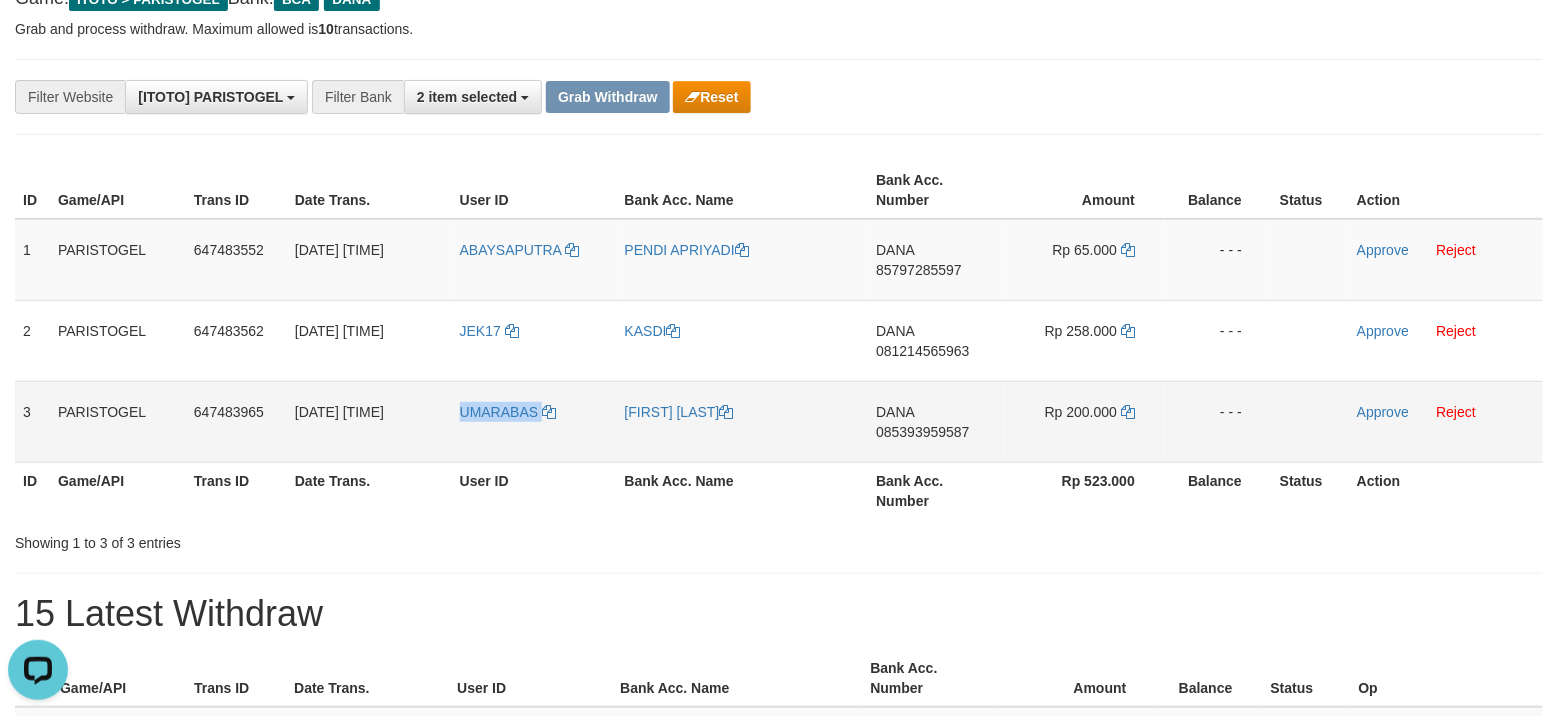 click on "UMARABAS" at bounding box center (534, 421) 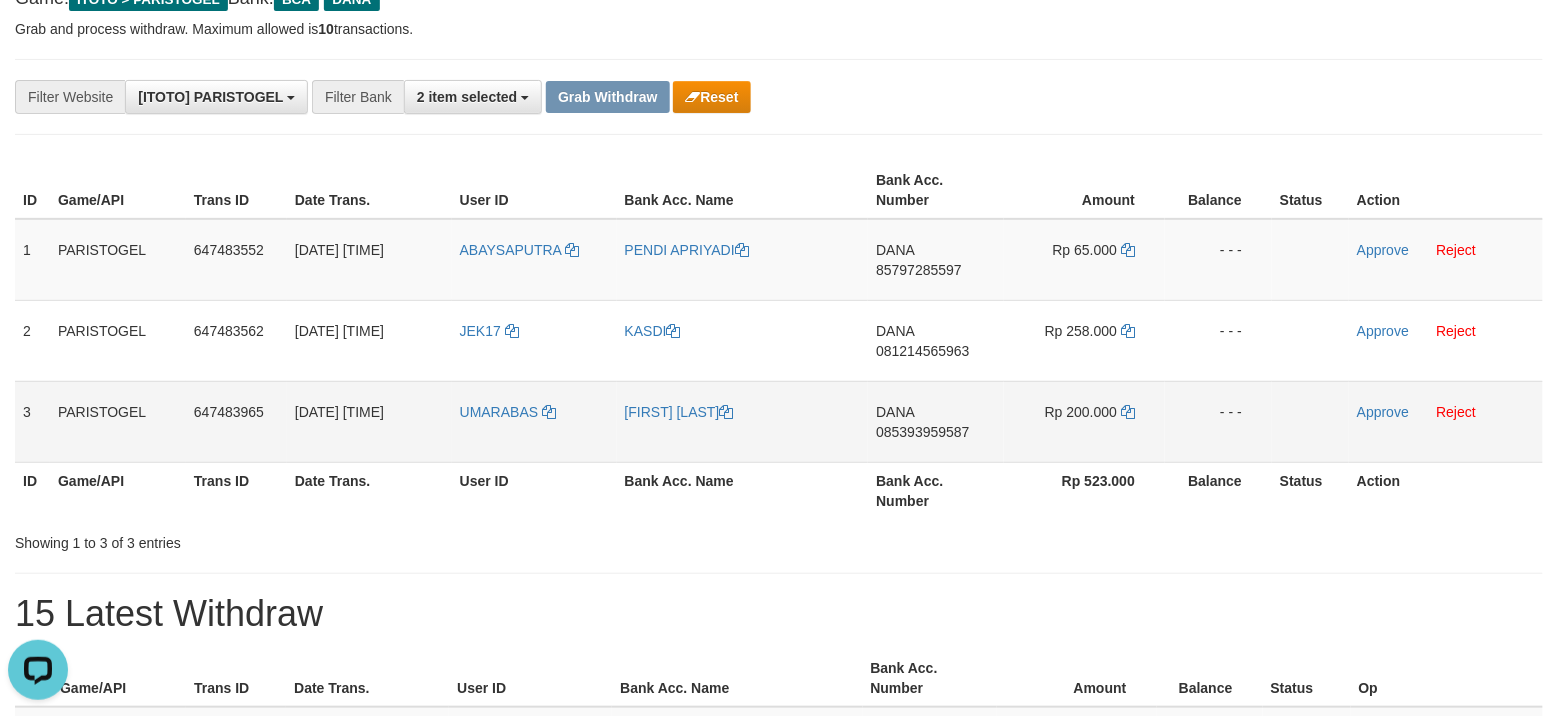 click on "[FIRST] [LAST]" at bounding box center (743, 421) 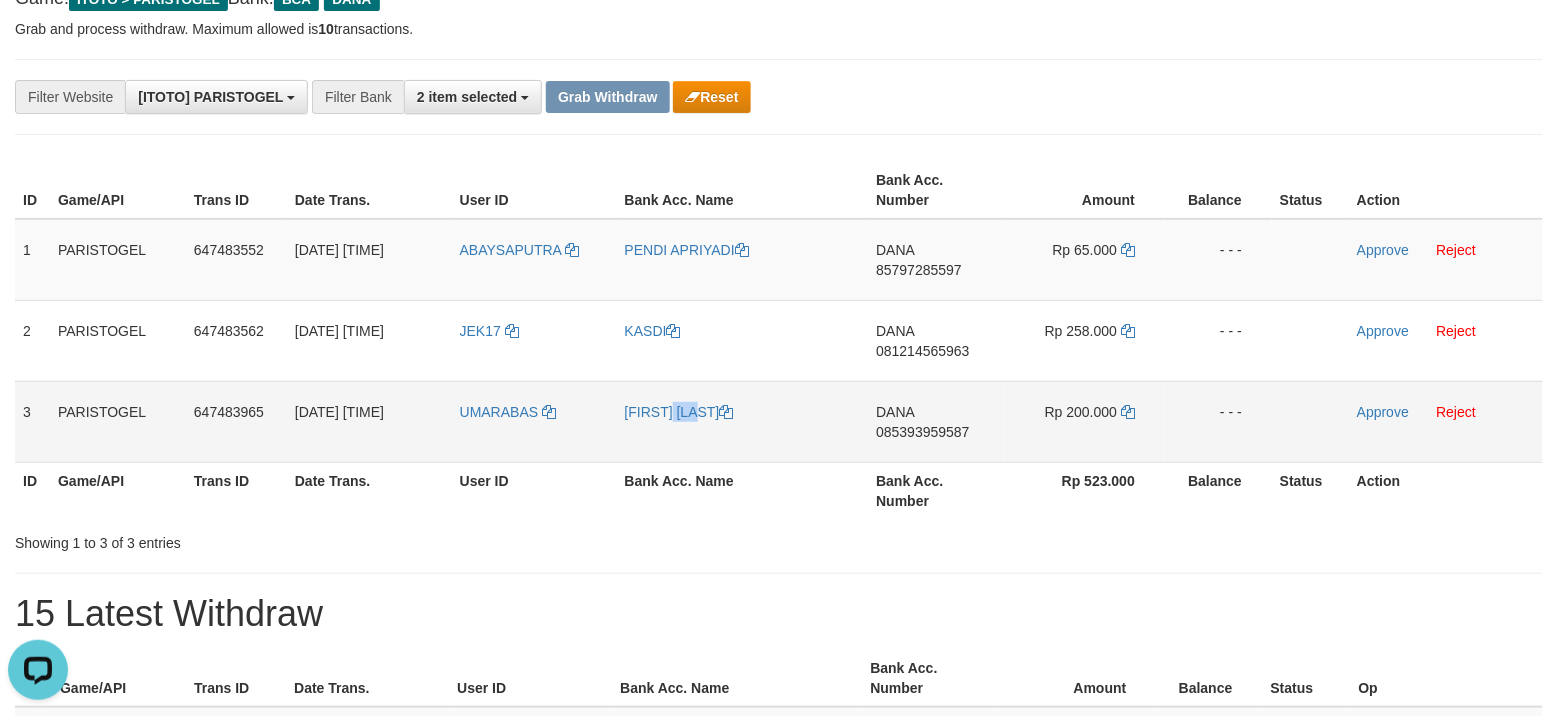 click on "[FIRST] [LAST]" at bounding box center [743, 421] 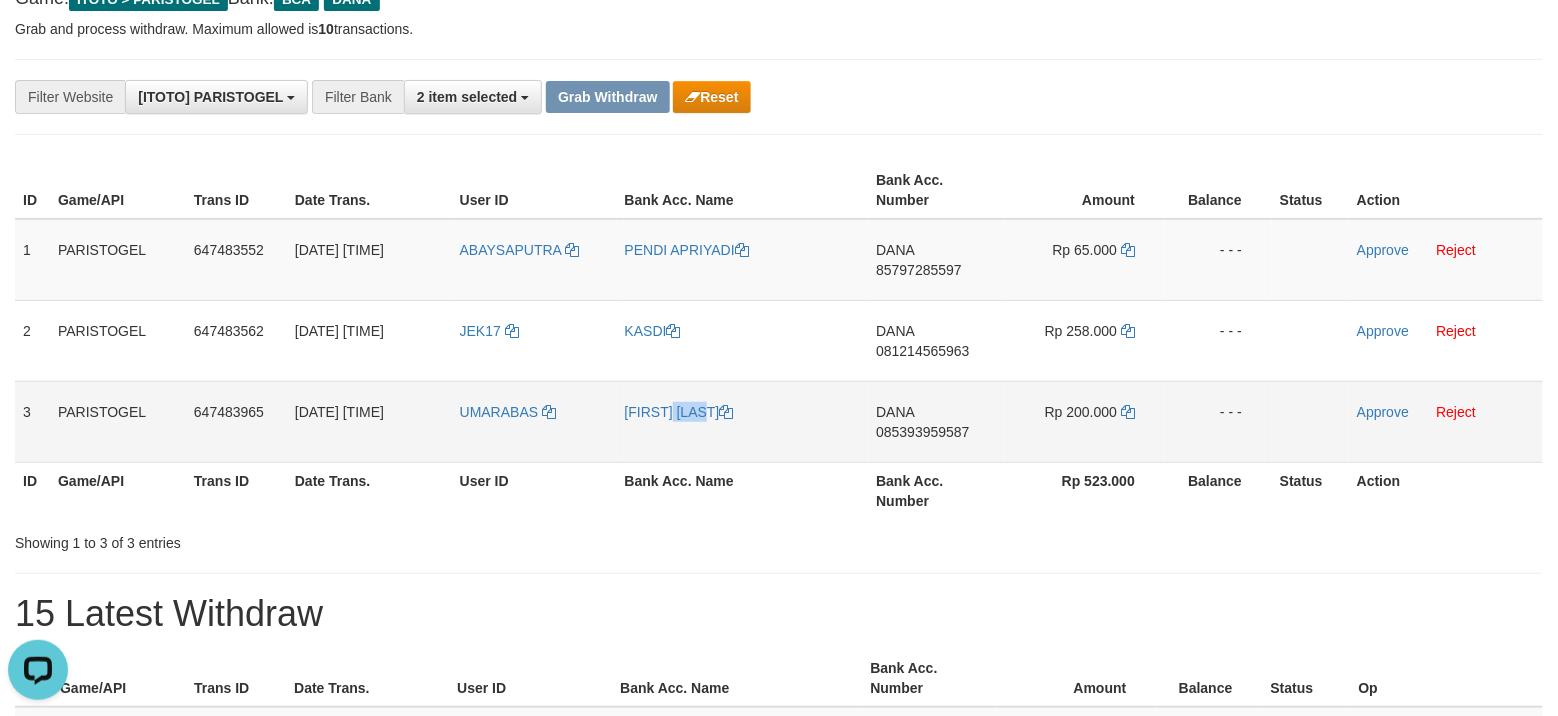 click on "[FIRST] [LAST]" at bounding box center (743, 421) 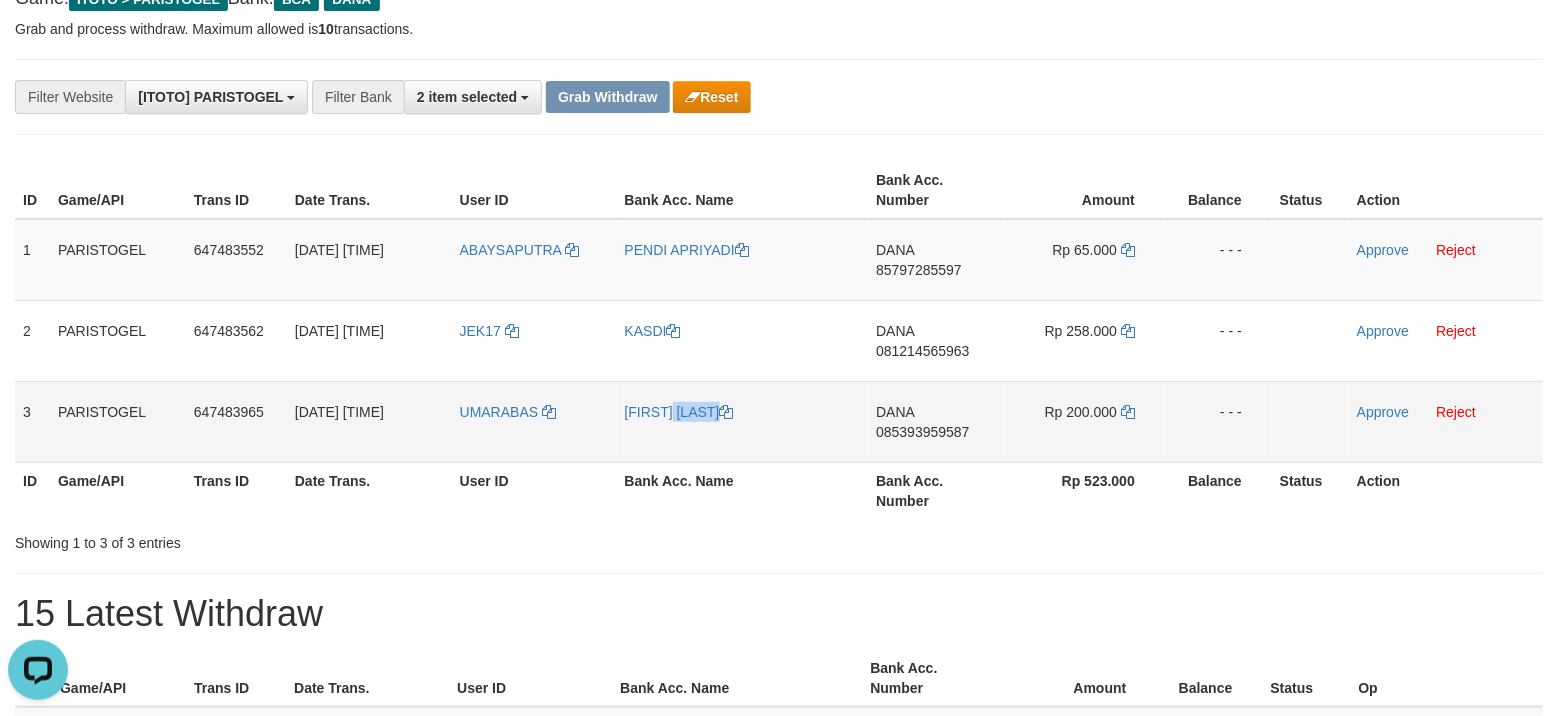 click on "[FIRST] [LAST]" at bounding box center [743, 421] 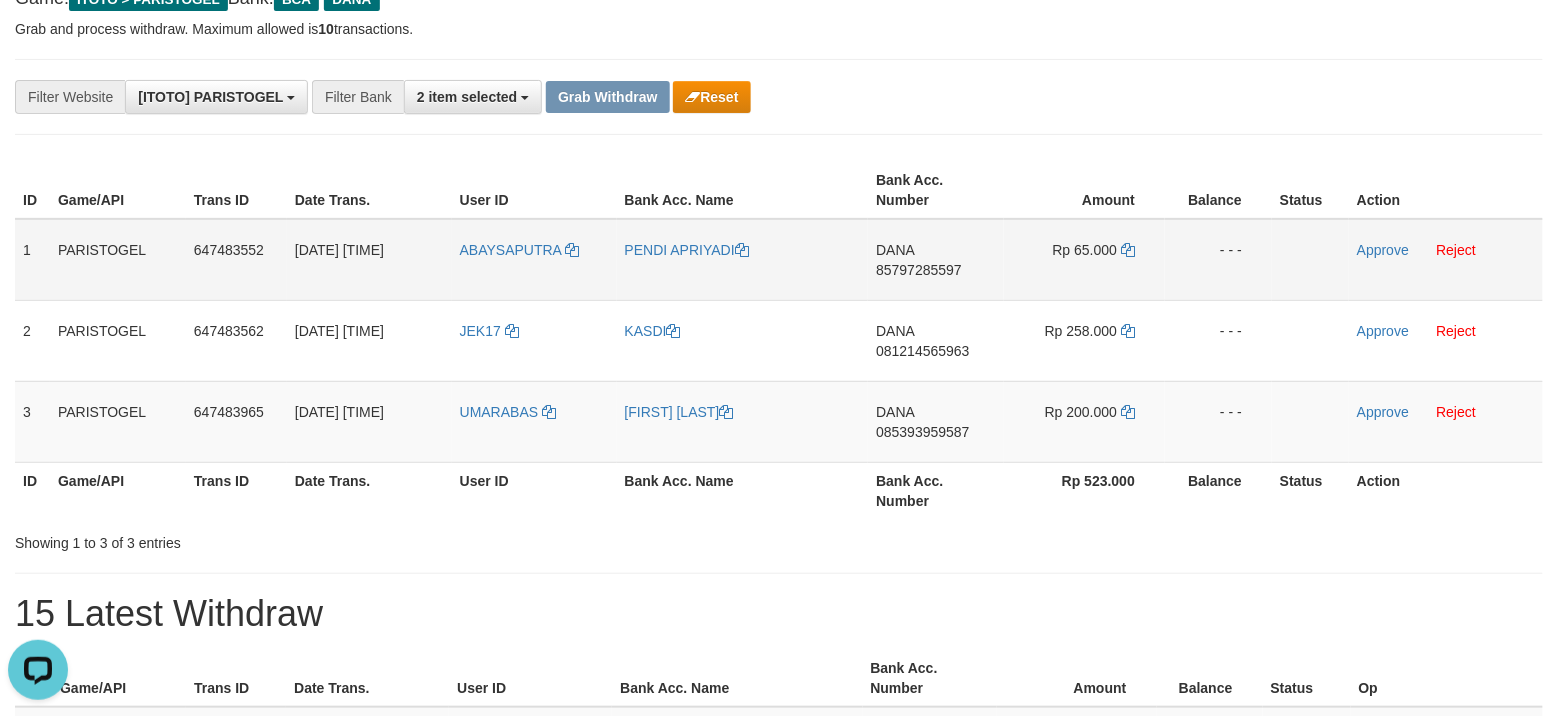 click on "DANA
85797285597" at bounding box center (936, 260) 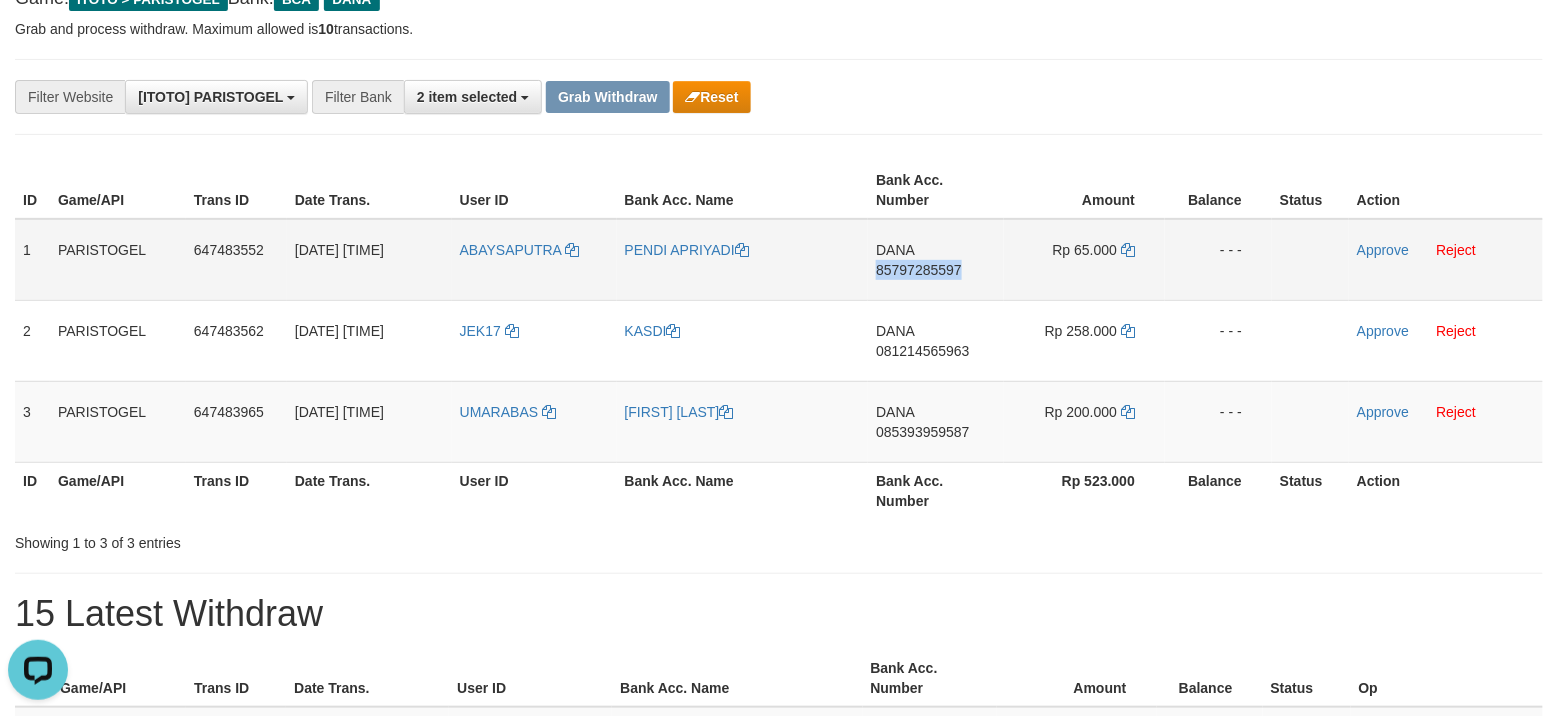 click on "DANA
85797285597" at bounding box center (936, 260) 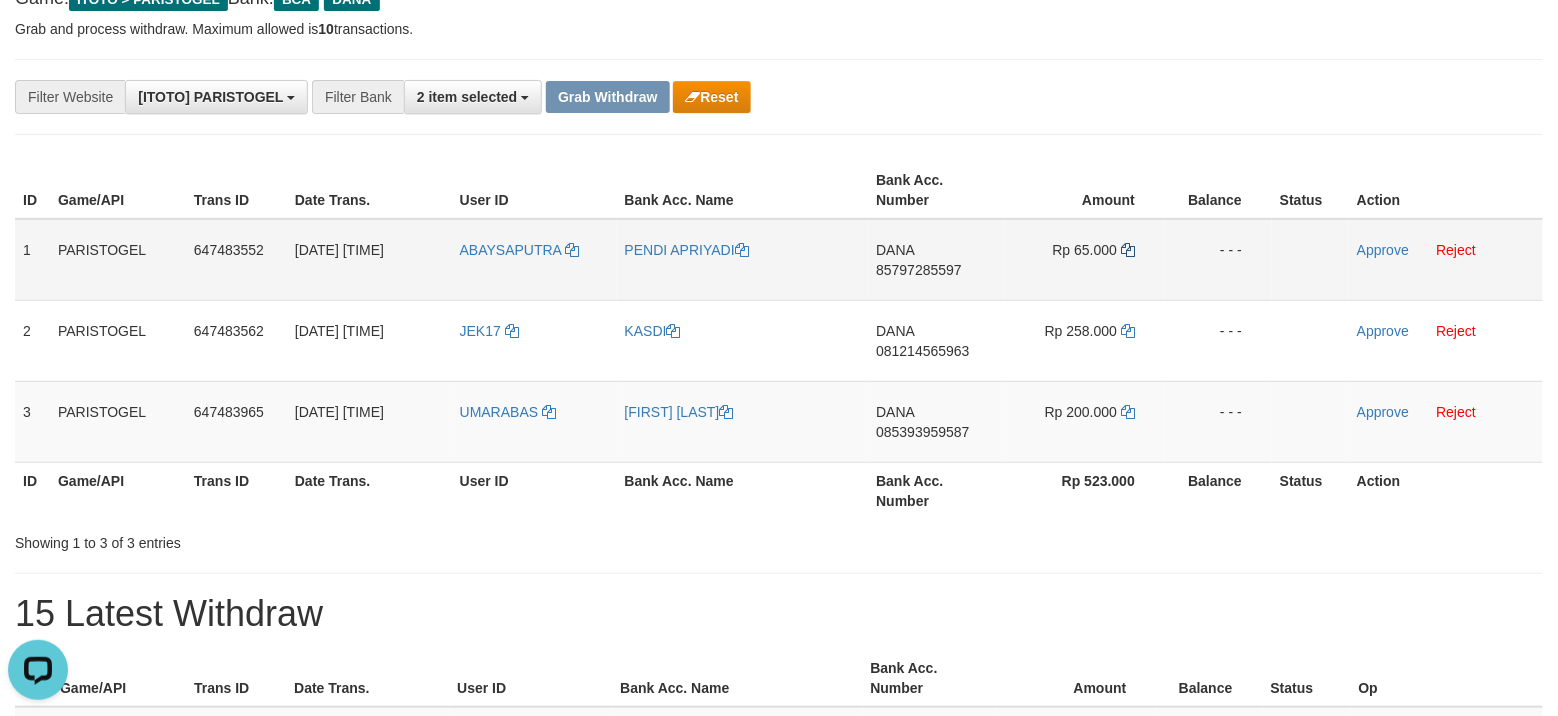 click on "Rp 65.000" at bounding box center [1084, 260] 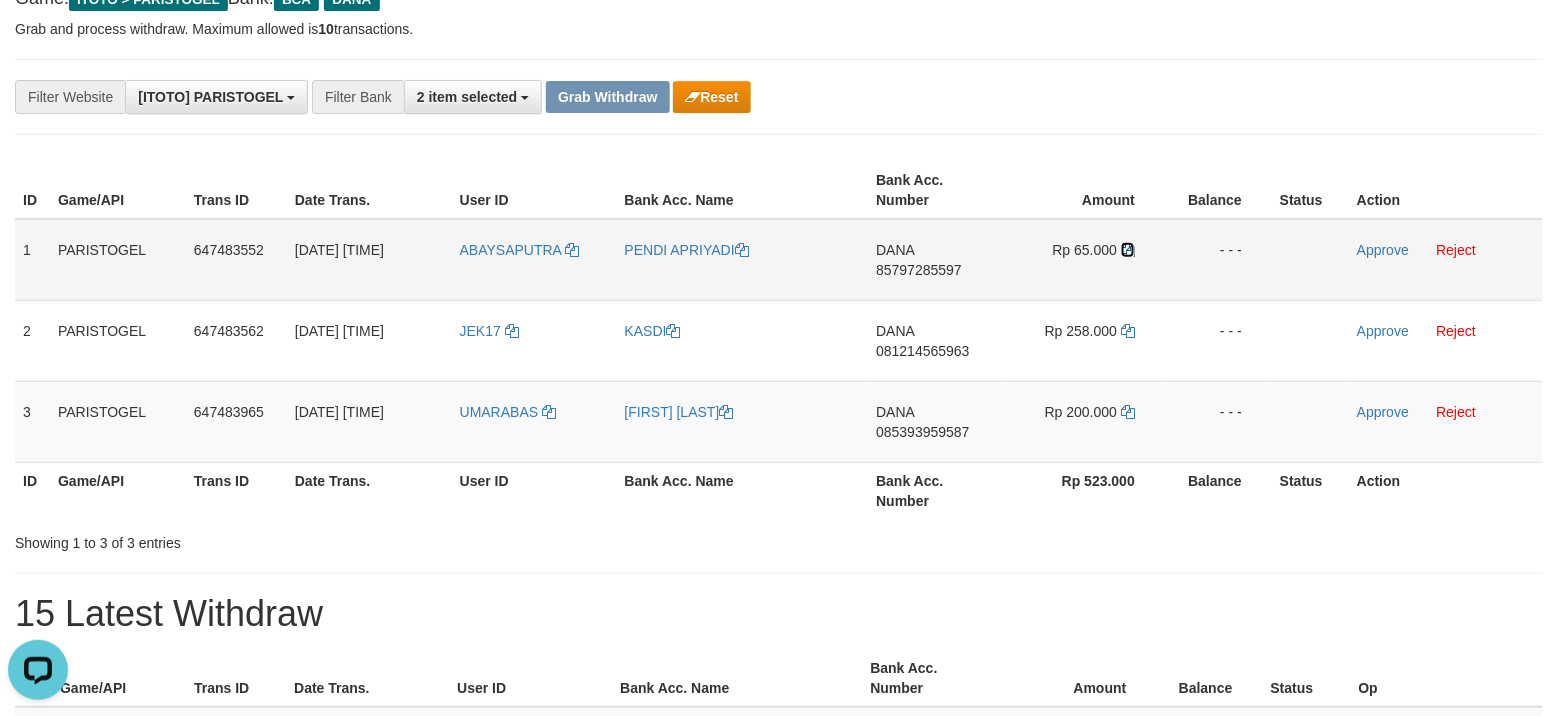 click at bounding box center (1128, 250) 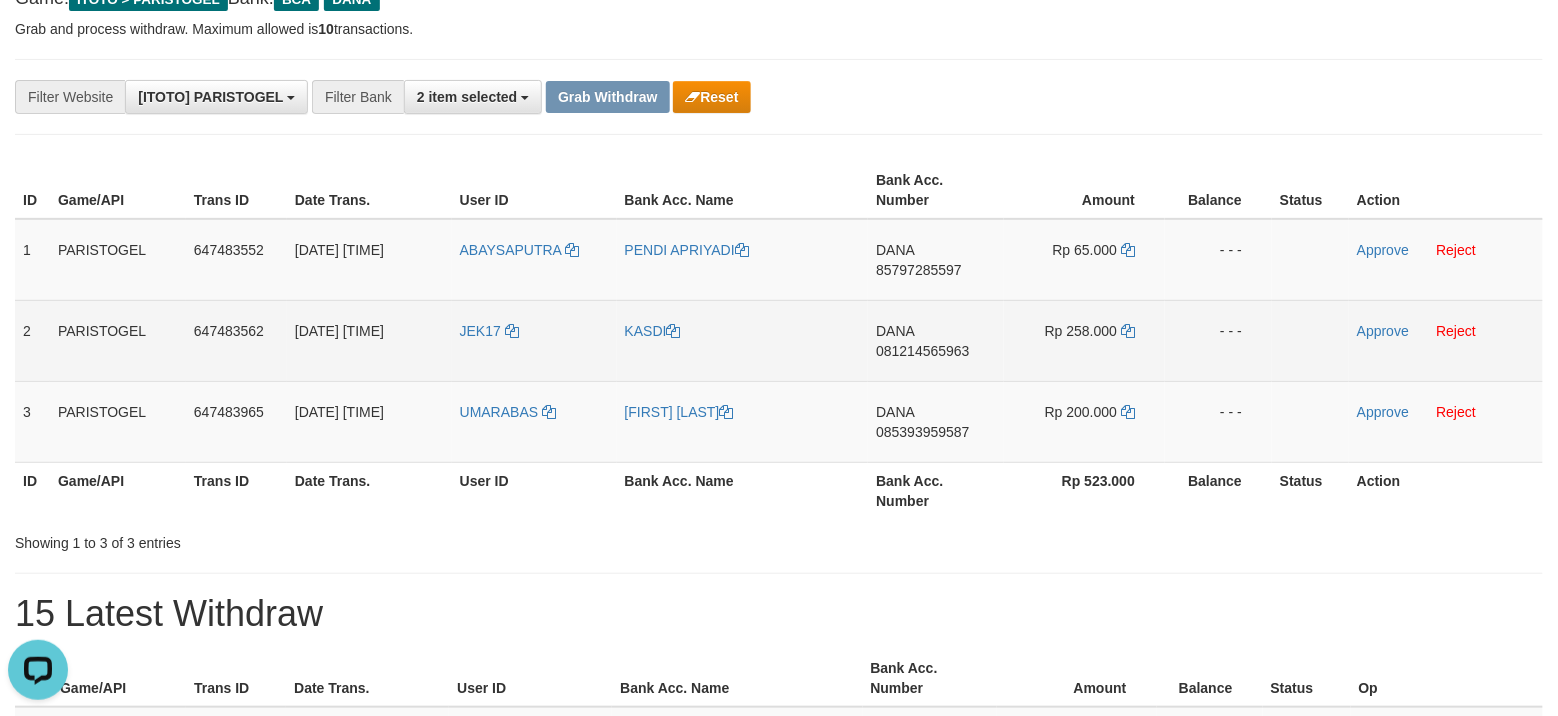click on "DANA
081214565963" at bounding box center (936, 340) 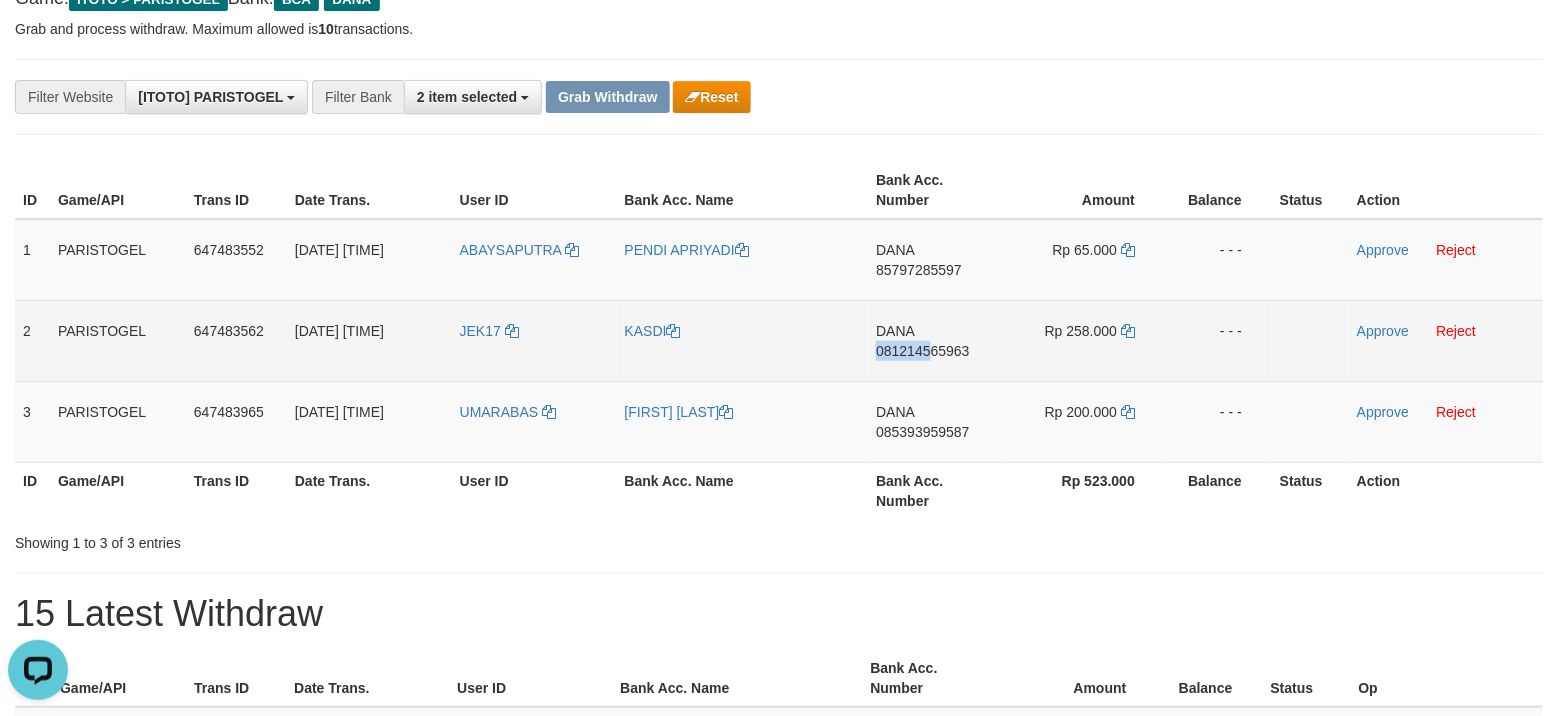 click on "DANA
081214565963" at bounding box center [936, 340] 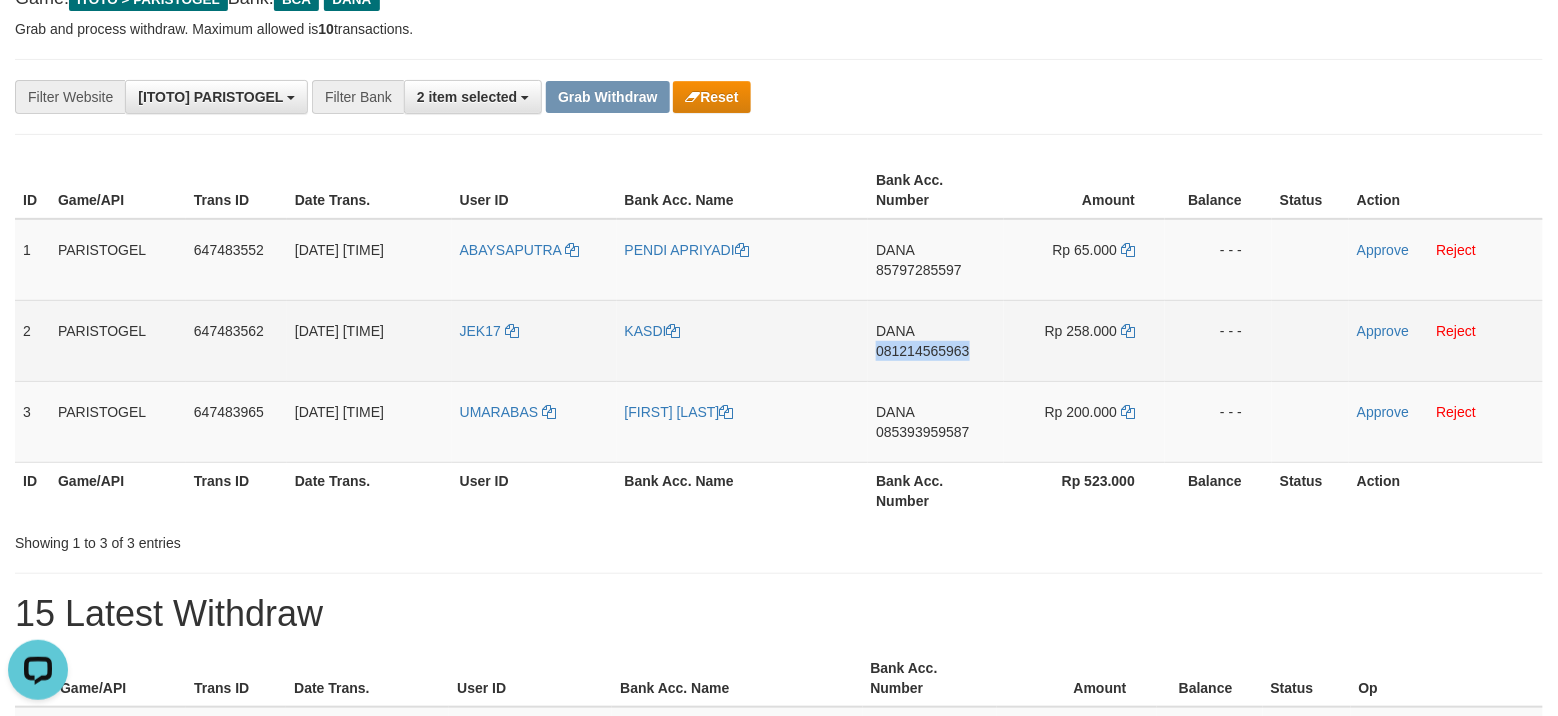 click on "DANA
081214565963" at bounding box center [936, 340] 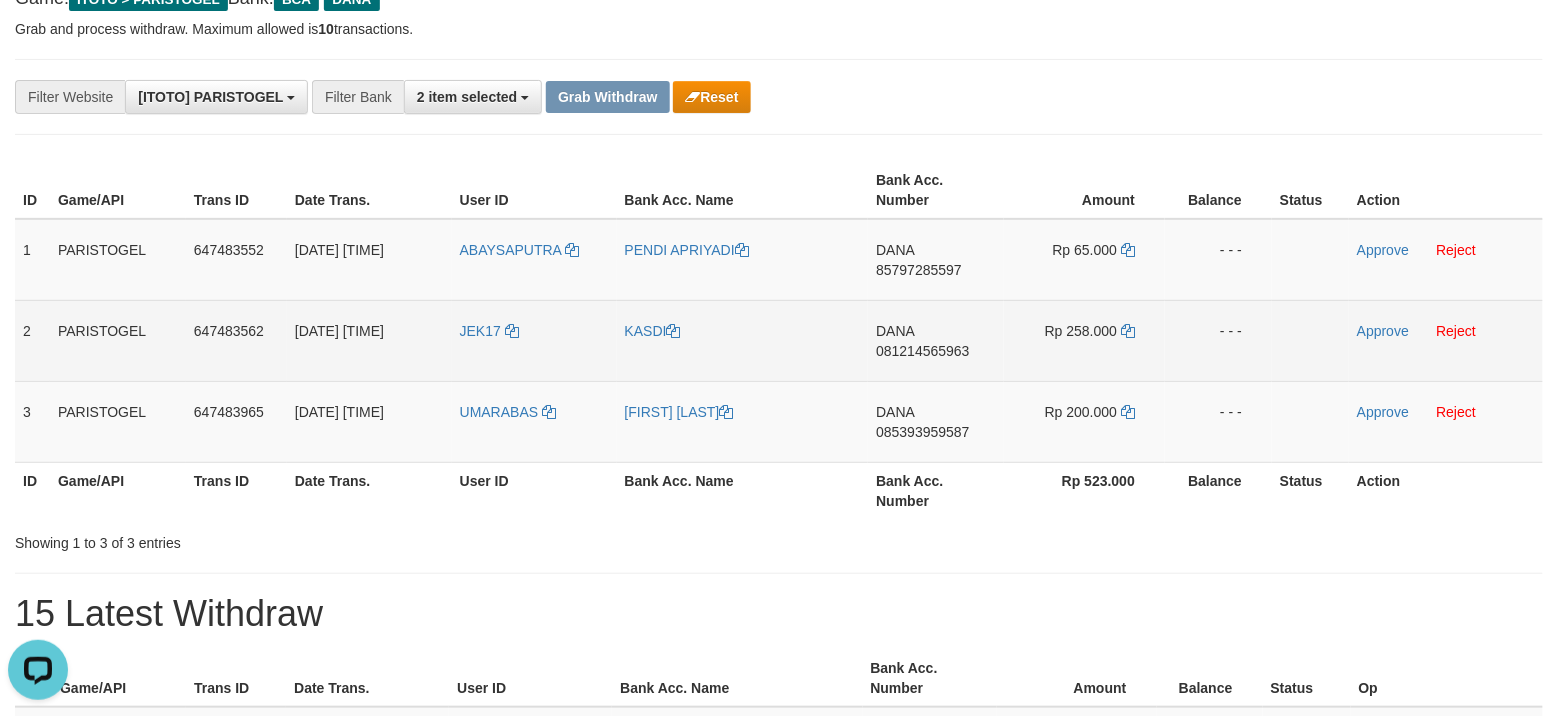 click on "KASDI" at bounding box center [743, 340] 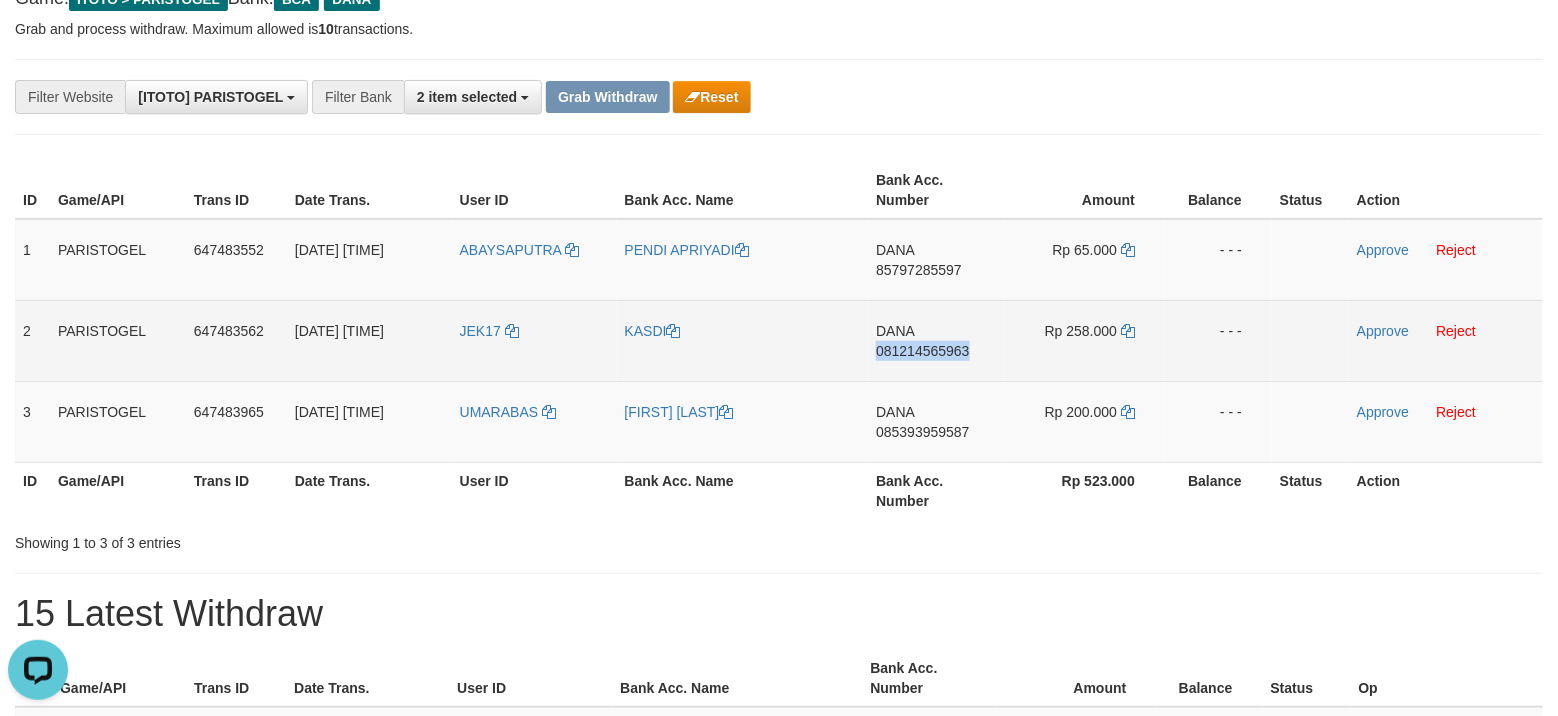click on "DANA
081214565963" at bounding box center (936, 340) 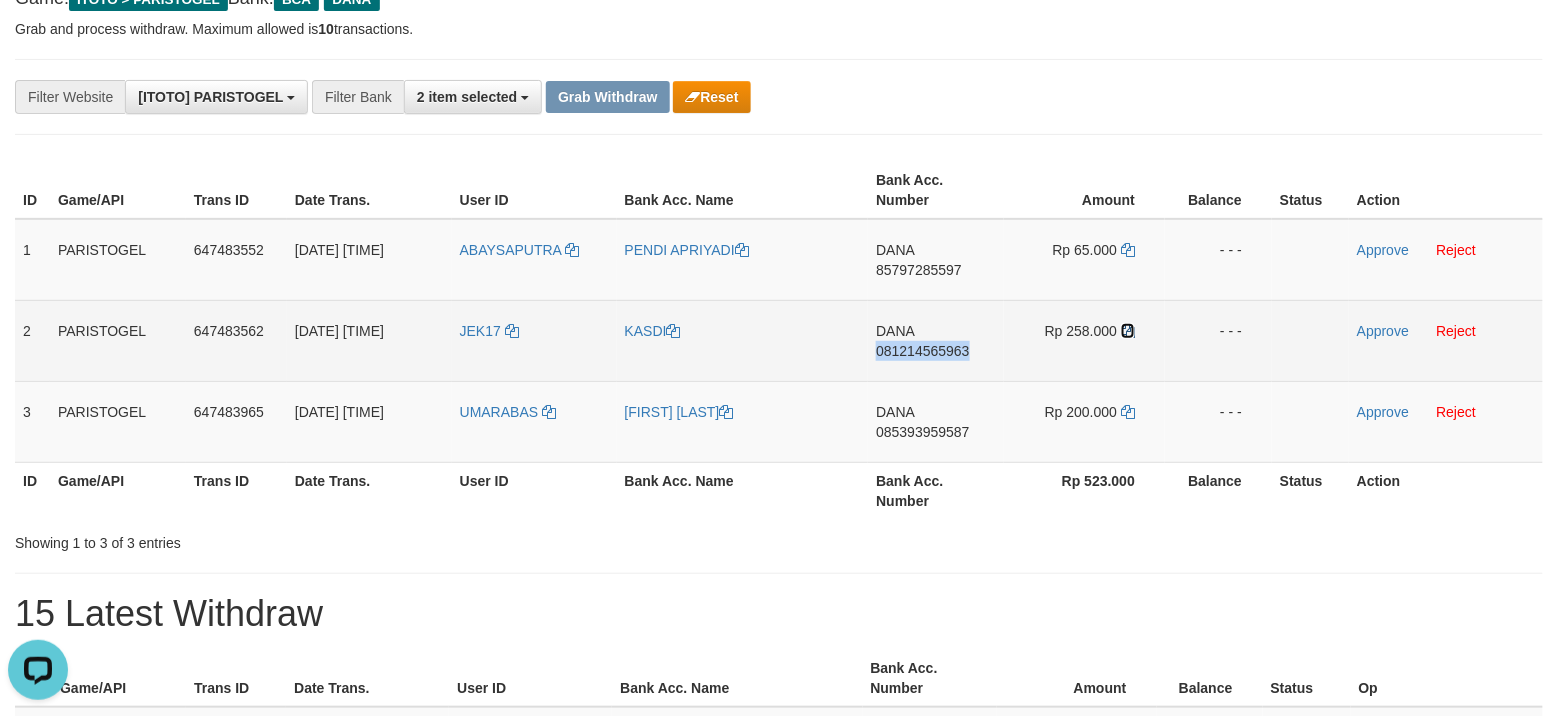 click at bounding box center [1128, 331] 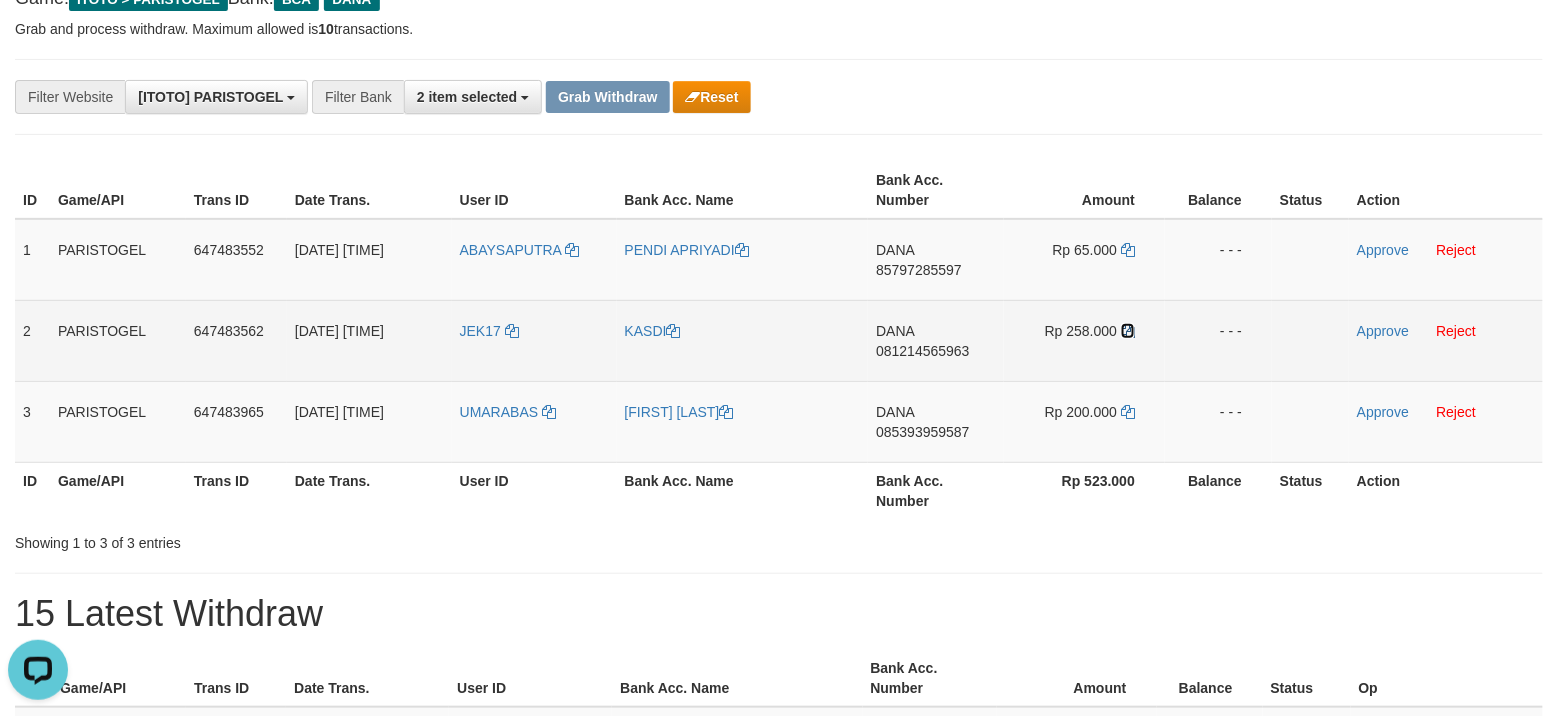click at bounding box center [1128, 331] 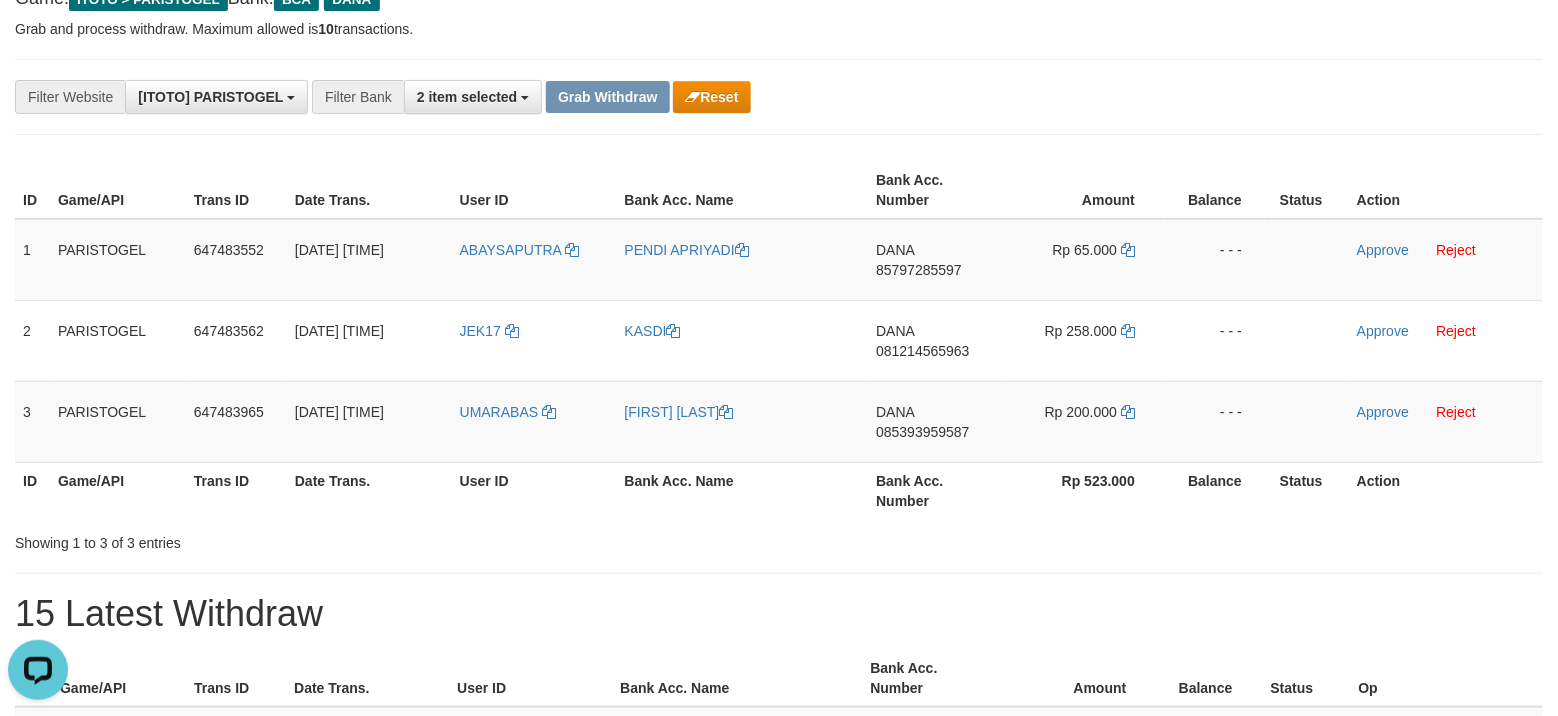 click on "Bank Acc. Number" at bounding box center (936, 490) 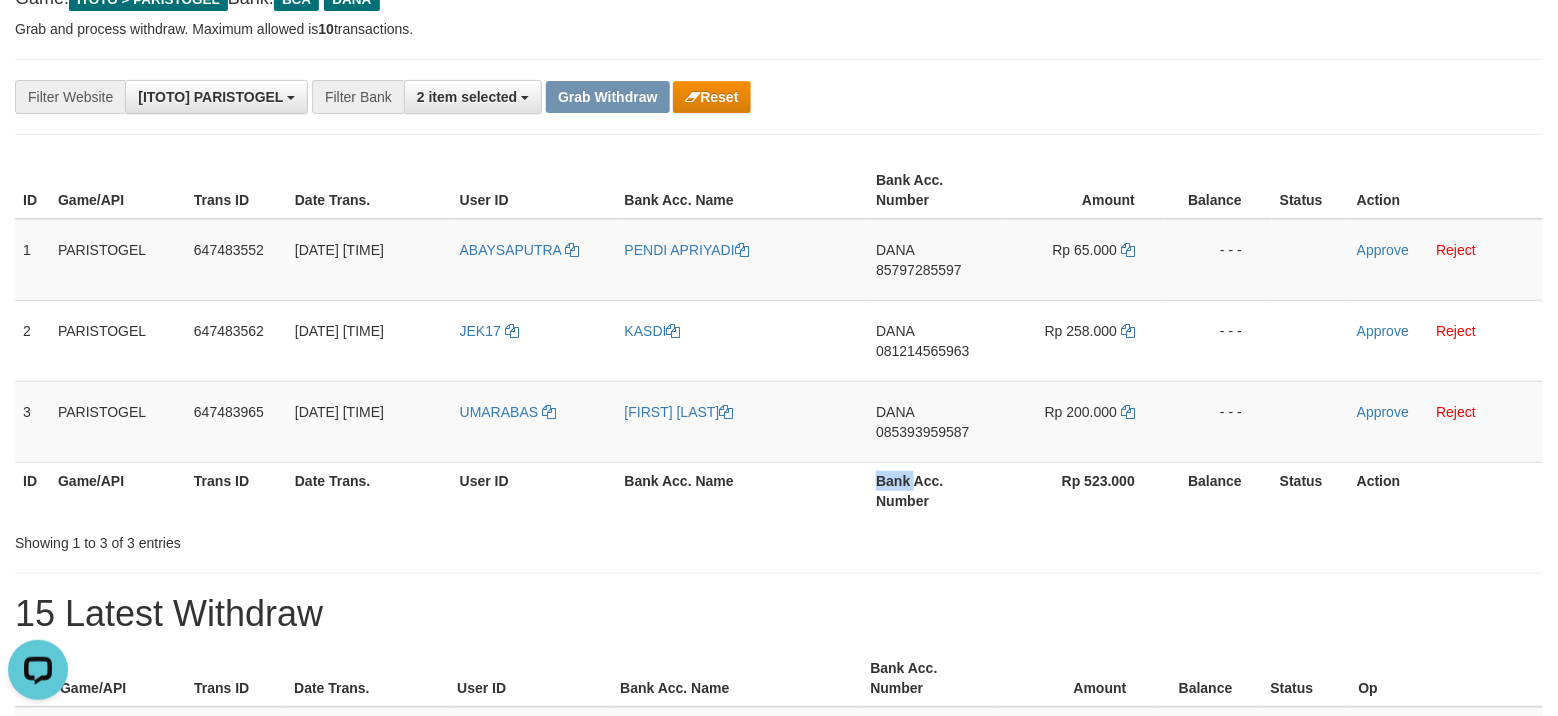 click on "Bank Acc. Number" at bounding box center [936, 490] 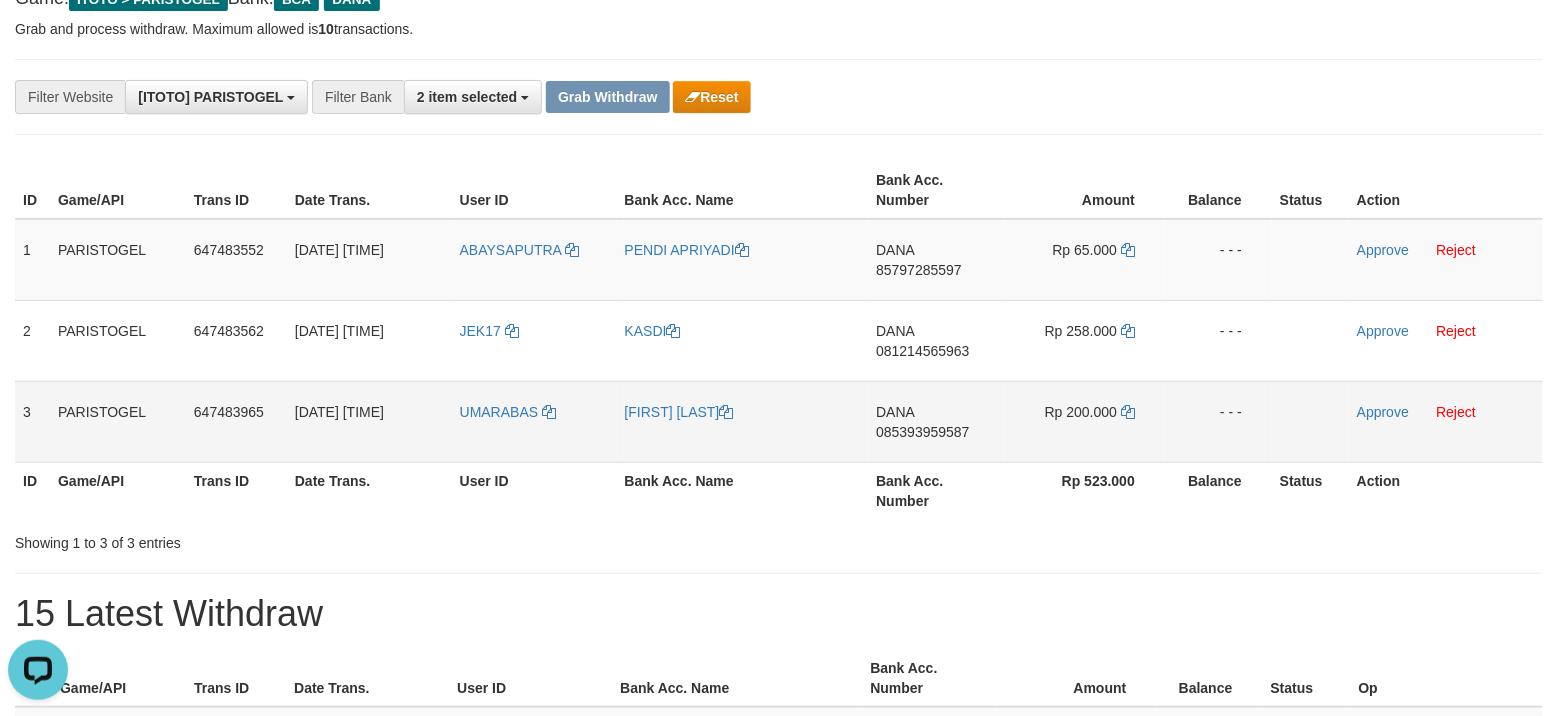 click on "DANA
085393959587" at bounding box center (936, 421) 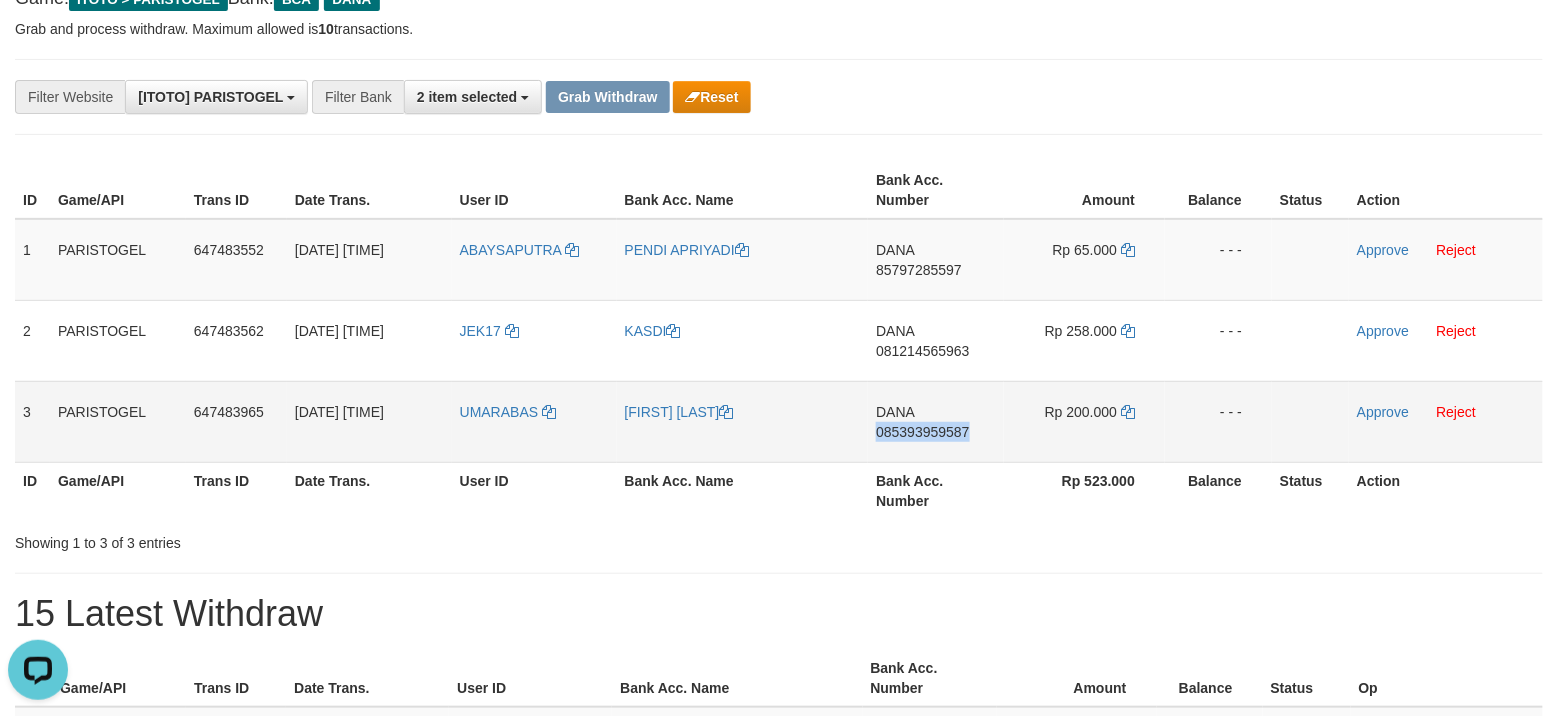 click on "DANA
085393959587" at bounding box center (936, 421) 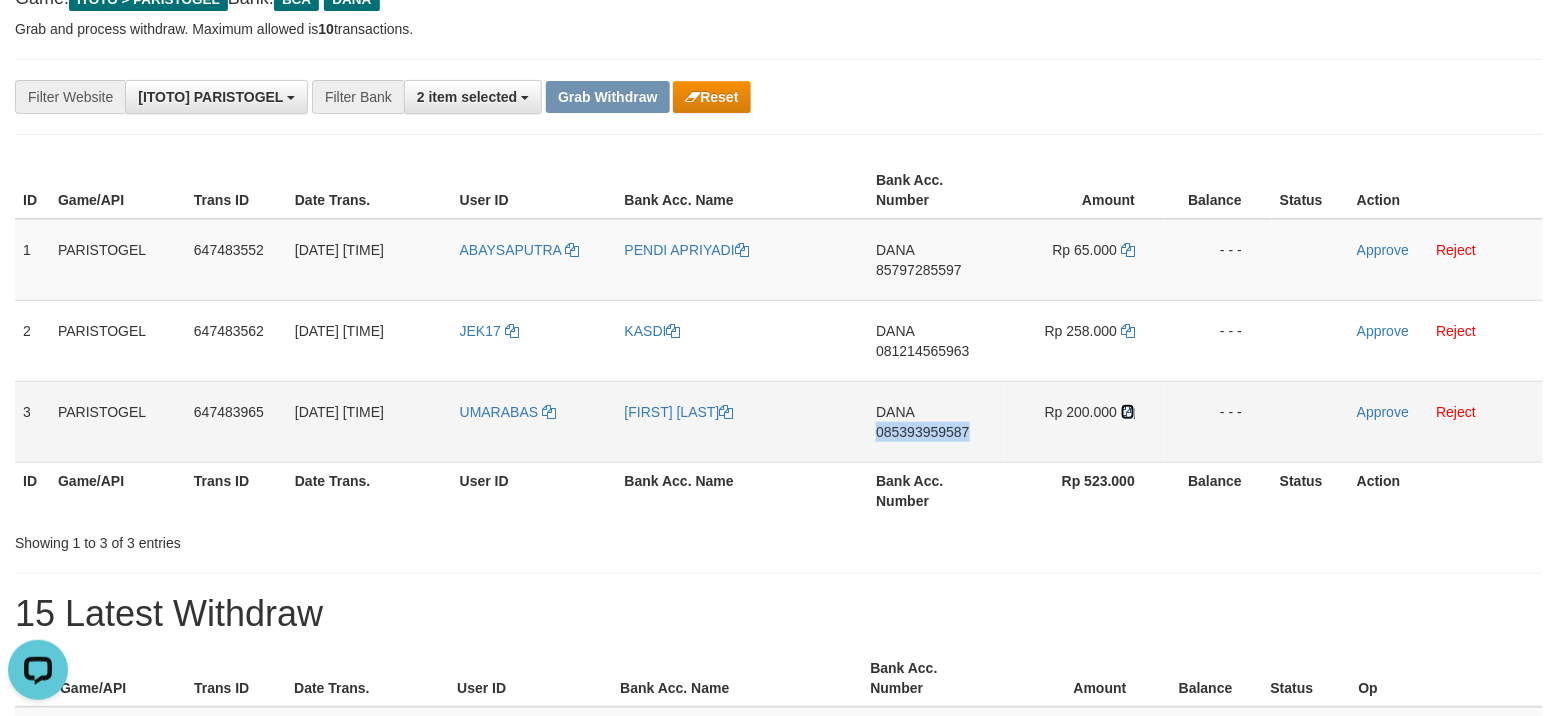 click at bounding box center [1128, 412] 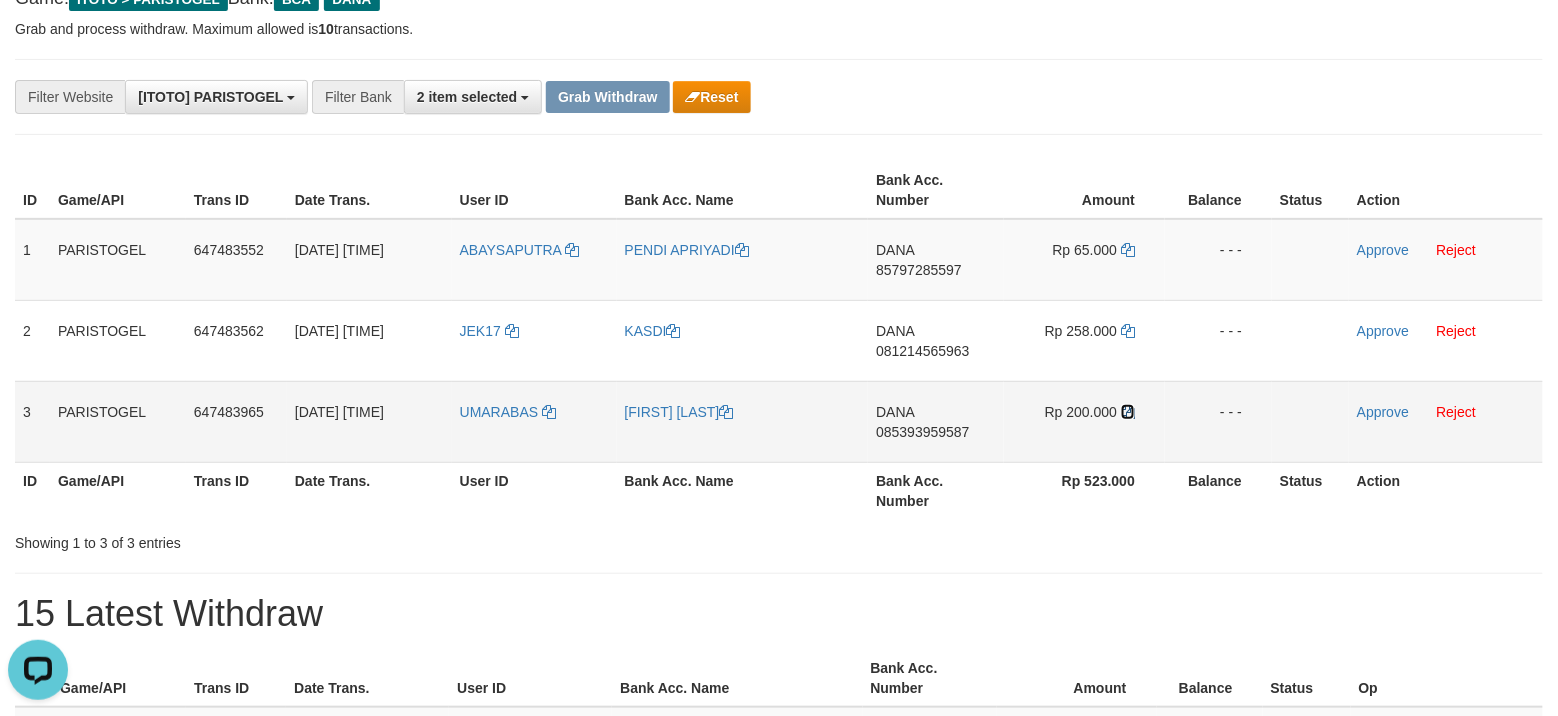click at bounding box center [1128, 412] 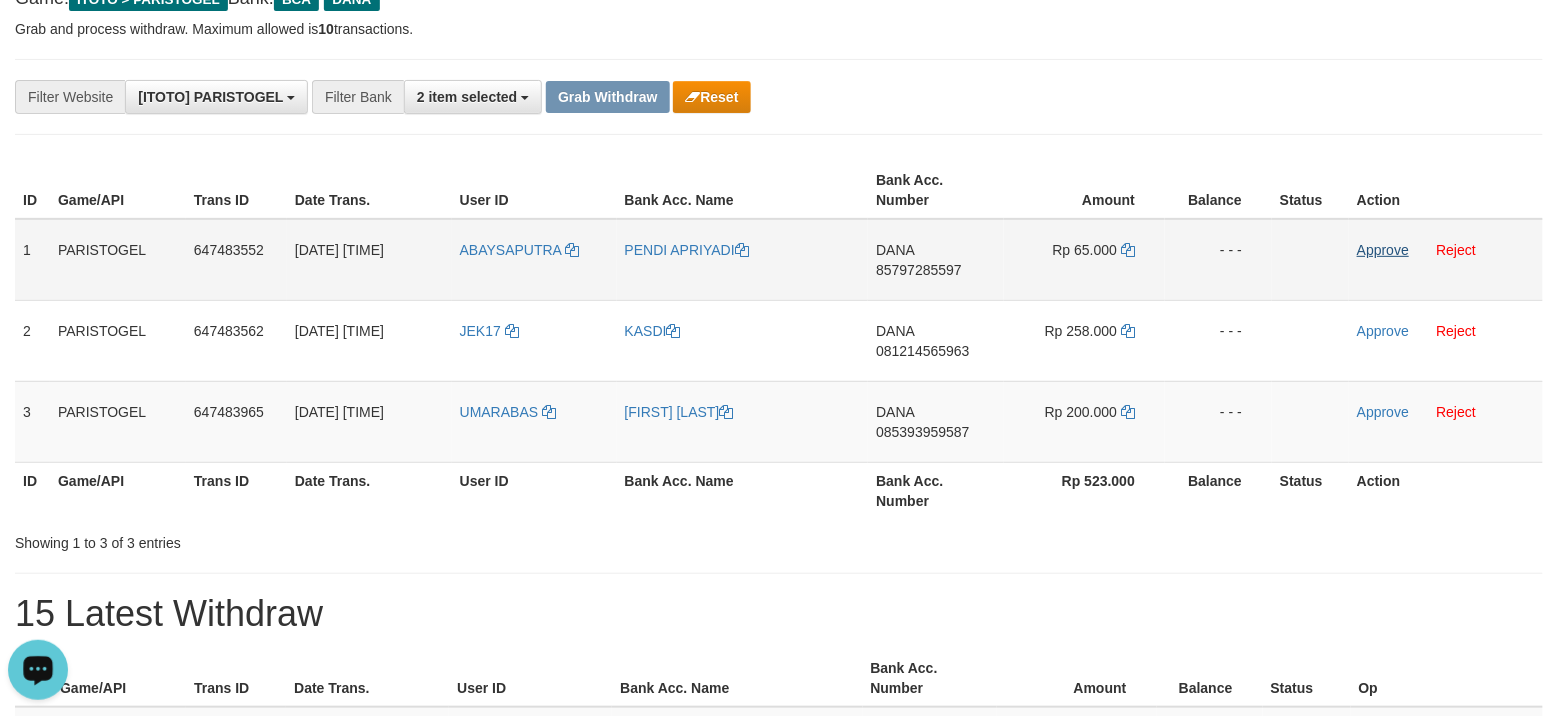 click on "Approve
Reject" at bounding box center [1446, 260] 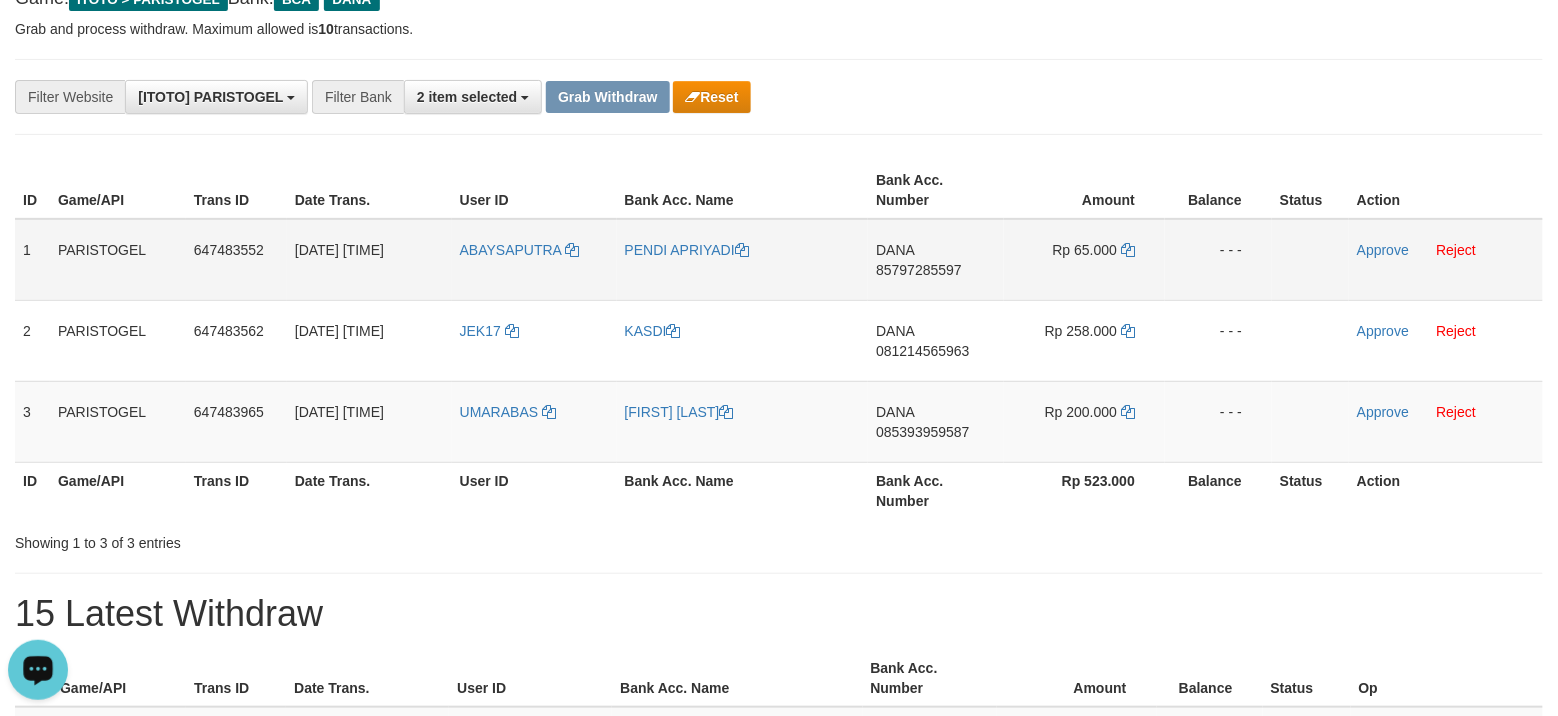 click on "Approve
Reject" at bounding box center (1446, 260) 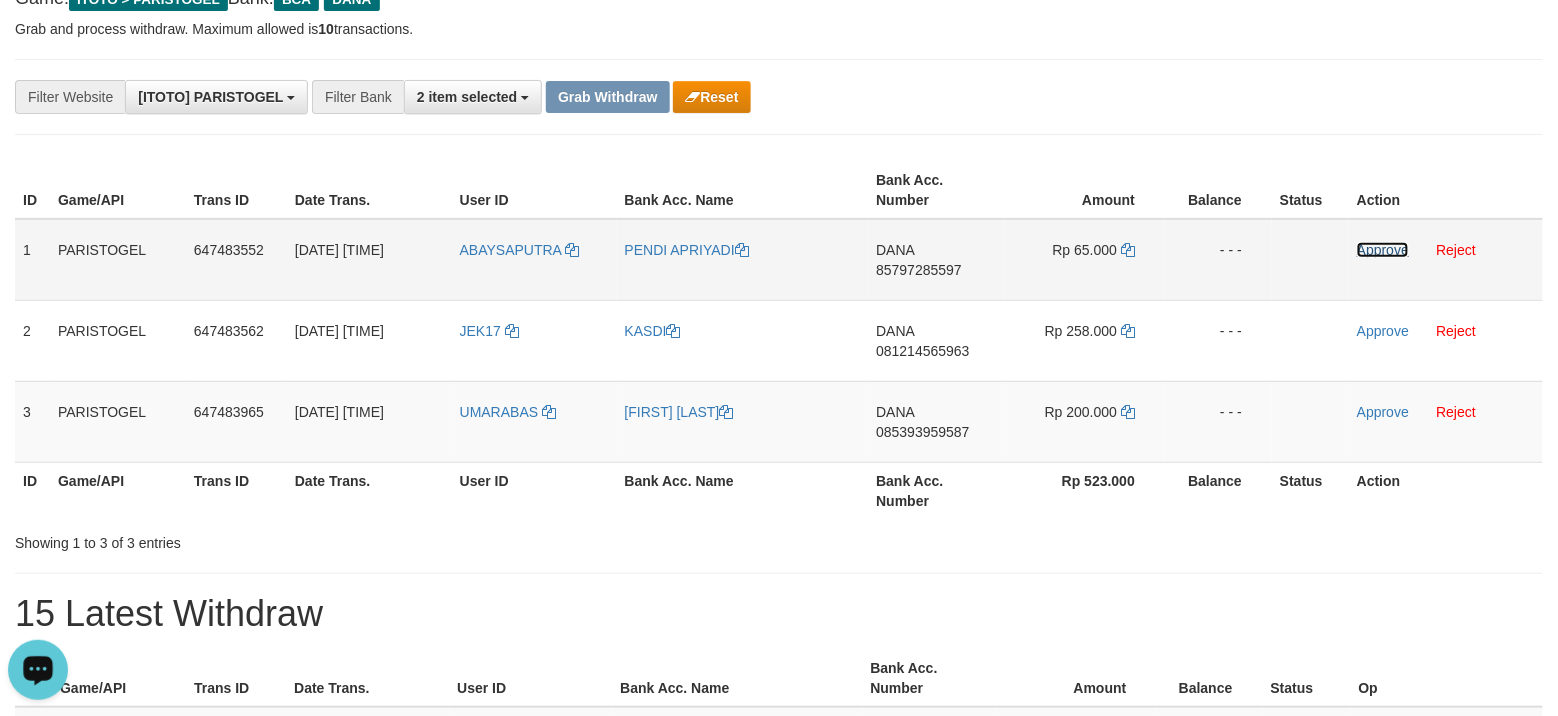 click on "Approve" at bounding box center (1383, 250) 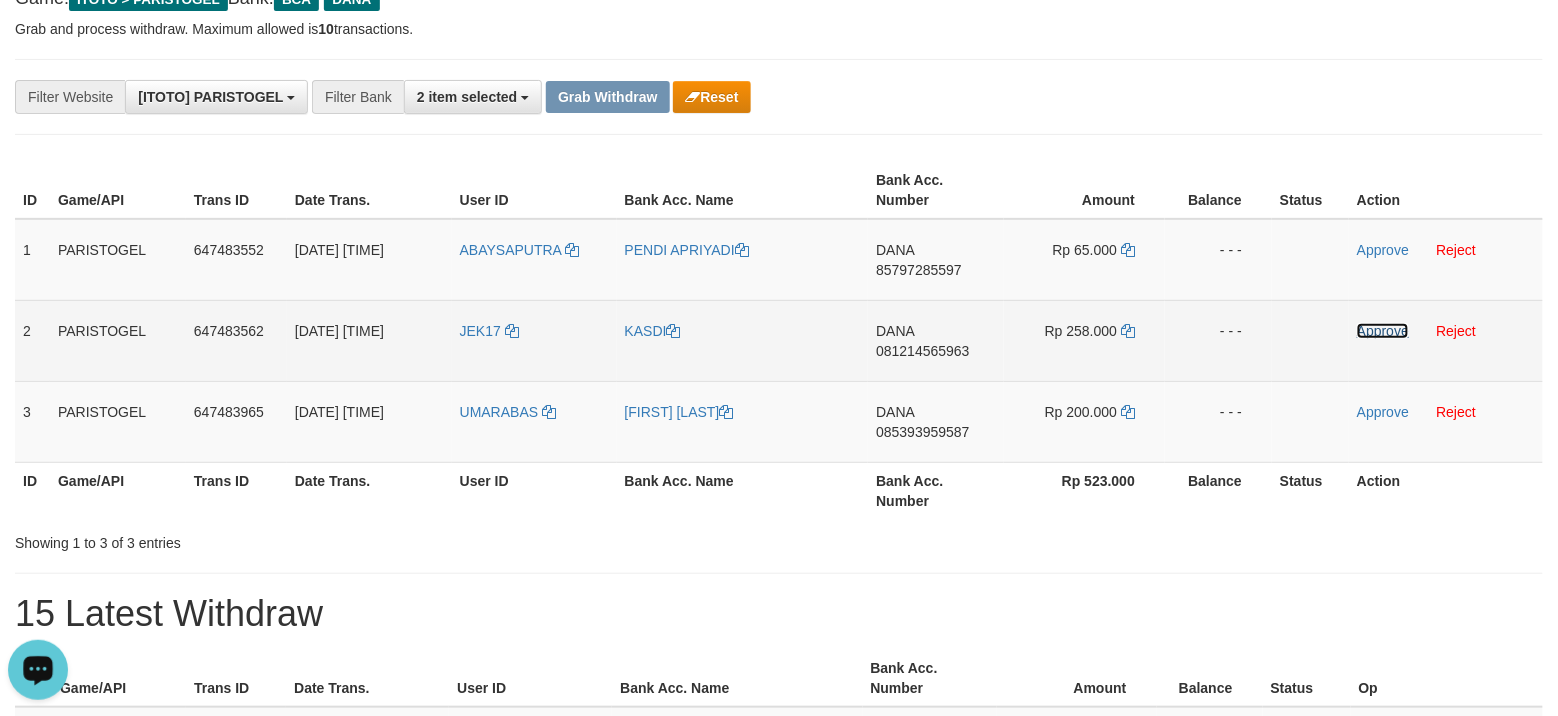 click on "Approve" at bounding box center [1383, 331] 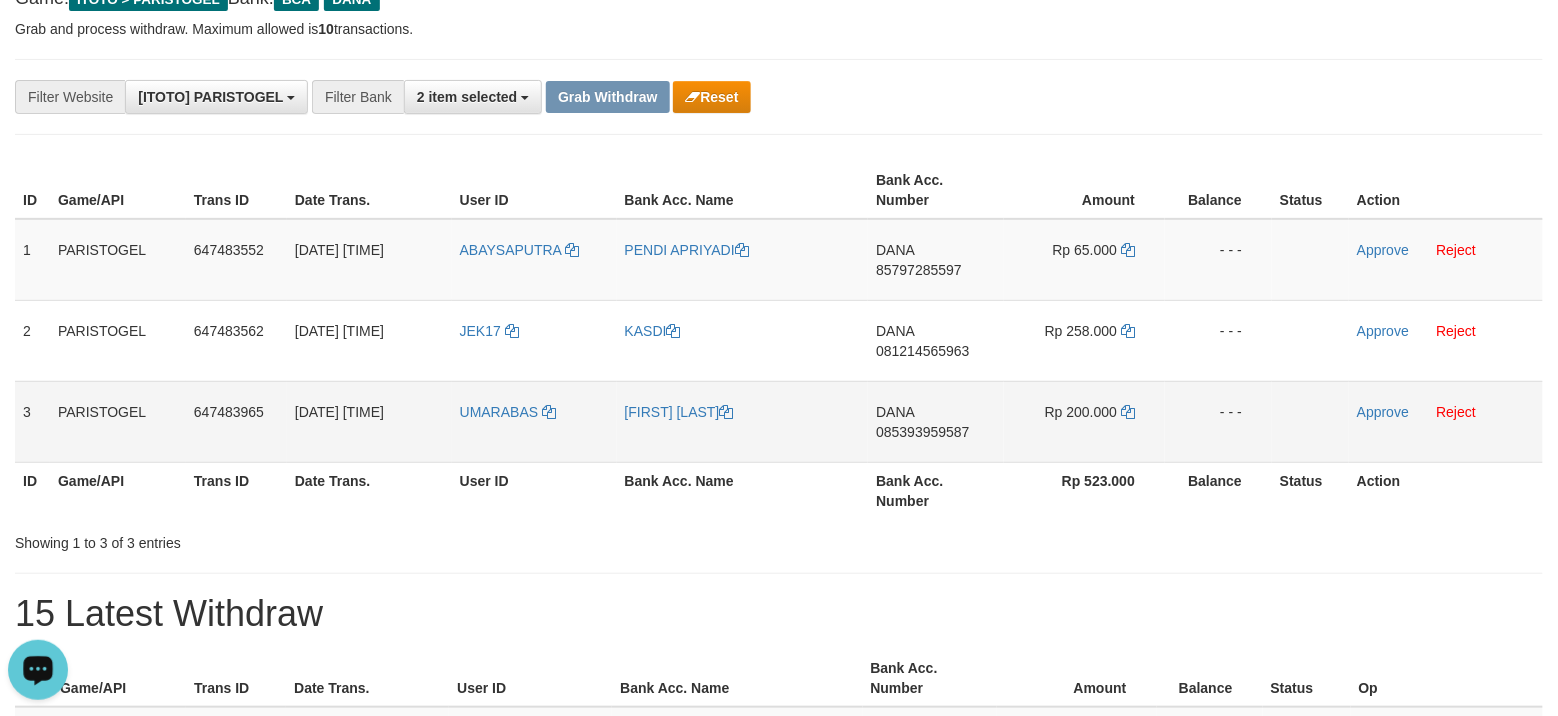 click on "Approve
Reject" at bounding box center (1446, 421) 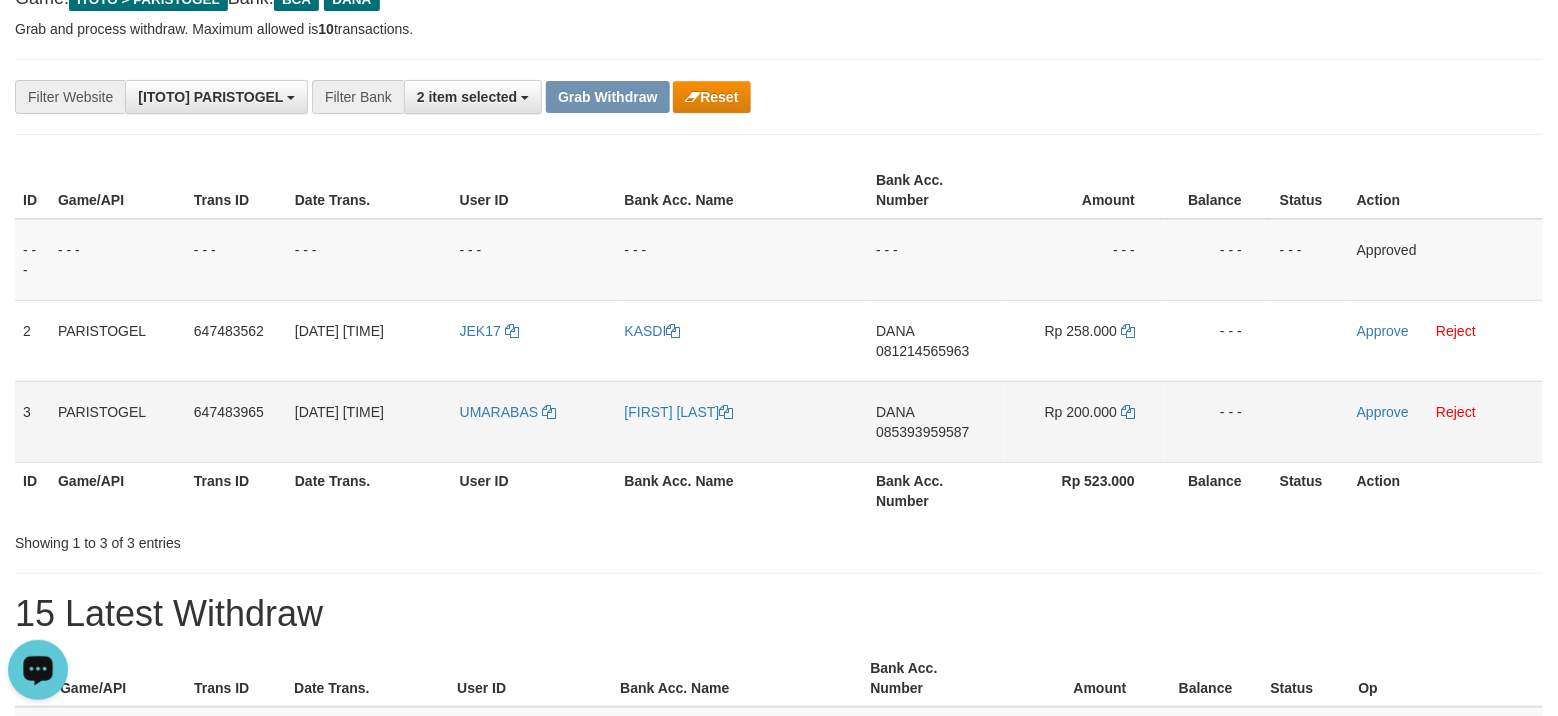 click on "Approve
Reject" at bounding box center (1446, 421) 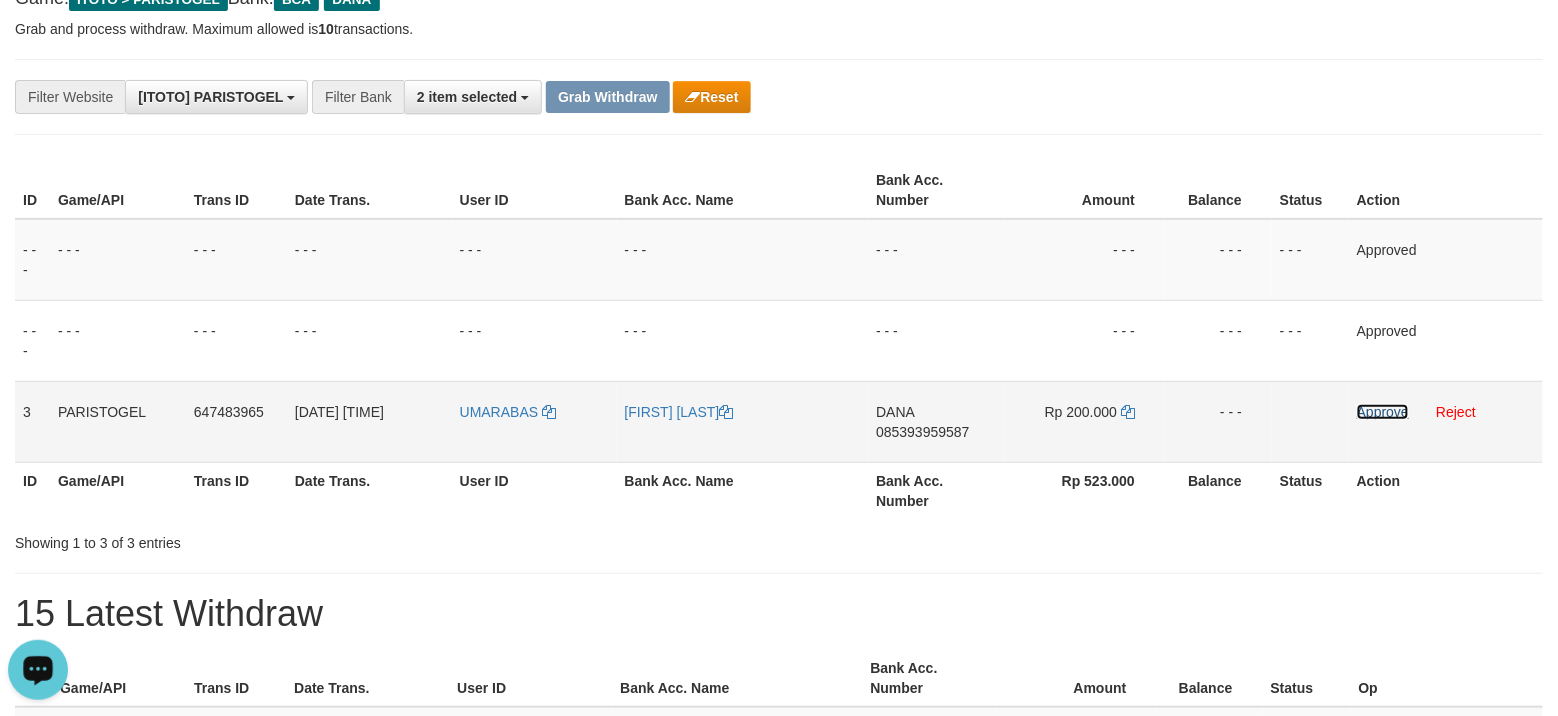 click on "Approve" at bounding box center [1383, 412] 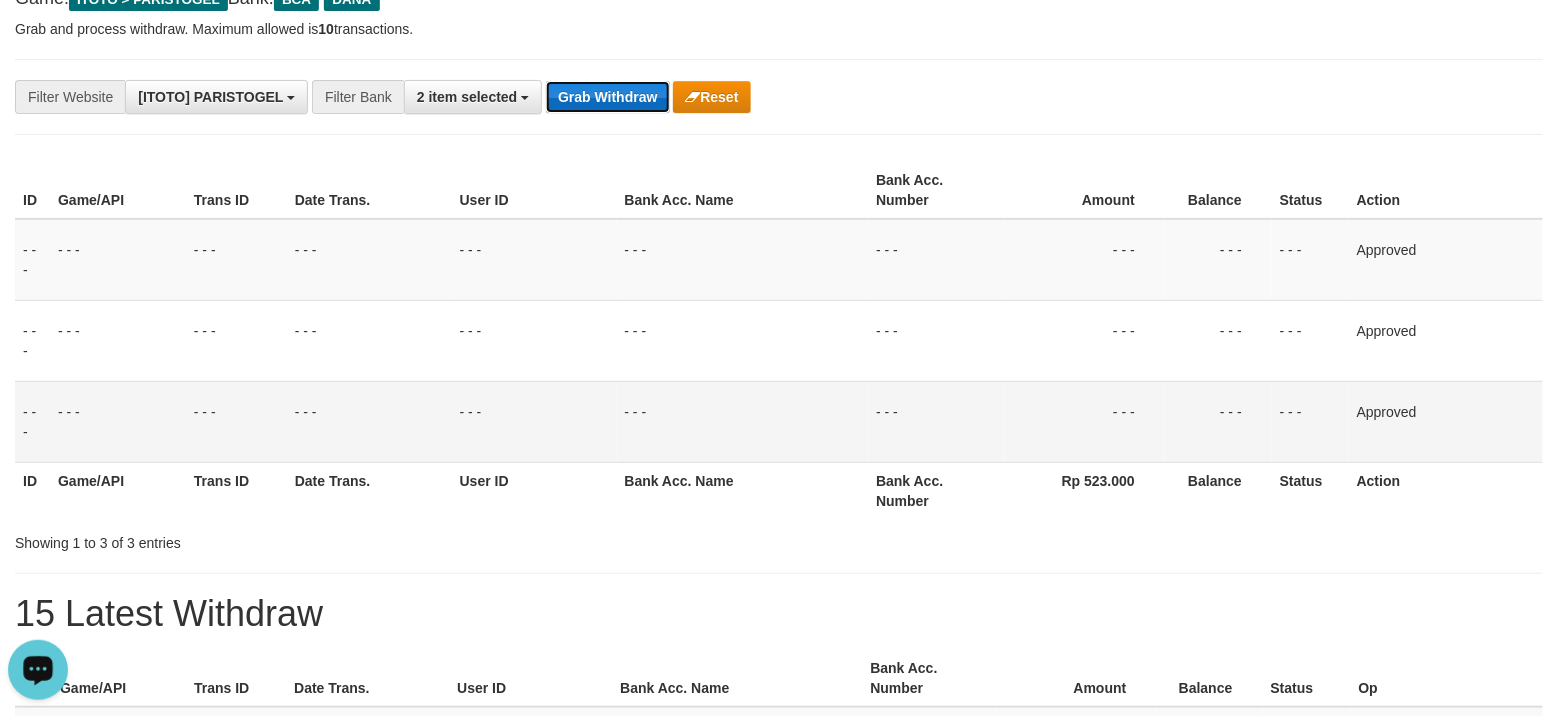 click on "Grab Withdraw" at bounding box center [607, 97] 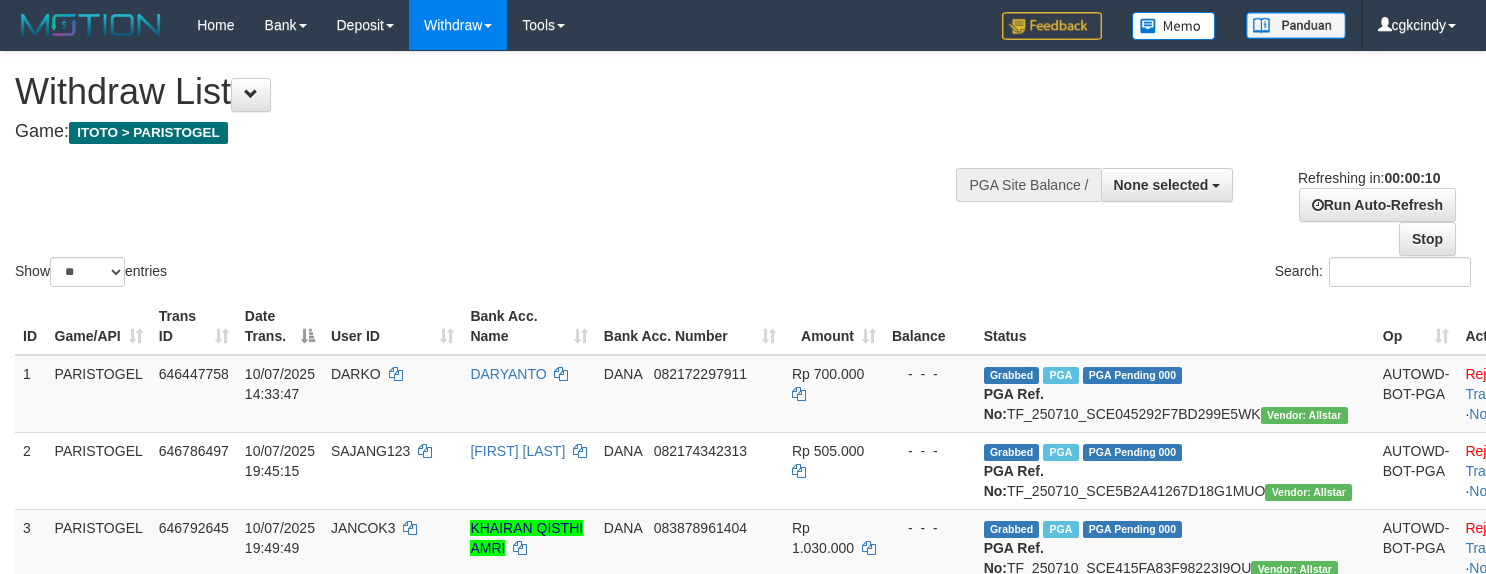 select 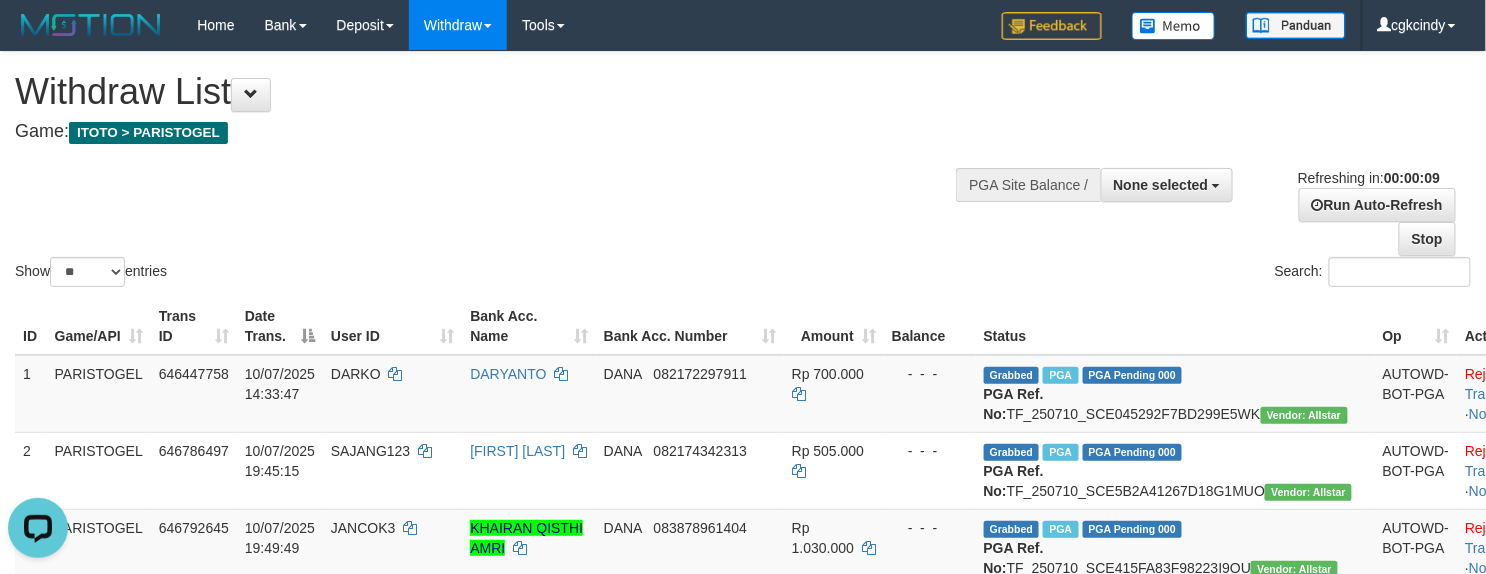 scroll, scrollTop: 0, scrollLeft: 0, axis: both 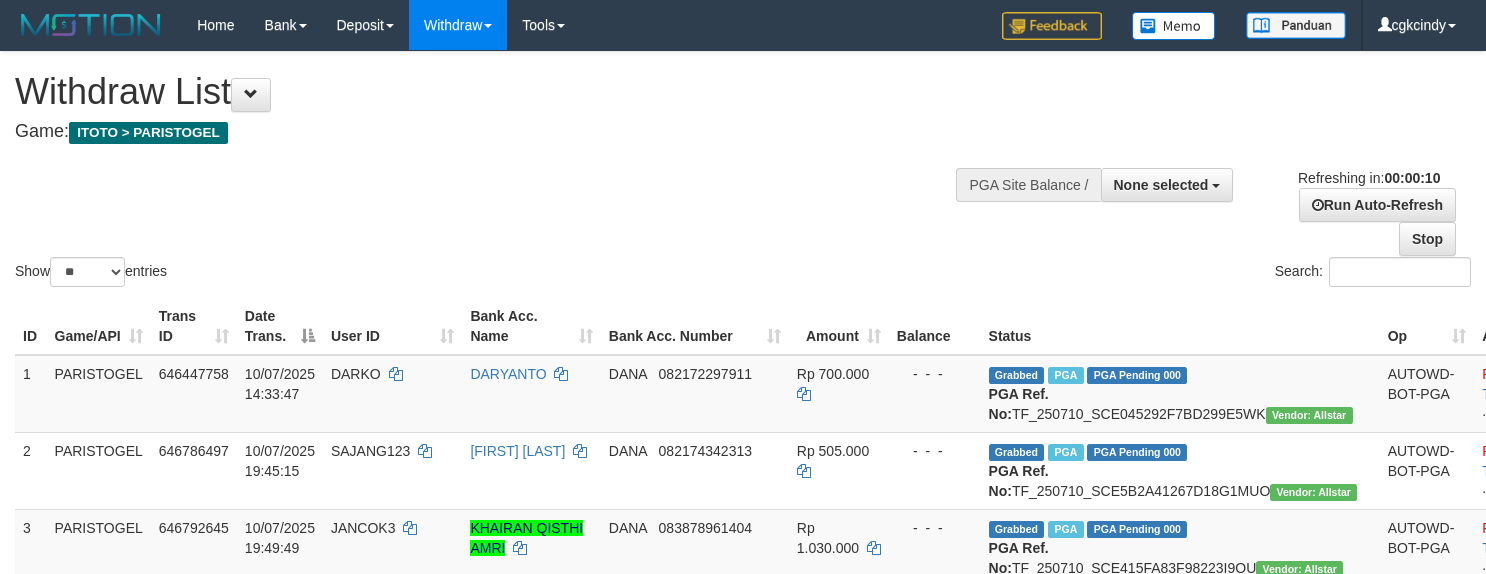 select 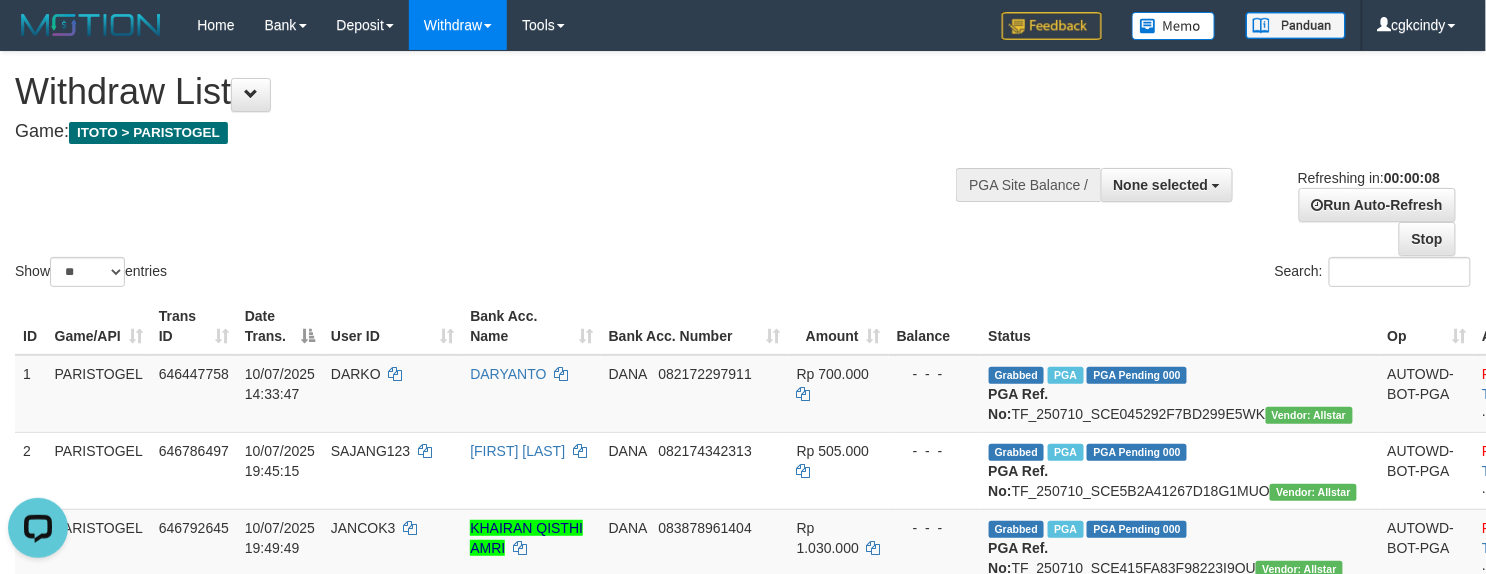 scroll, scrollTop: 0, scrollLeft: 0, axis: both 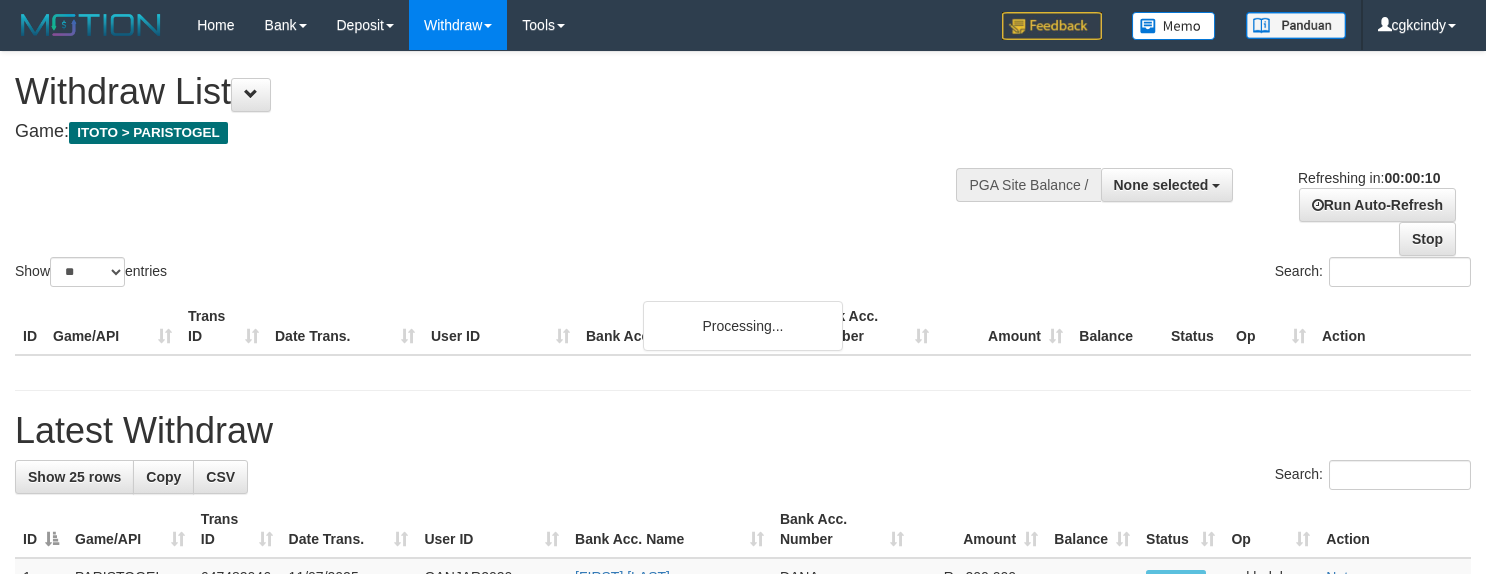 select 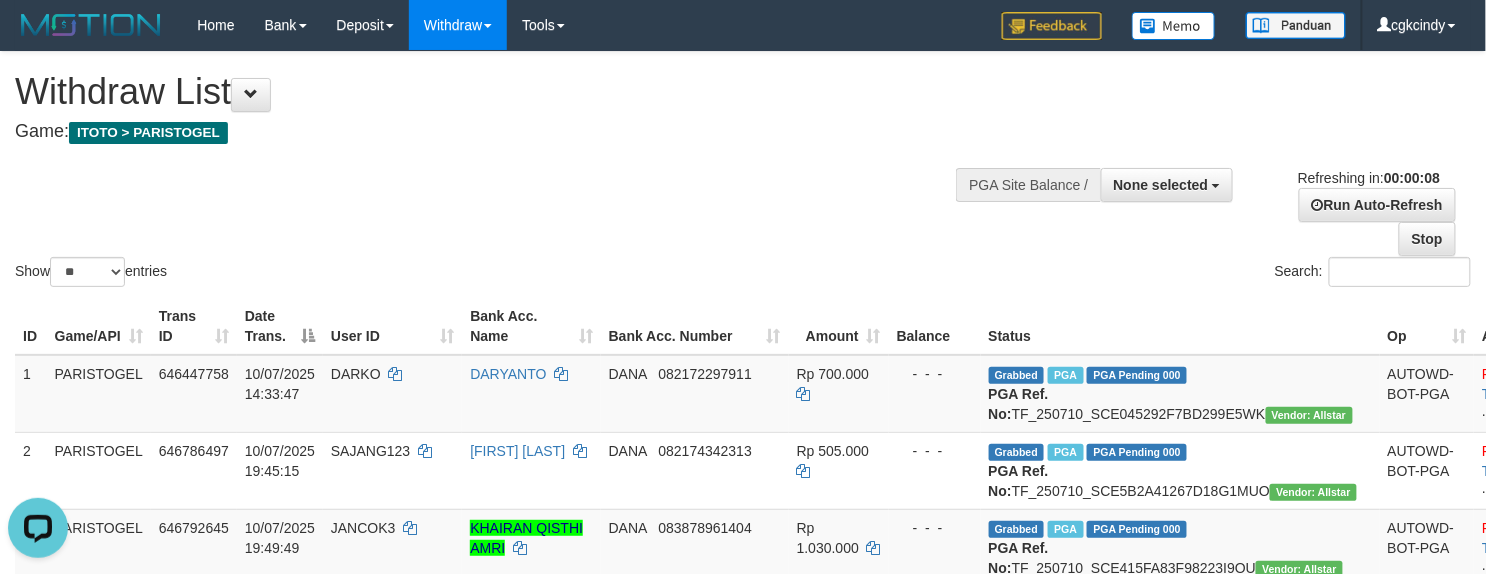 scroll, scrollTop: 0, scrollLeft: 0, axis: both 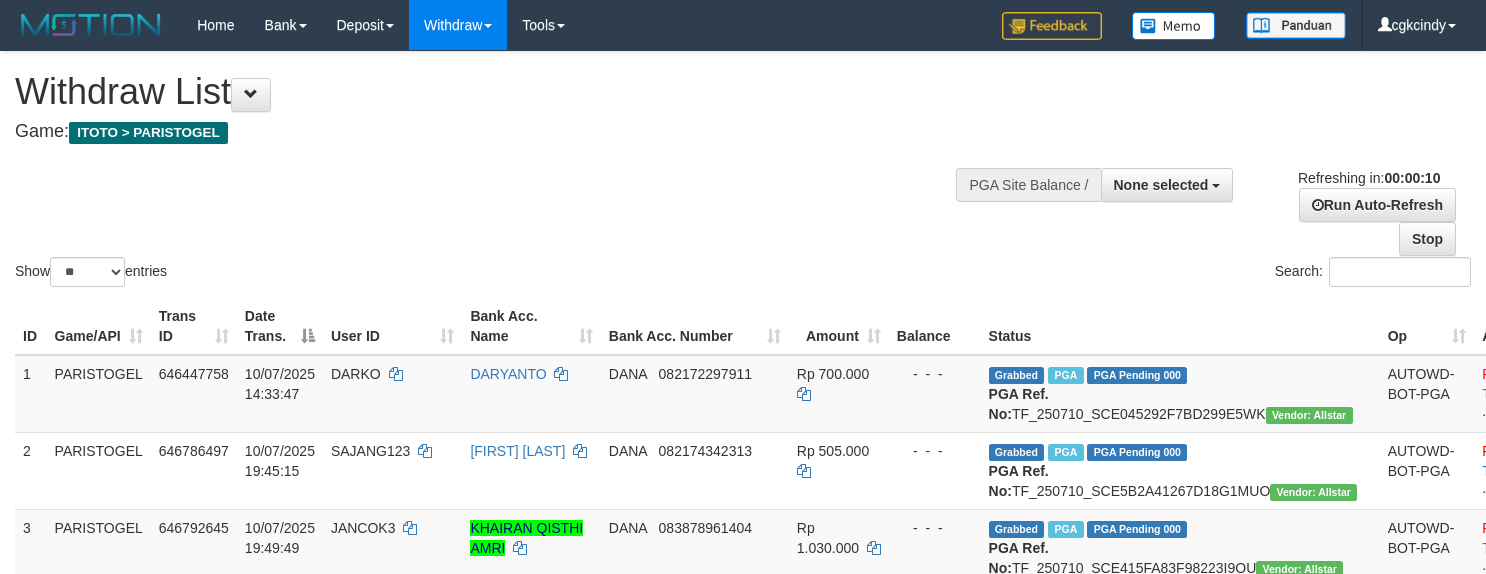 select 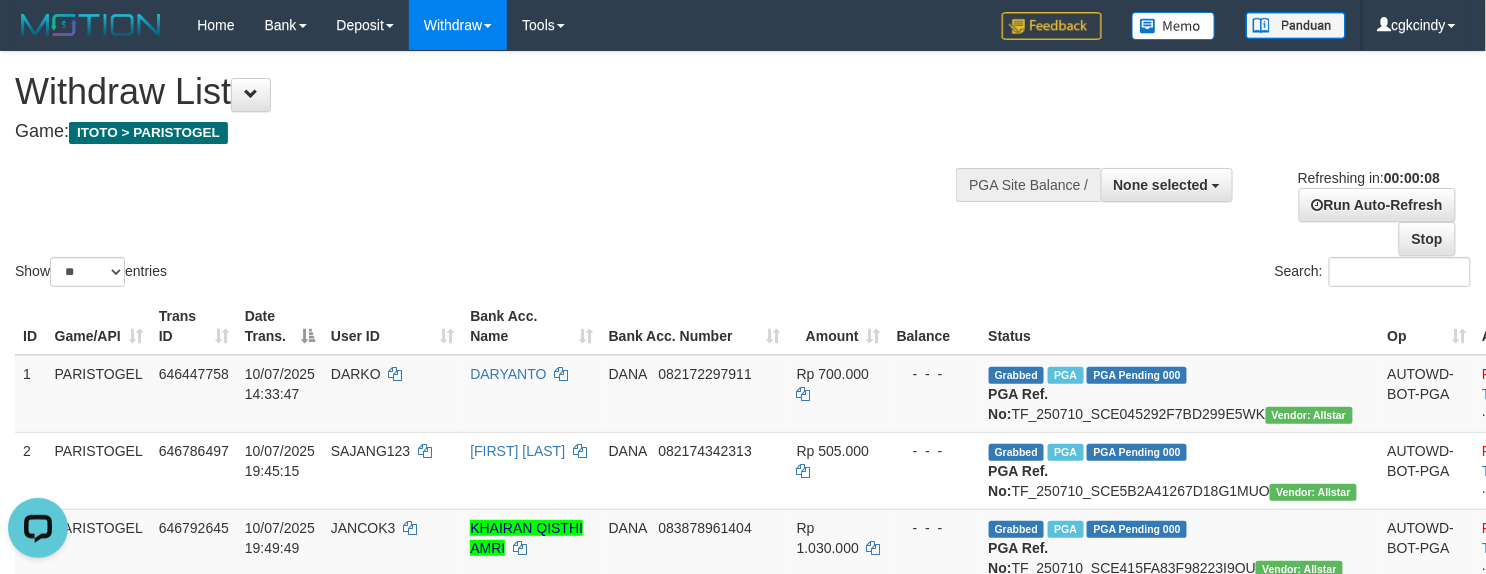 scroll, scrollTop: 0, scrollLeft: 0, axis: both 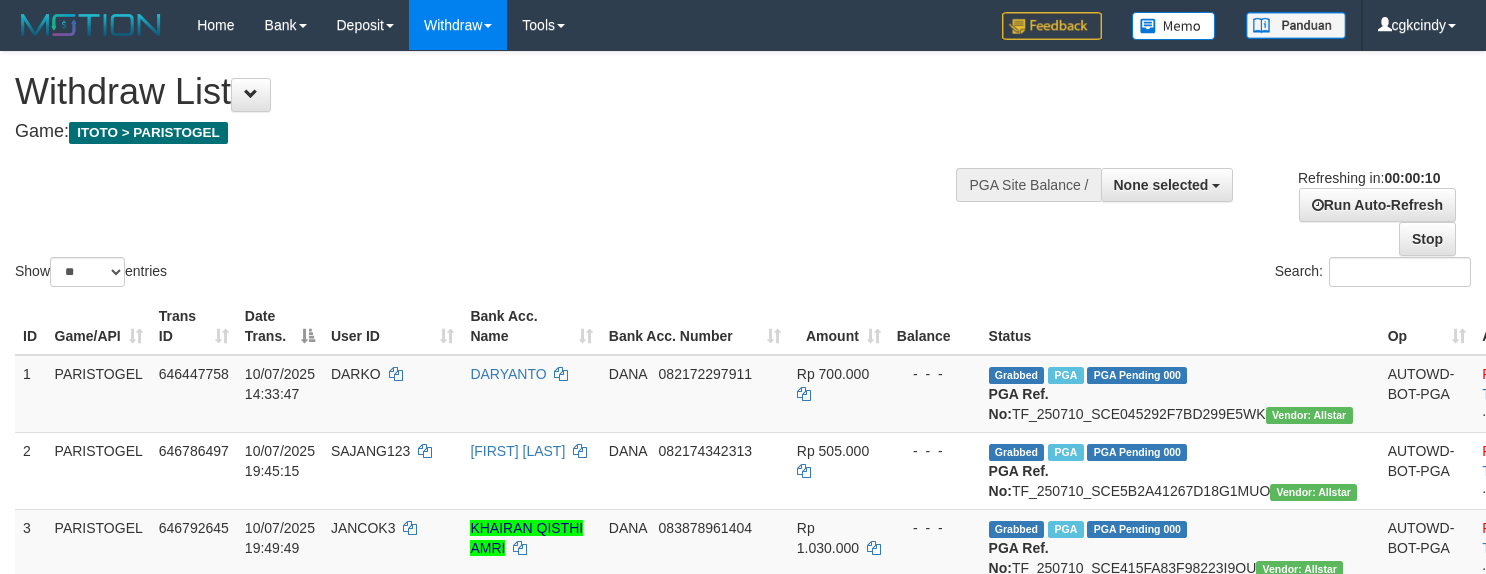 select 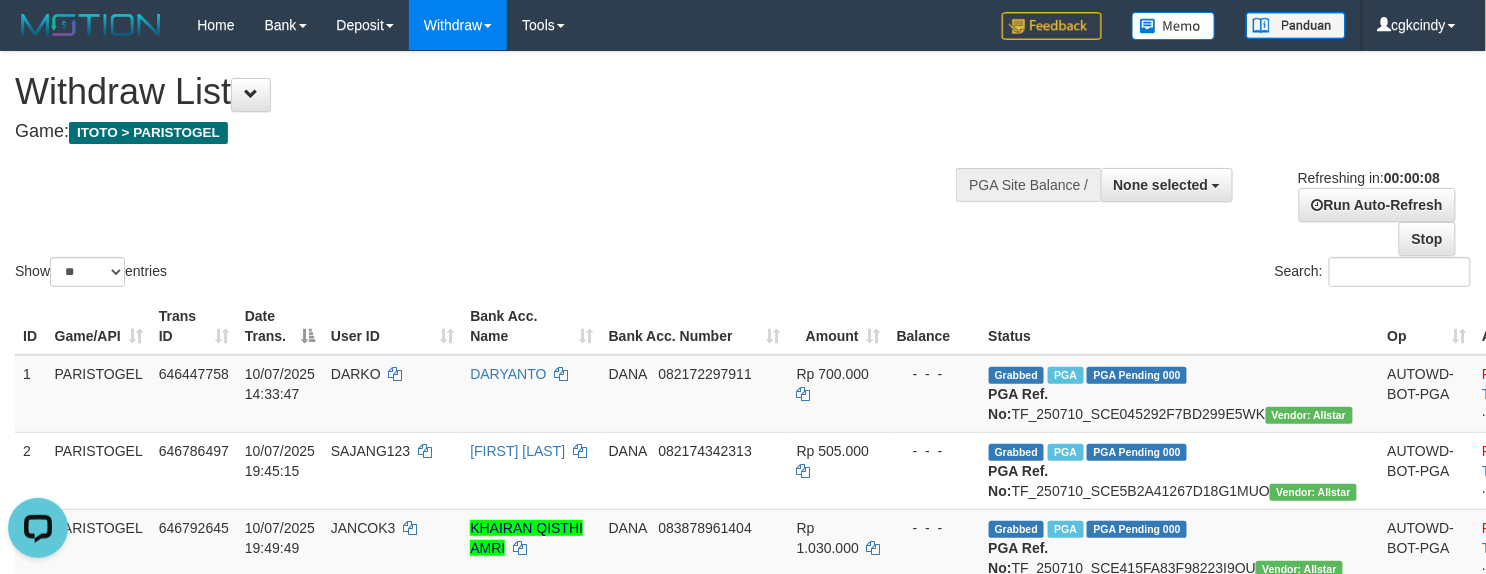 scroll, scrollTop: 0, scrollLeft: 0, axis: both 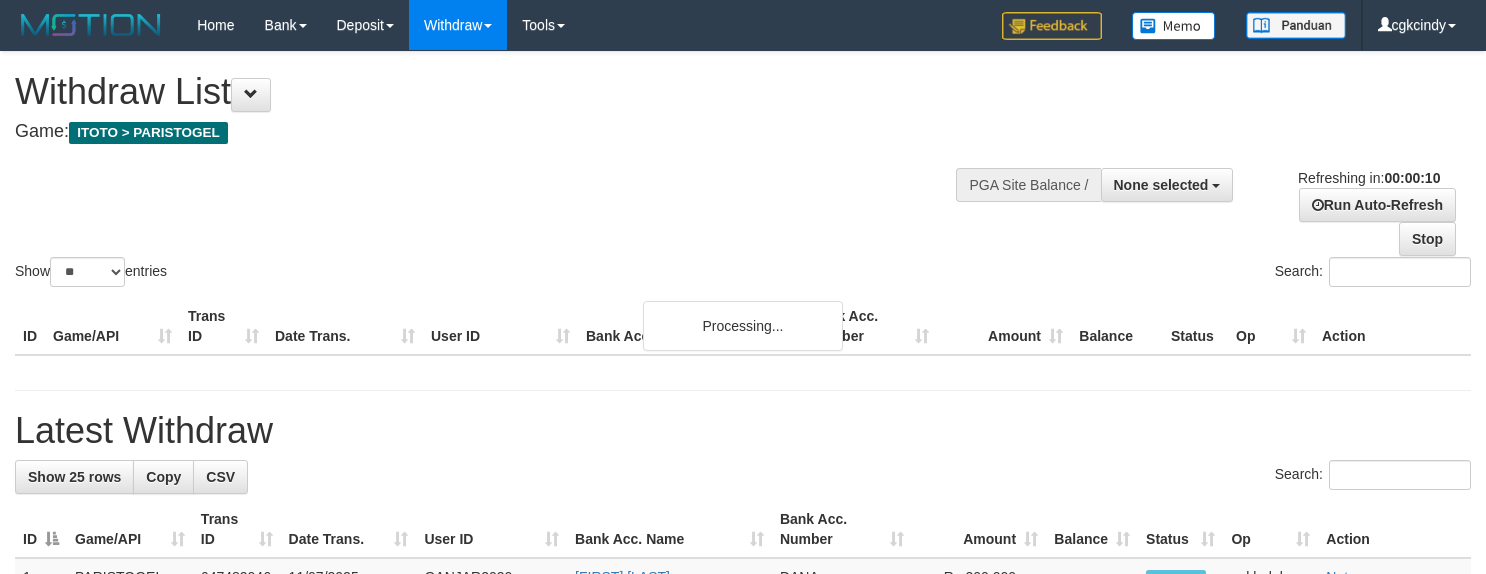 select 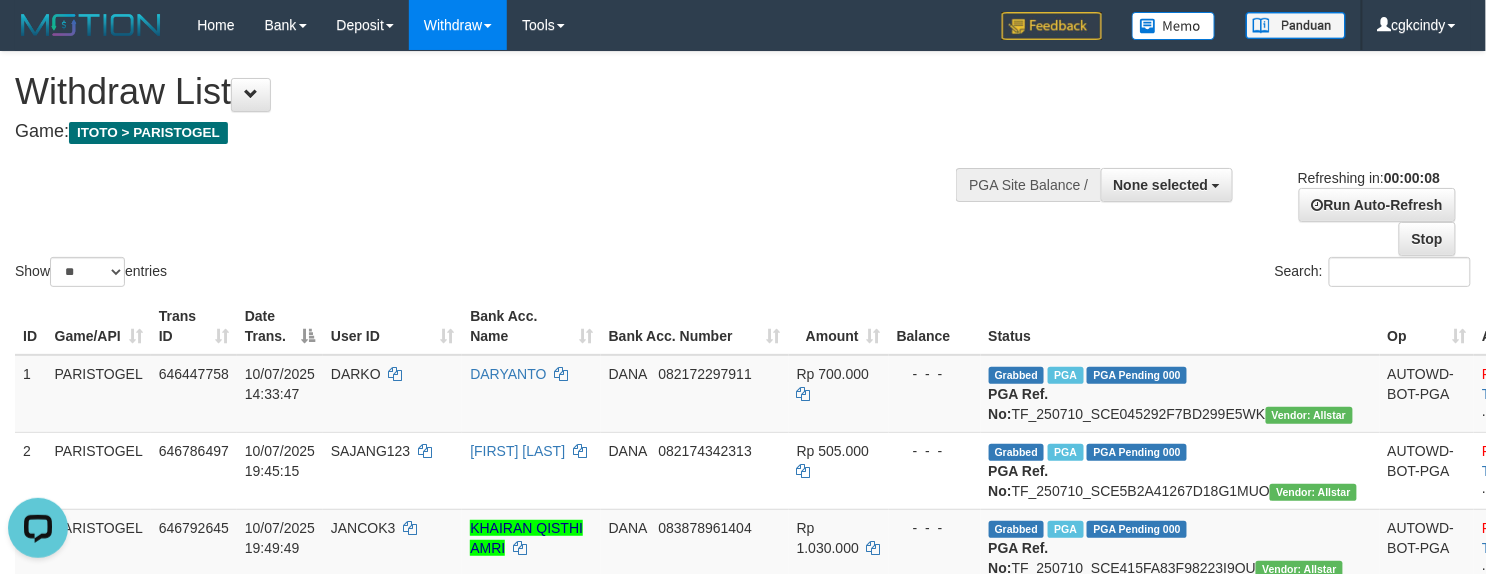 scroll, scrollTop: 0, scrollLeft: 0, axis: both 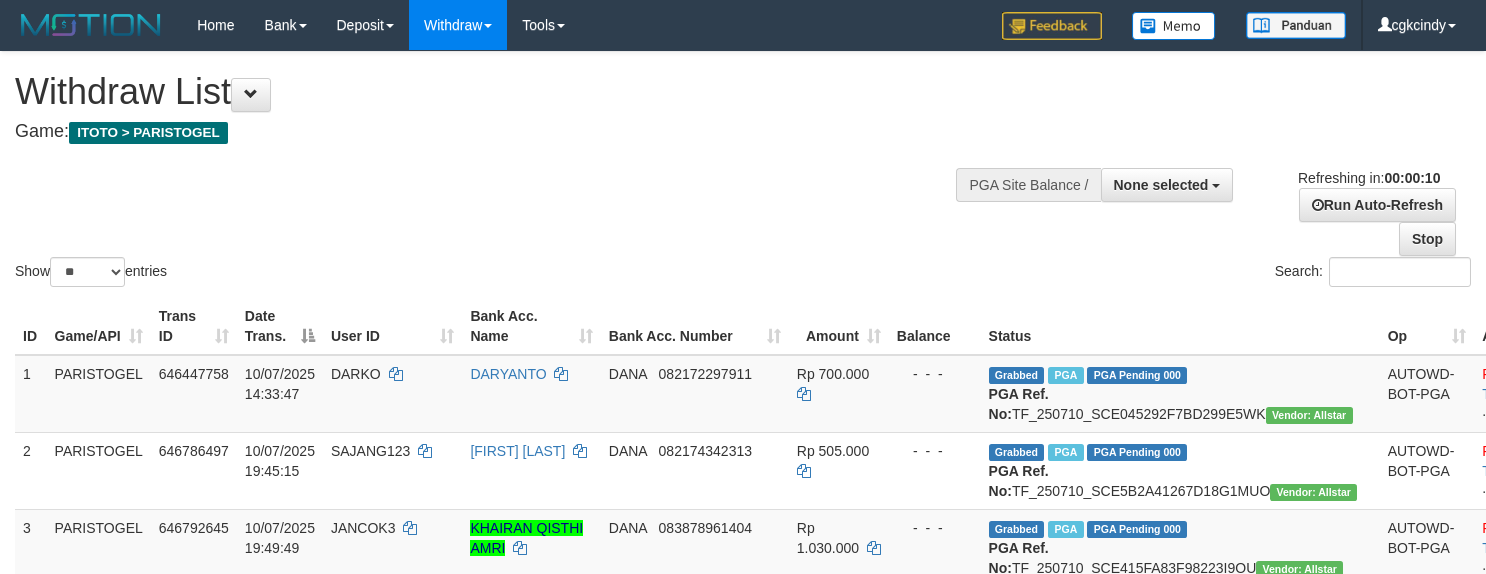 select 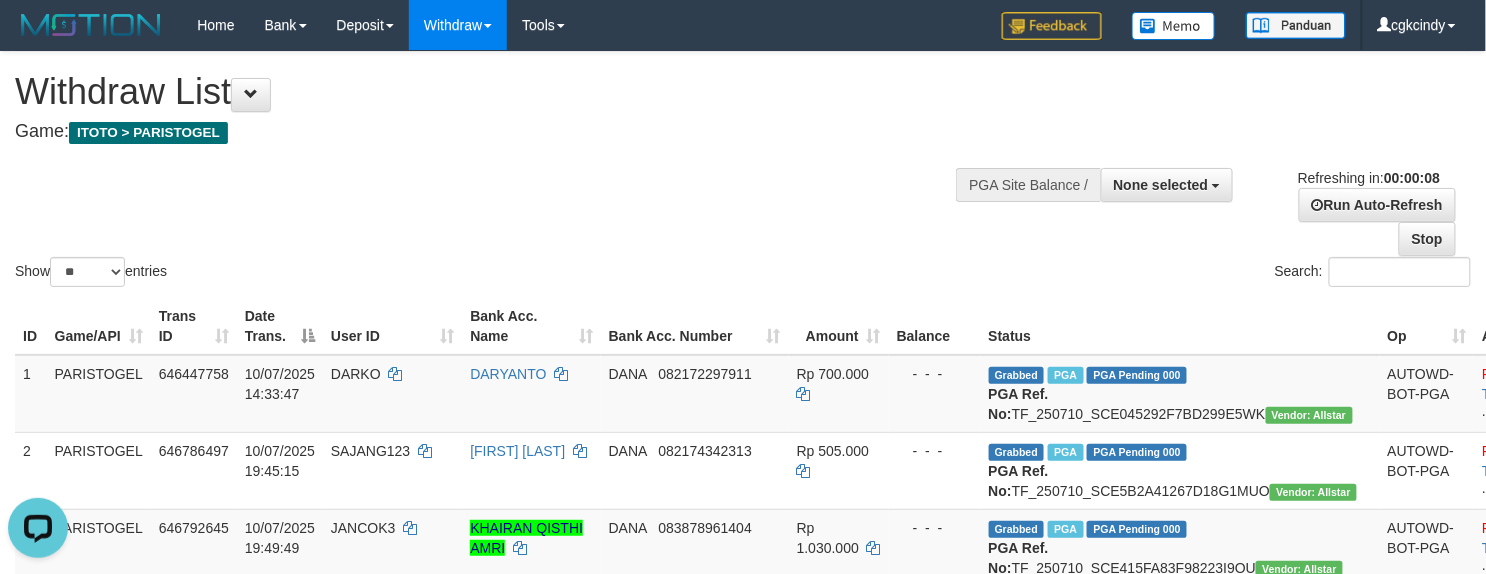 scroll, scrollTop: 0, scrollLeft: 0, axis: both 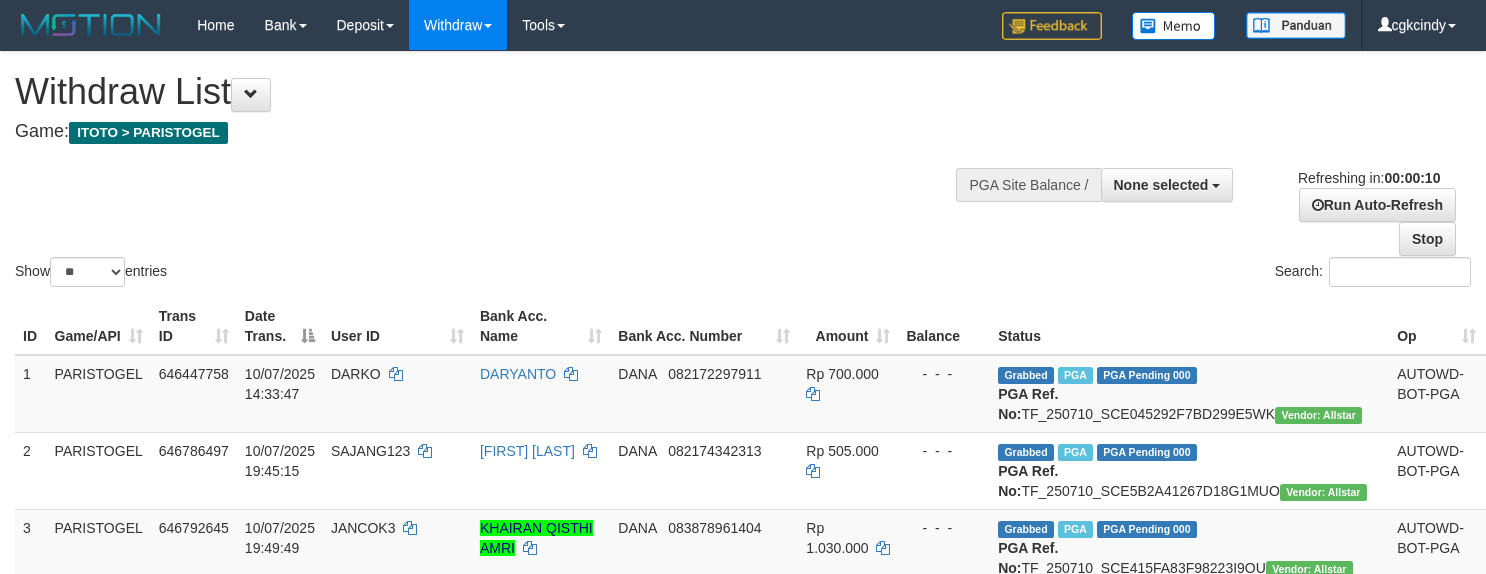 select 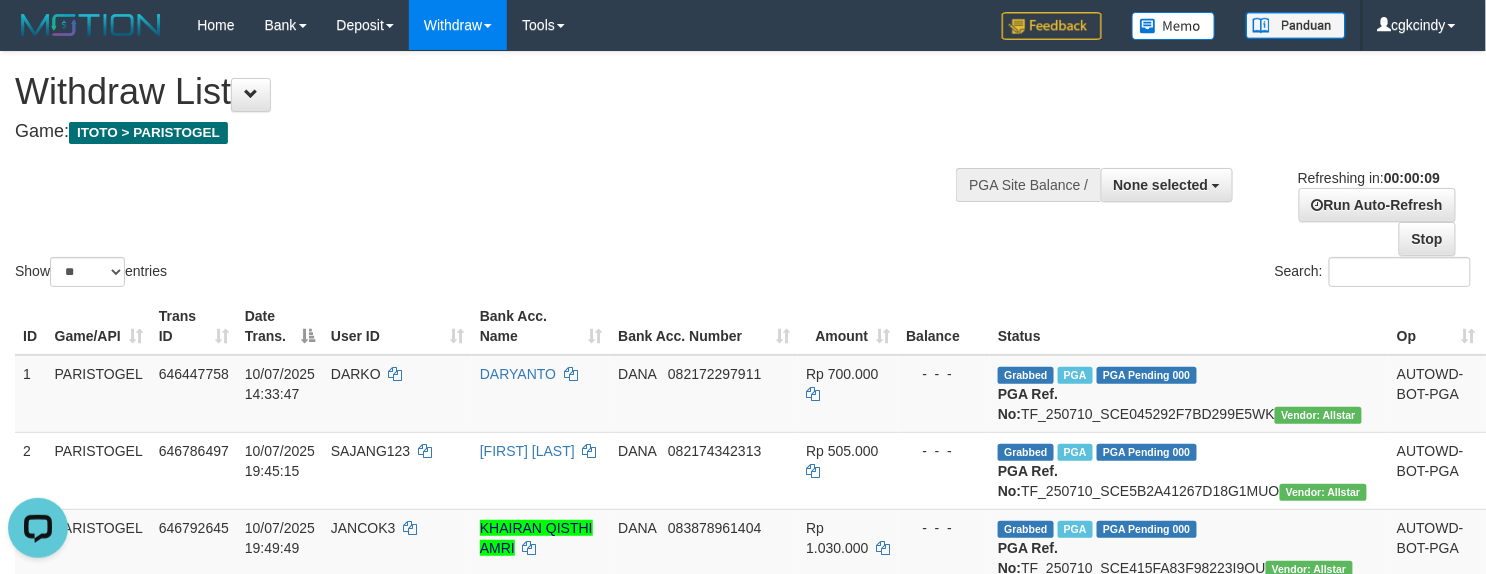 scroll, scrollTop: 0, scrollLeft: 0, axis: both 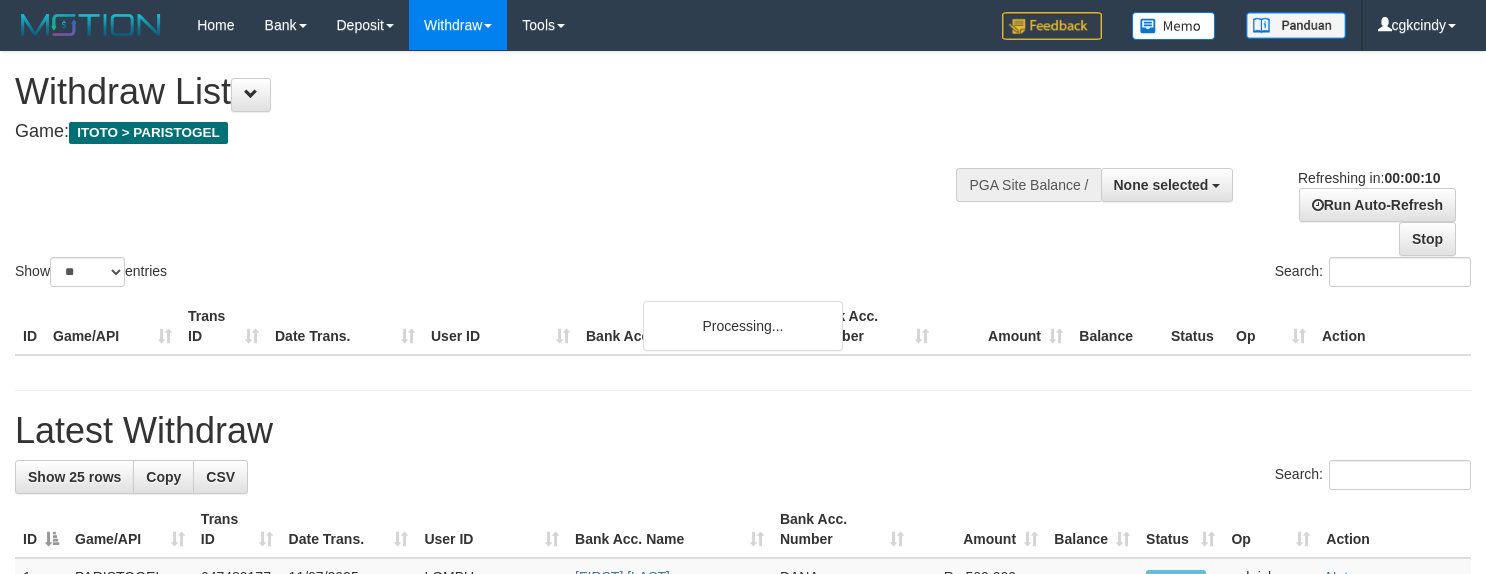 select 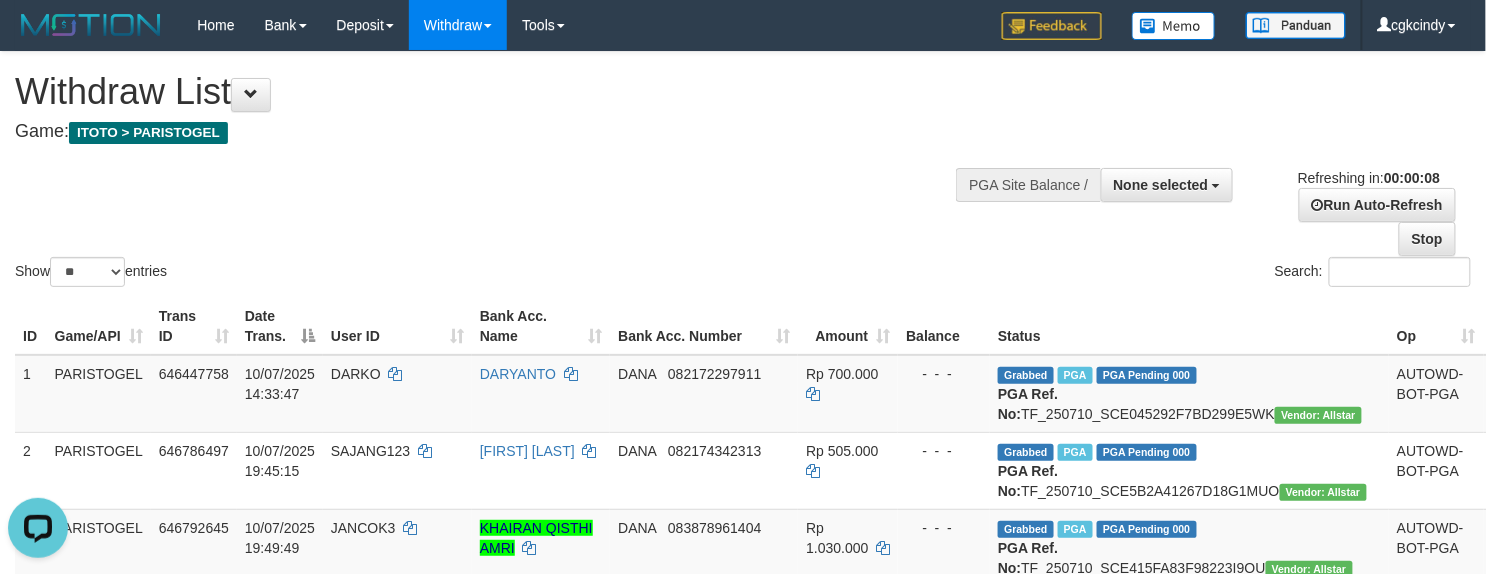 scroll, scrollTop: 0, scrollLeft: 0, axis: both 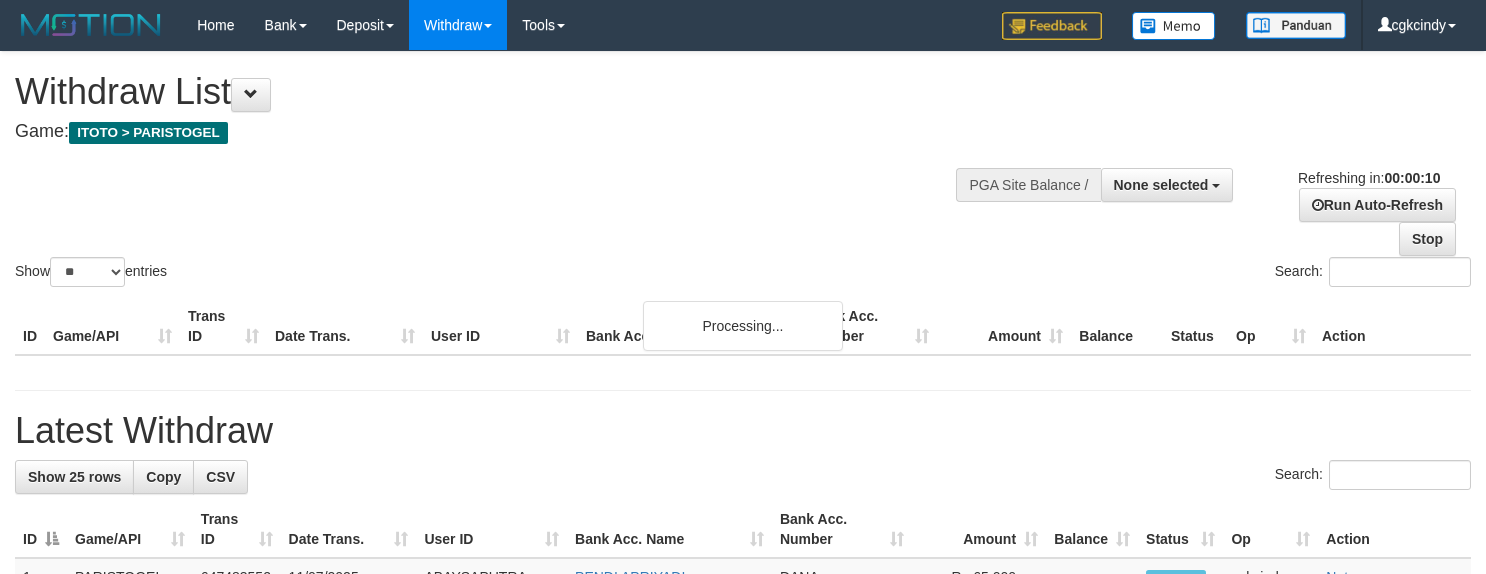 select 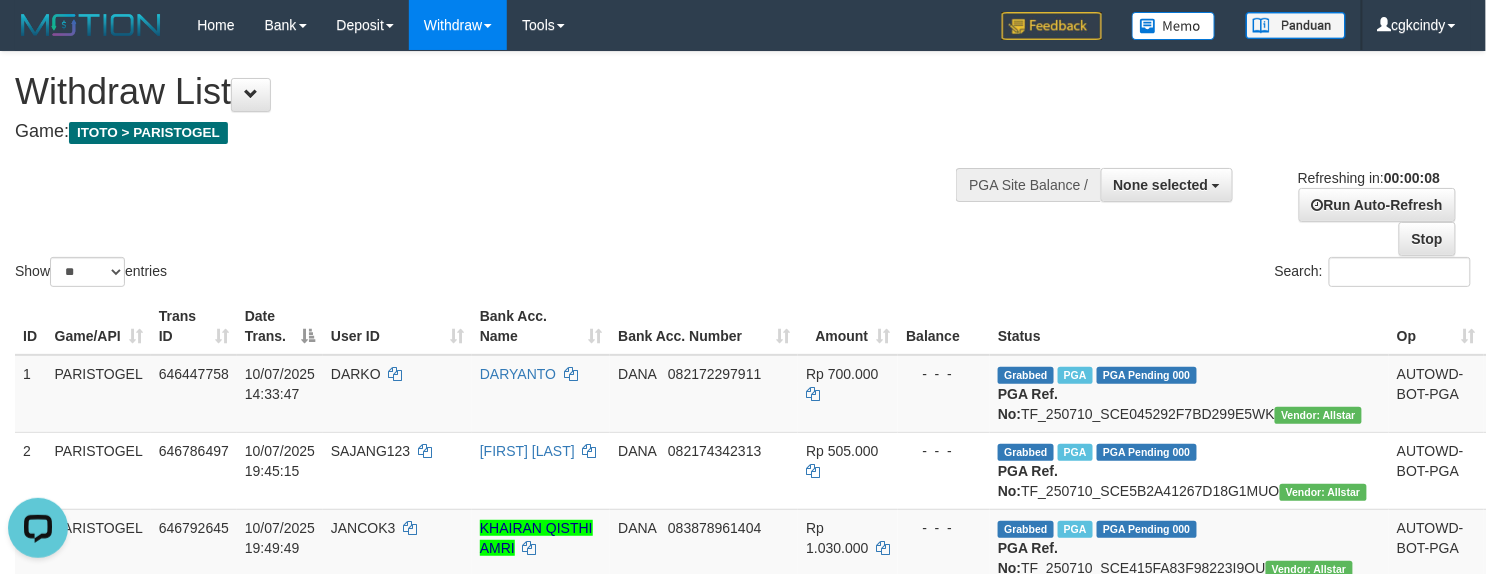 scroll, scrollTop: 0, scrollLeft: 0, axis: both 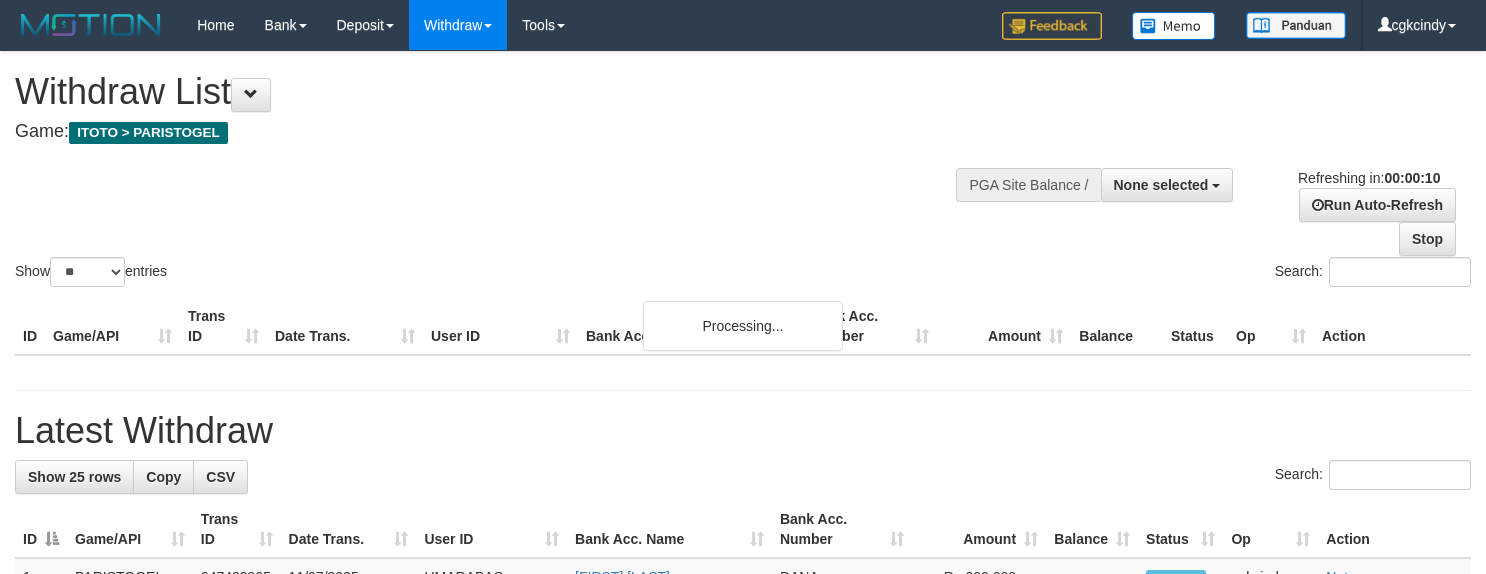 select 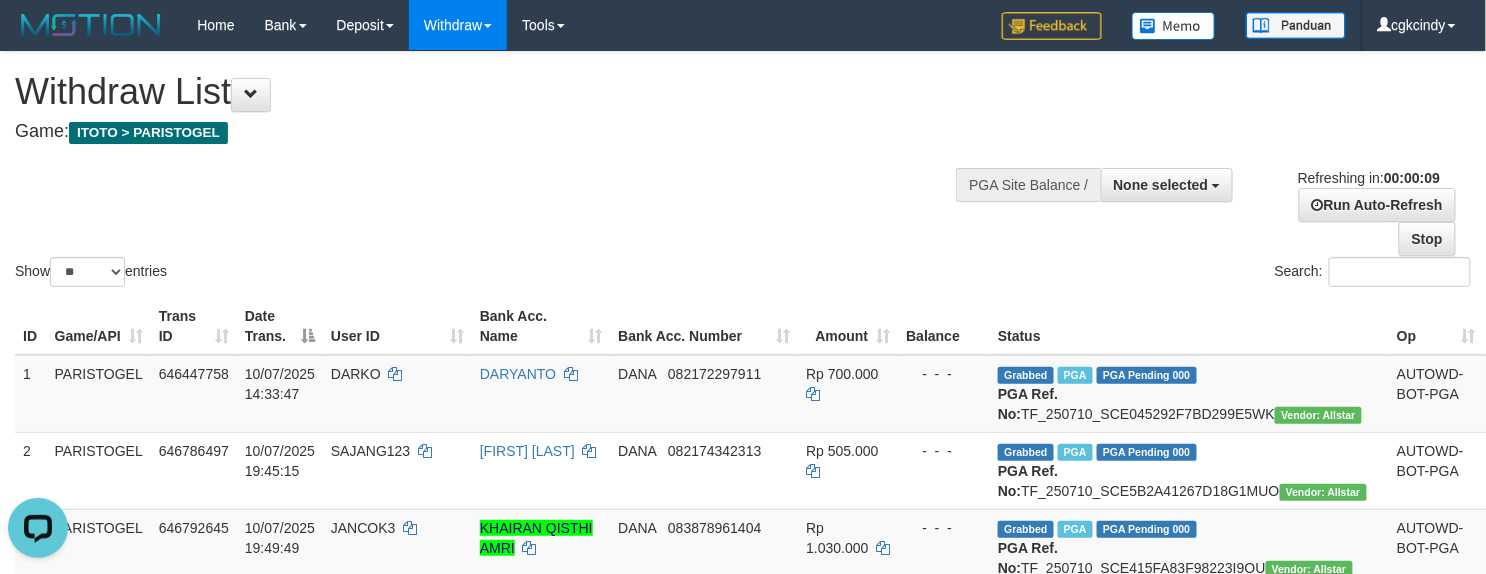 scroll, scrollTop: 0, scrollLeft: 0, axis: both 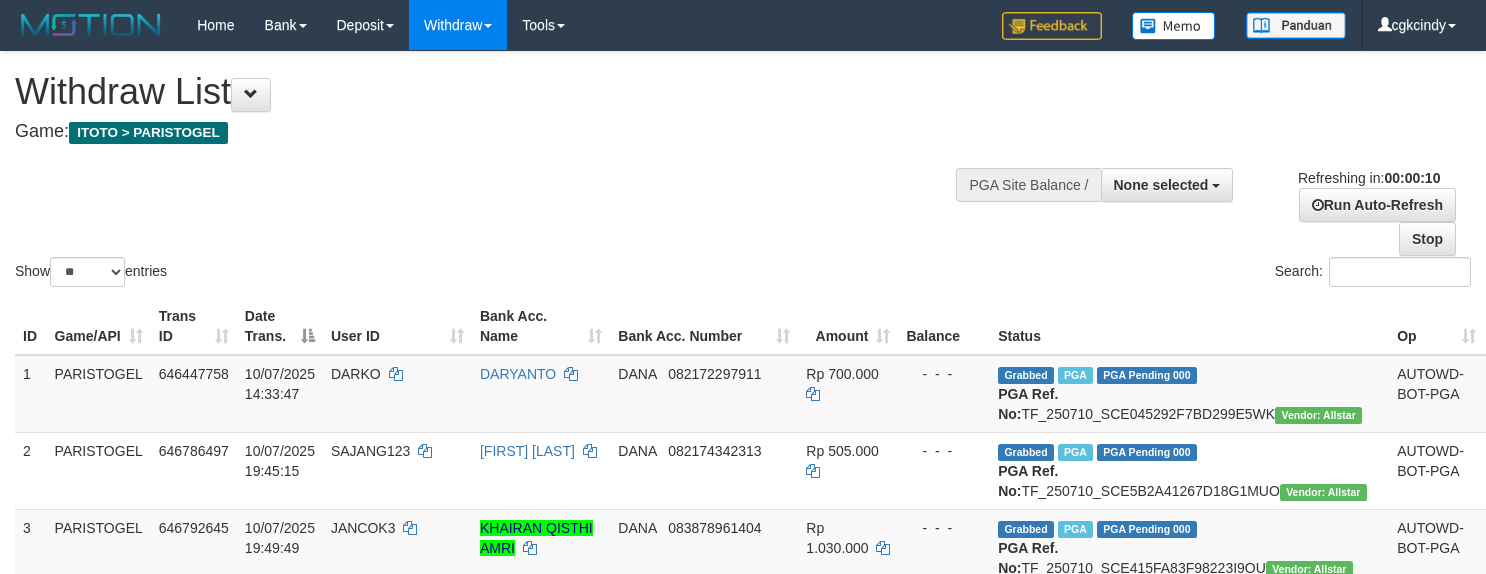 select 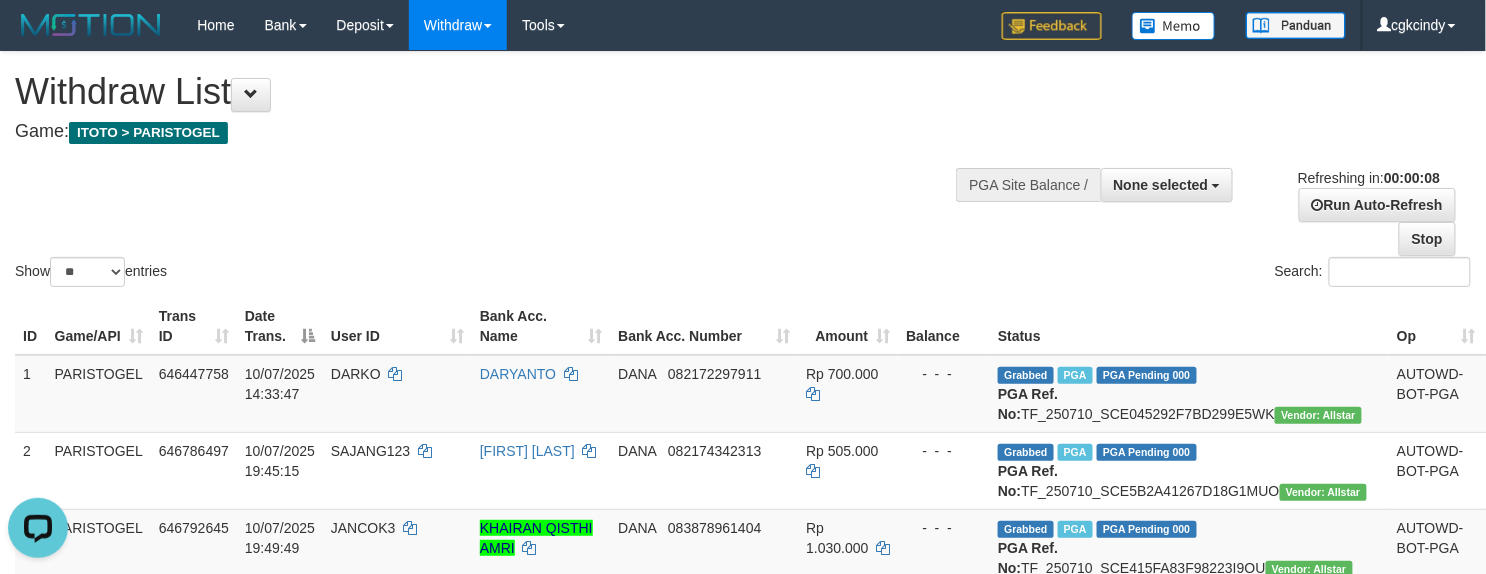 scroll, scrollTop: 0, scrollLeft: 0, axis: both 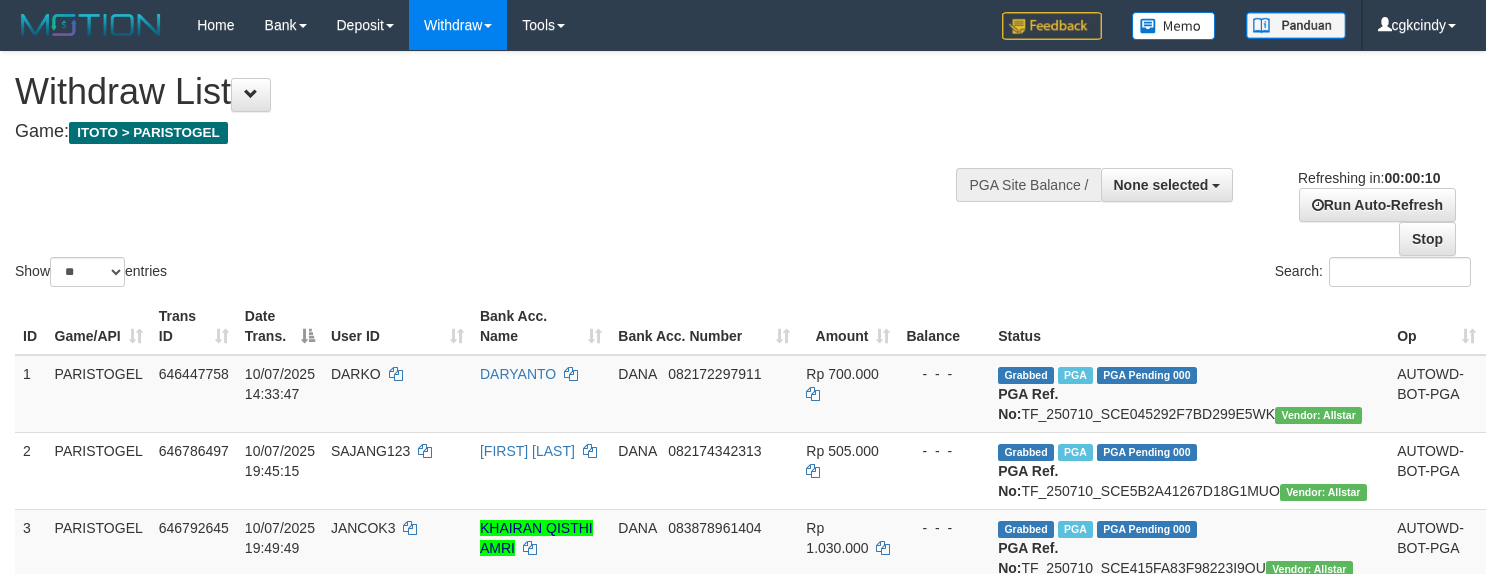select 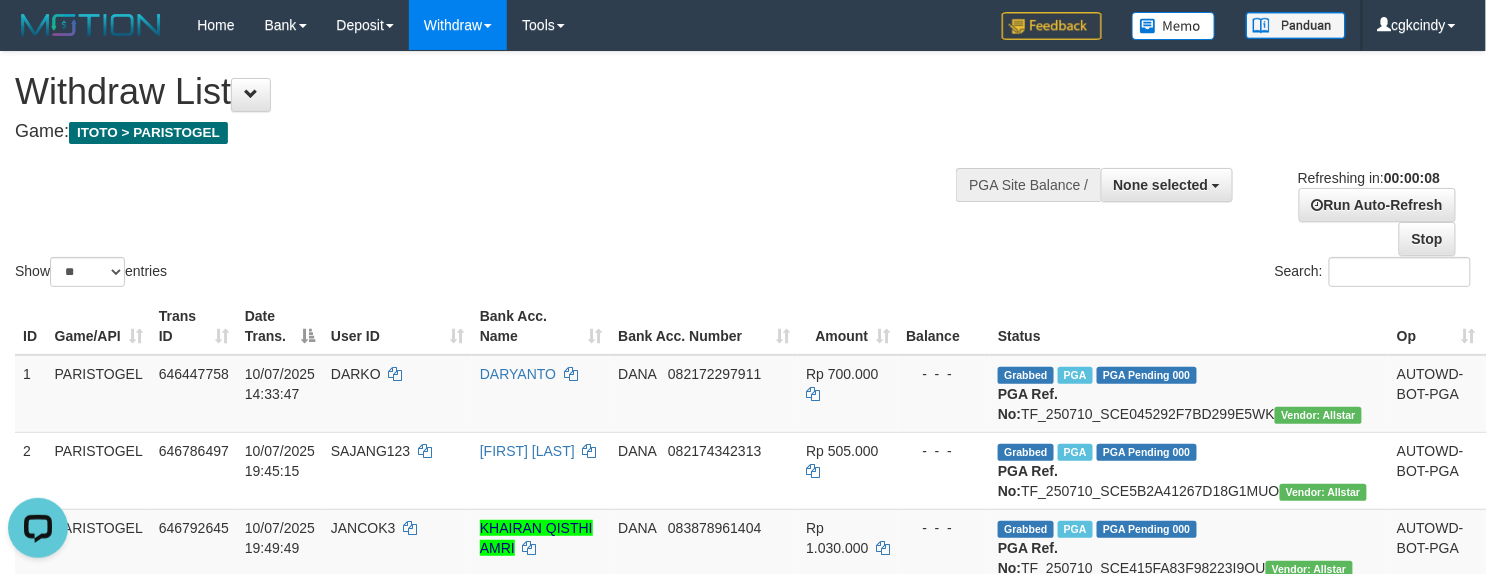 scroll, scrollTop: 0, scrollLeft: 0, axis: both 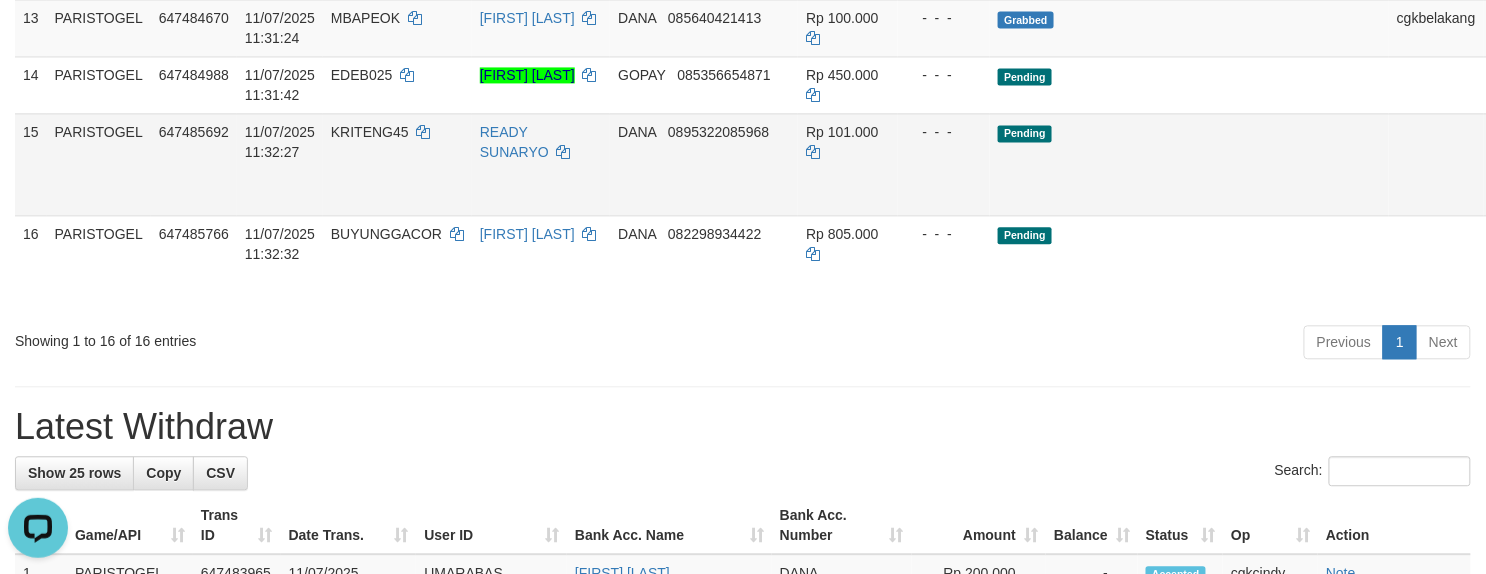click on "Allow Grab   ·    Reject Send PGA     ·    Note" at bounding box center [1533, 164] 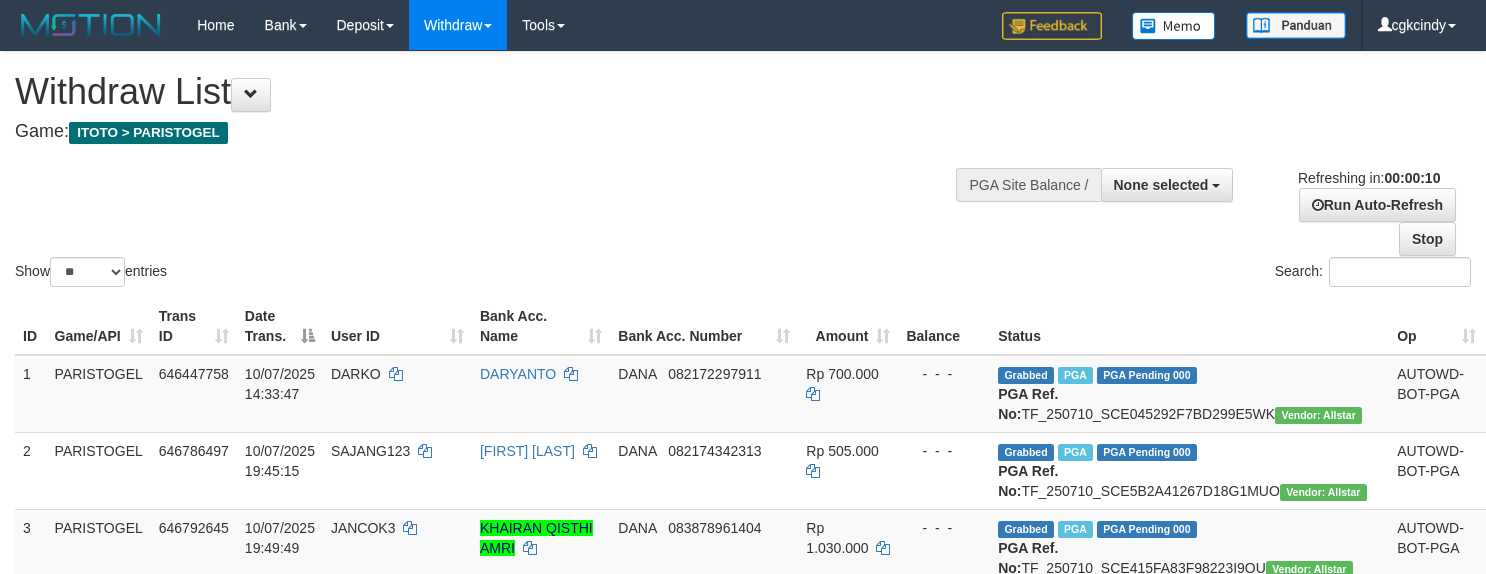 select 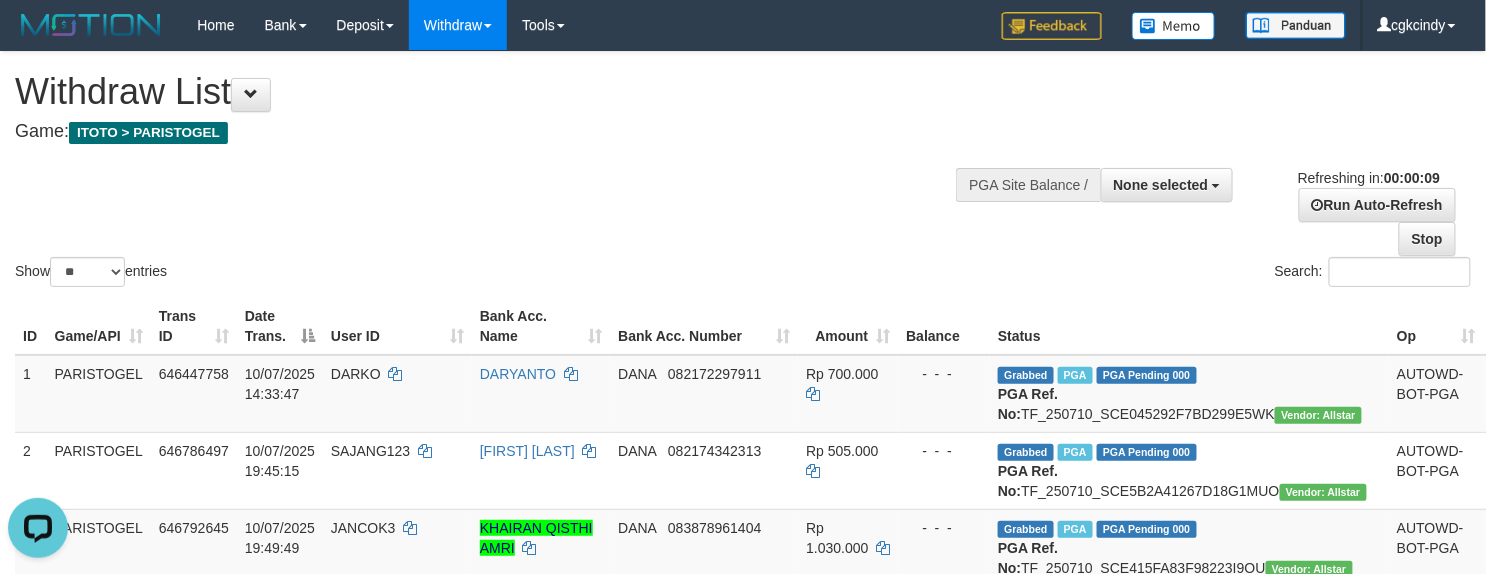 scroll, scrollTop: 0, scrollLeft: 0, axis: both 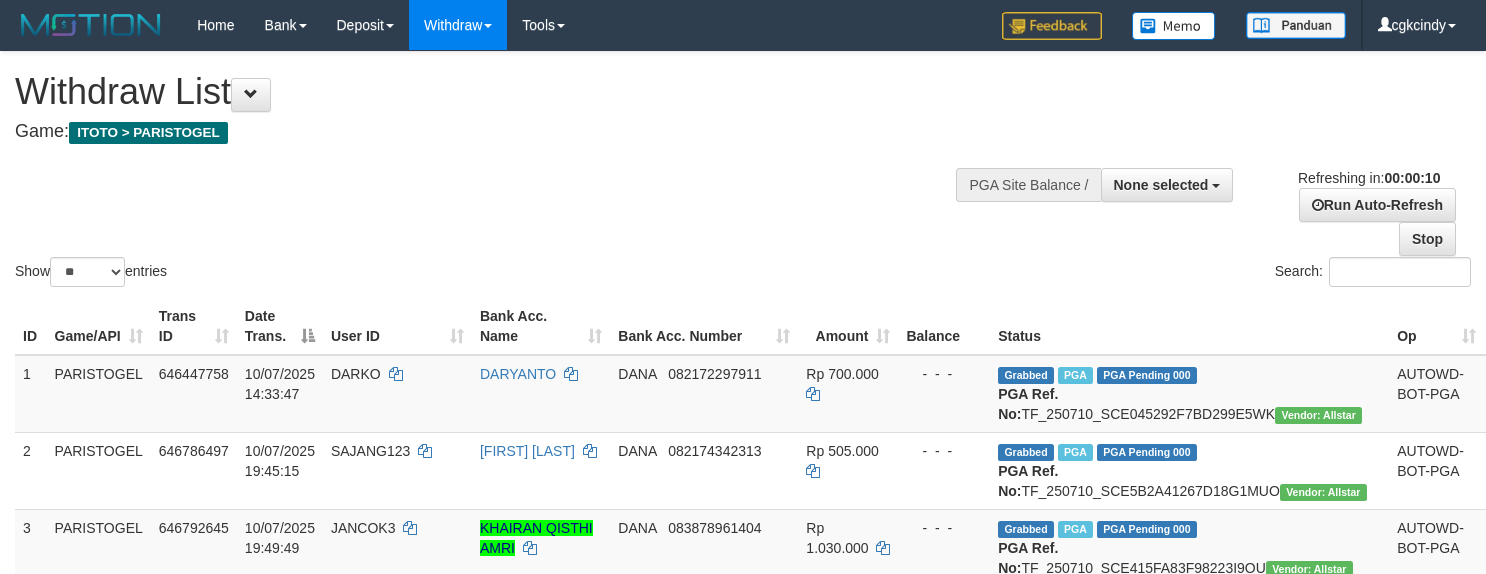 select 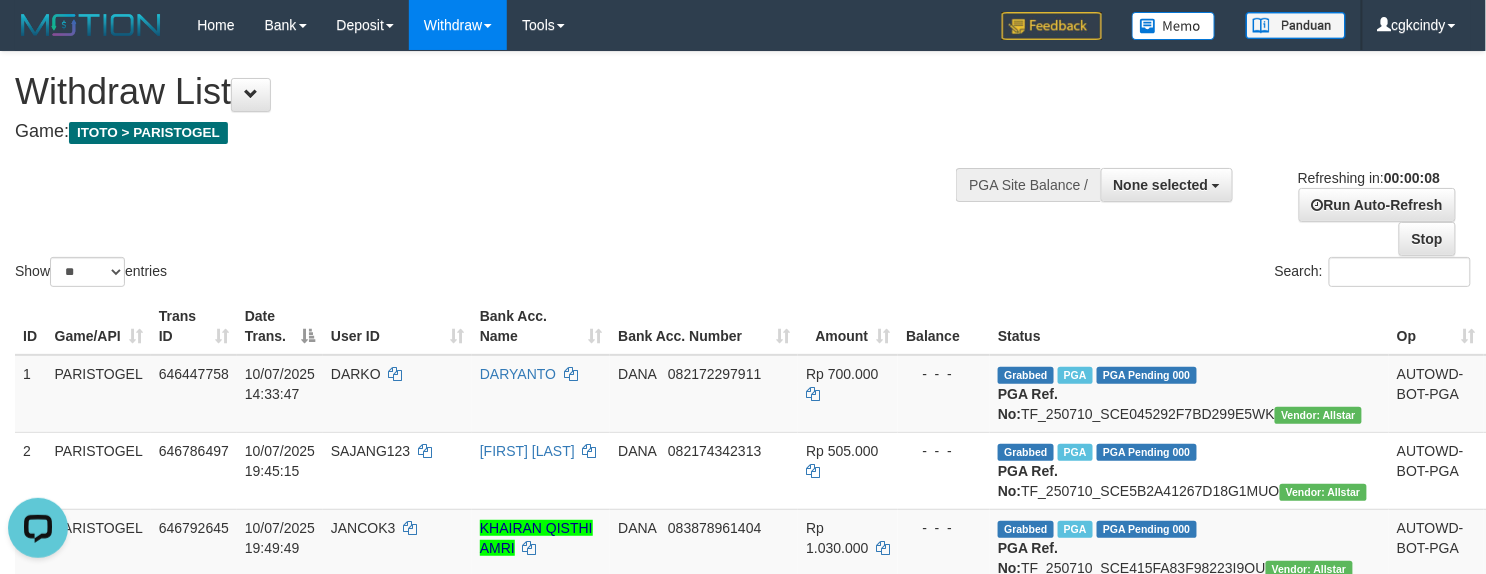scroll, scrollTop: 0, scrollLeft: 0, axis: both 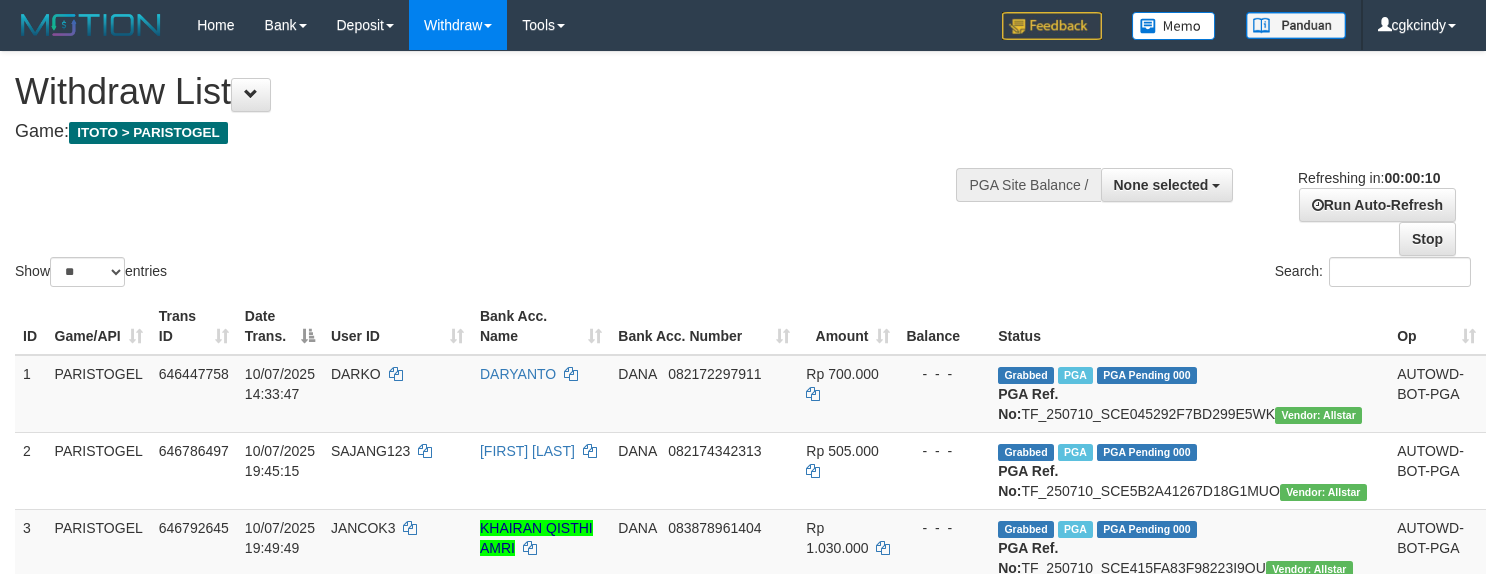 select 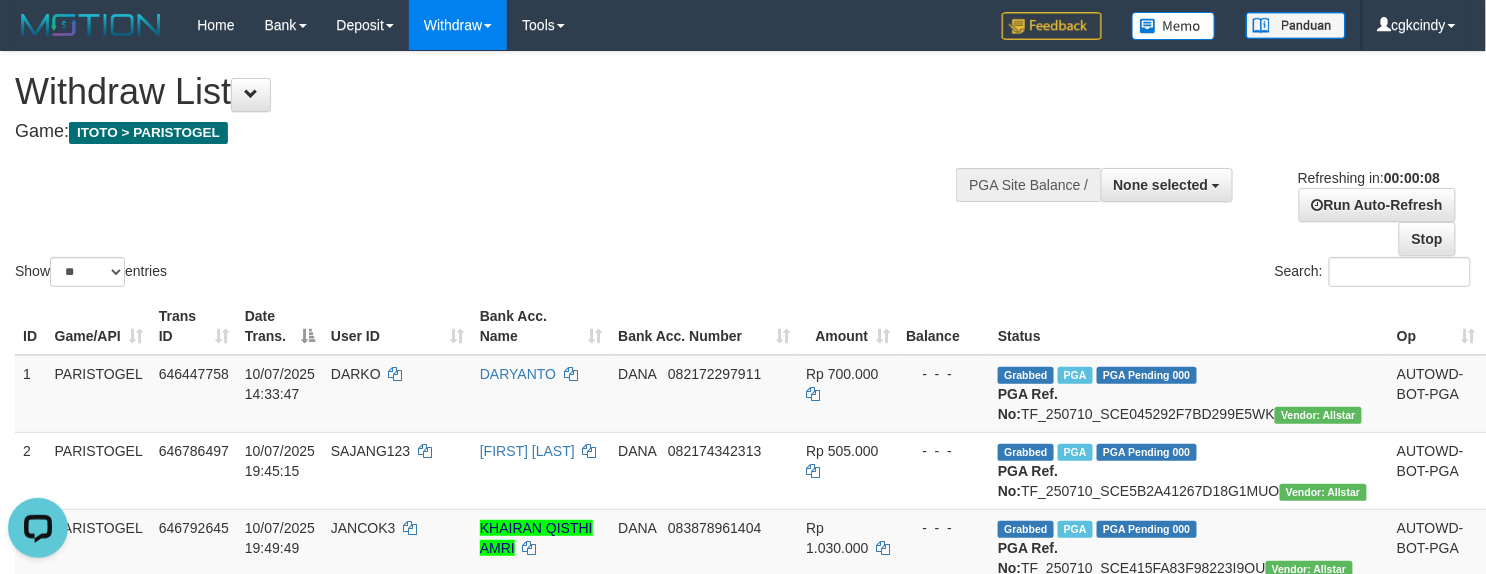 scroll, scrollTop: 0, scrollLeft: 0, axis: both 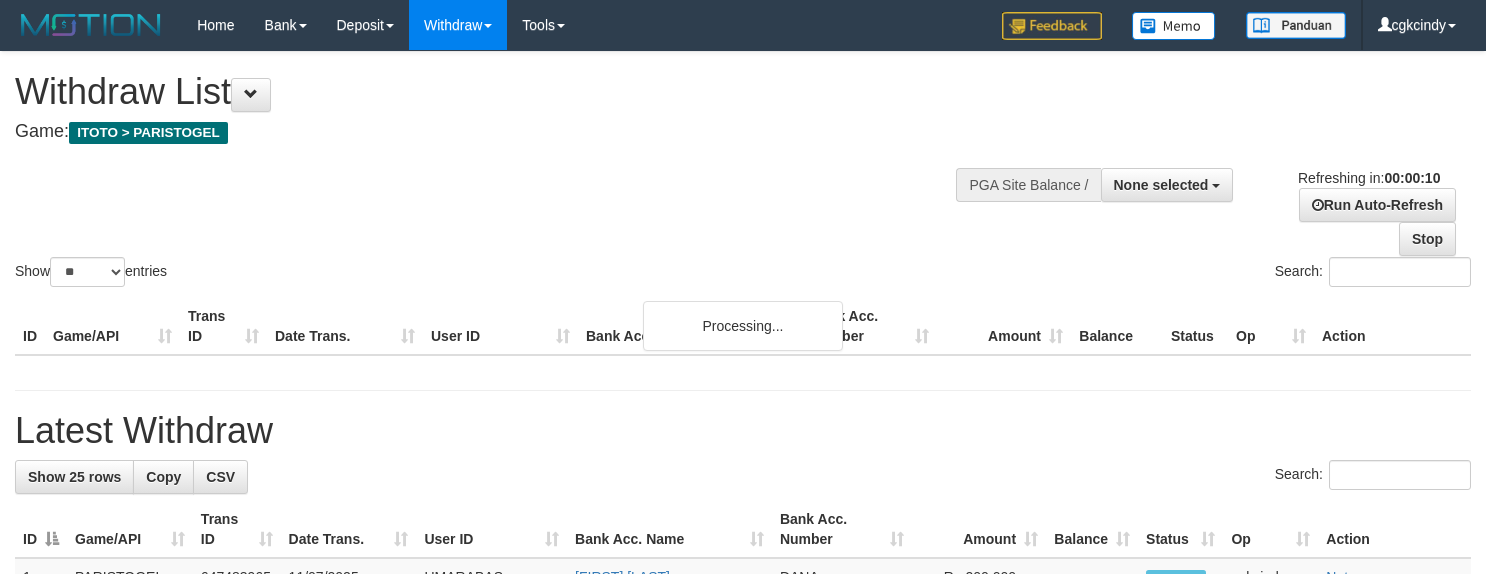 select 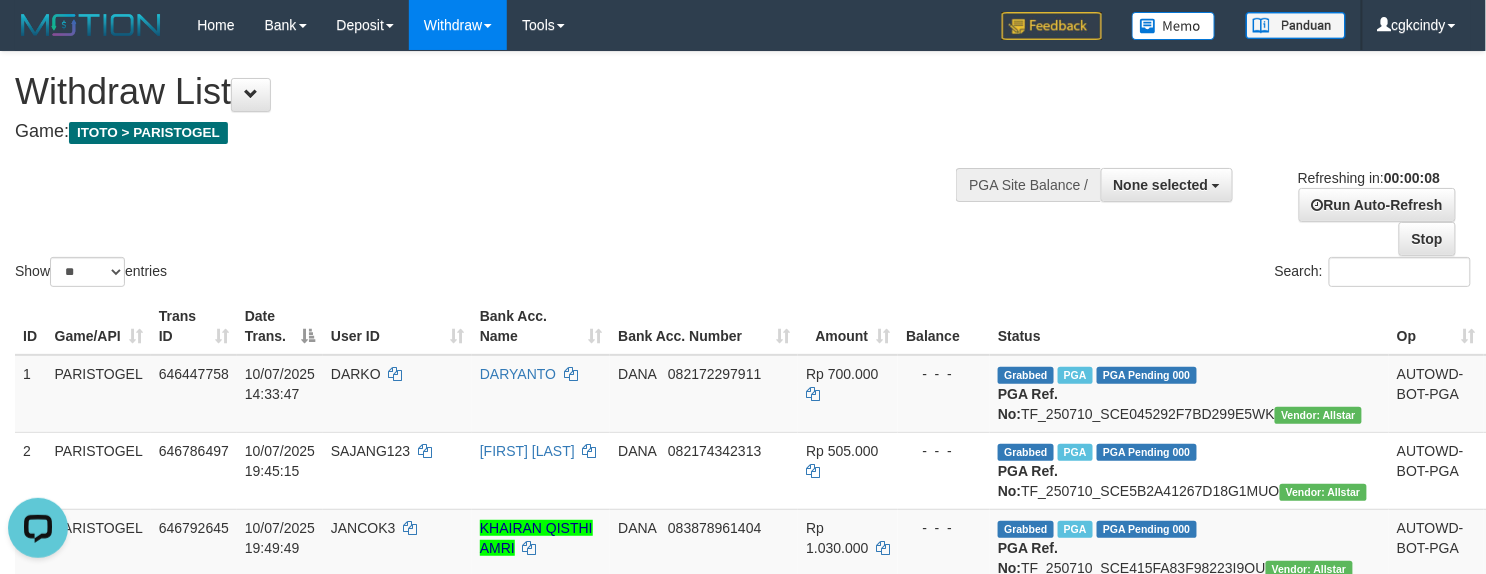 scroll, scrollTop: 0, scrollLeft: 0, axis: both 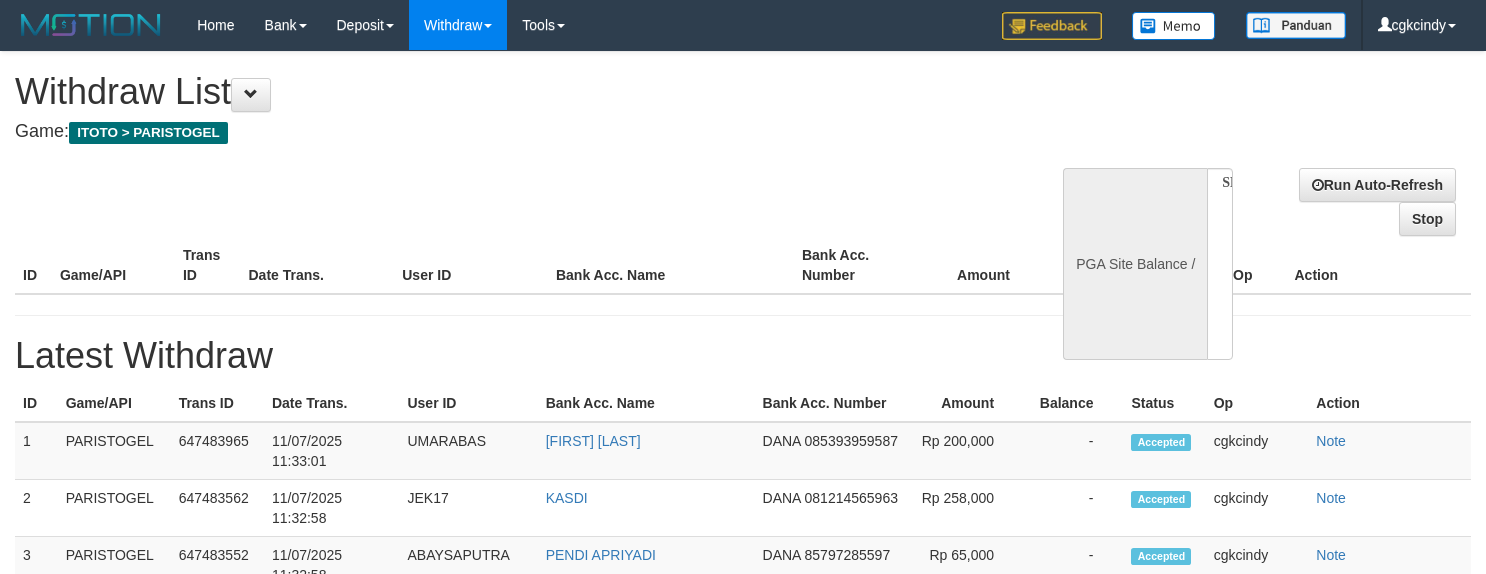 select 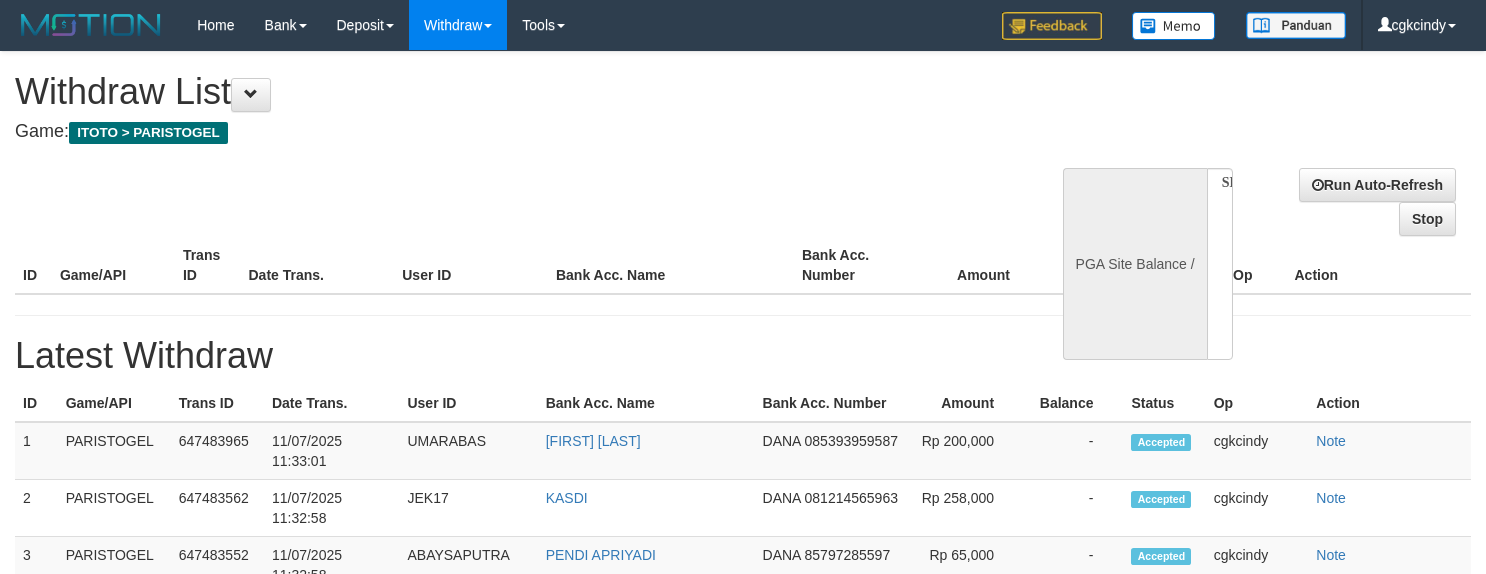 scroll, scrollTop: 0, scrollLeft: 0, axis: both 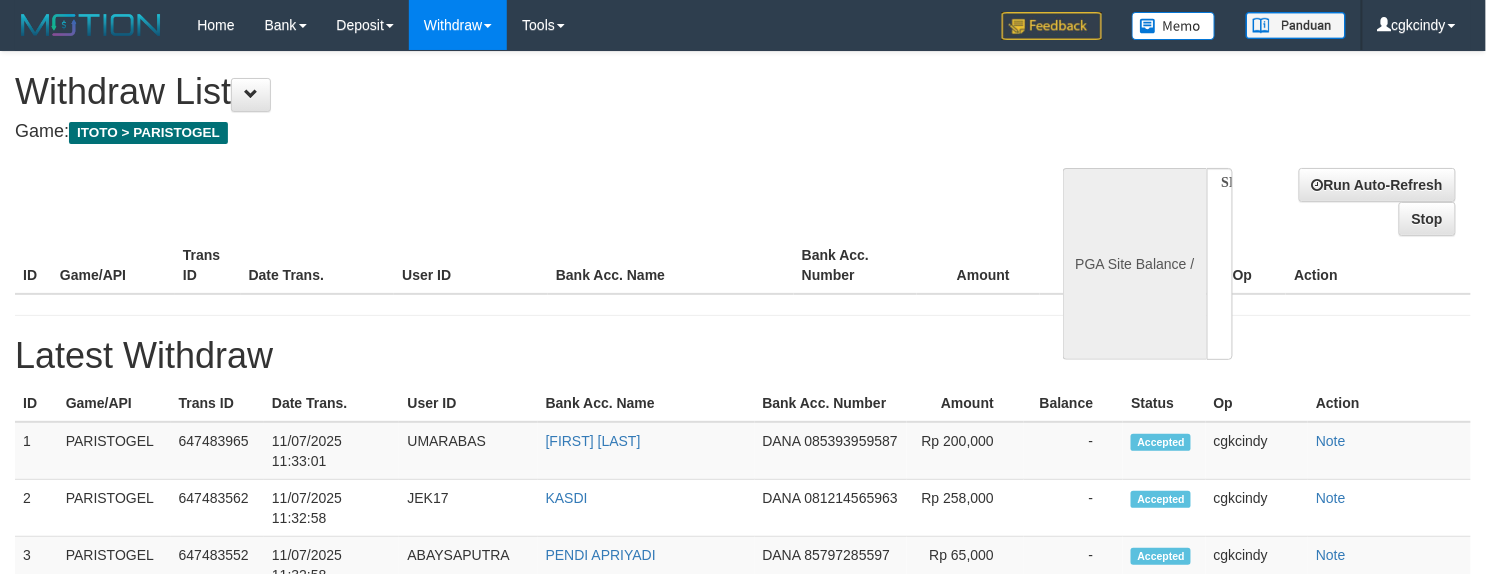 select on "**" 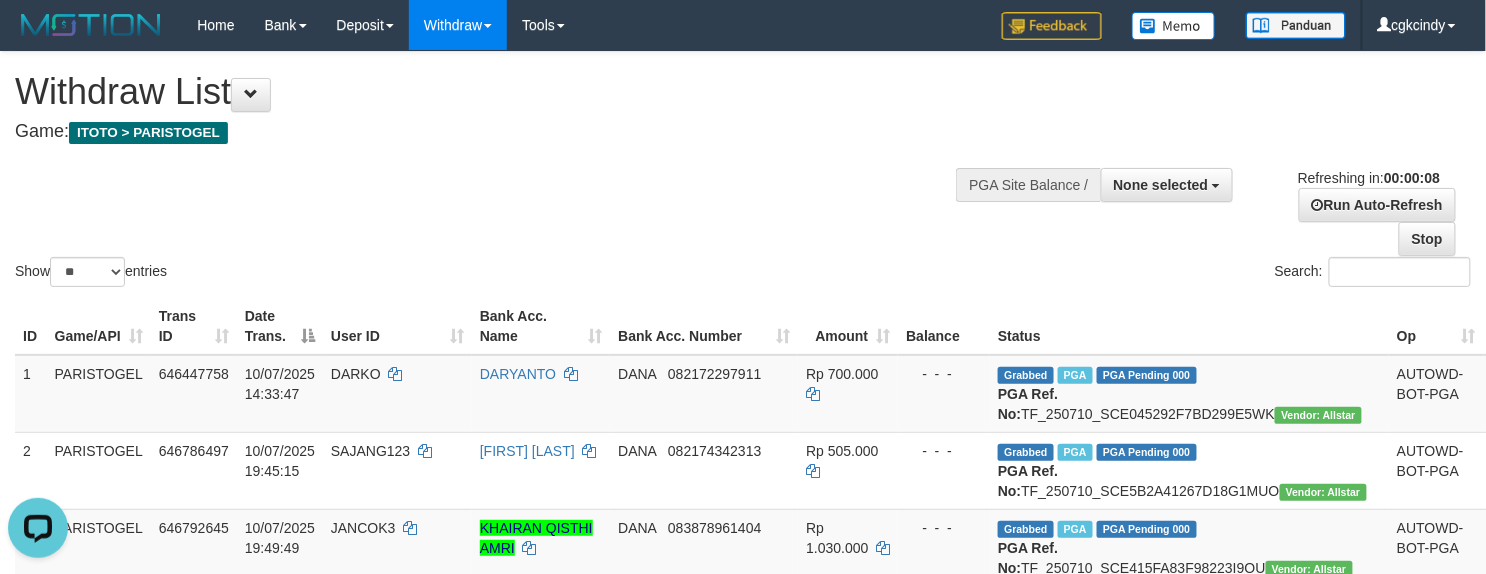 scroll, scrollTop: 0, scrollLeft: 0, axis: both 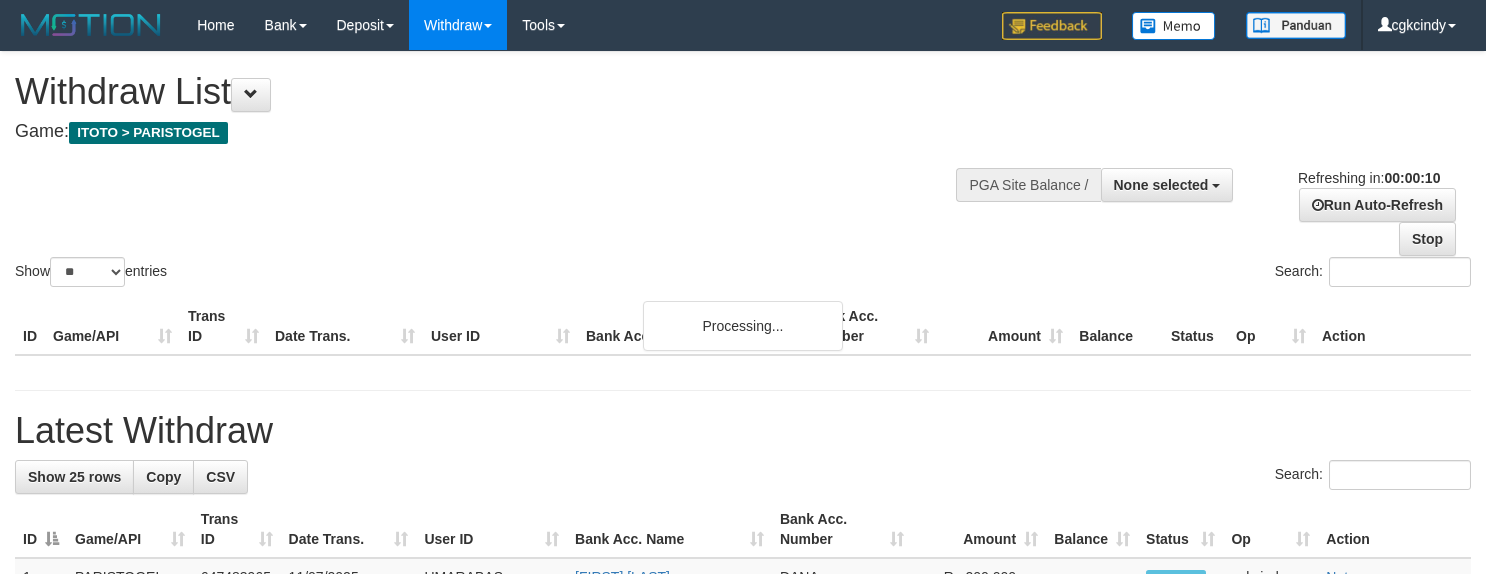 select 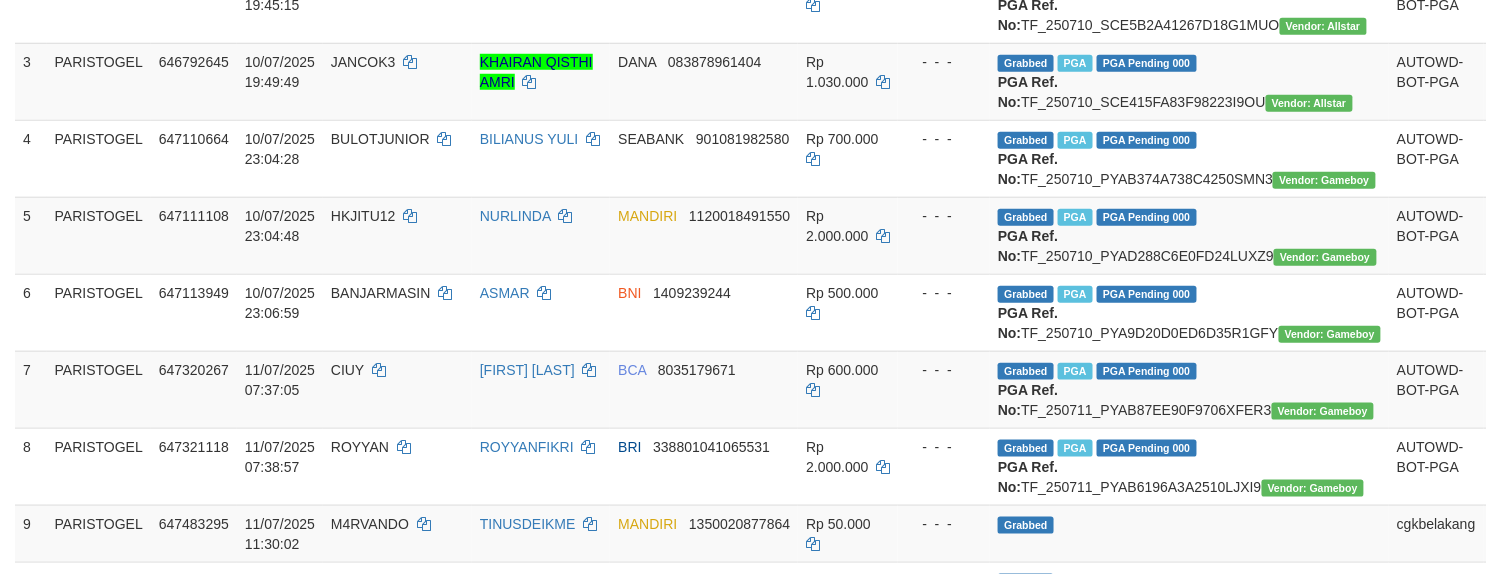 scroll, scrollTop: 2086, scrollLeft: 0, axis: vertical 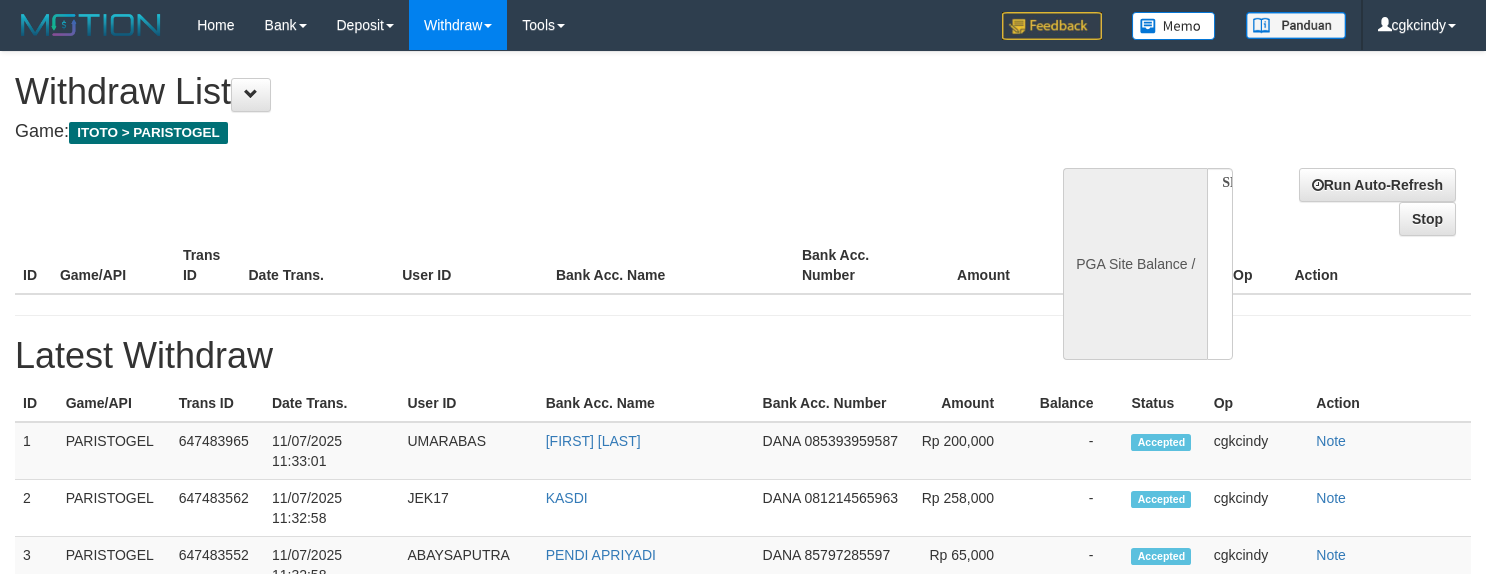 select 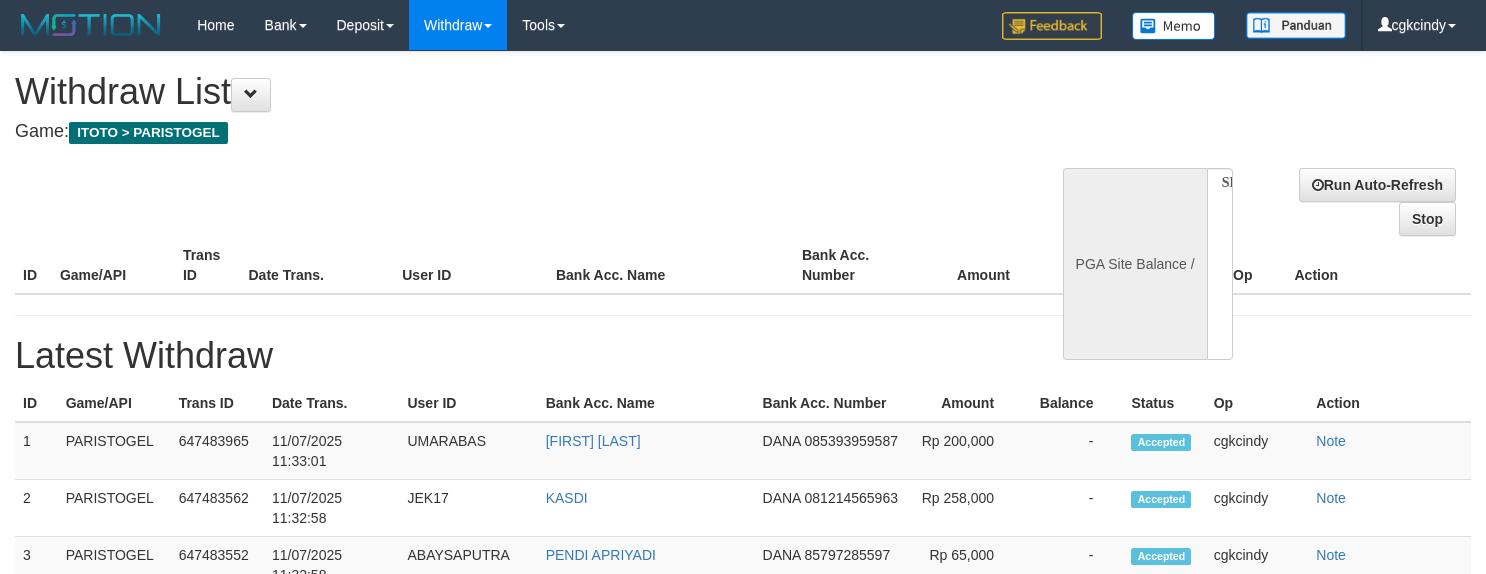 scroll, scrollTop: 0, scrollLeft: 0, axis: both 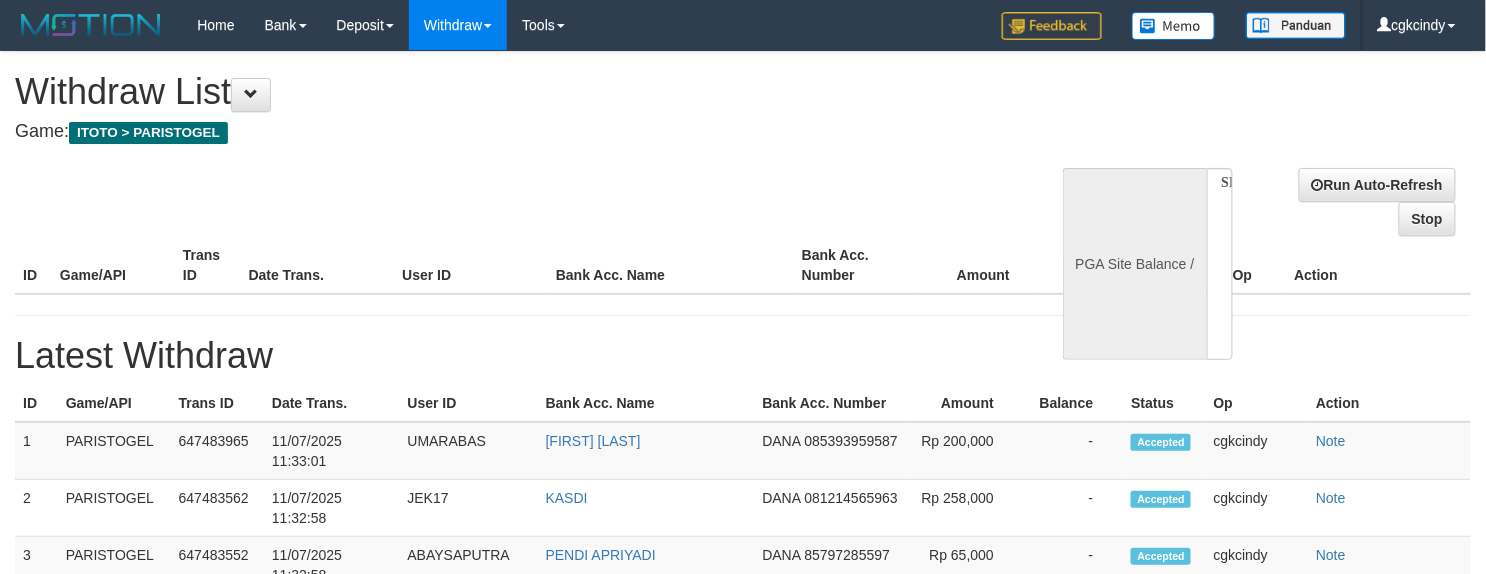 select on "**" 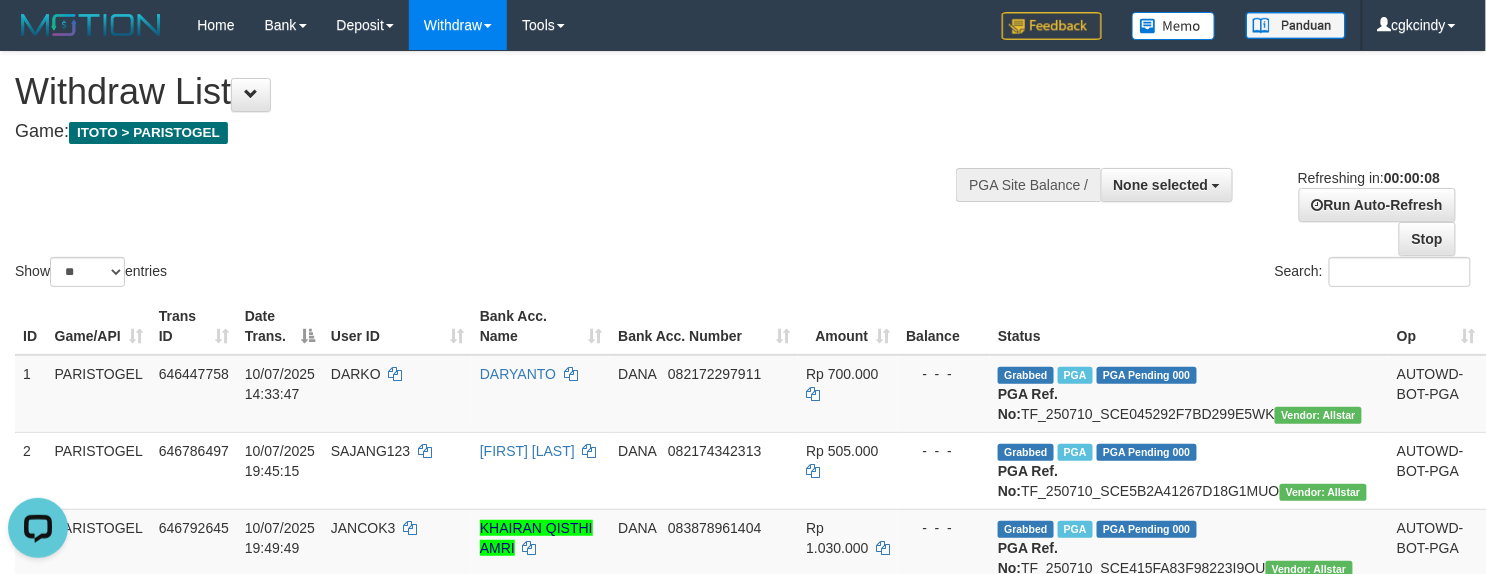 scroll, scrollTop: 0, scrollLeft: 0, axis: both 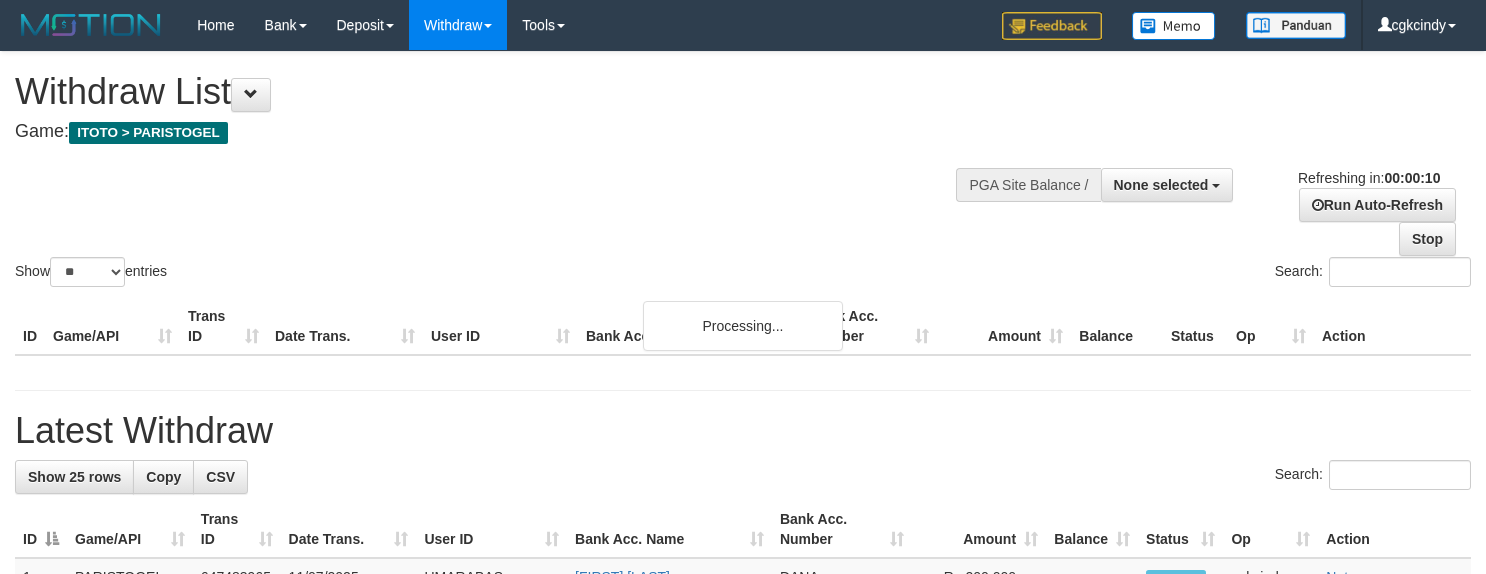 select 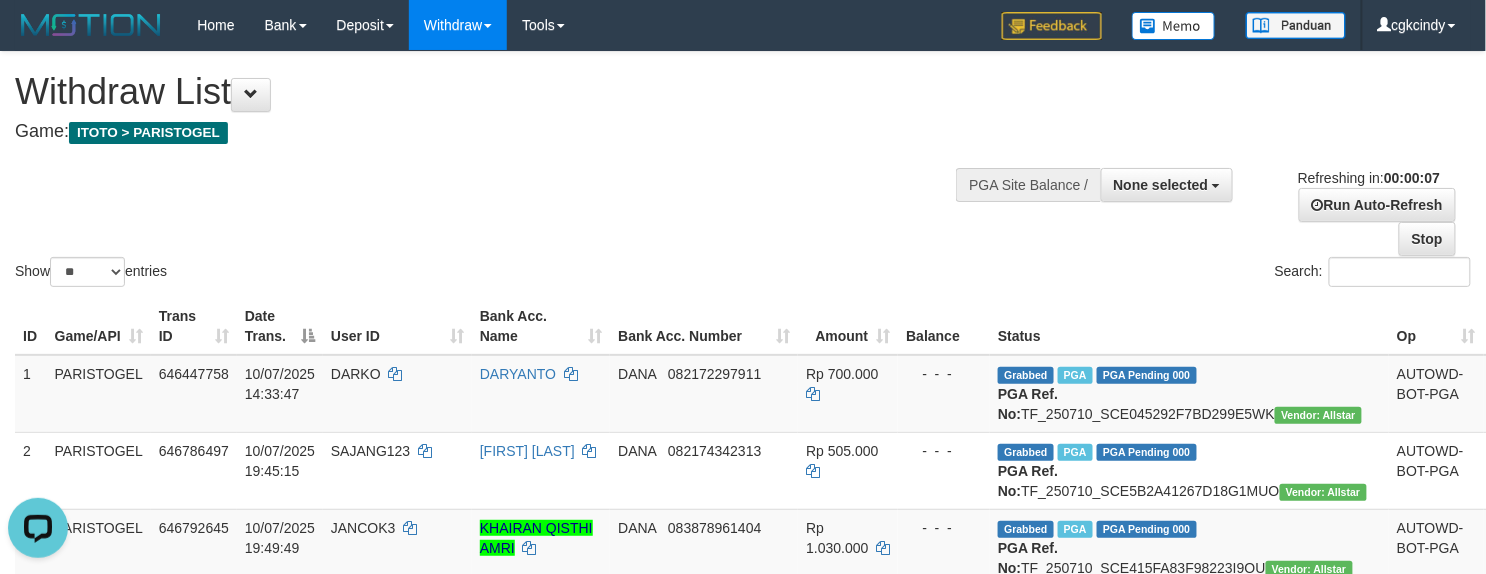 scroll, scrollTop: 0, scrollLeft: 0, axis: both 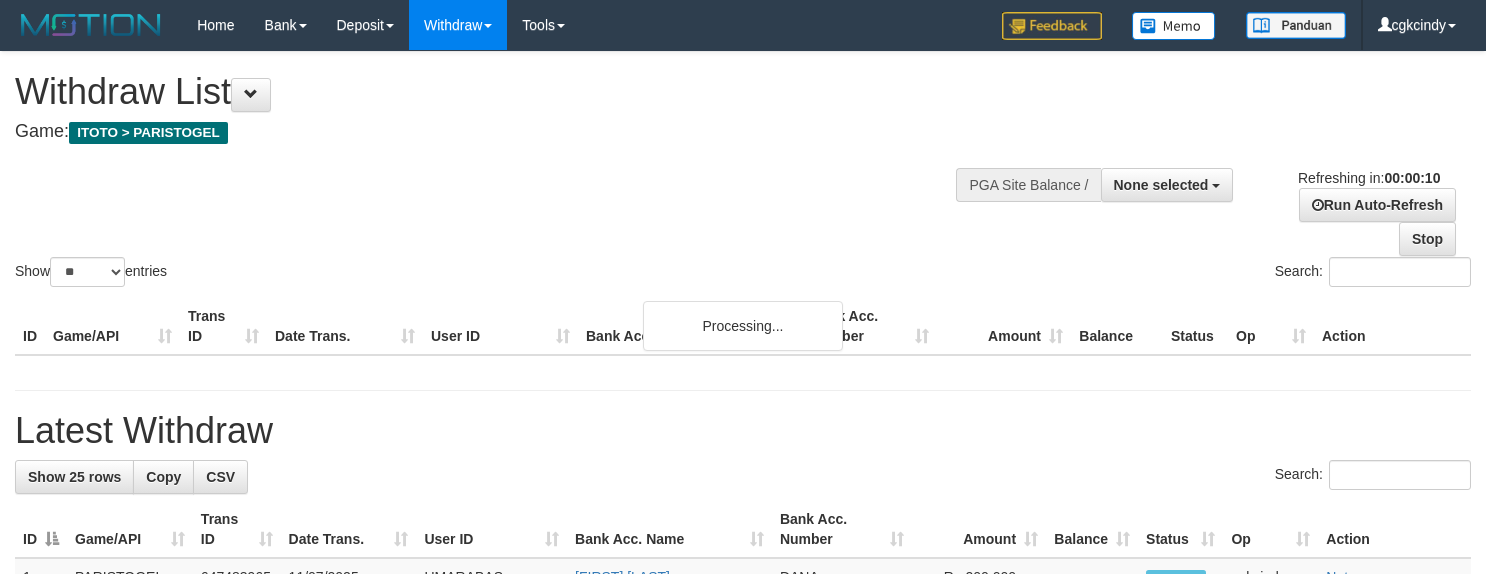 select 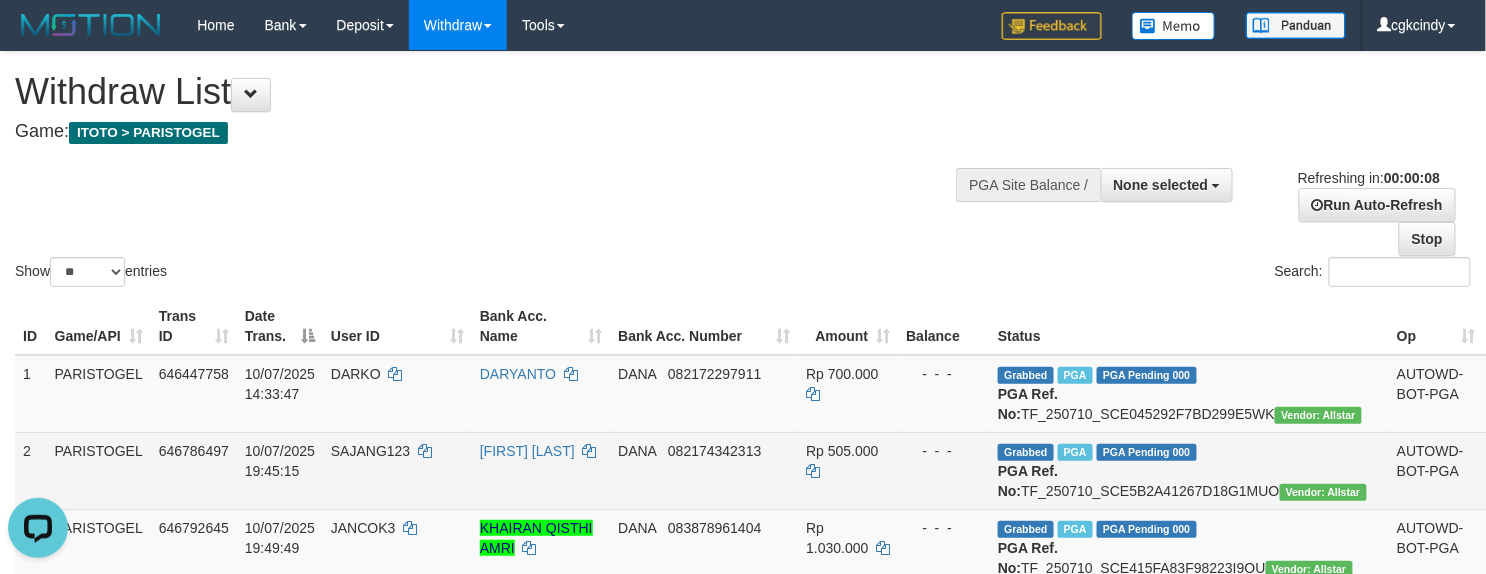 scroll, scrollTop: 0, scrollLeft: 0, axis: both 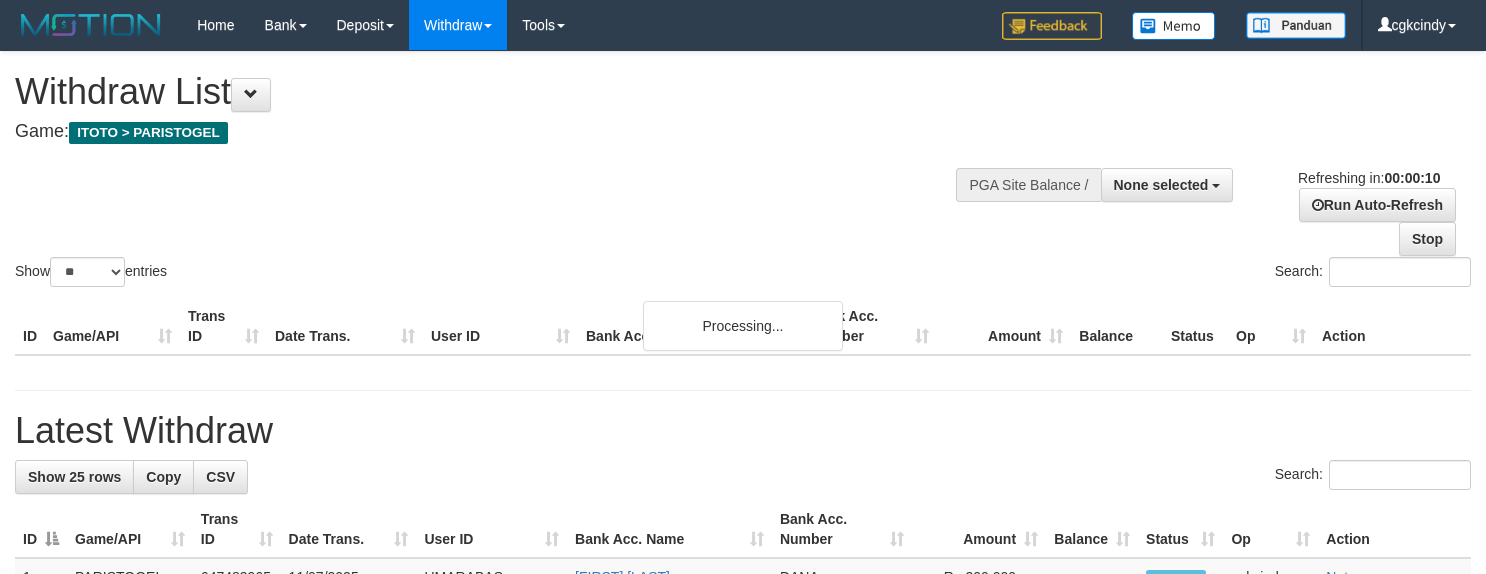 select 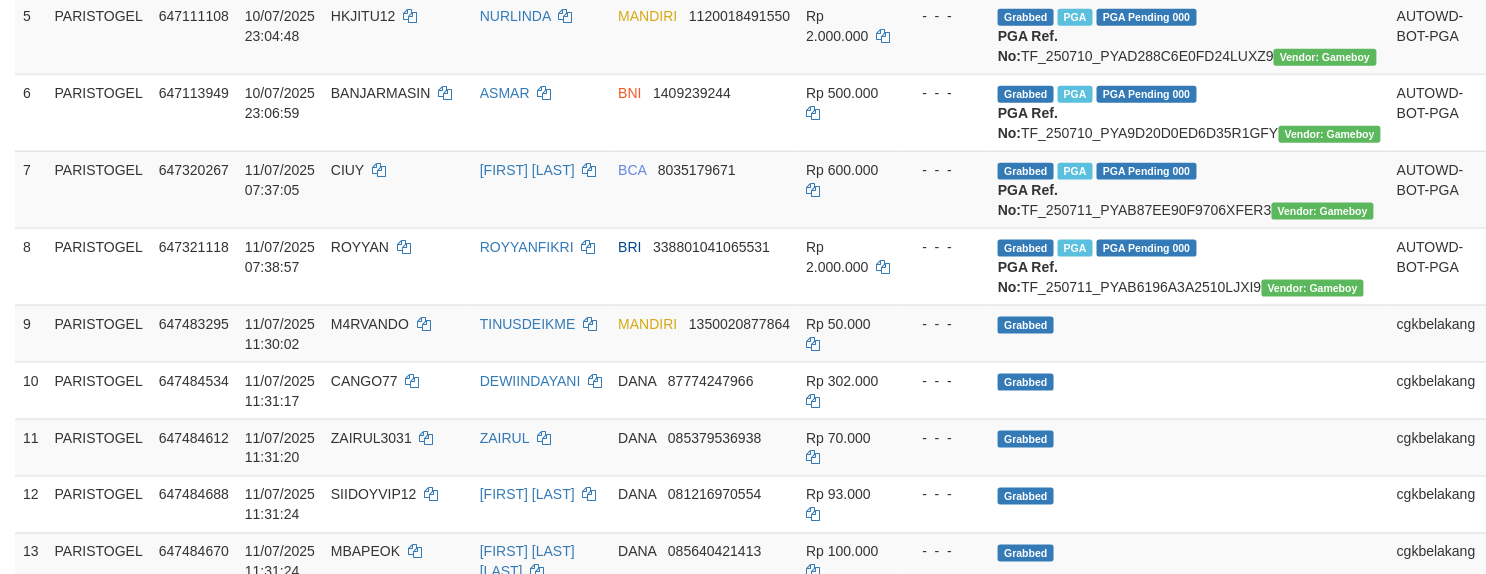 scroll, scrollTop: 933, scrollLeft: 0, axis: vertical 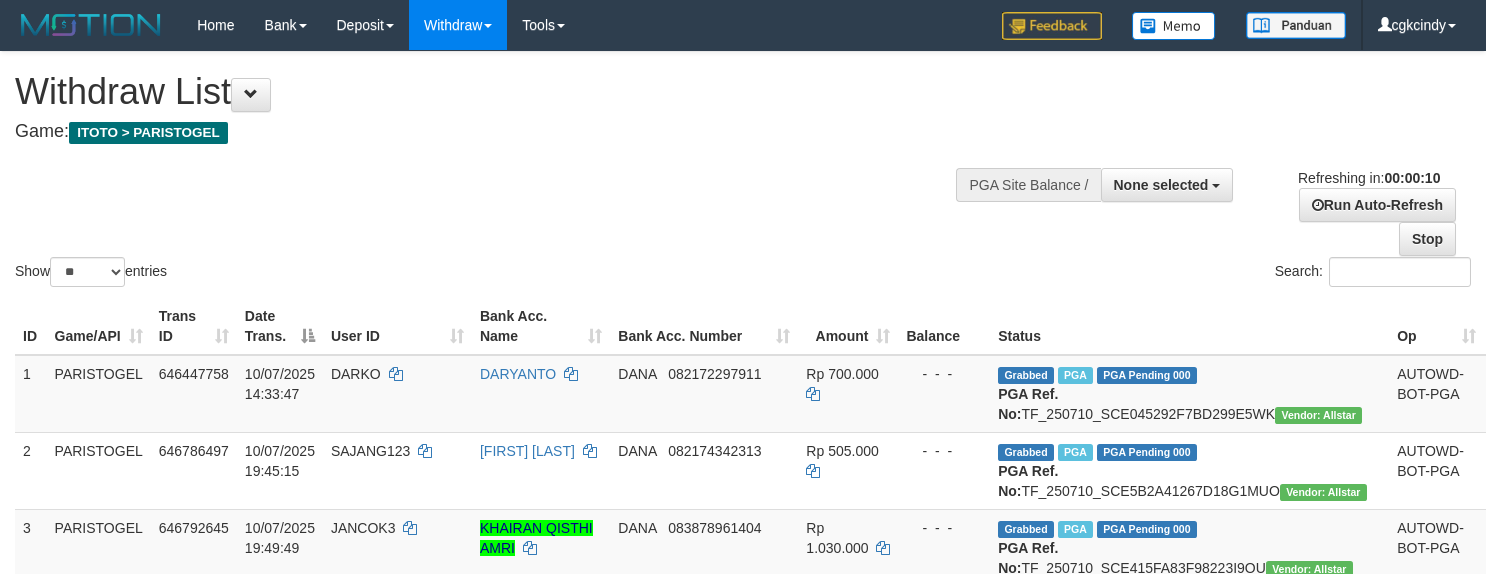 select 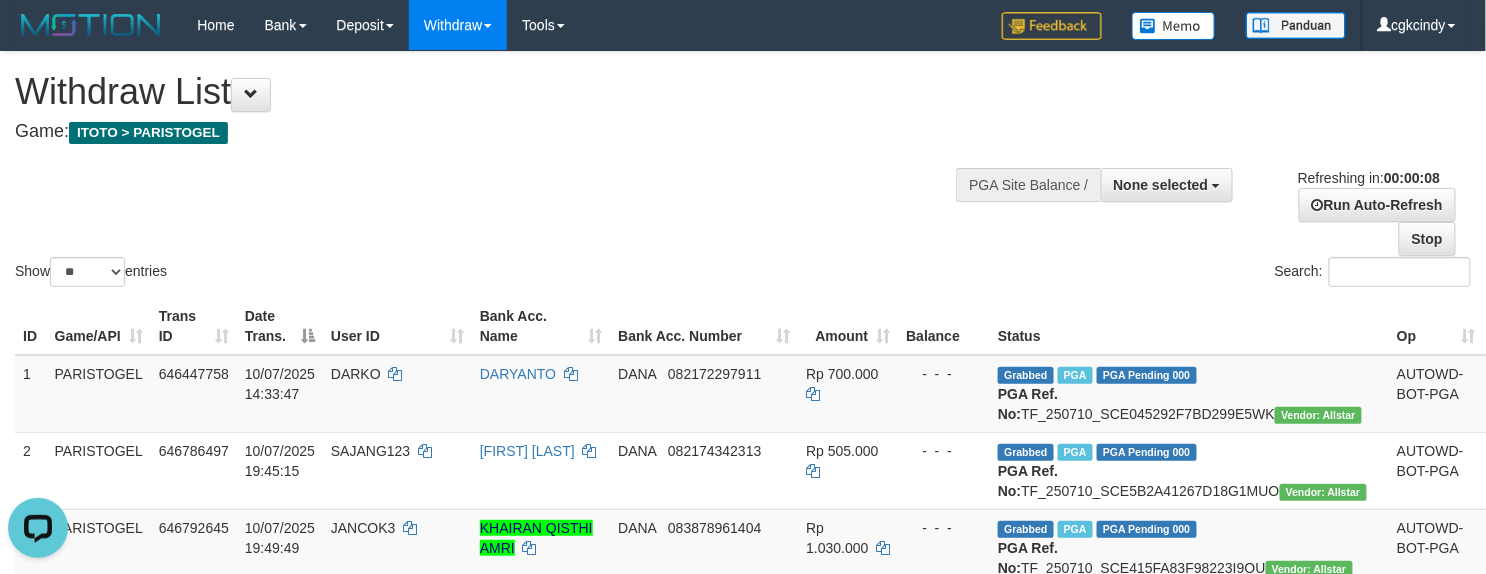 scroll, scrollTop: 0, scrollLeft: 0, axis: both 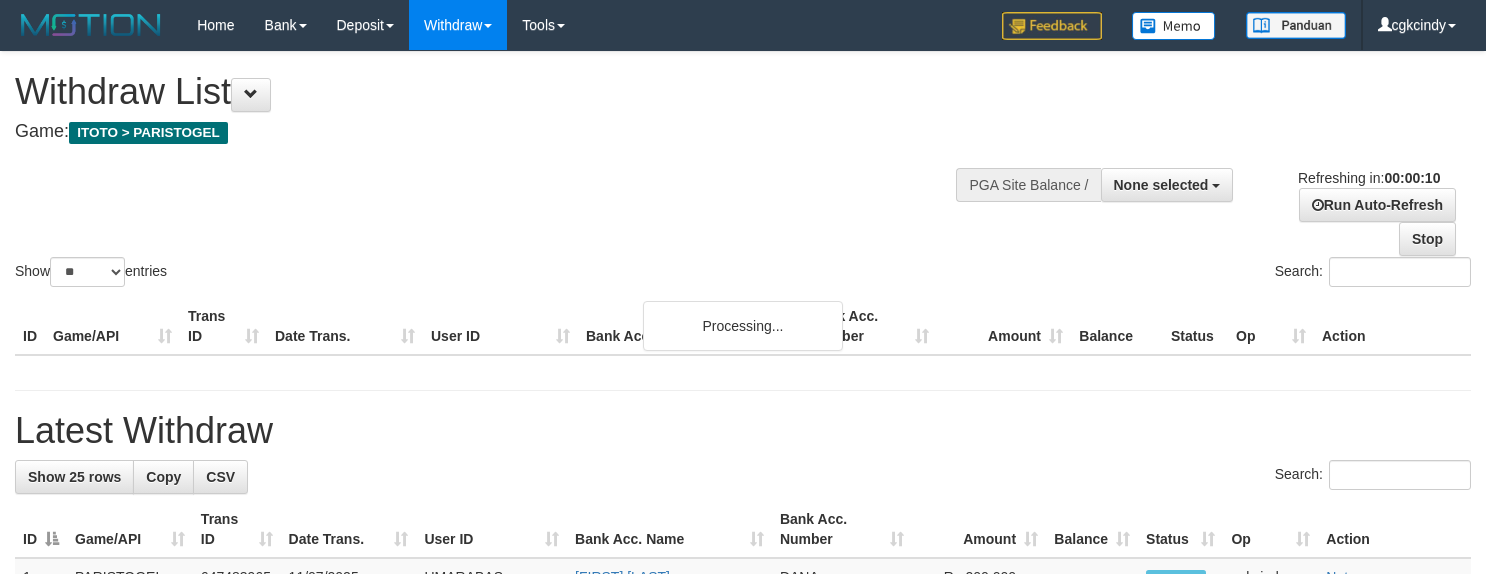select 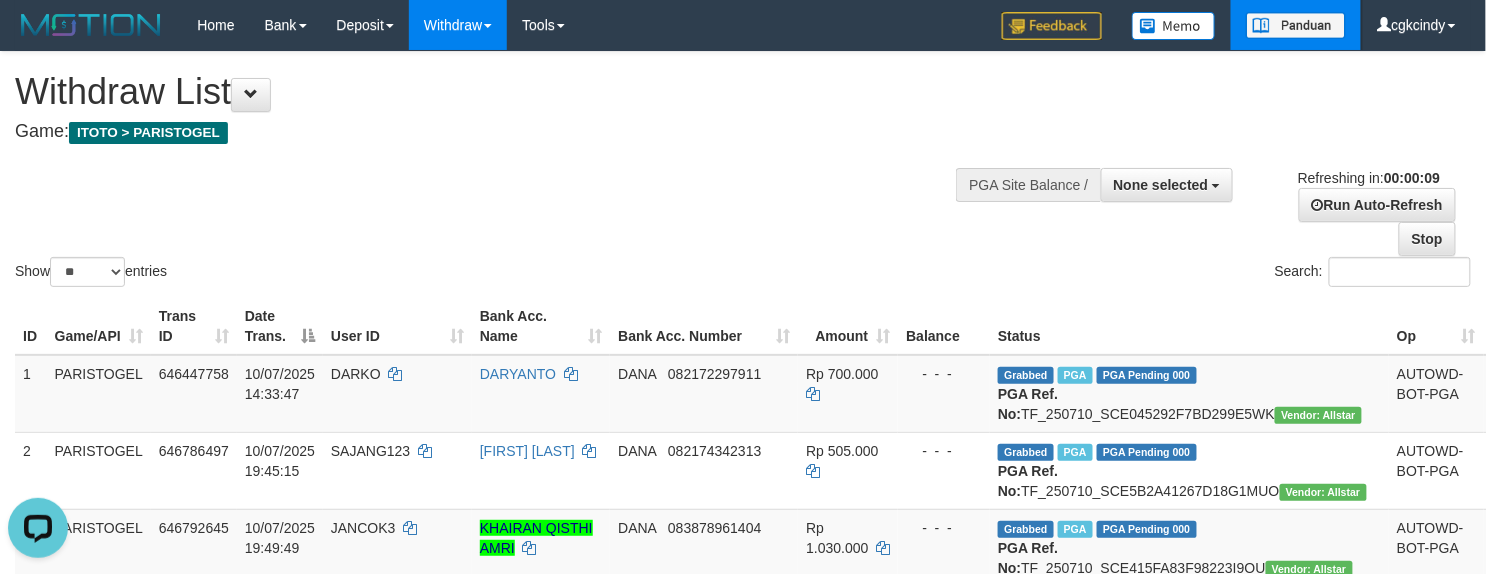 scroll, scrollTop: 0, scrollLeft: 0, axis: both 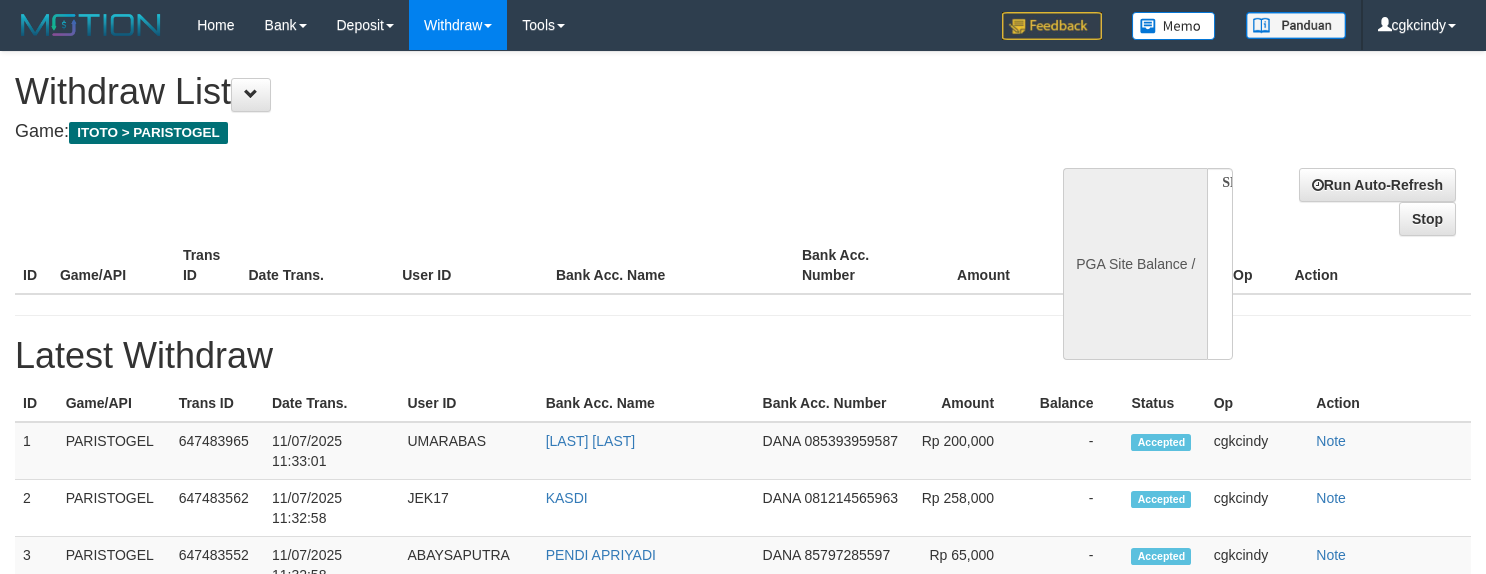 select 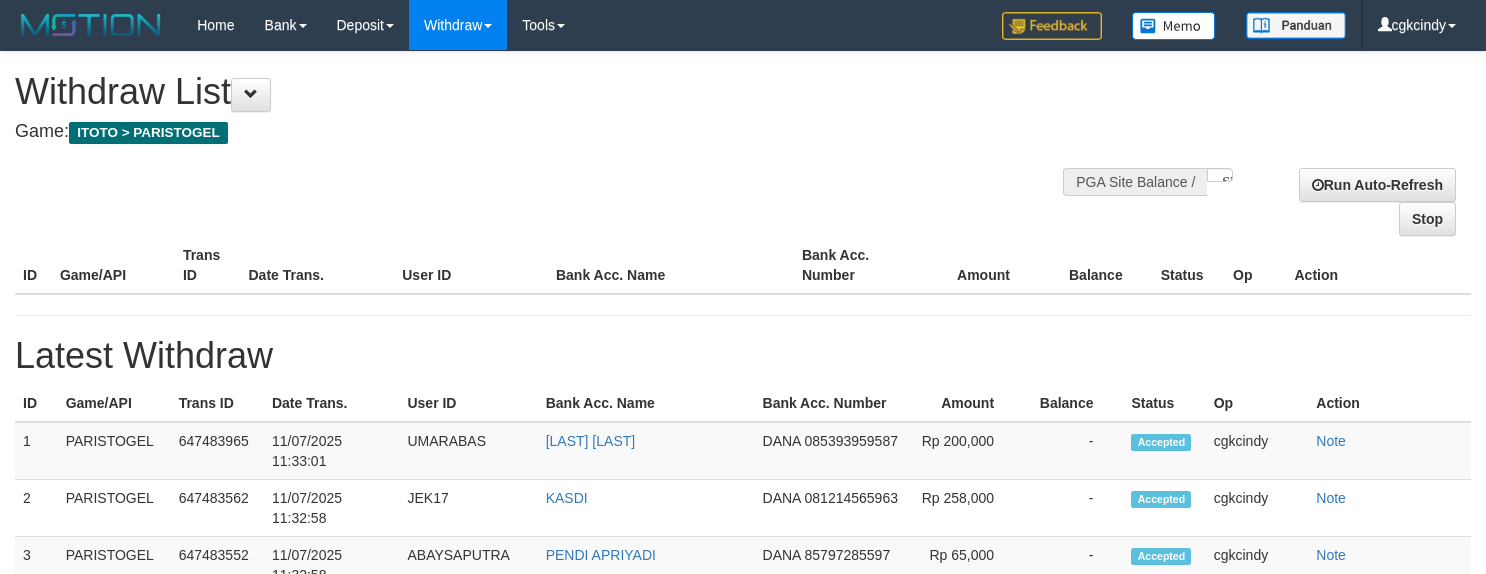 scroll, scrollTop: 0, scrollLeft: 0, axis: both 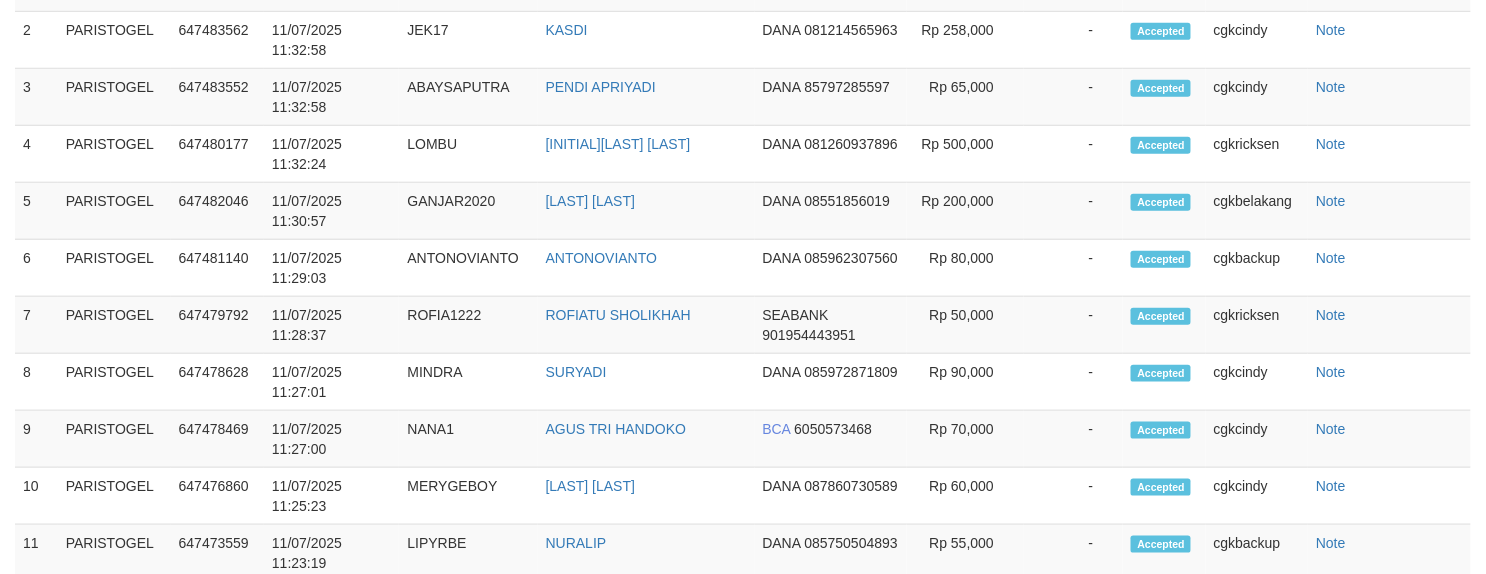 select on "**" 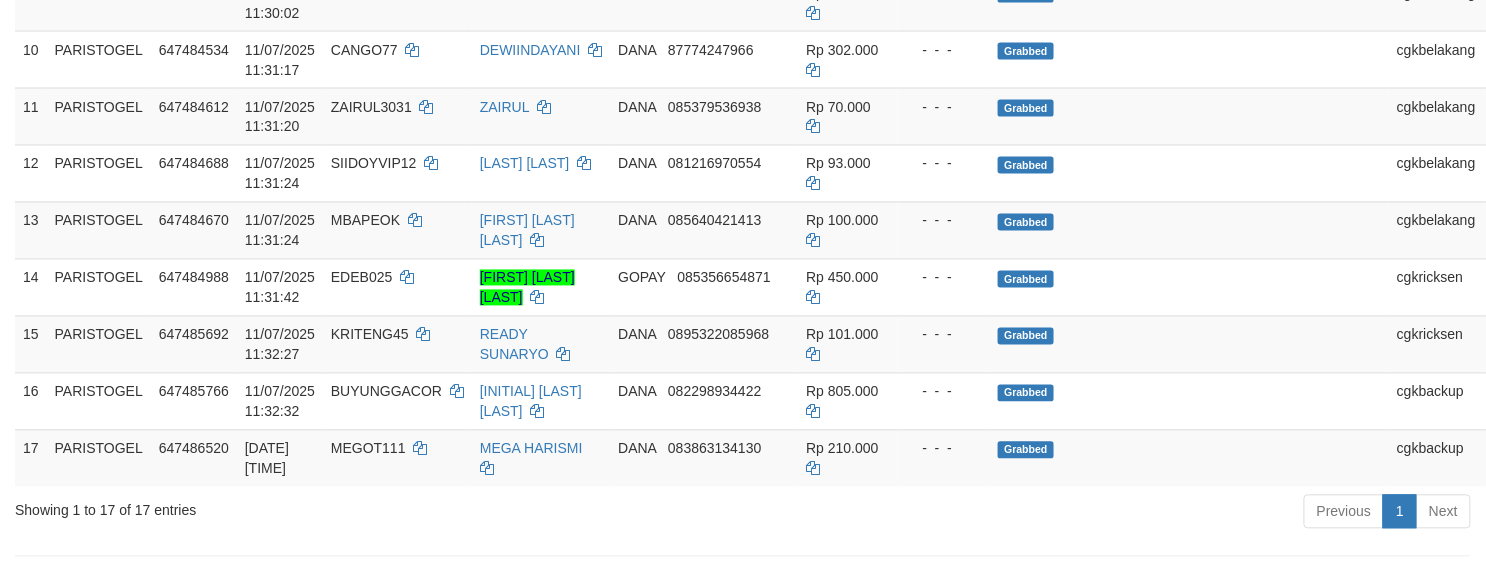 scroll, scrollTop: 1333, scrollLeft: 0, axis: vertical 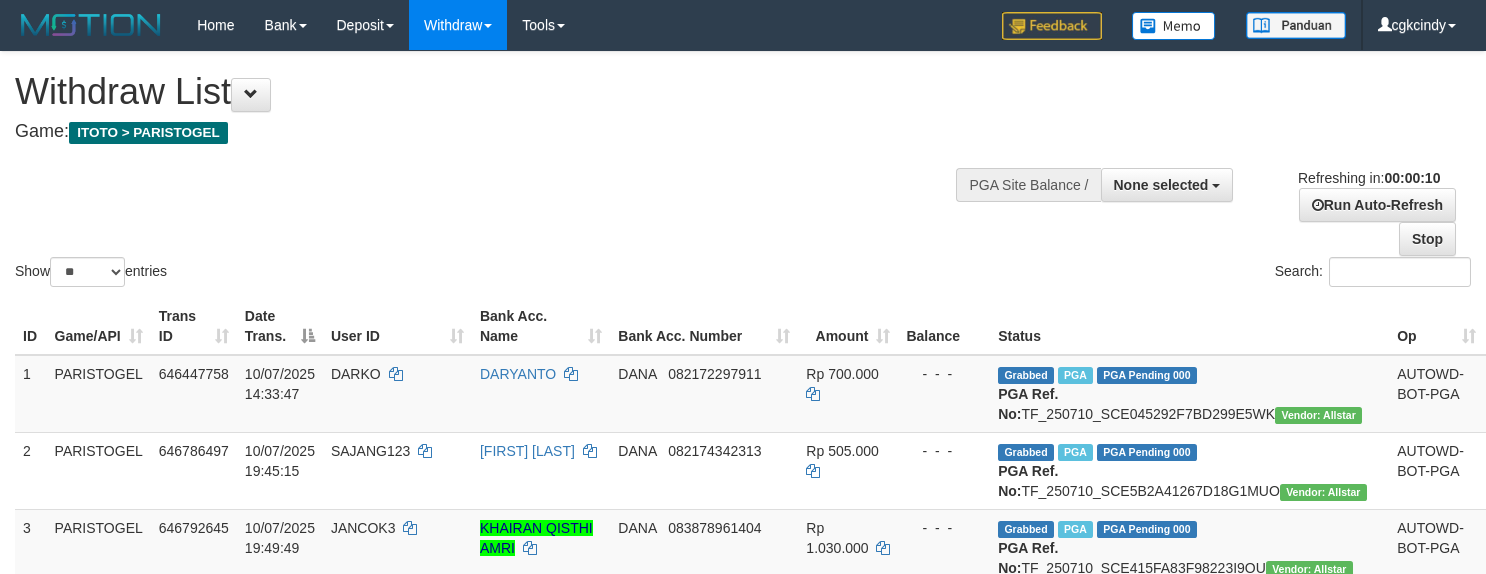 select 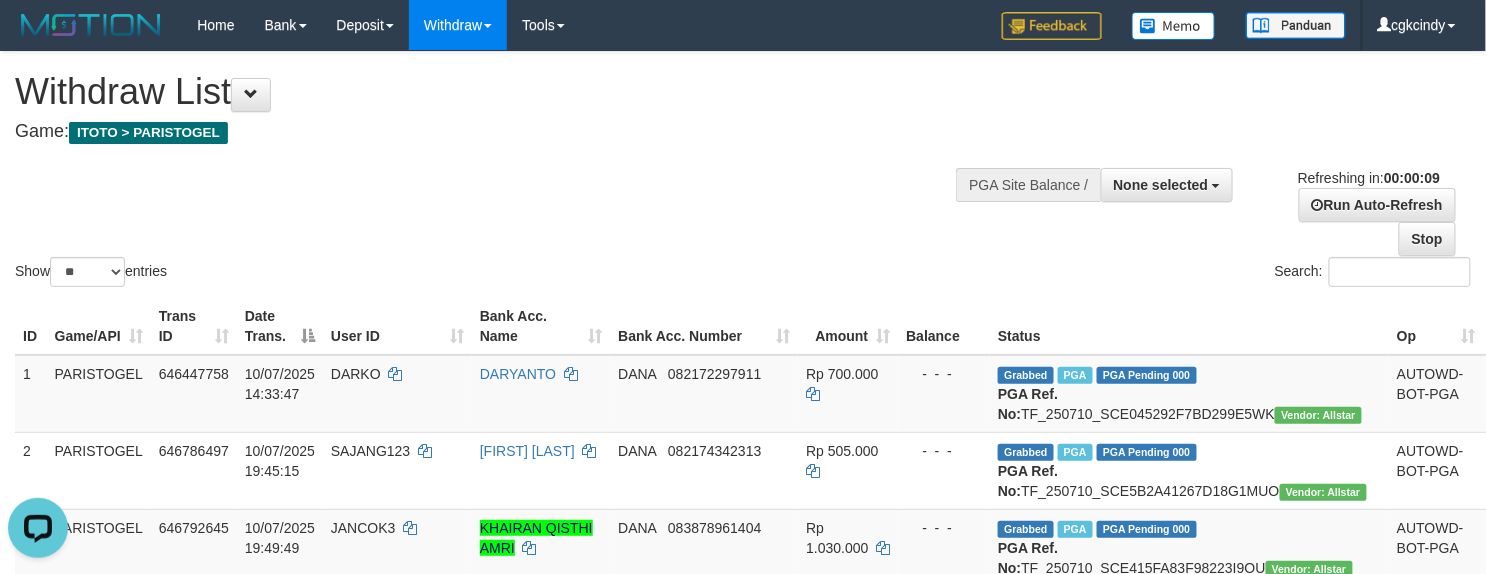 scroll, scrollTop: 0, scrollLeft: 0, axis: both 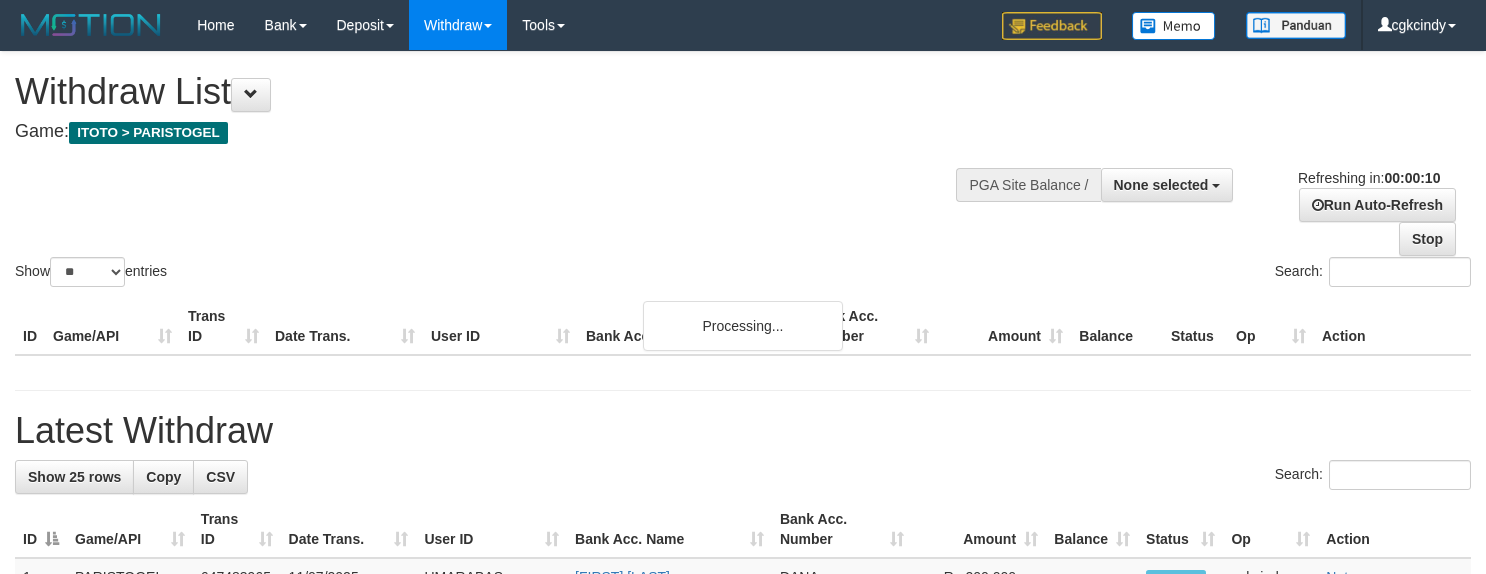 select 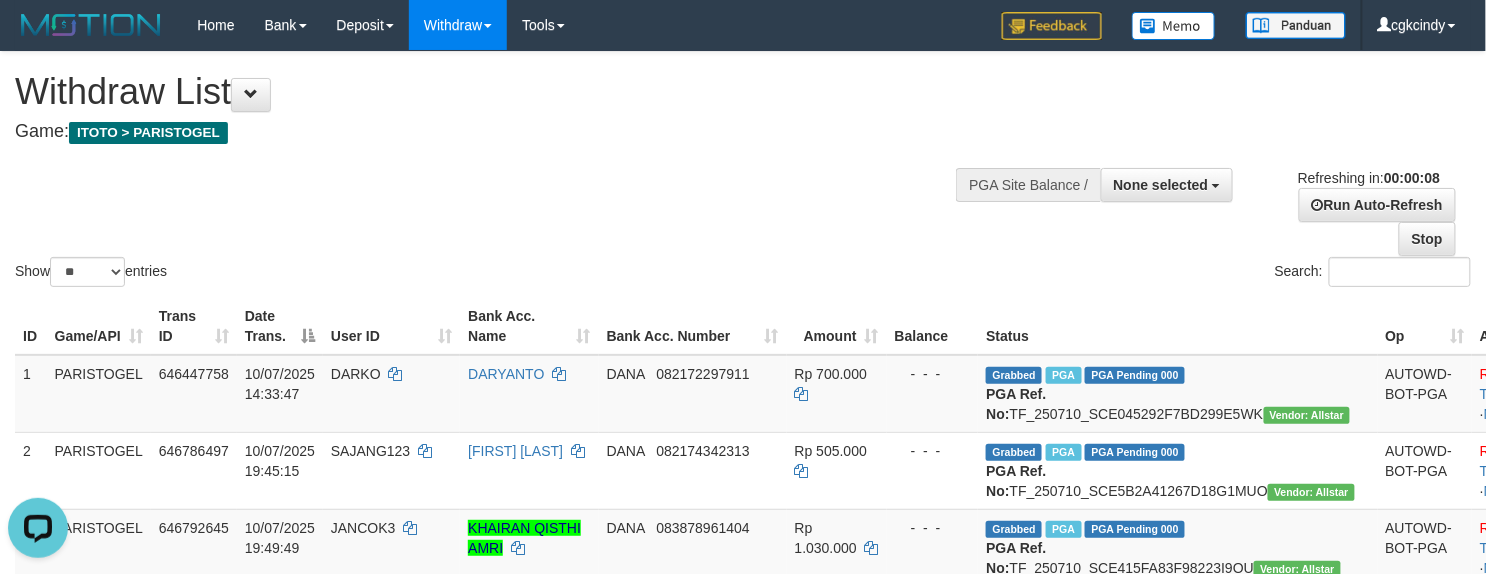 scroll, scrollTop: 0, scrollLeft: 0, axis: both 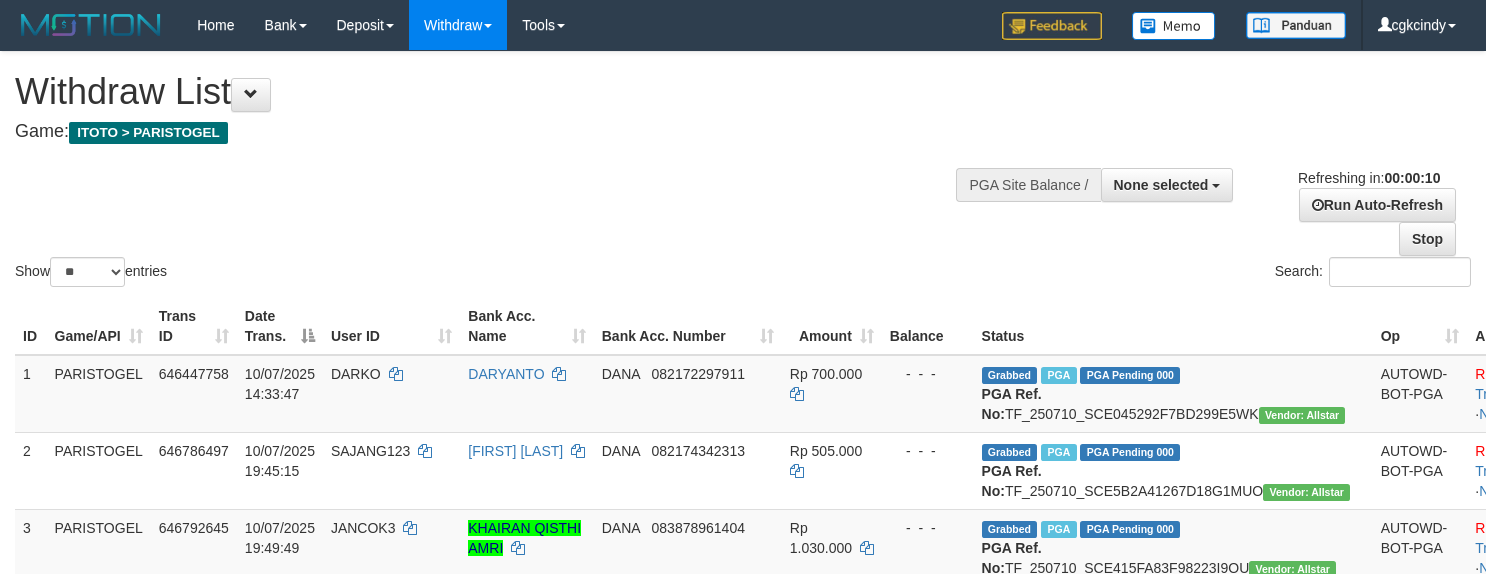 select 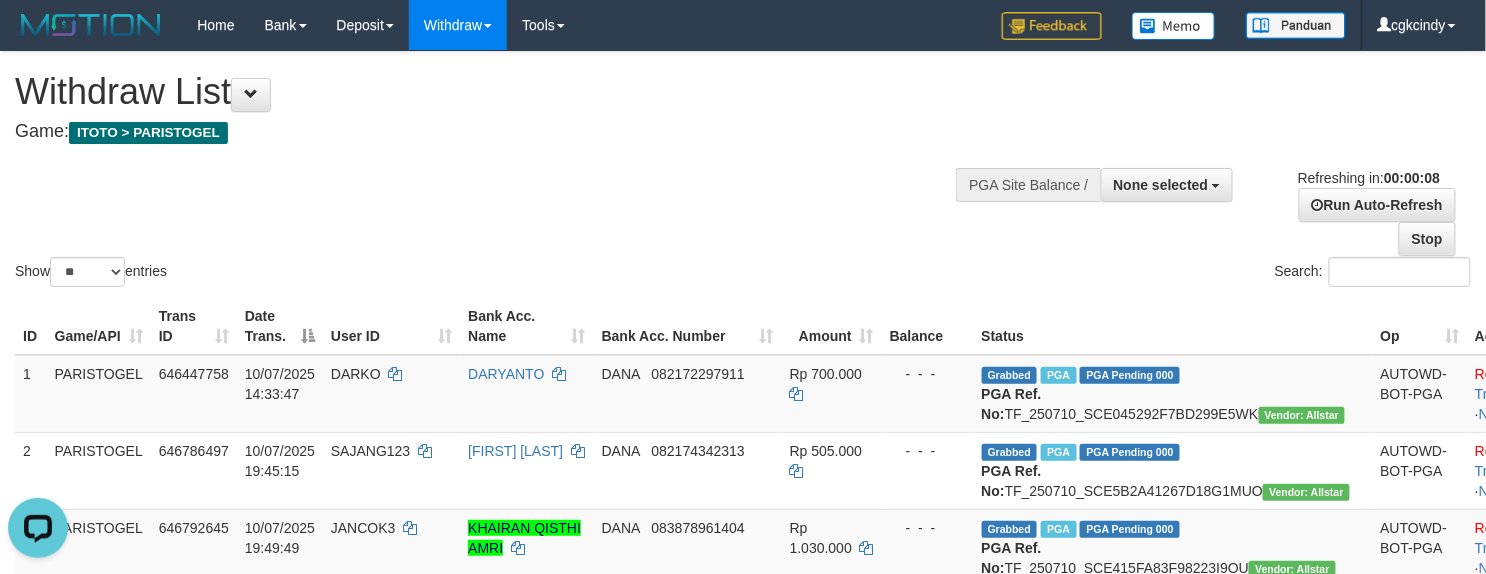scroll, scrollTop: 0, scrollLeft: 0, axis: both 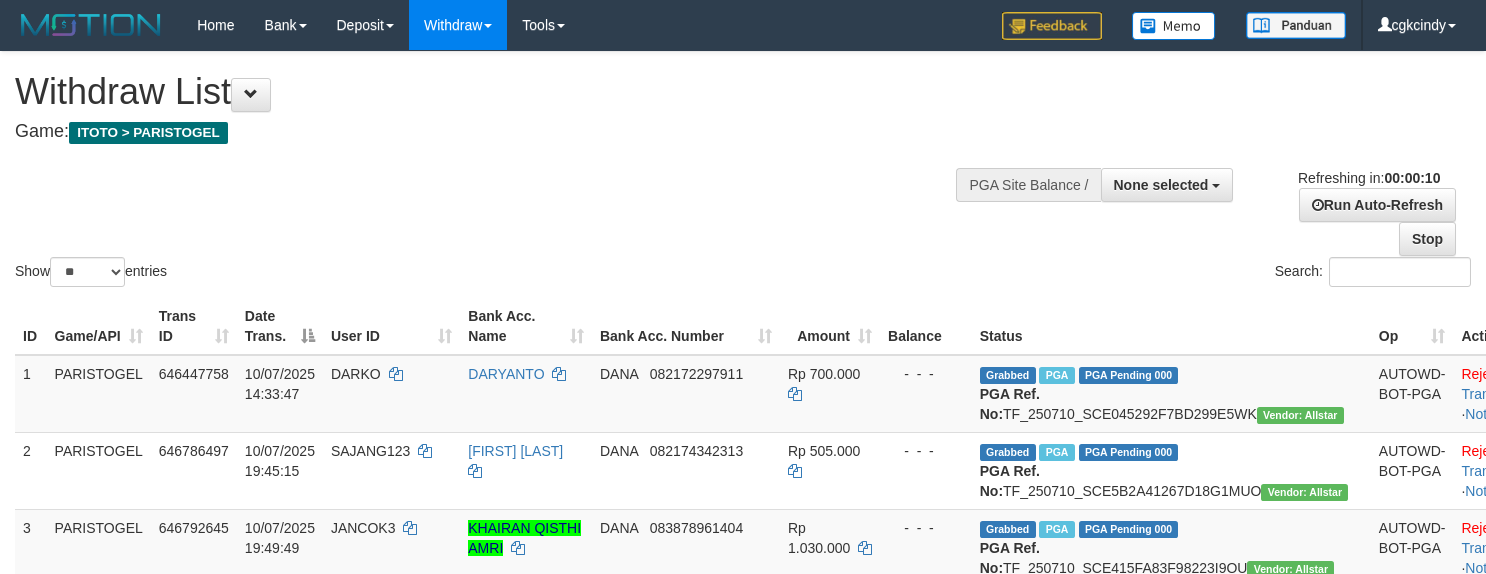 select 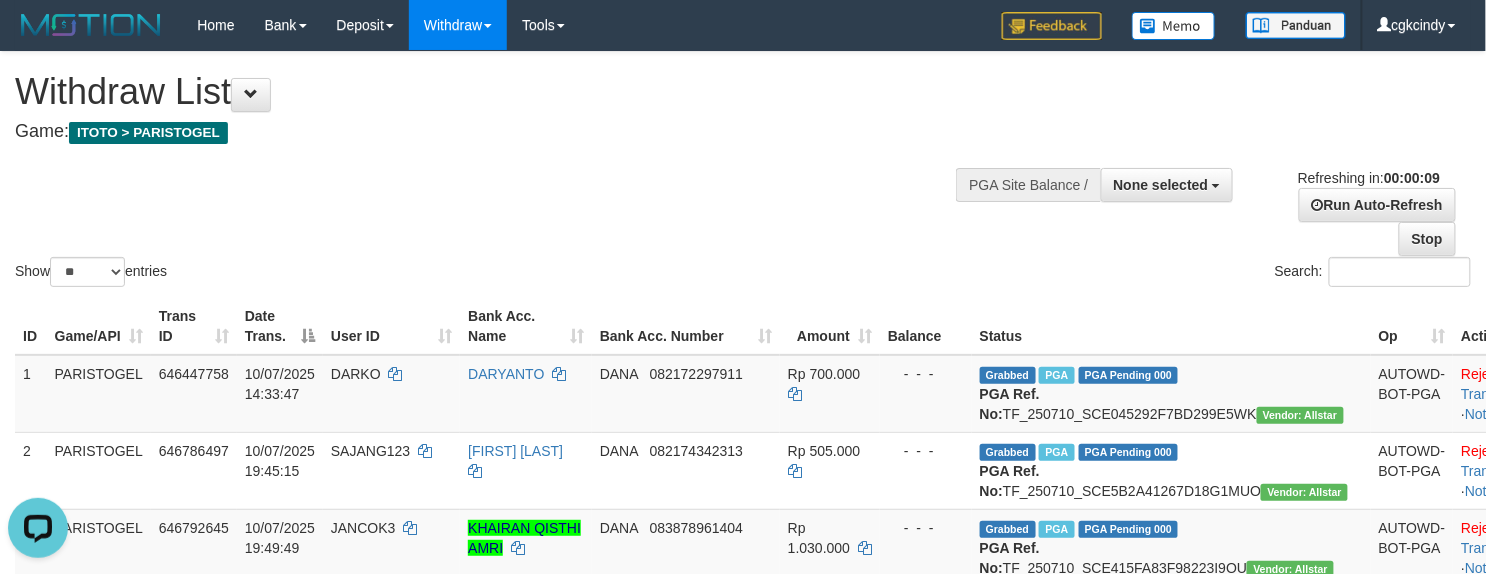 scroll, scrollTop: 0, scrollLeft: 0, axis: both 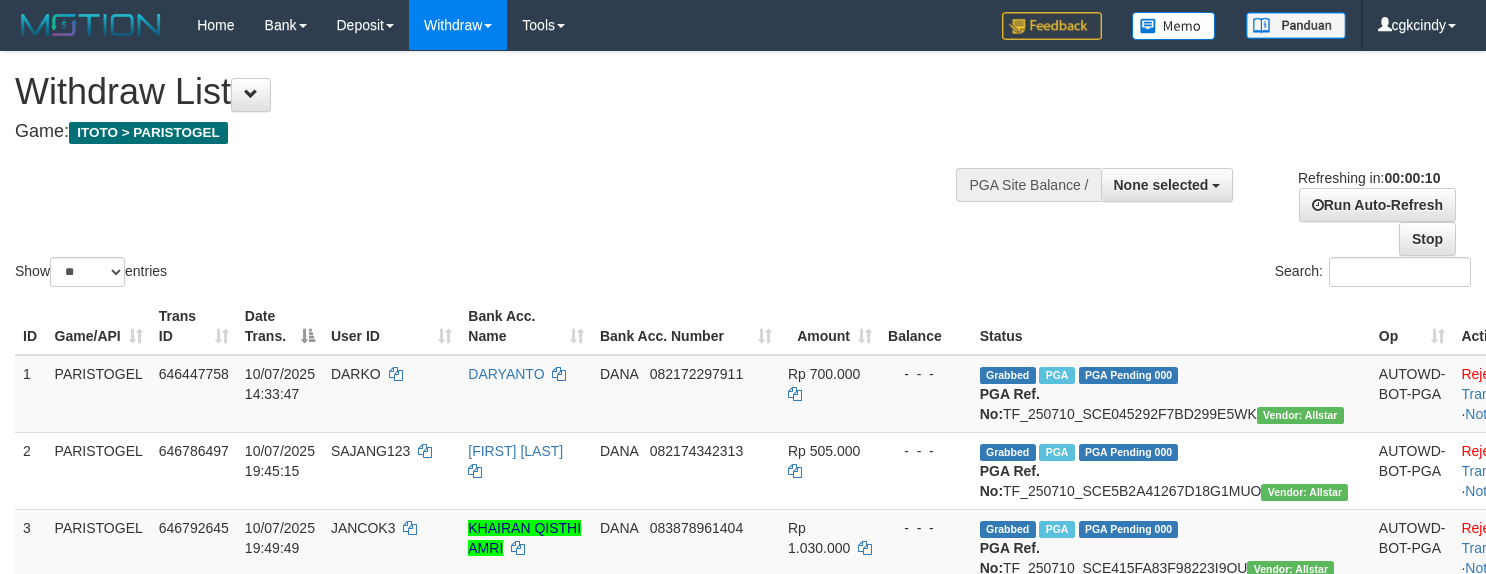 select 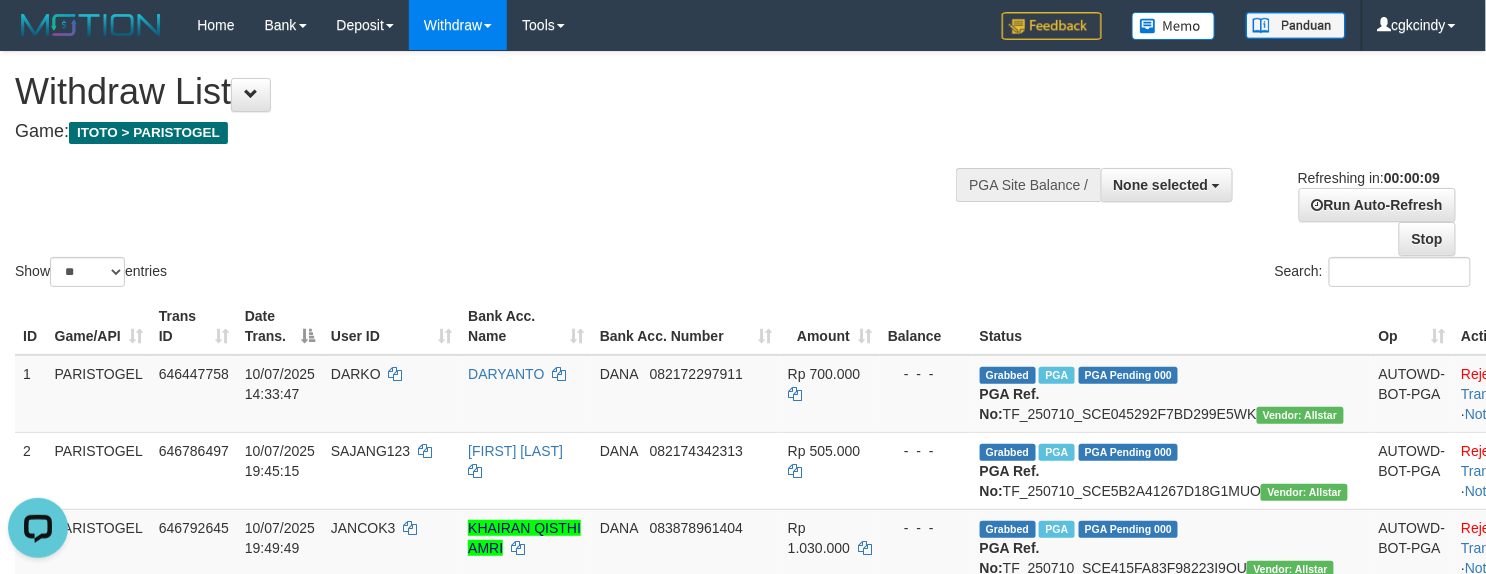 scroll, scrollTop: 0, scrollLeft: 0, axis: both 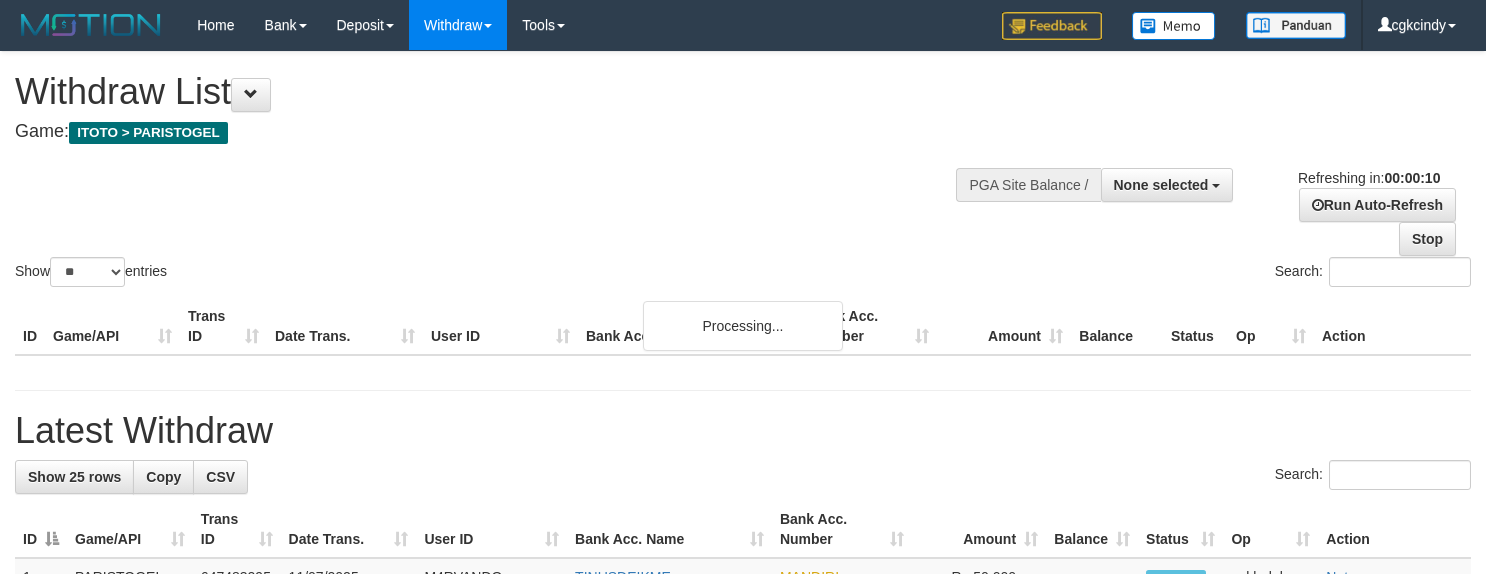 select 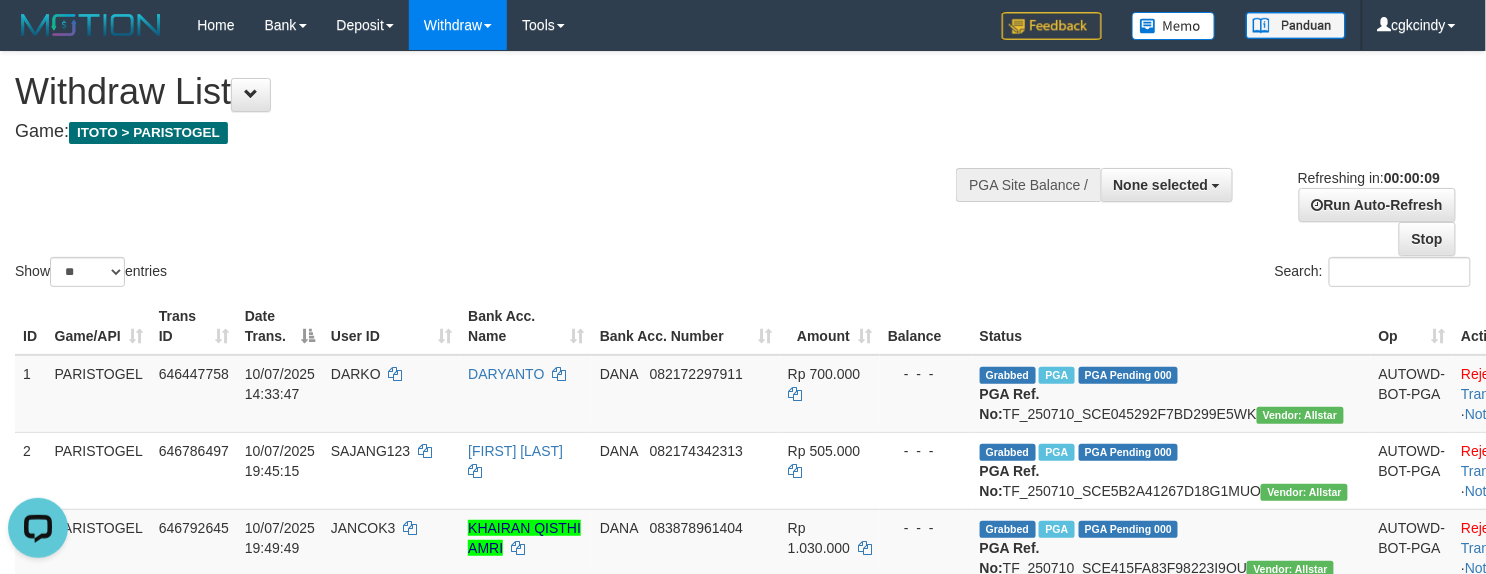 scroll, scrollTop: 0, scrollLeft: 0, axis: both 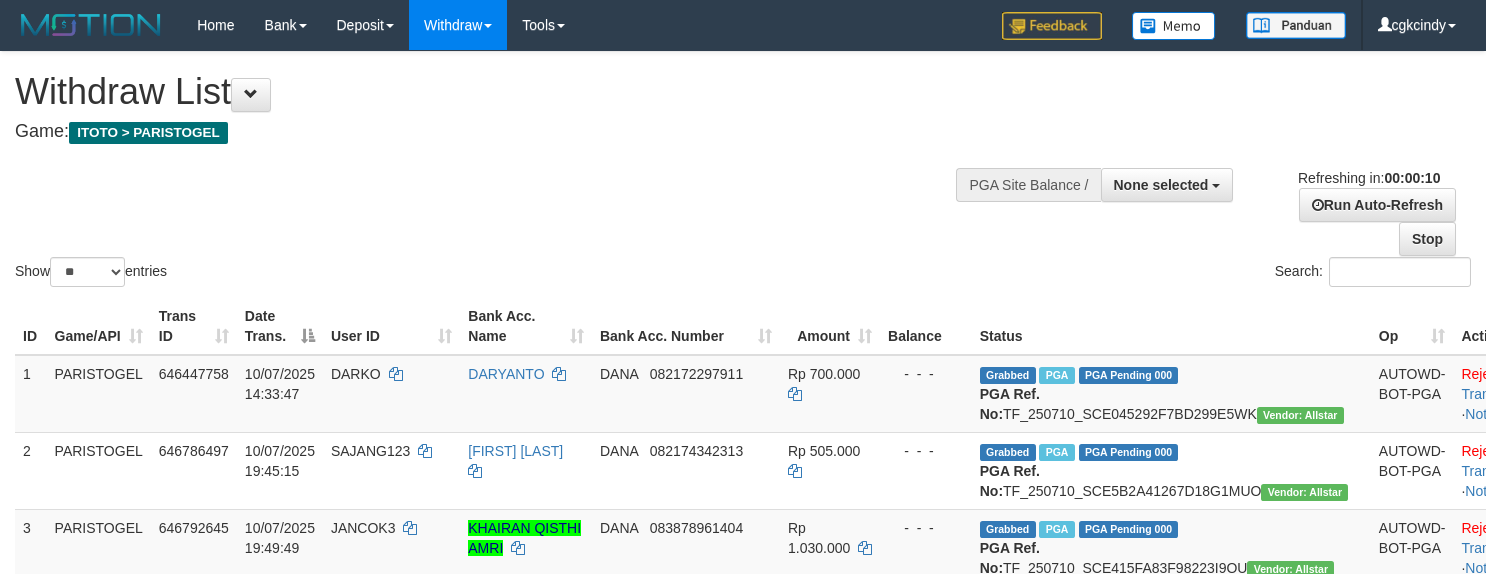 select 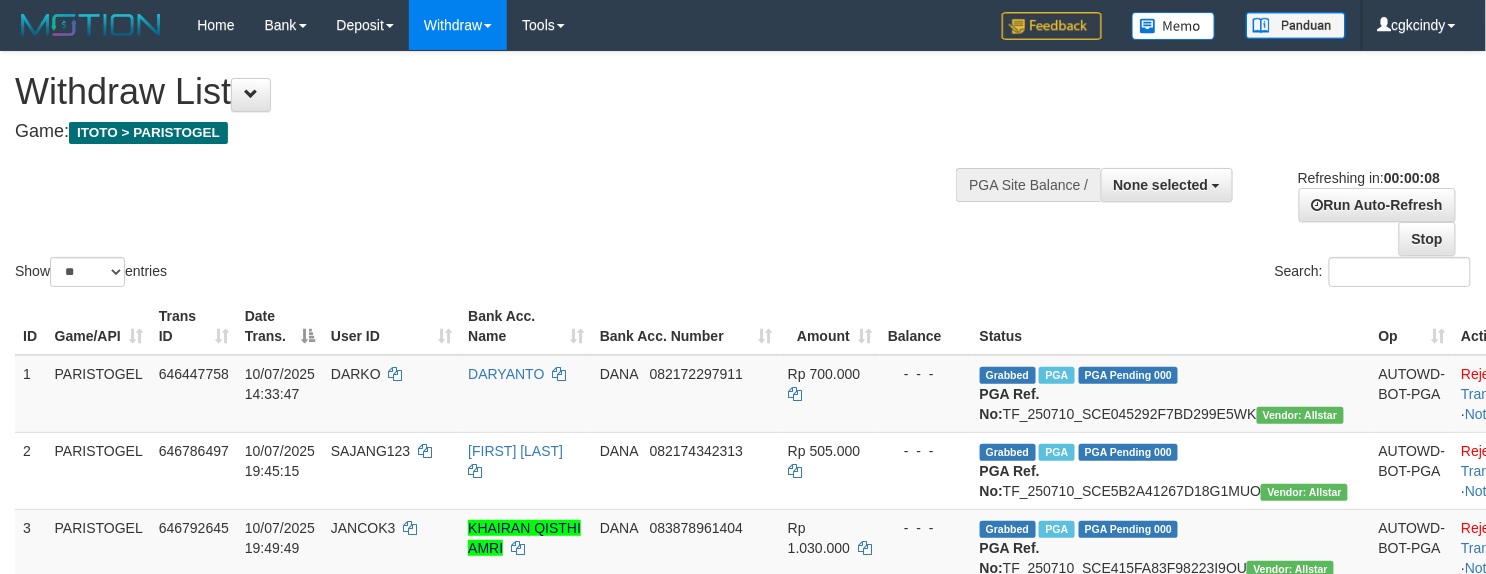 scroll, scrollTop: 800, scrollLeft: 0, axis: vertical 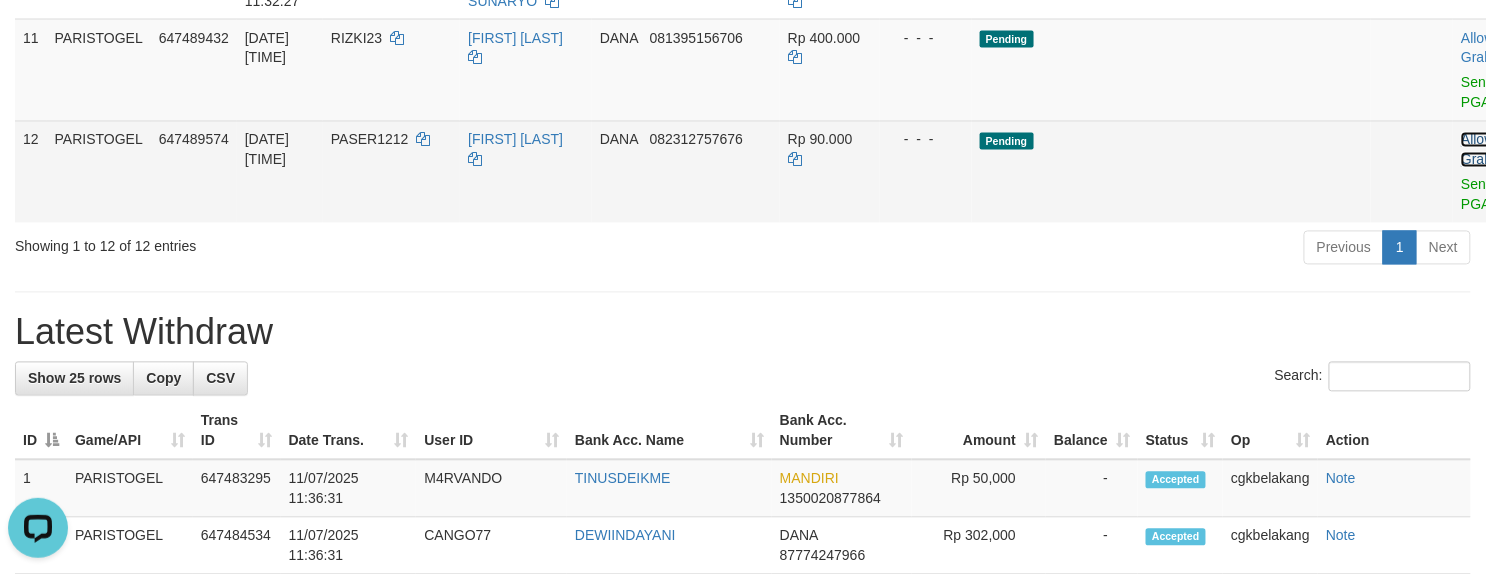 click on "Allow Grab" at bounding box center (1477, 150) 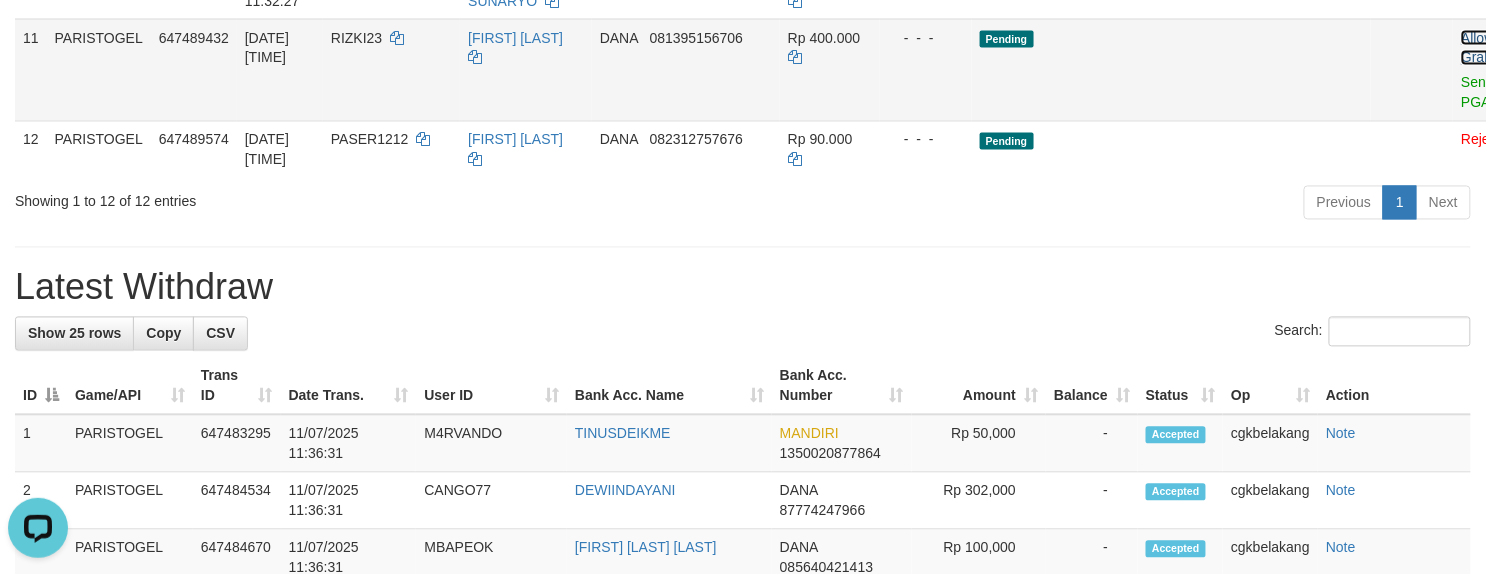 click on "Allow Grab" at bounding box center [1477, 48] 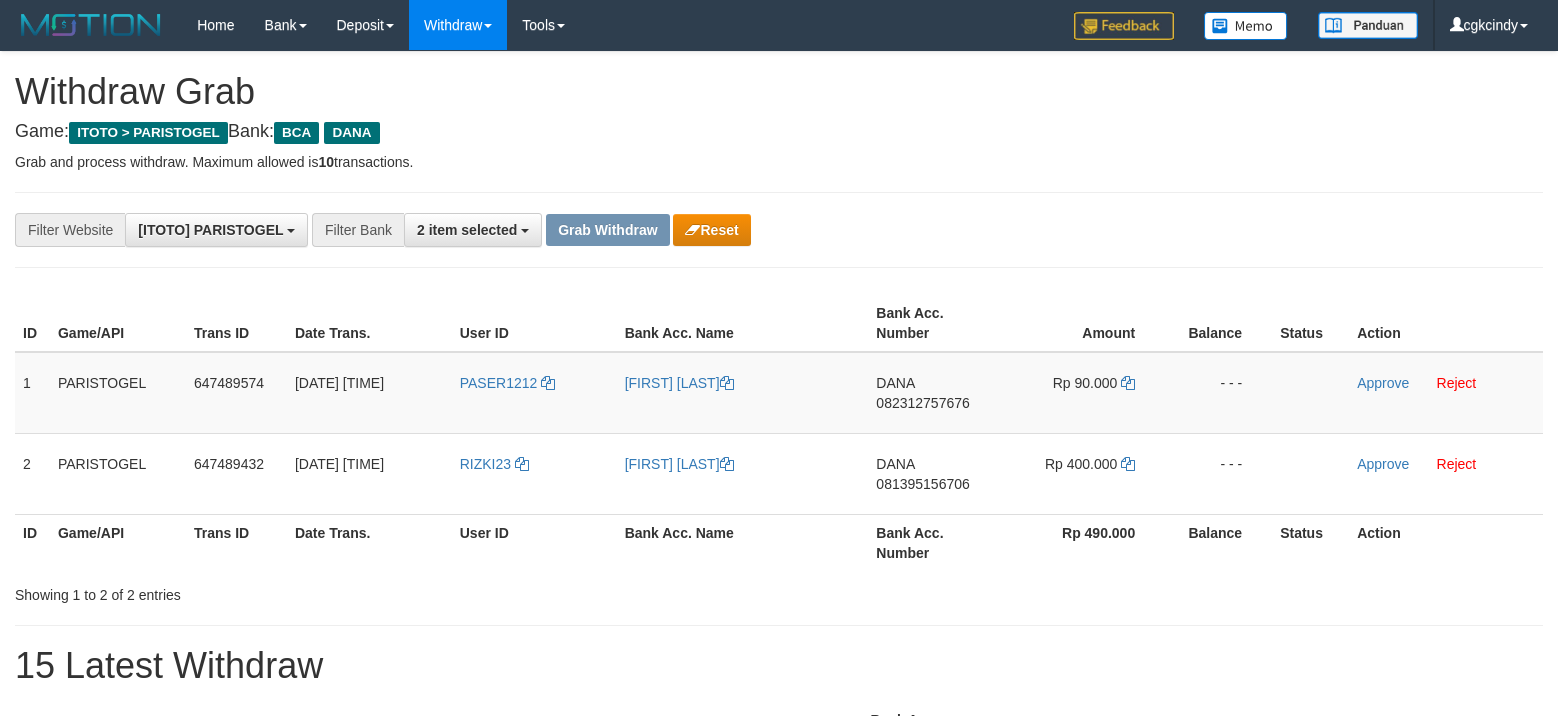 scroll, scrollTop: 0, scrollLeft: 0, axis: both 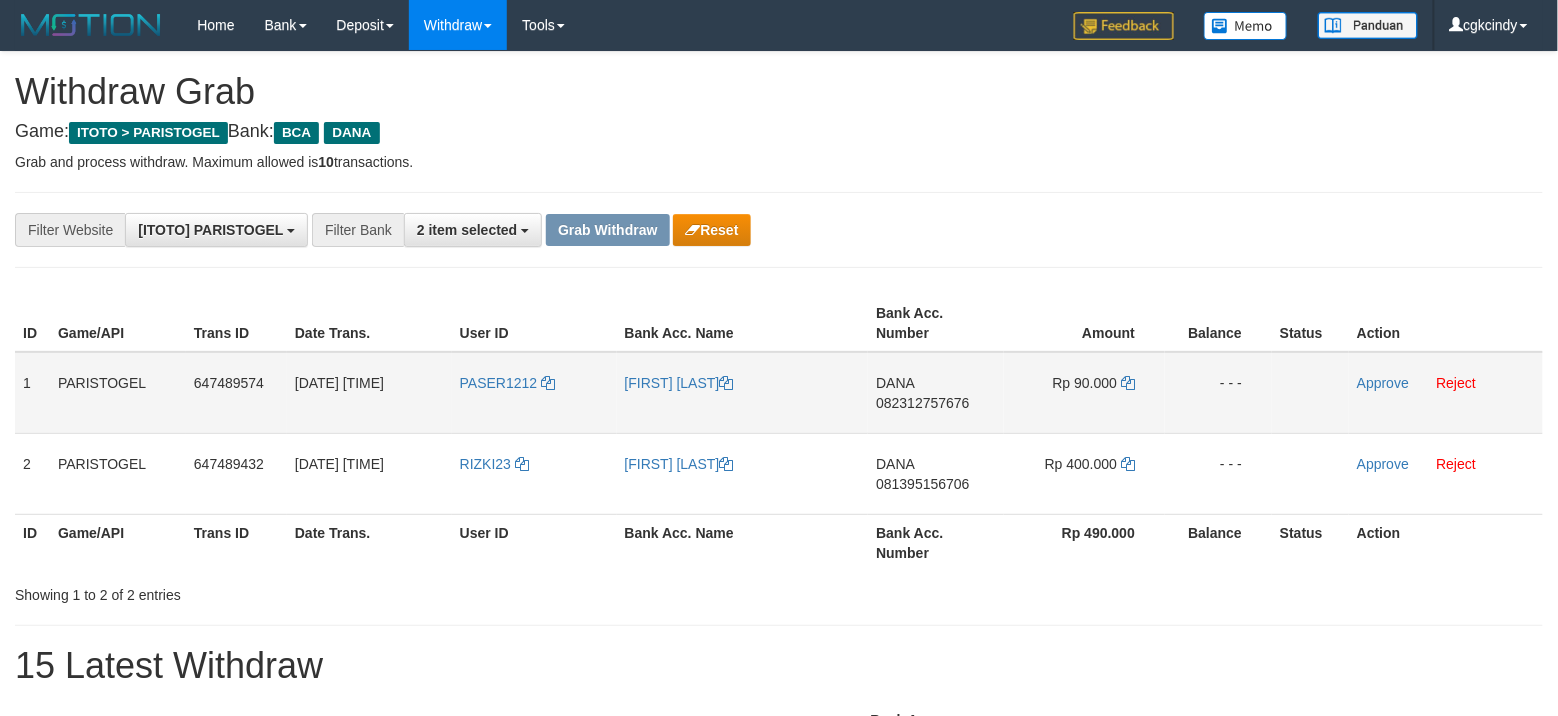 click on "PASER1212" at bounding box center [534, 393] 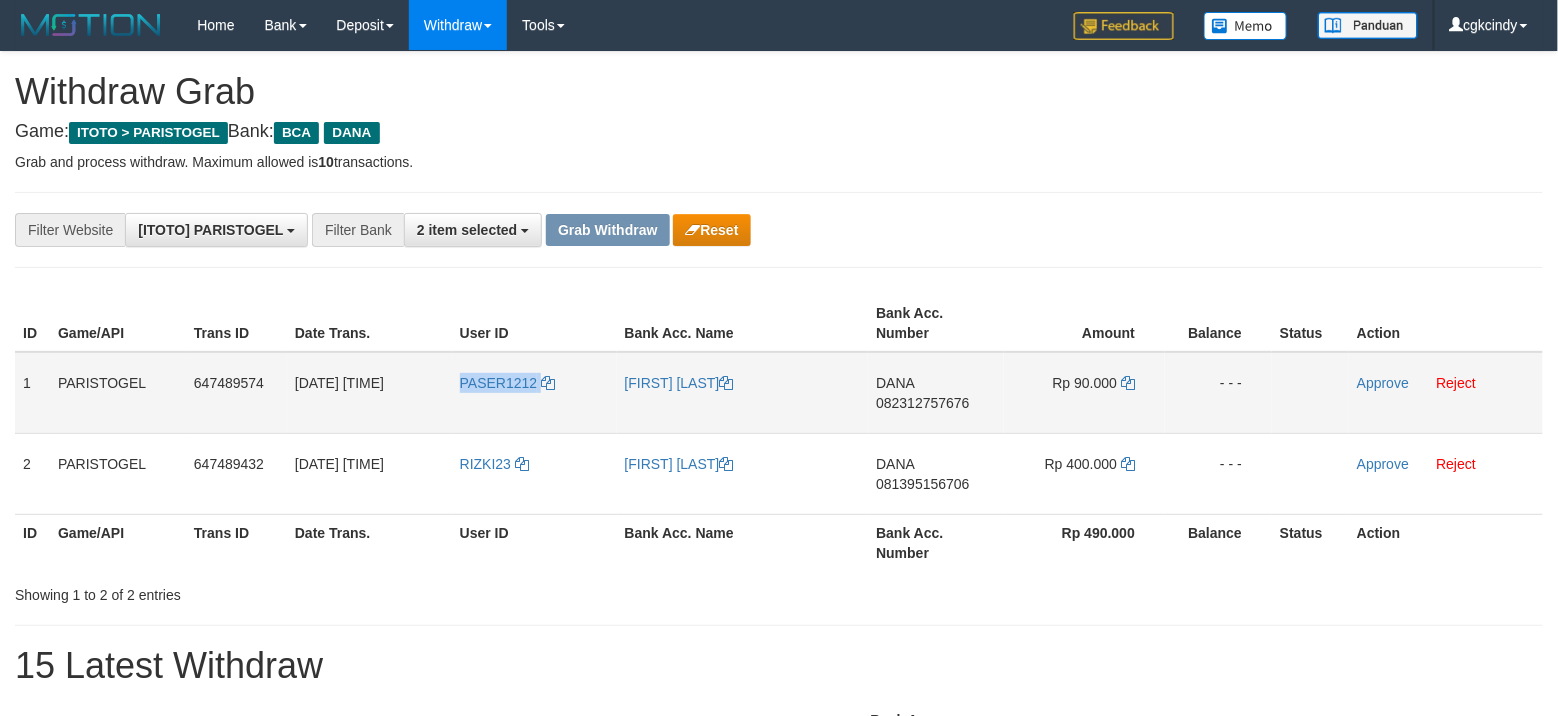 click on "PASER1212" at bounding box center (534, 393) 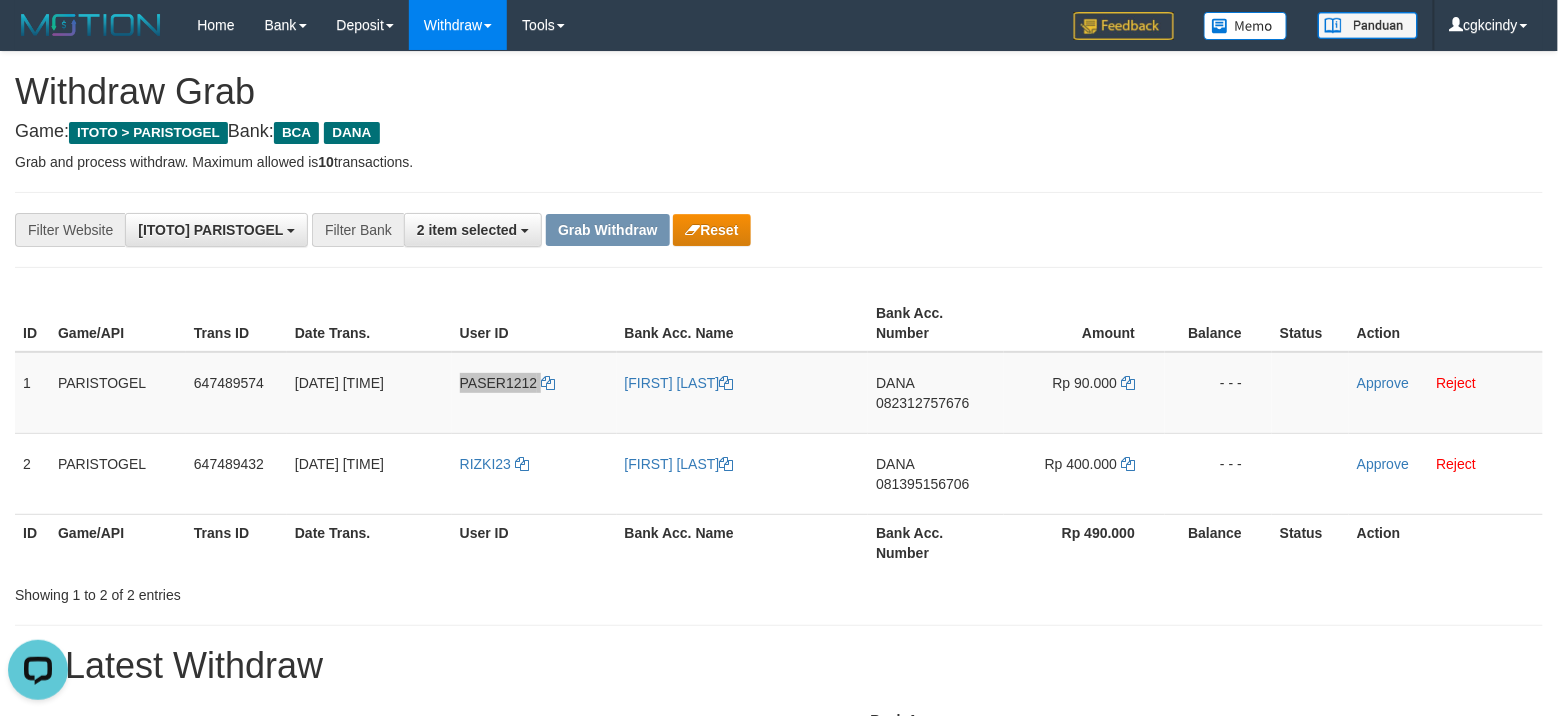 scroll, scrollTop: 0, scrollLeft: 0, axis: both 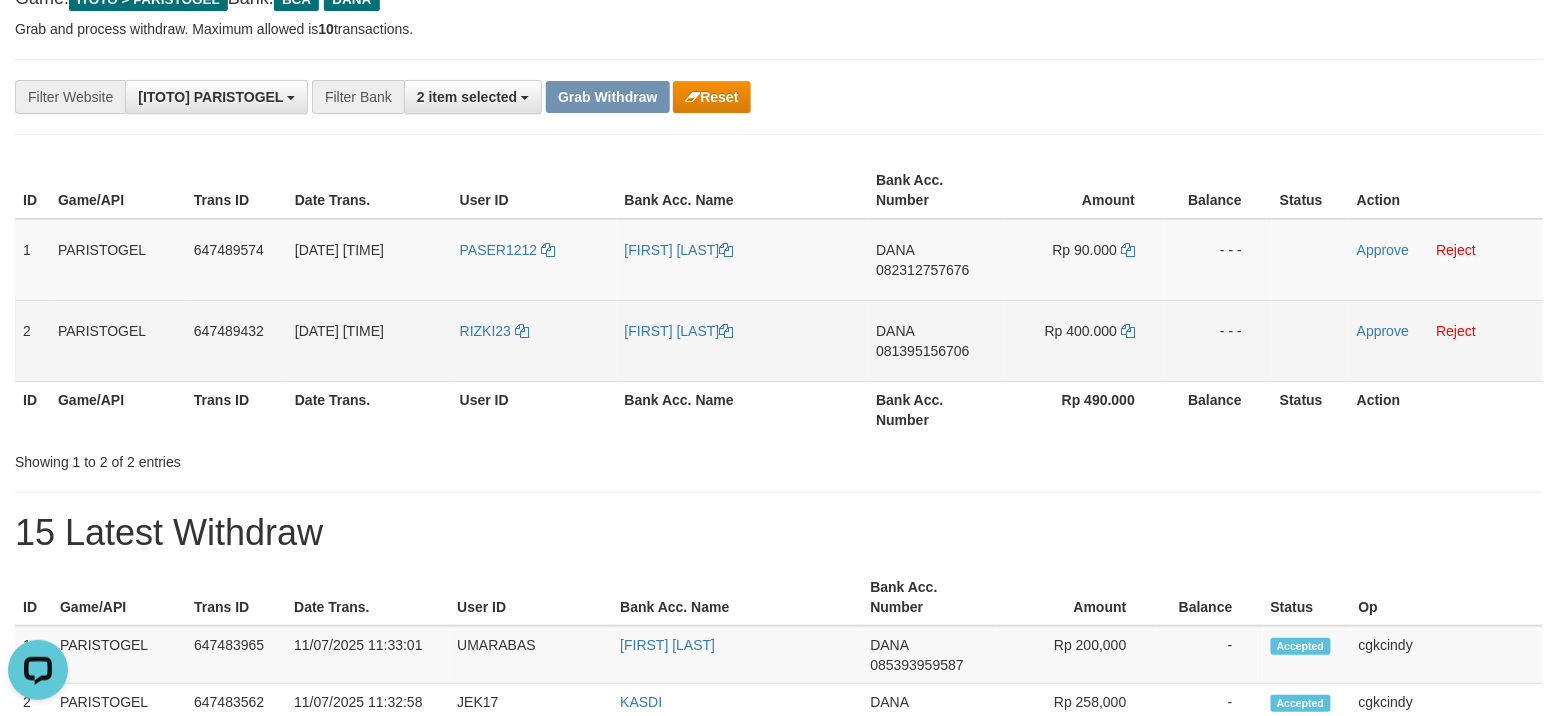 click on "RIZKI23" at bounding box center [534, 340] 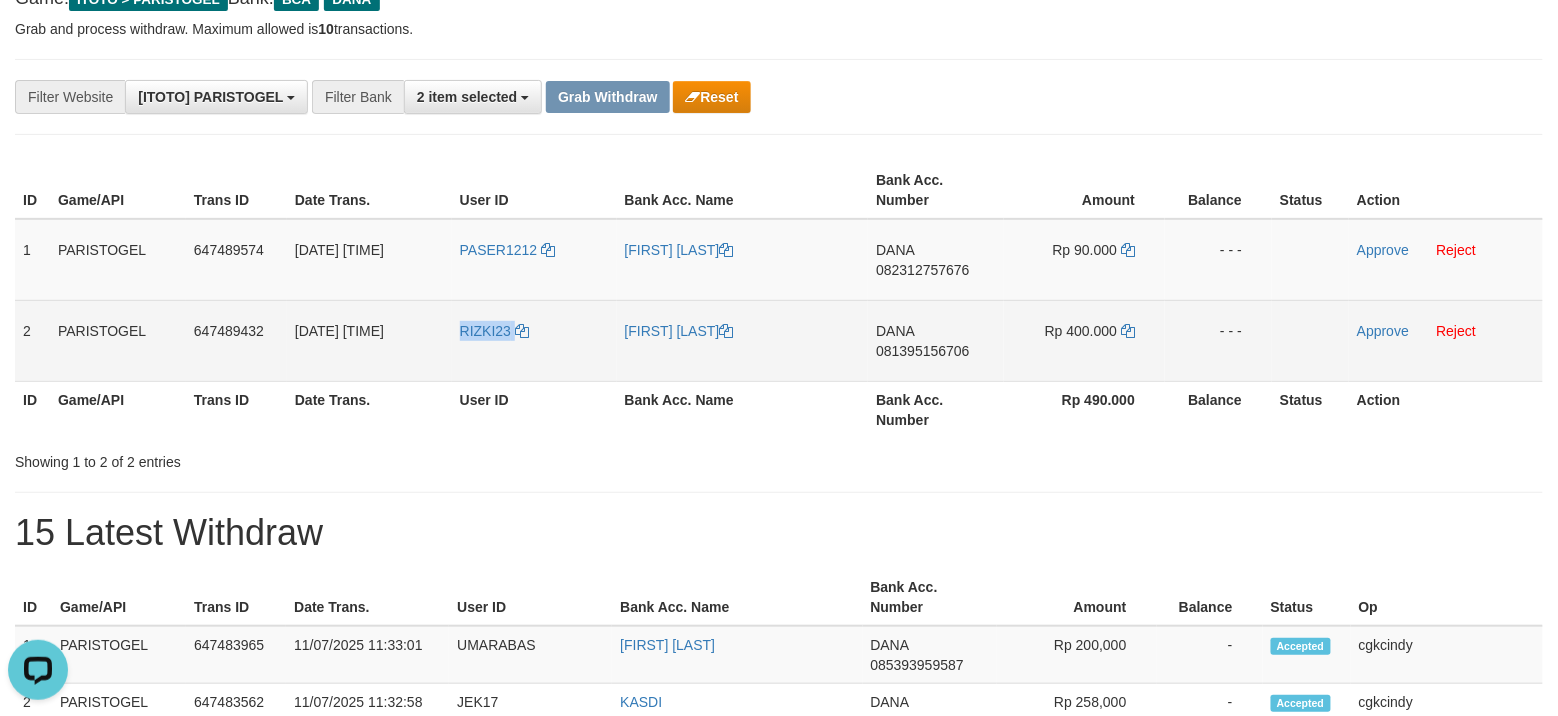 click on "RIZKI23" at bounding box center [534, 340] 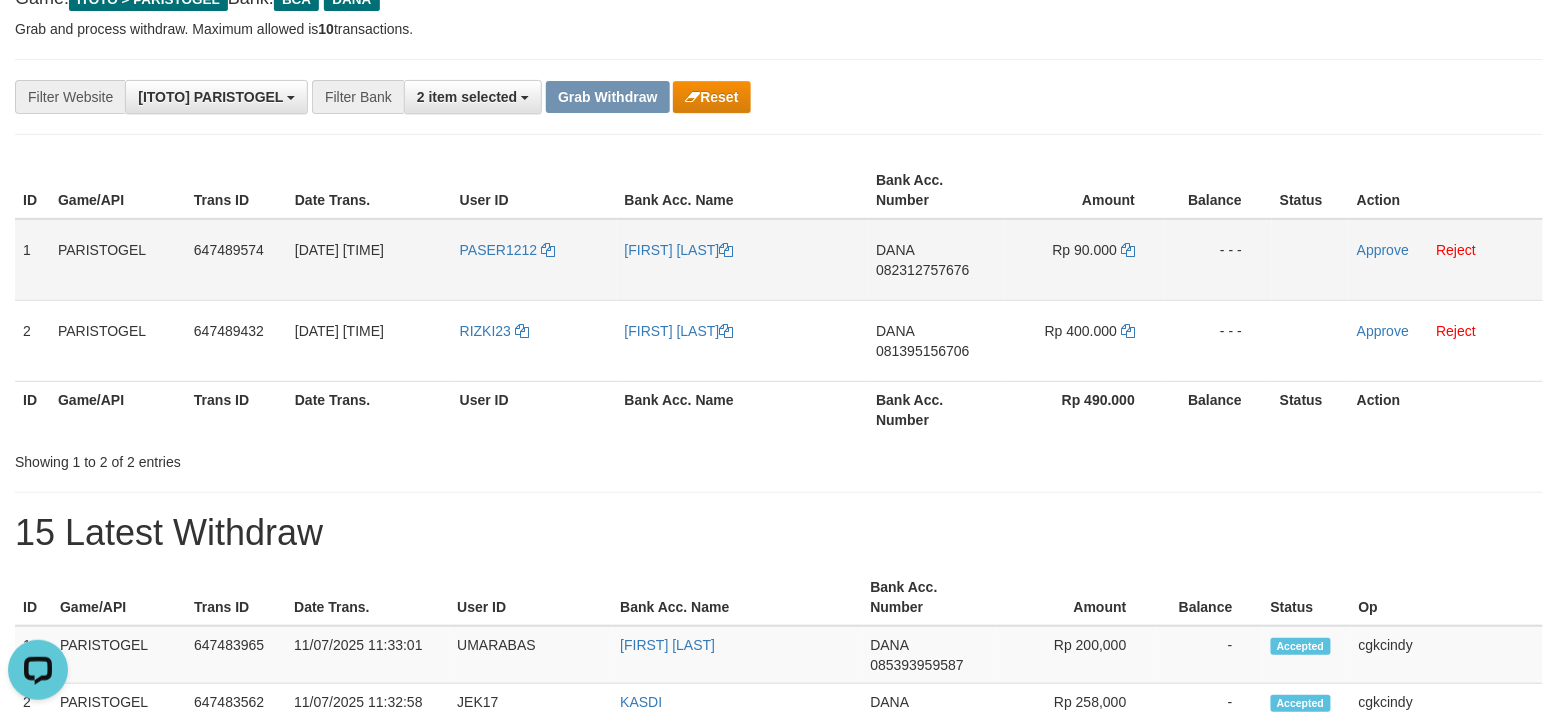 click on "PASER1212" at bounding box center [534, 260] 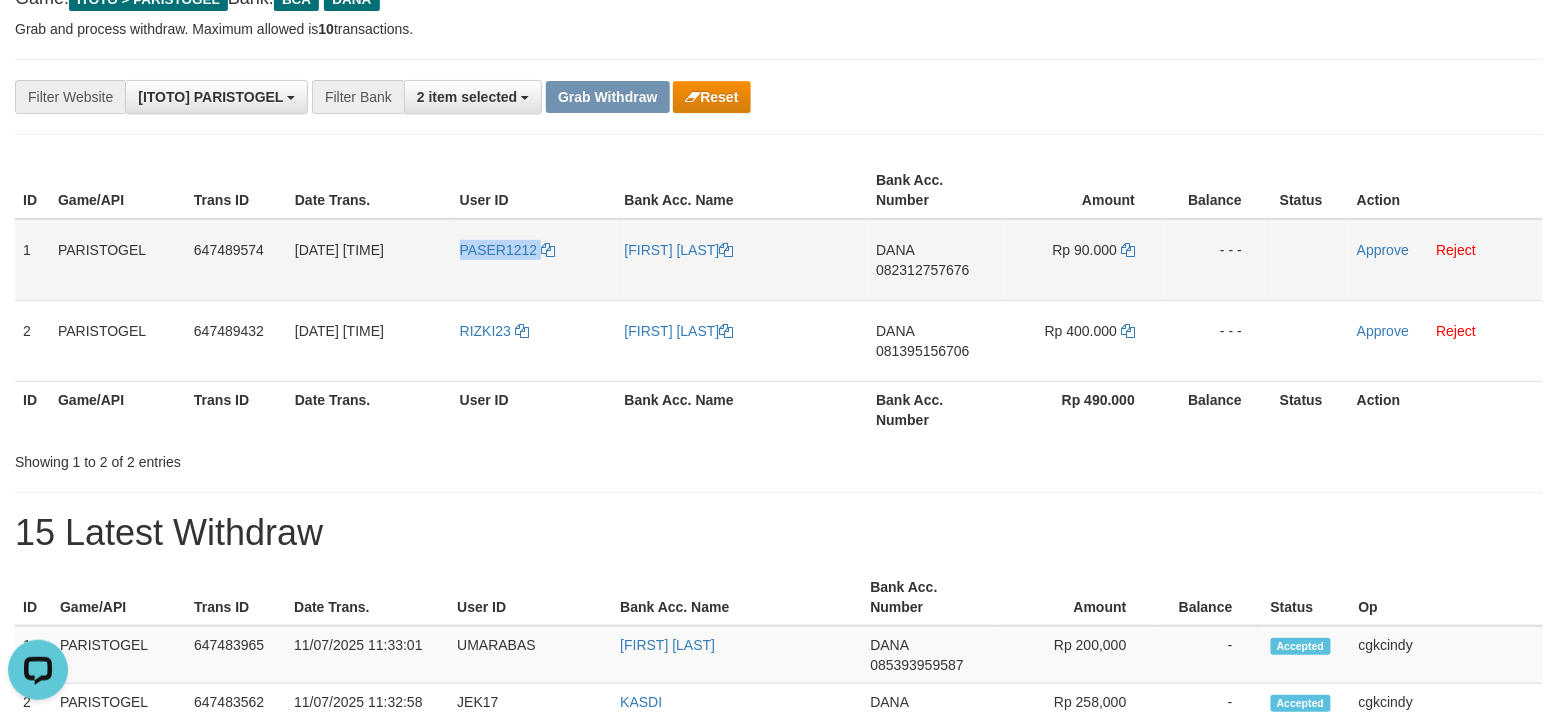 click on "PASER1212" at bounding box center (534, 260) 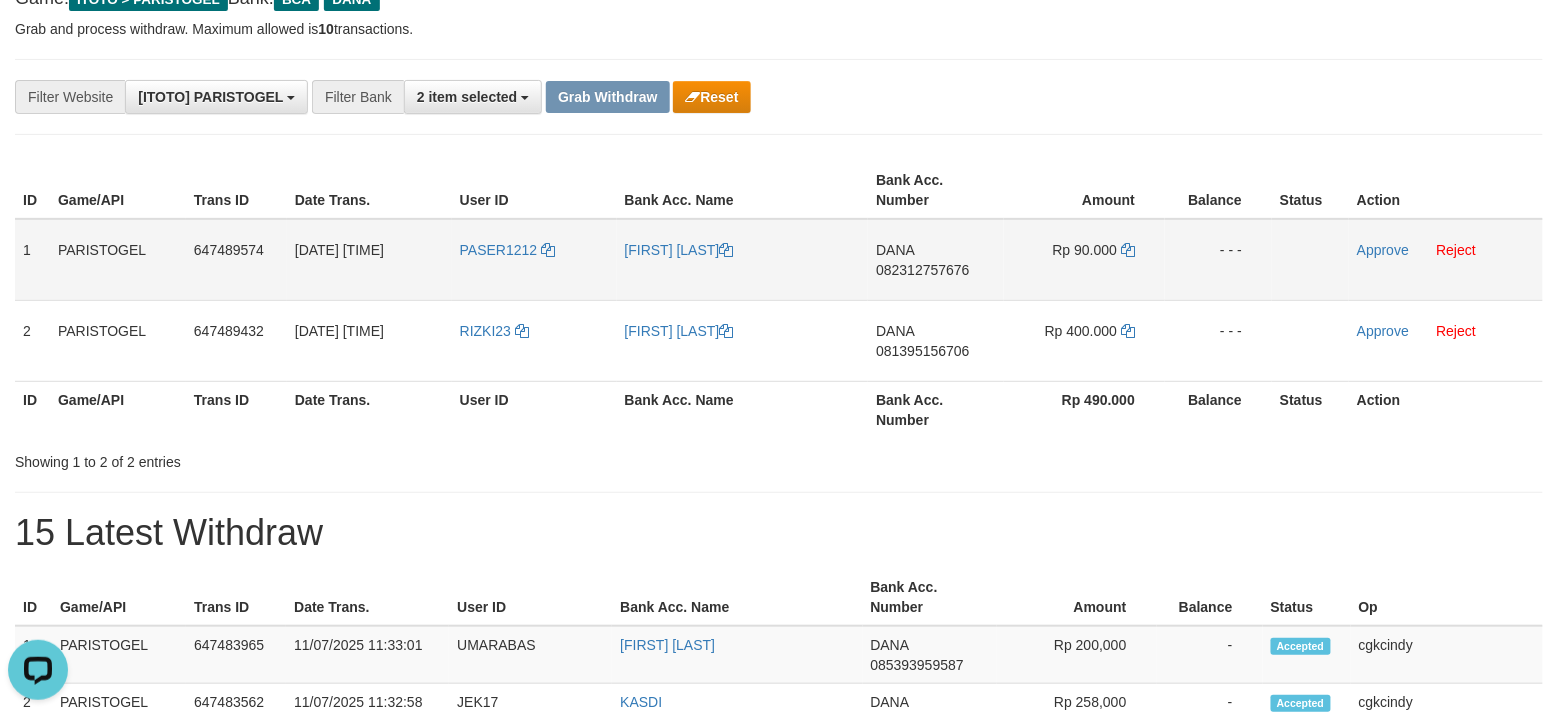 click on "[FIRST] [LAST]" at bounding box center [743, 260] 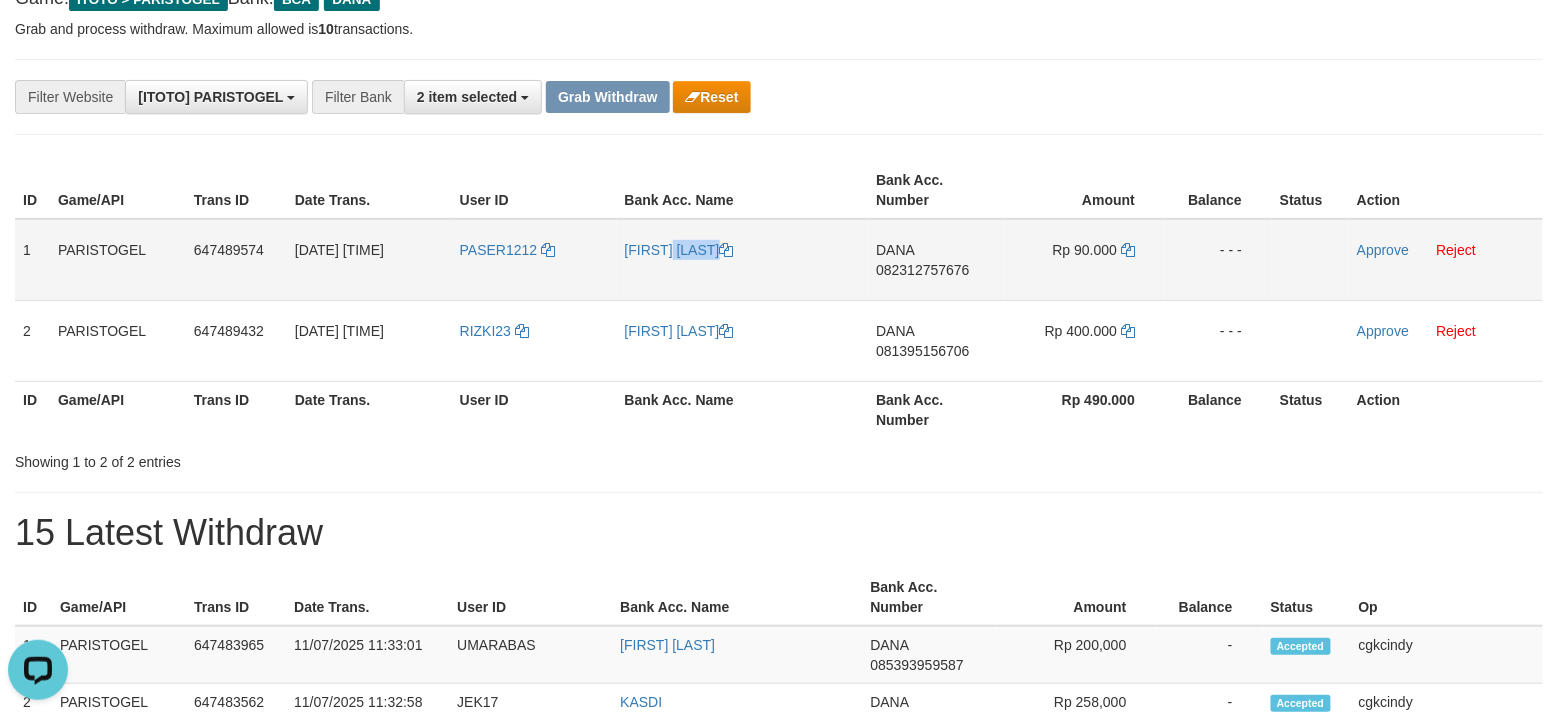 click on "[FIRST] [LAST]" at bounding box center [743, 260] 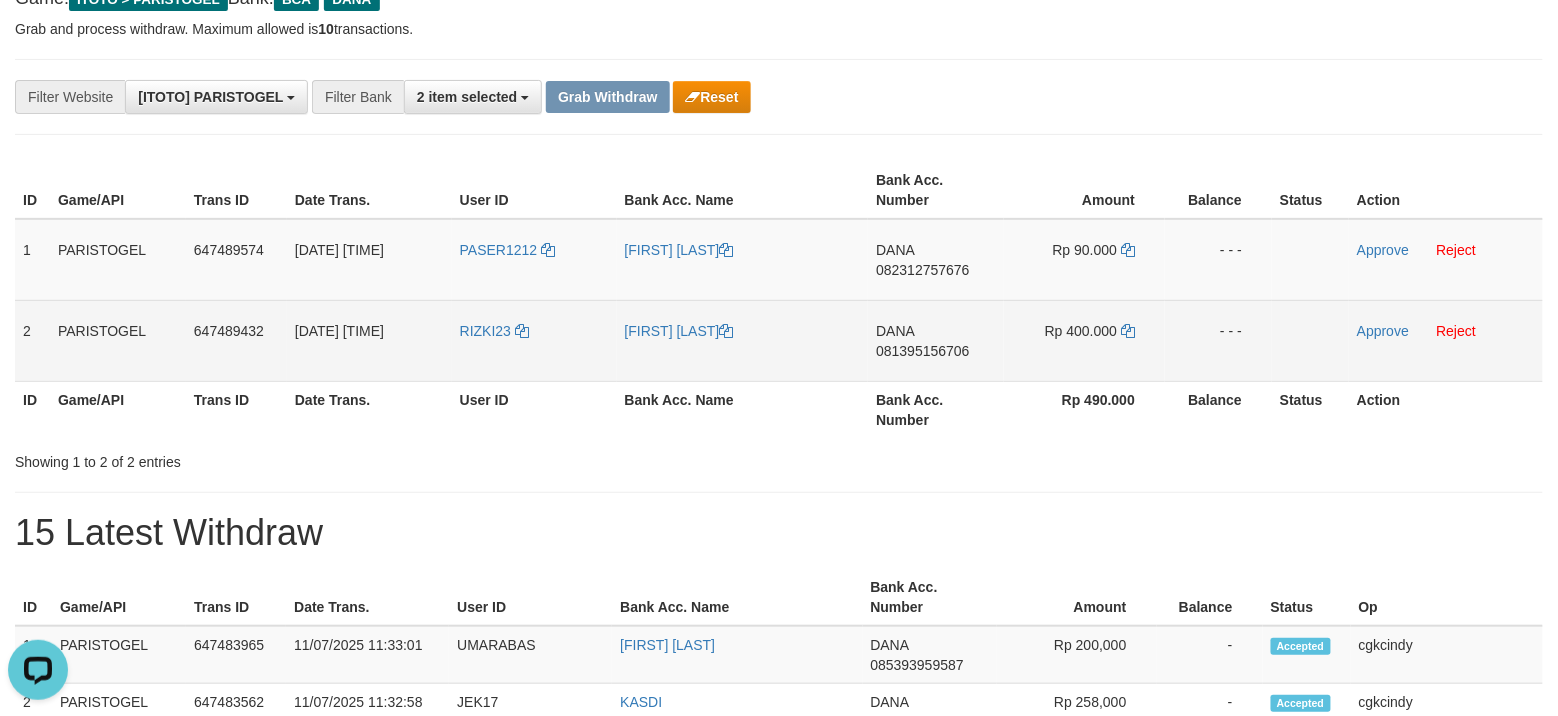 click on "RIZKI23" at bounding box center (534, 340) 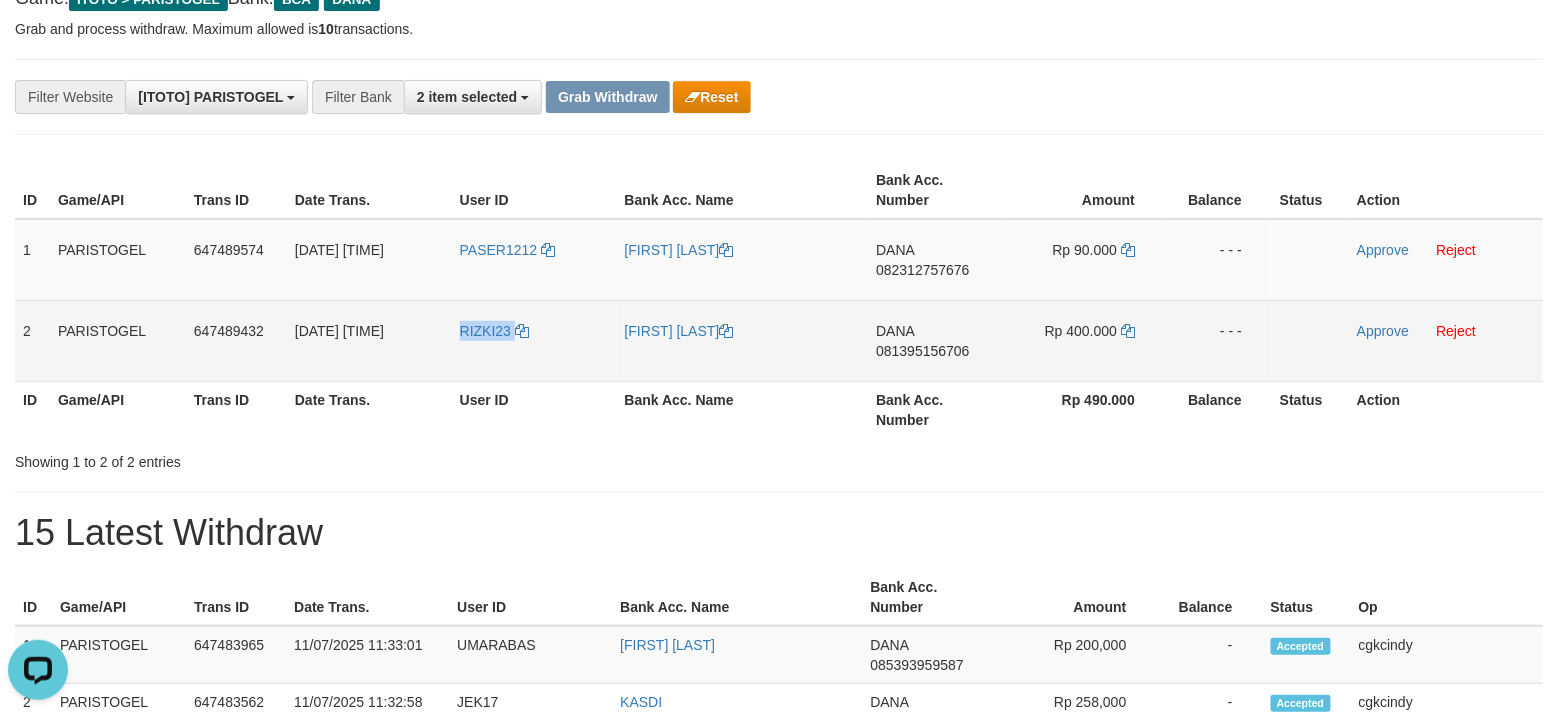 click on "RIZKI23" at bounding box center [534, 340] 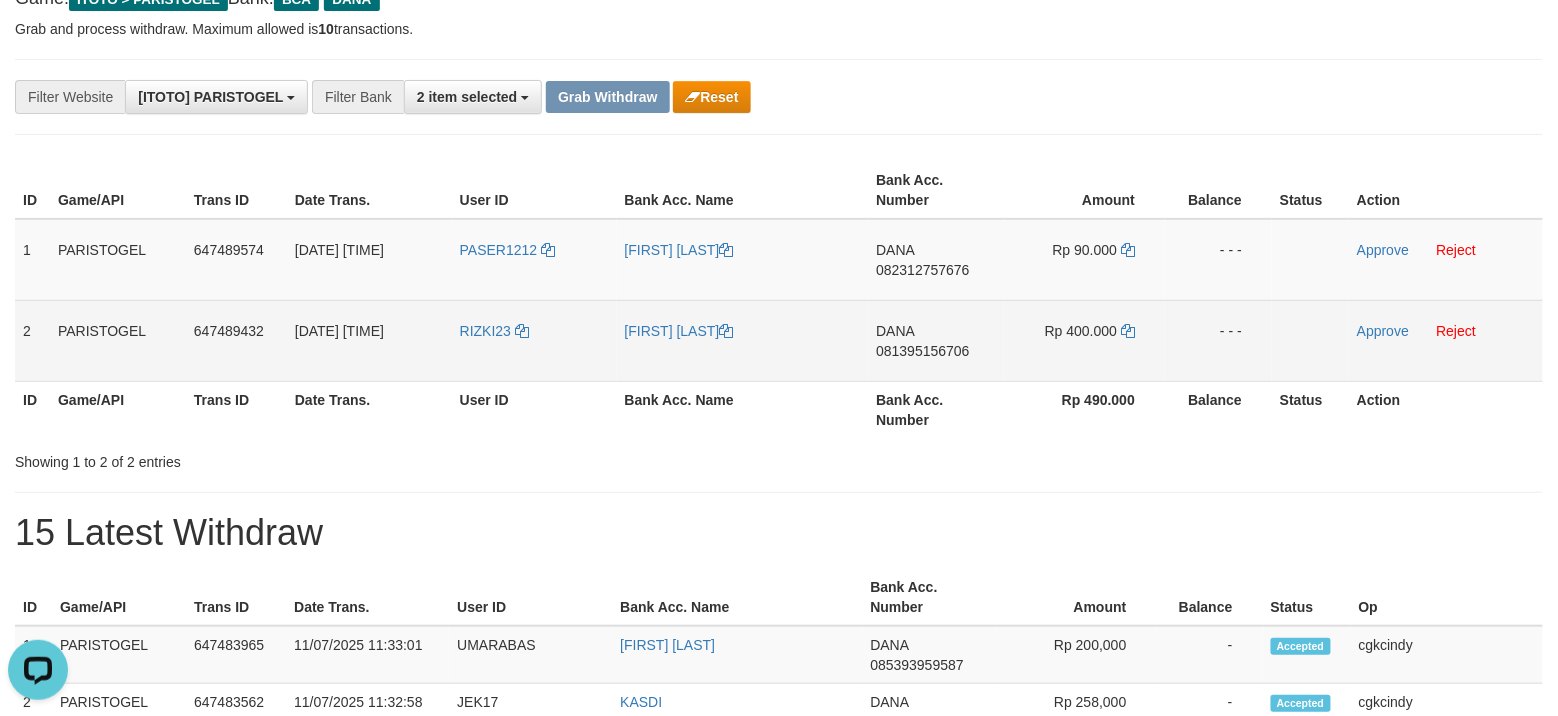 click on "[FIRST] [LAST]" at bounding box center (743, 340) 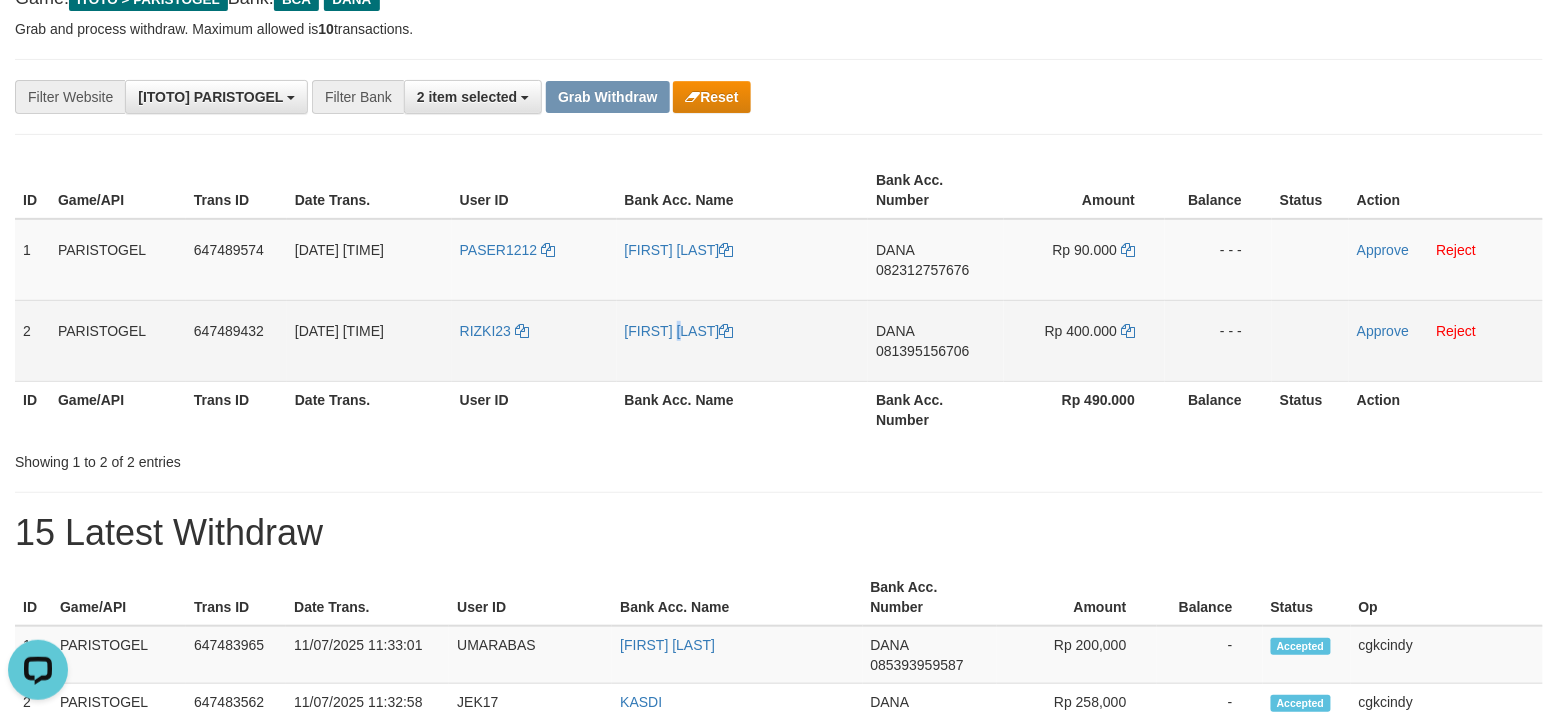 click on "[FIRST] [LAST]" at bounding box center [743, 340] 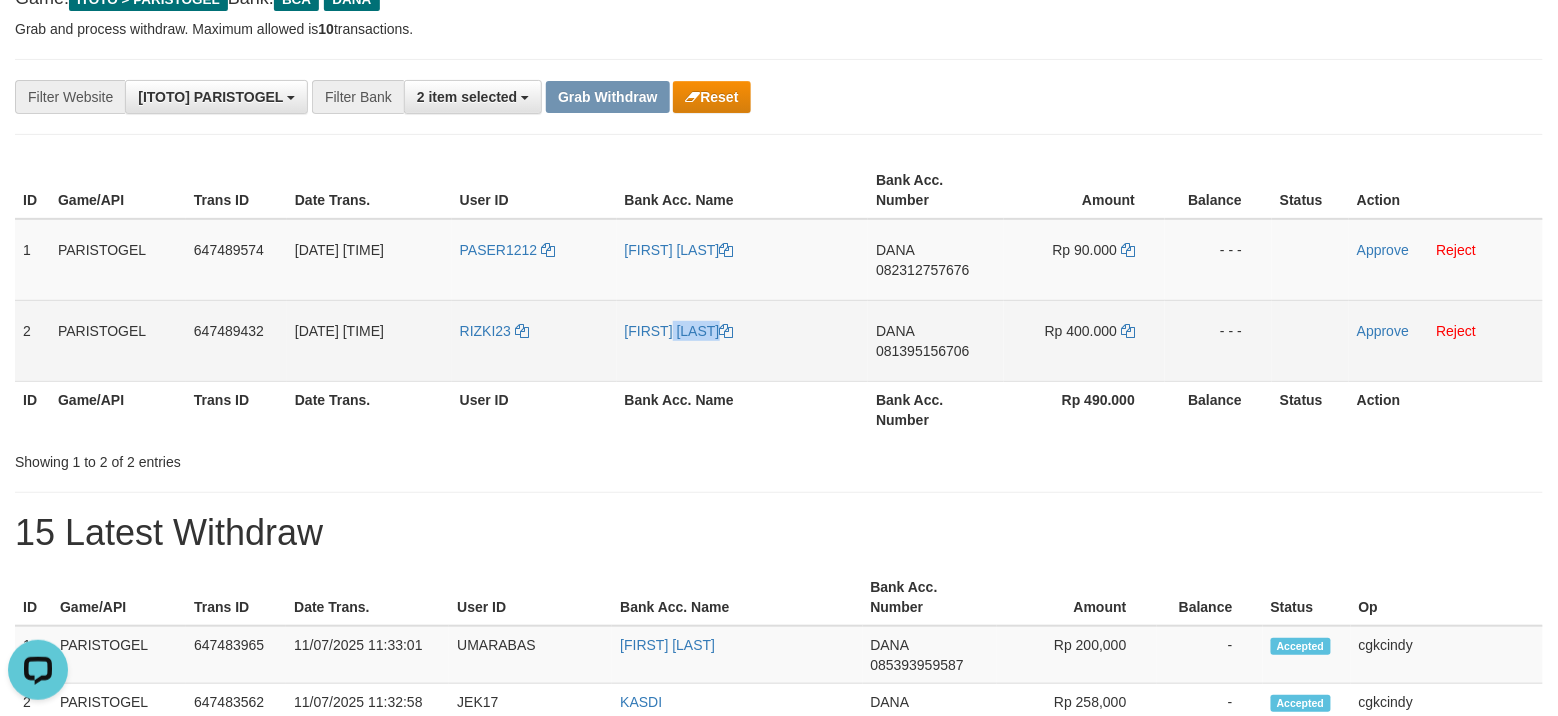 copy on "[FIRST] [LAST]" 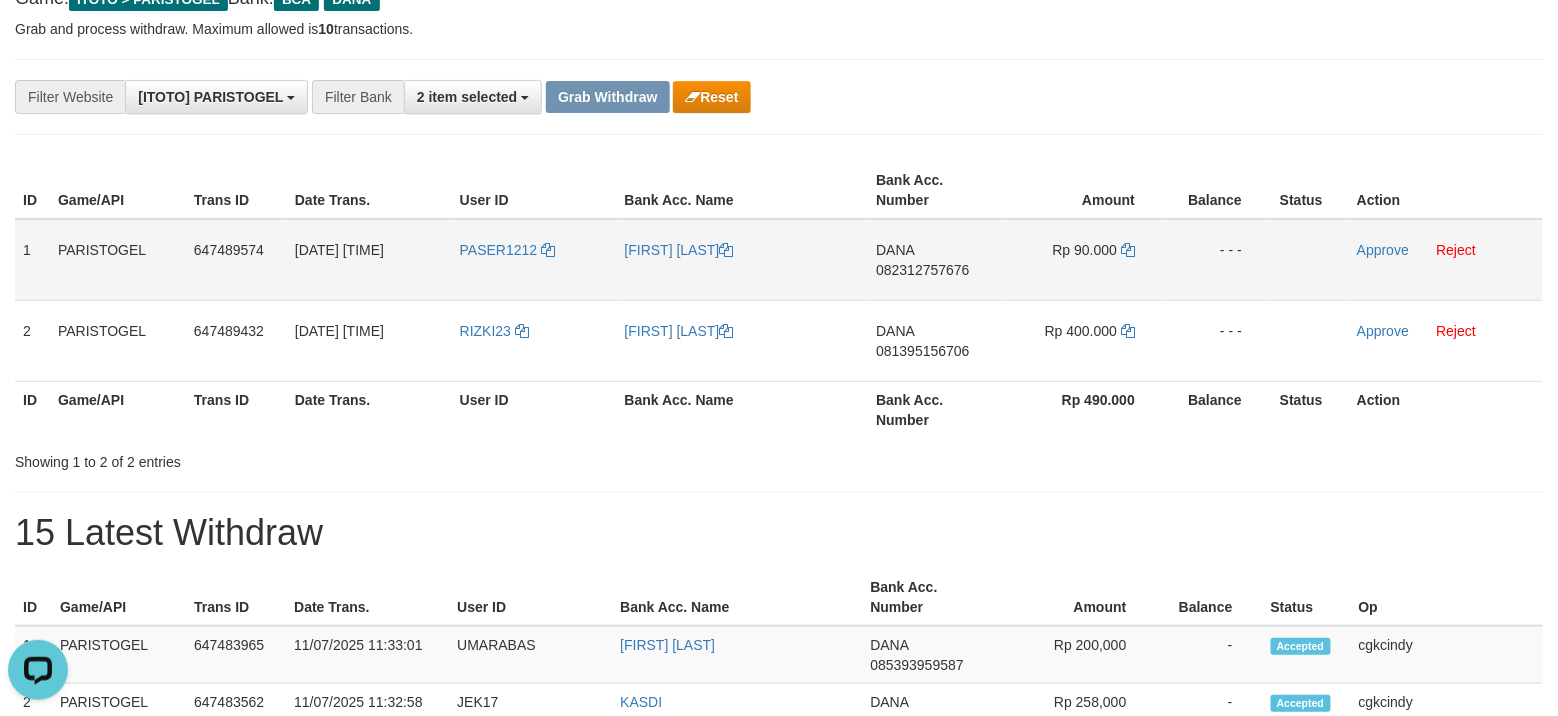 click on "DANA
082312757676" at bounding box center [936, 260] 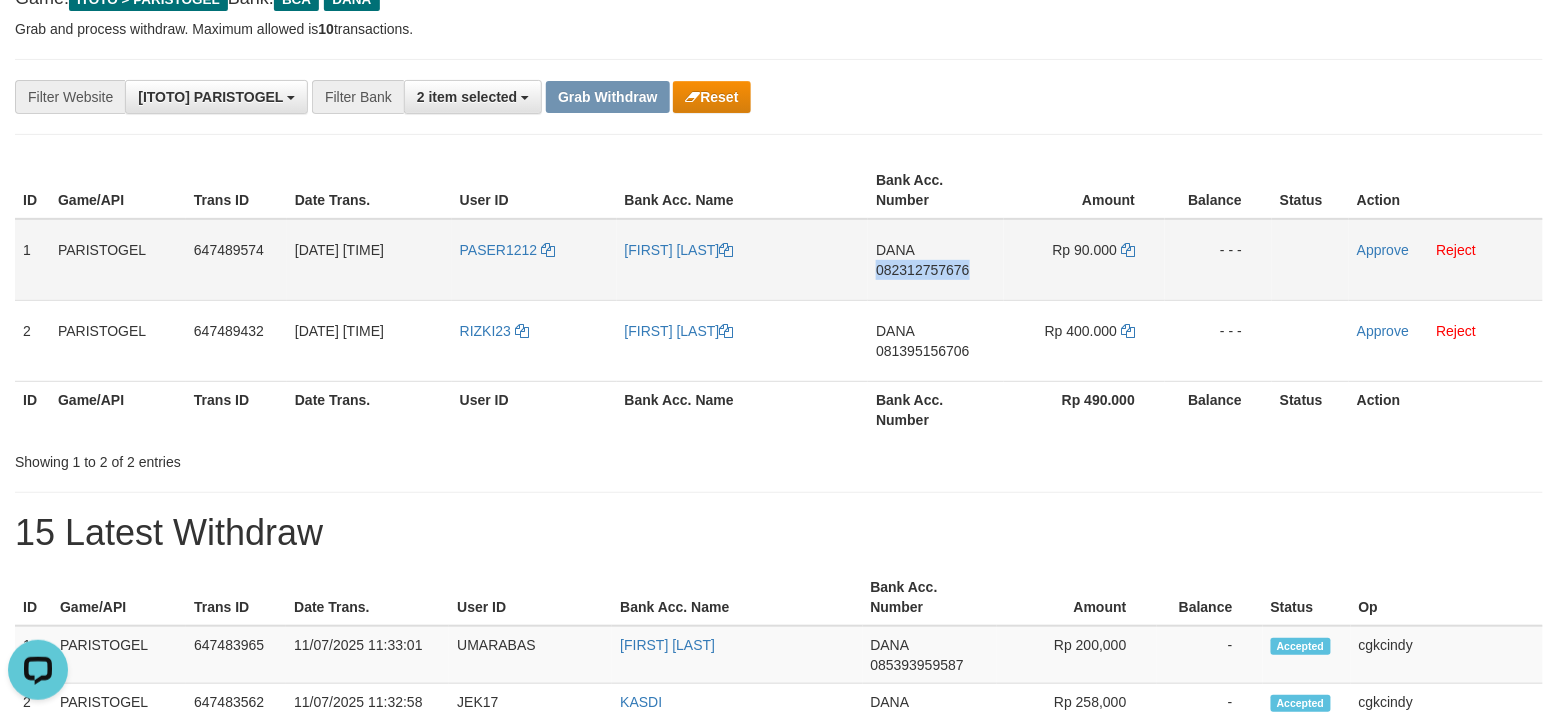 click on "DANA
082312757676" at bounding box center (936, 260) 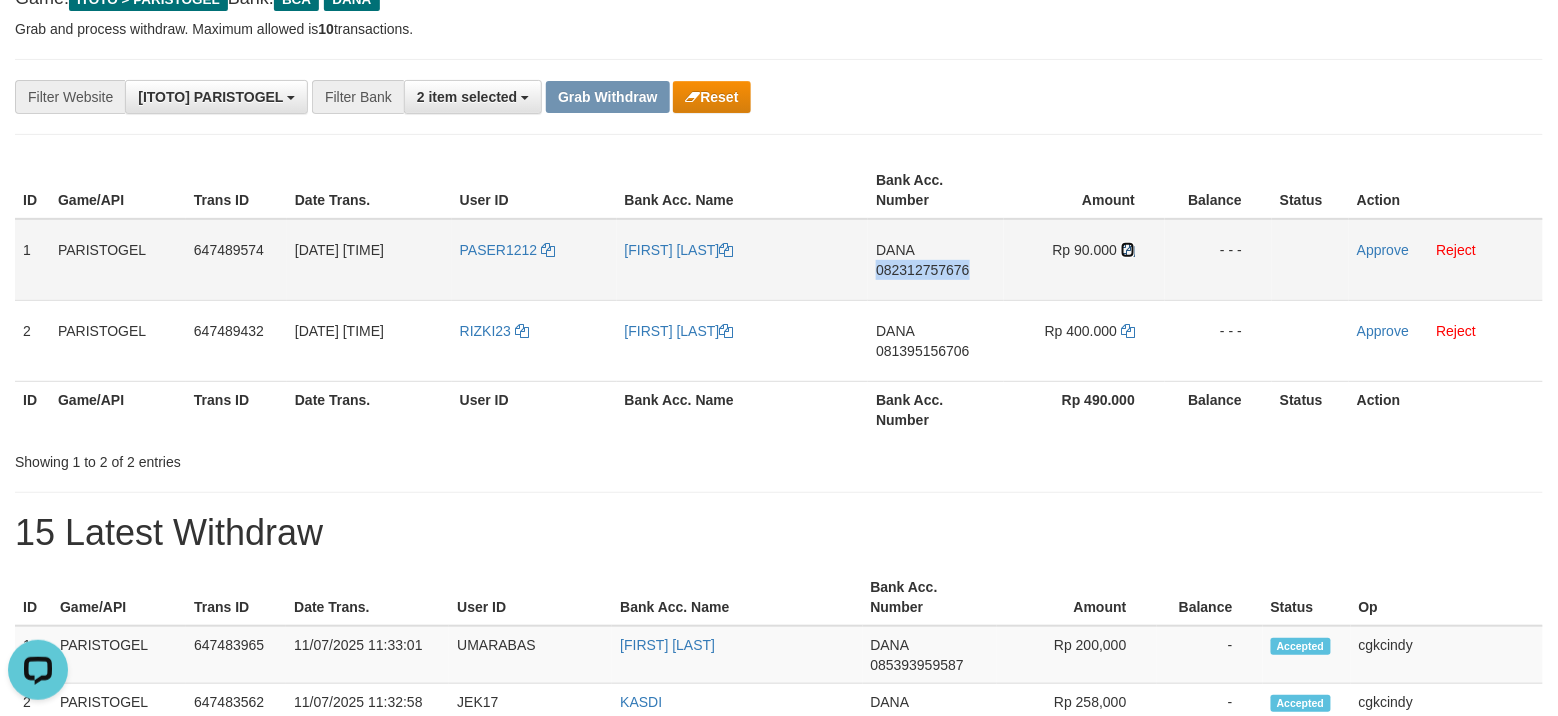 click at bounding box center (1128, 250) 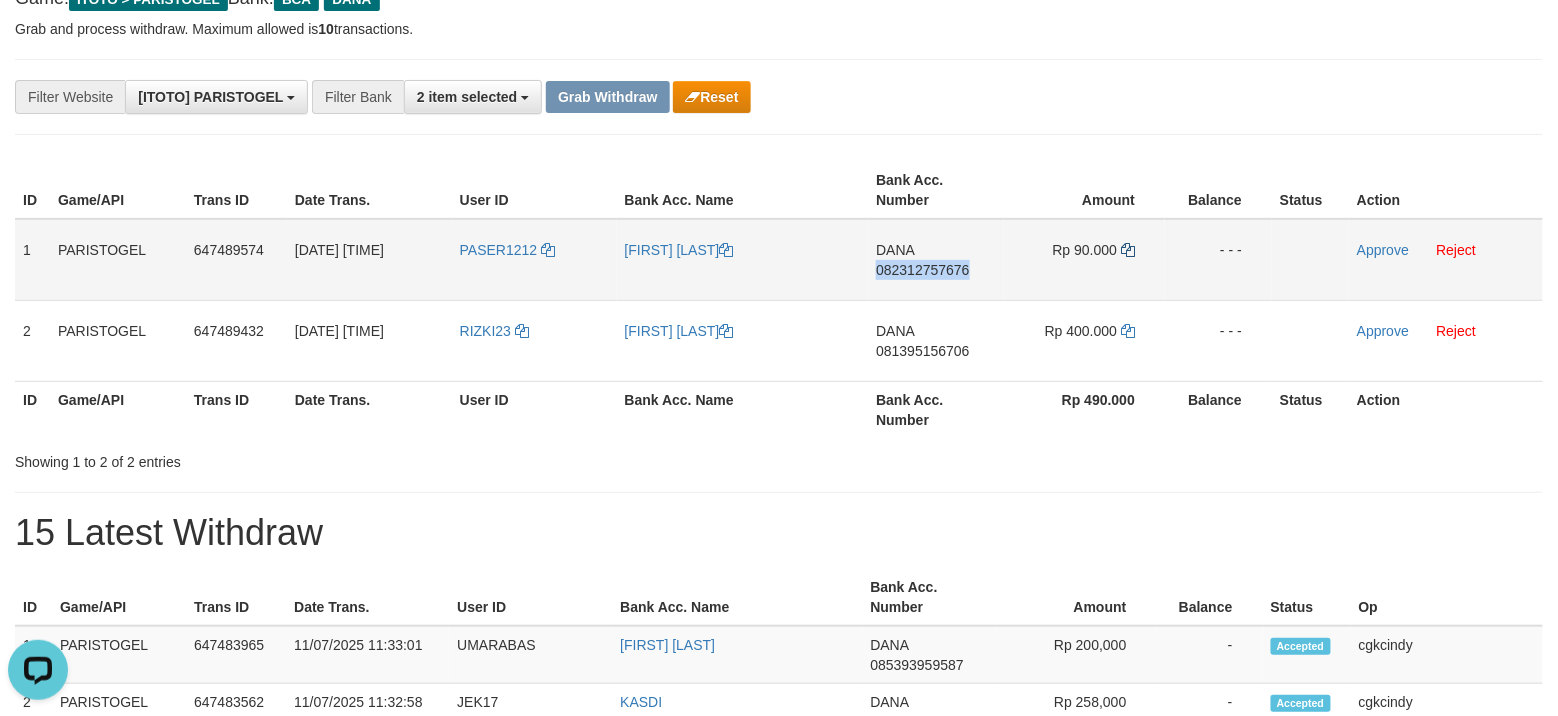 copy on "082312757676" 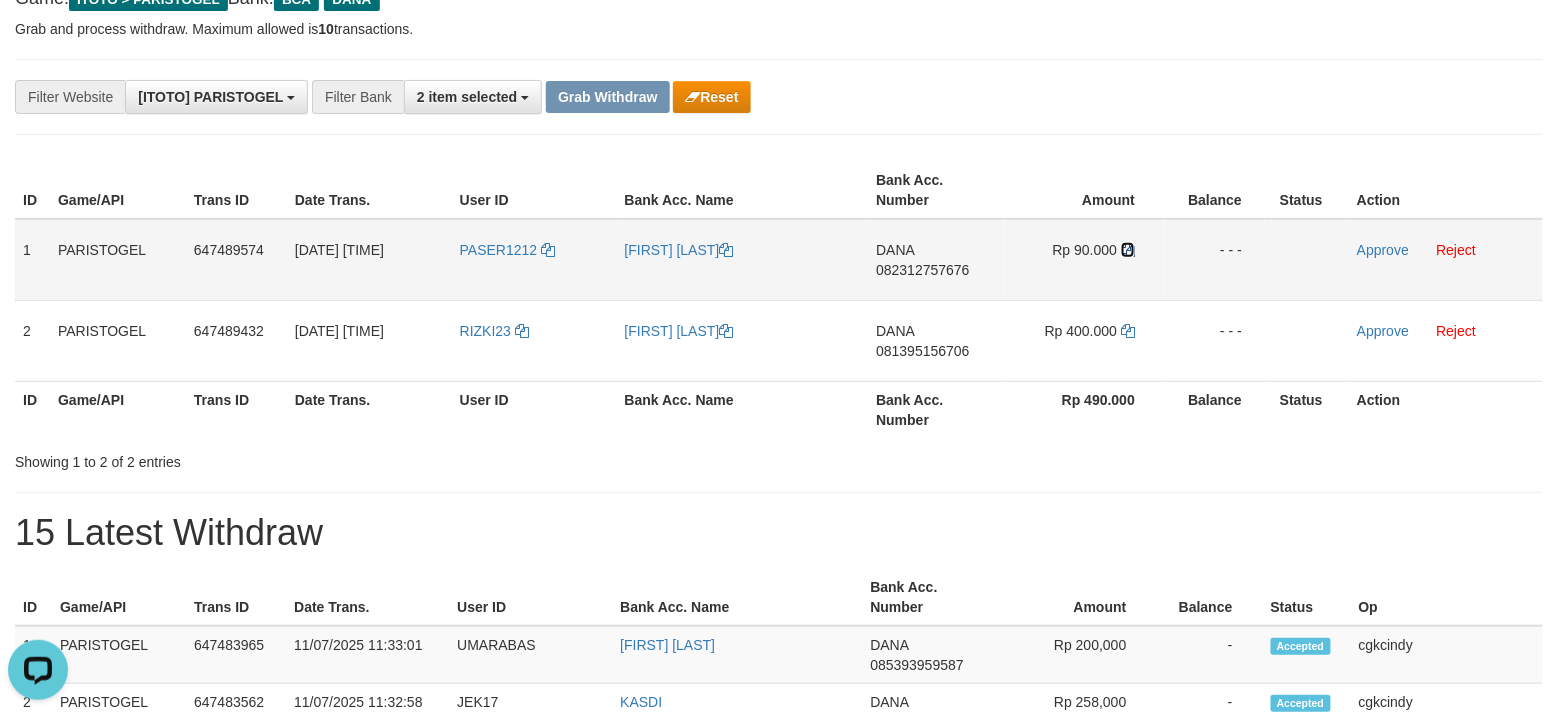 click at bounding box center (1128, 250) 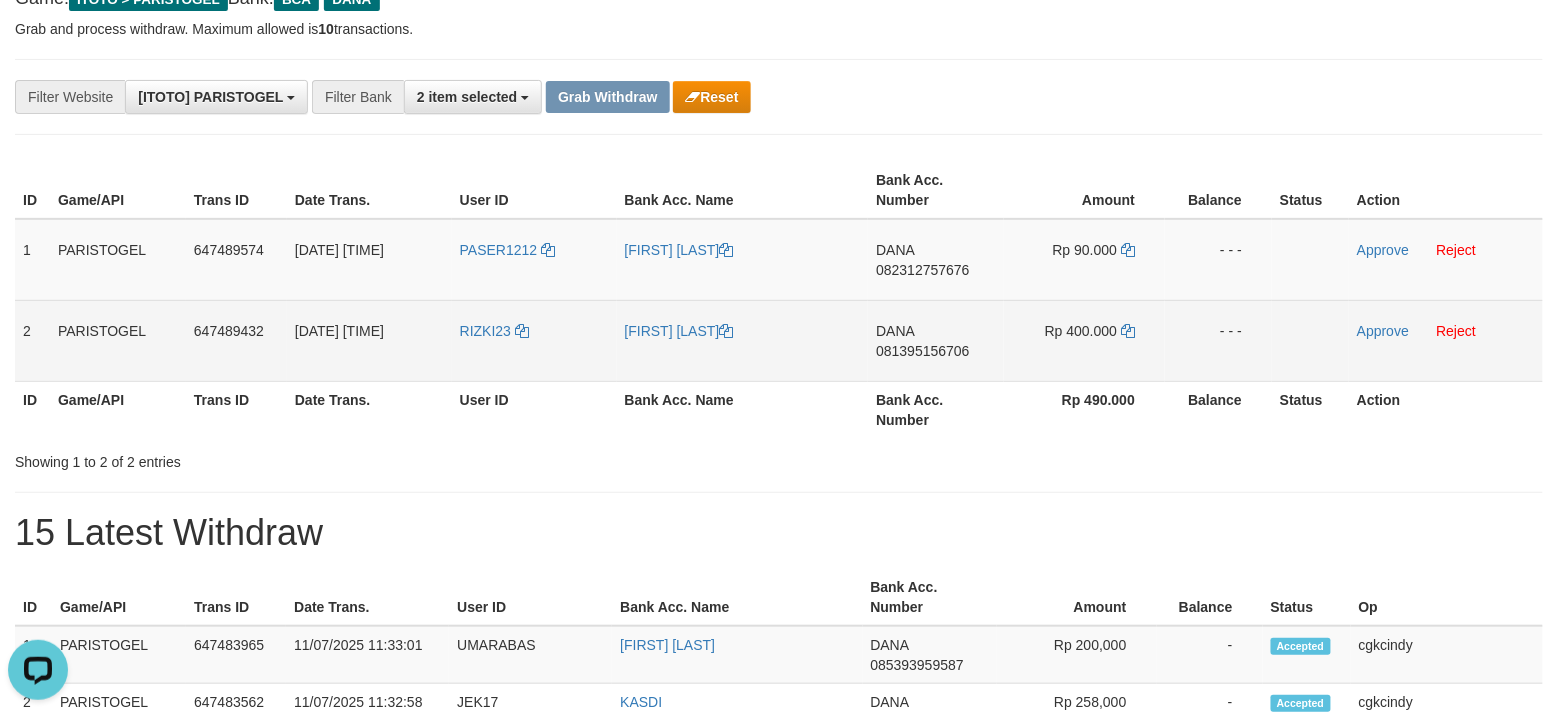 click on "DANA
081395156706" at bounding box center (936, 340) 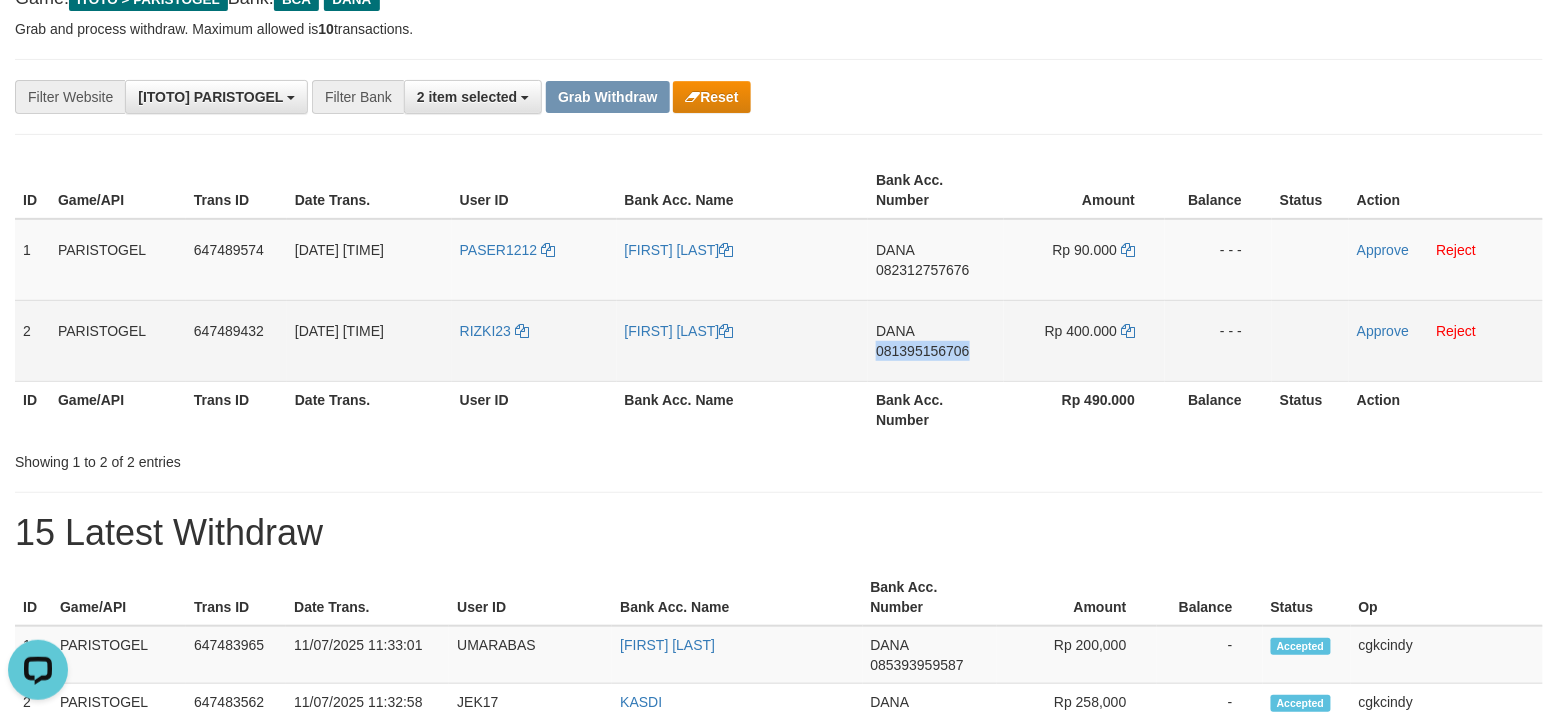 copy on "081395156706" 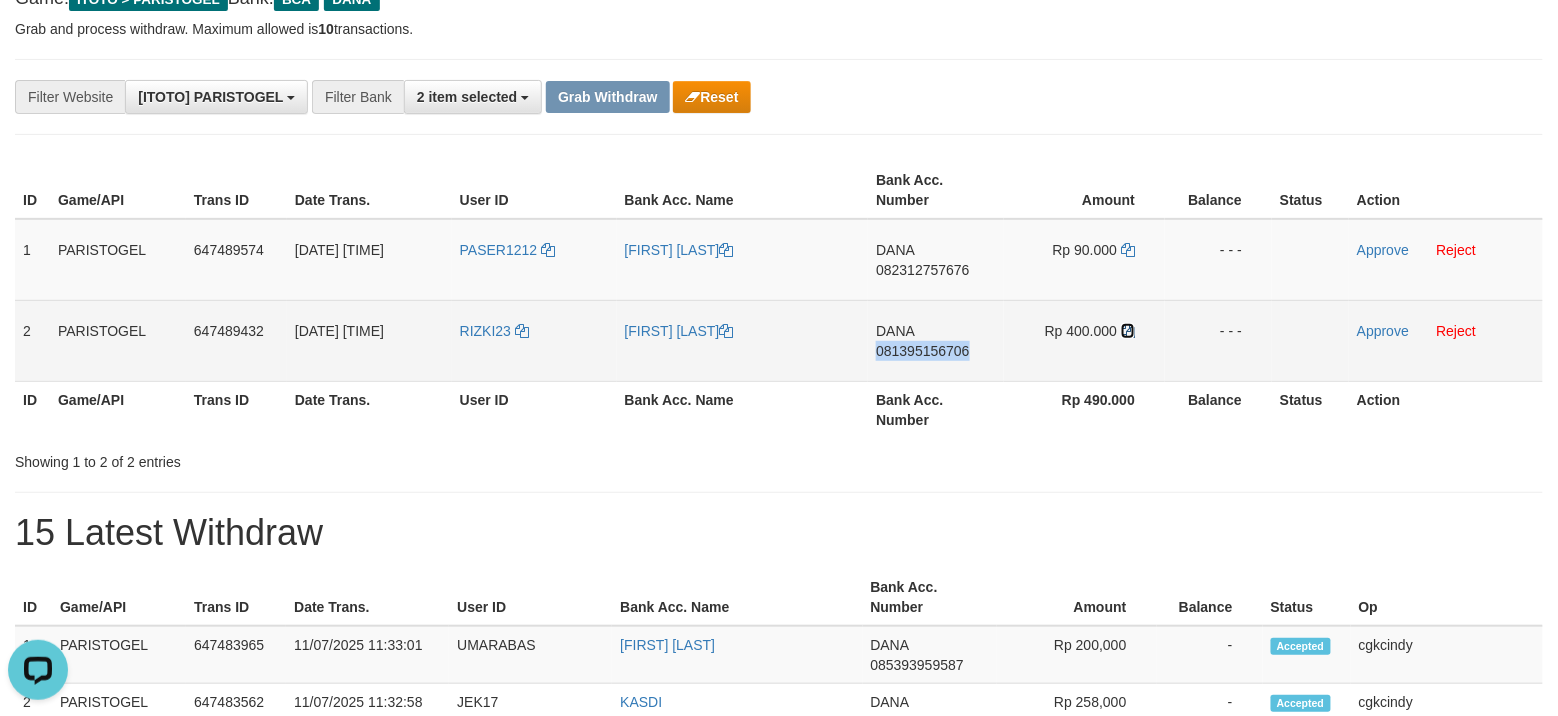 click at bounding box center [1128, 331] 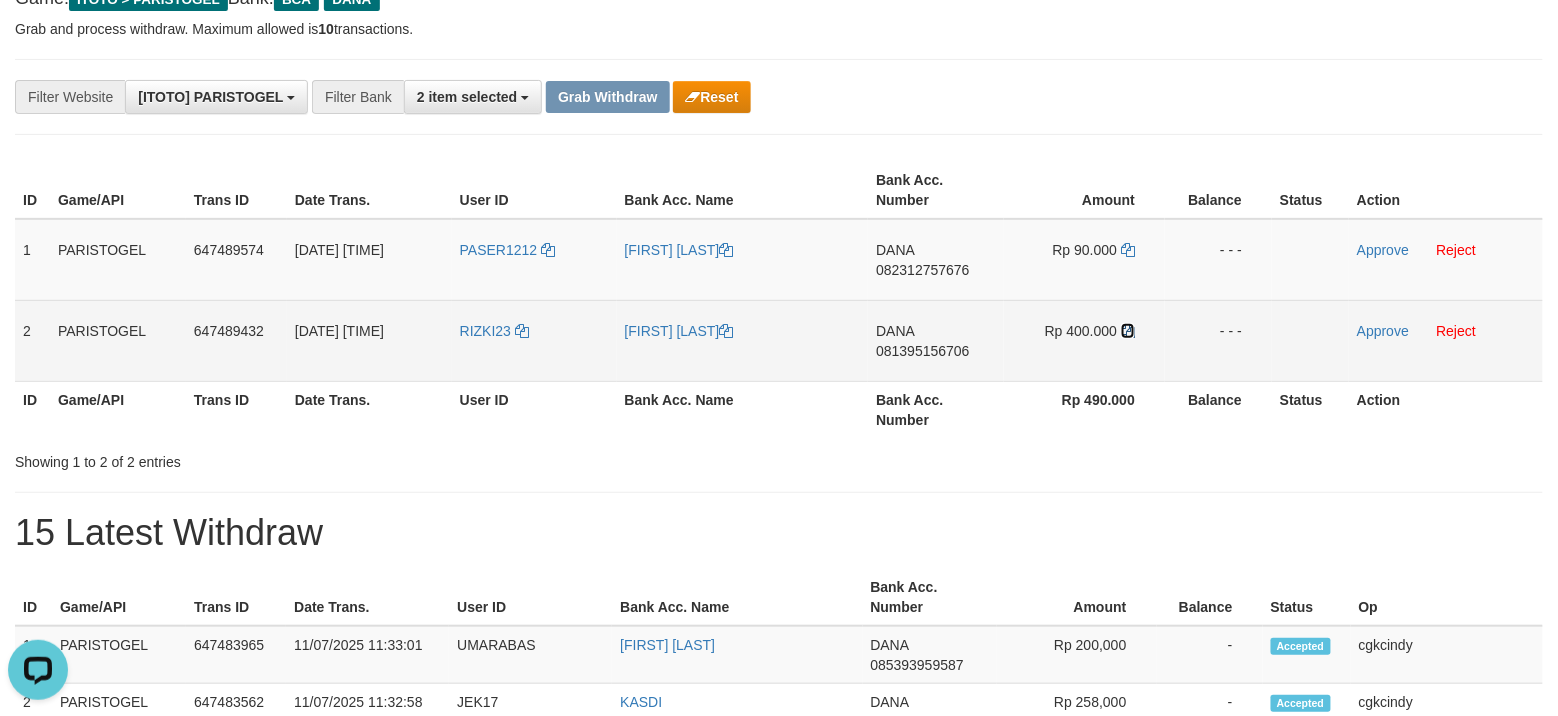 click at bounding box center (1128, 331) 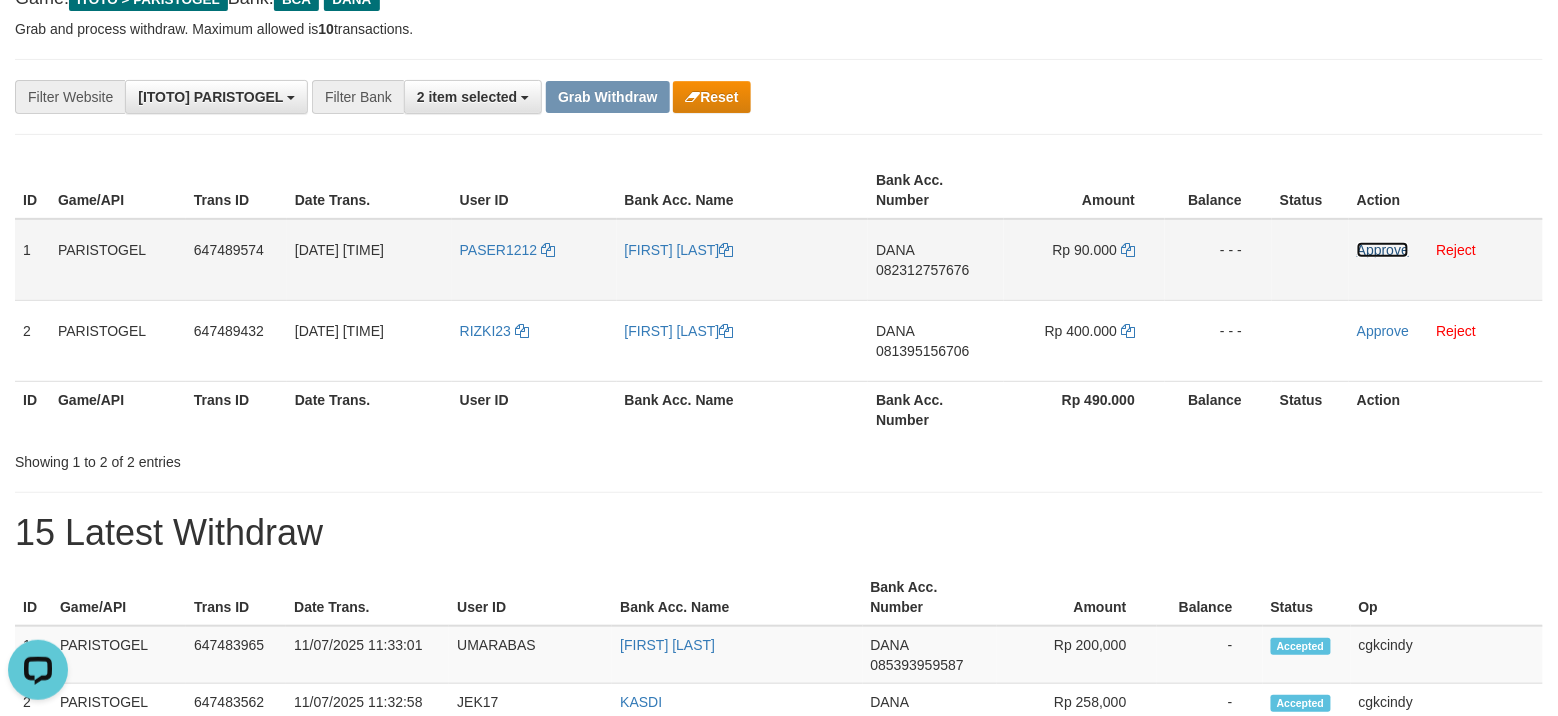 click on "Approve" at bounding box center (1383, 250) 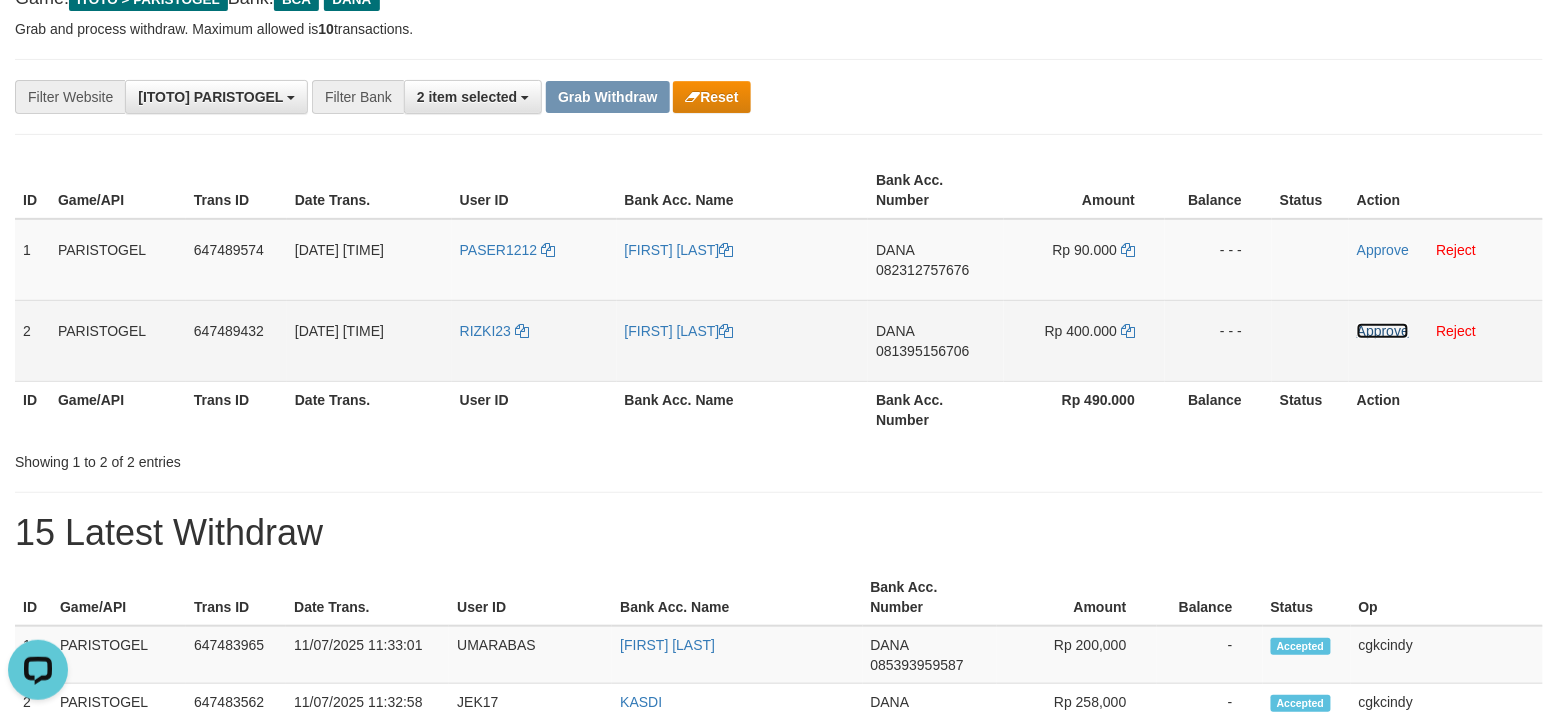 click on "Approve" at bounding box center [1383, 331] 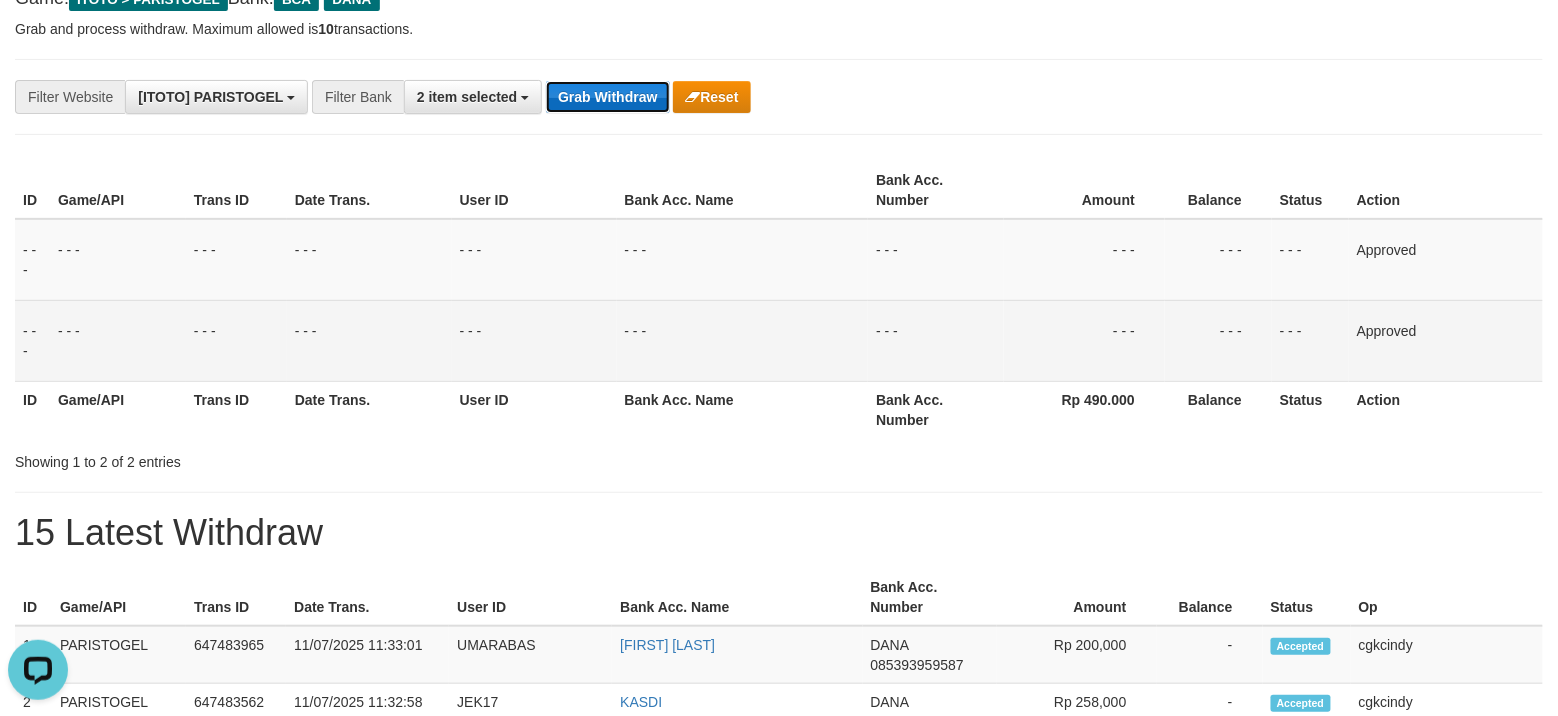 click on "Grab Withdraw" at bounding box center [607, 97] 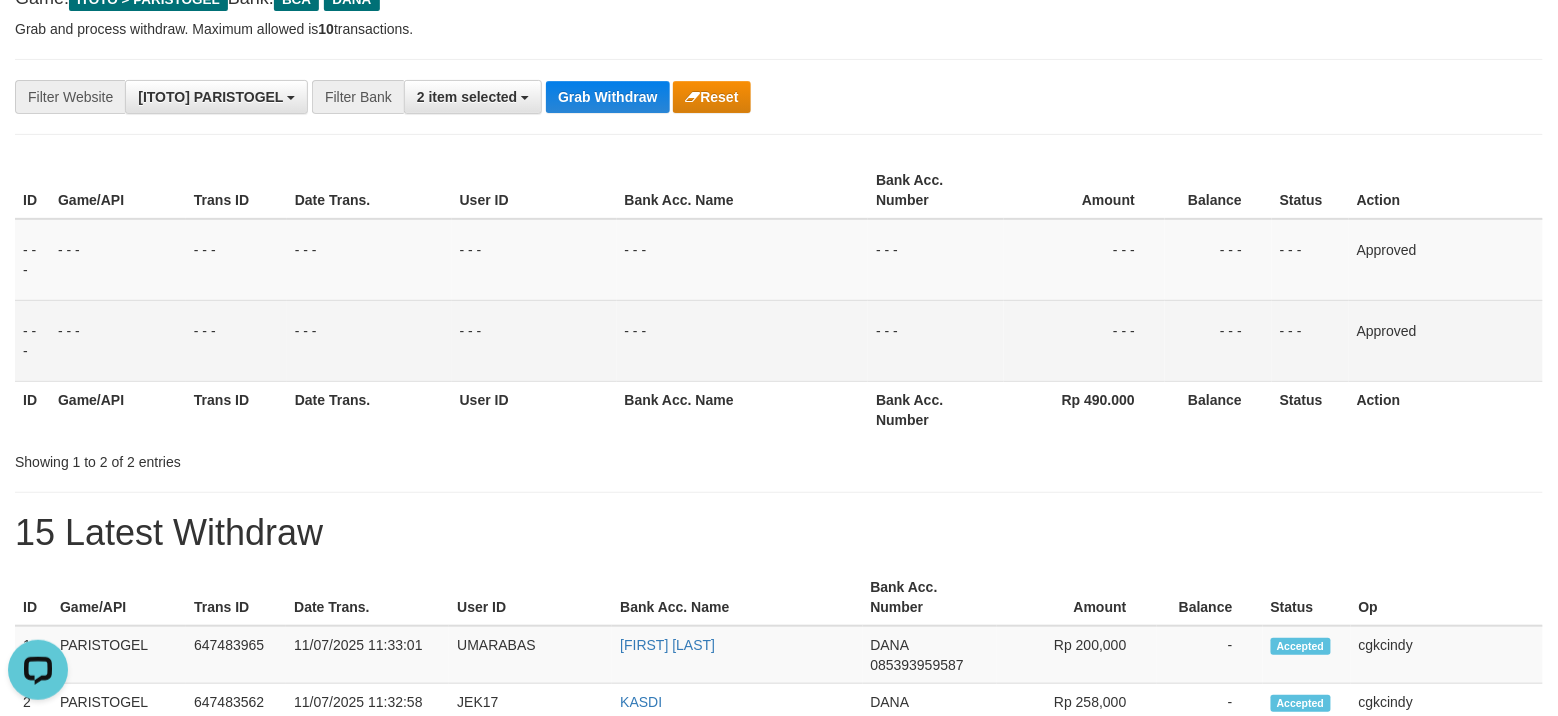 drag, startPoint x: 645, startPoint y: 78, endPoint x: 1568, endPoint y: 106, distance: 923.4246 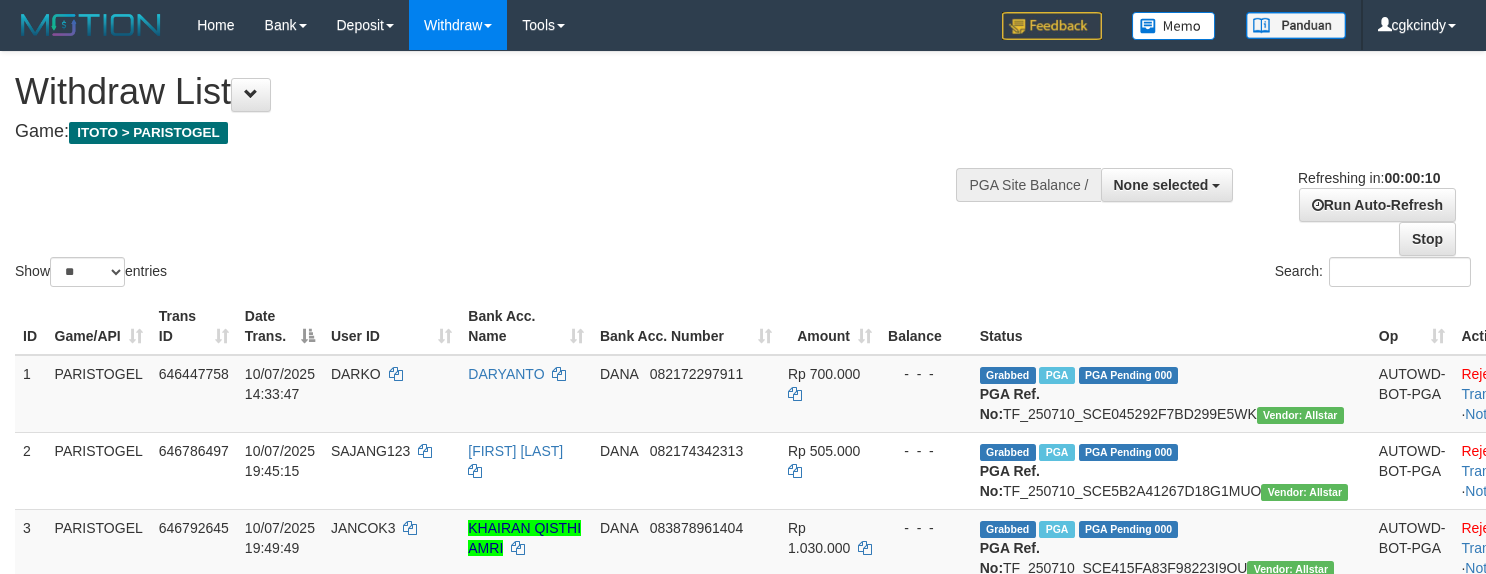 select 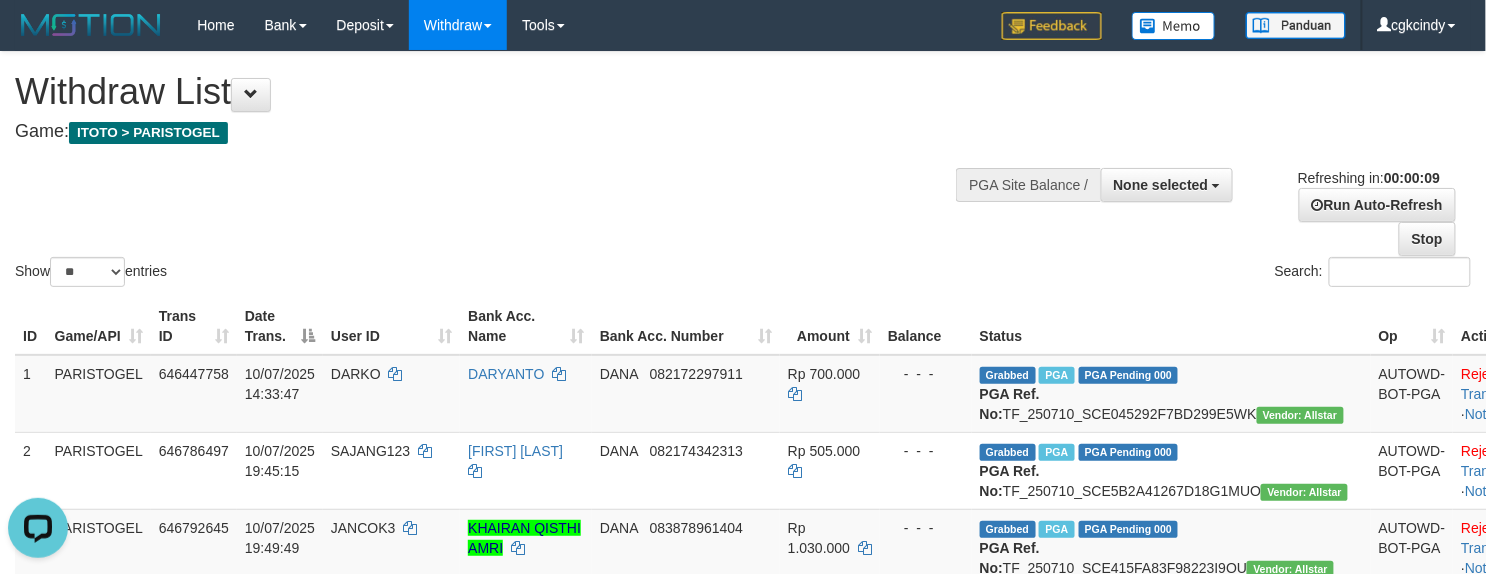 scroll, scrollTop: 0, scrollLeft: 0, axis: both 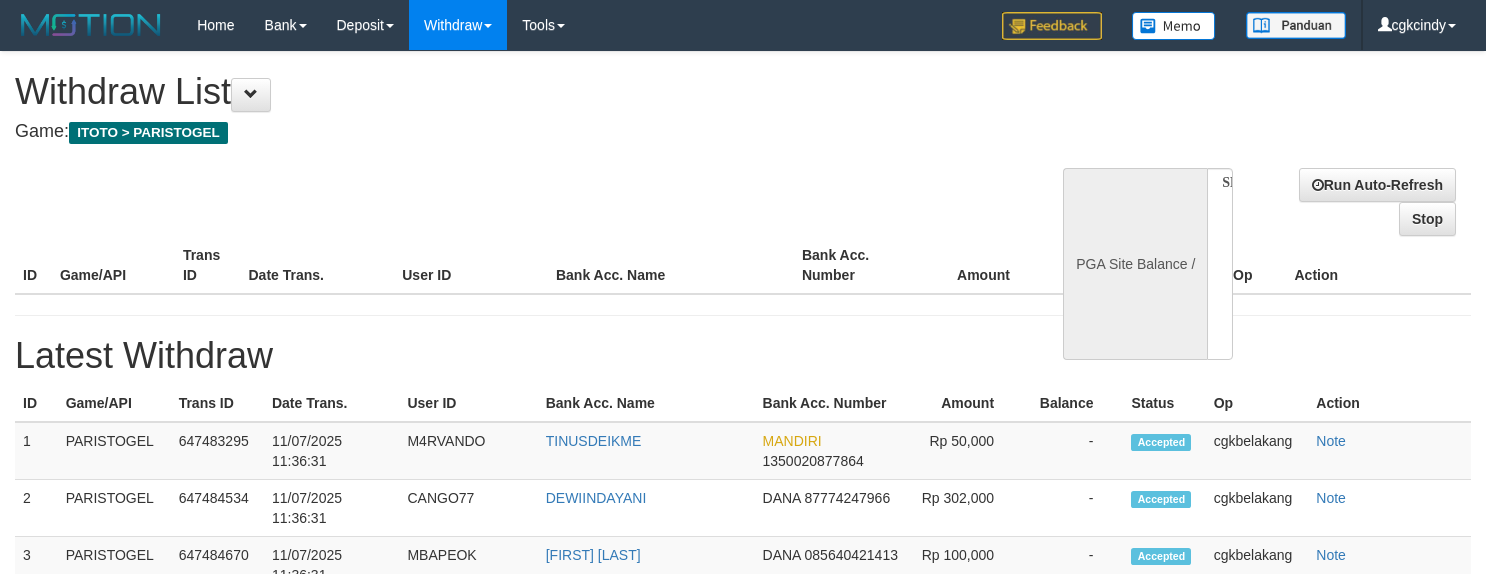 select 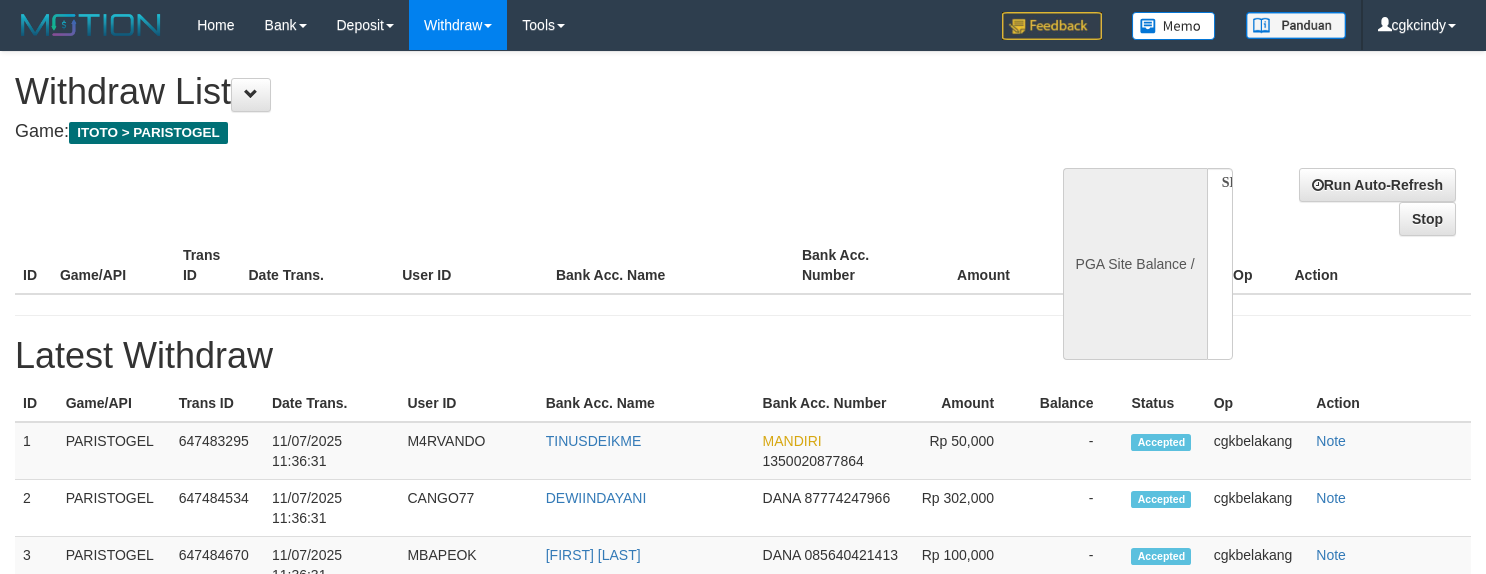 scroll, scrollTop: 0, scrollLeft: 0, axis: both 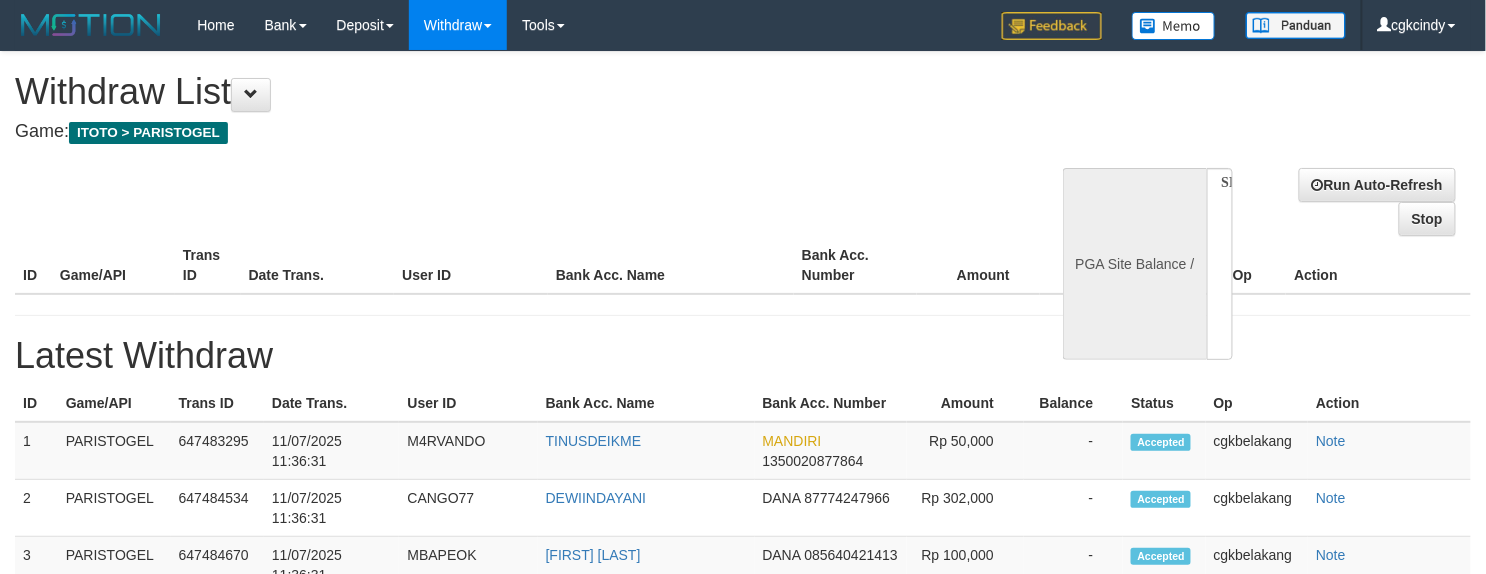 select on "**" 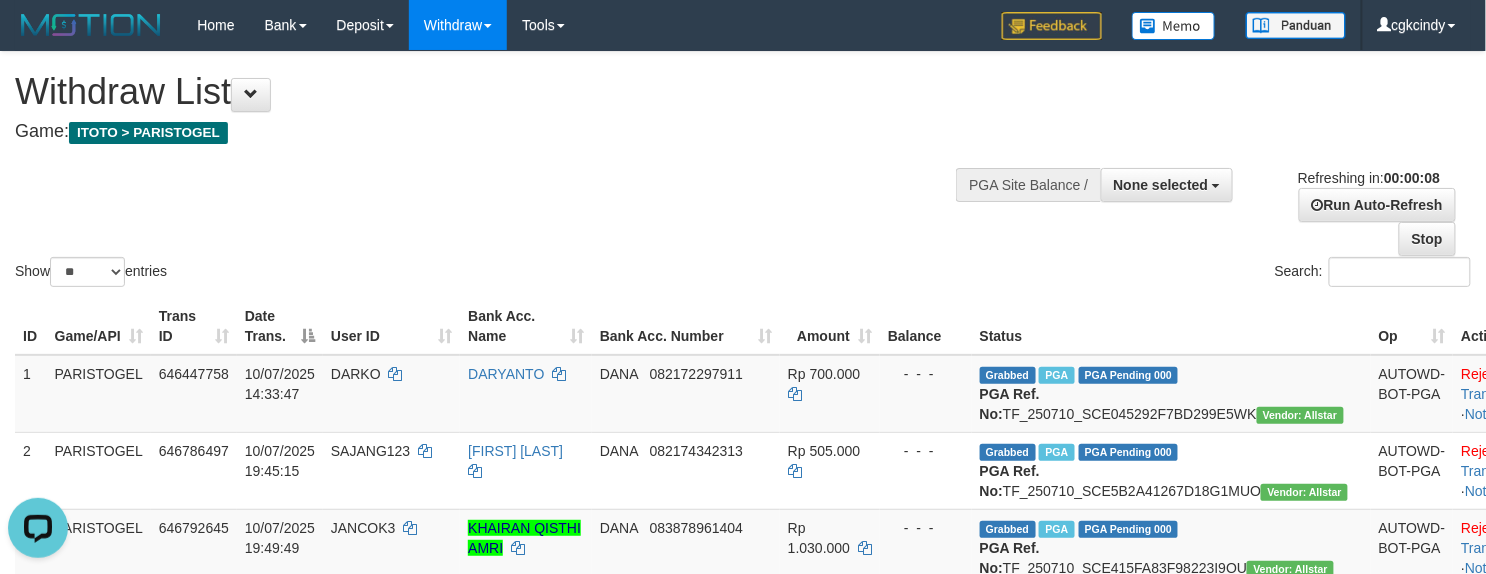 scroll, scrollTop: 0, scrollLeft: 0, axis: both 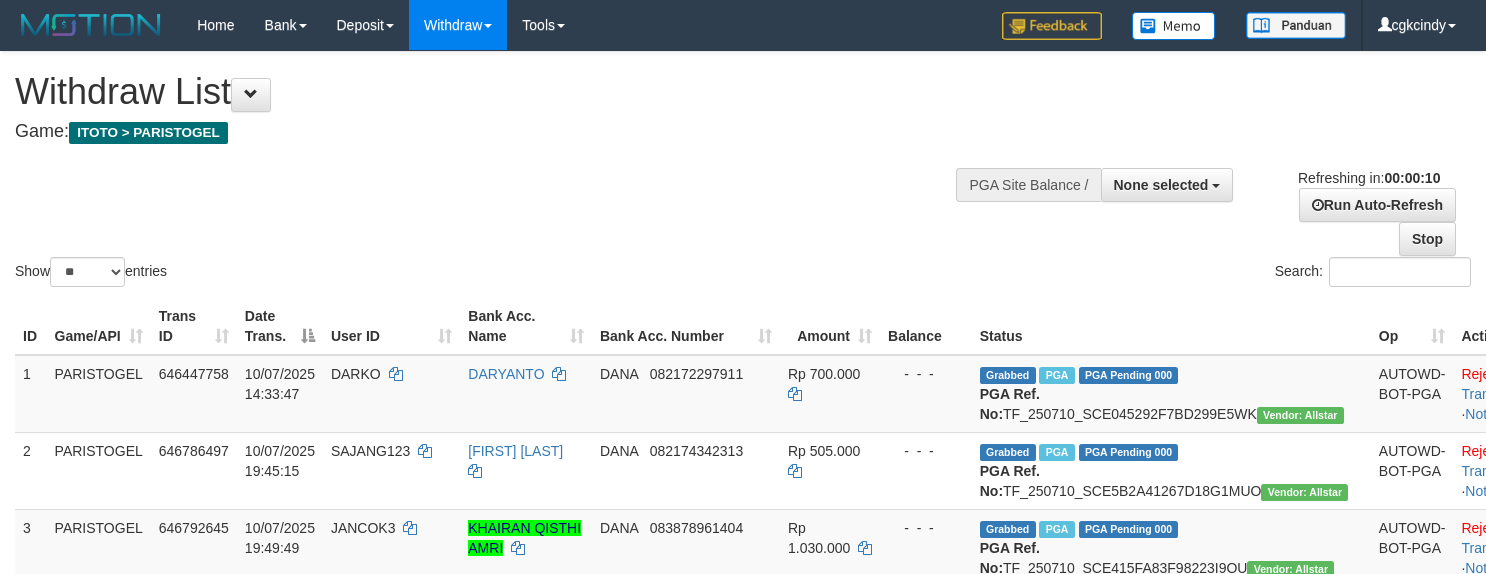 select 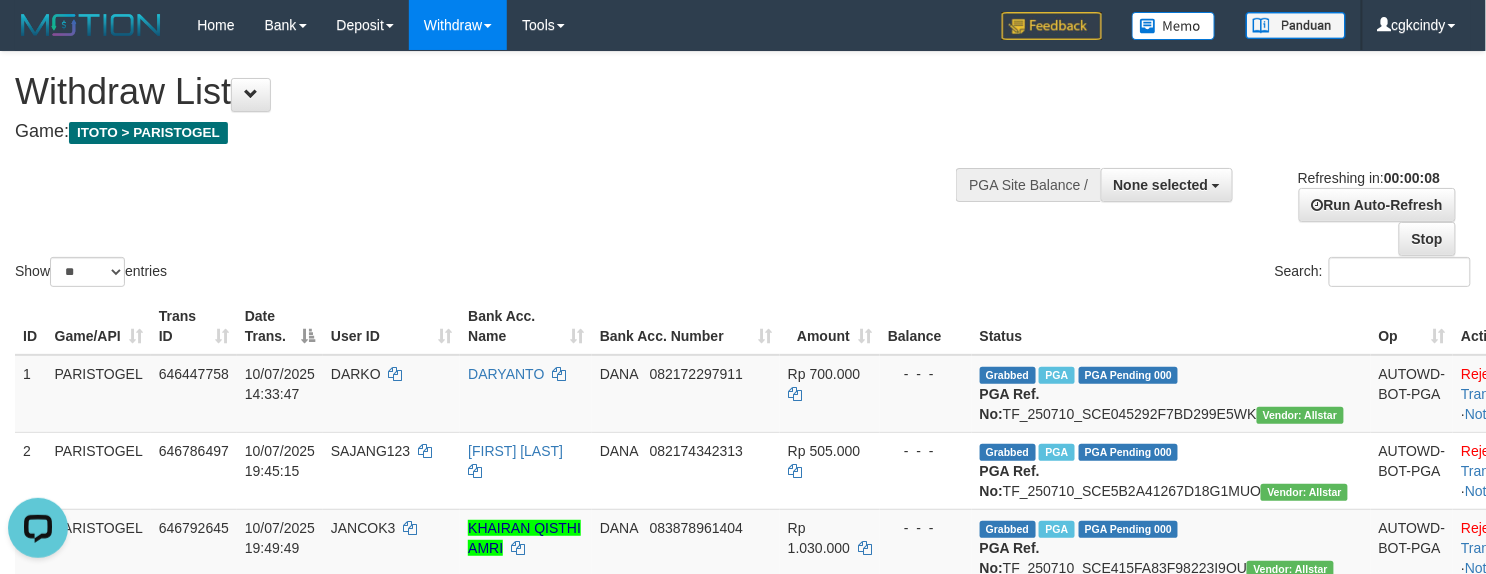 scroll, scrollTop: 0, scrollLeft: 0, axis: both 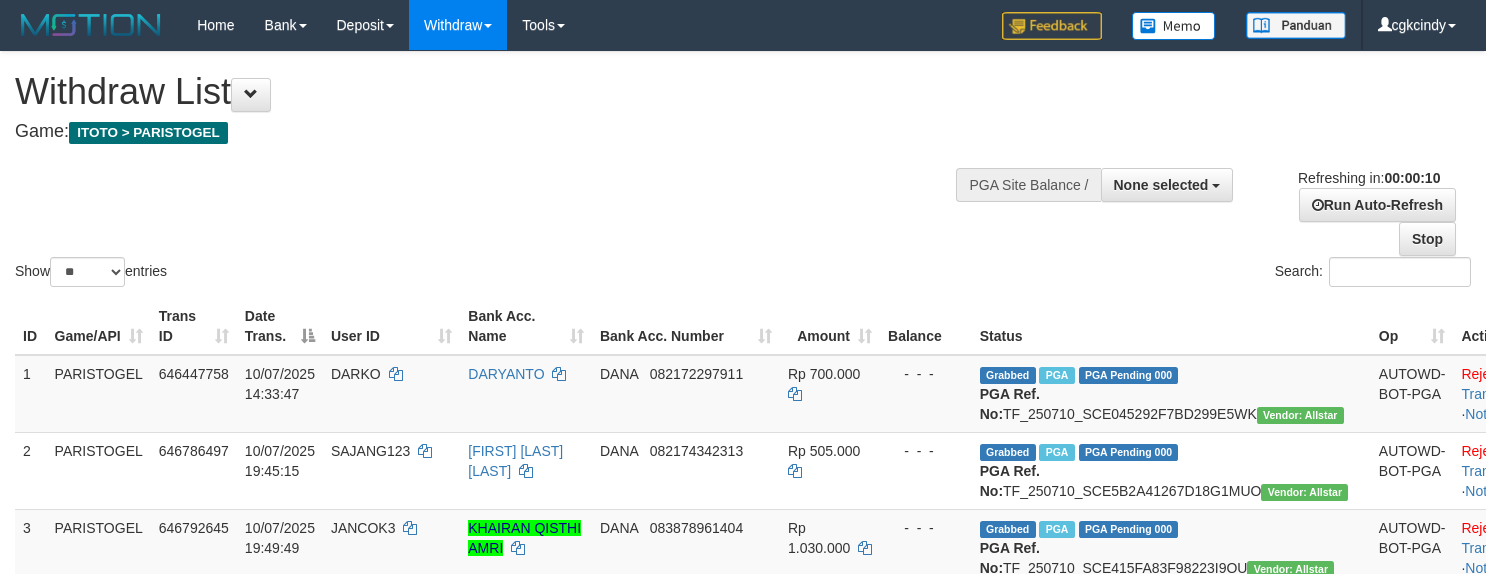 select 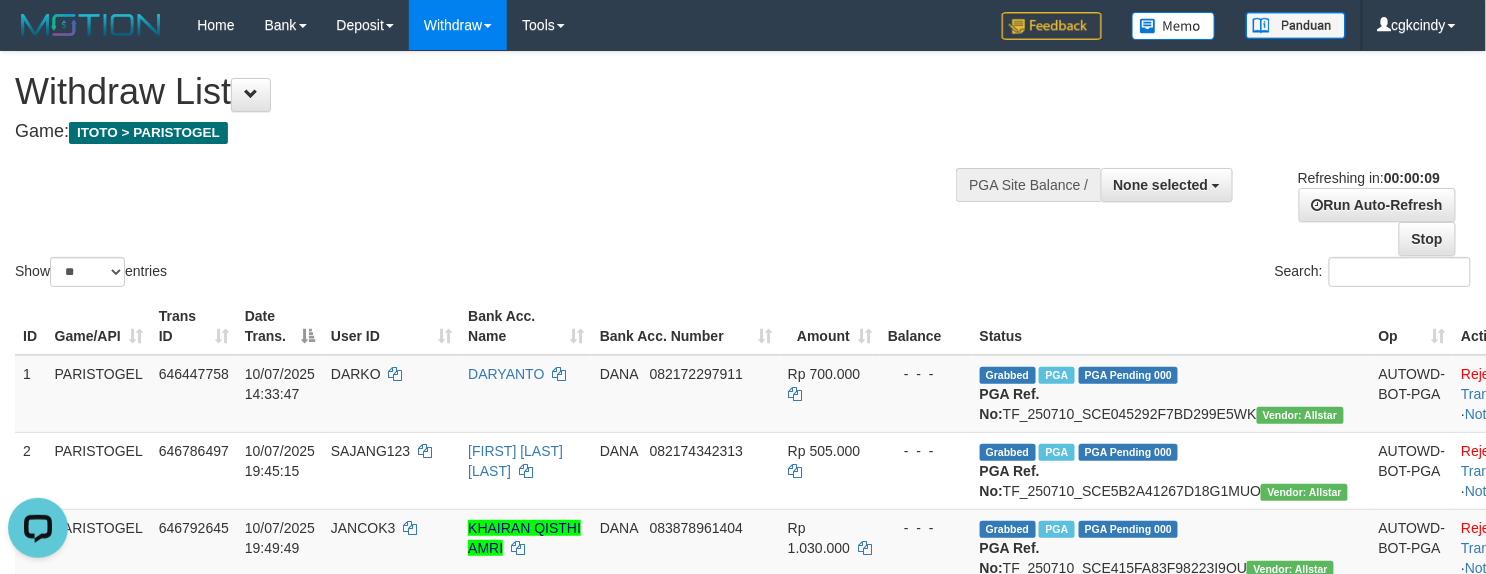 scroll, scrollTop: 0, scrollLeft: 0, axis: both 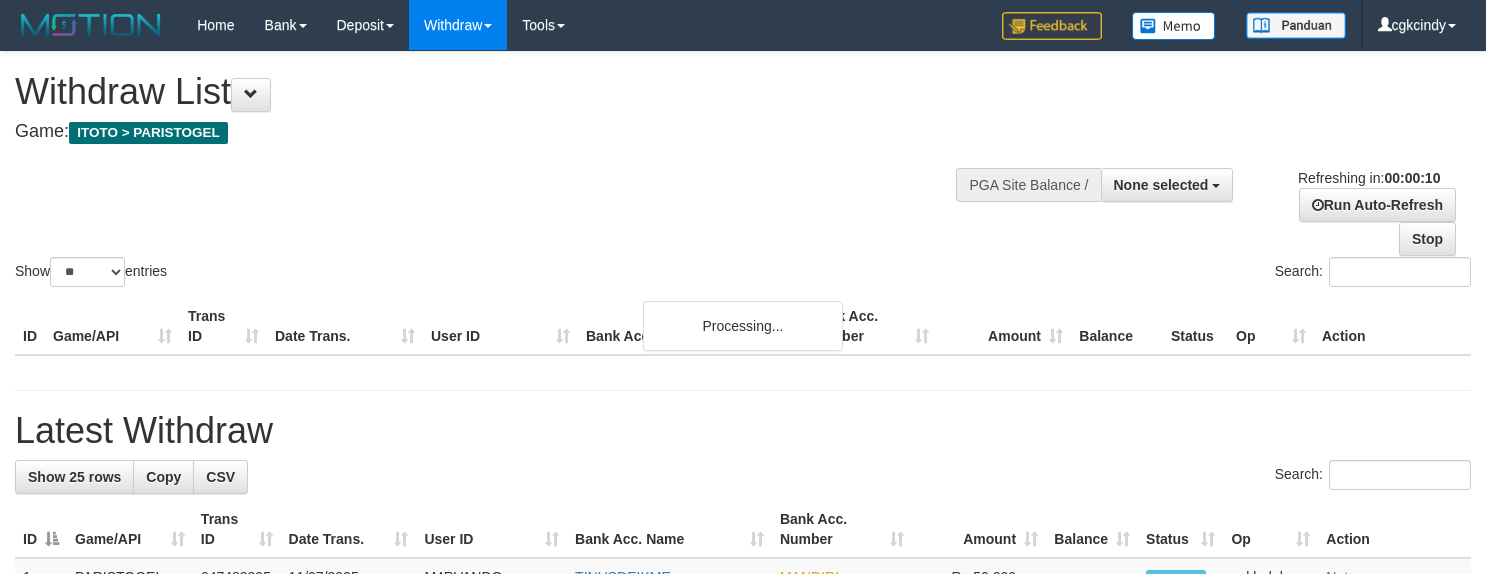 select 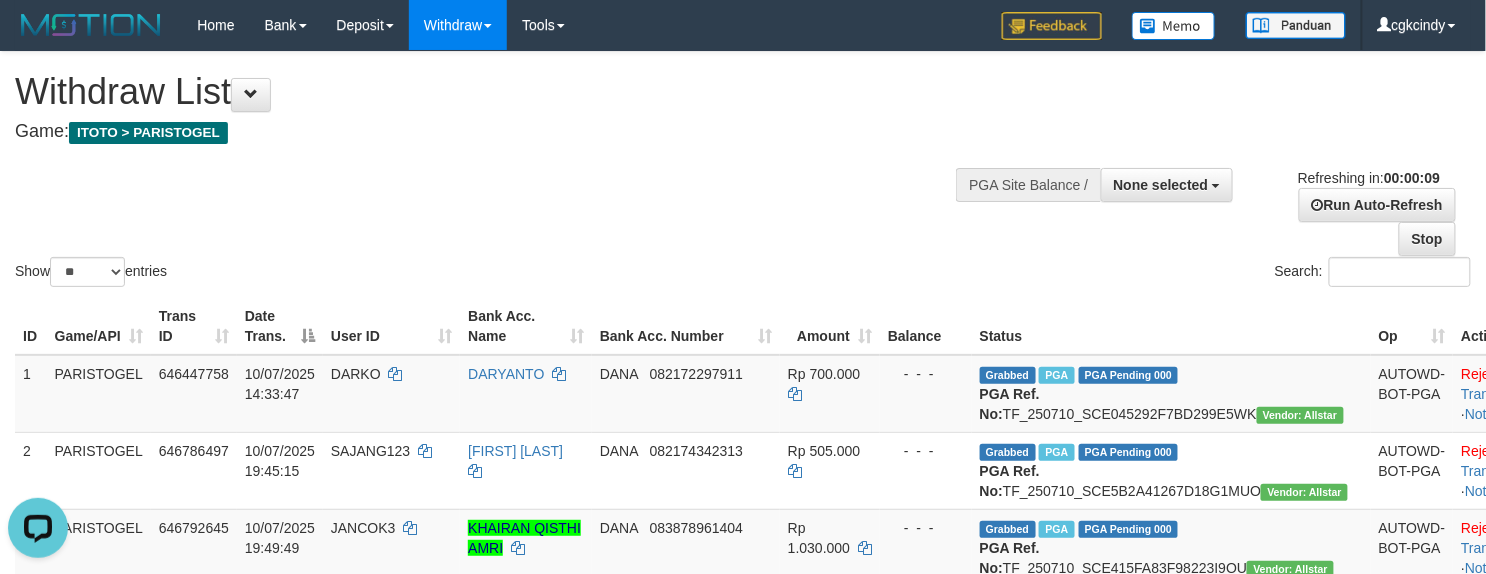 scroll, scrollTop: 0, scrollLeft: 0, axis: both 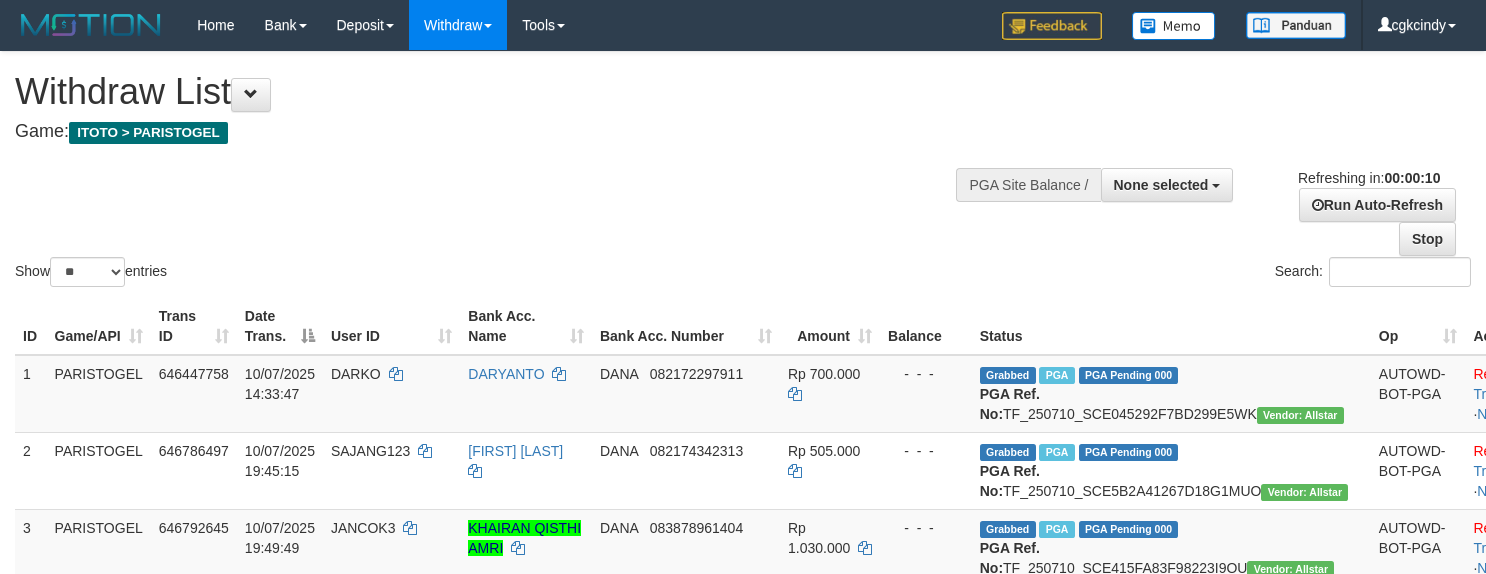 select 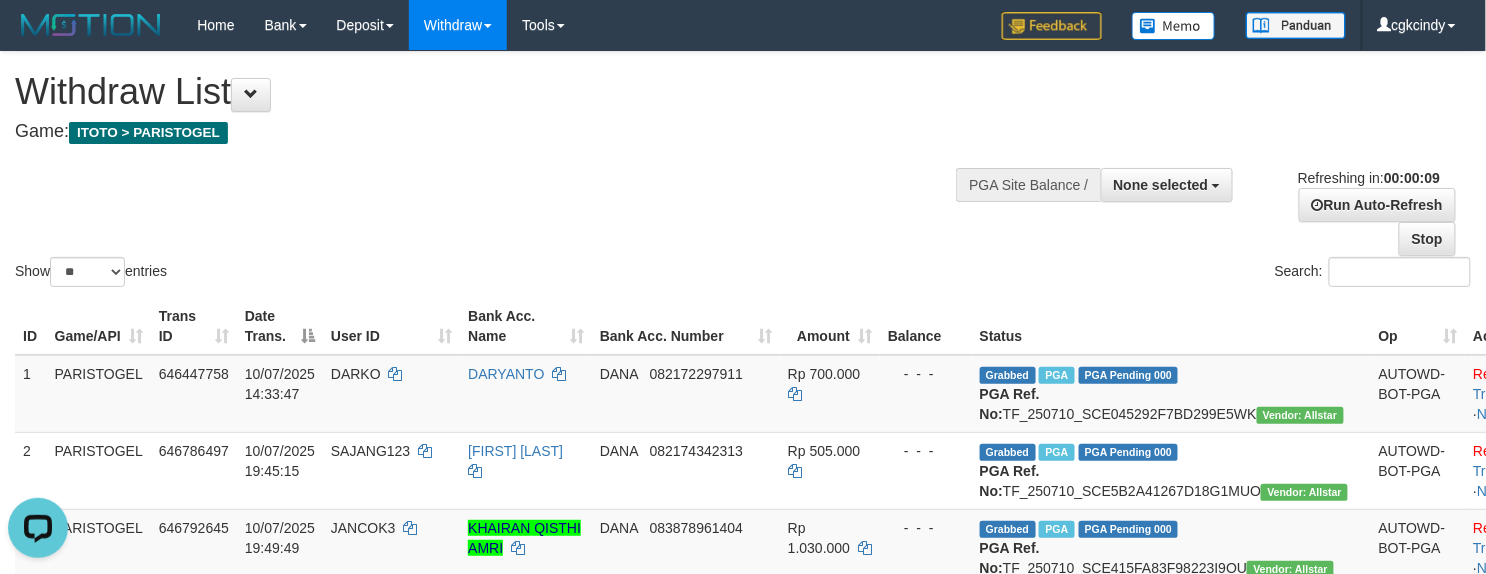scroll, scrollTop: 0, scrollLeft: 0, axis: both 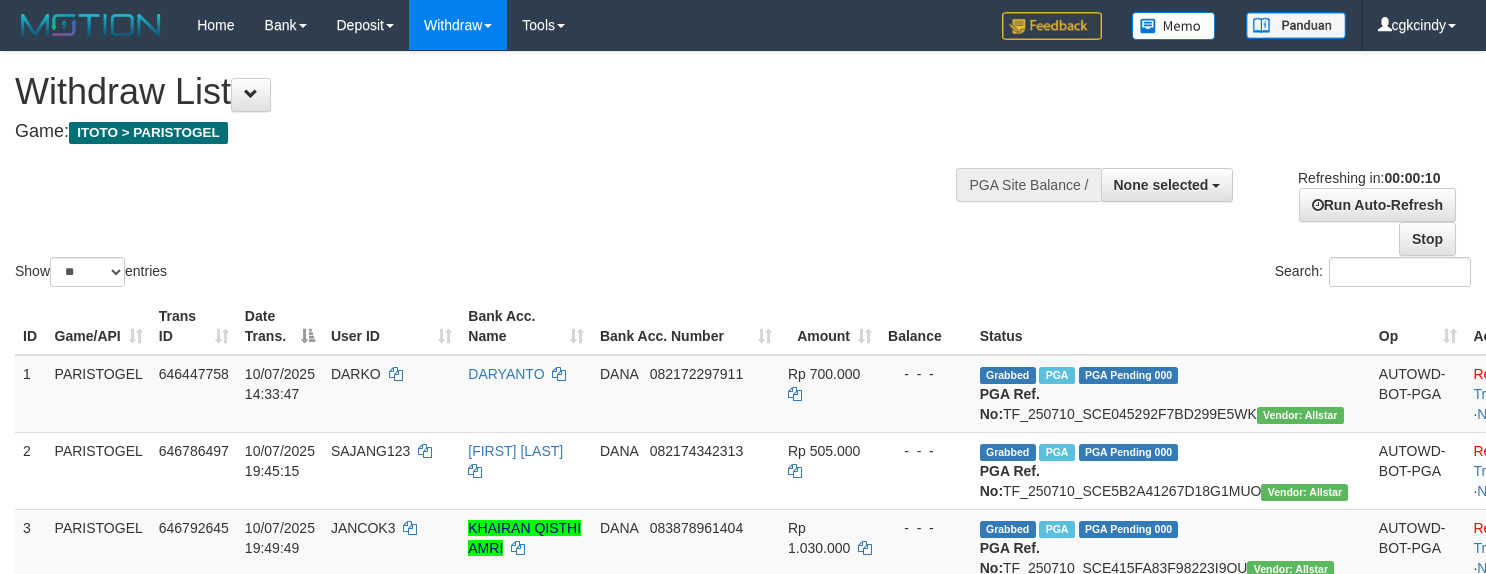 select 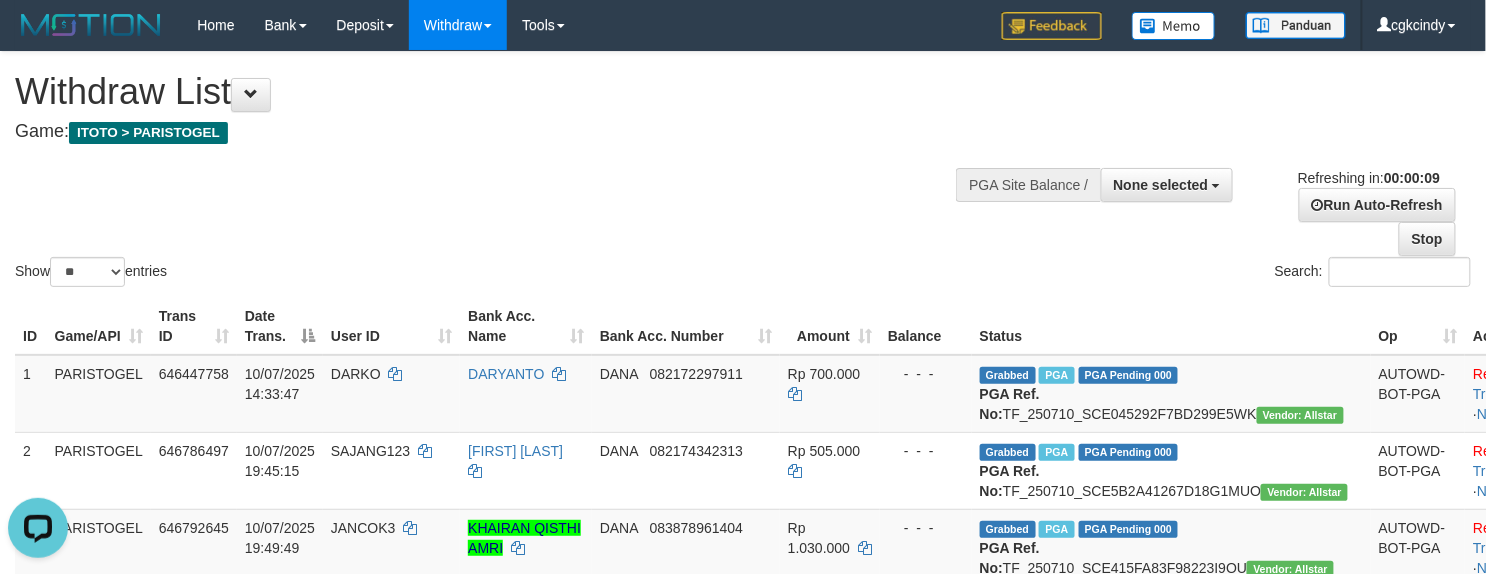 scroll, scrollTop: 0, scrollLeft: 0, axis: both 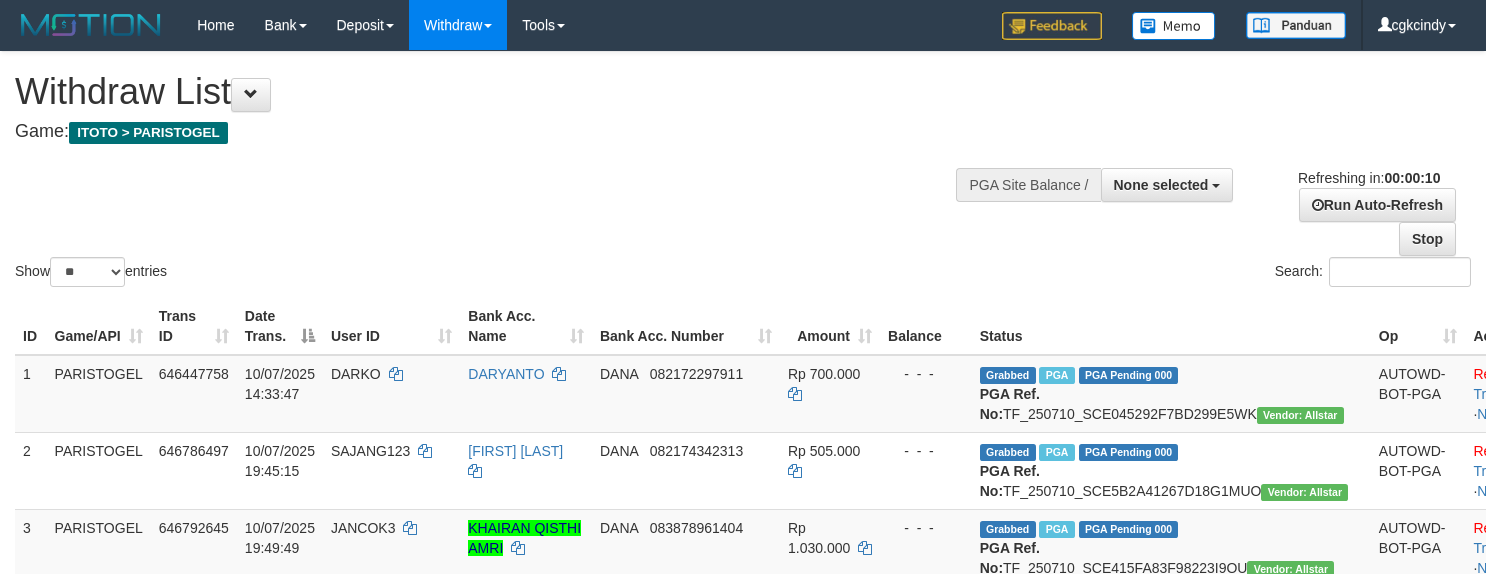 select 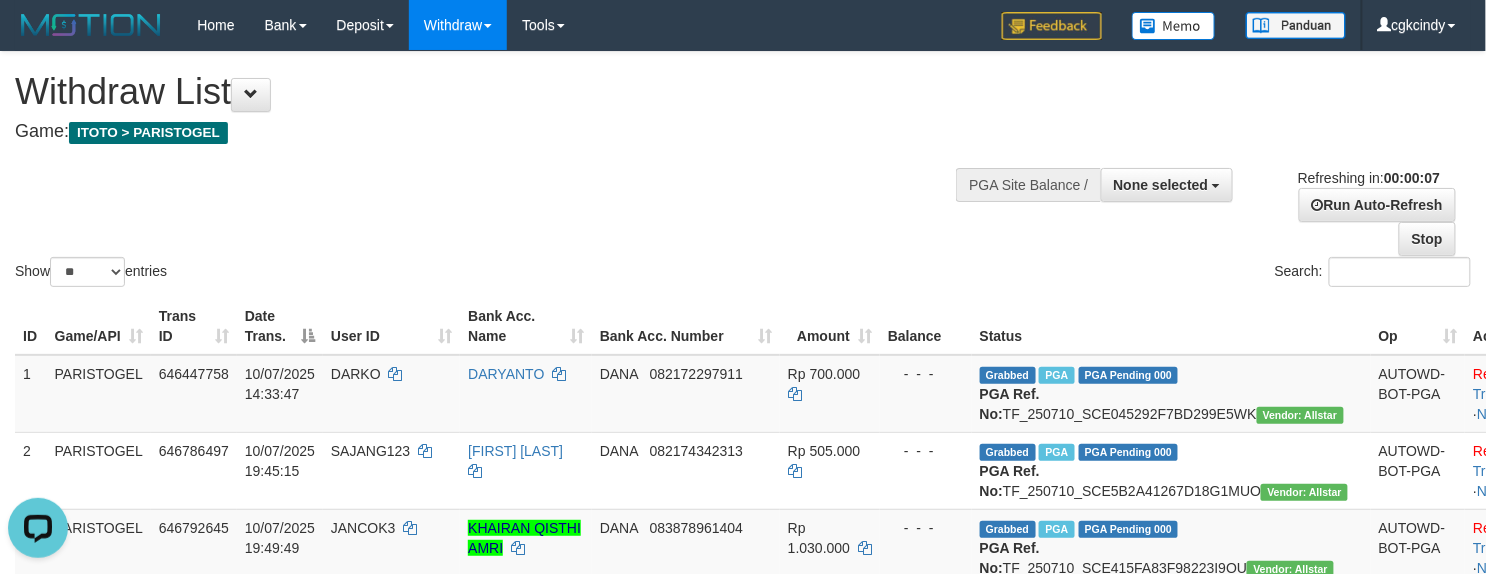 scroll, scrollTop: 0, scrollLeft: 0, axis: both 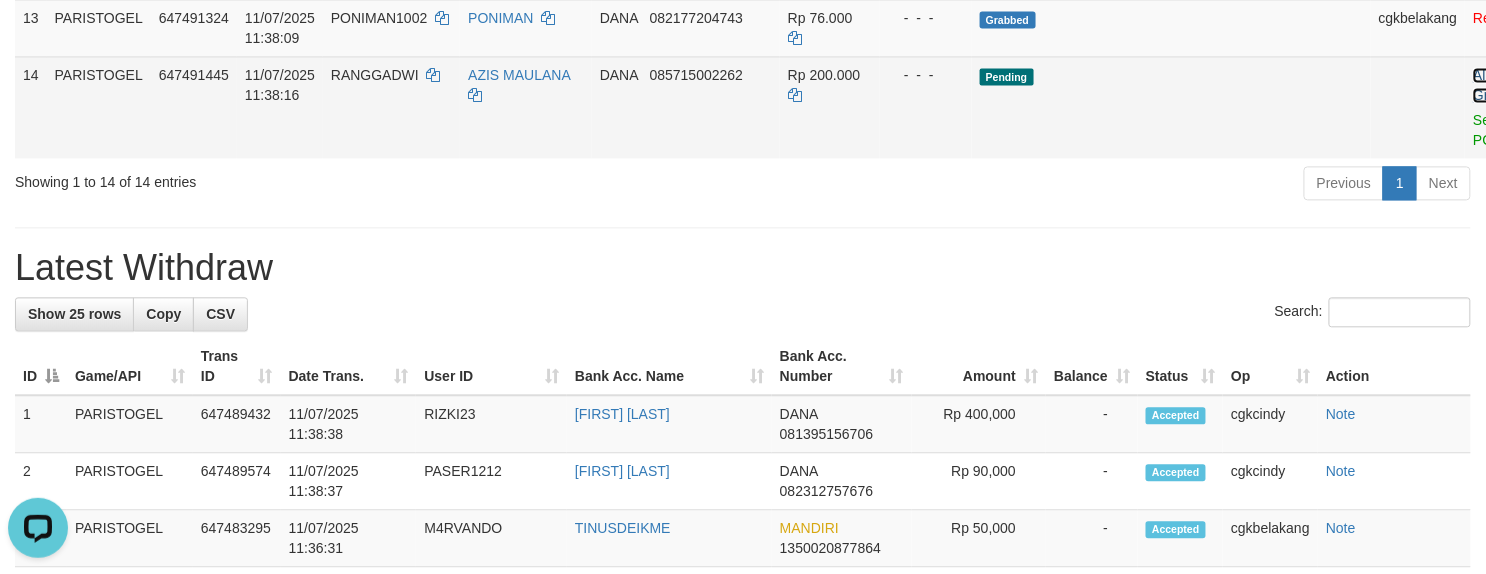 click on "Allow Grab" at bounding box center (1489, 85) 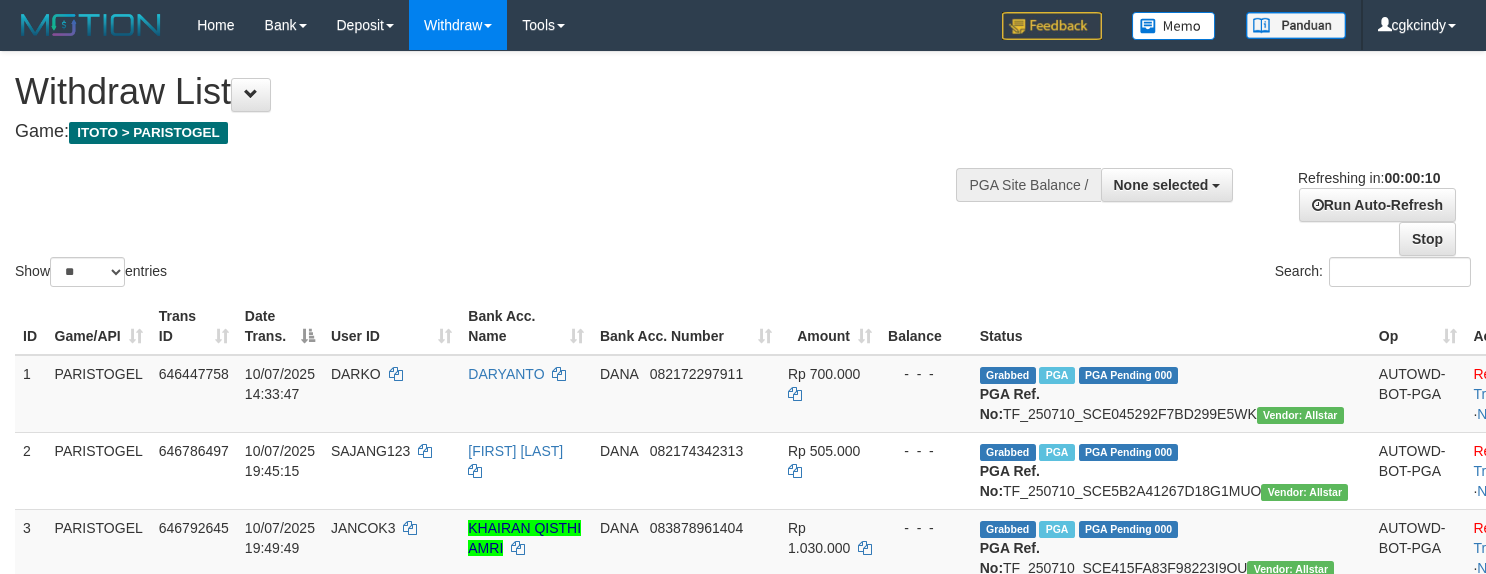 select 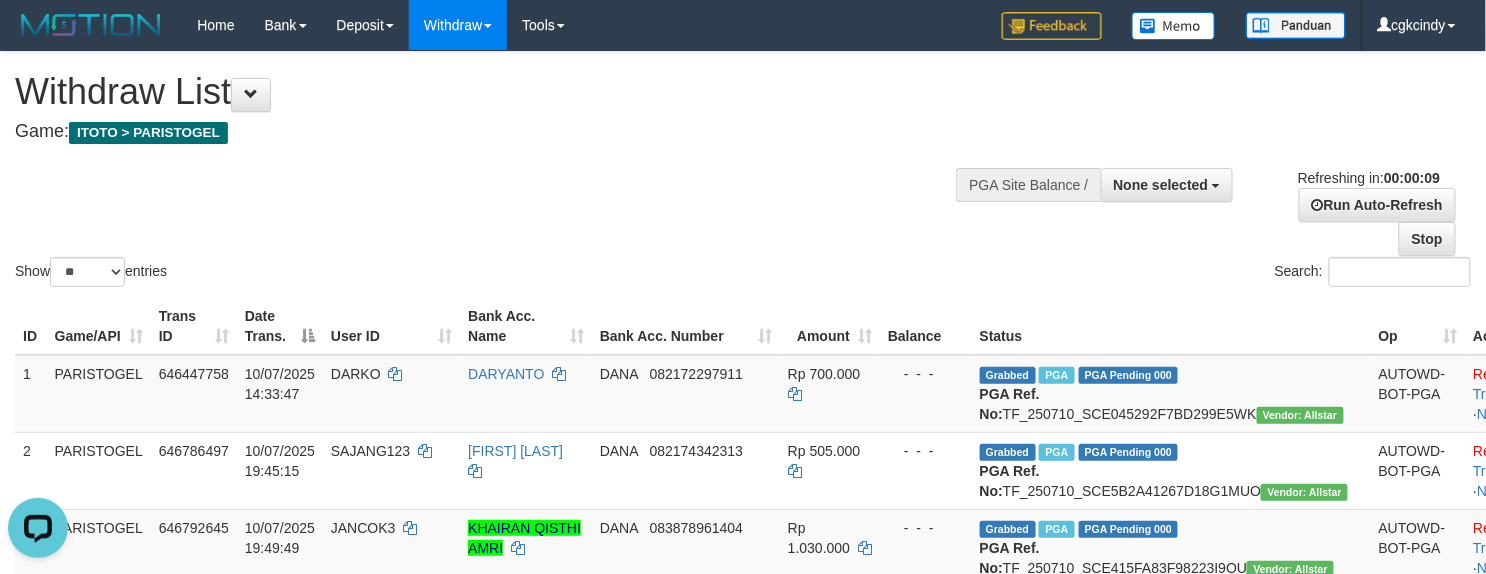 scroll, scrollTop: 0, scrollLeft: 0, axis: both 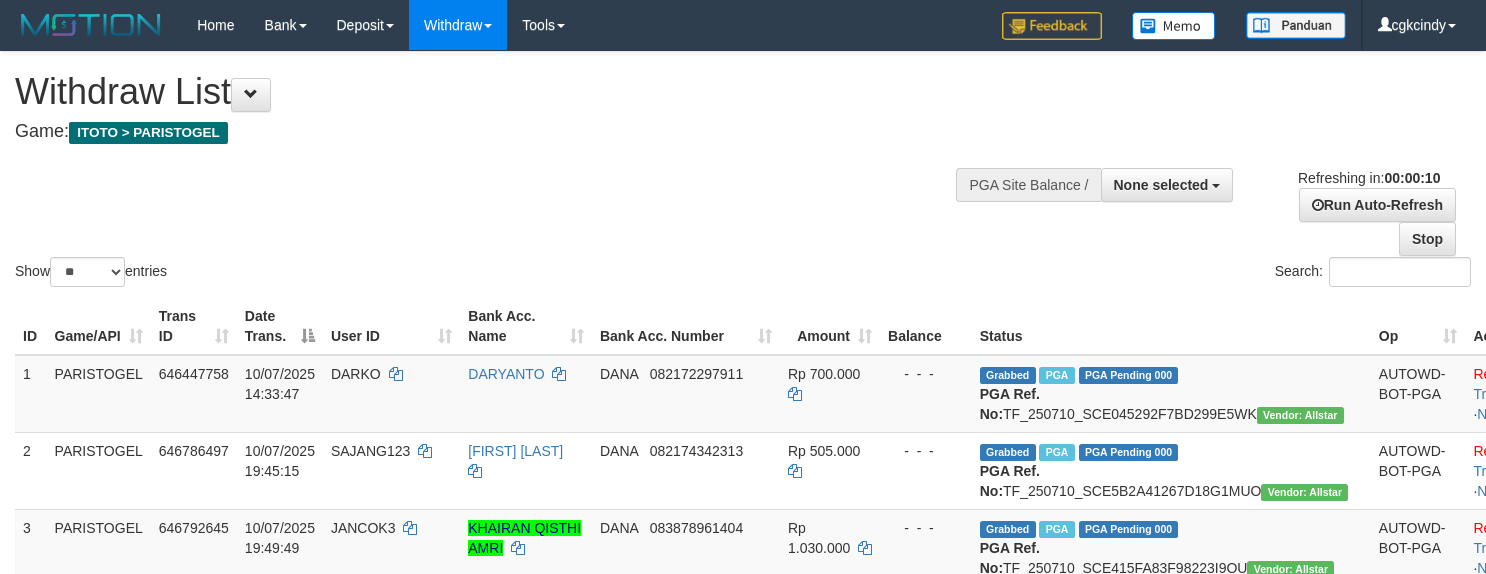 select 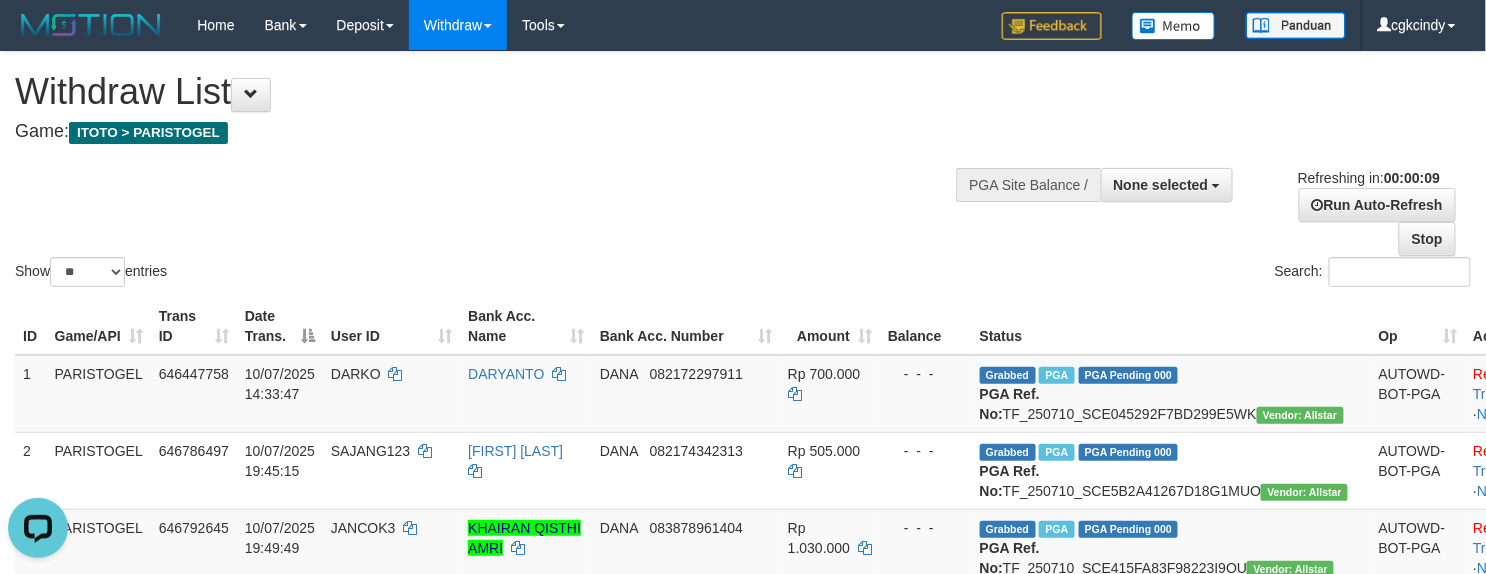 scroll, scrollTop: 0, scrollLeft: 0, axis: both 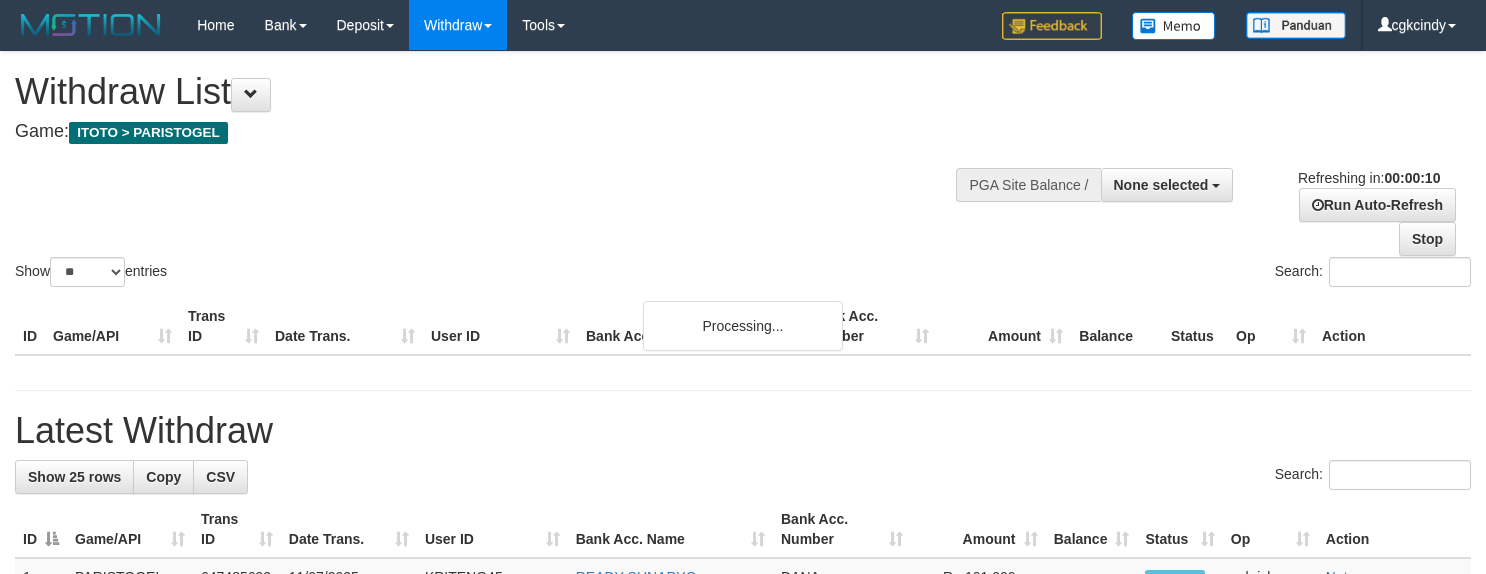 select 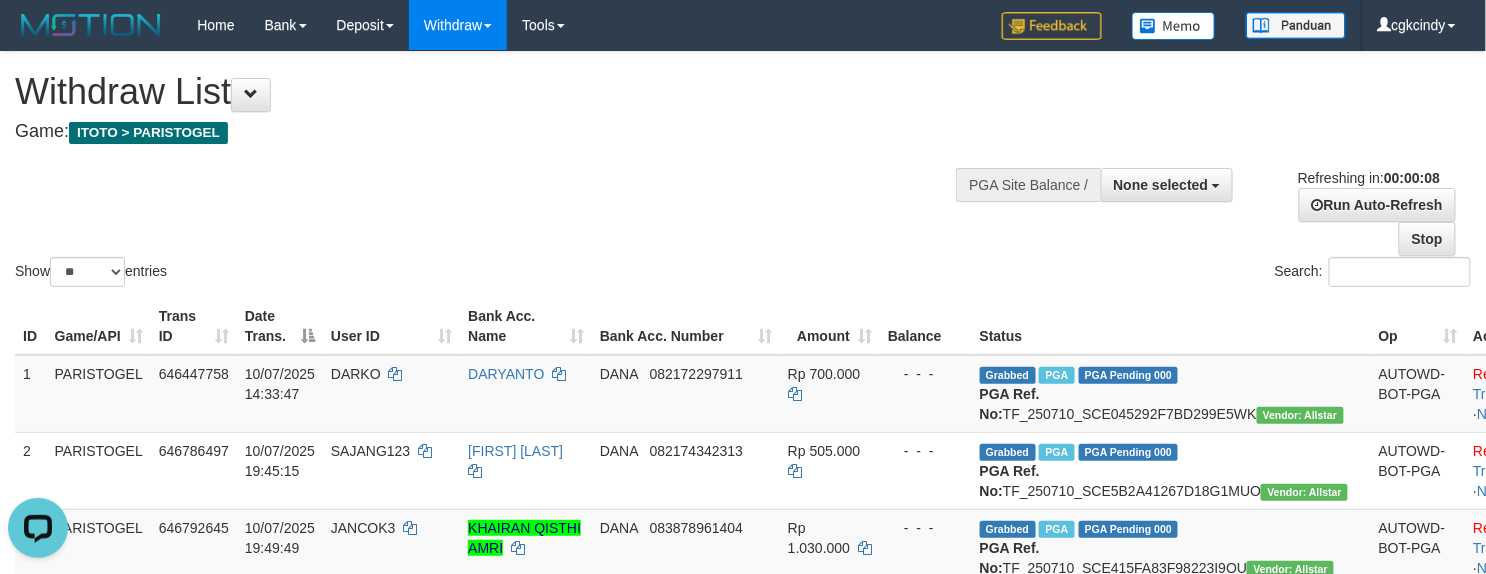scroll, scrollTop: 0, scrollLeft: 0, axis: both 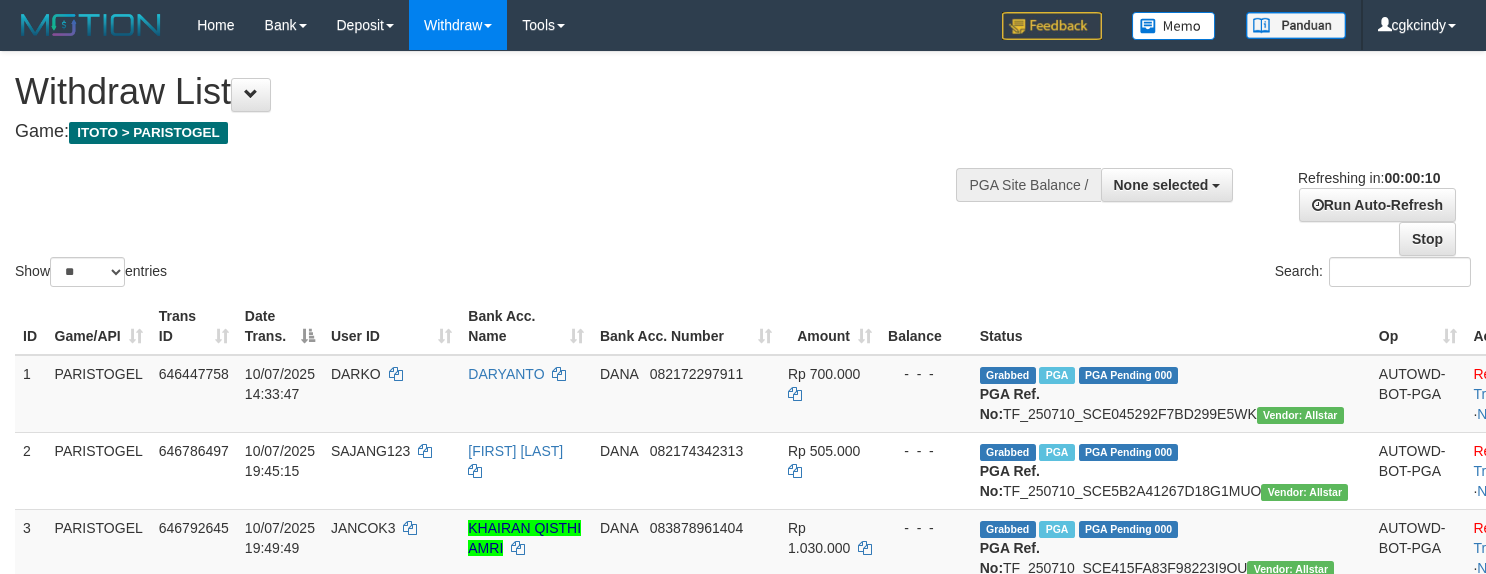 select 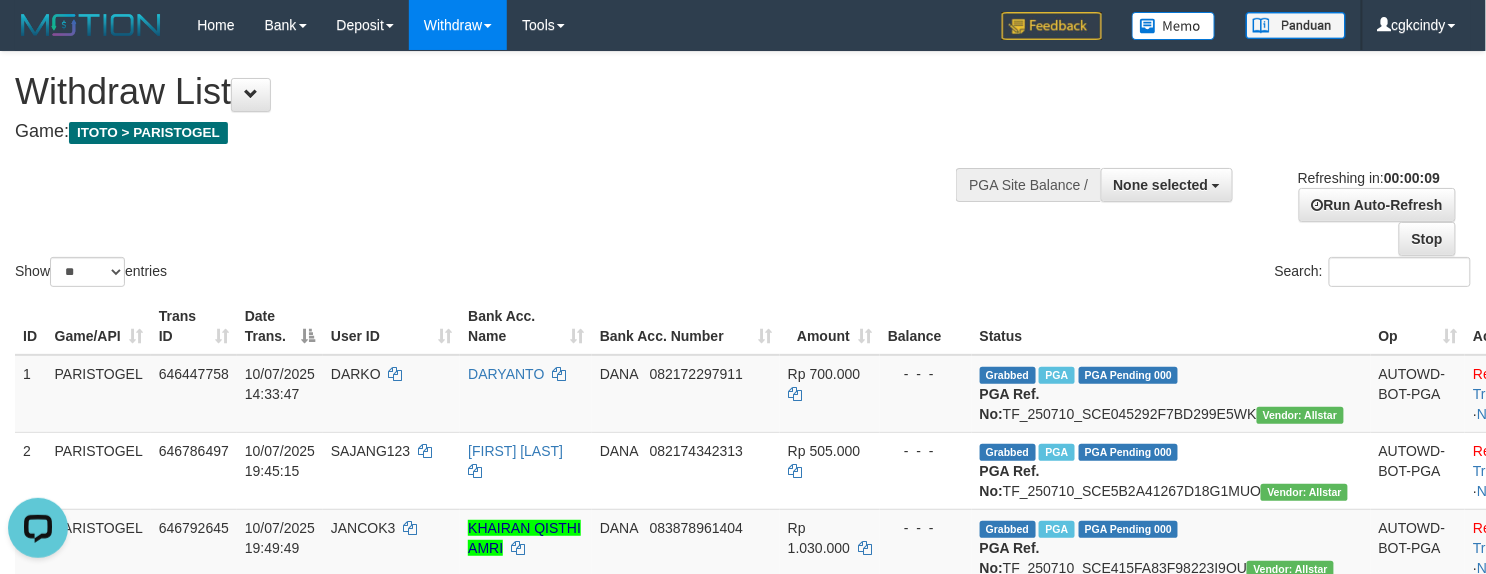 scroll, scrollTop: 0, scrollLeft: 0, axis: both 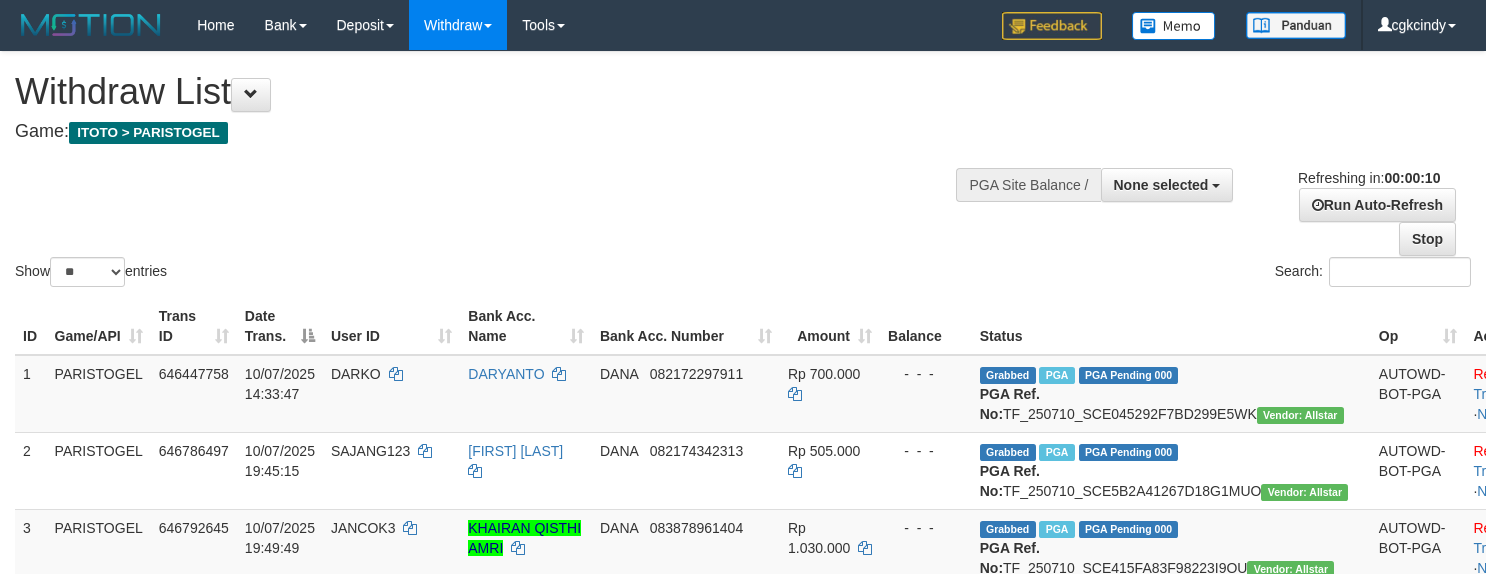 select 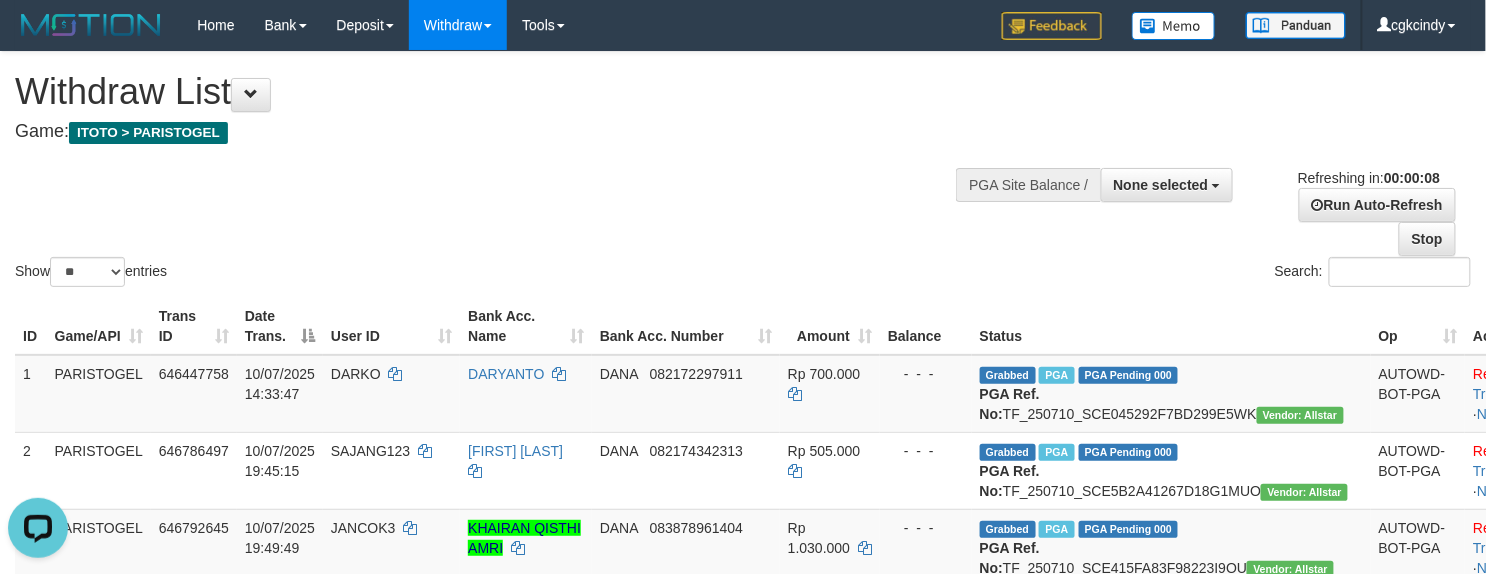 scroll, scrollTop: 0, scrollLeft: 0, axis: both 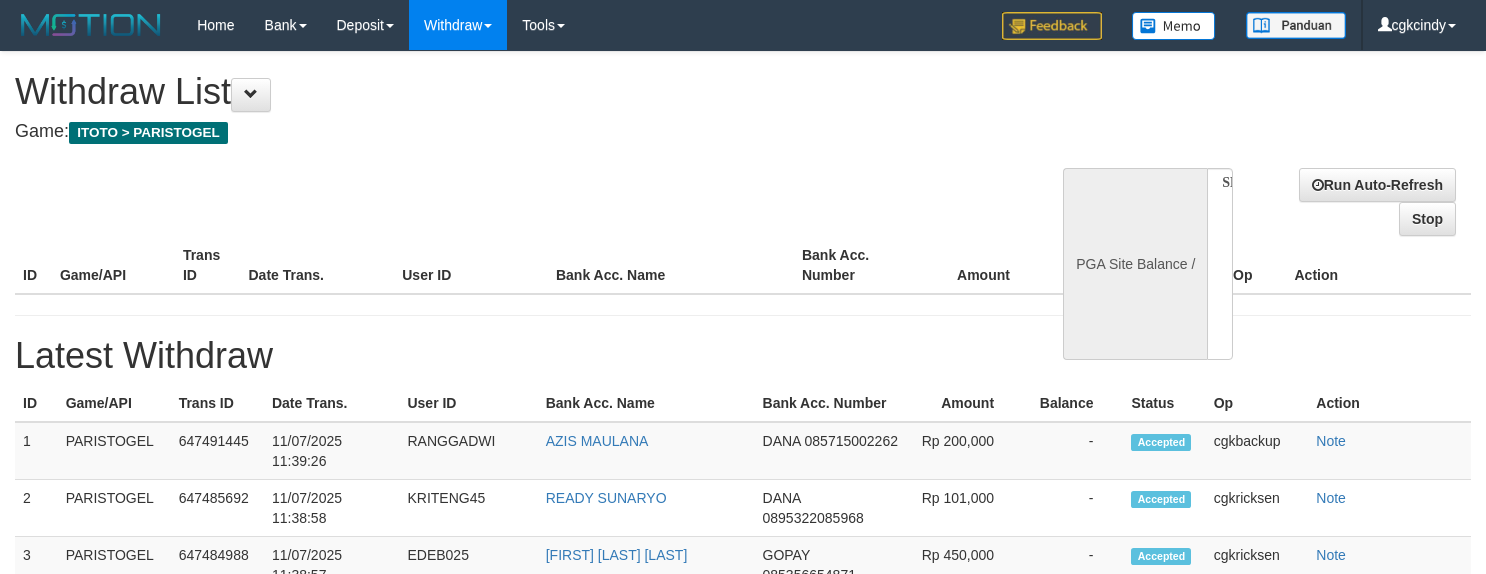 select 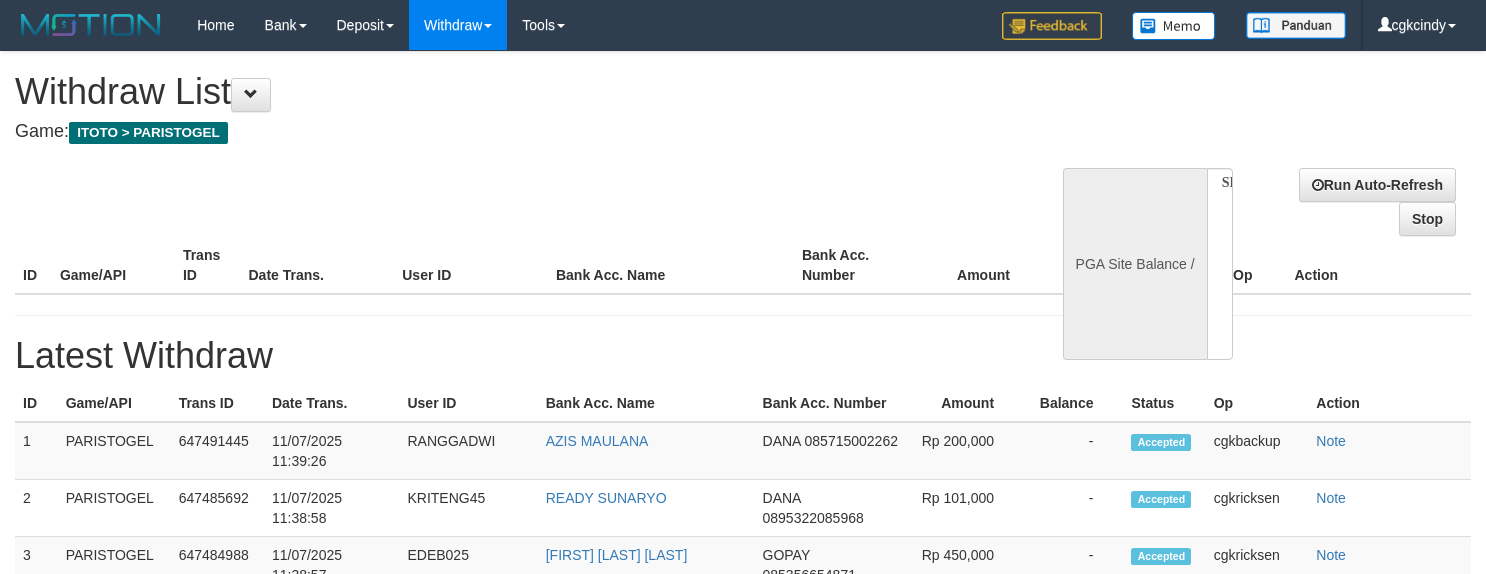 scroll, scrollTop: 0, scrollLeft: 0, axis: both 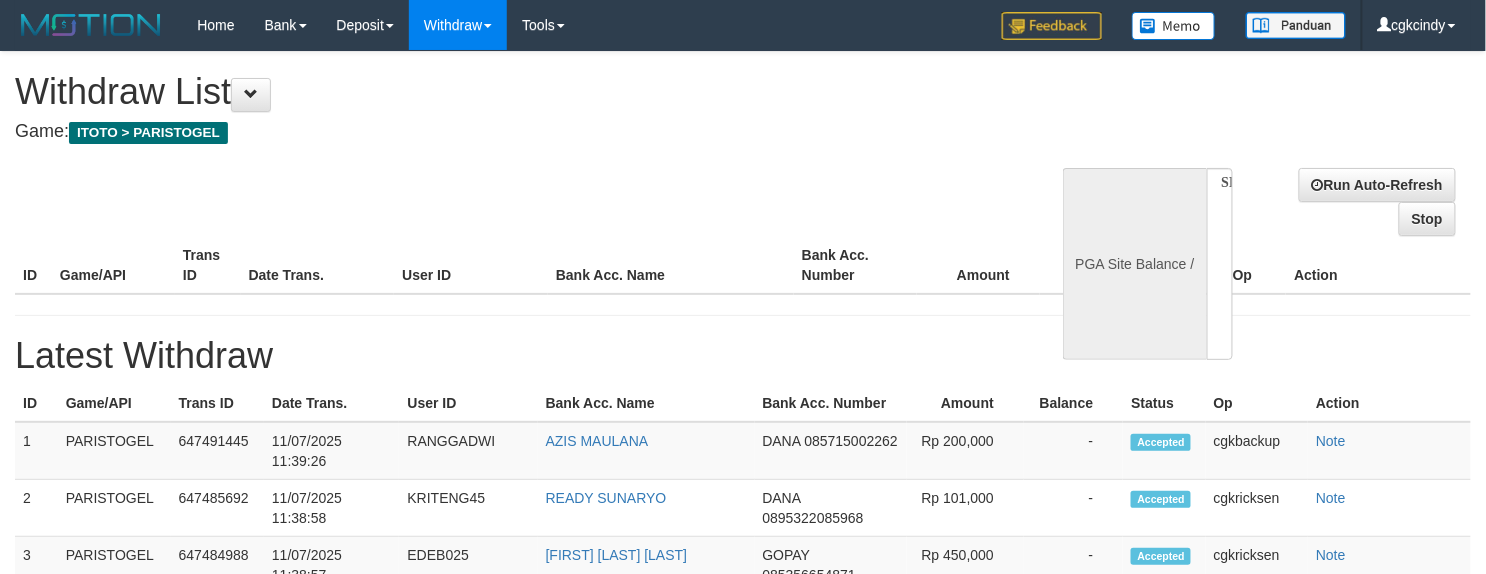 select on "**" 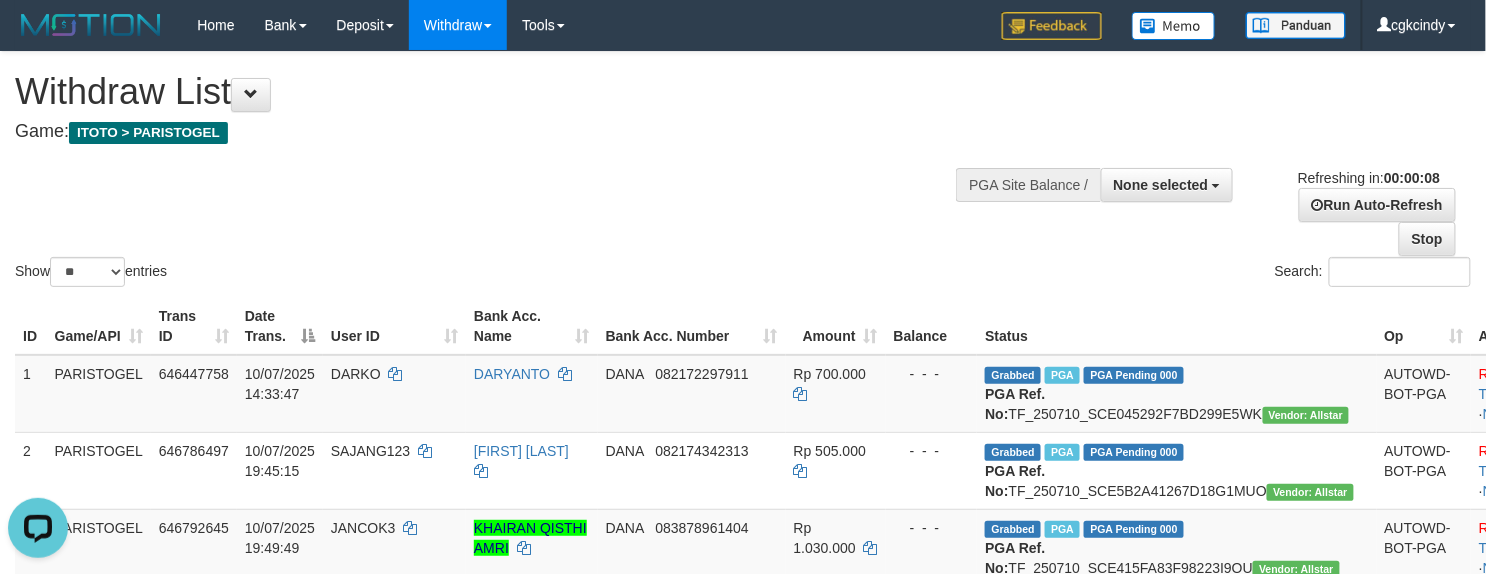 scroll, scrollTop: 0, scrollLeft: 0, axis: both 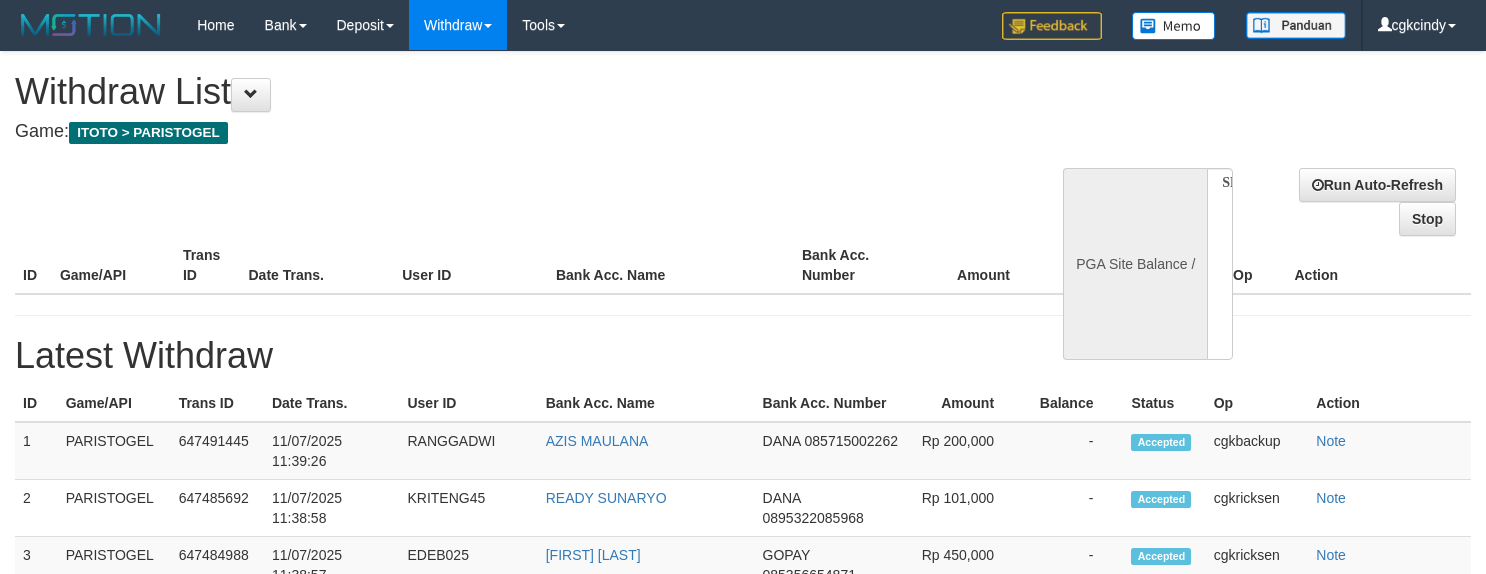 select 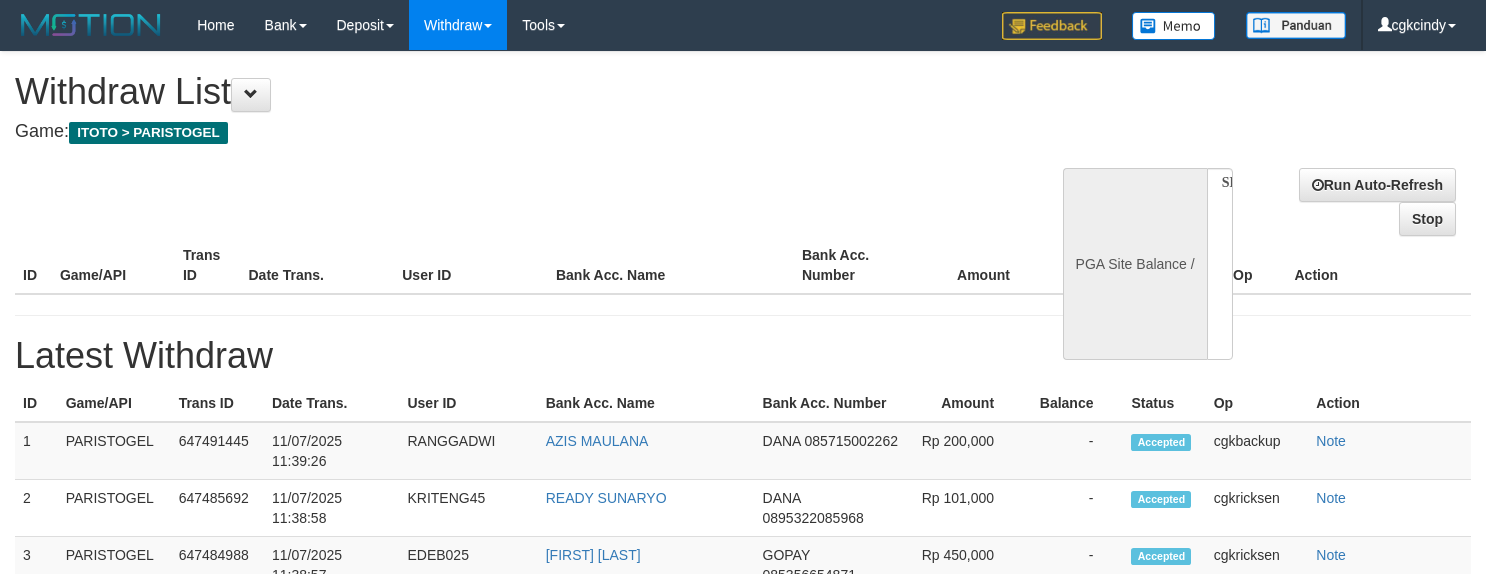 scroll, scrollTop: 0, scrollLeft: 0, axis: both 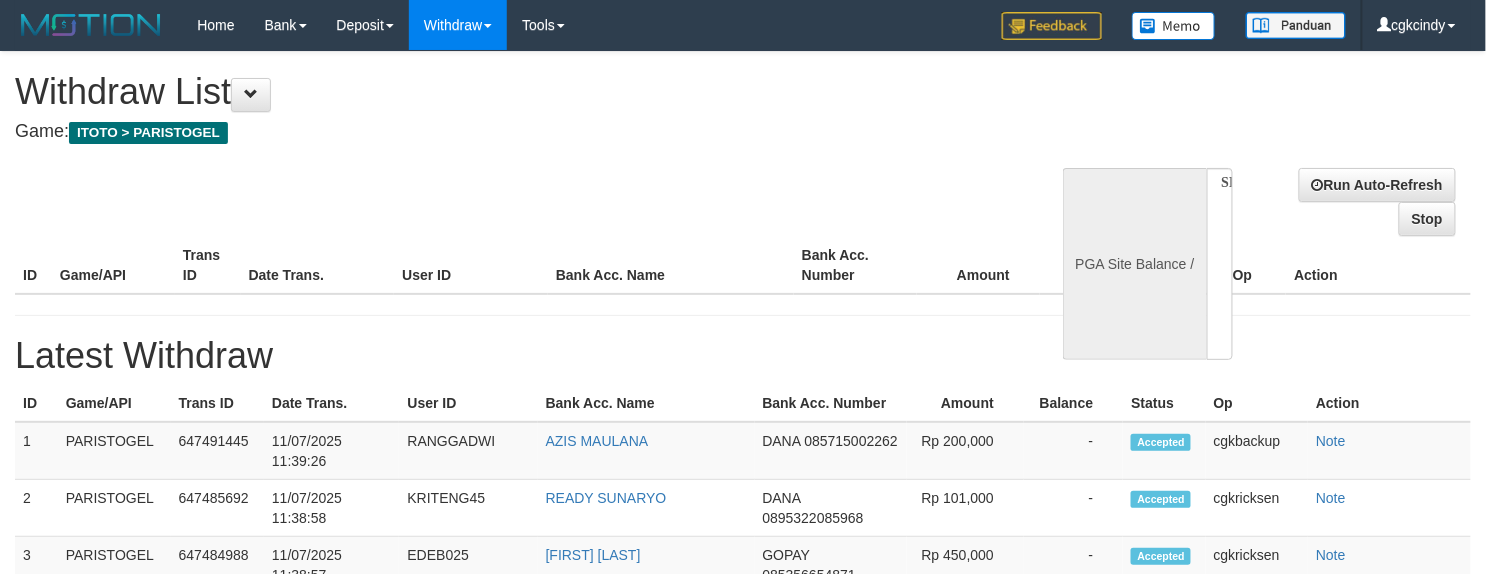 select on "**" 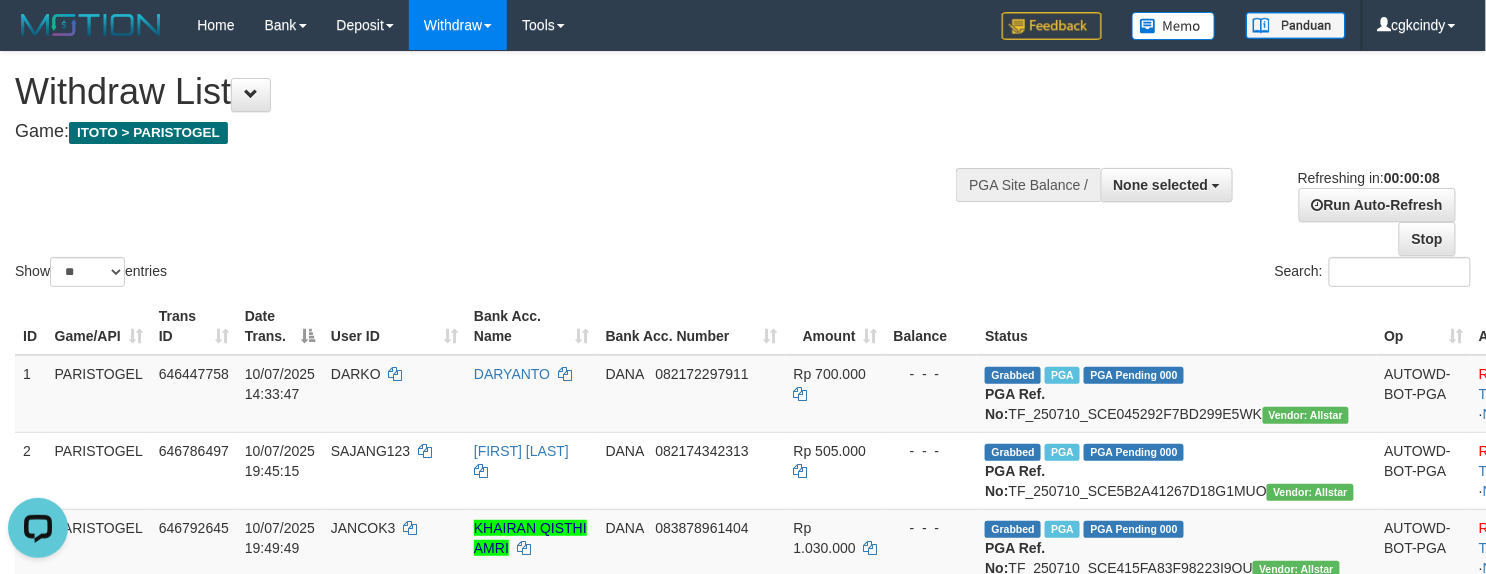 scroll, scrollTop: 0, scrollLeft: 0, axis: both 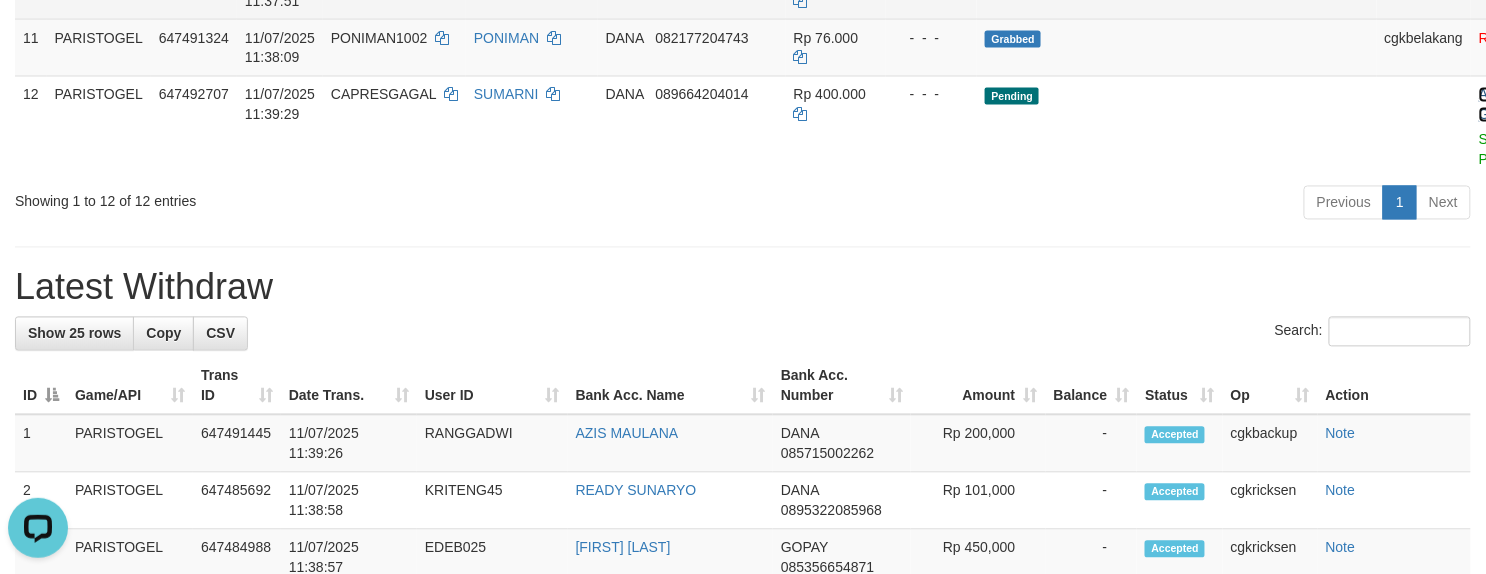 drag, startPoint x: 1393, startPoint y: 250, endPoint x: 880, endPoint y: 128, distance: 527.3073 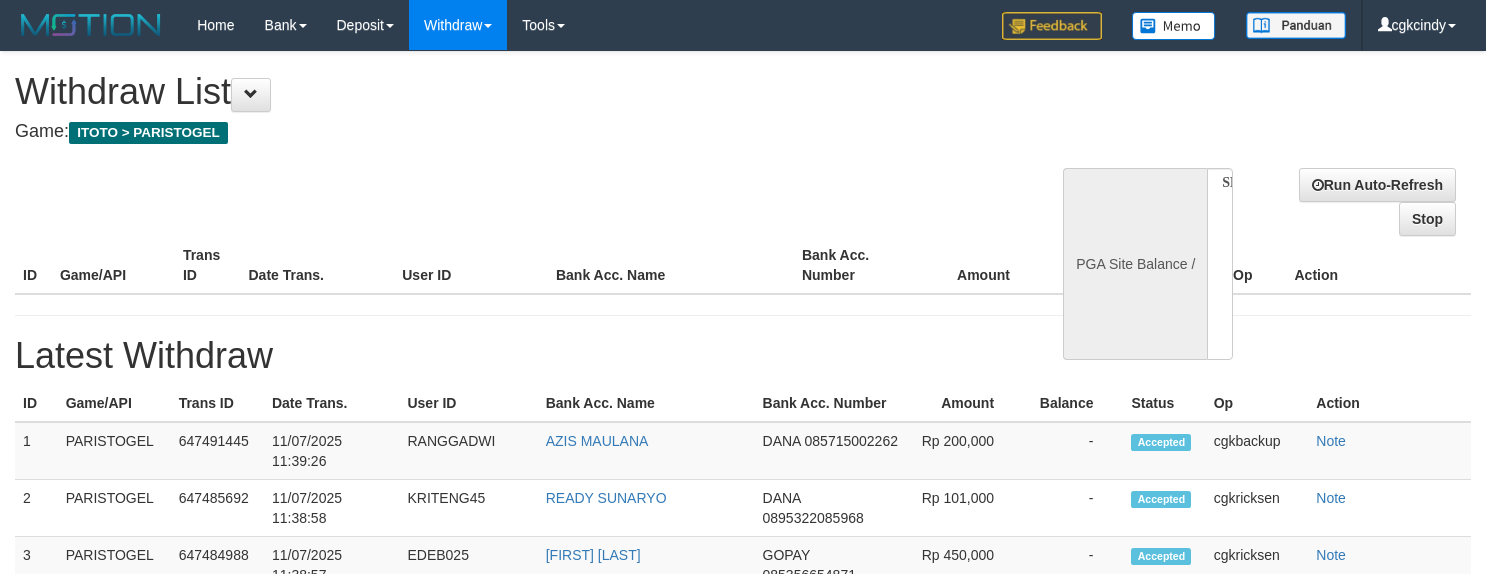 select 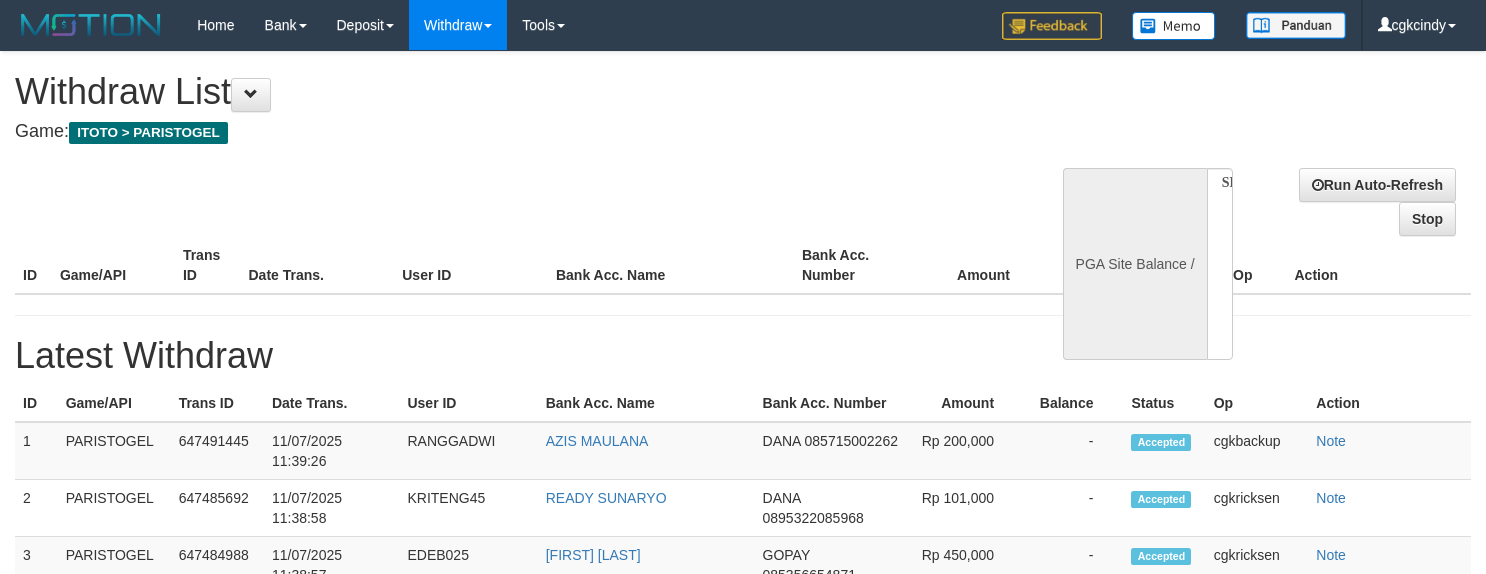 scroll, scrollTop: 0, scrollLeft: 0, axis: both 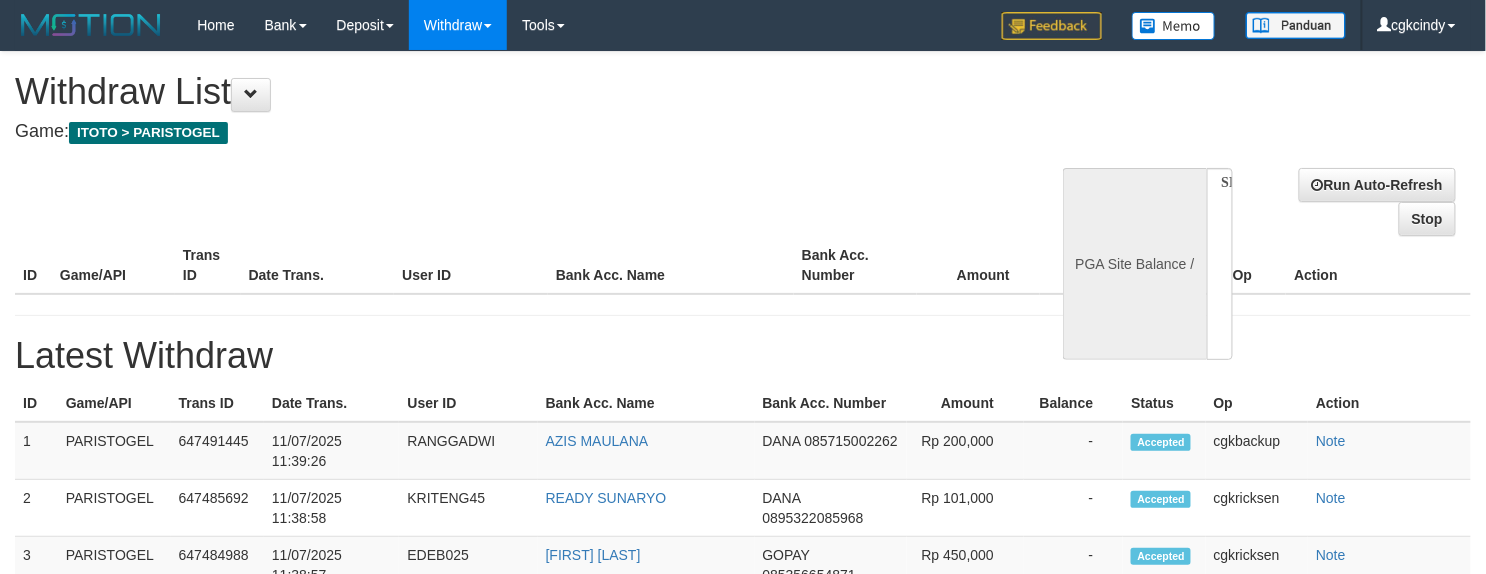select on "**" 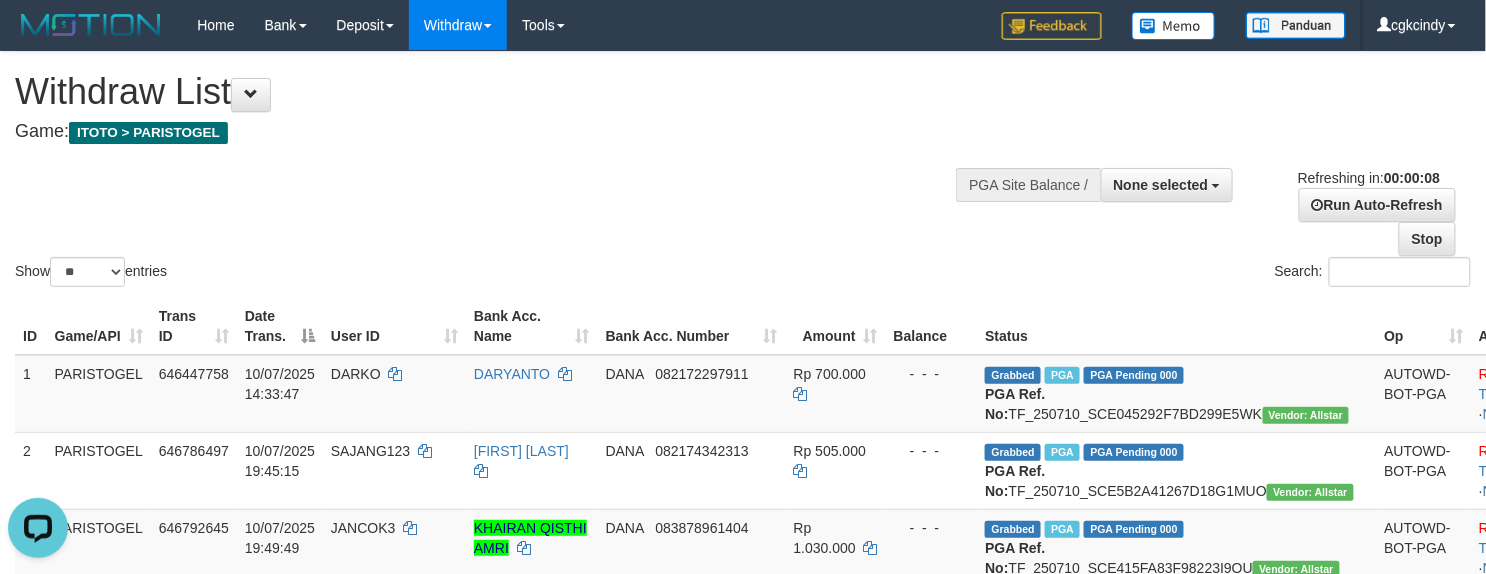 scroll, scrollTop: 0, scrollLeft: 0, axis: both 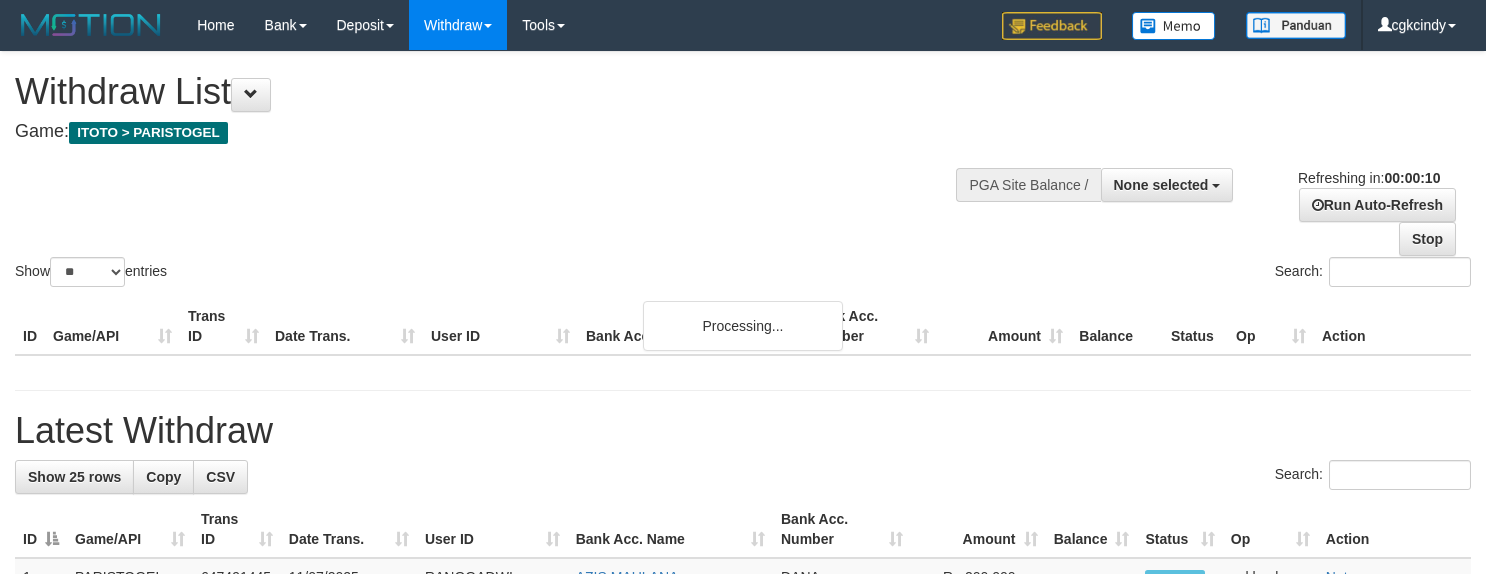 select 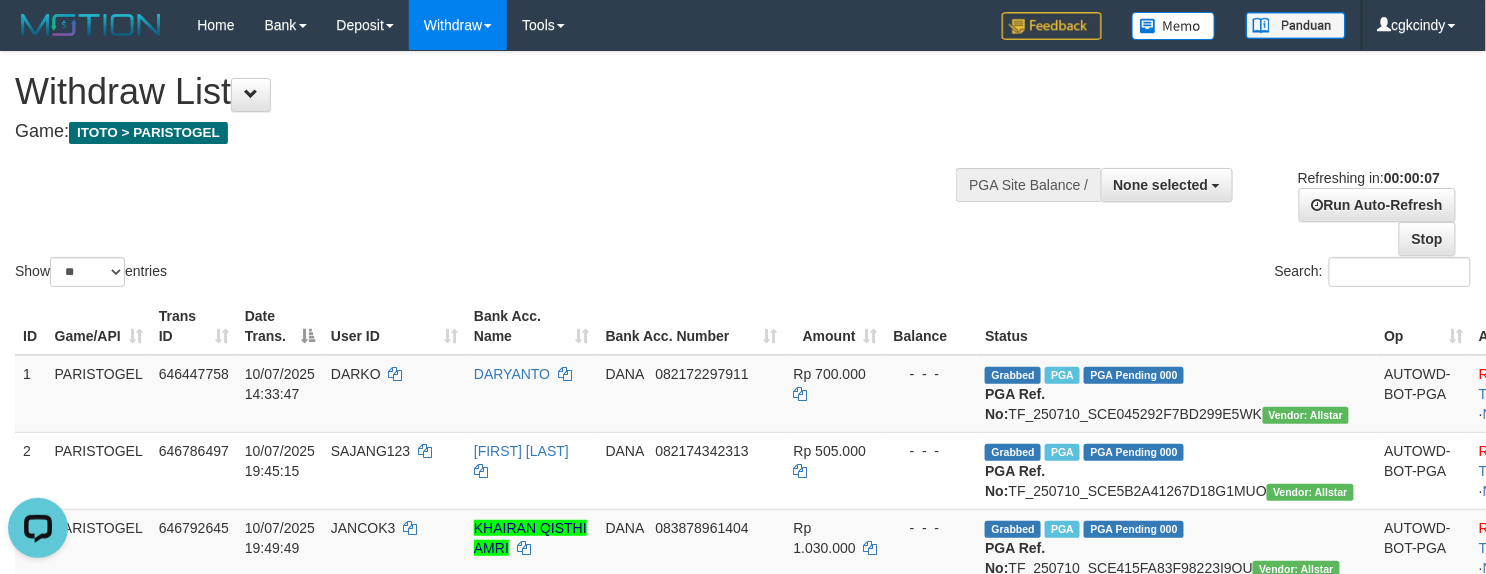 scroll, scrollTop: 0, scrollLeft: 0, axis: both 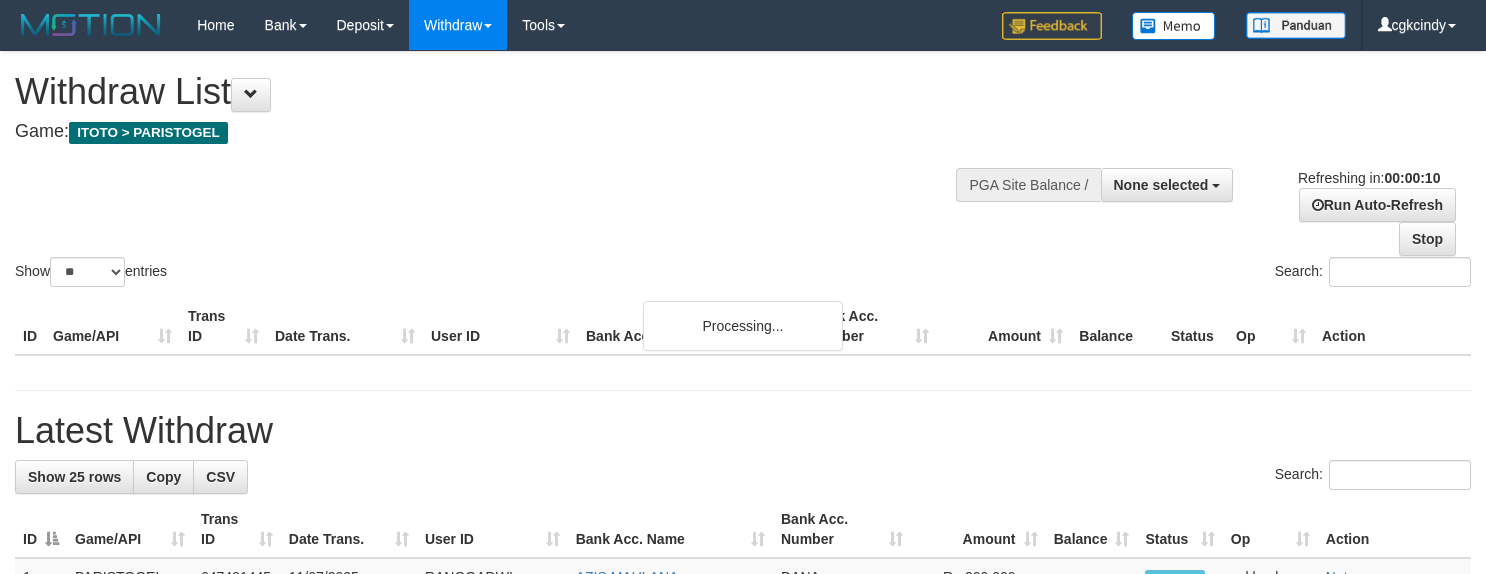 select 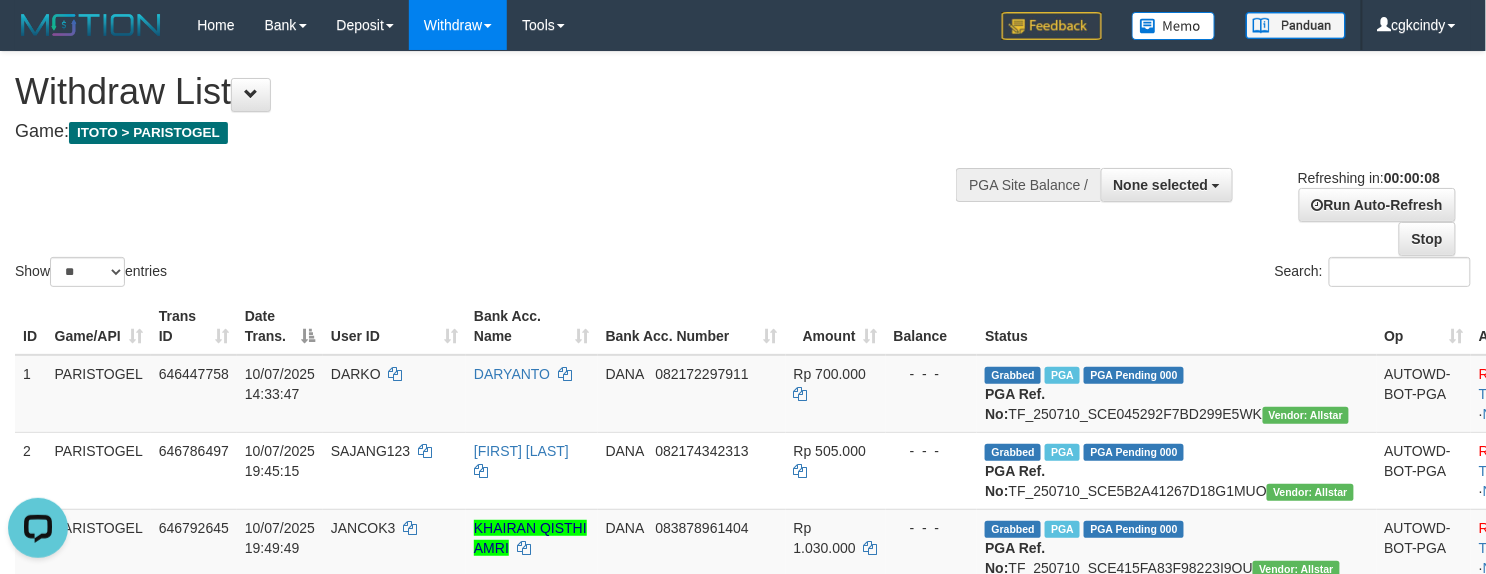 scroll, scrollTop: 0, scrollLeft: 0, axis: both 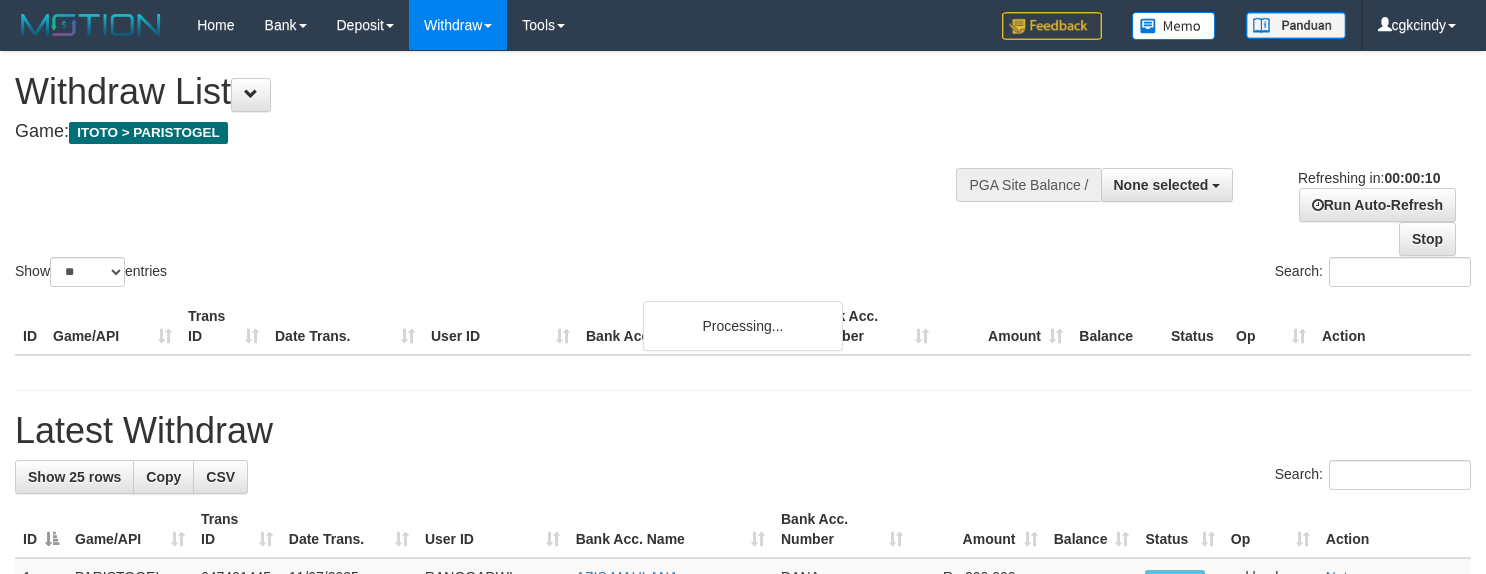 select 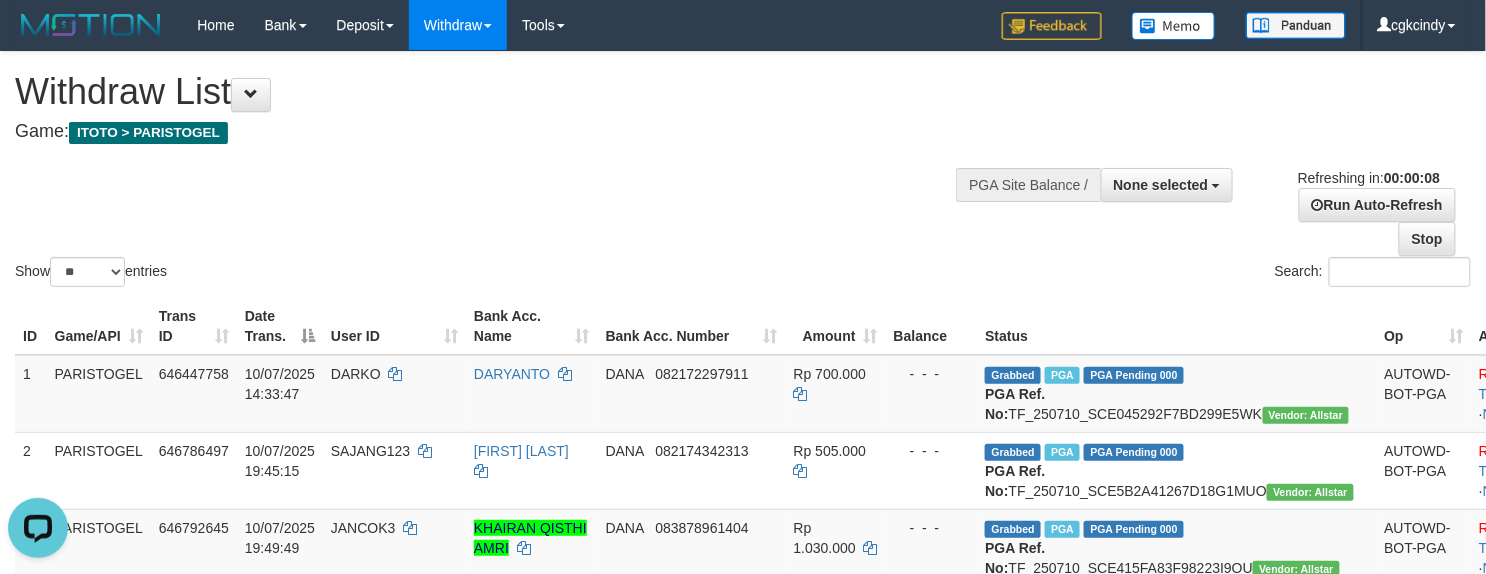 scroll, scrollTop: 0, scrollLeft: 0, axis: both 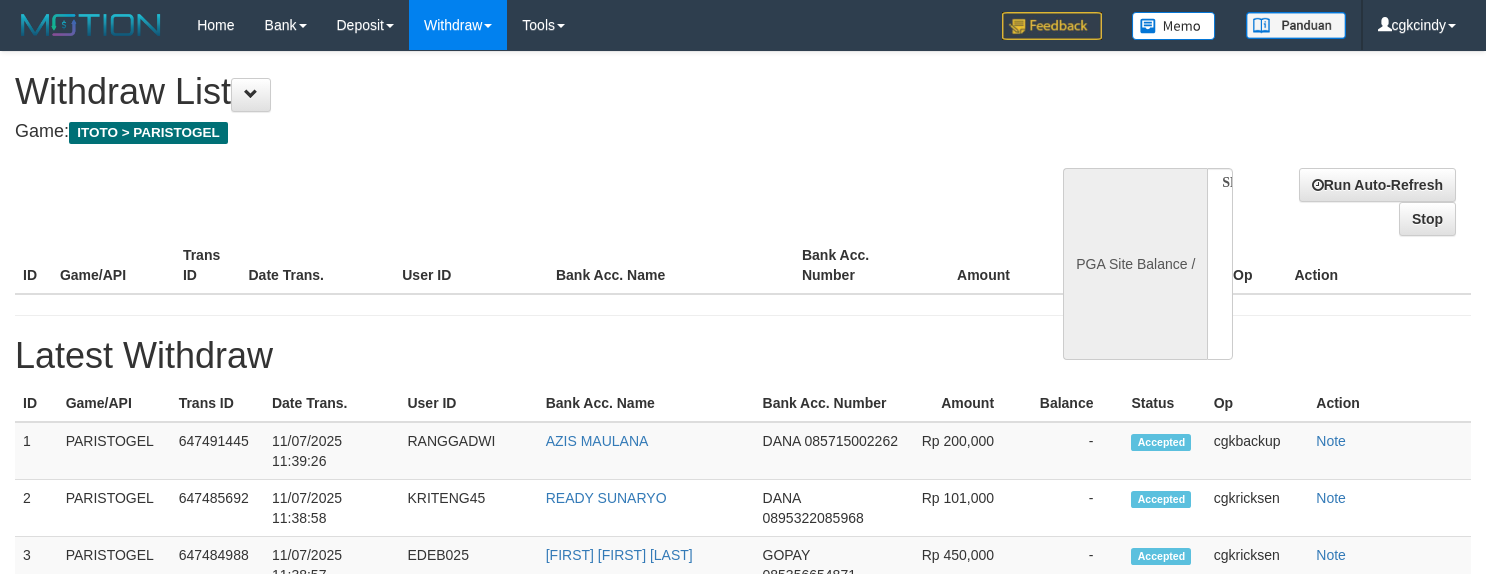 select 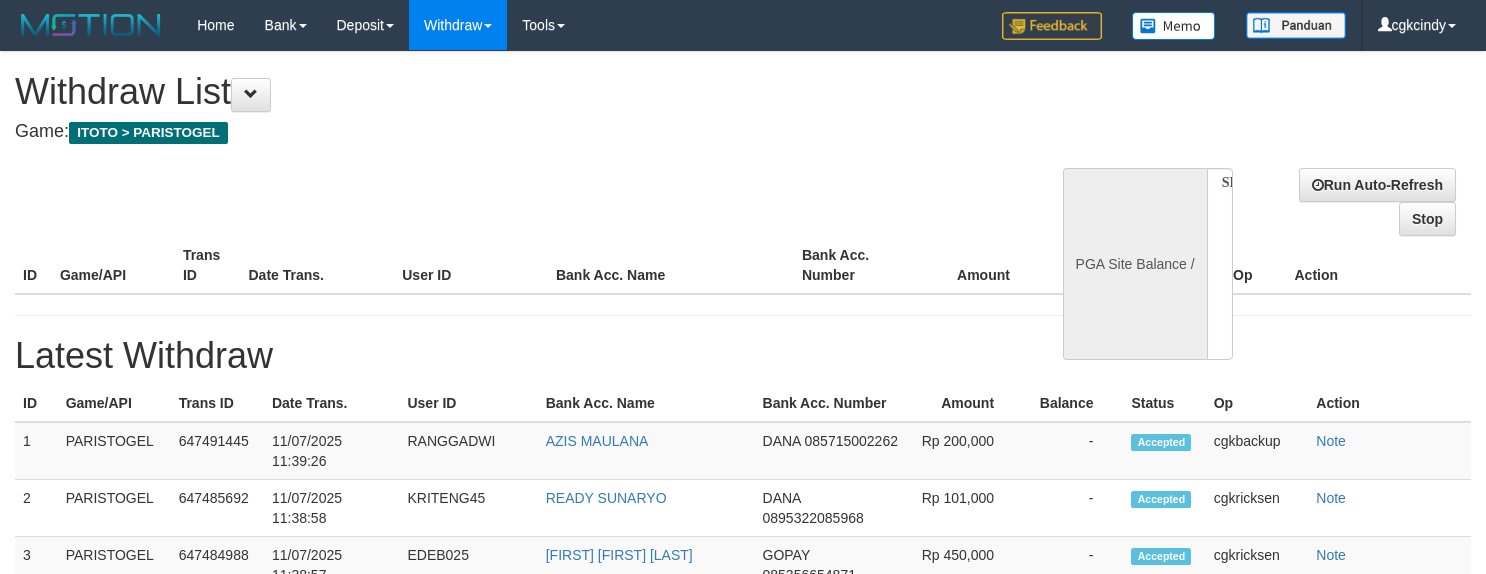 scroll, scrollTop: 0, scrollLeft: 0, axis: both 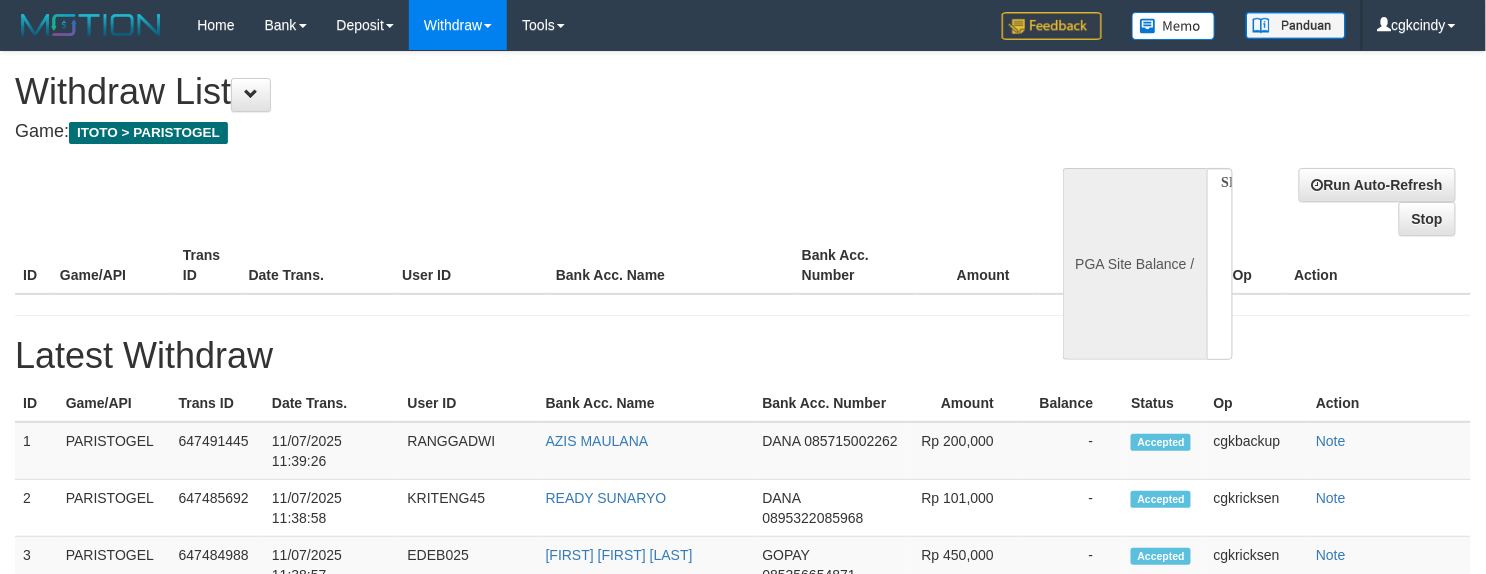 select on "**" 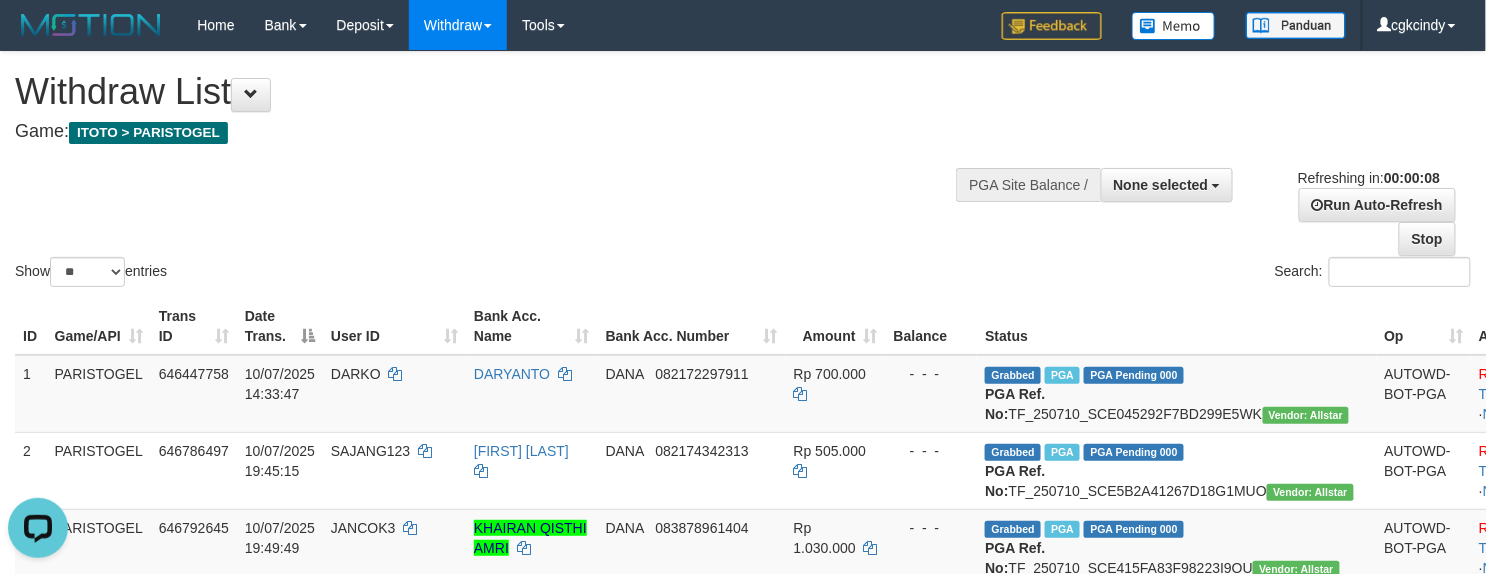 scroll, scrollTop: 0, scrollLeft: 0, axis: both 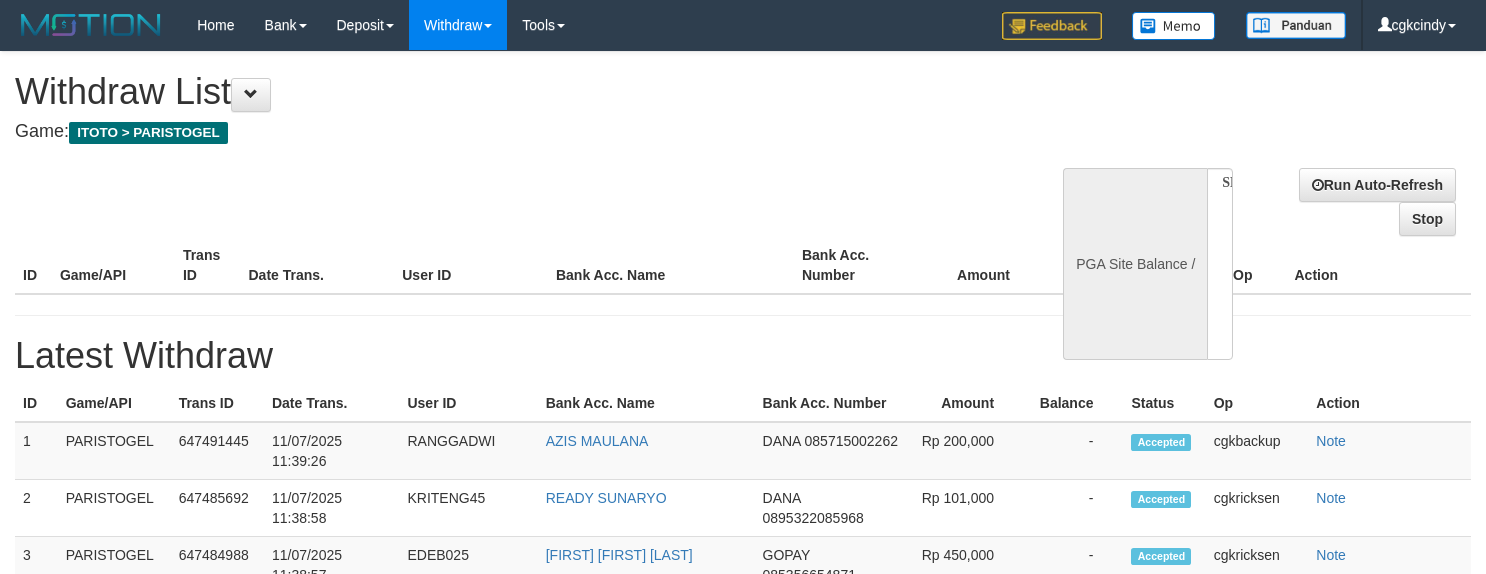 select 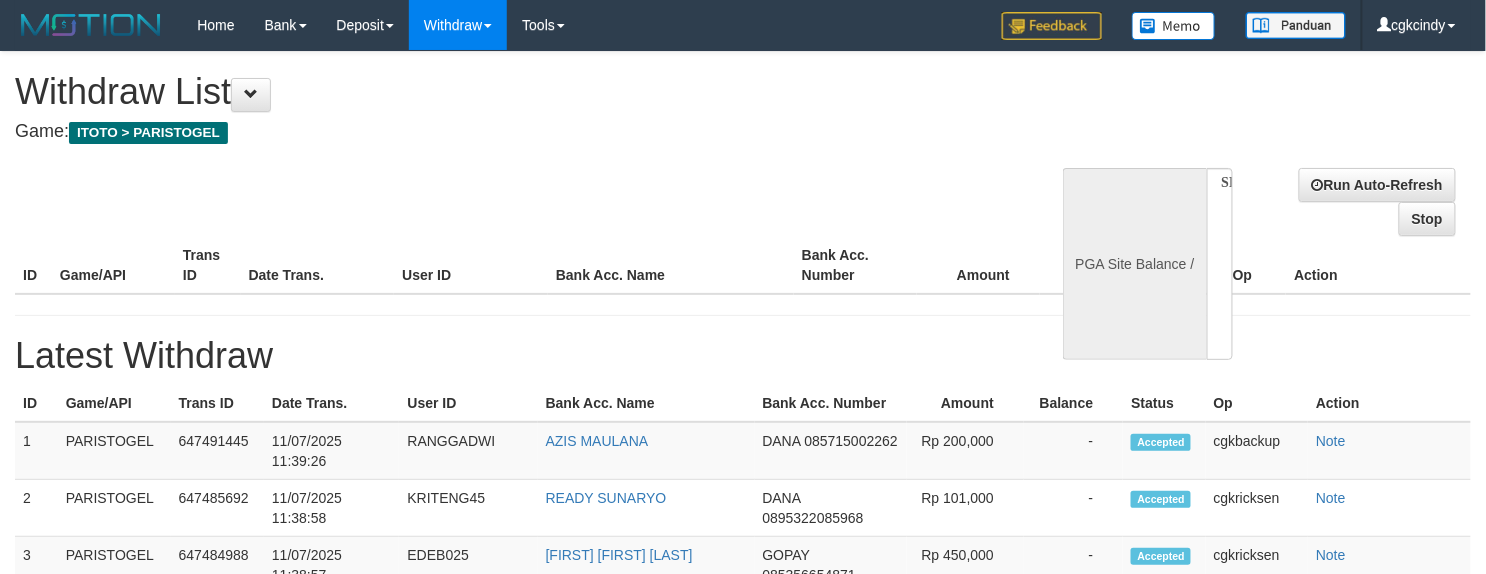 select on "**" 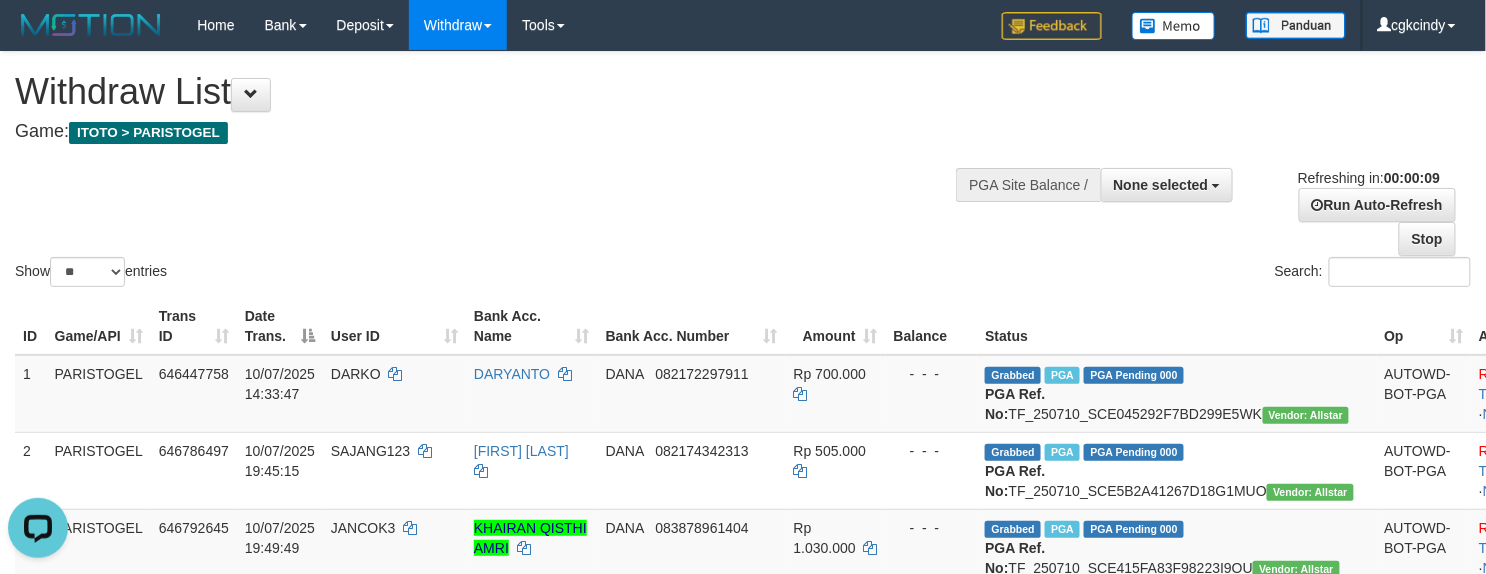 scroll, scrollTop: 0, scrollLeft: 0, axis: both 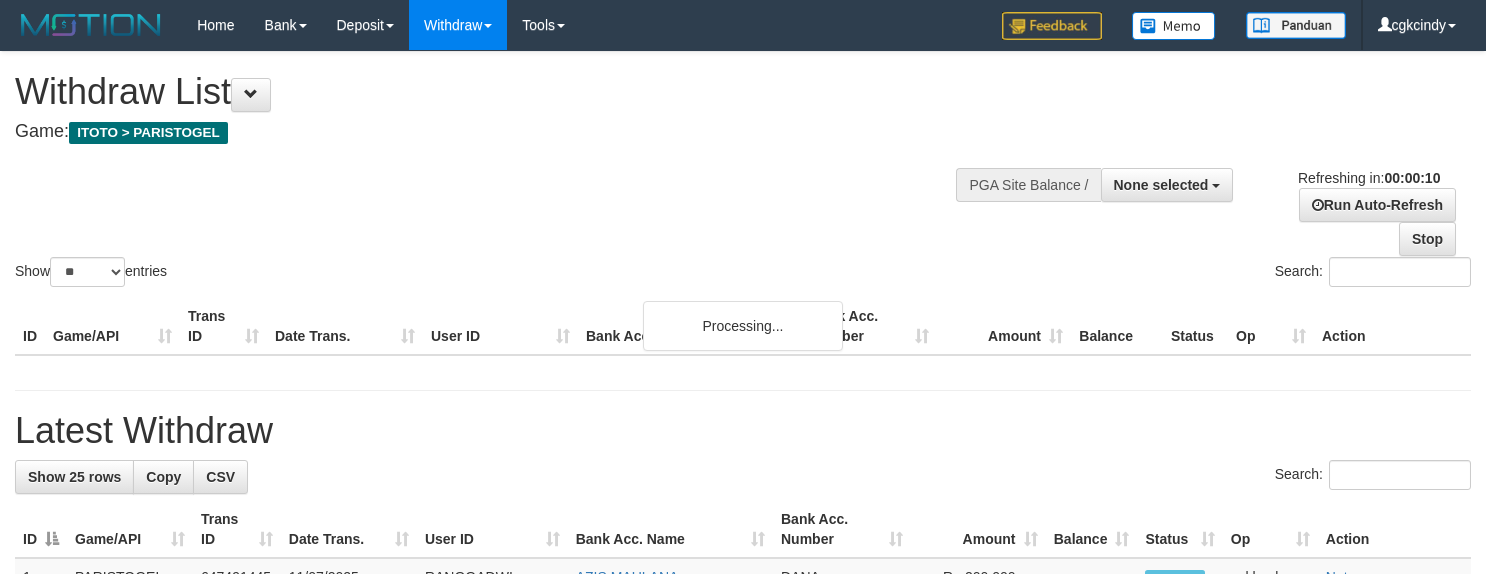 select 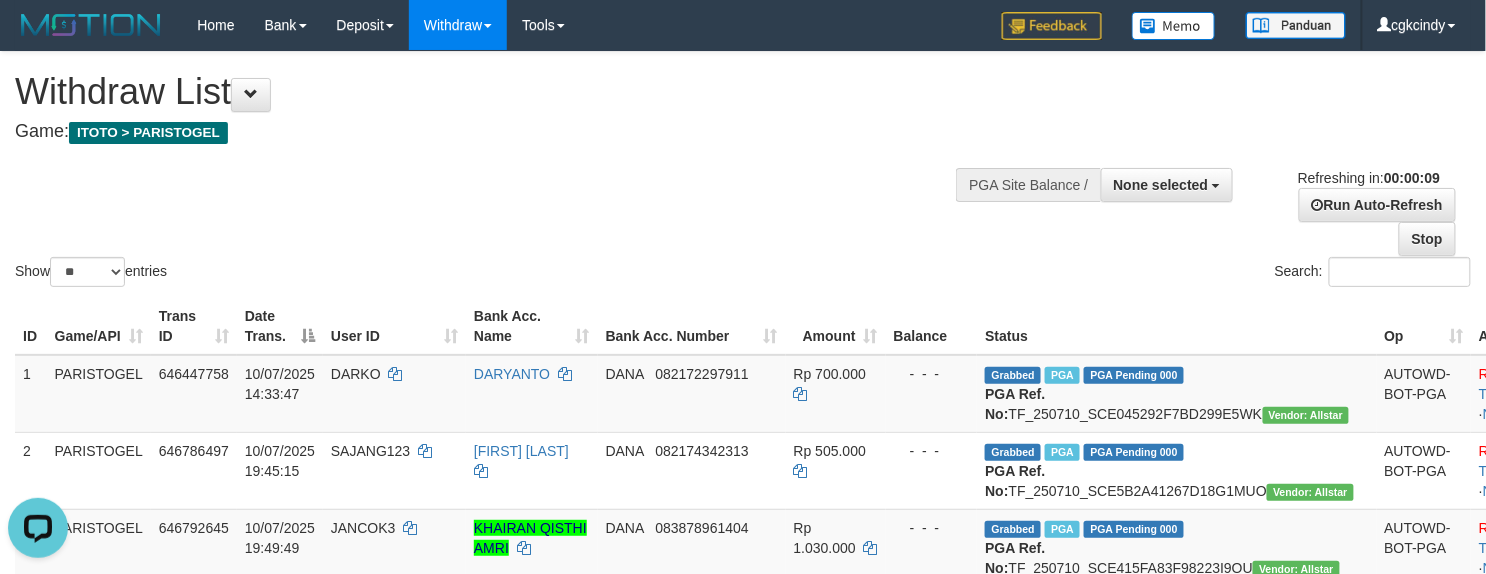scroll, scrollTop: 0, scrollLeft: 0, axis: both 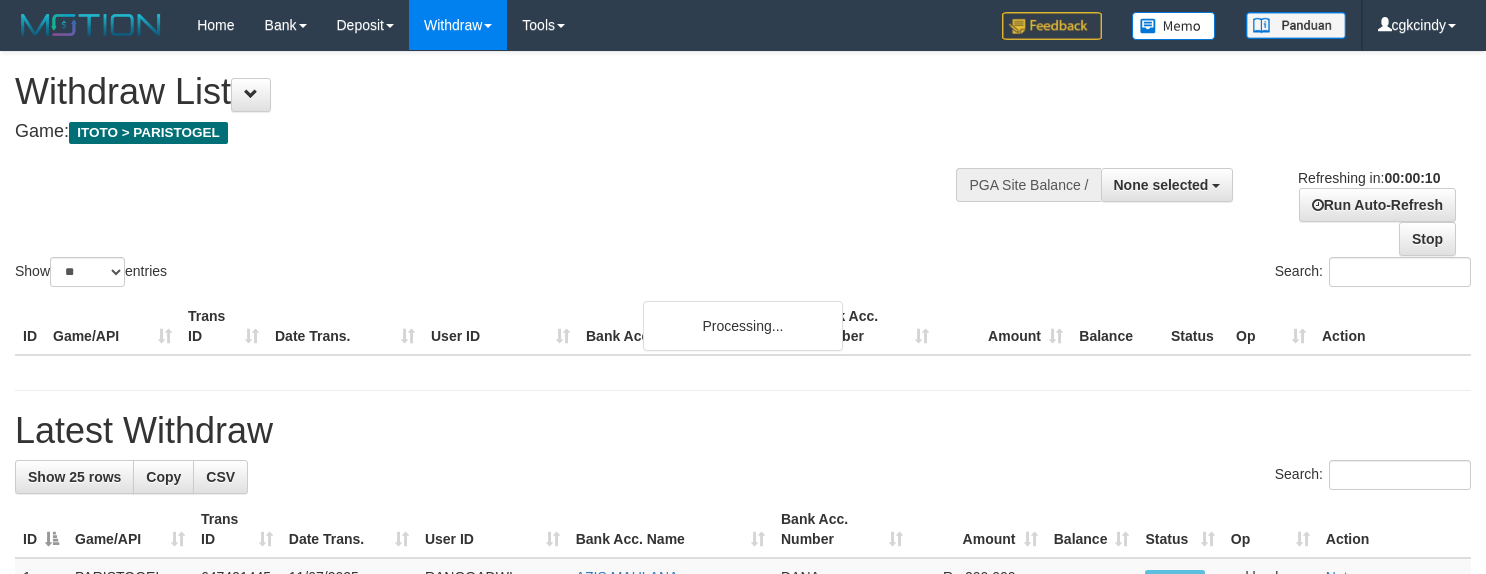select 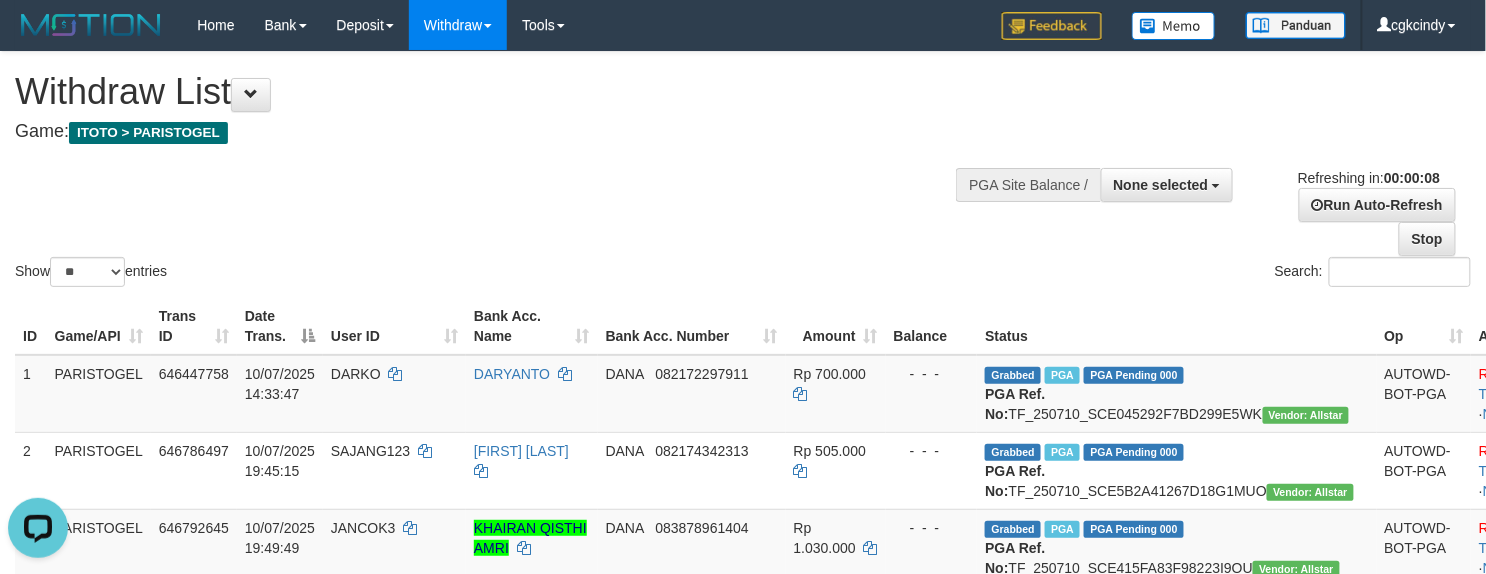 scroll, scrollTop: 0, scrollLeft: 0, axis: both 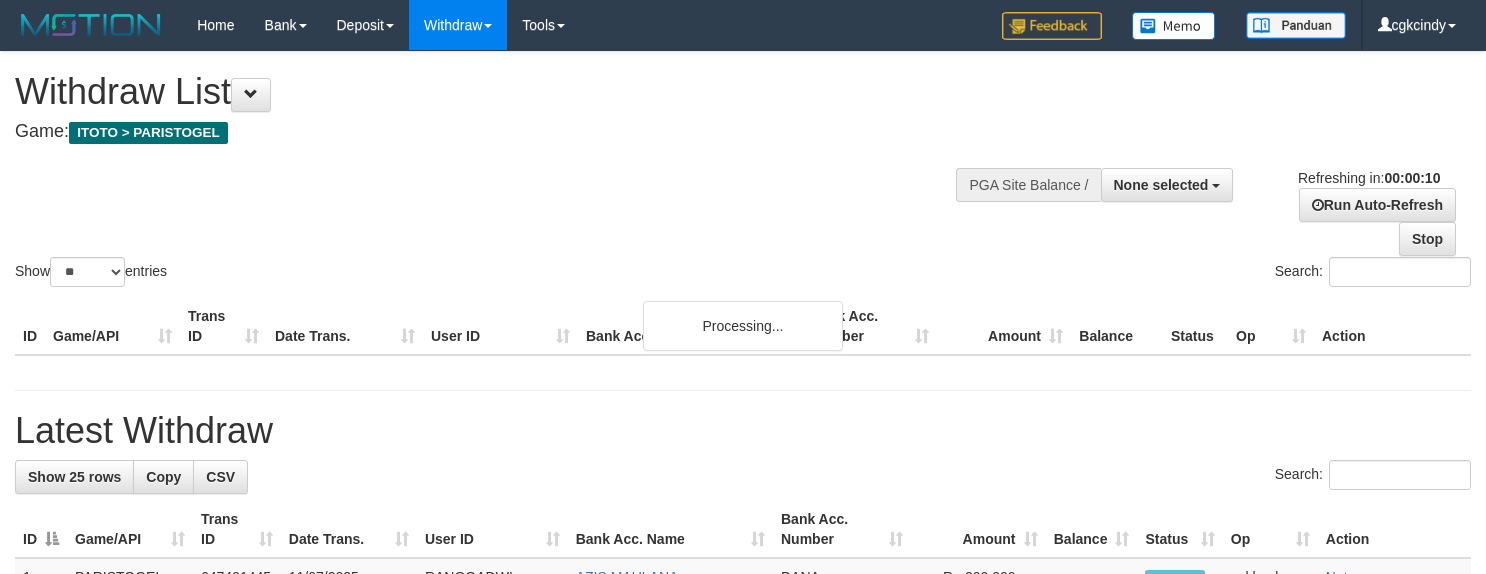 select 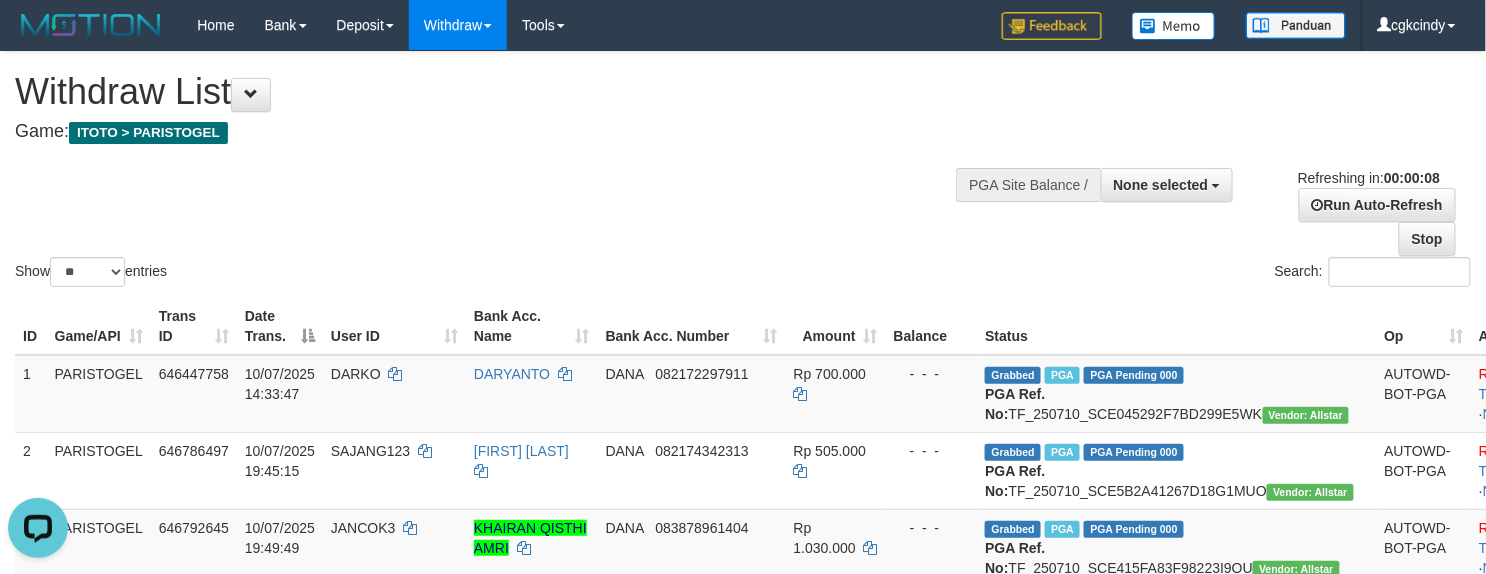 scroll, scrollTop: 0, scrollLeft: 0, axis: both 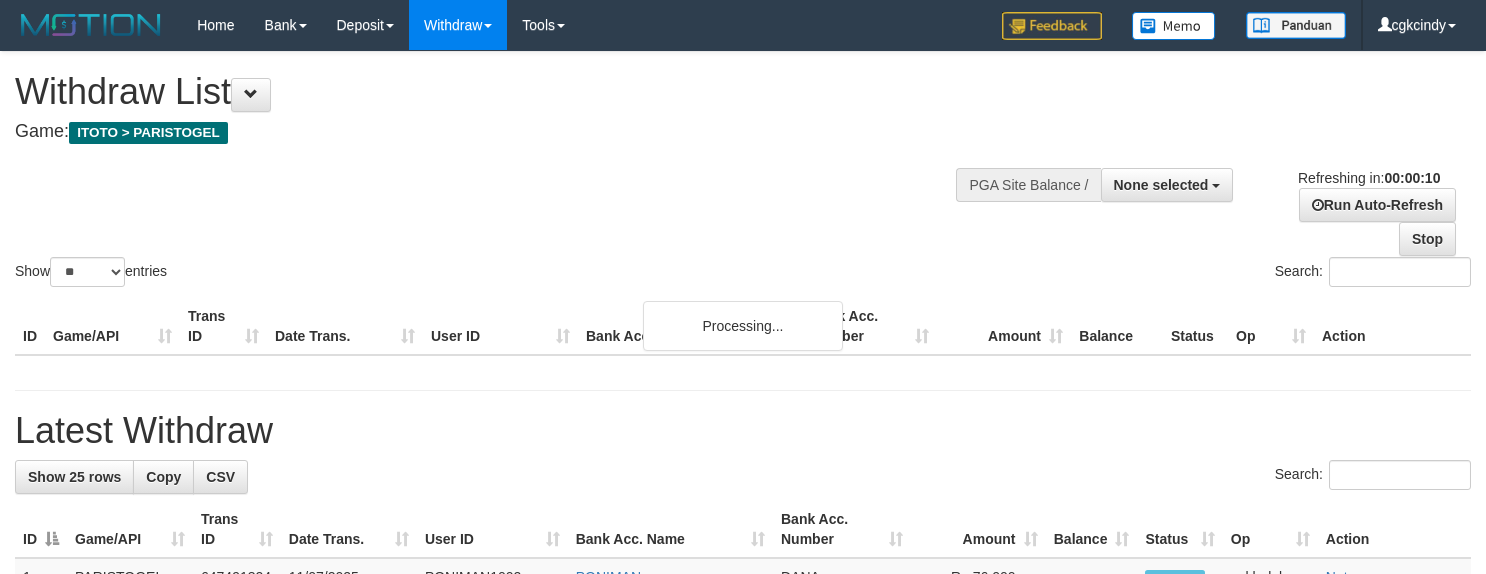 select 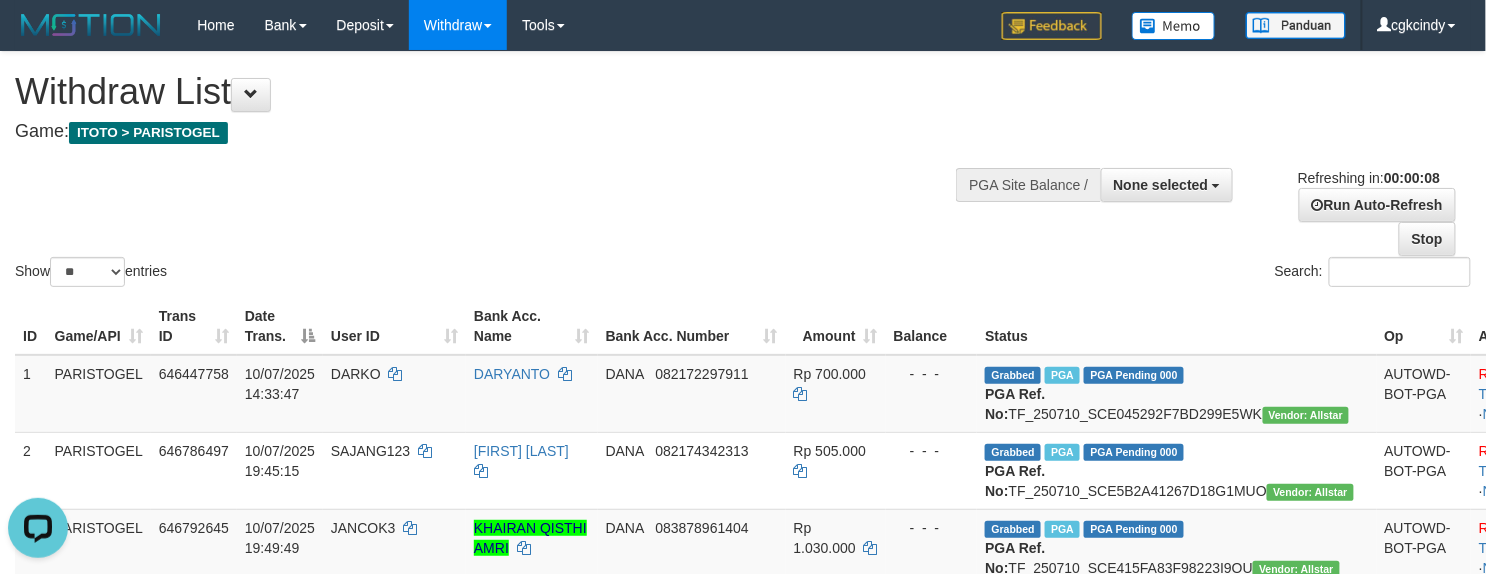 scroll, scrollTop: 0, scrollLeft: 0, axis: both 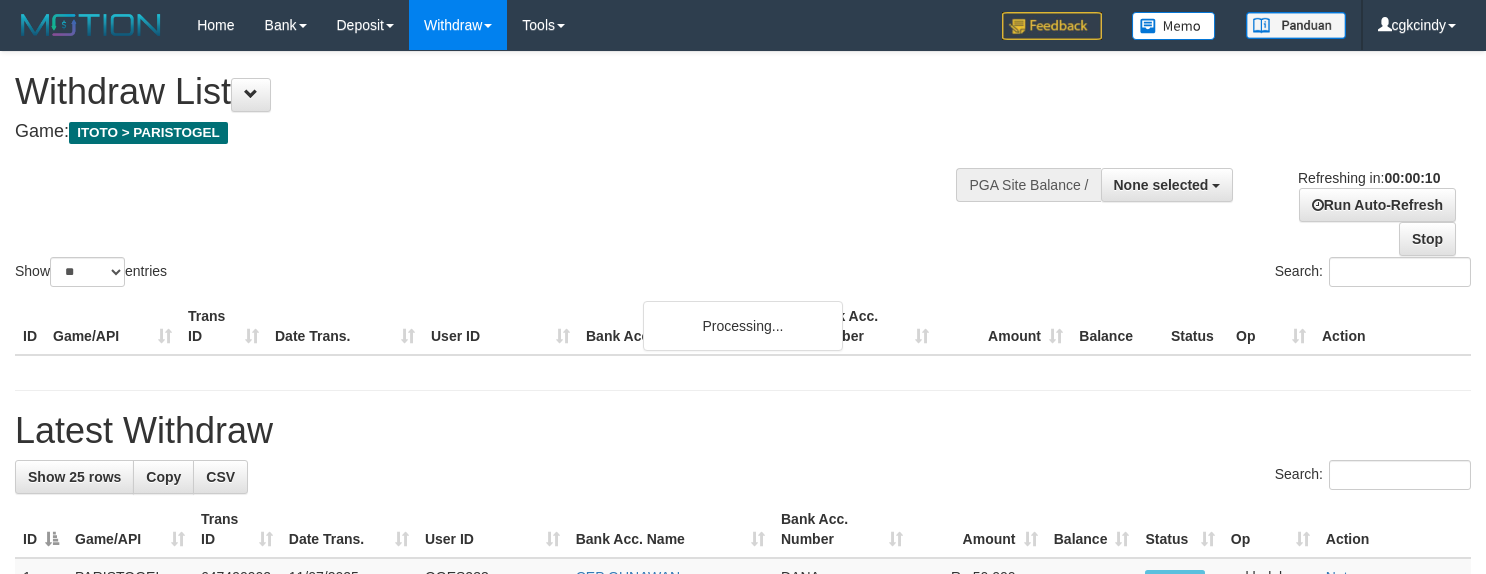 select 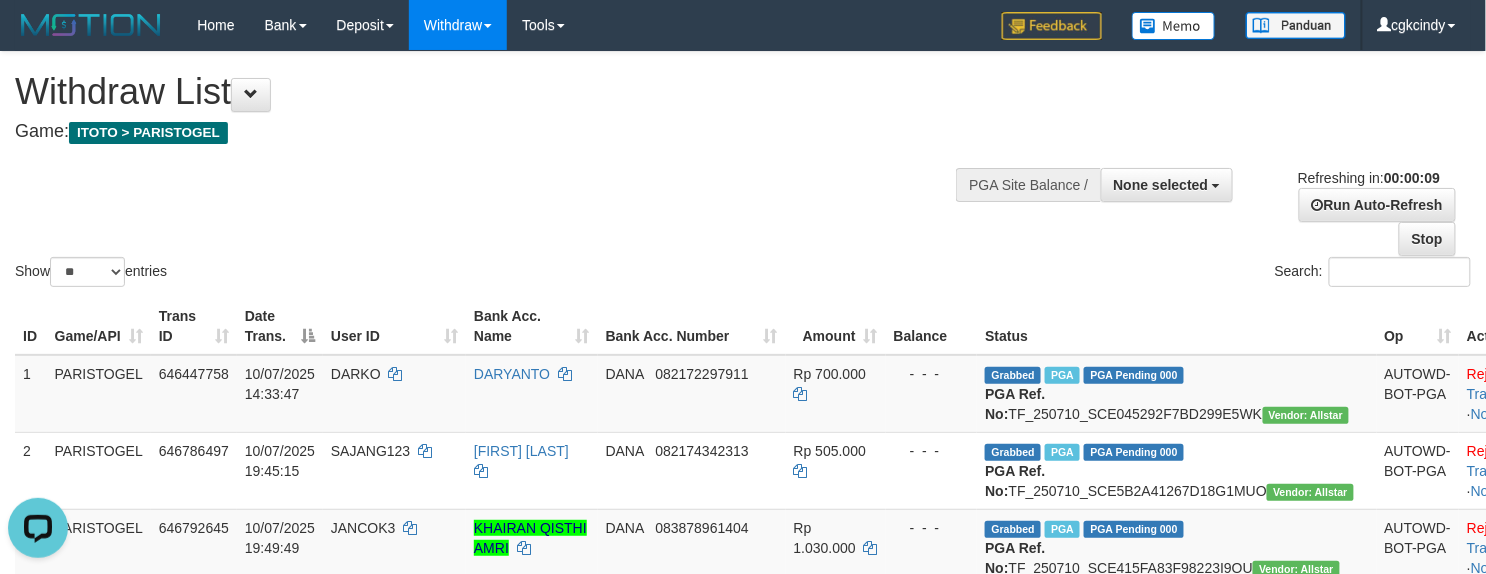 scroll, scrollTop: 0, scrollLeft: 0, axis: both 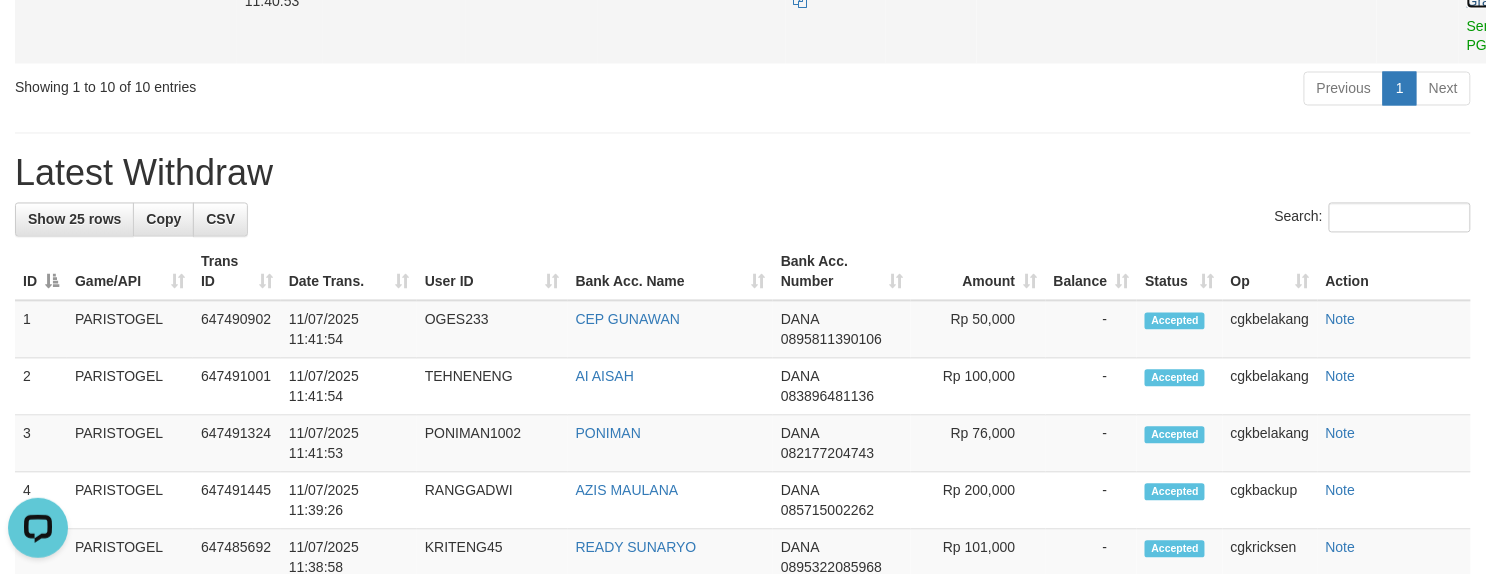 click on "Allow Grab" at bounding box center [1483, -9] 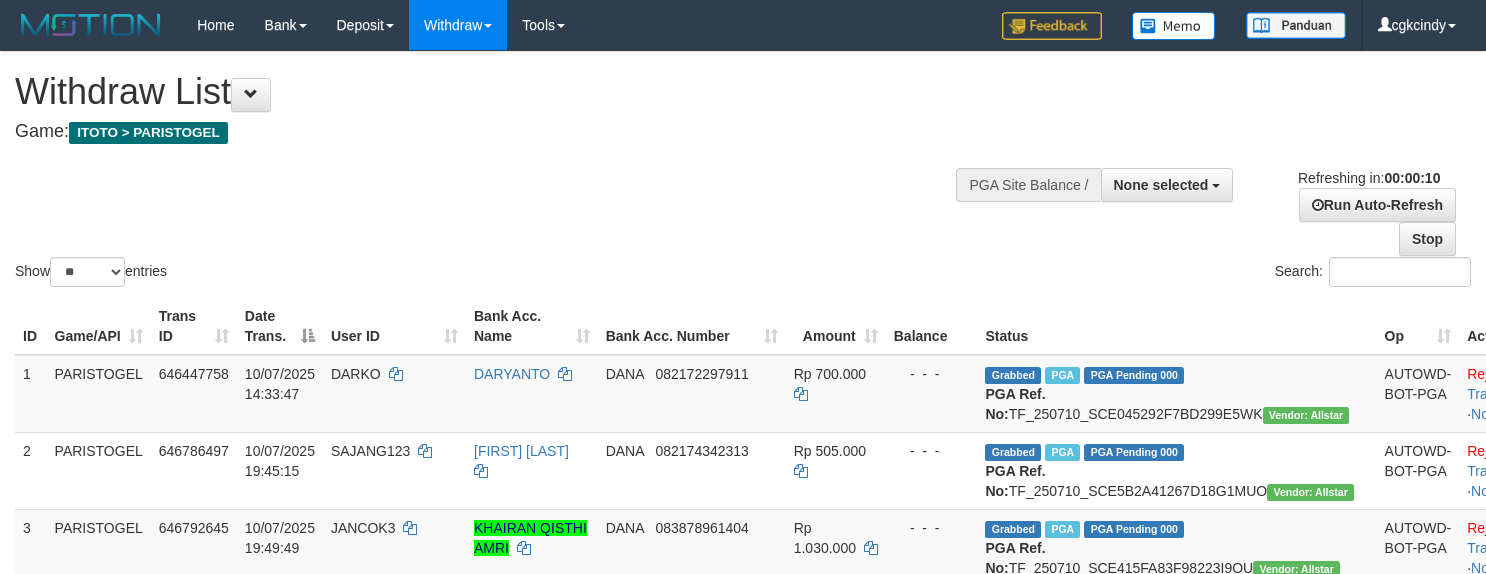 select 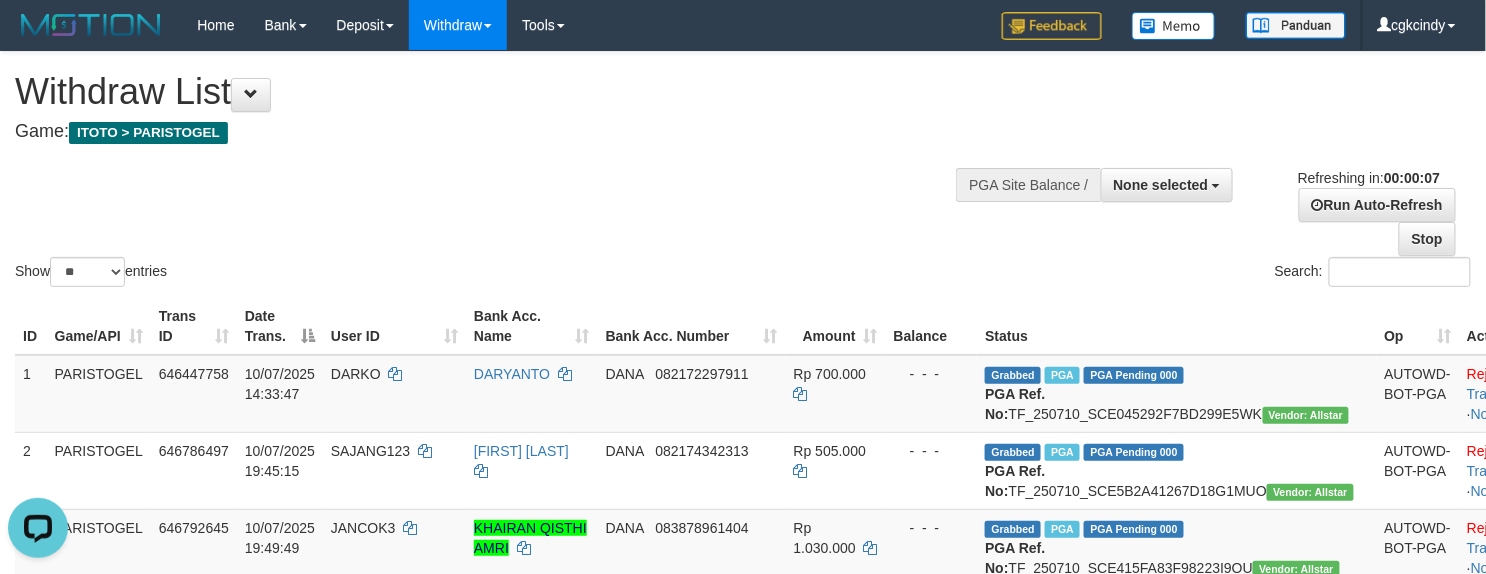 scroll, scrollTop: 0, scrollLeft: 0, axis: both 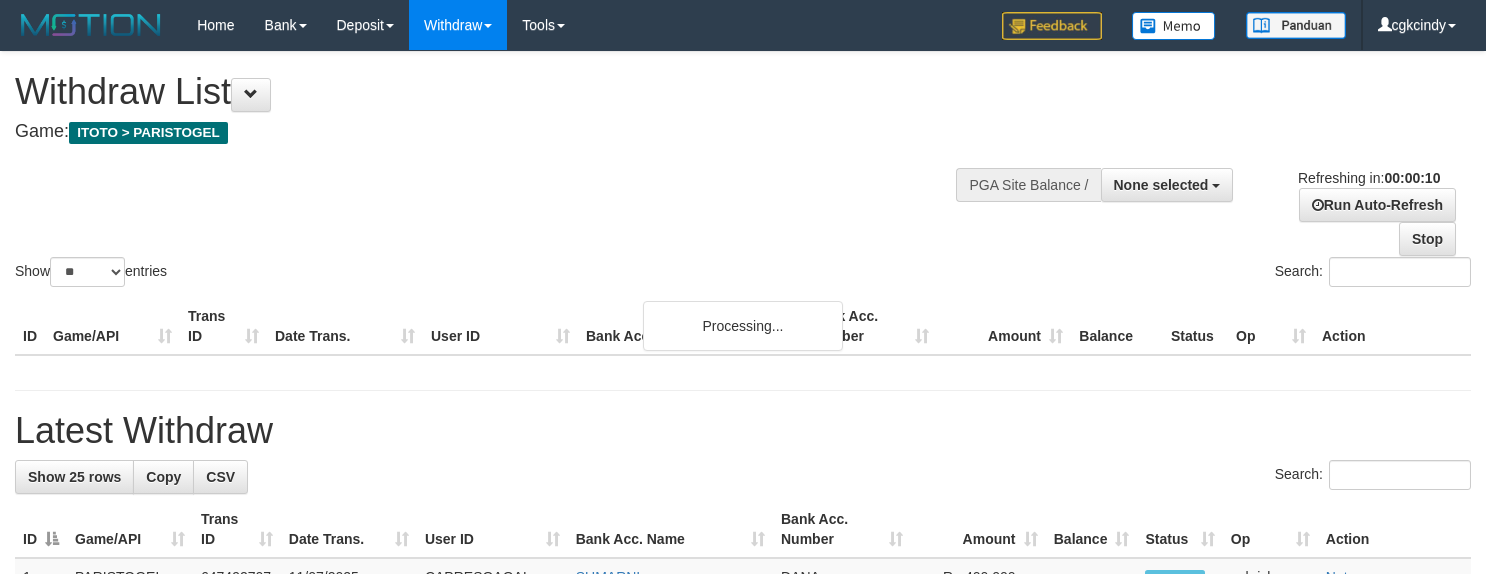 select 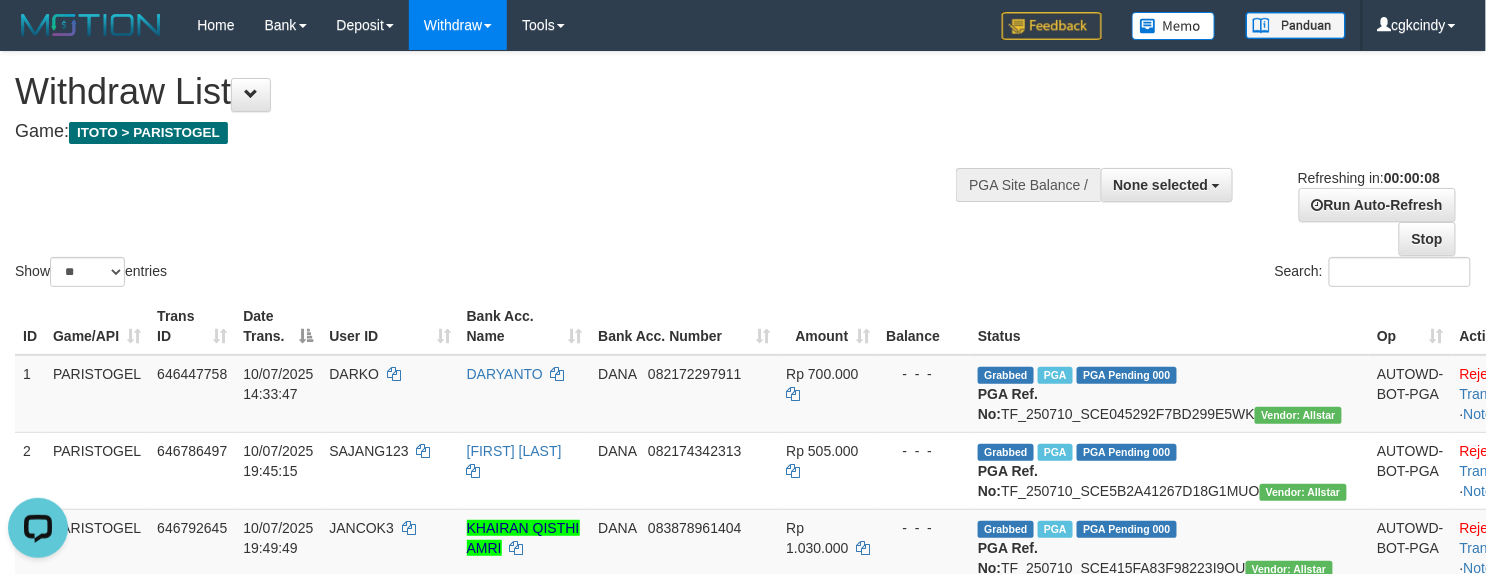 scroll, scrollTop: 0, scrollLeft: 0, axis: both 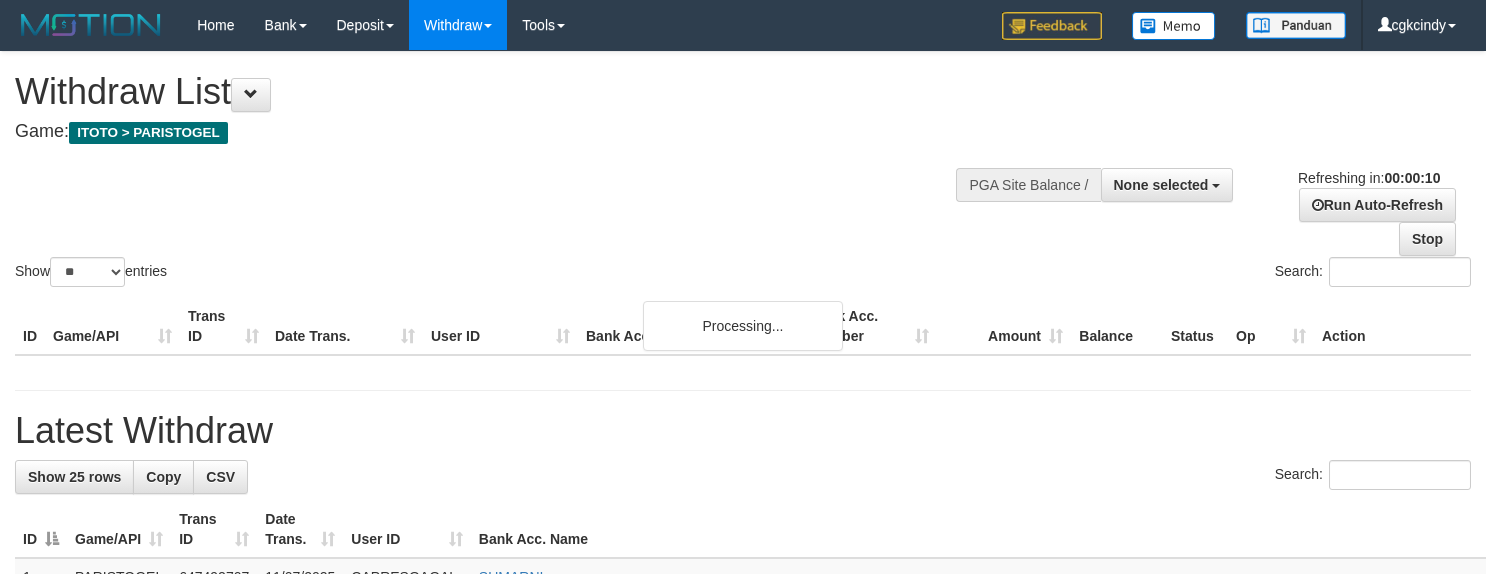 select 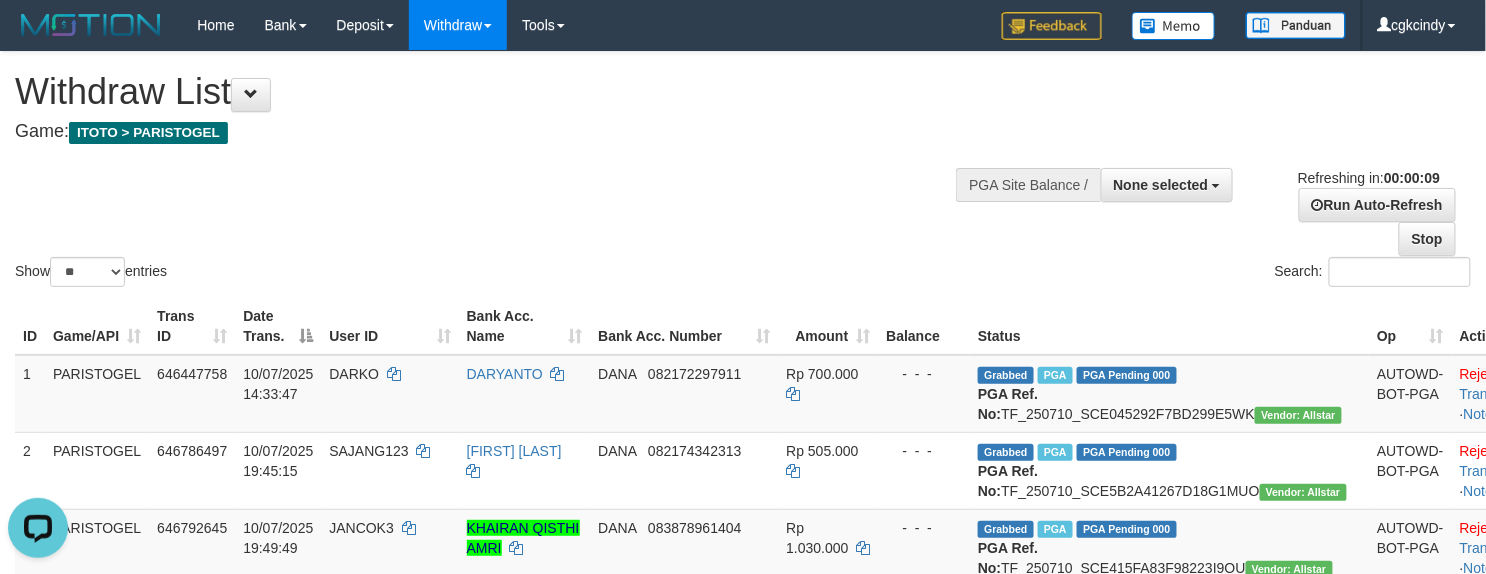 scroll, scrollTop: 0, scrollLeft: 0, axis: both 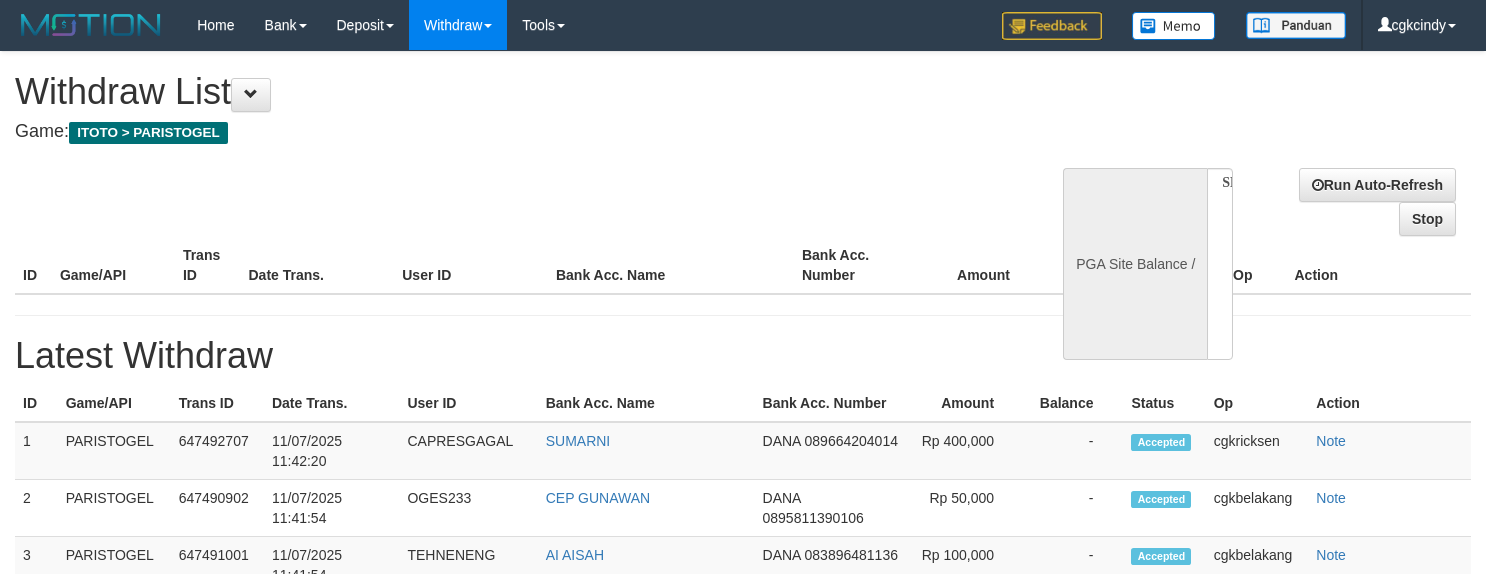 select 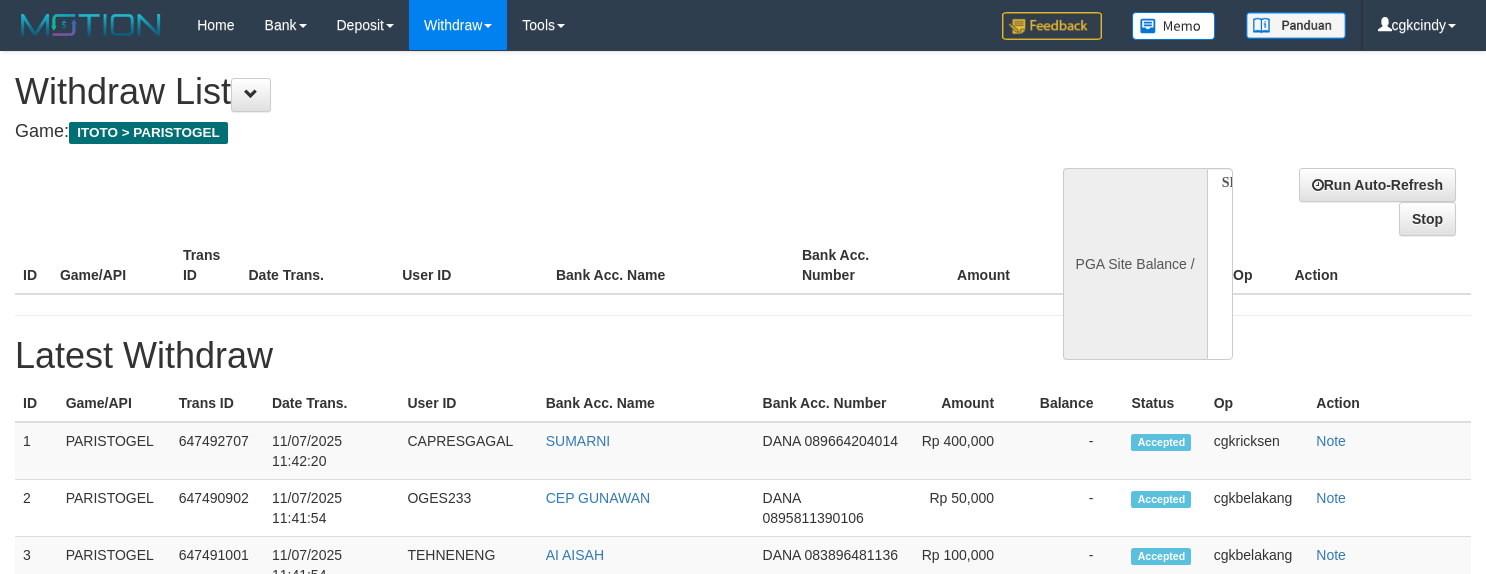 scroll, scrollTop: 0, scrollLeft: 0, axis: both 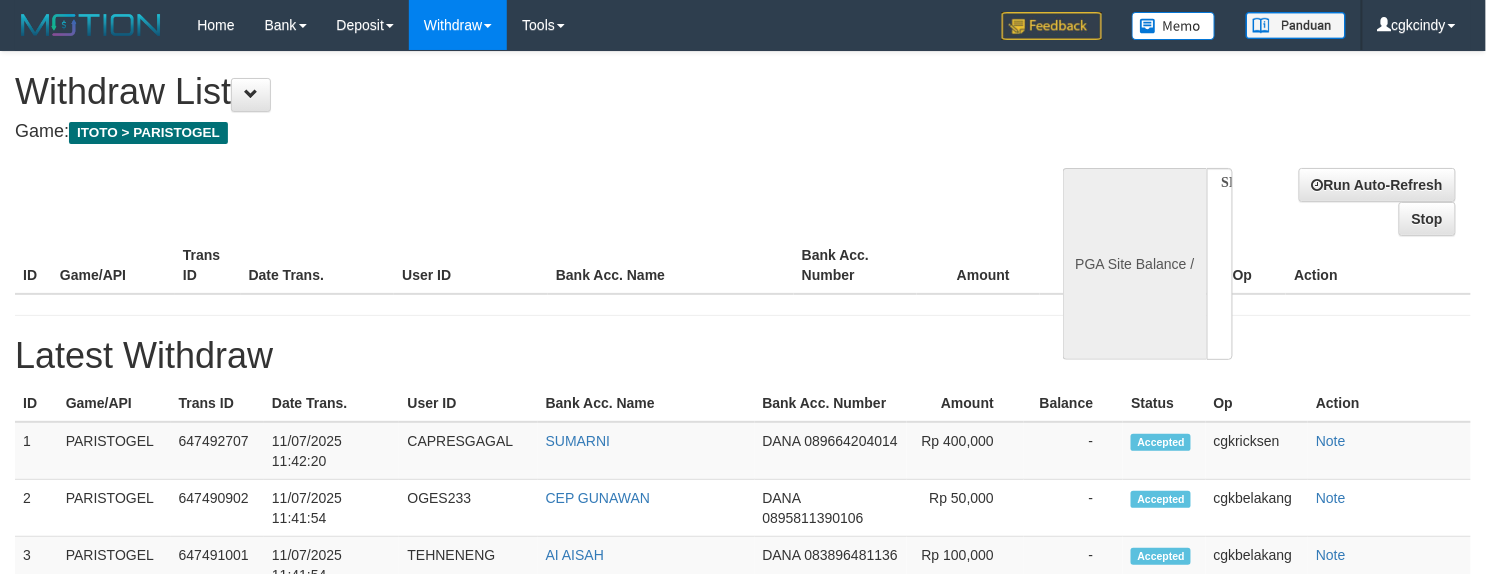 select on "**" 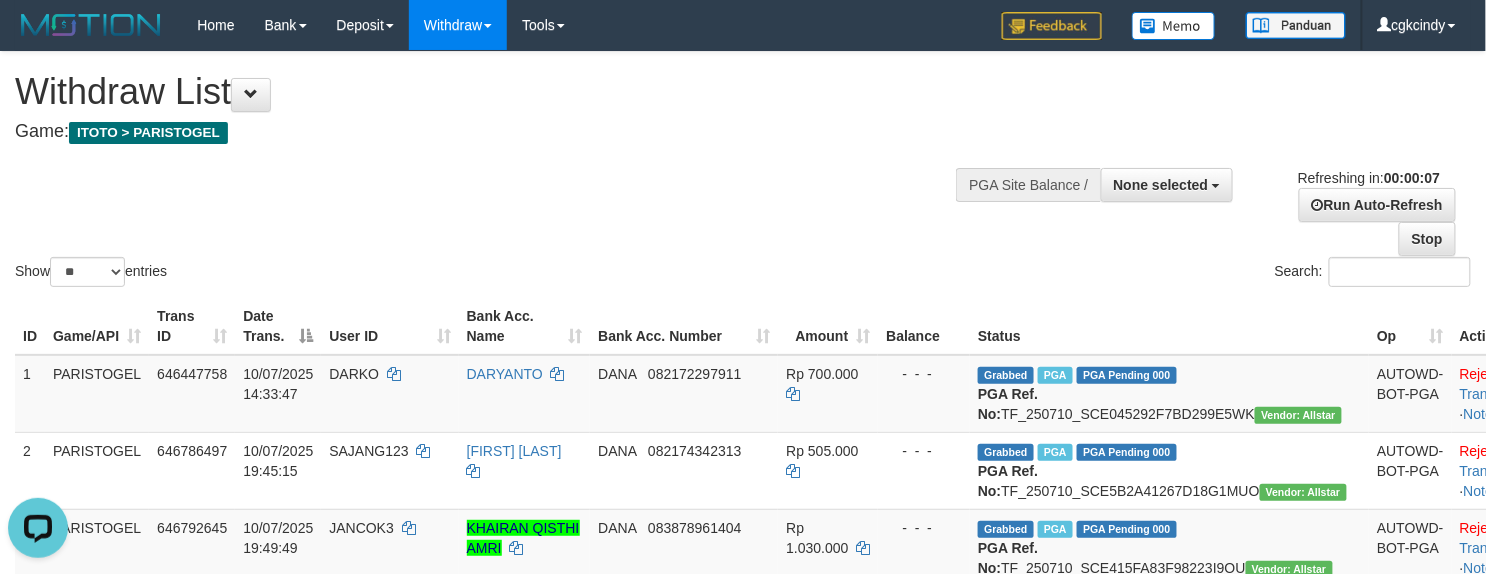 scroll, scrollTop: 0, scrollLeft: 0, axis: both 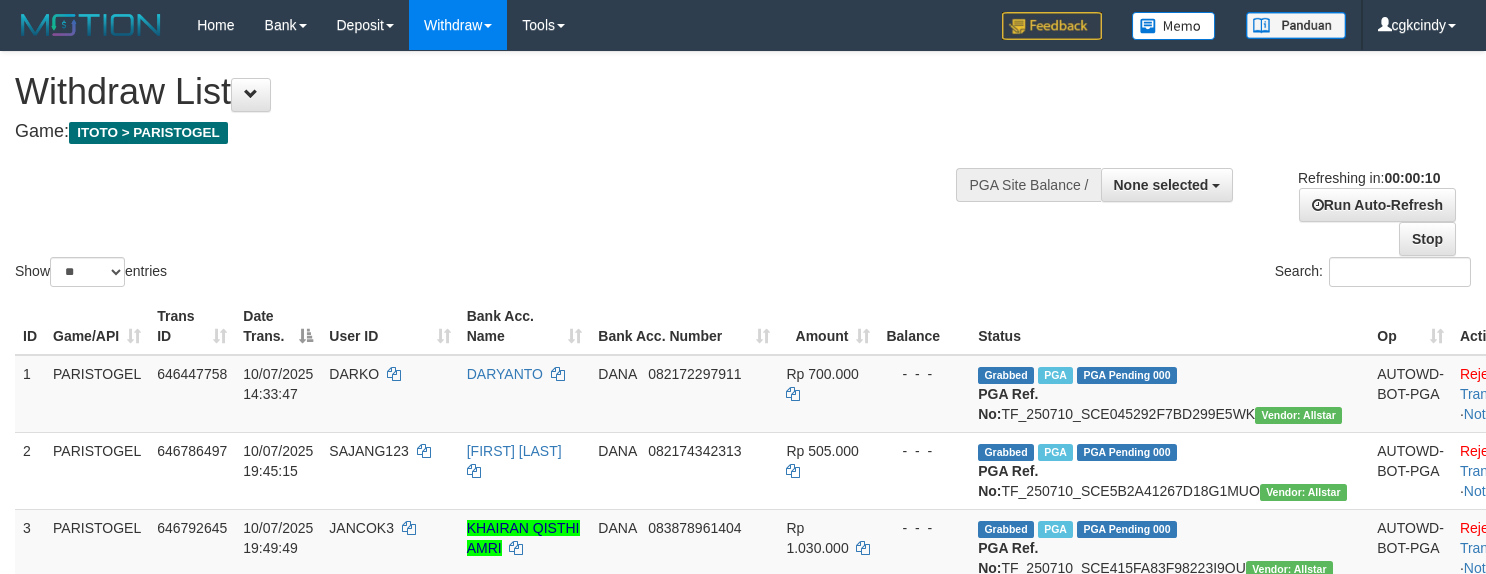 select 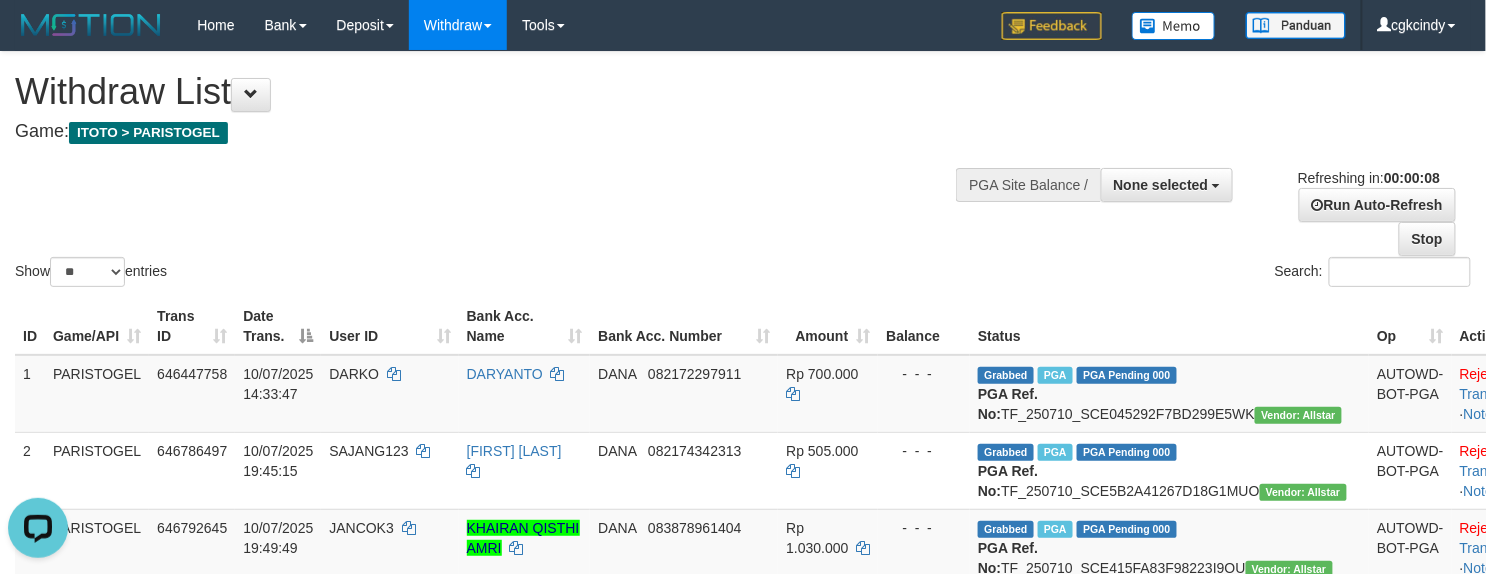 scroll, scrollTop: 0, scrollLeft: 0, axis: both 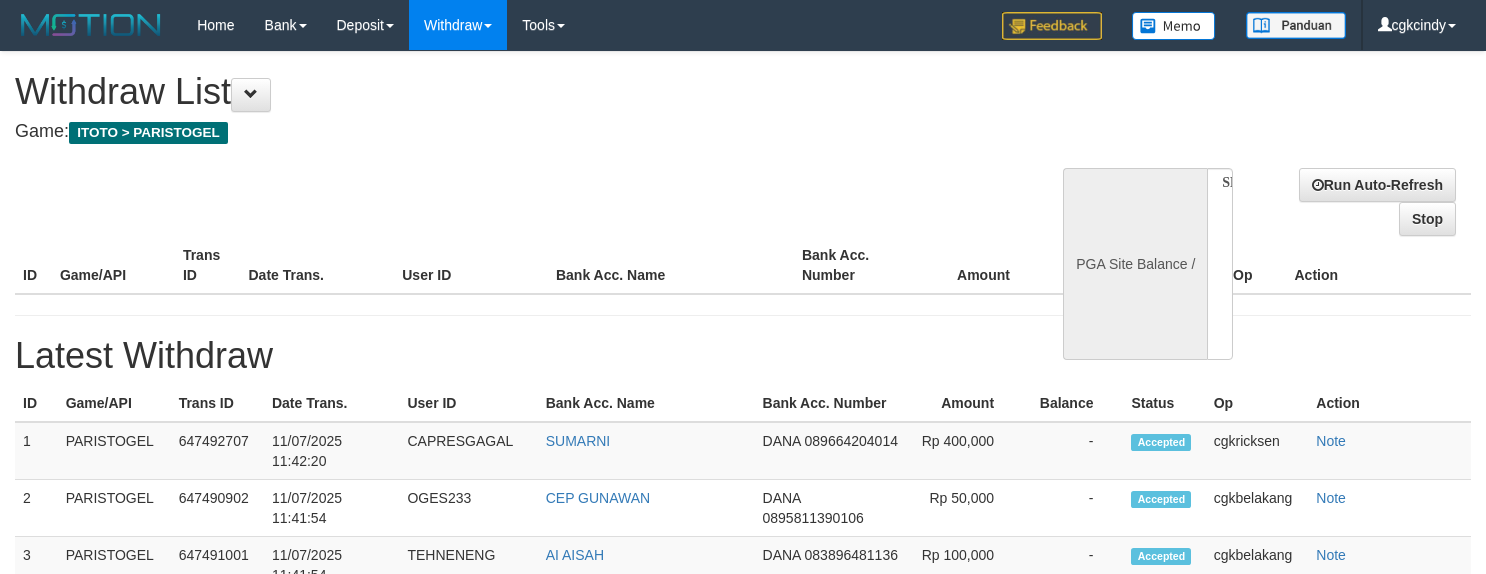 select 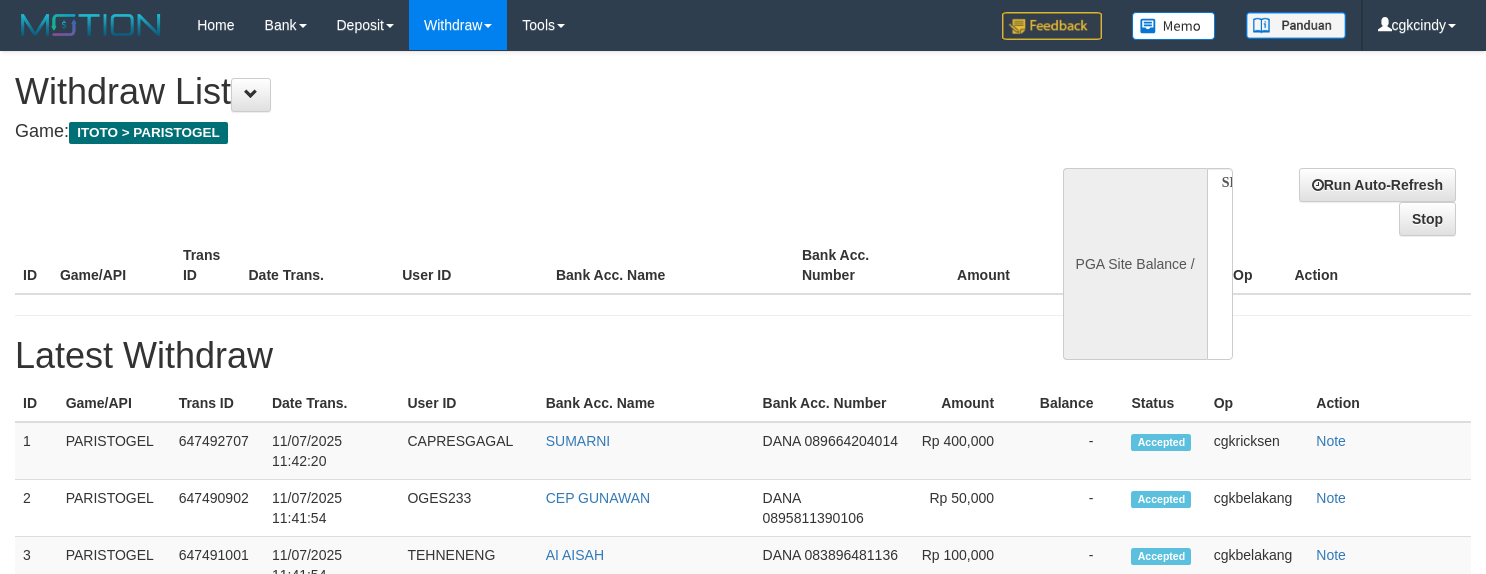 scroll, scrollTop: 0, scrollLeft: 0, axis: both 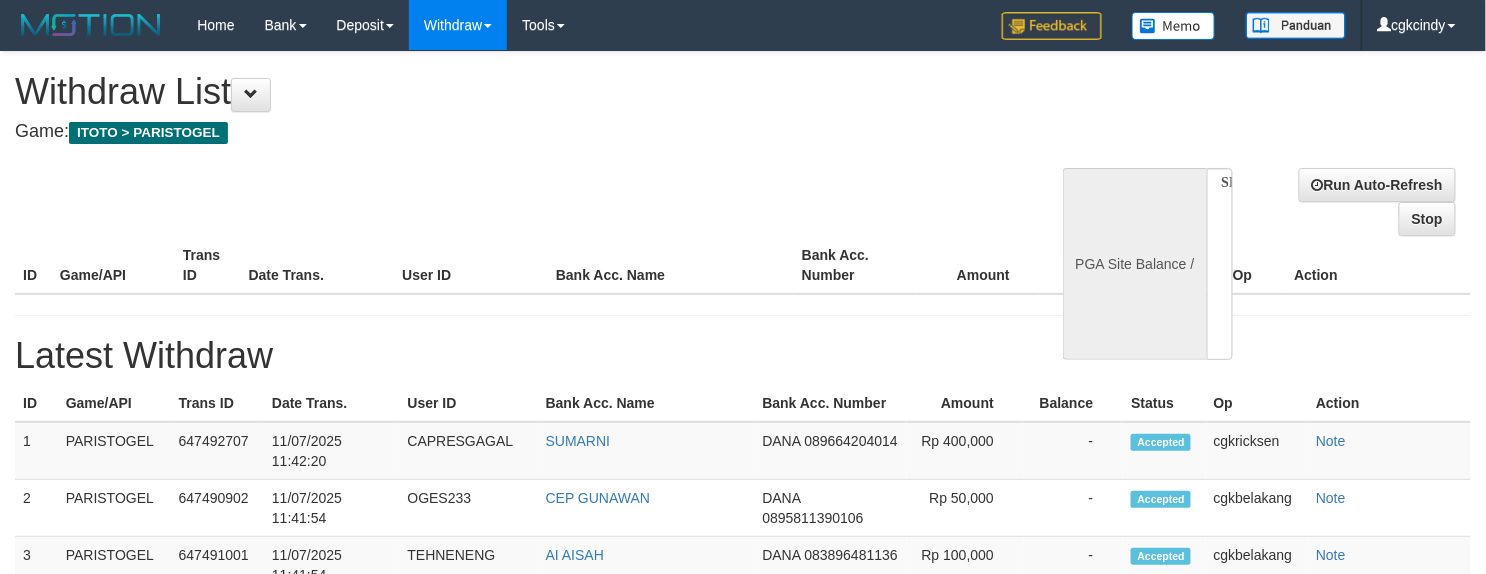 select on "**" 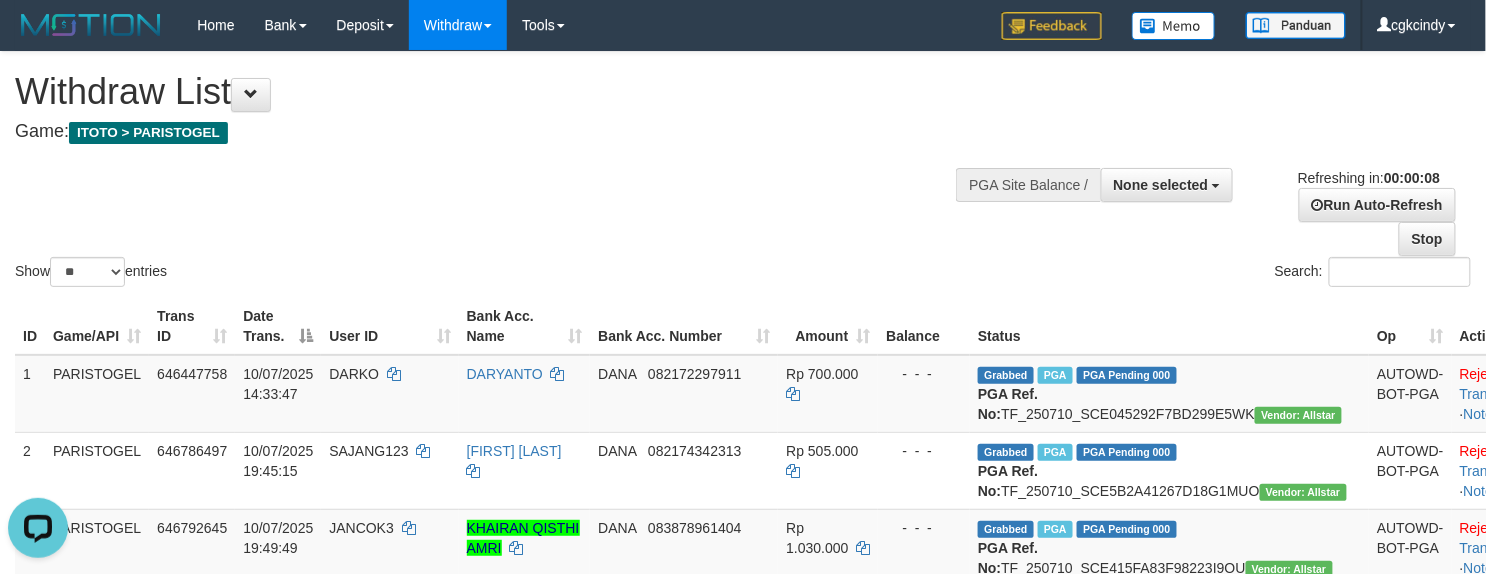 scroll, scrollTop: 0, scrollLeft: 0, axis: both 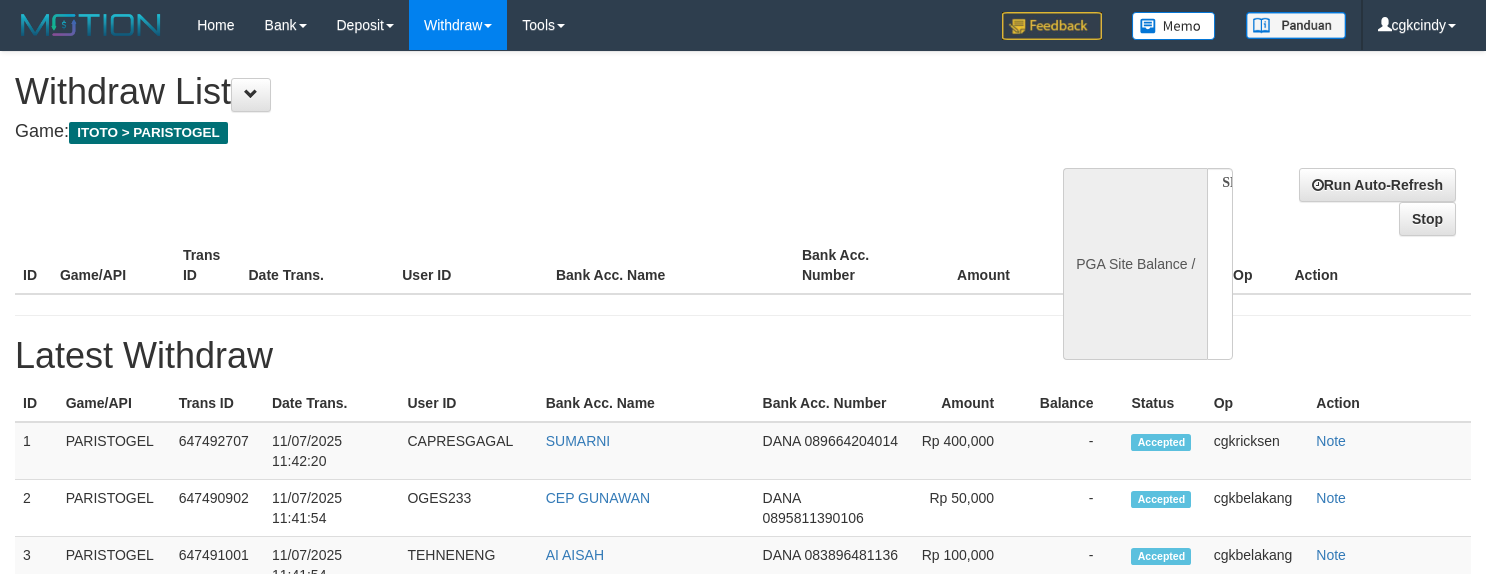 select 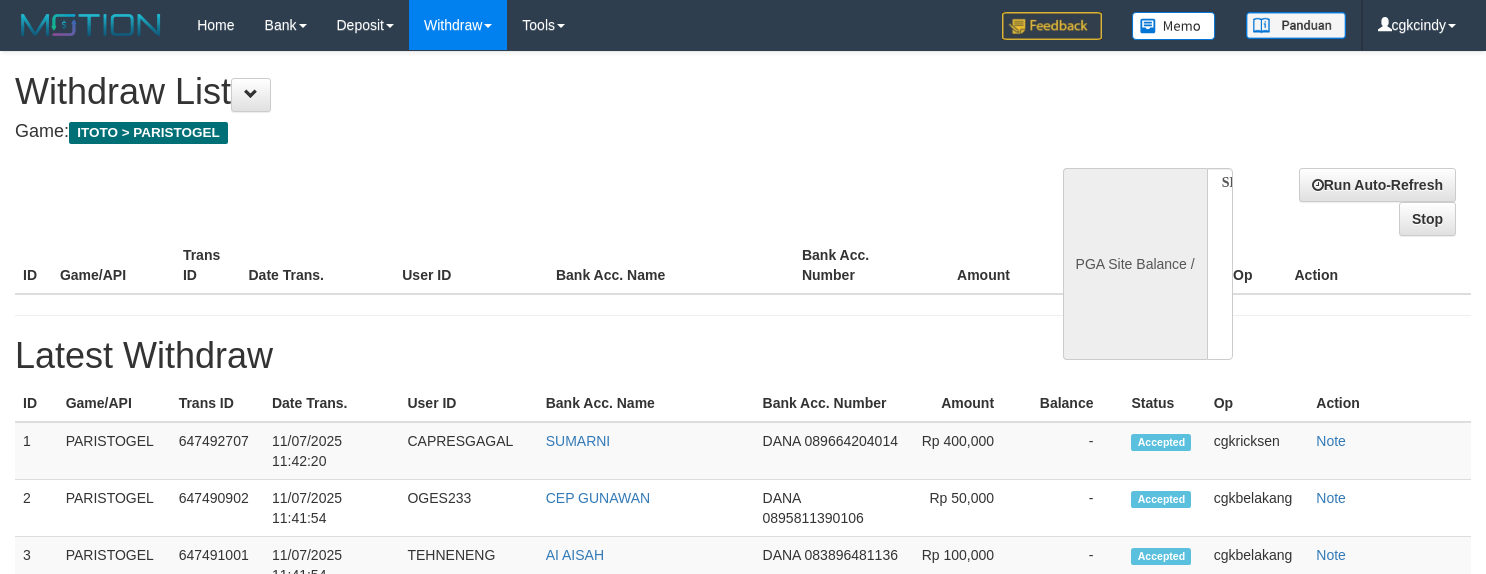 scroll, scrollTop: 0, scrollLeft: 0, axis: both 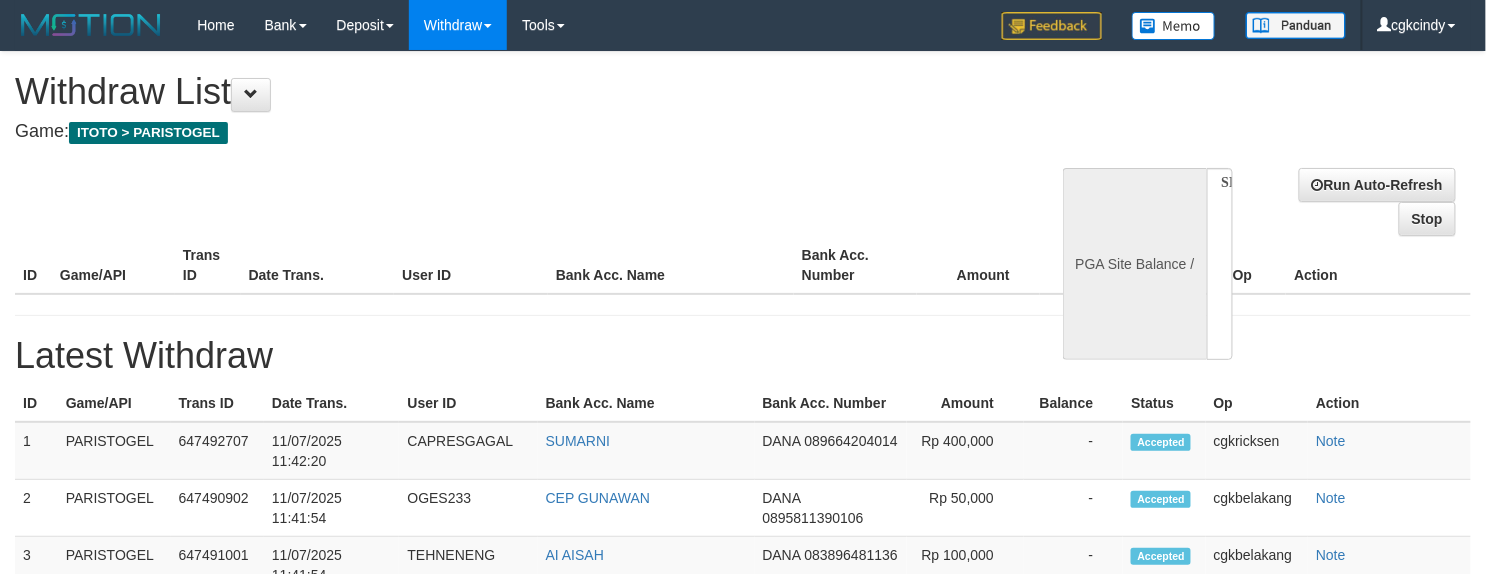 select on "**" 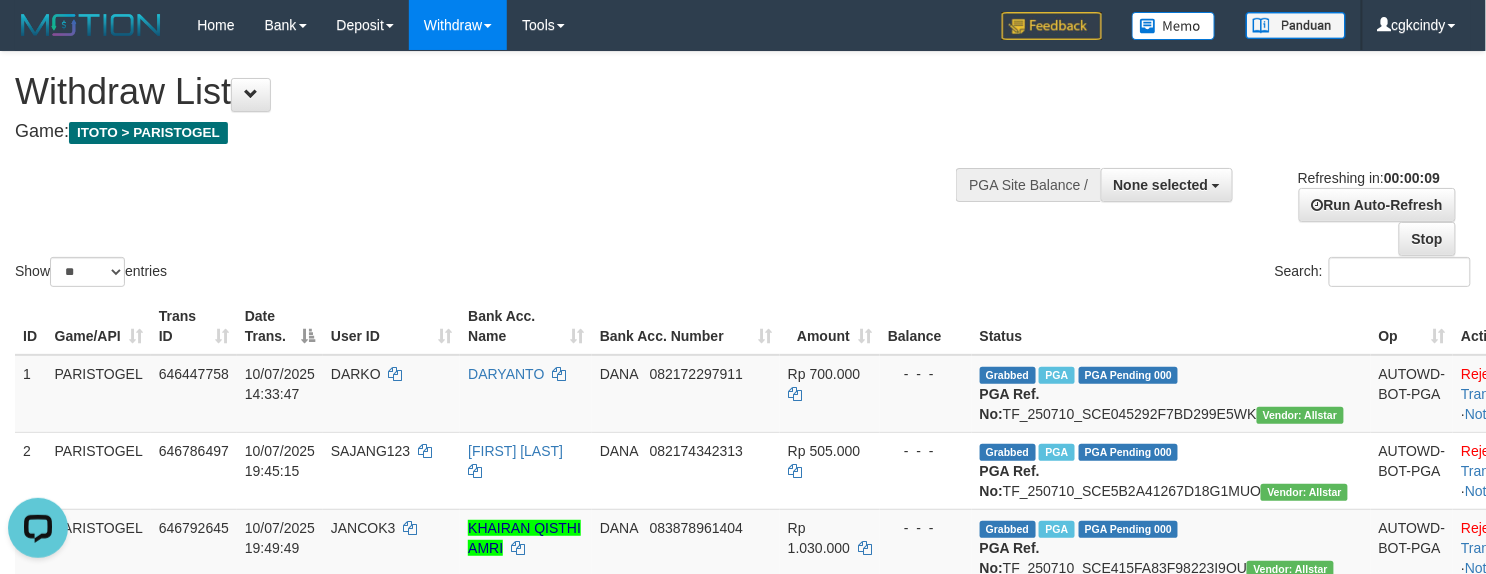 scroll, scrollTop: 0, scrollLeft: 0, axis: both 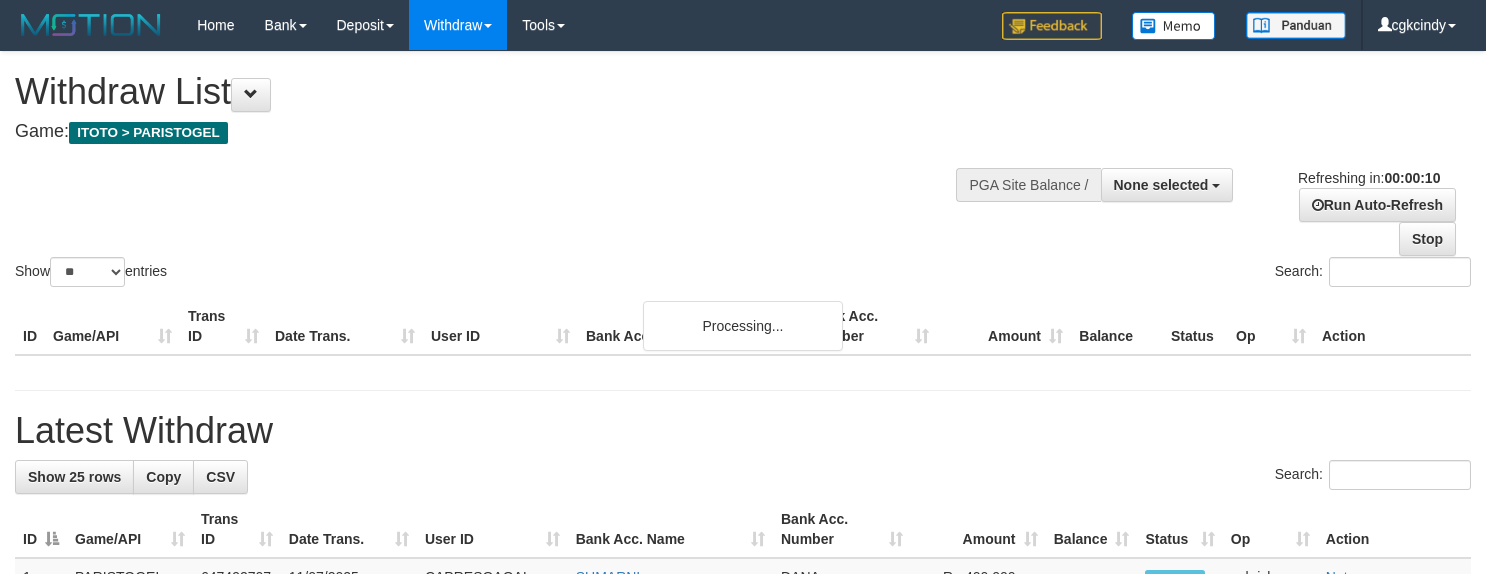 select 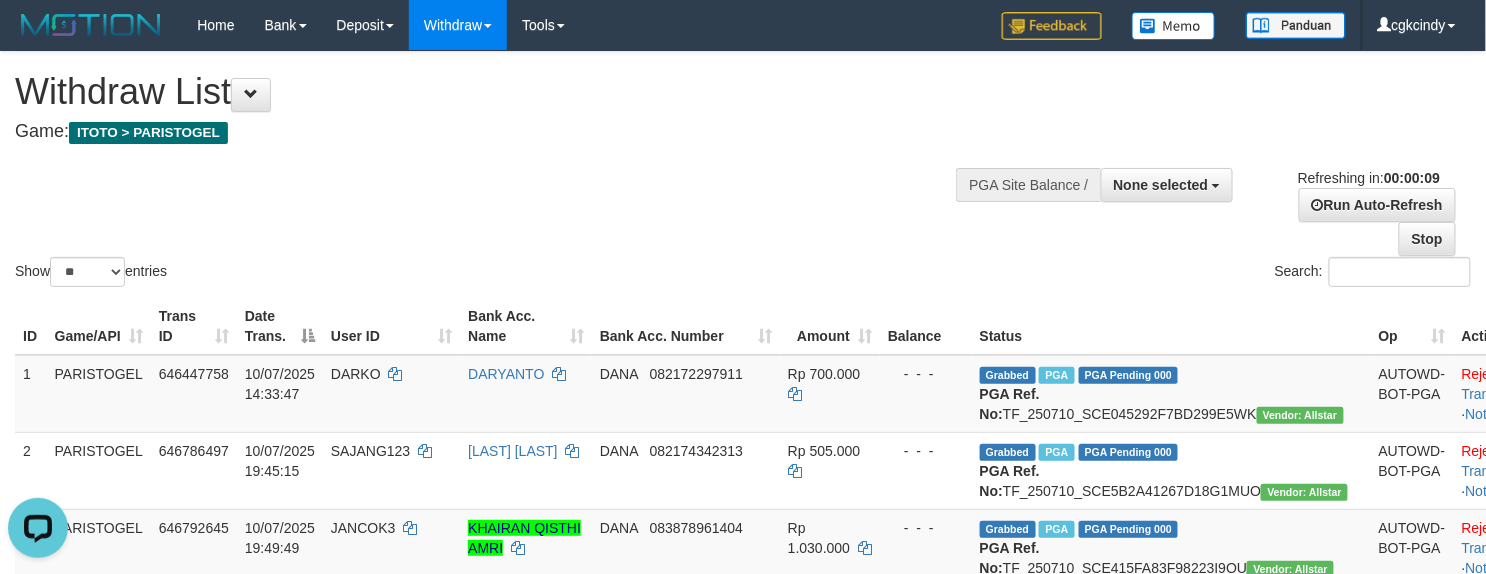 scroll, scrollTop: 0, scrollLeft: 0, axis: both 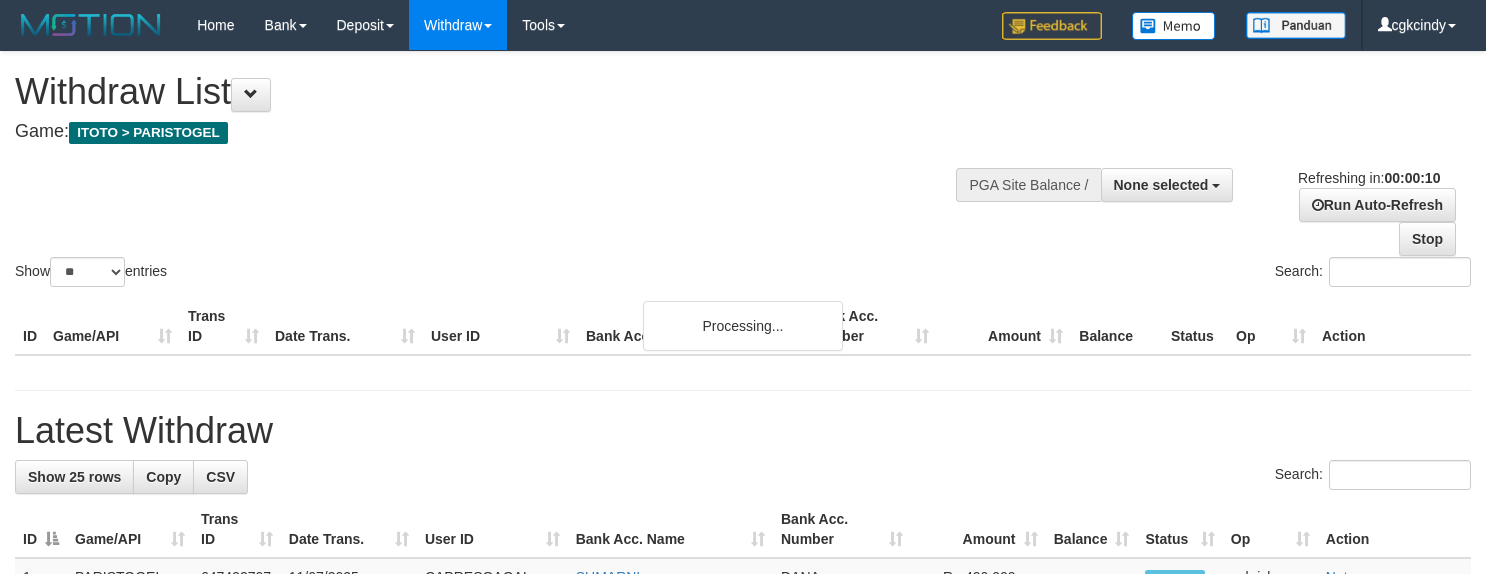 select 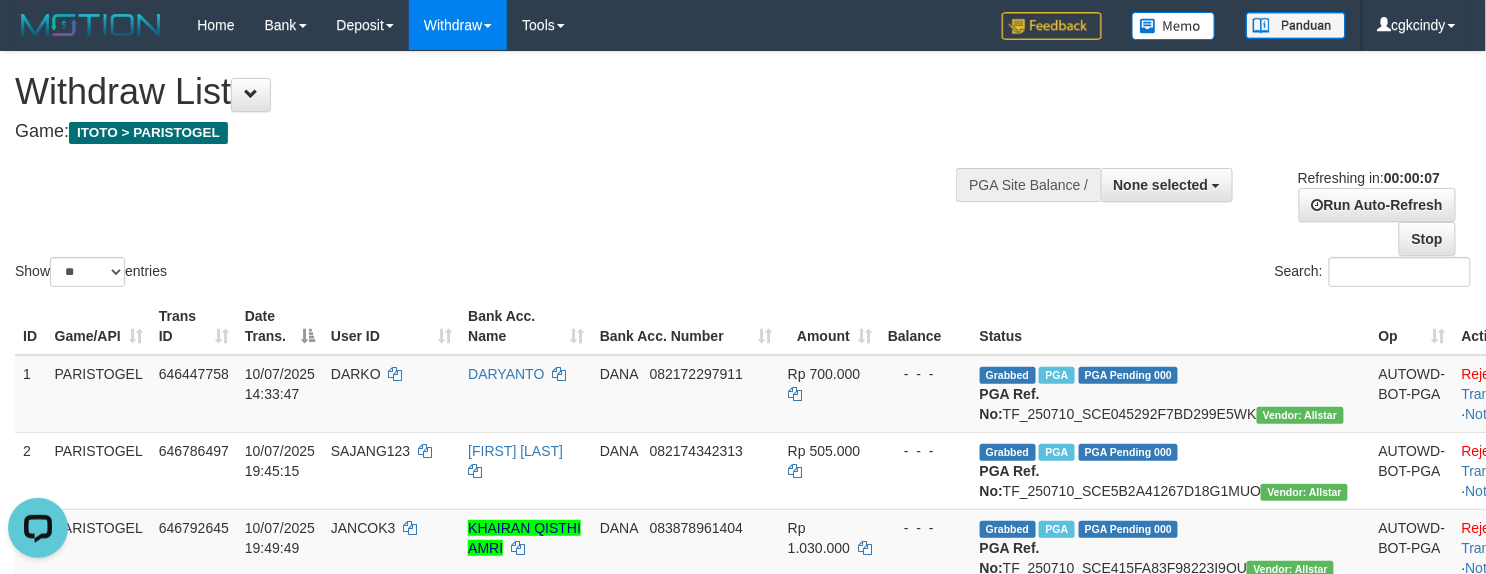 scroll, scrollTop: 0, scrollLeft: 0, axis: both 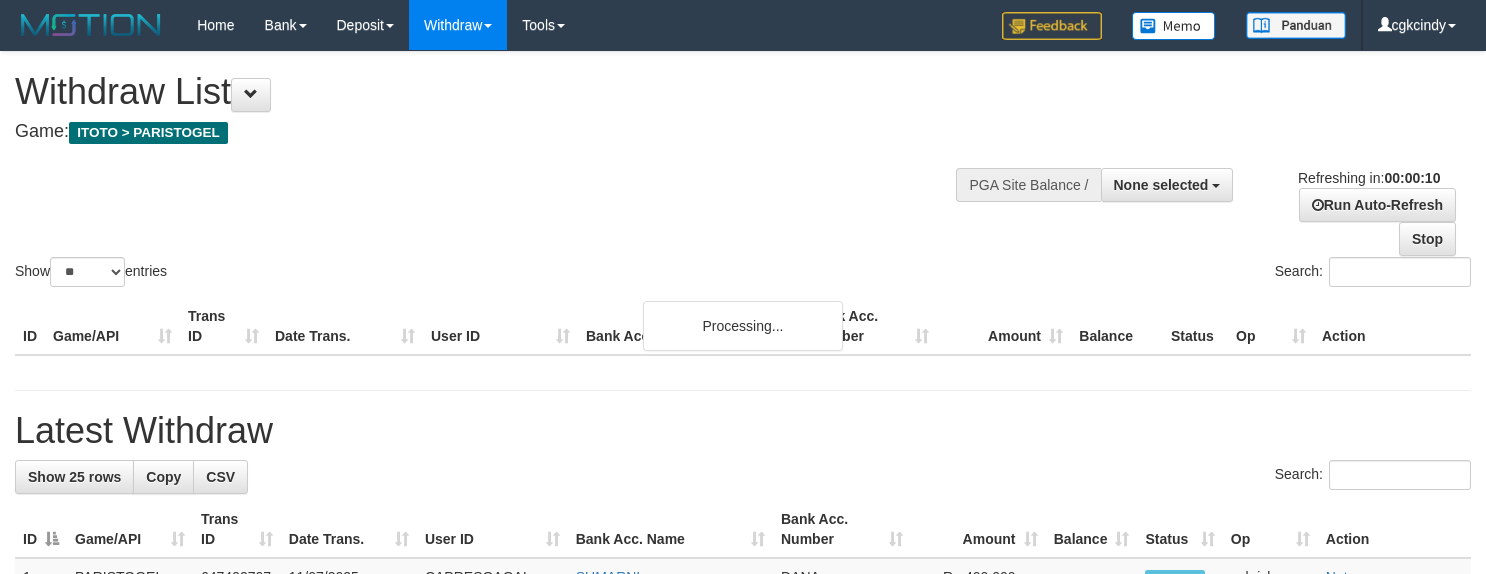 select 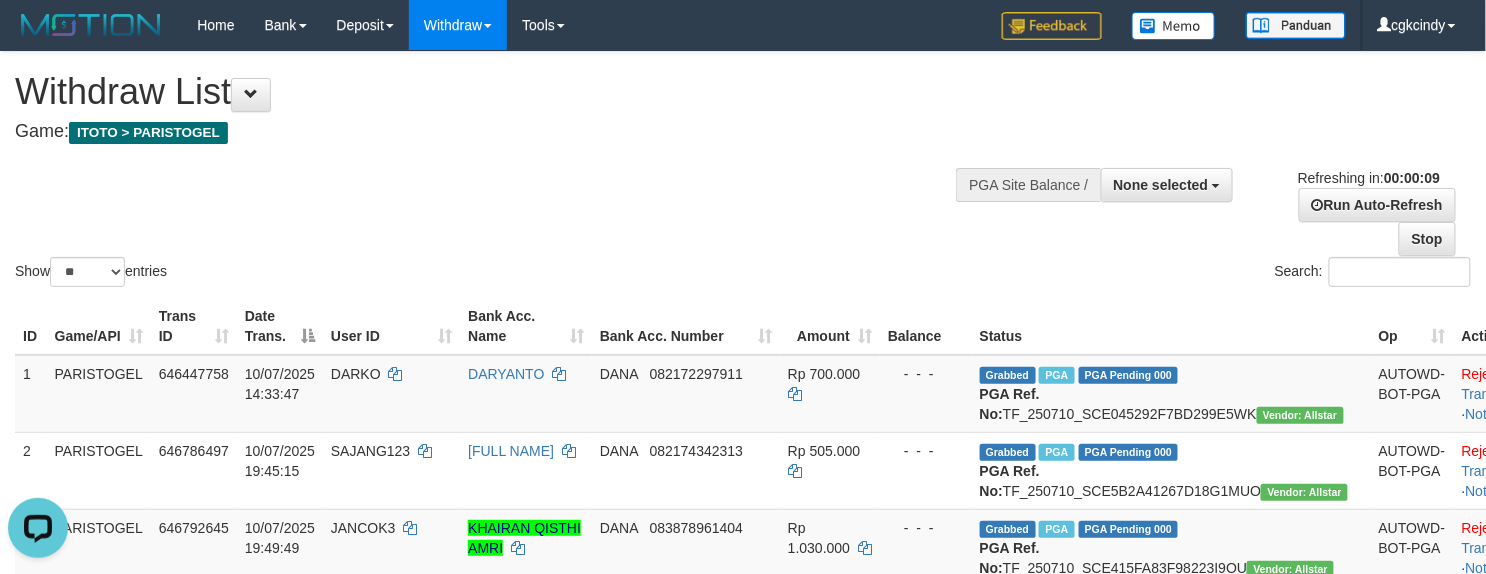 scroll, scrollTop: 0, scrollLeft: 0, axis: both 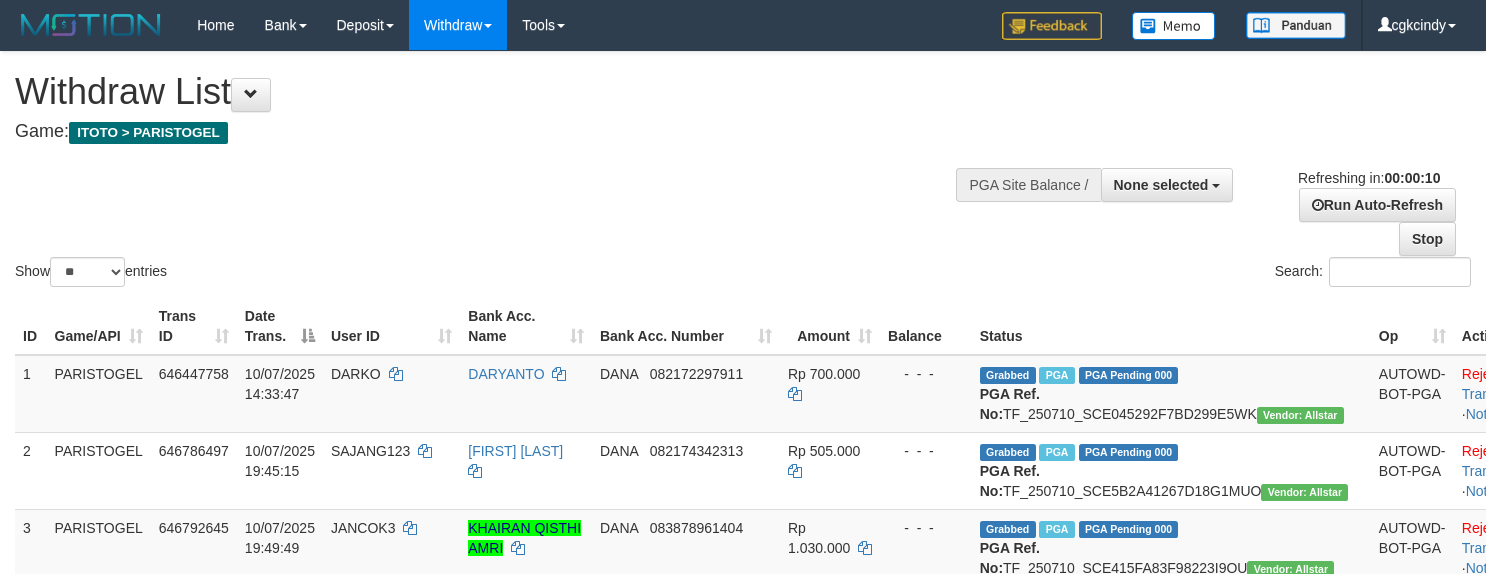 select 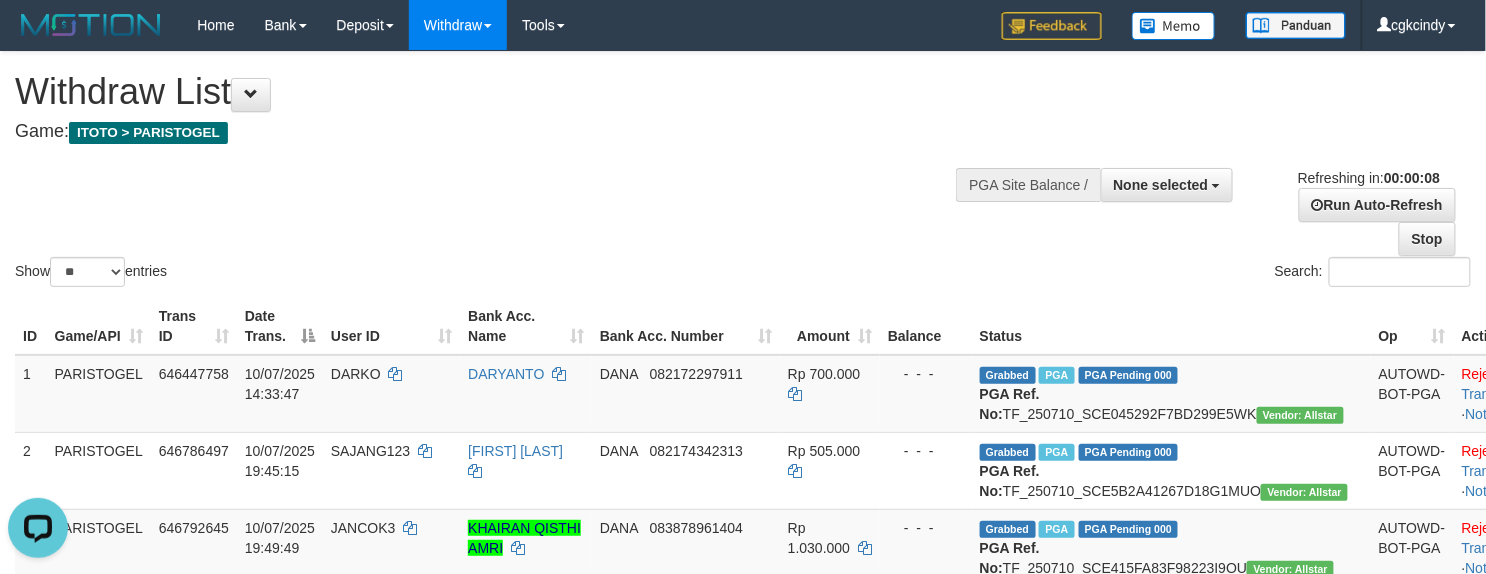 scroll, scrollTop: 0, scrollLeft: 0, axis: both 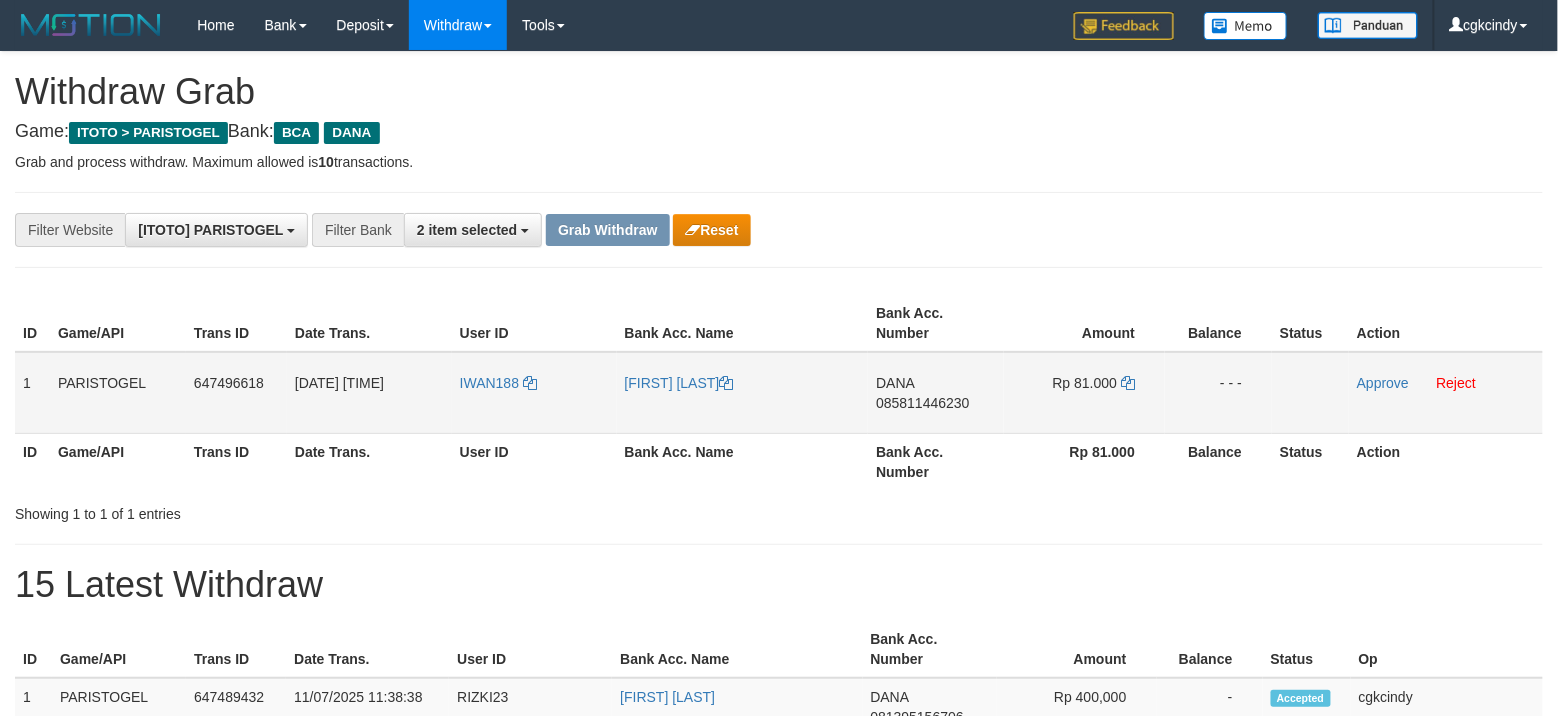 click on "IWAN188" at bounding box center (534, 393) 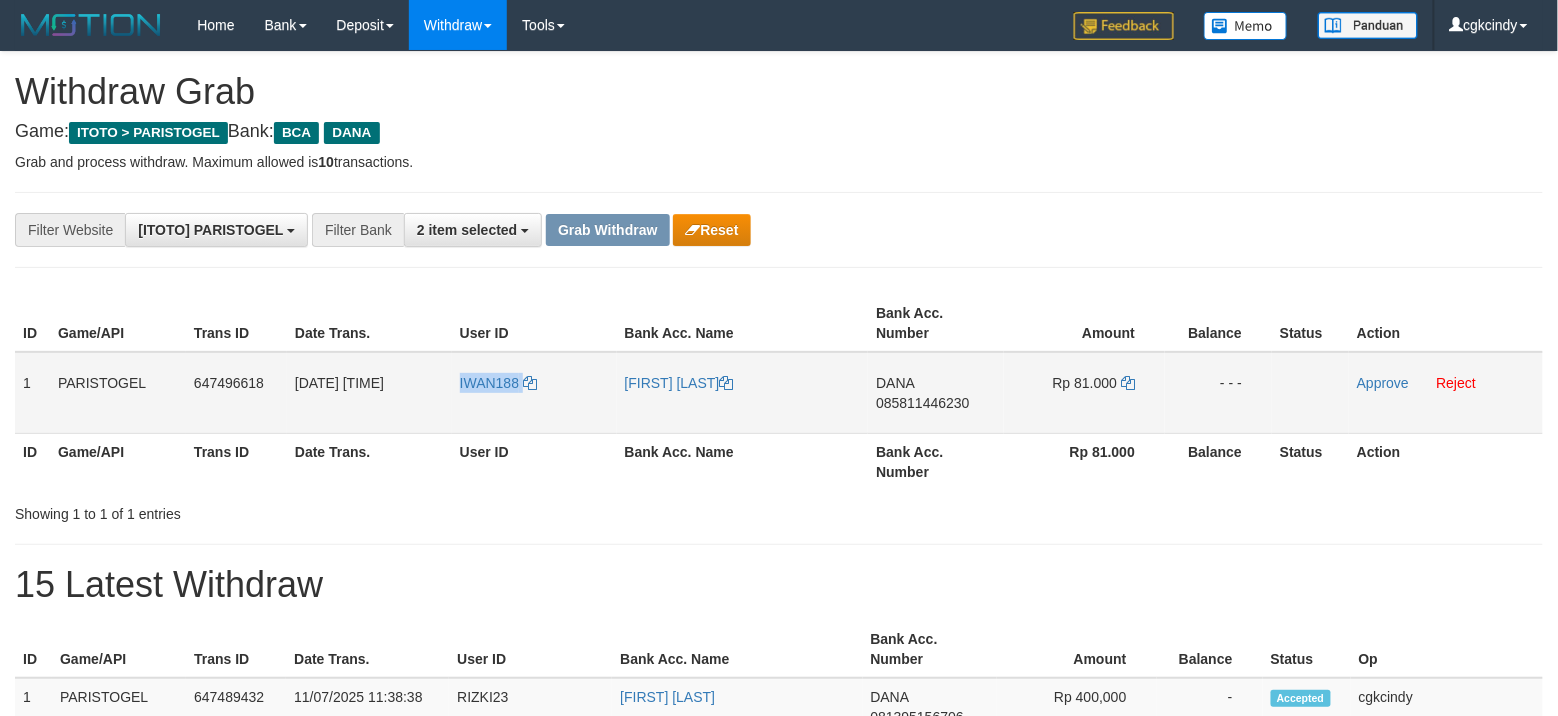 copy on "IWAN188" 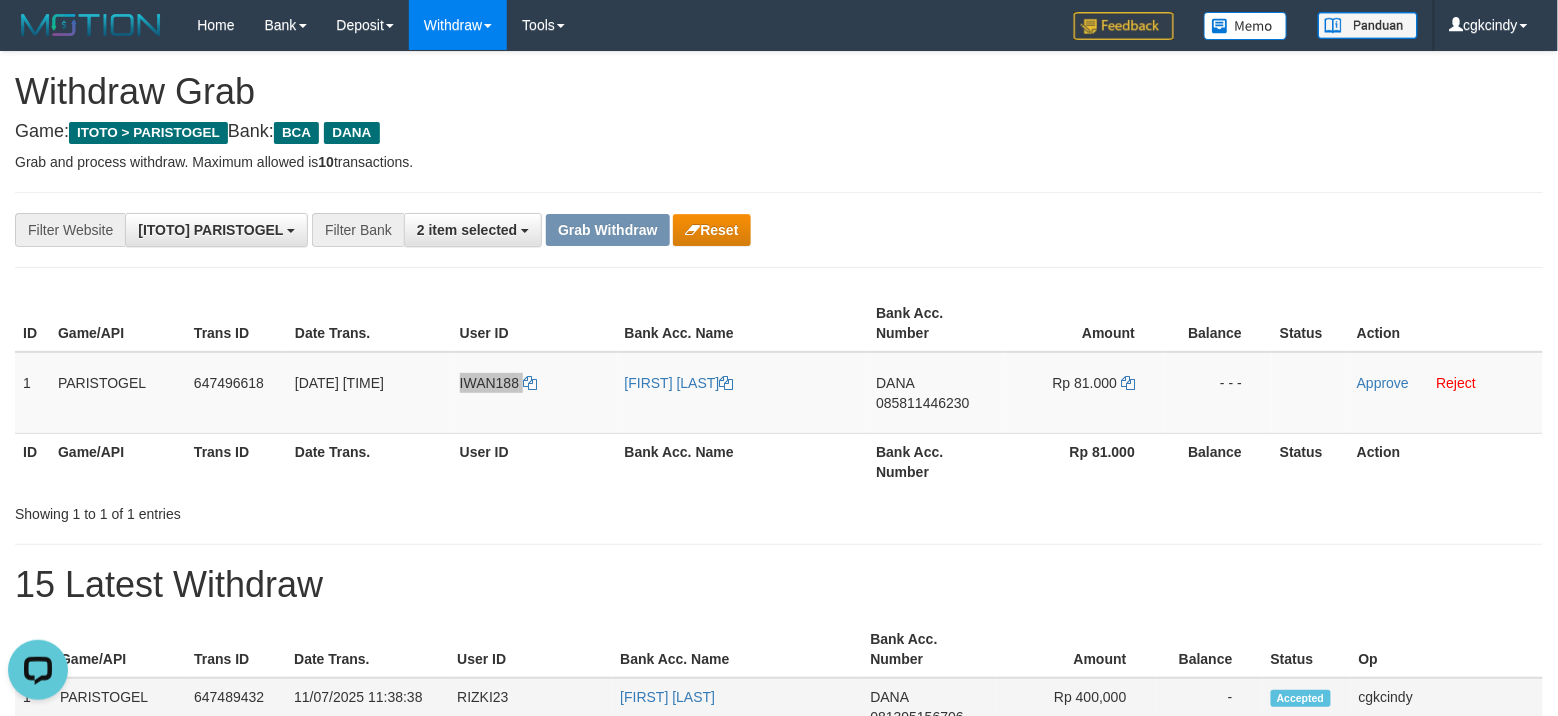 scroll, scrollTop: 0, scrollLeft: 0, axis: both 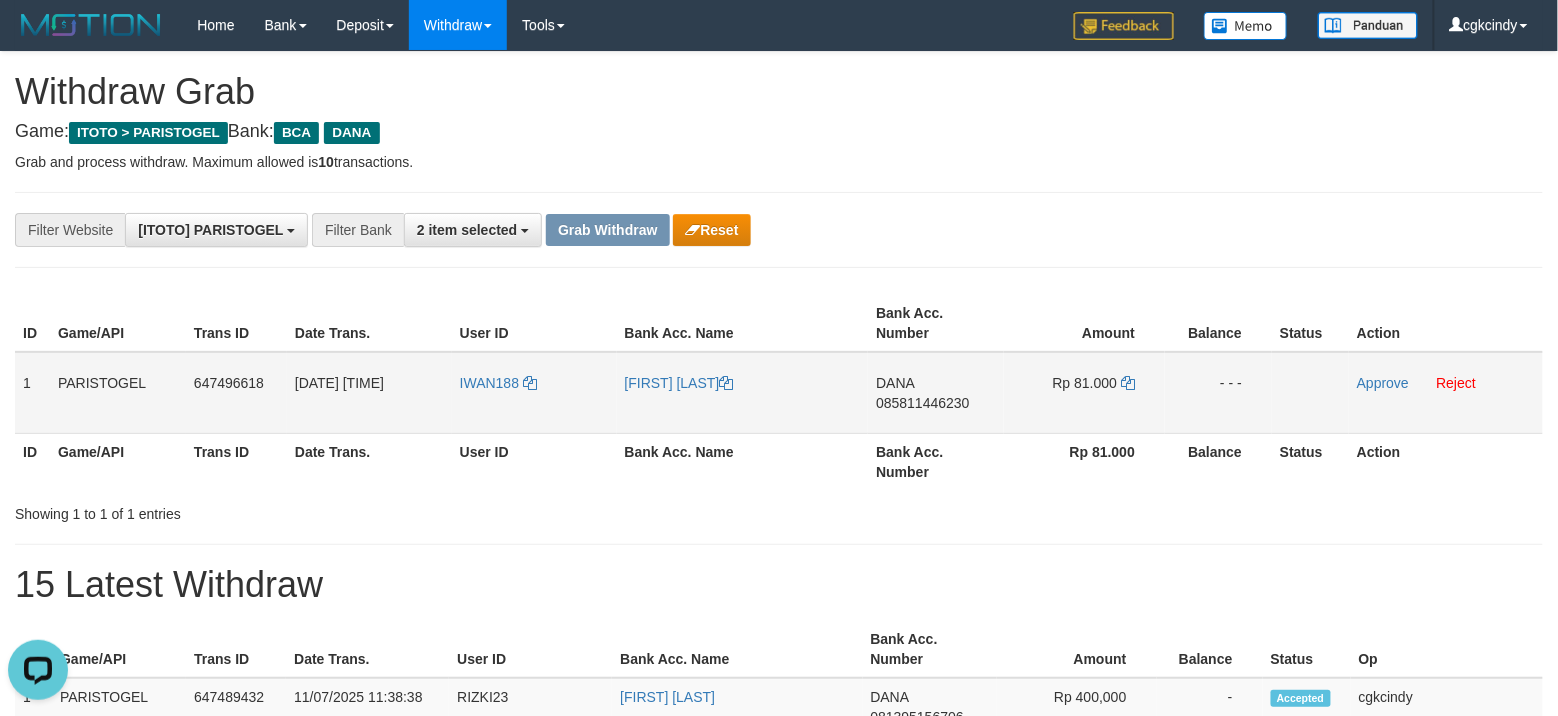click on "[FIRST] [LAST]" at bounding box center [743, 393] 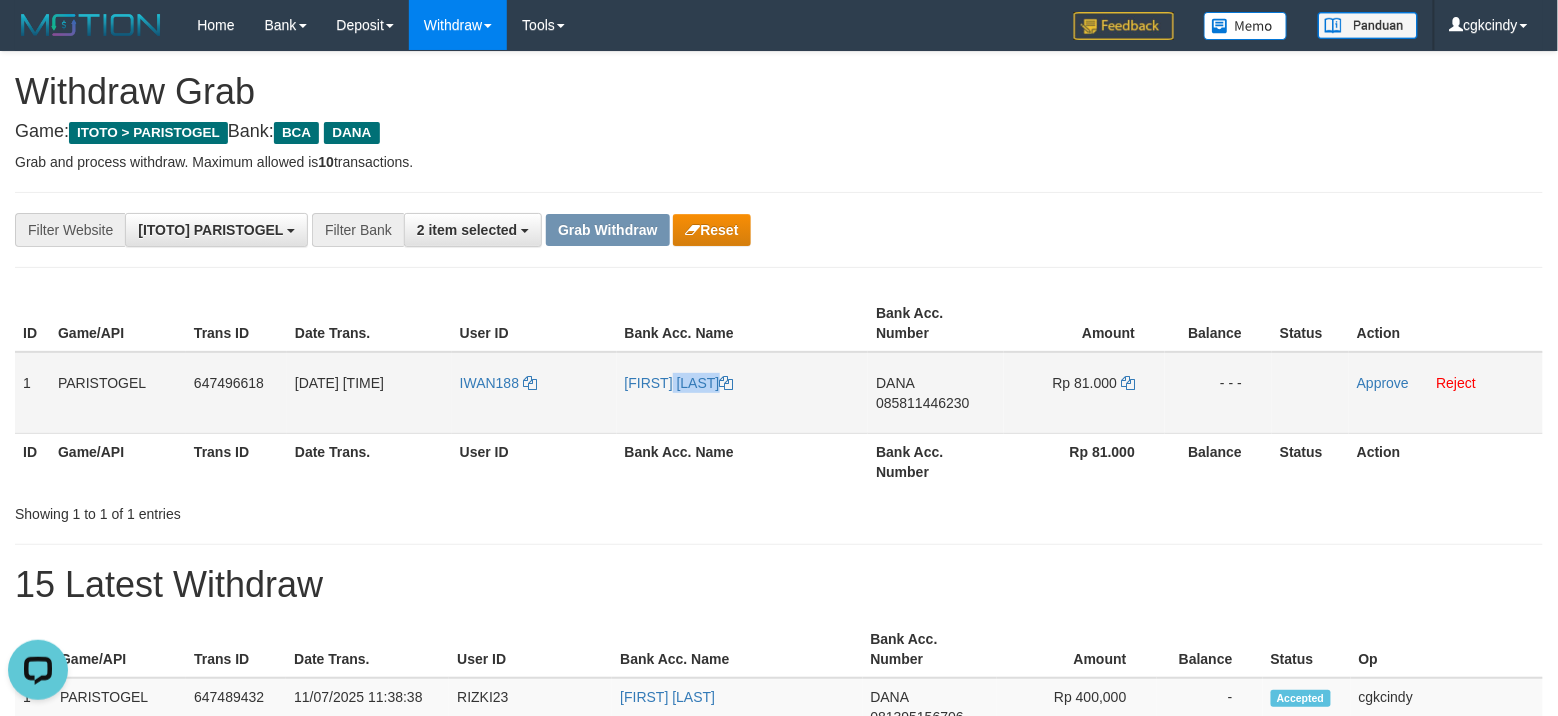 copy on "[FIRST] [LAST]" 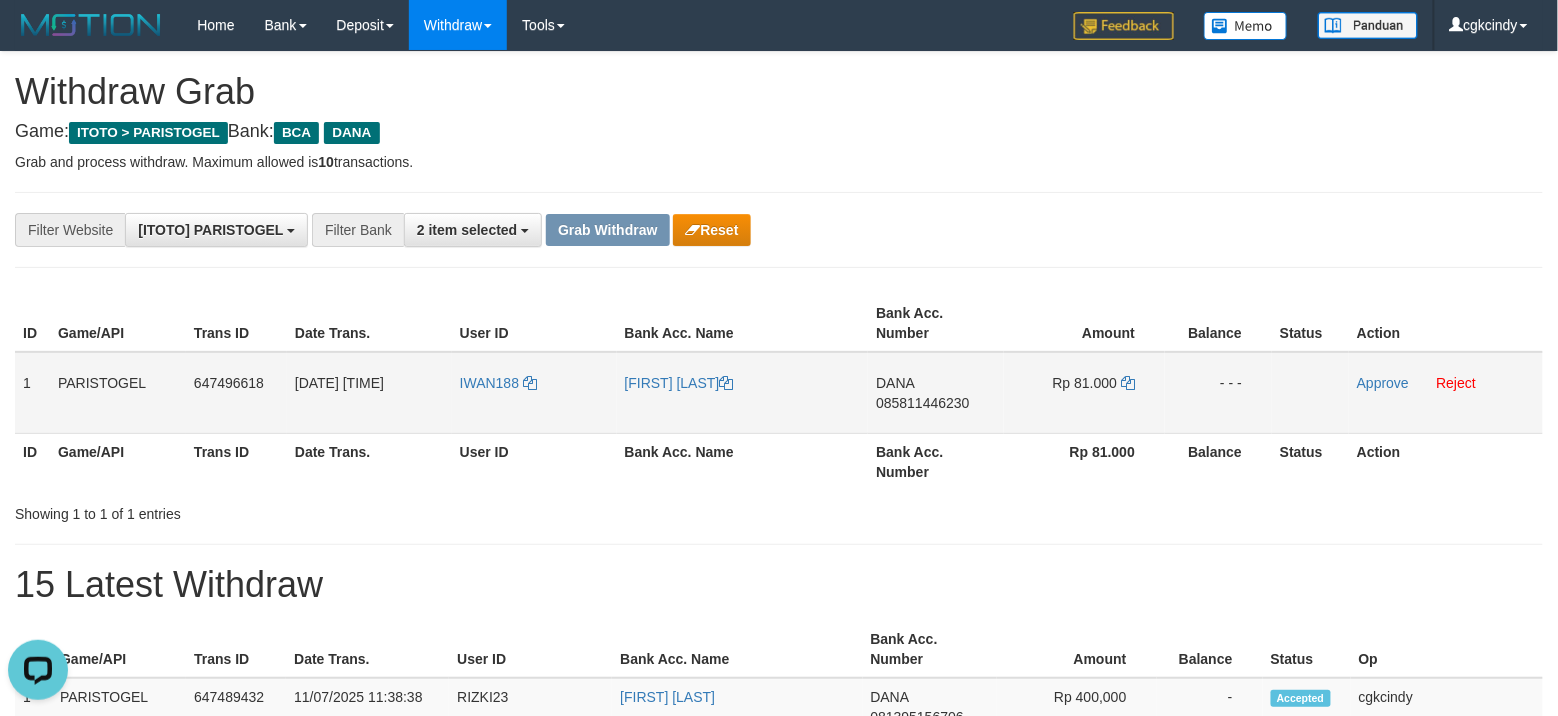 click on "DANA
085811446230" at bounding box center [936, 393] 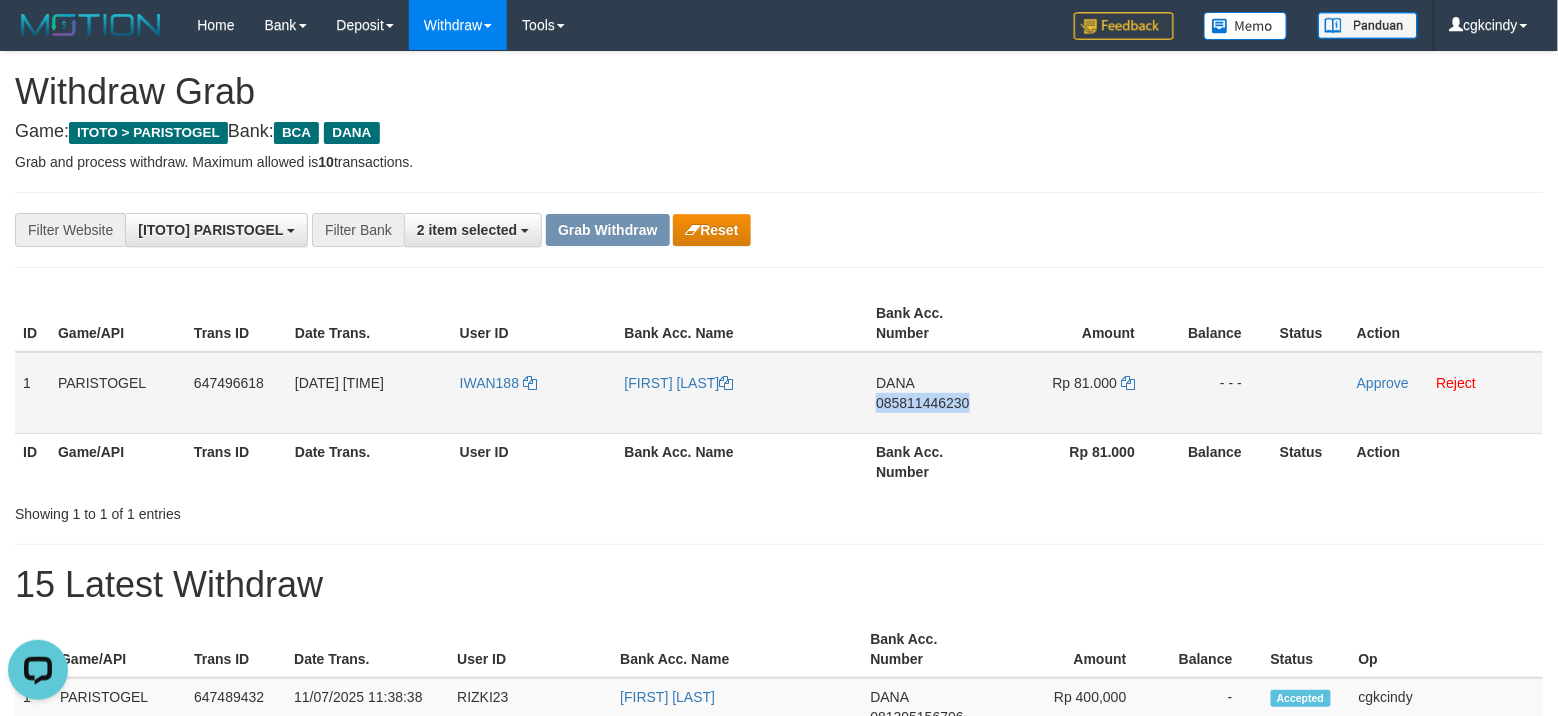 click on "DANA
085811446230" at bounding box center (936, 393) 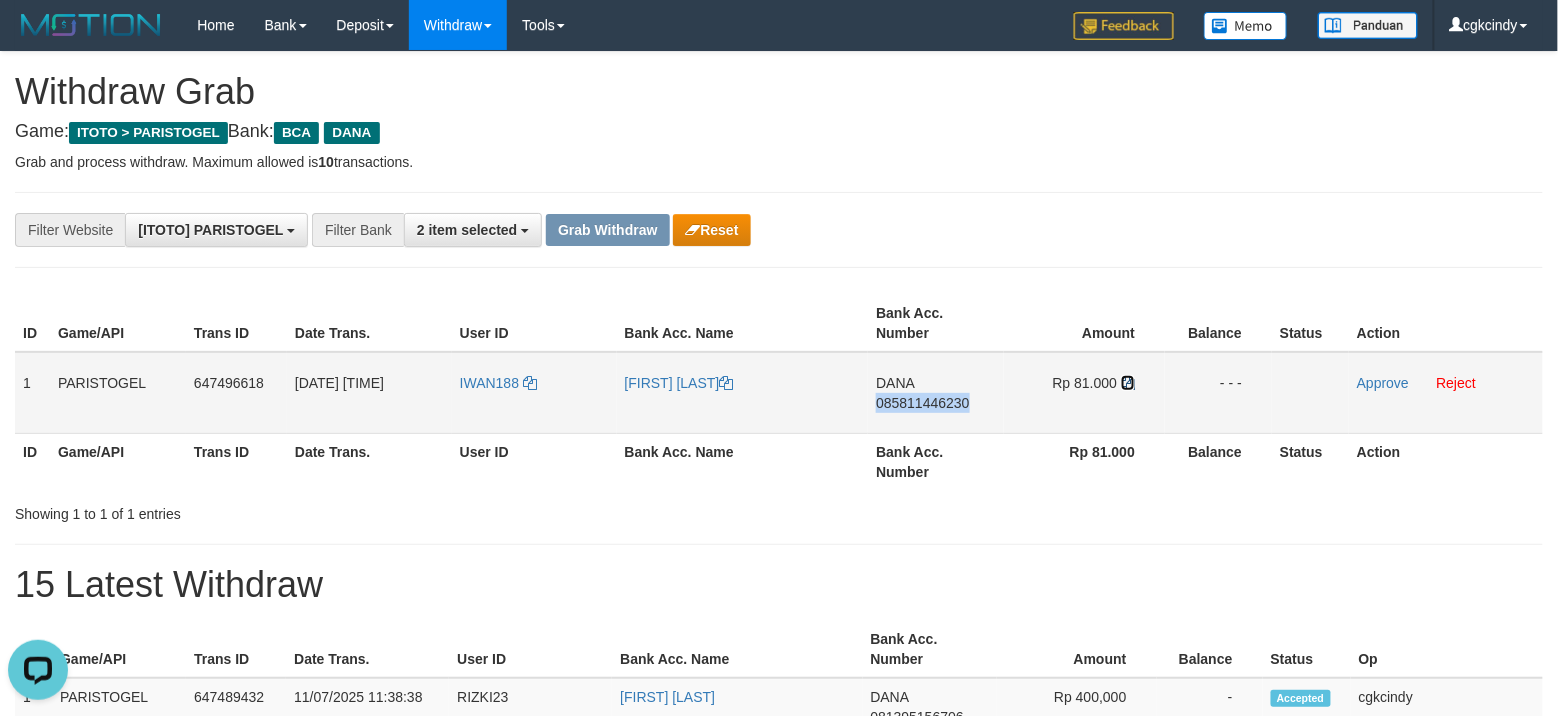 click at bounding box center (1128, 383) 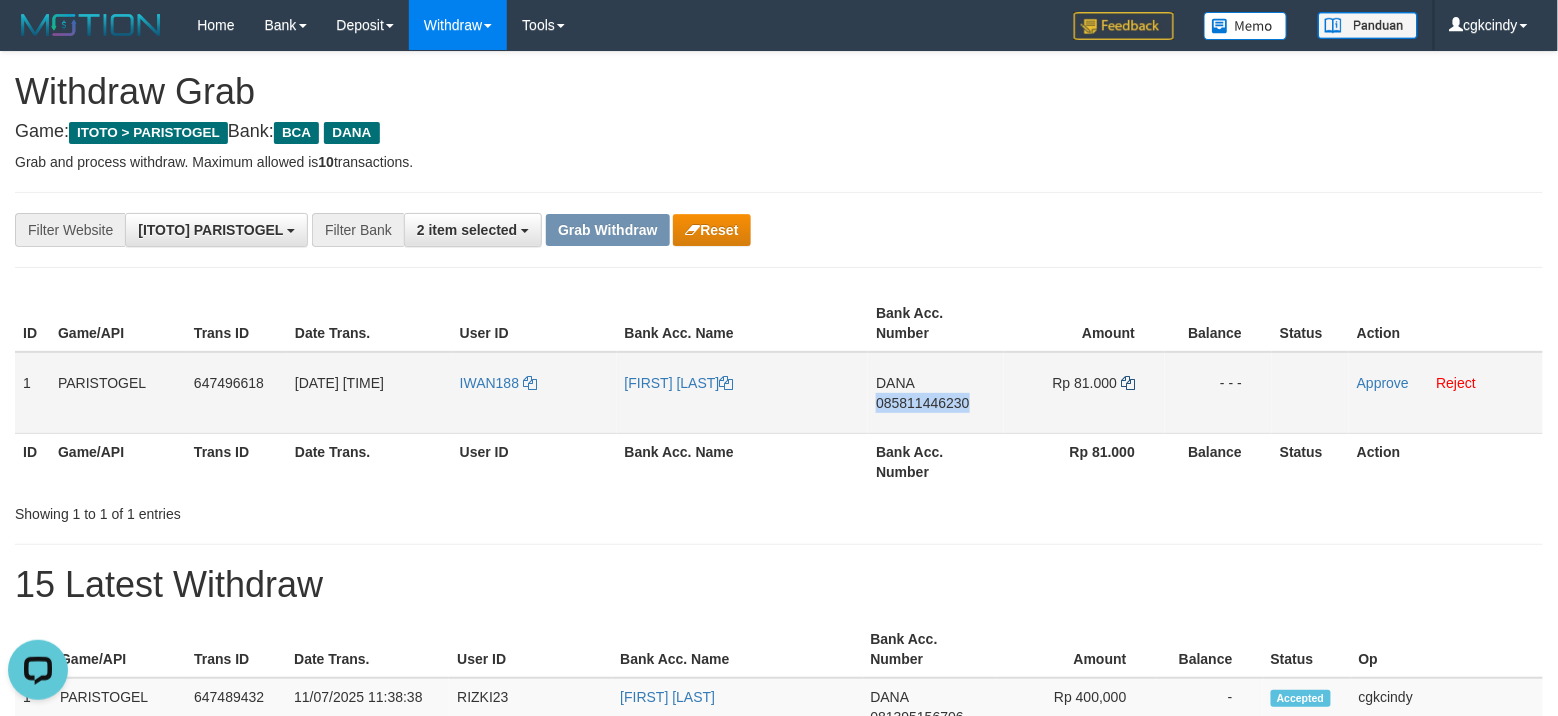 copy on "085811446230" 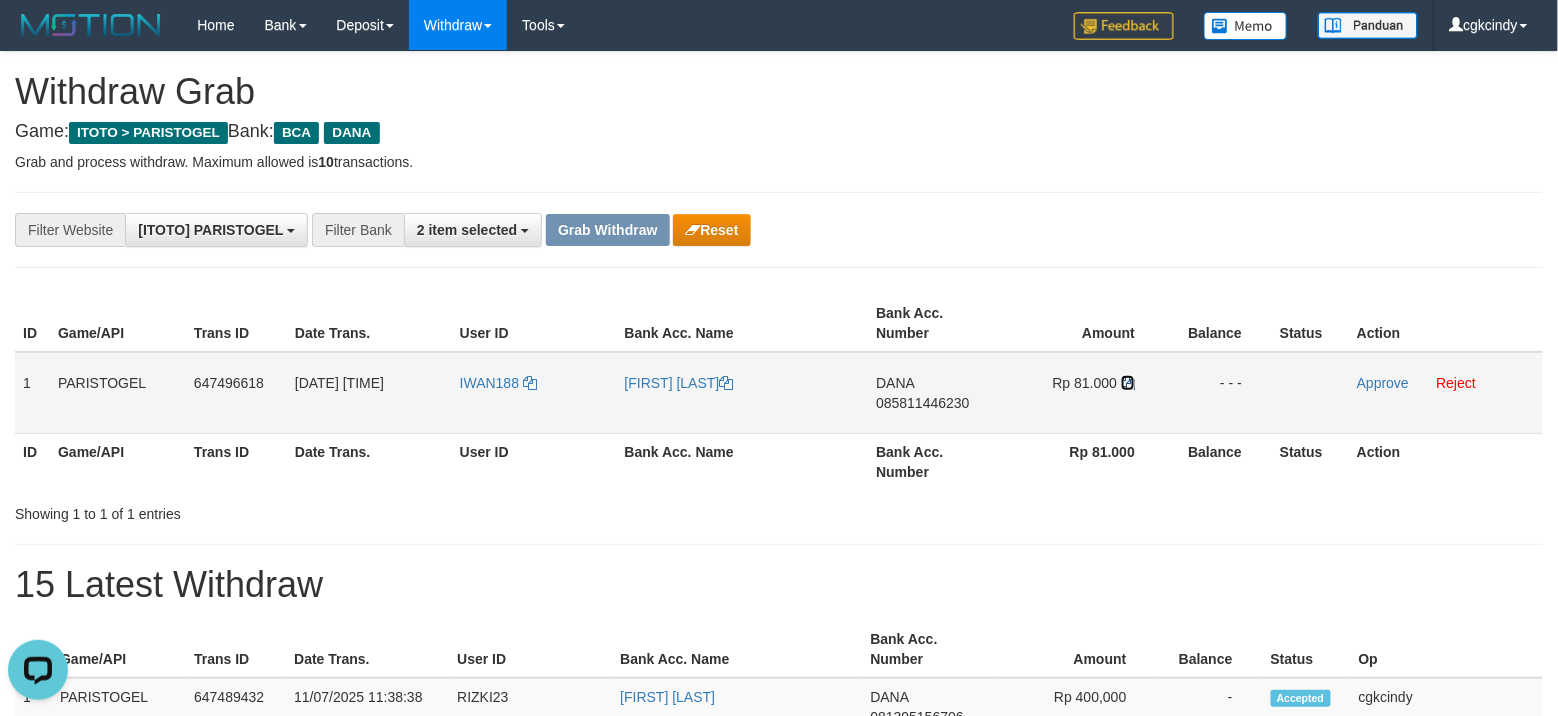 click at bounding box center [1128, 383] 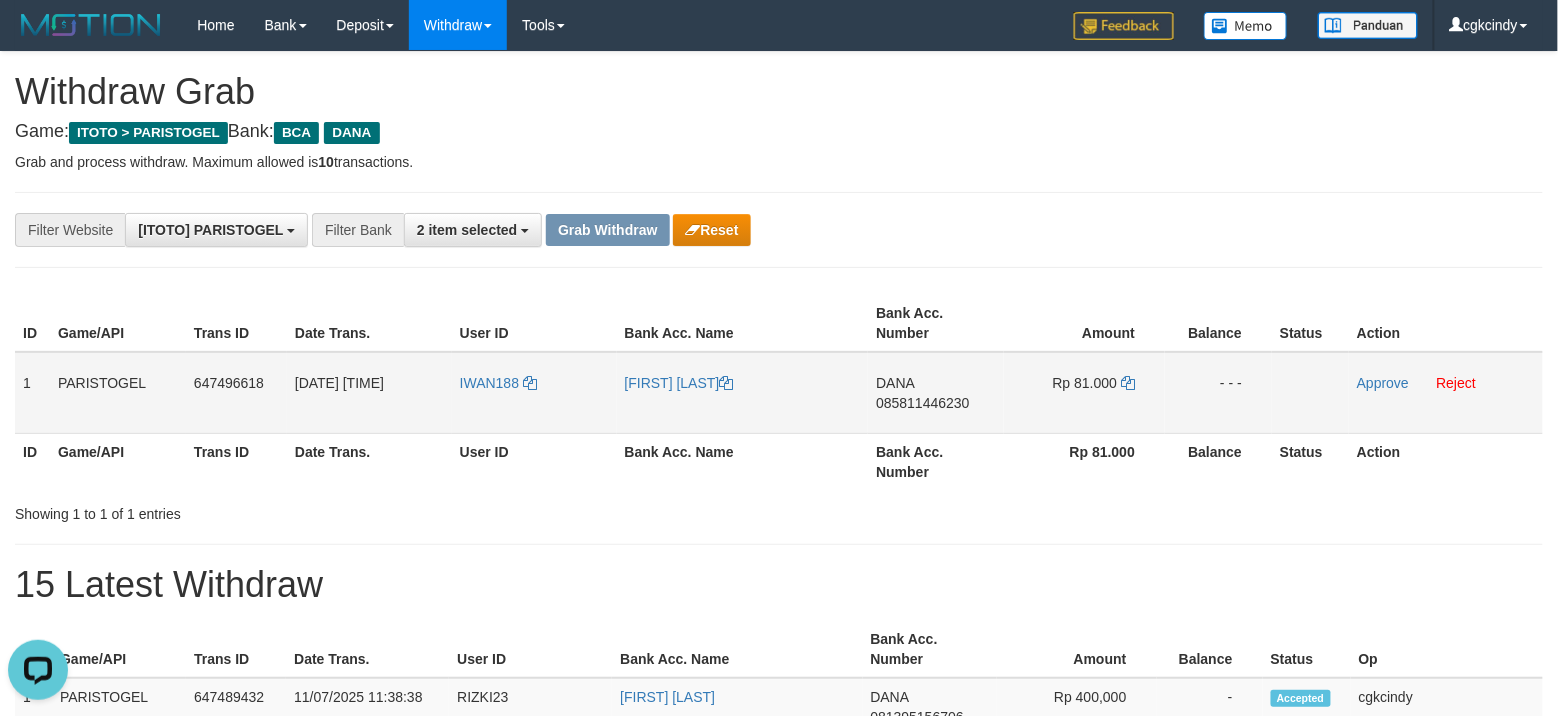 click on "Approve
Reject" at bounding box center [1446, 393] 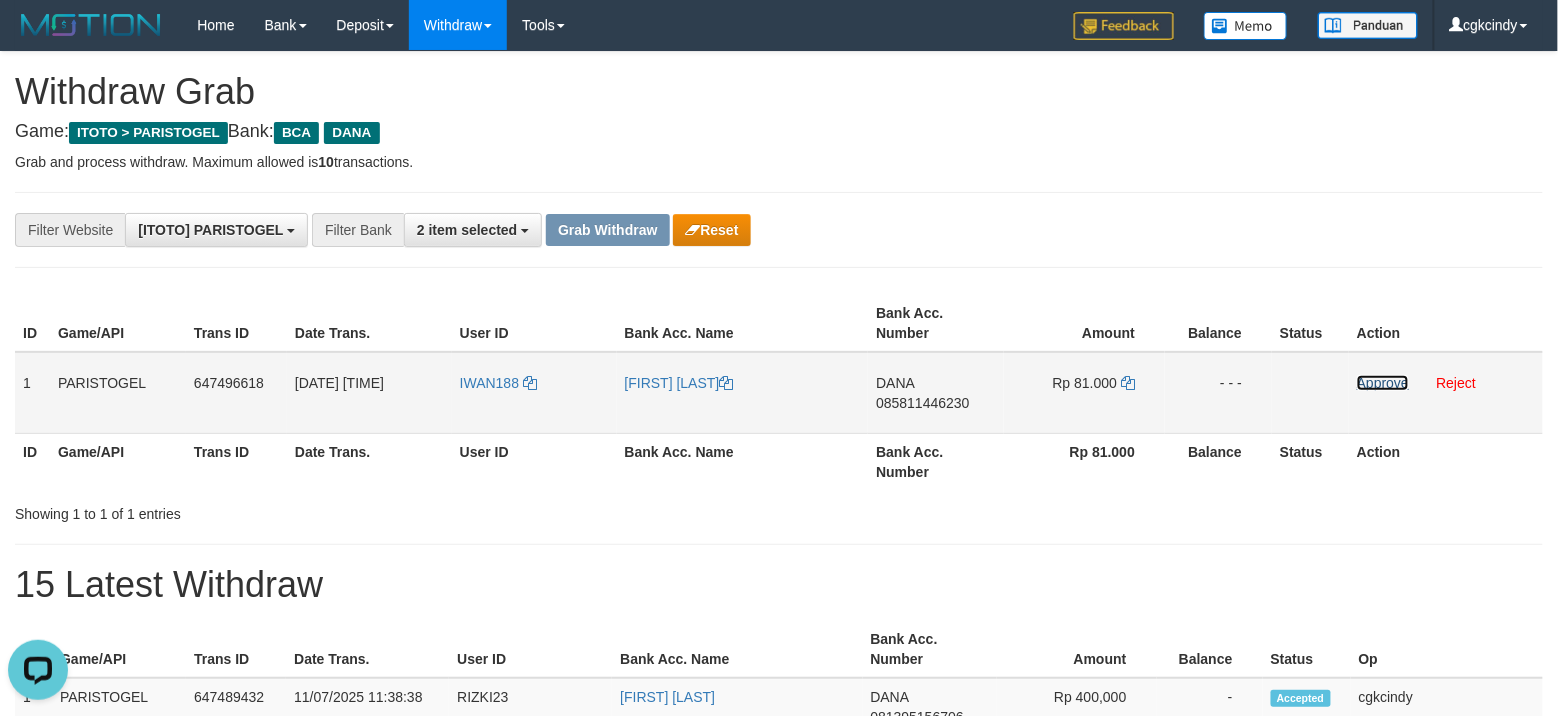 click on "Approve" at bounding box center (1383, 383) 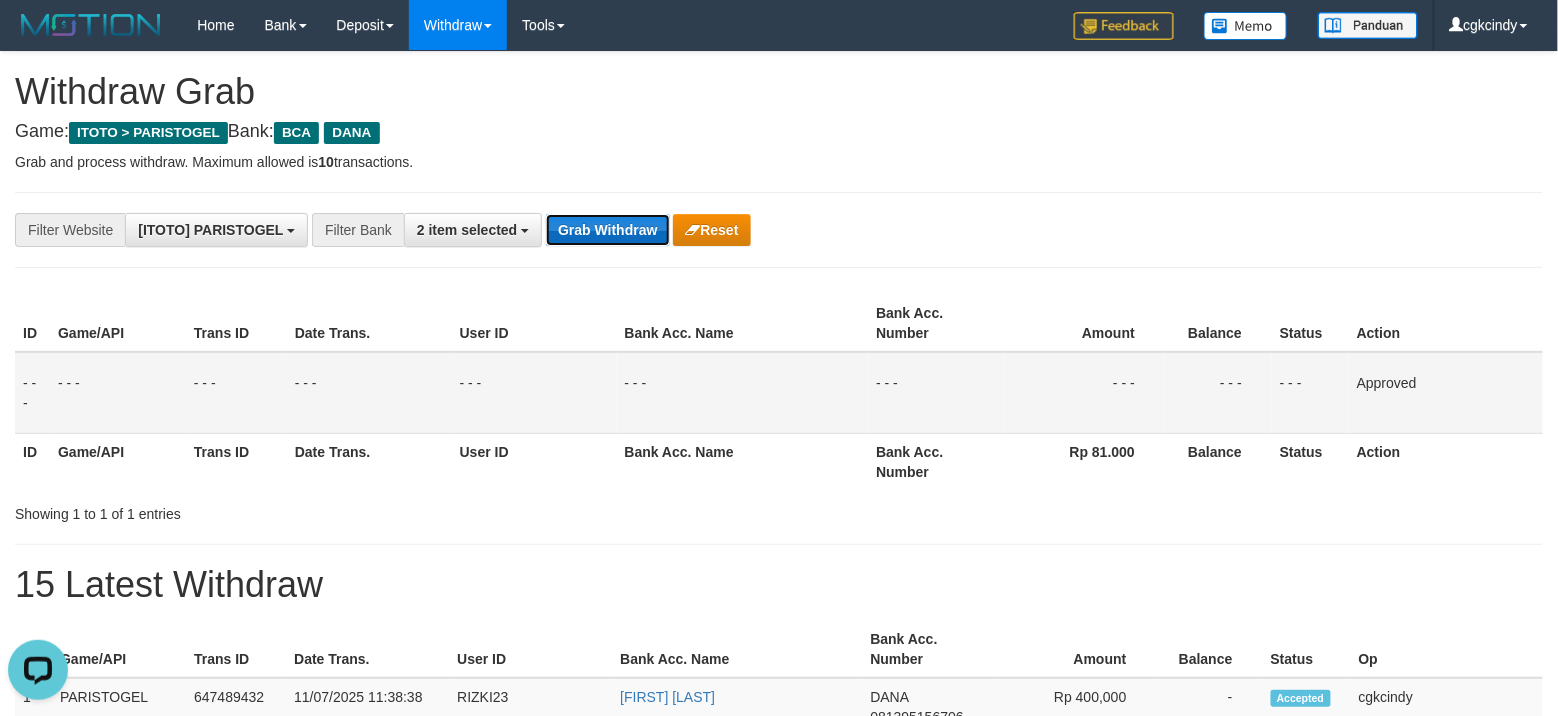 click on "Grab Withdraw" at bounding box center [607, 230] 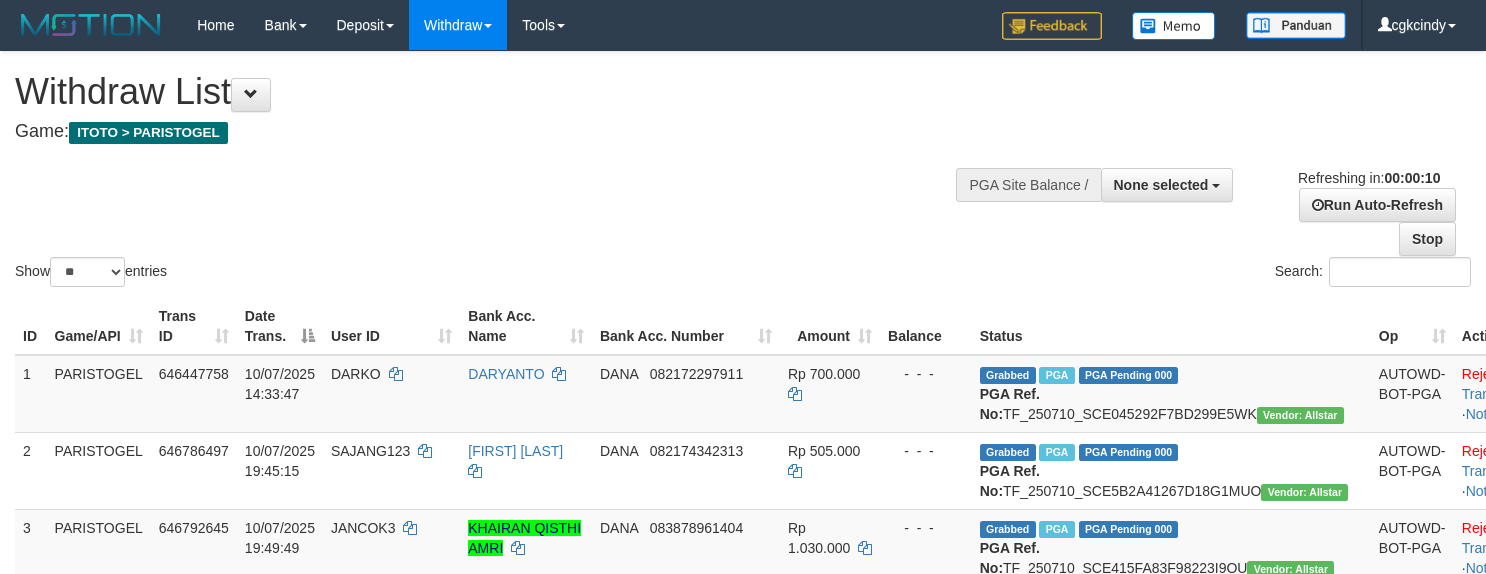 select 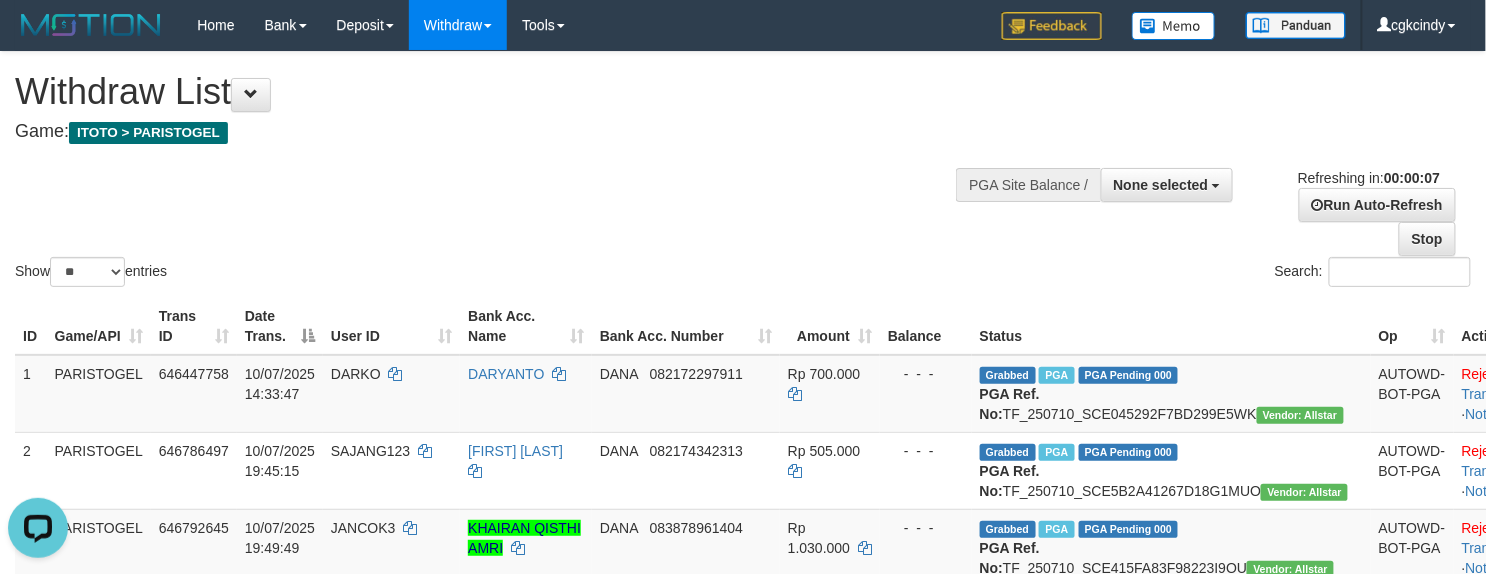 scroll, scrollTop: 0, scrollLeft: 0, axis: both 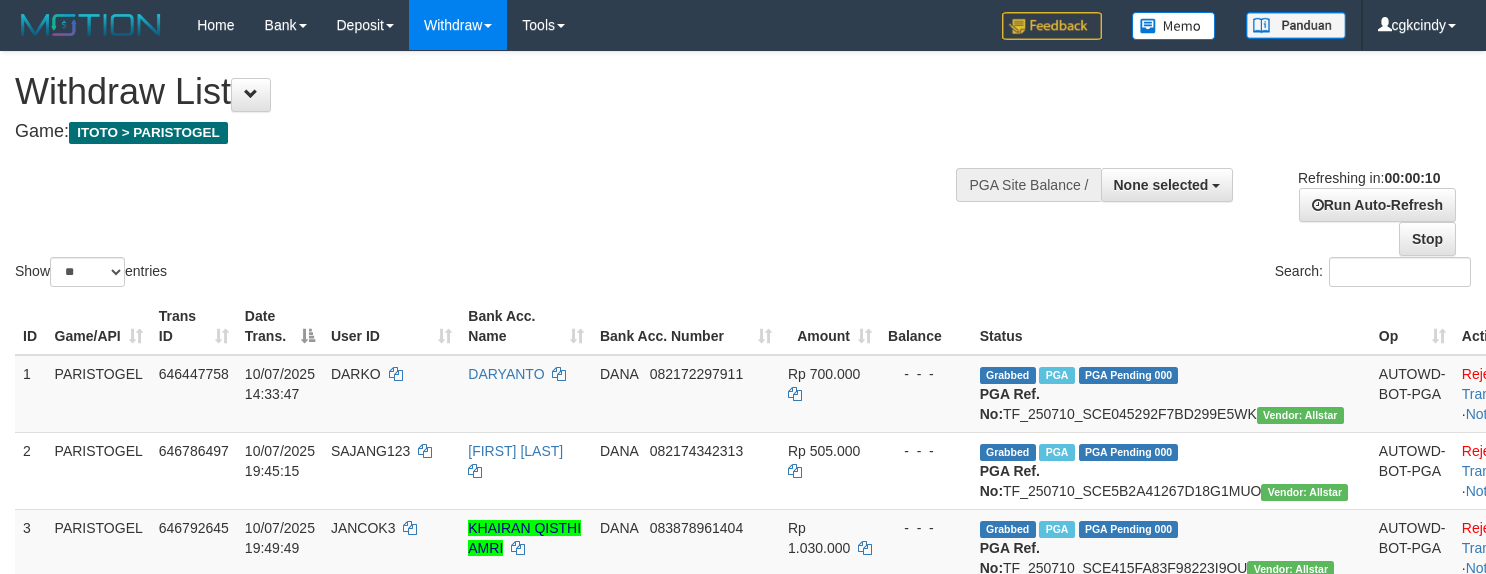 select 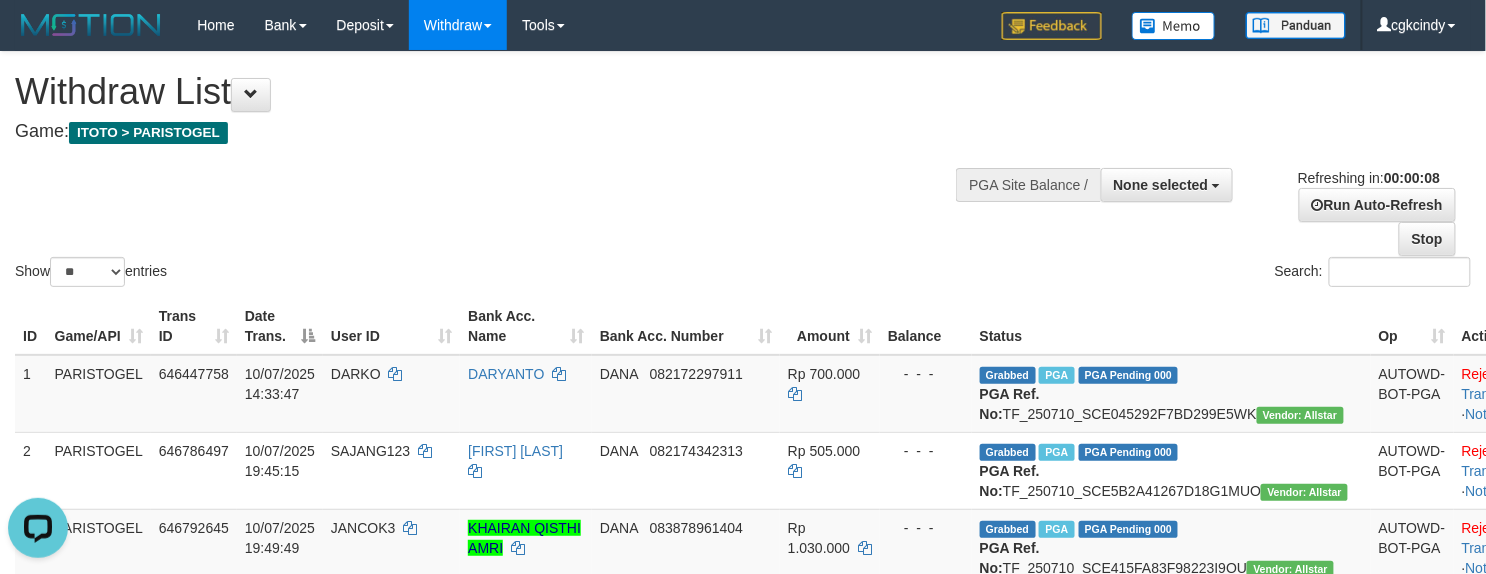 scroll, scrollTop: 0, scrollLeft: 0, axis: both 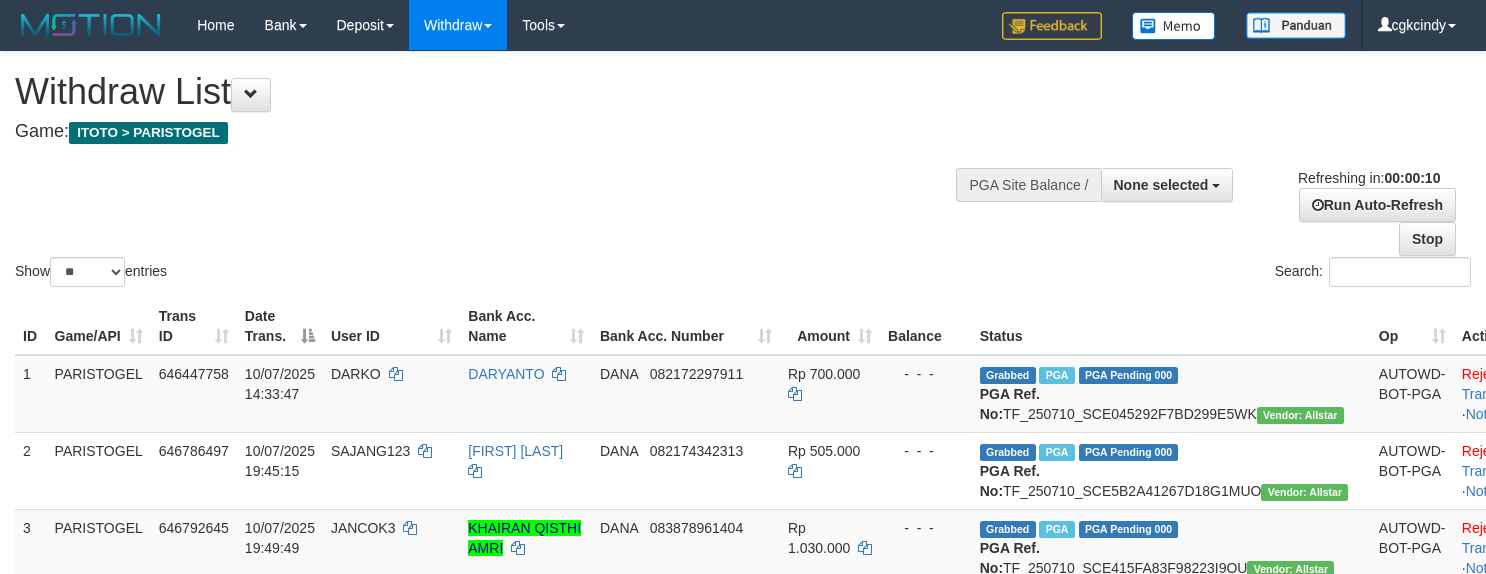 select 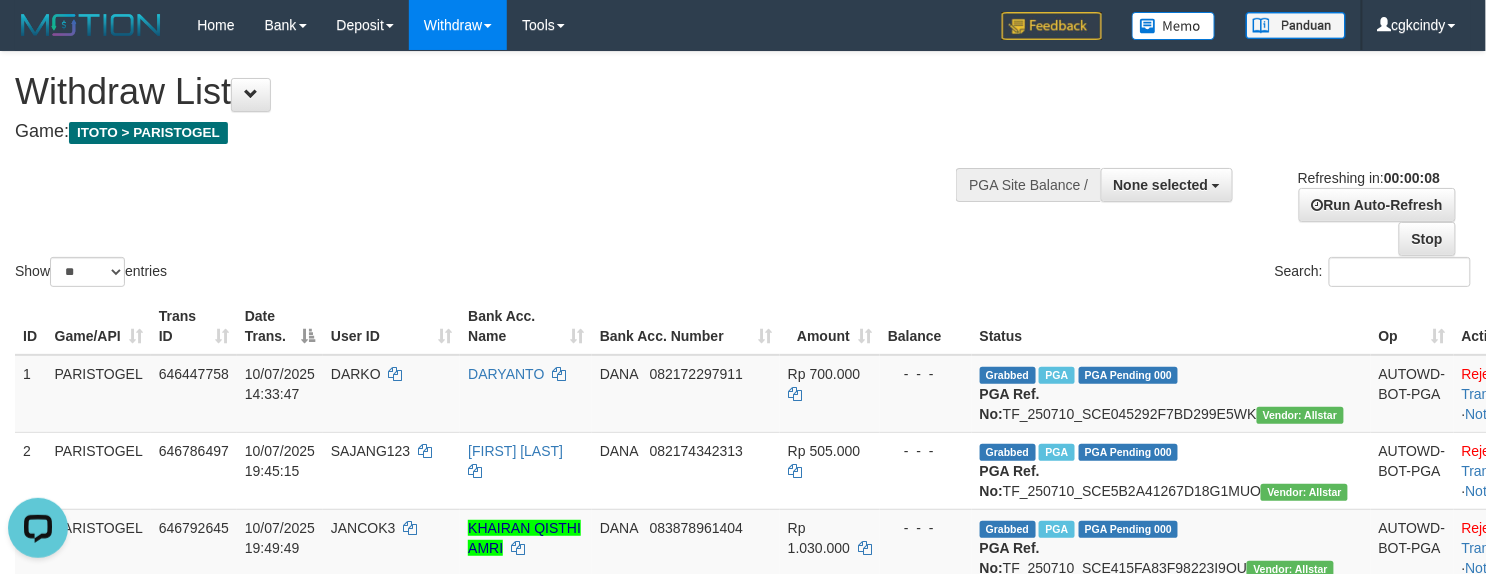 scroll, scrollTop: 0, scrollLeft: 0, axis: both 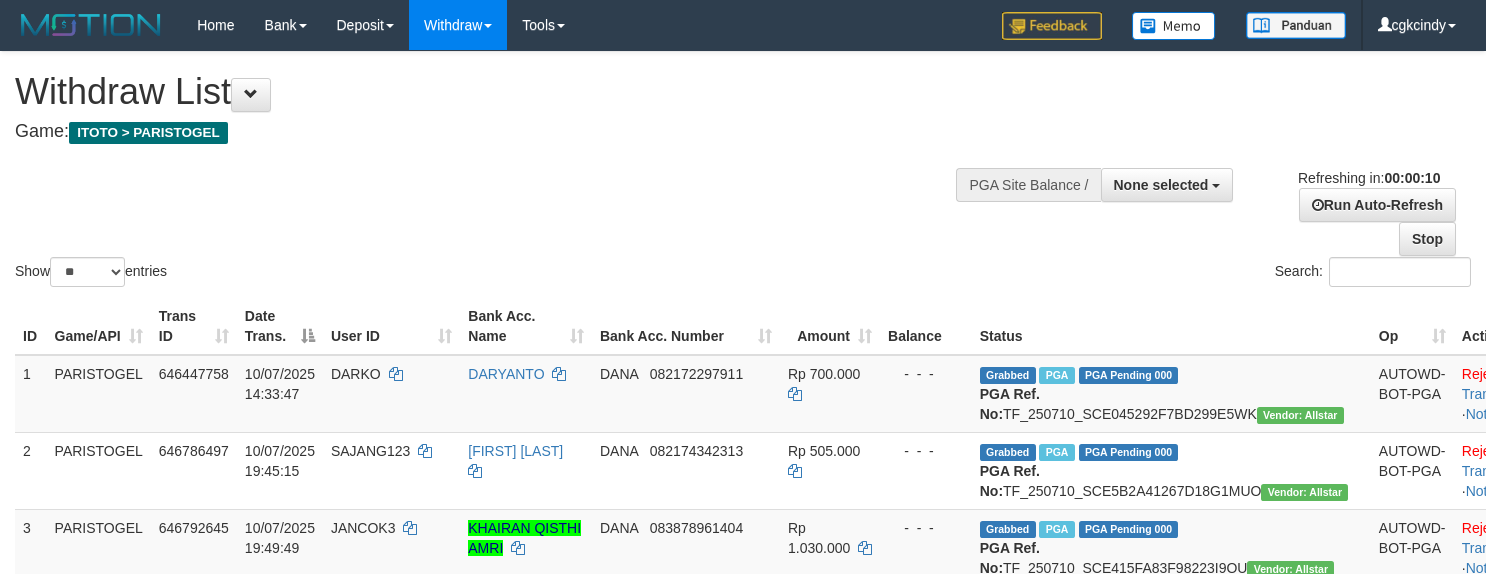 select 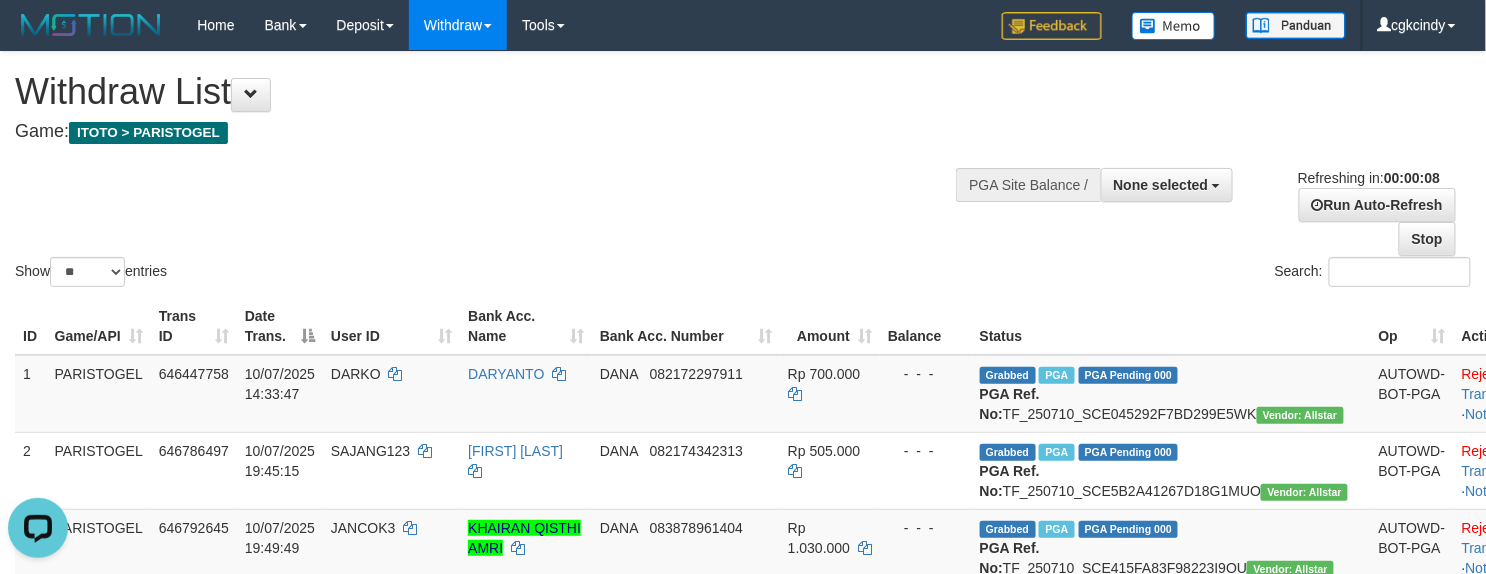 scroll, scrollTop: 0, scrollLeft: 0, axis: both 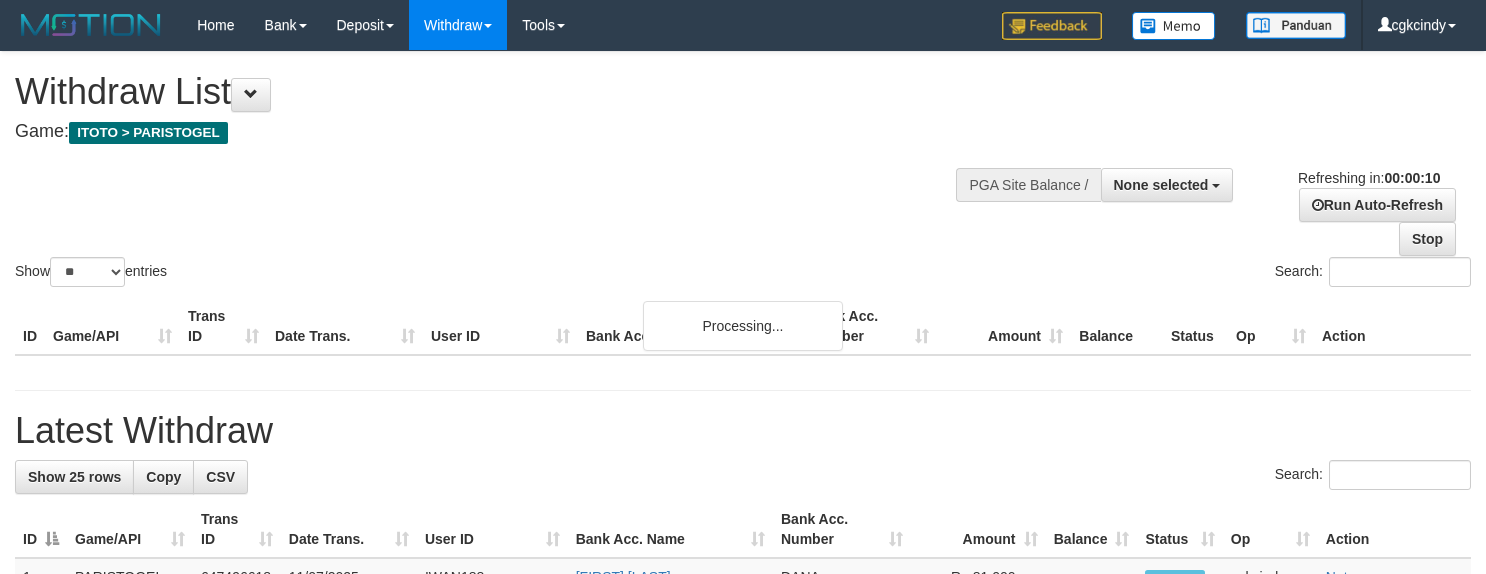 select 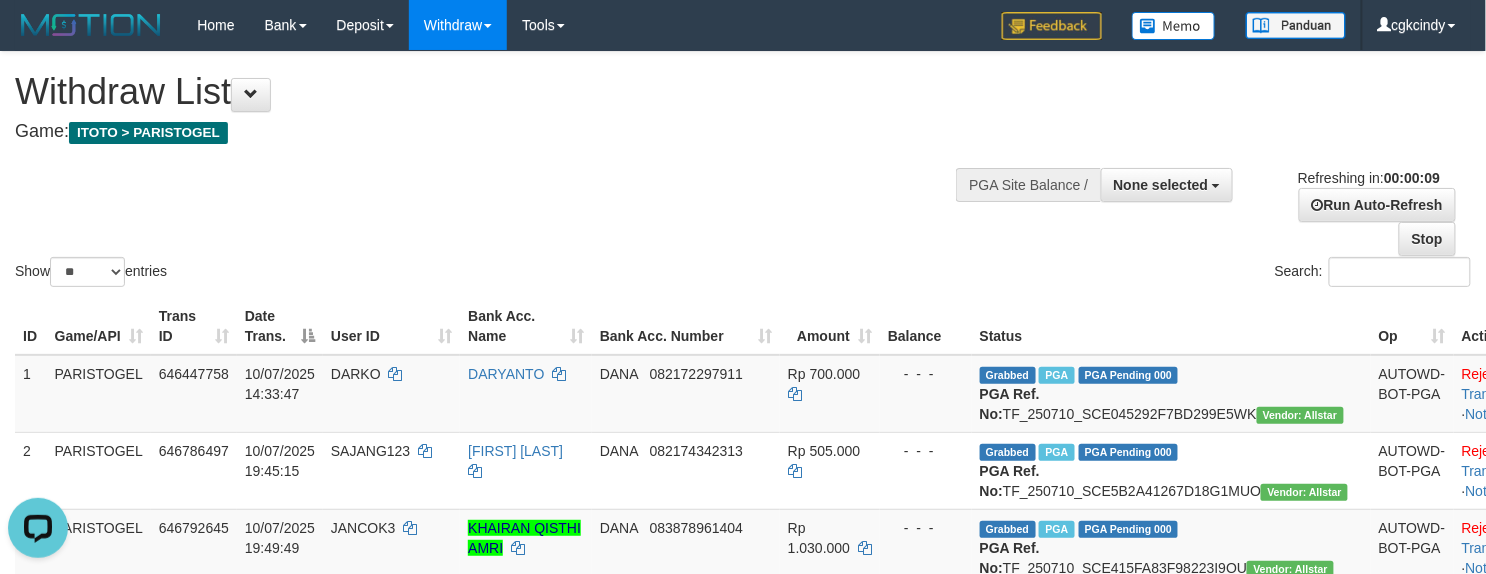 scroll, scrollTop: 0, scrollLeft: 0, axis: both 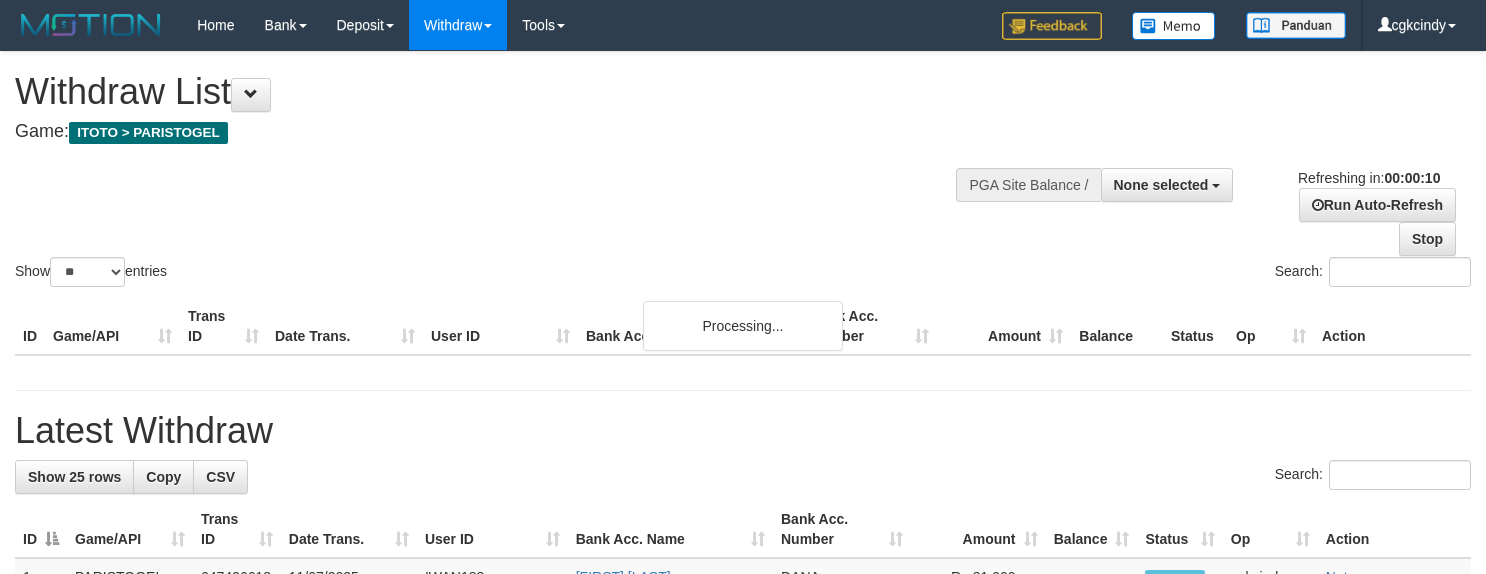 select 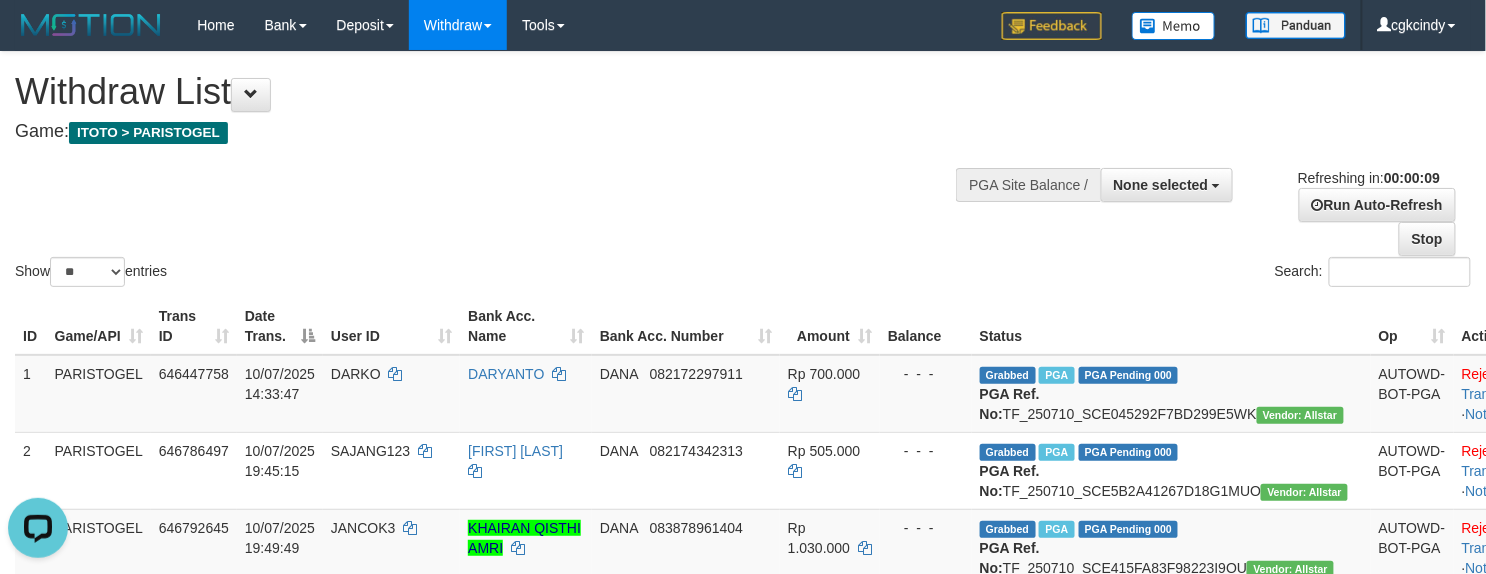 scroll, scrollTop: 0, scrollLeft: 0, axis: both 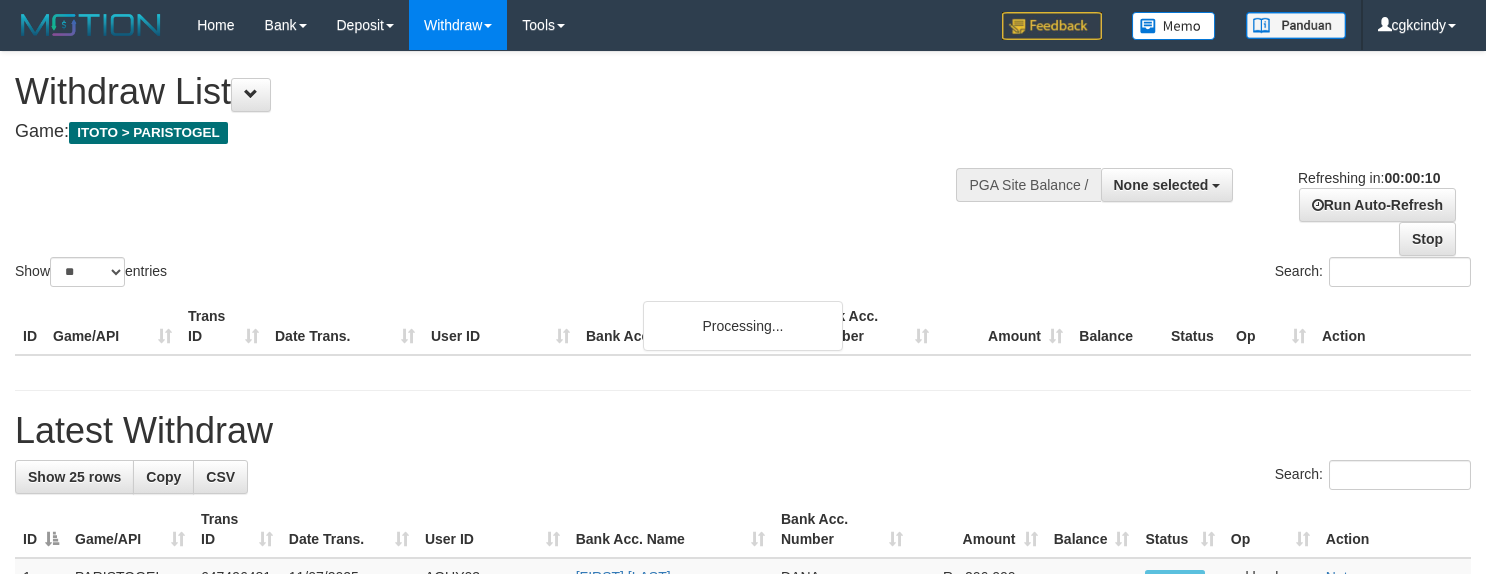 select 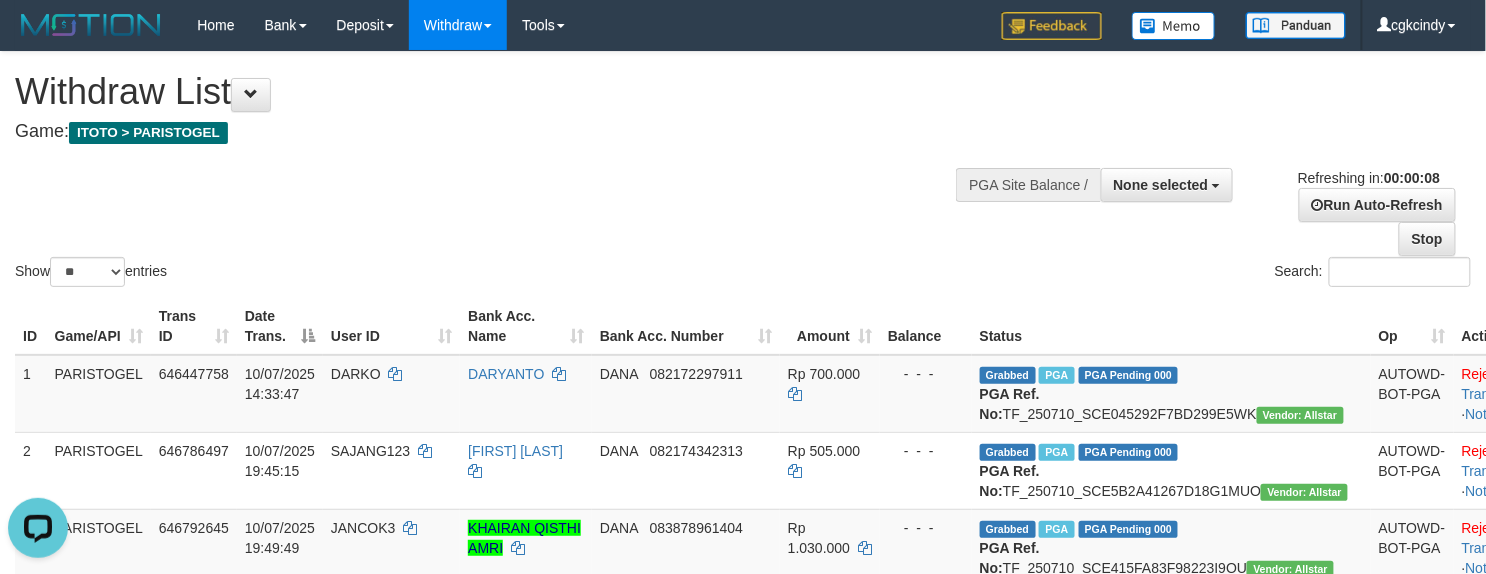 scroll, scrollTop: 0, scrollLeft: 0, axis: both 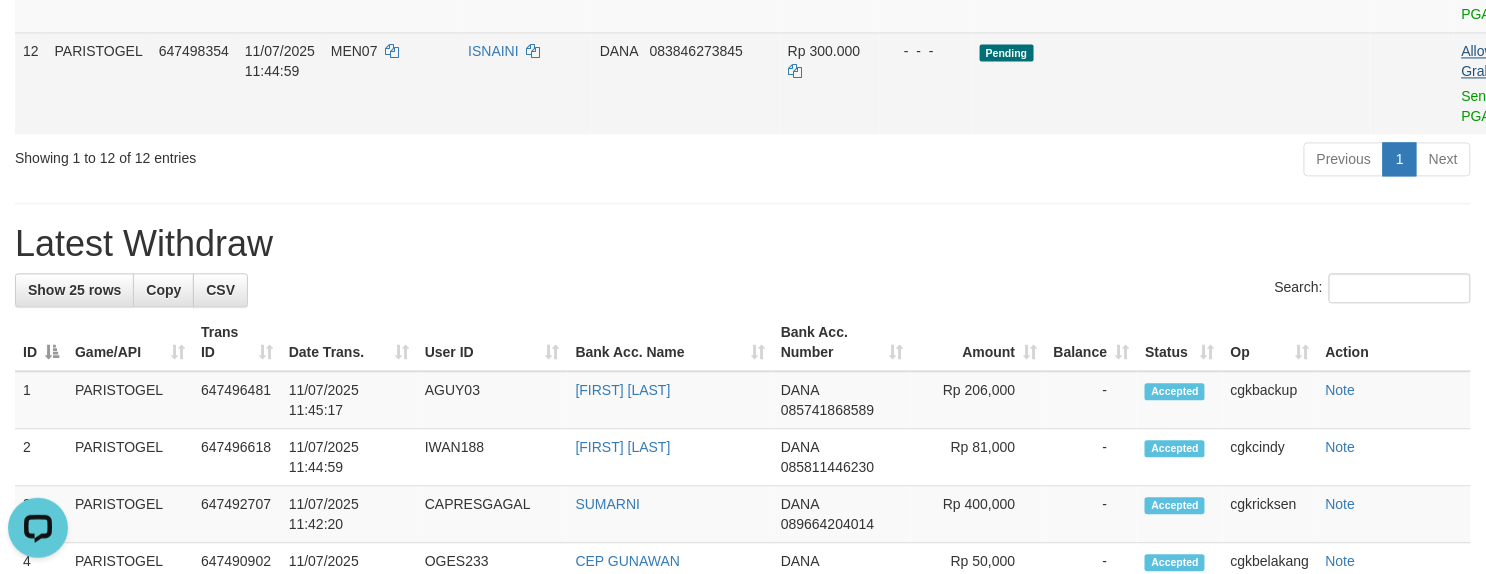 click on "Allow Grab   ·    Reject Send PGA     ·    Note" at bounding box center (1503, 83) 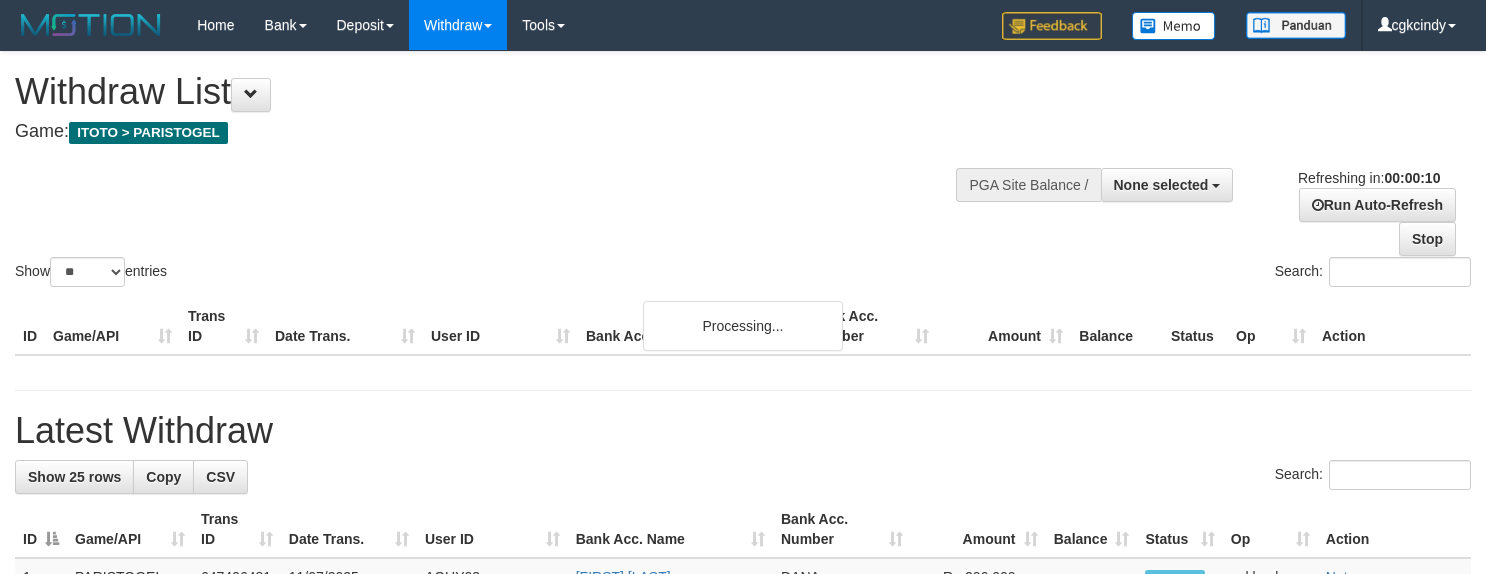 select 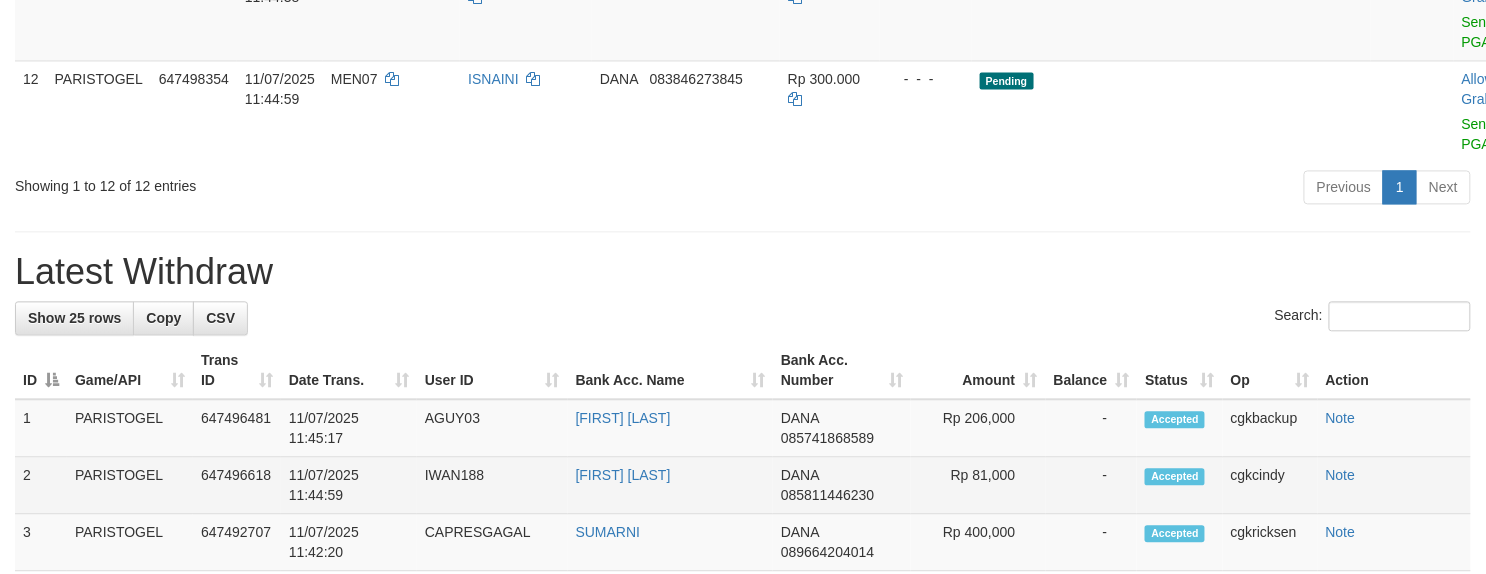 scroll, scrollTop: 1146, scrollLeft: 0, axis: vertical 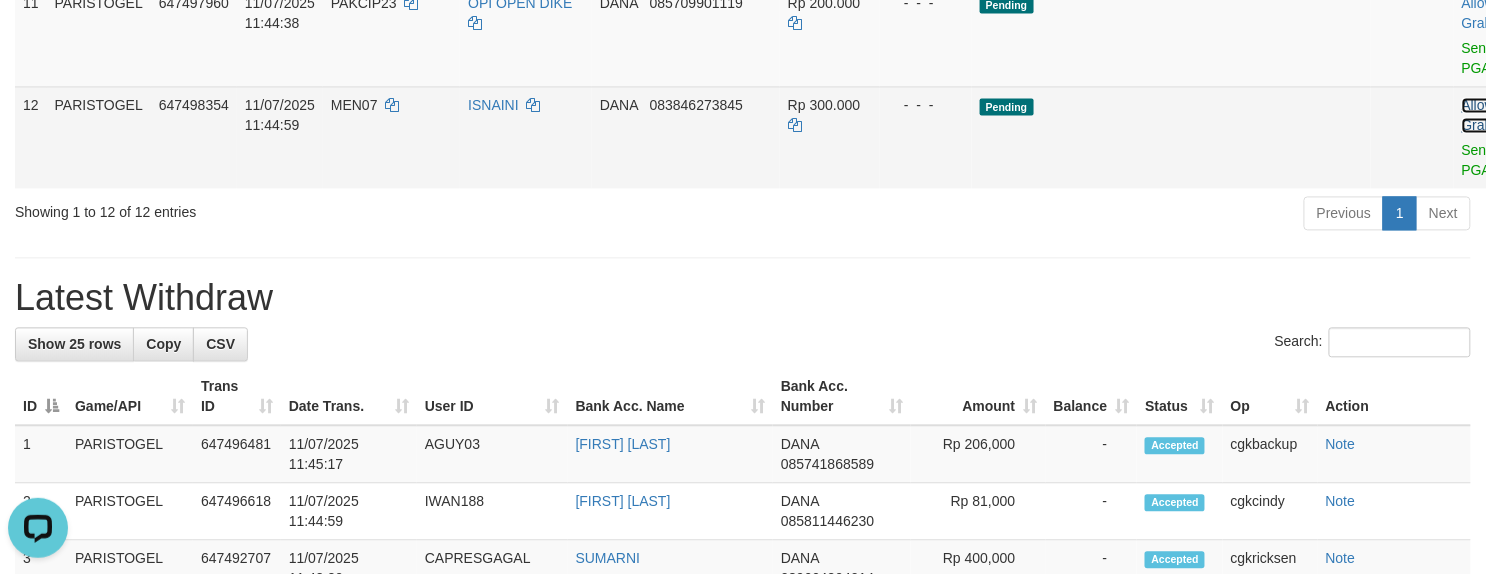click on "Allow Grab" at bounding box center (1478, 115) 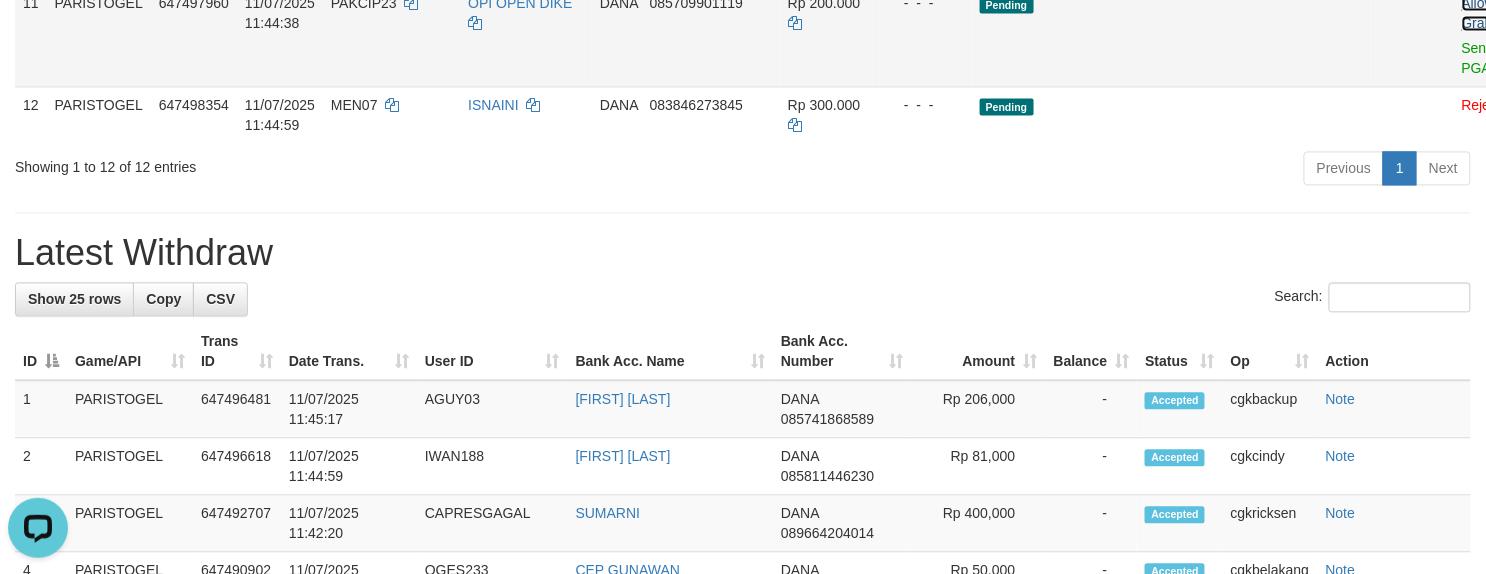 click on "Allow Grab" at bounding box center (1478, 13) 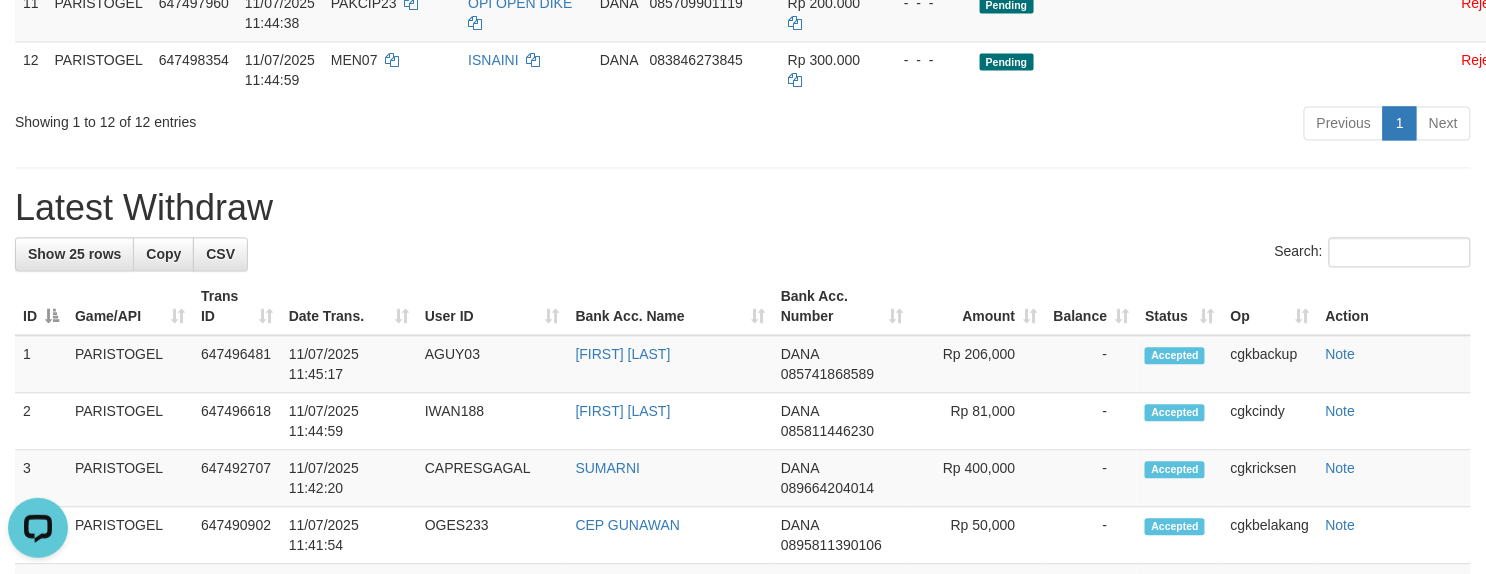 click on "Allow Grab" at bounding box center [1478, -89] 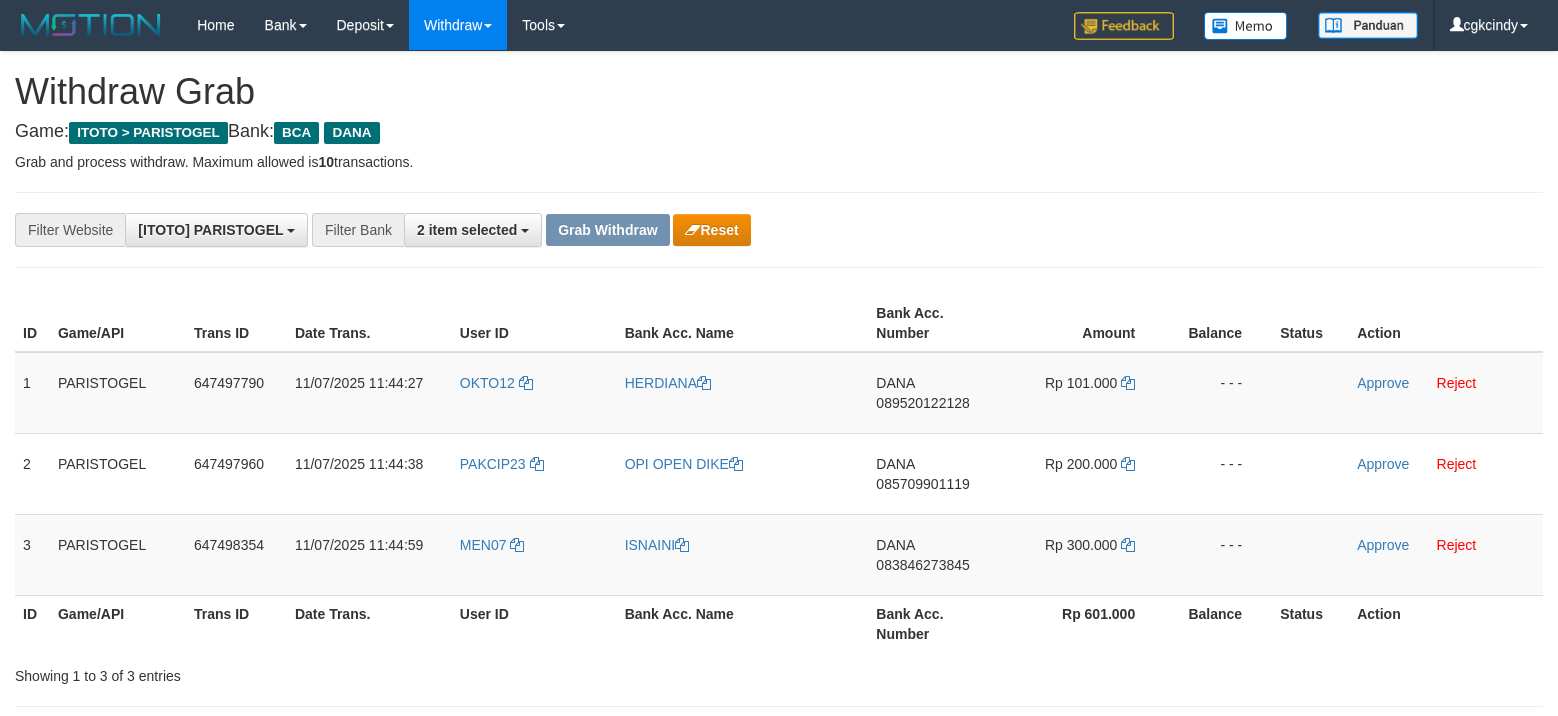 scroll, scrollTop: 0, scrollLeft: 0, axis: both 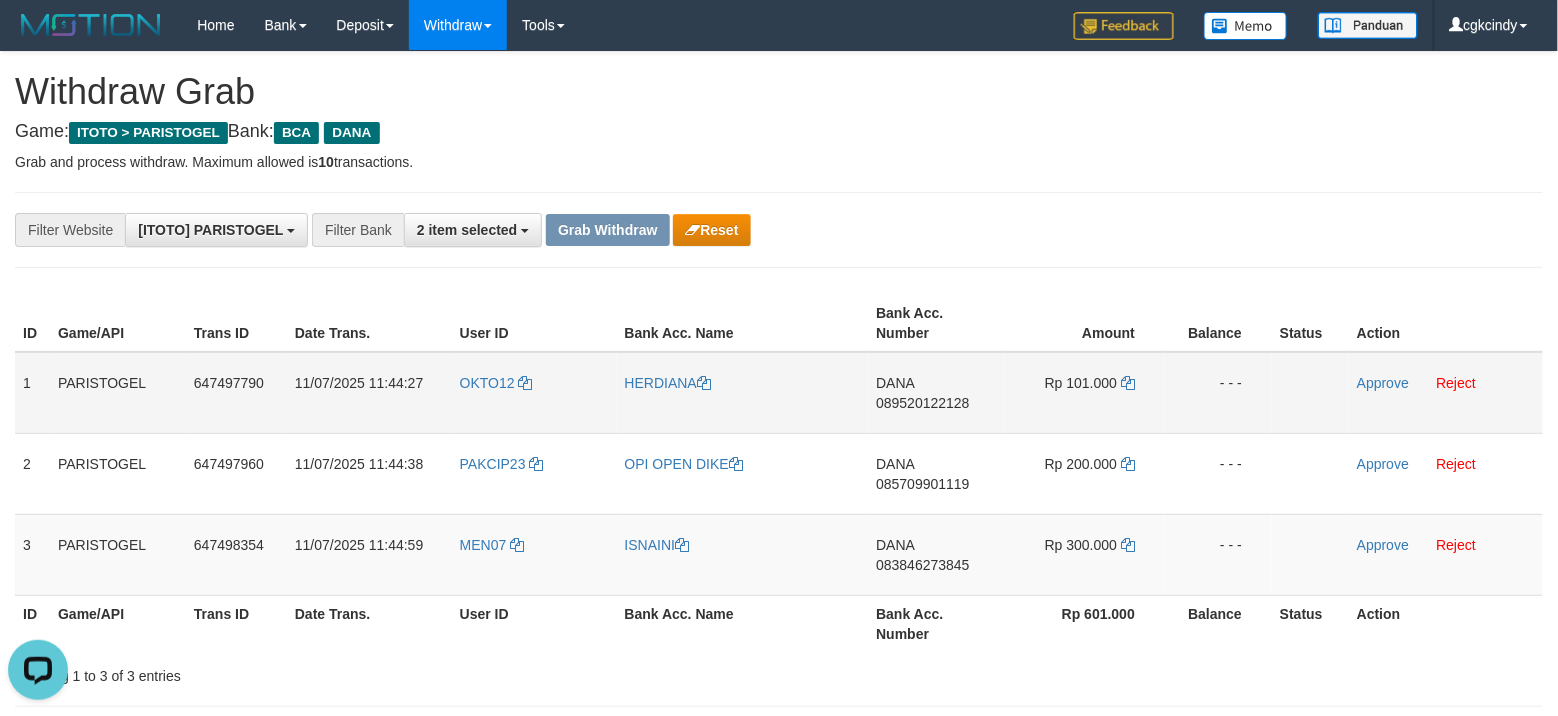 click on "OKTO12" at bounding box center (534, 393) 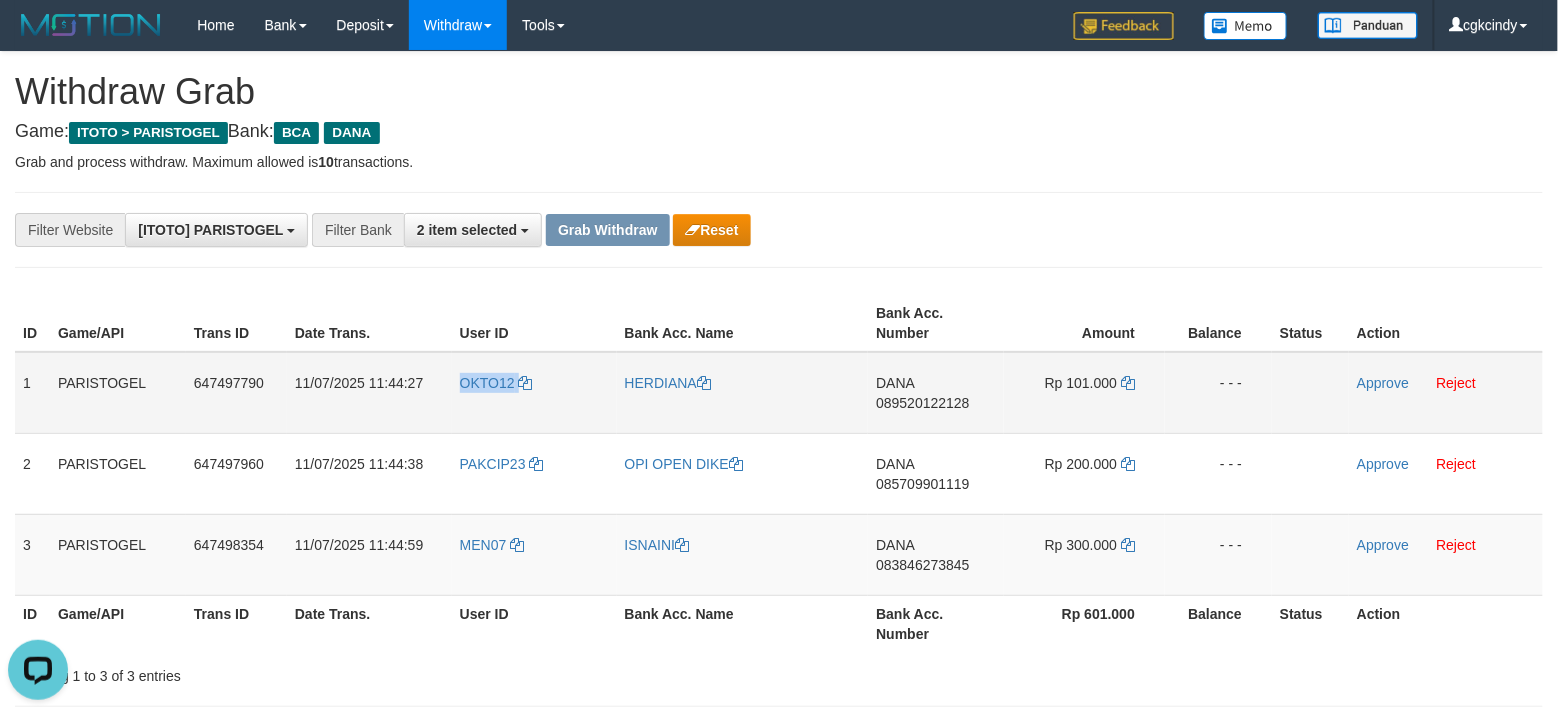 click on "OKTO12" at bounding box center [534, 393] 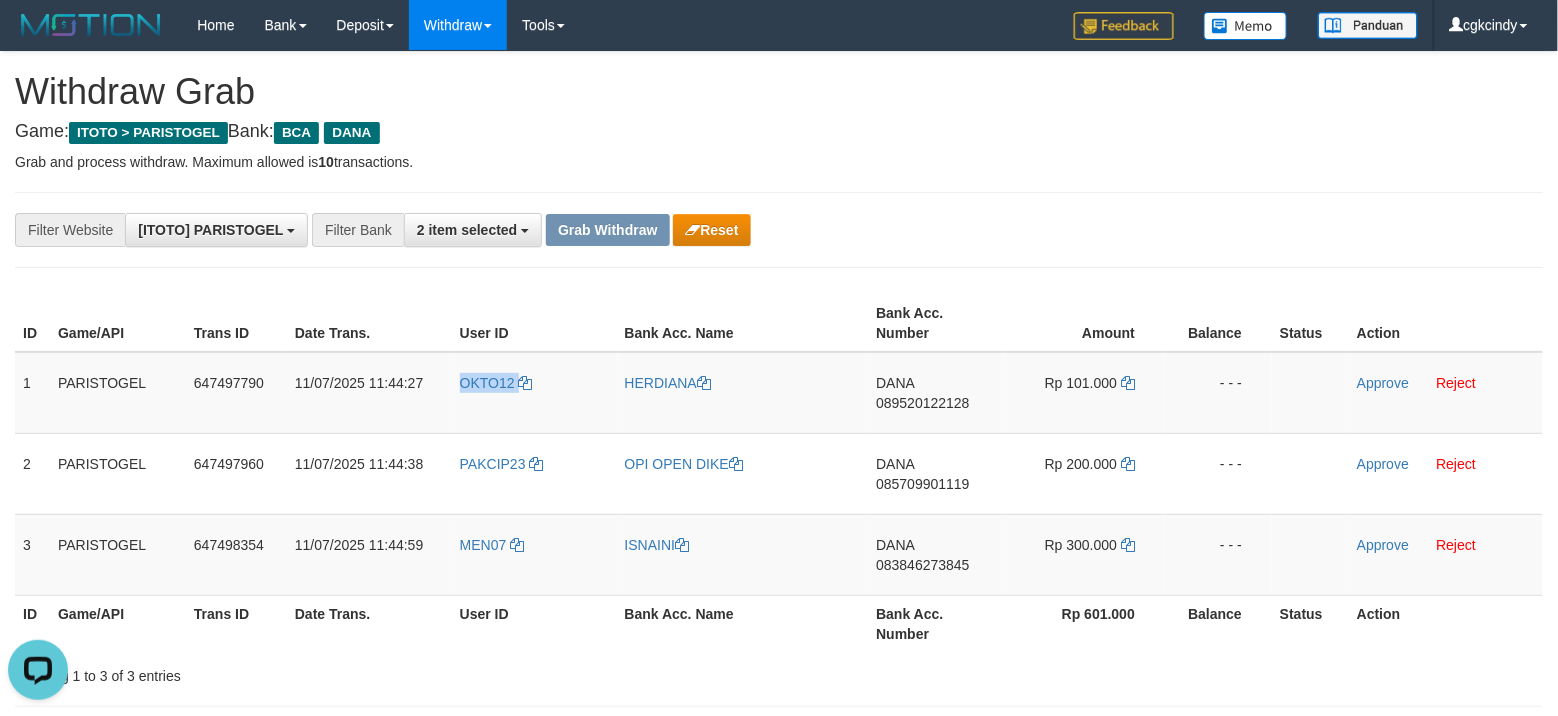copy on "OKTO12" 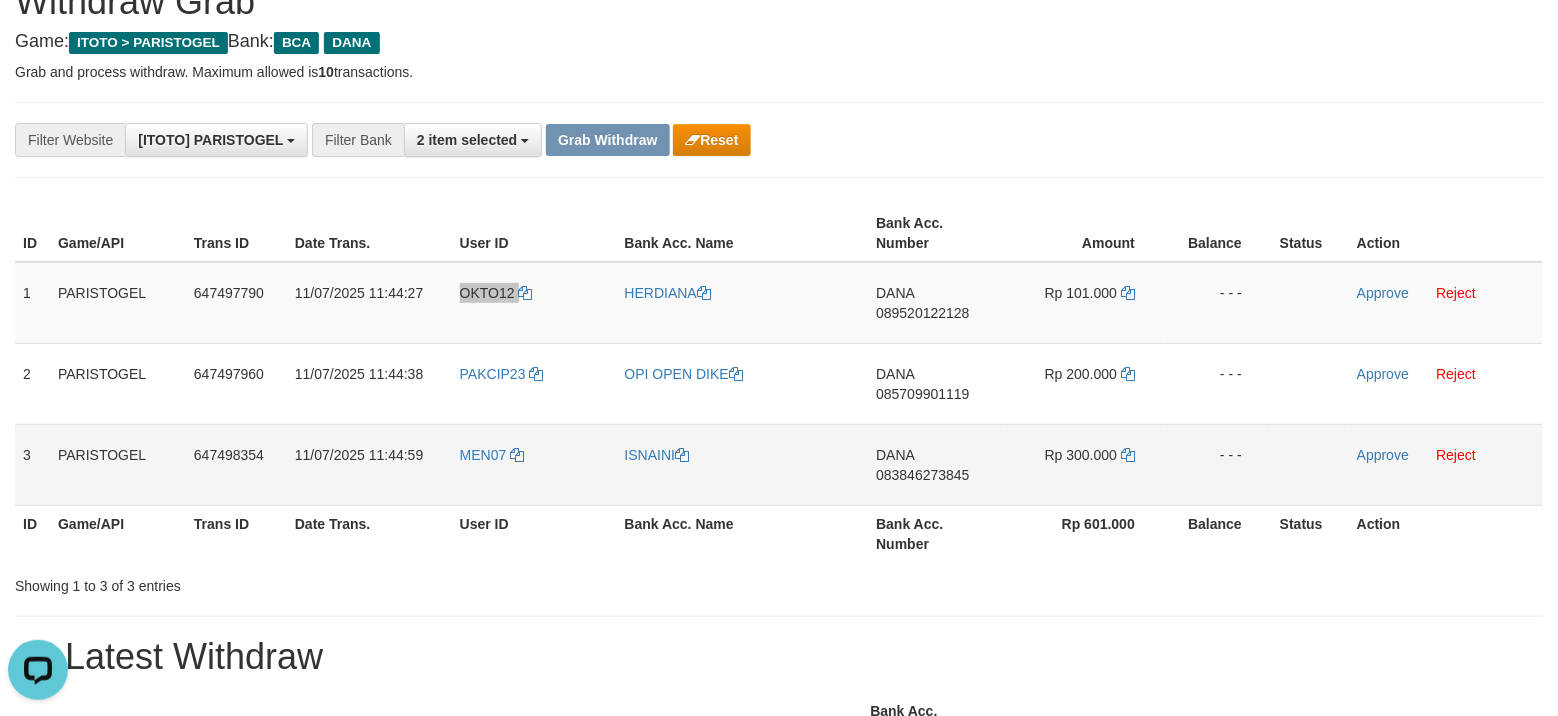 scroll, scrollTop: 133, scrollLeft: 0, axis: vertical 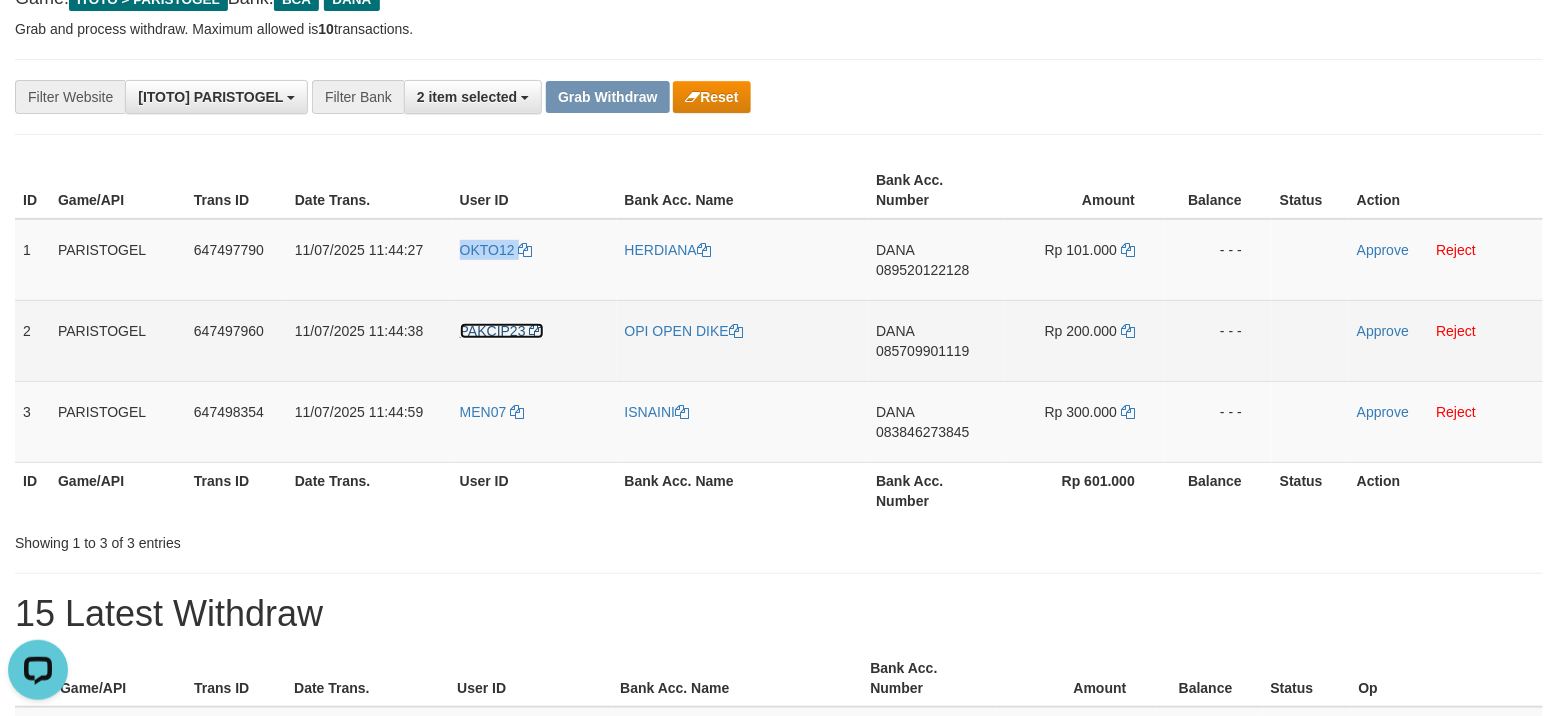 click on "PAKCIP23" at bounding box center (493, 331) 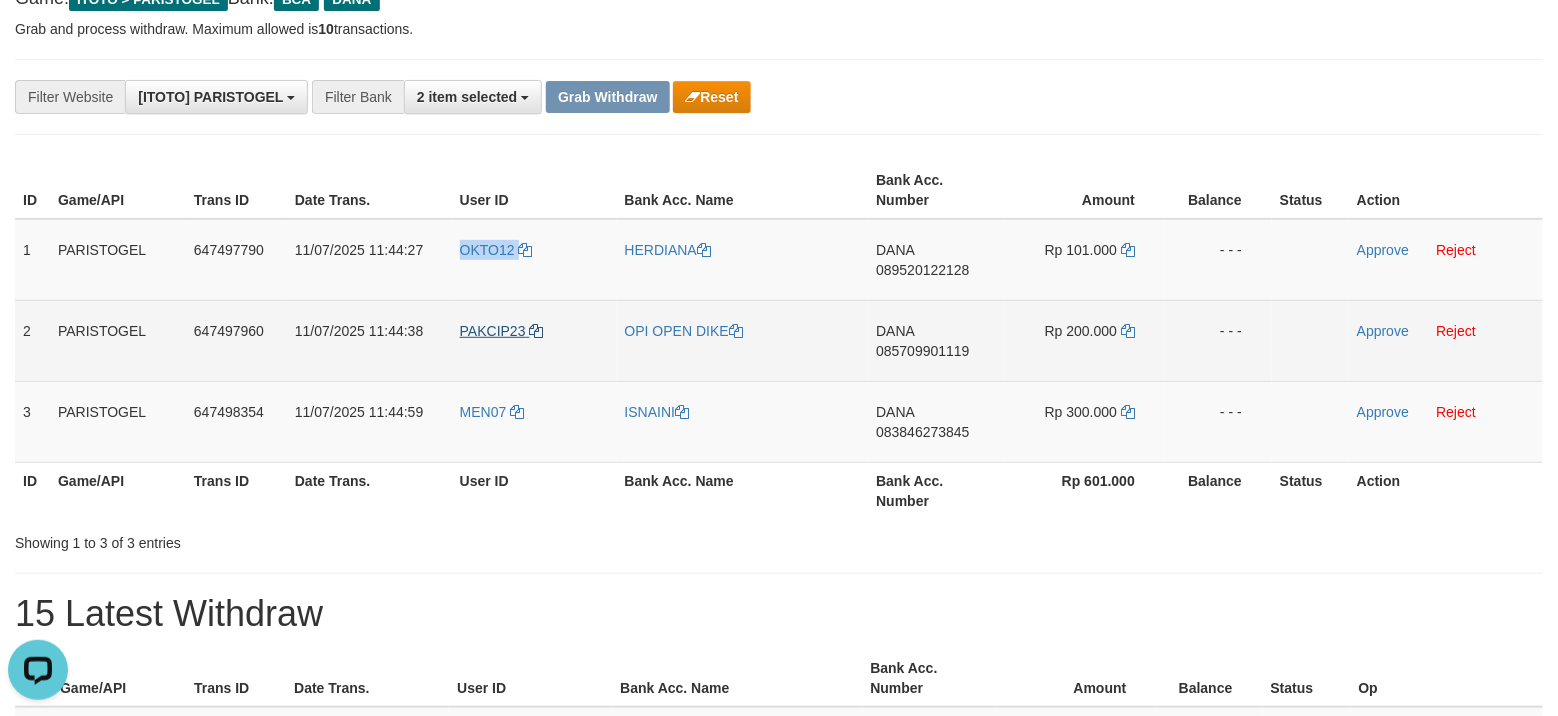 copy on "OKTO12" 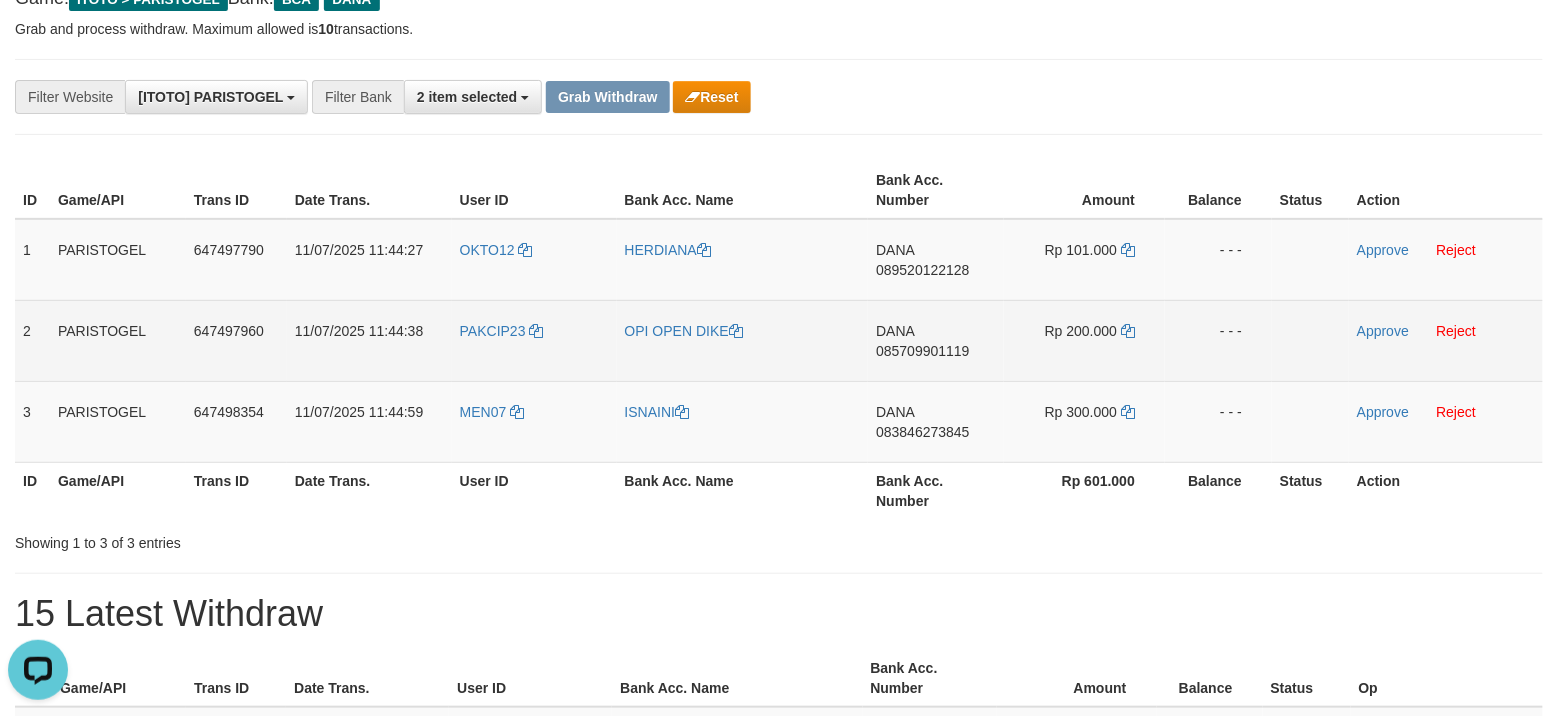 drag, startPoint x: 485, startPoint y: 381, endPoint x: 484, endPoint y: 344, distance: 37.01351 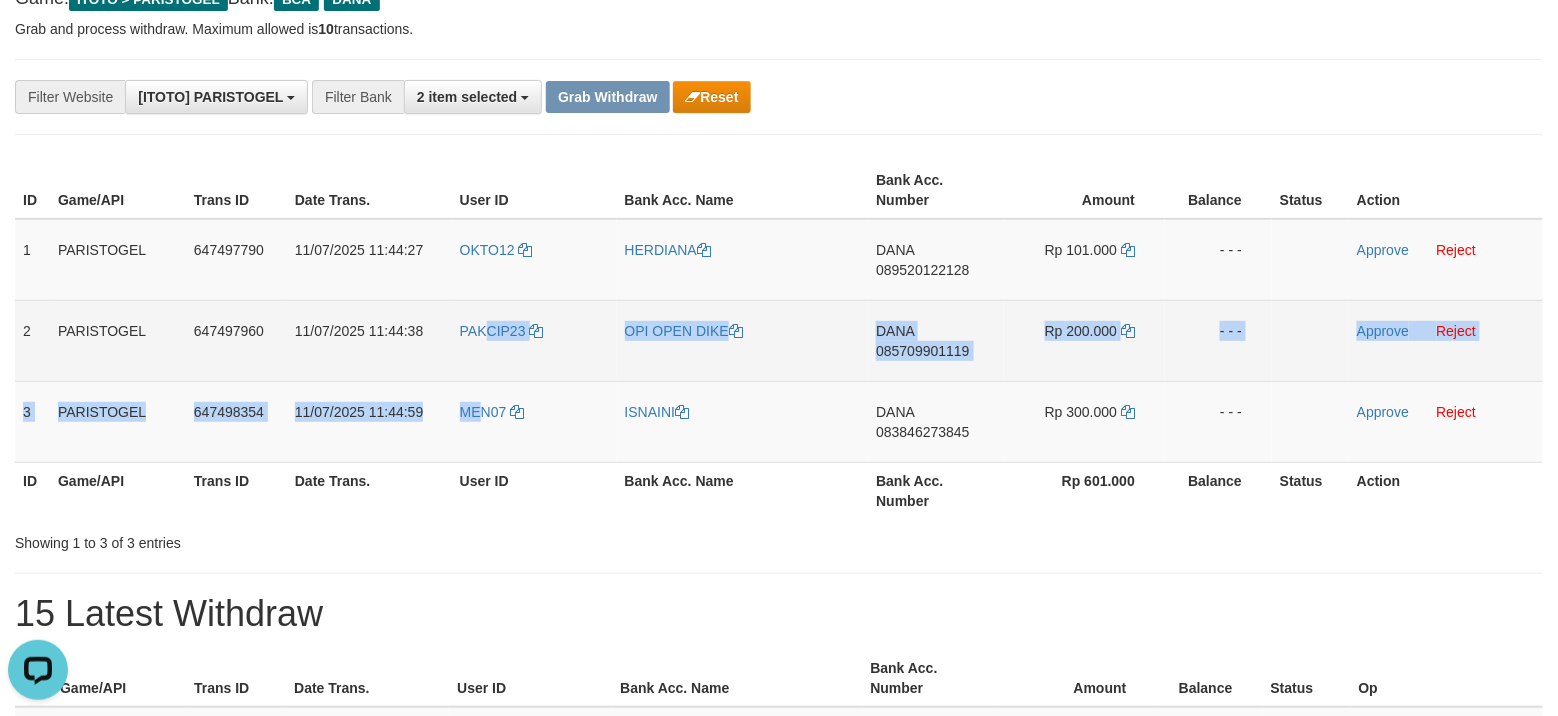 copy on "CIP23
OPI OPEN DIKE
DANA
085709901119
Rp 200.000
- - -
Approve
Reject
3
PARISTOGEL
647498354
11/07/2025 11:44:59
ME" 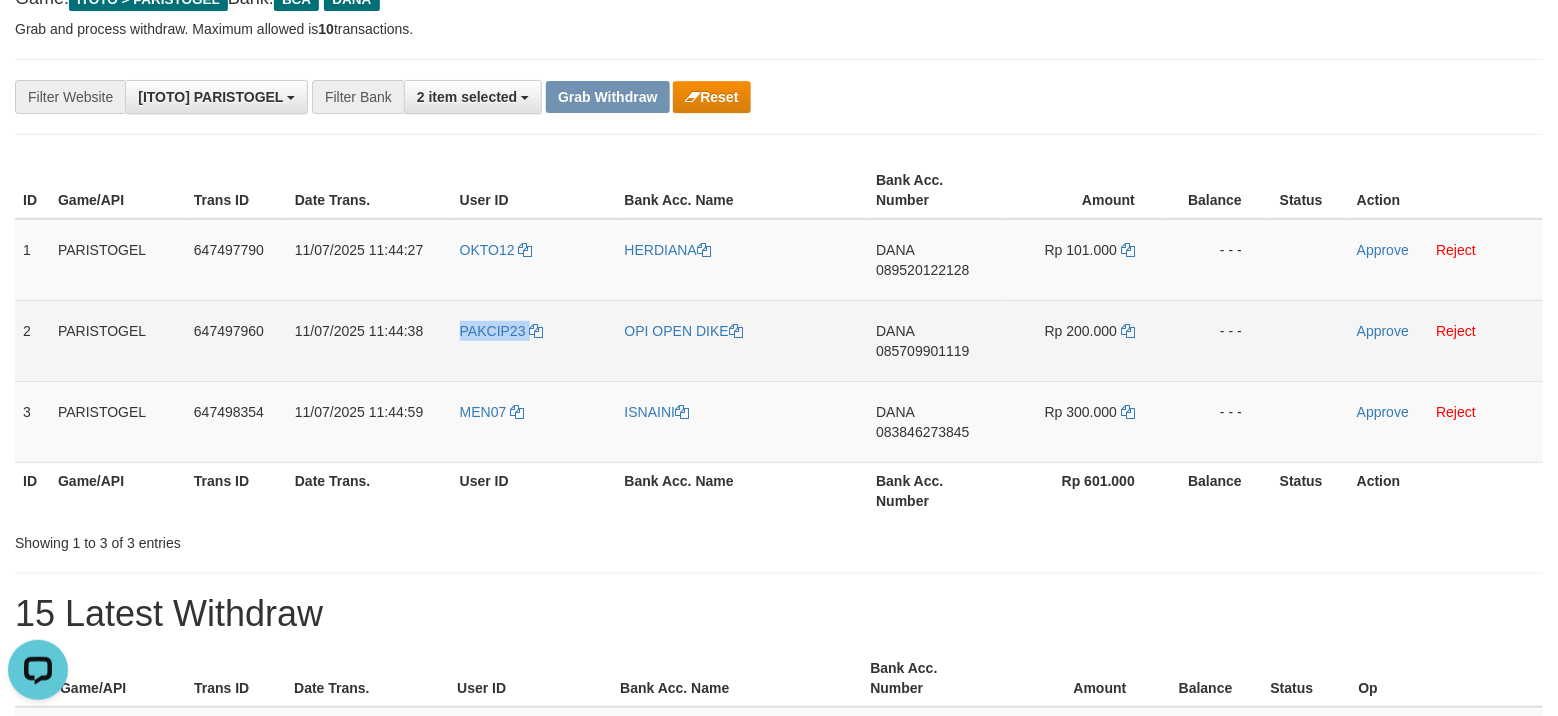 click on "PAKCIP23" at bounding box center (534, 340) 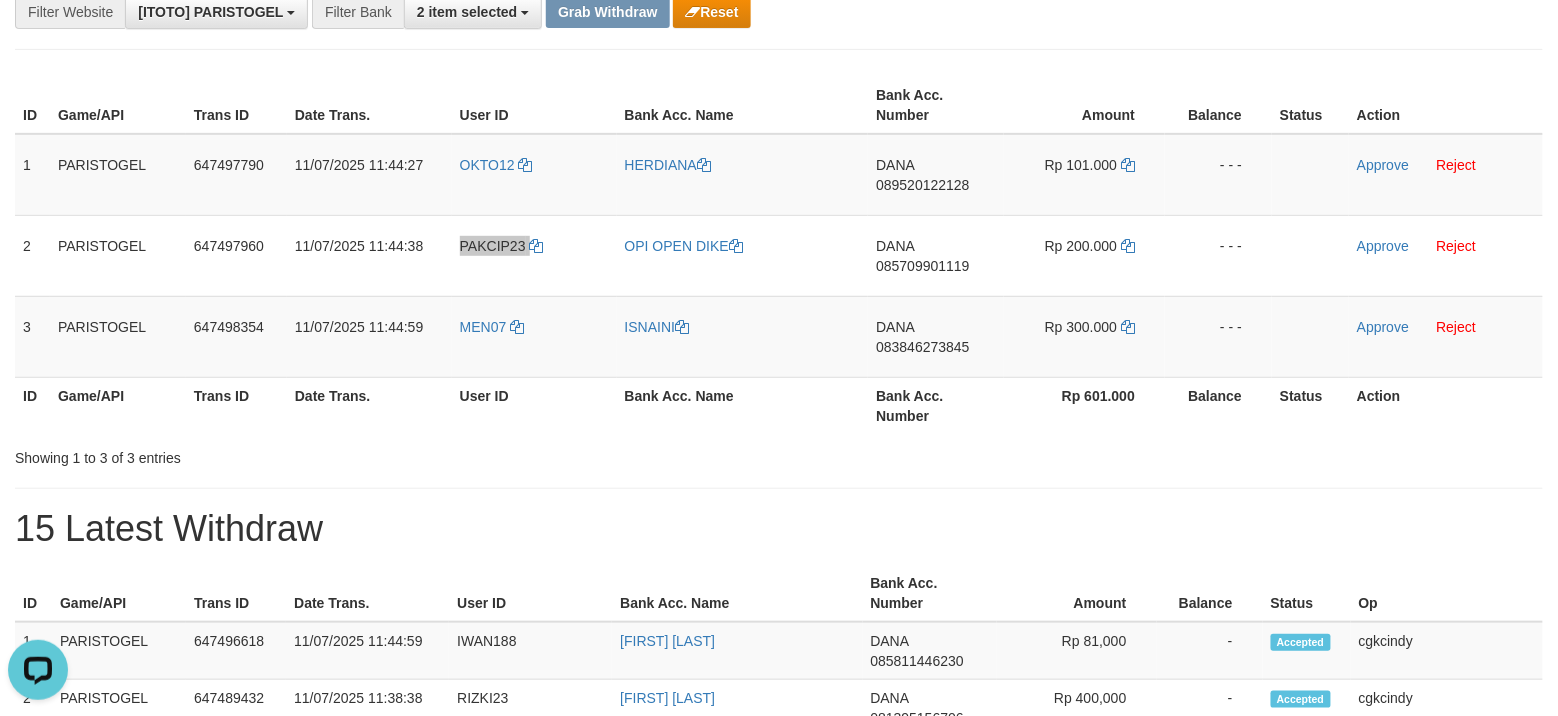 scroll, scrollTop: 266, scrollLeft: 0, axis: vertical 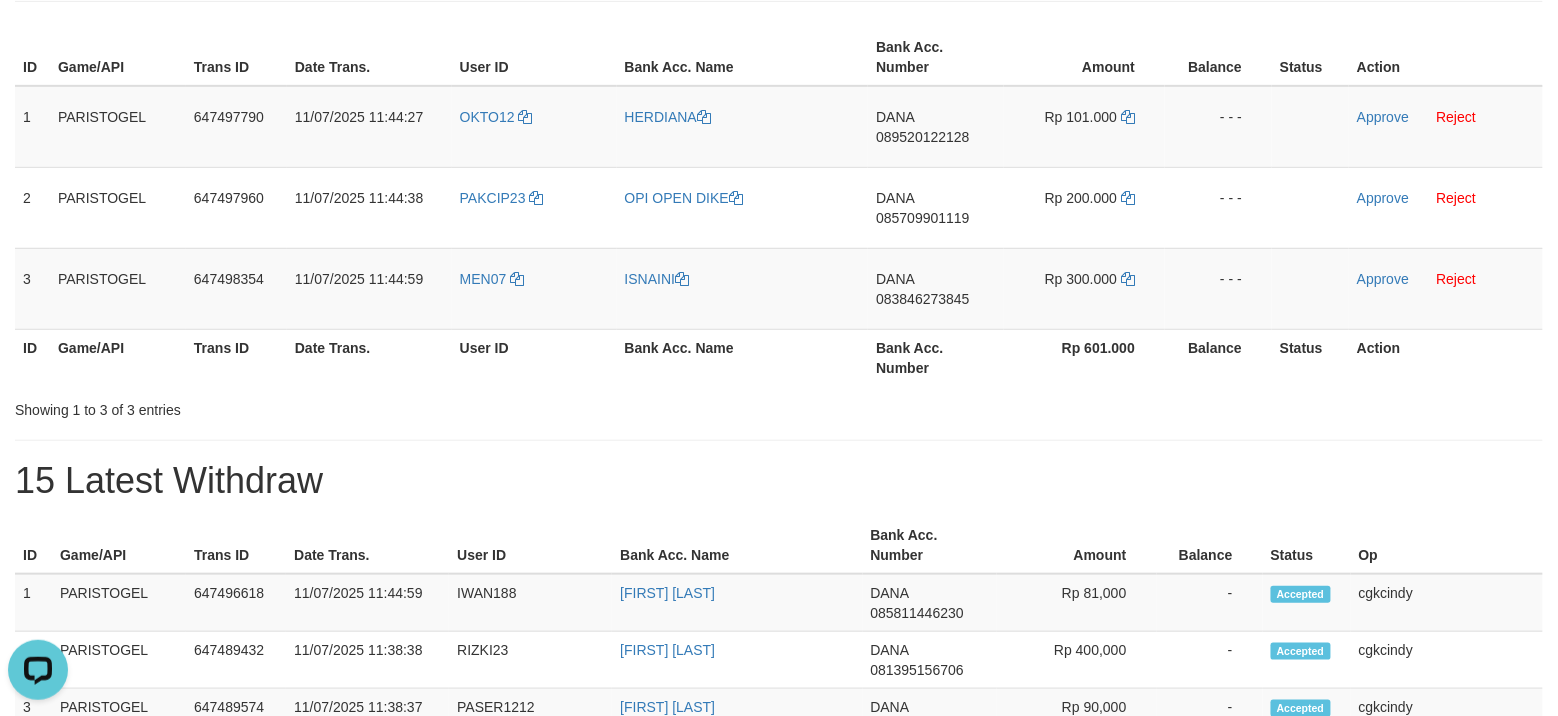 click on "User ID" at bounding box center (534, 357) 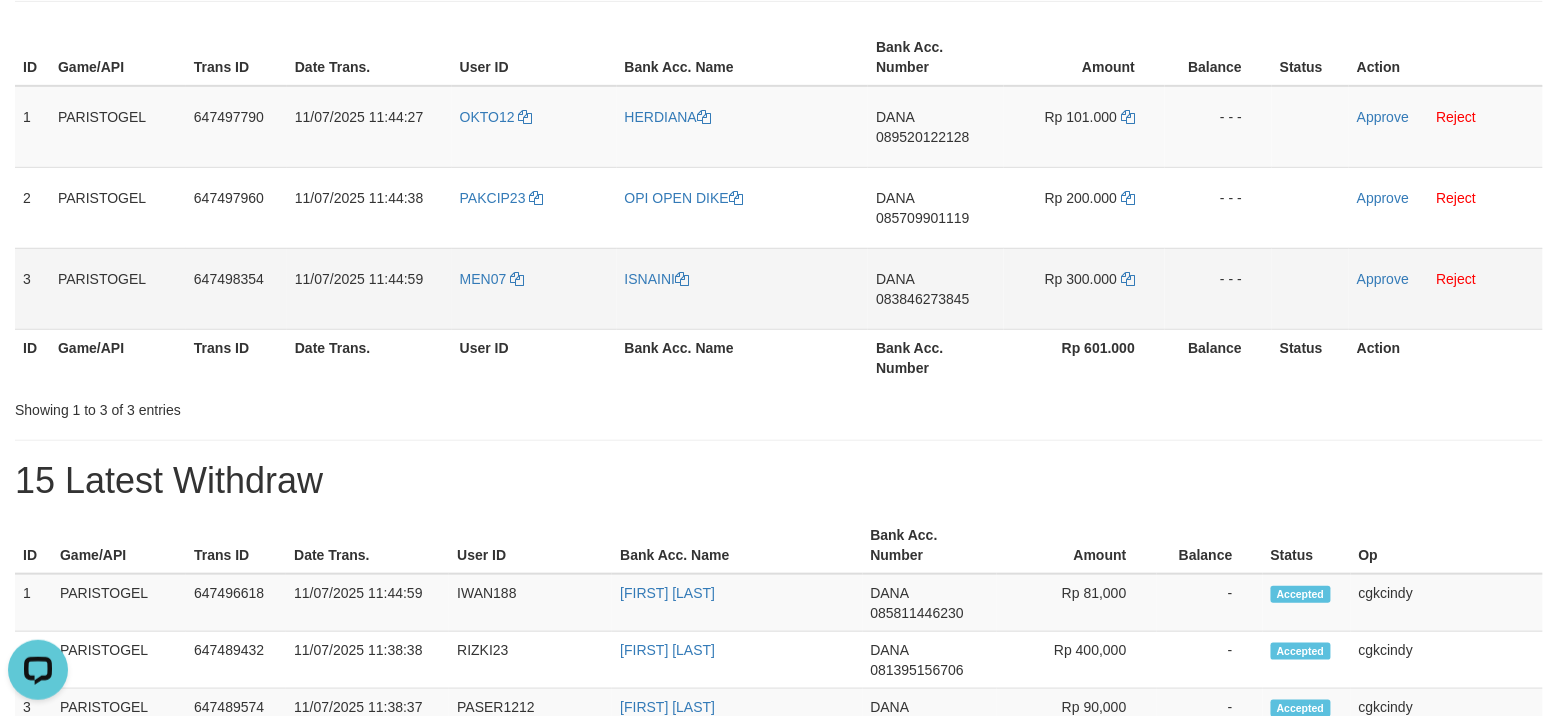 click on "MEN07" at bounding box center (534, 288) 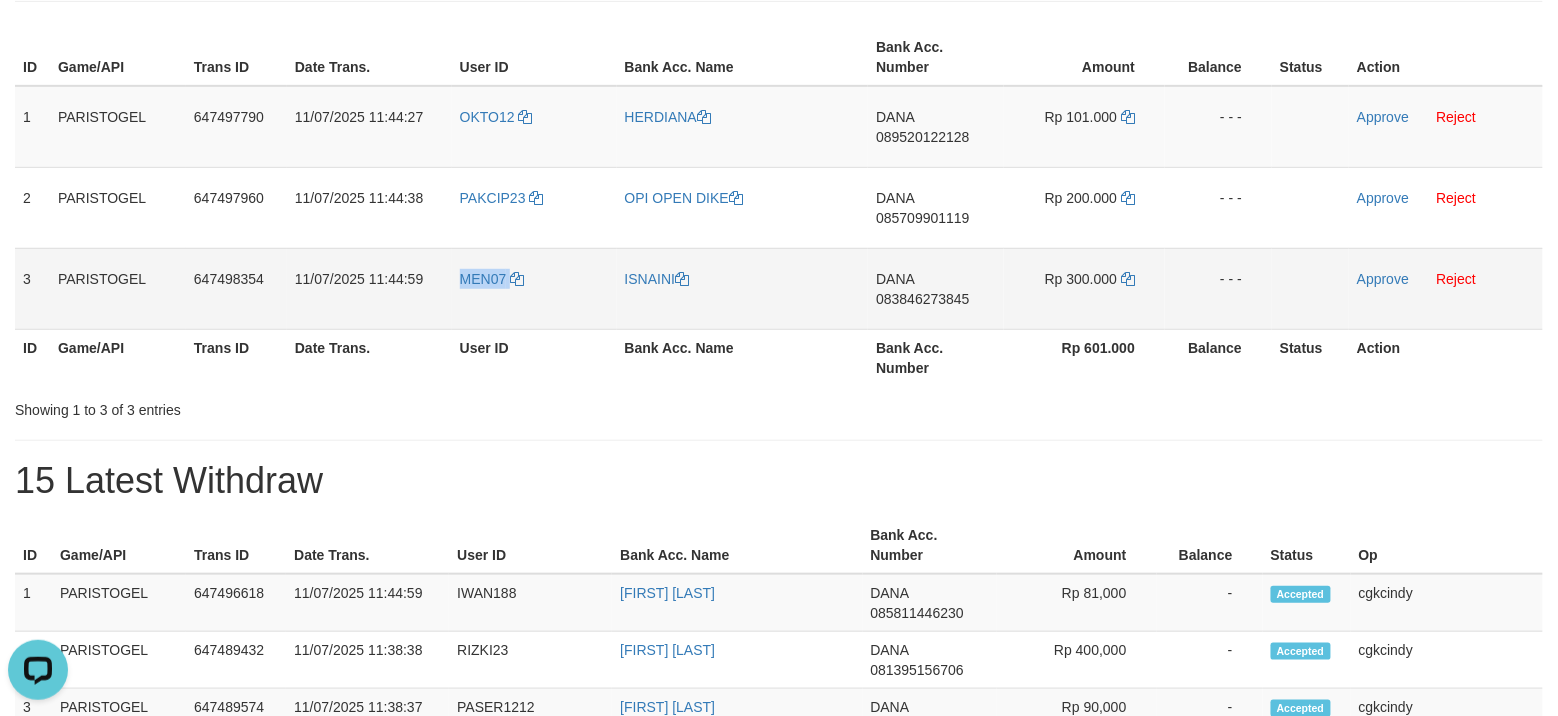 click on "MEN07" at bounding box center [534, 288] 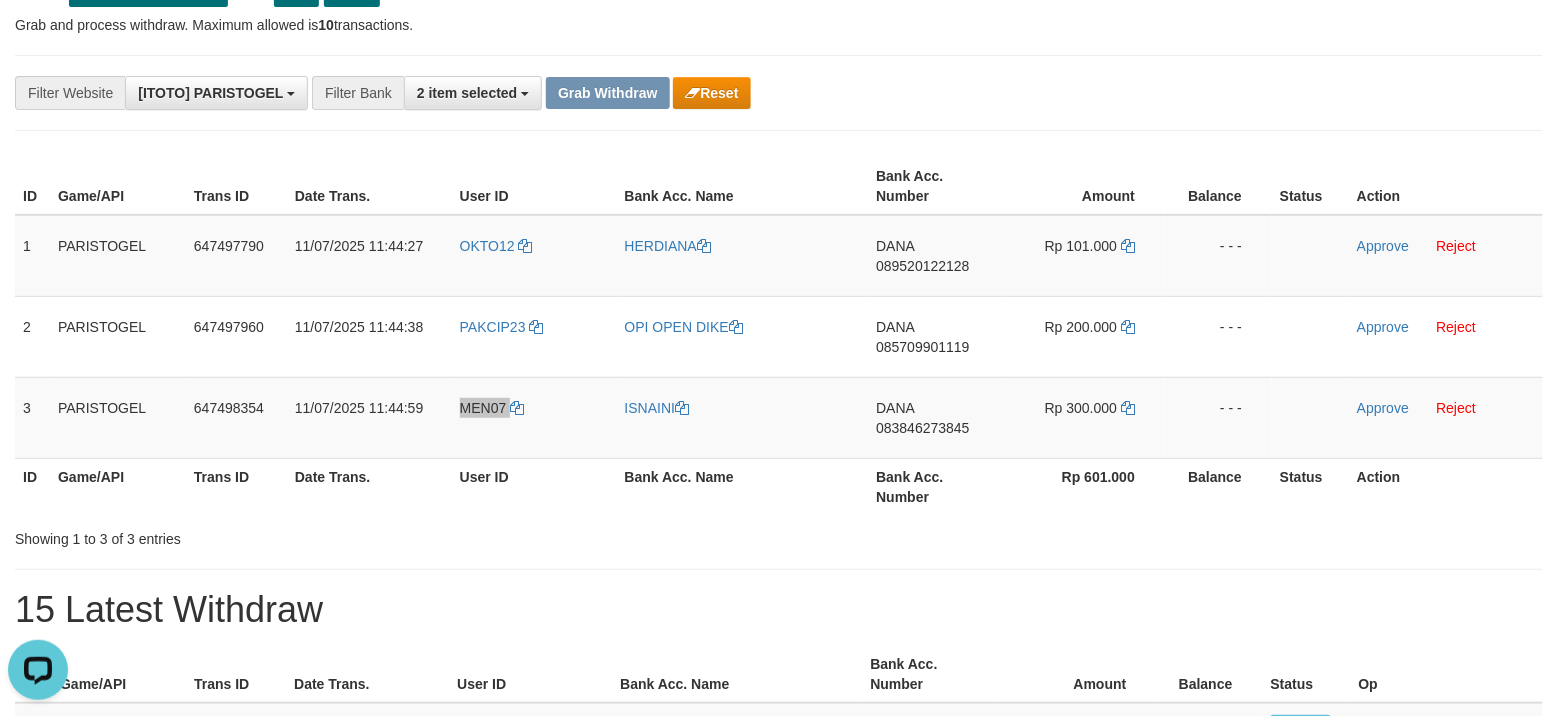 scroll, scrollTop: 0, scrollLeft: 0, axis: both 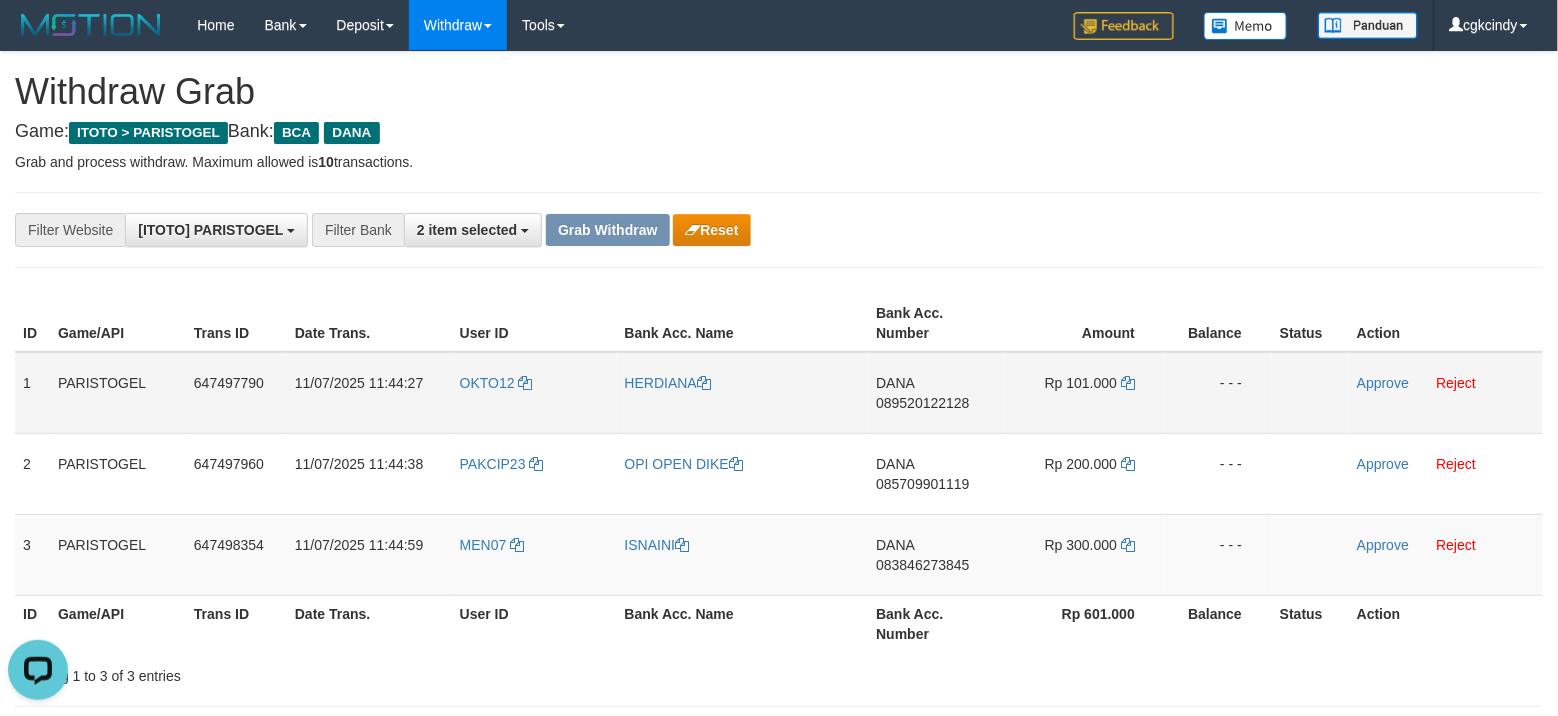 click on "OKTO12" at bounding box center (534, 393) 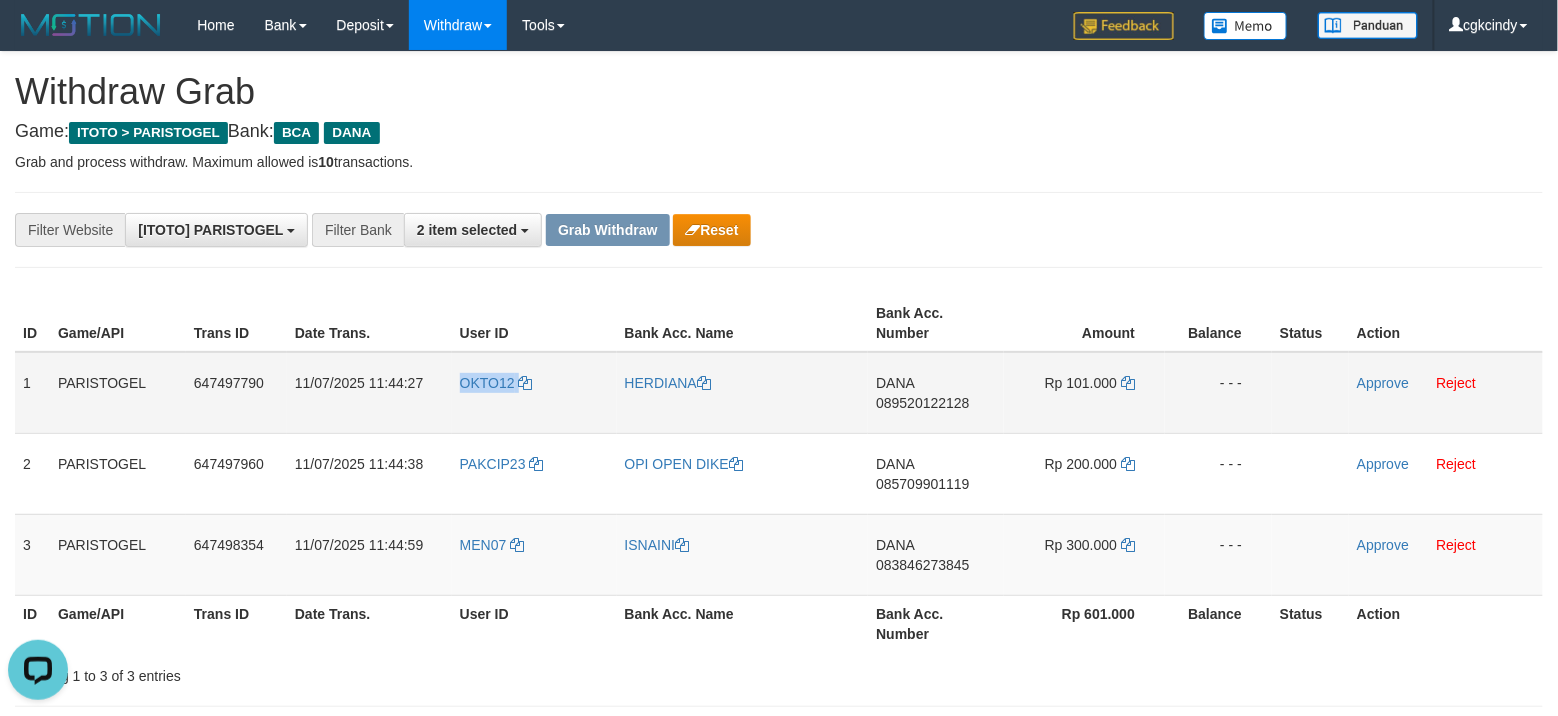 click on "OKTO12" at bounding box center [534, 393] 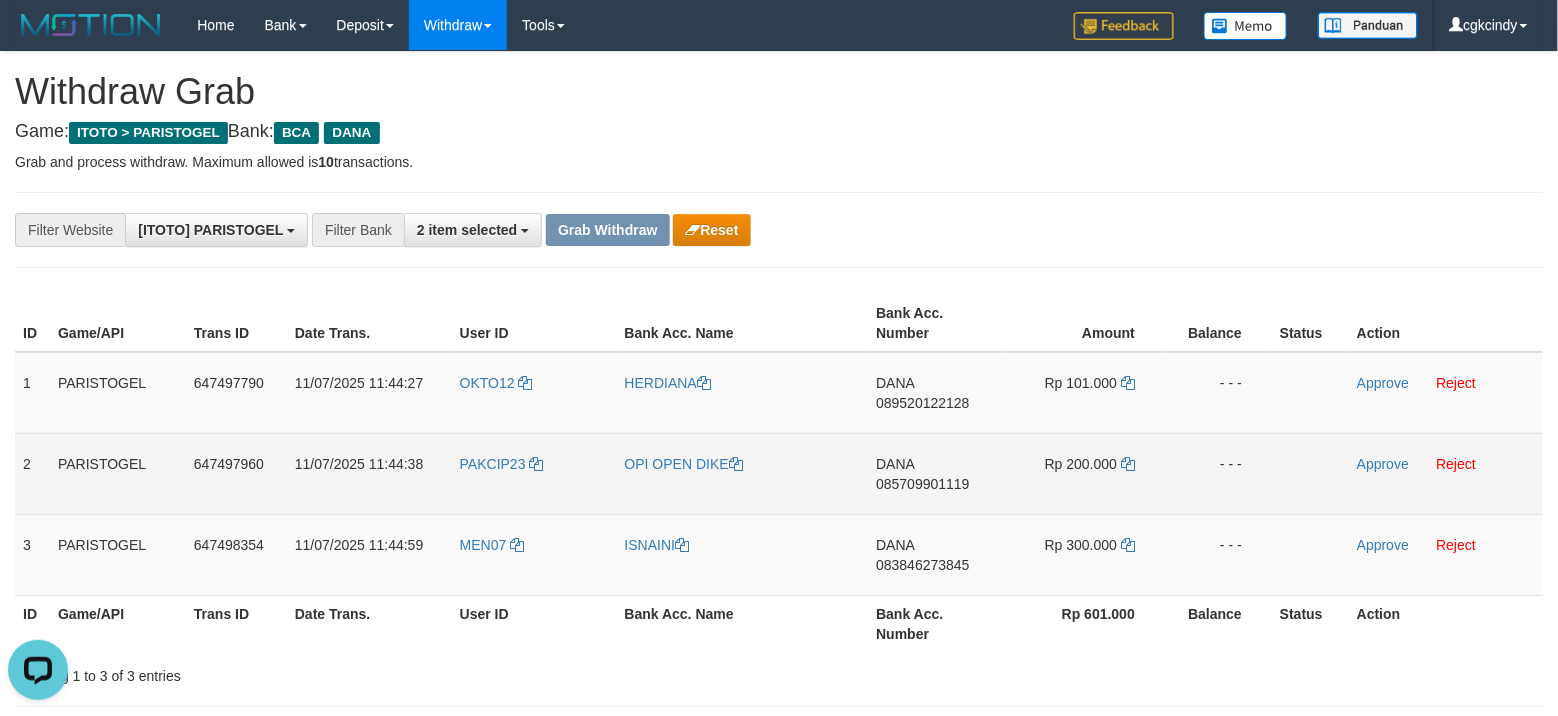 click on "OPI OPEN DIKE" at bounding box center (743, 473) 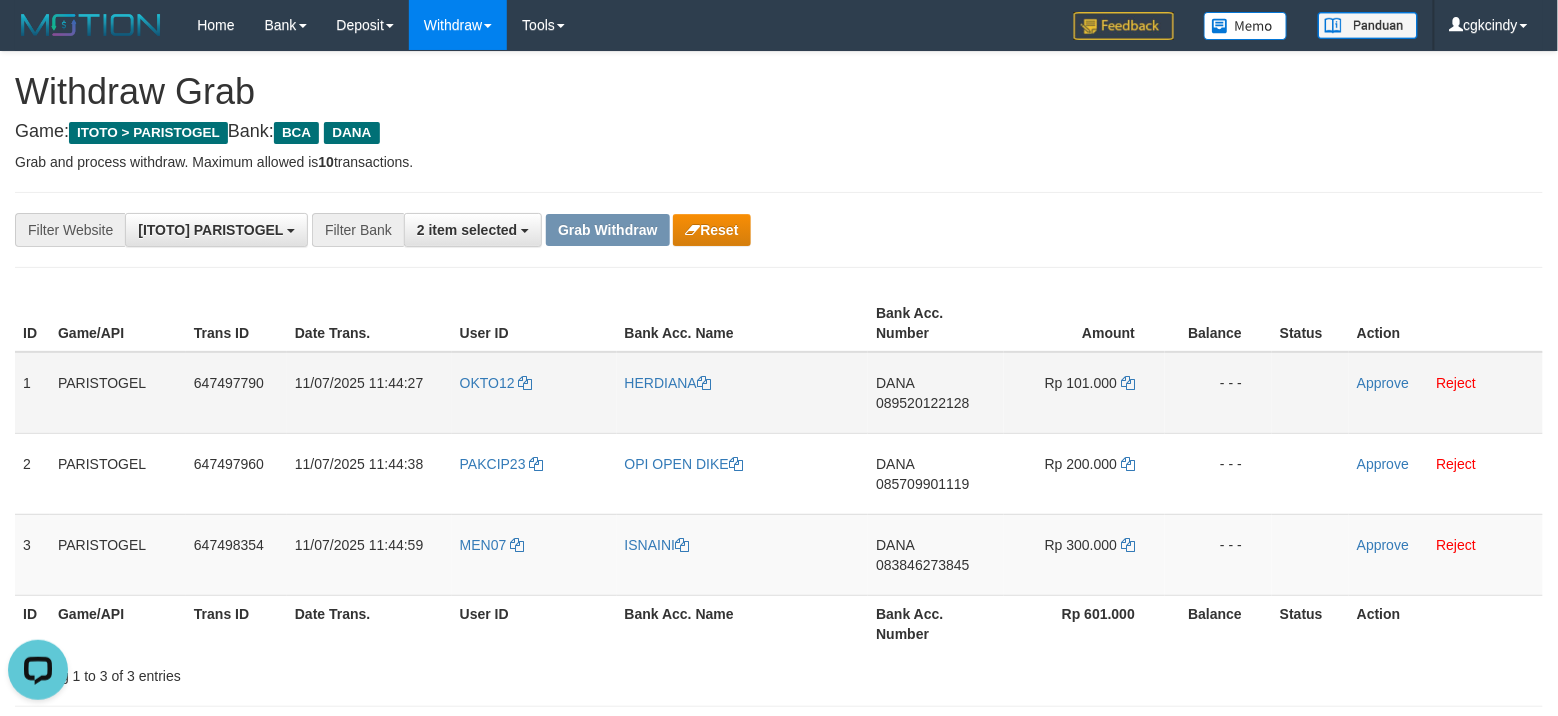 click on "HERDIANA" at bounding box center [743, 393] 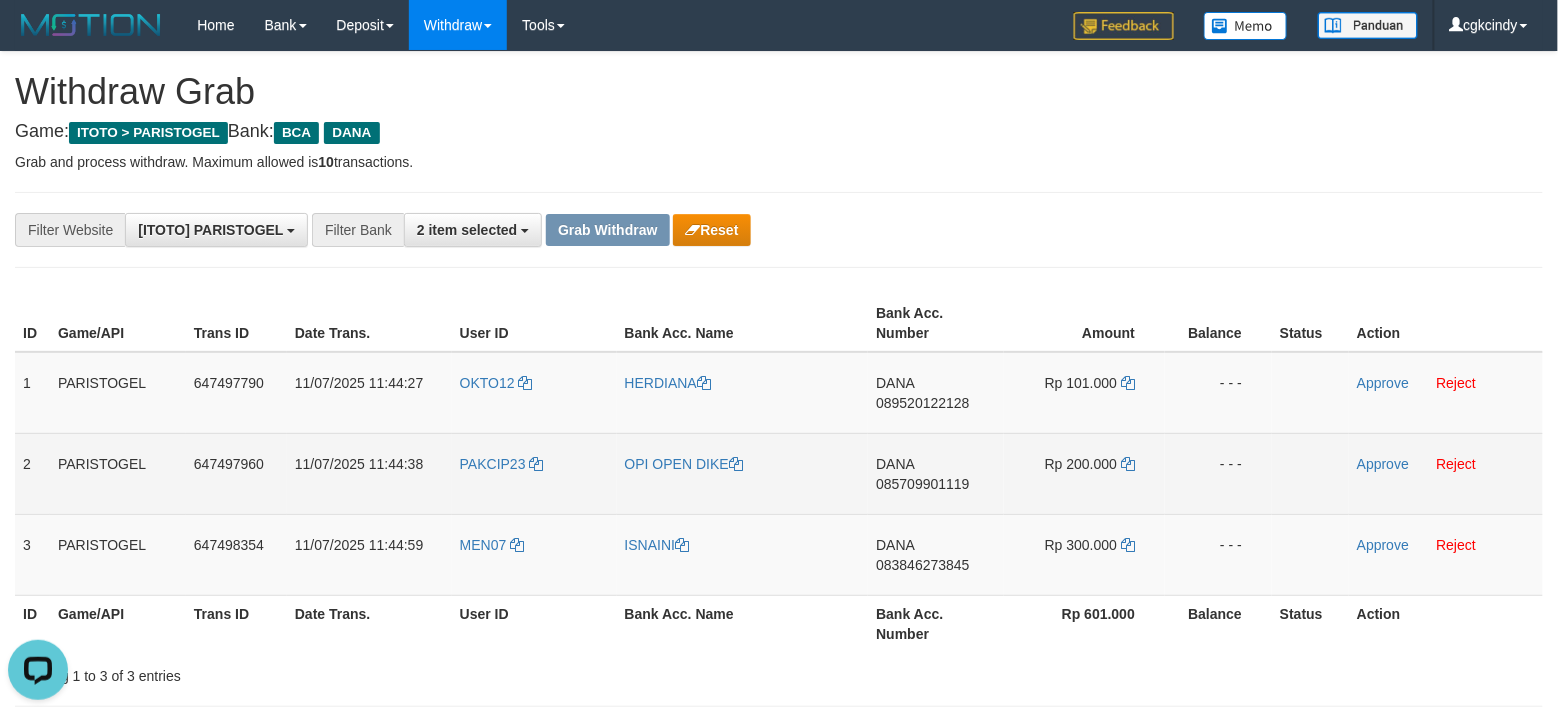 drag, startPoint x: 585, startPoint y: 489, endPoint x: 484, endPoint y: 488, distance: 101.00495 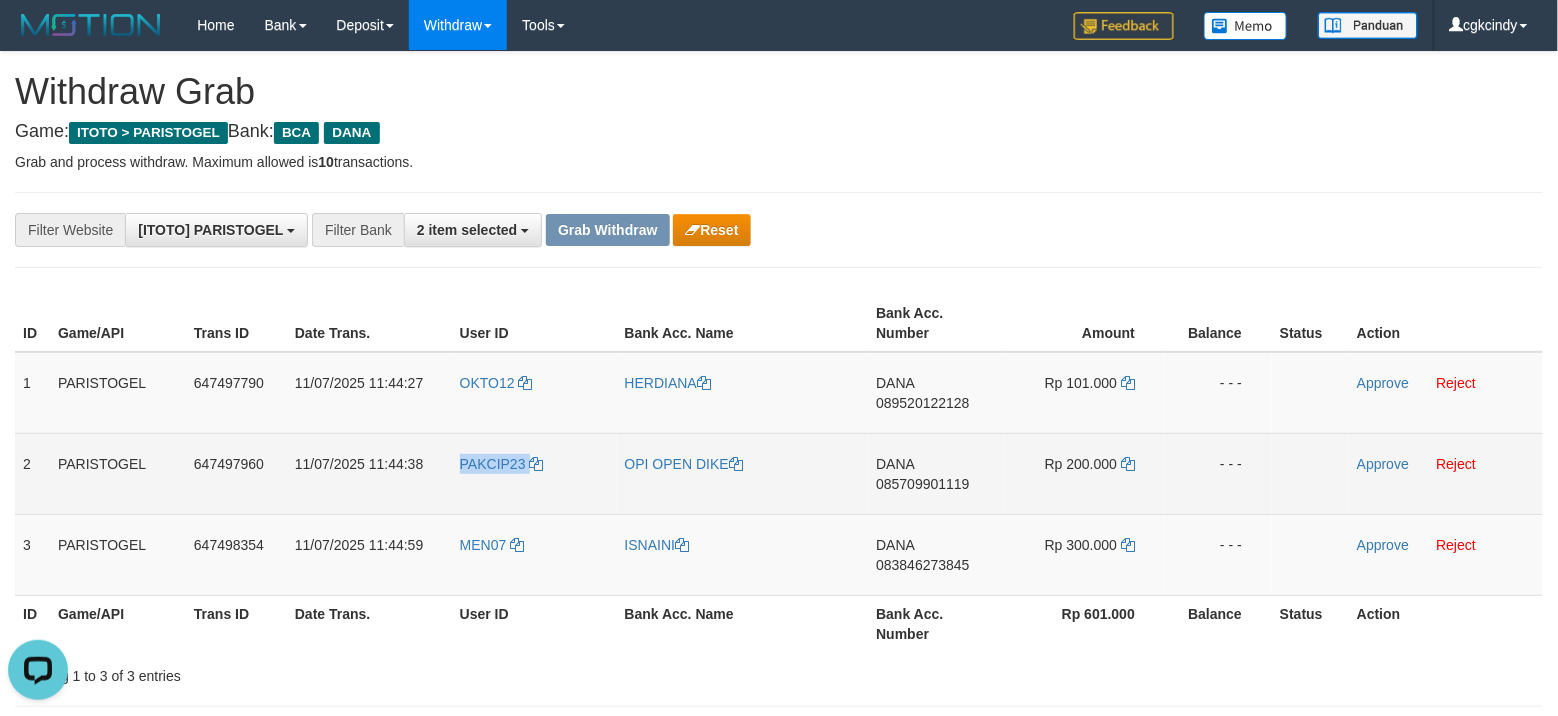 click on "PAKCIP23" at bounding box center [534, 473] 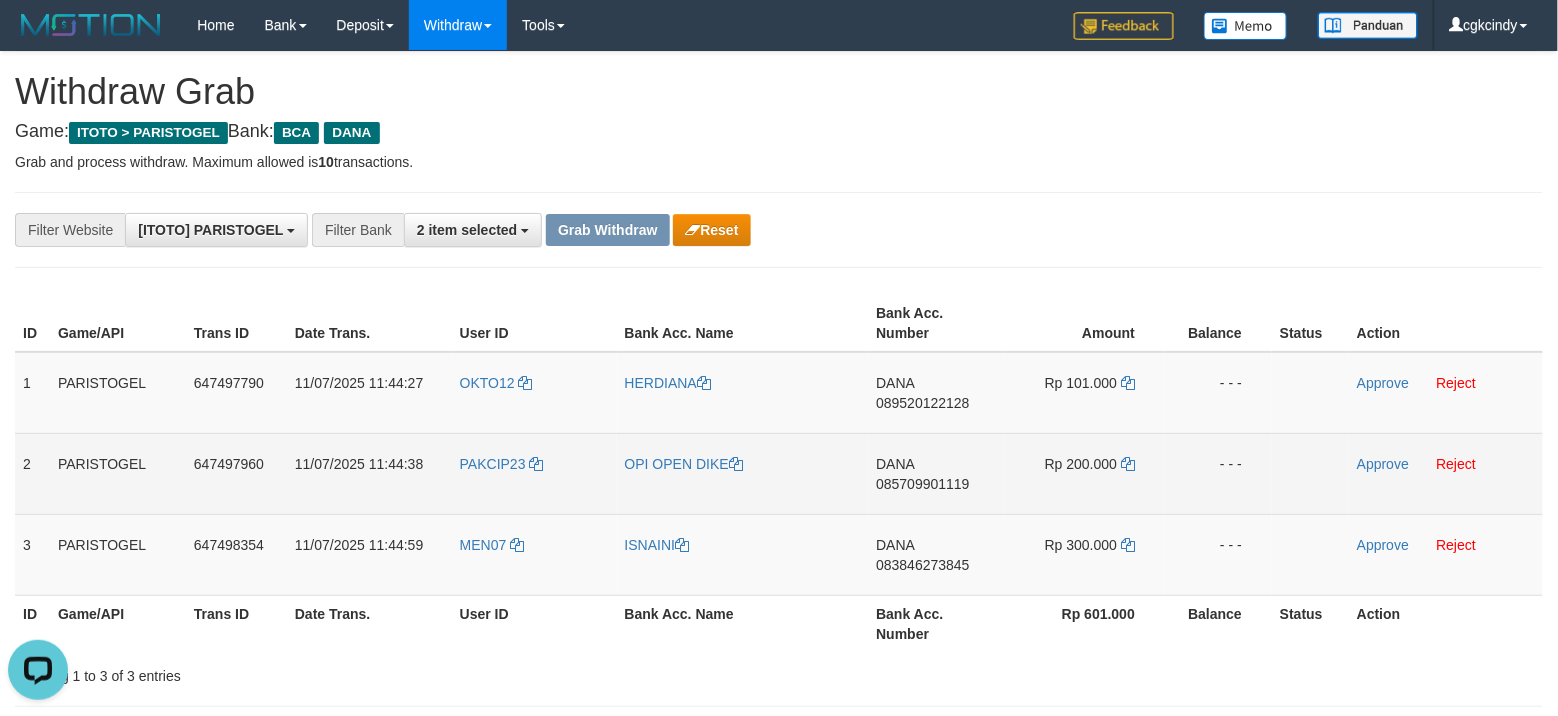 click on "OPI OPEN DIKE" at bounding box center [743, 473] 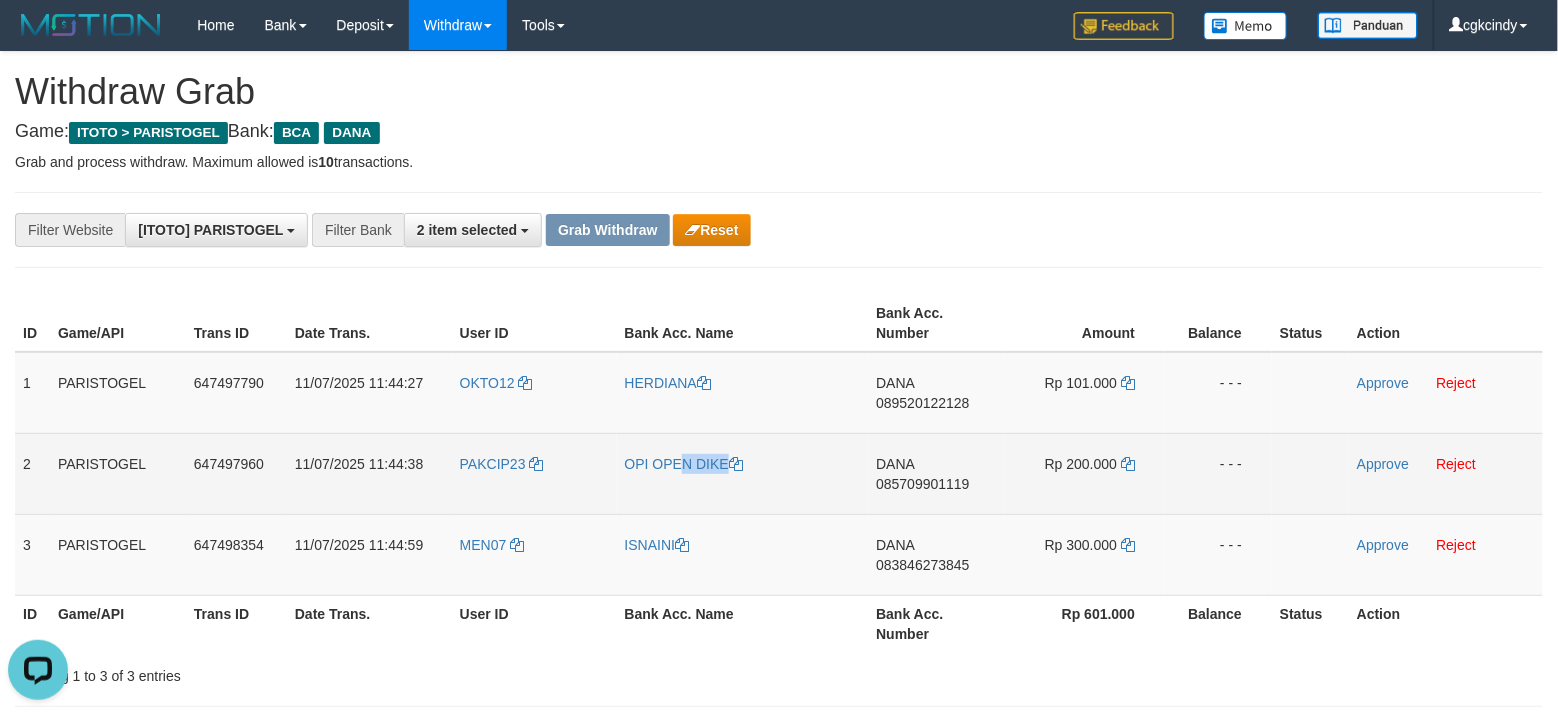 copy on "OPI OPEN DIKE" 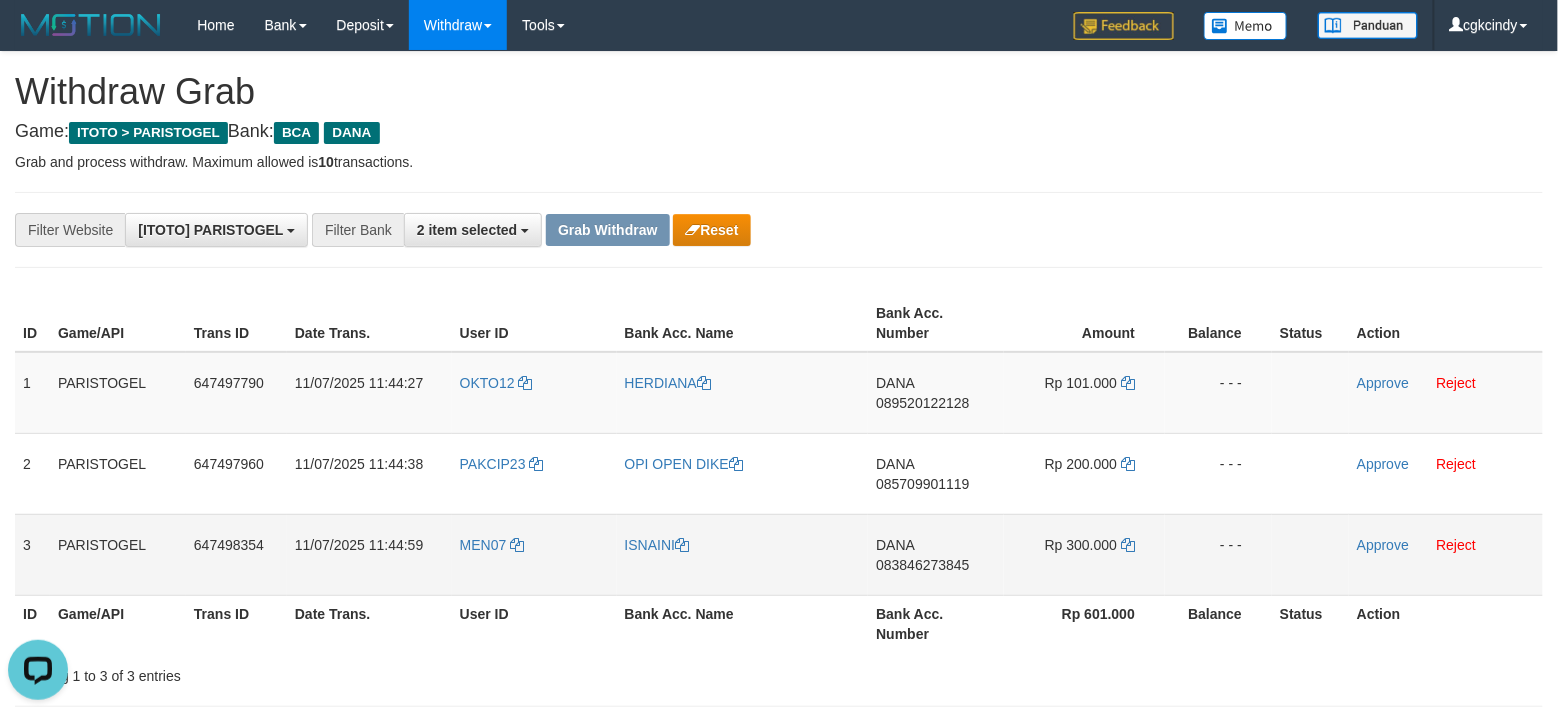click on "MEN07" at bounding box center [534, 554] 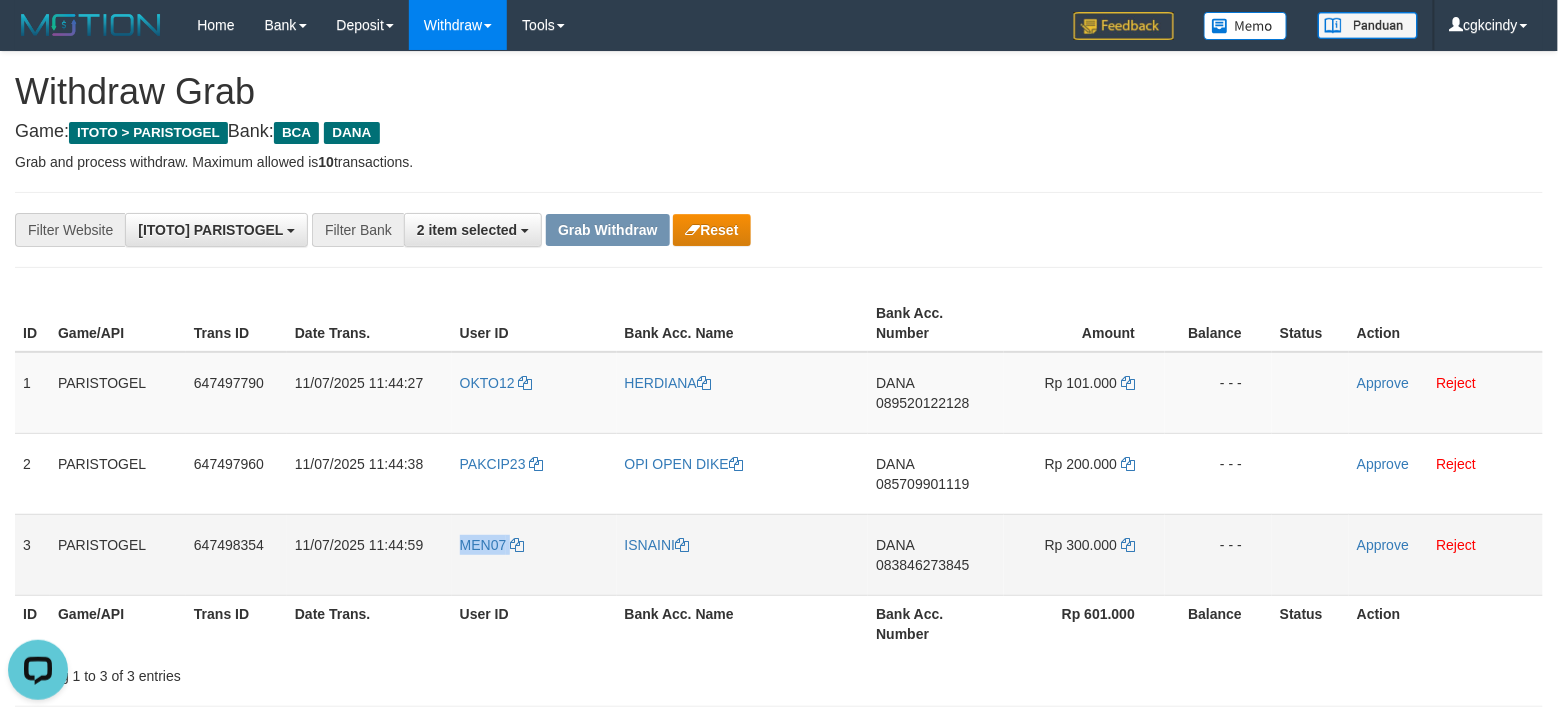click on "MEN07" at bounding box center (534, 554) 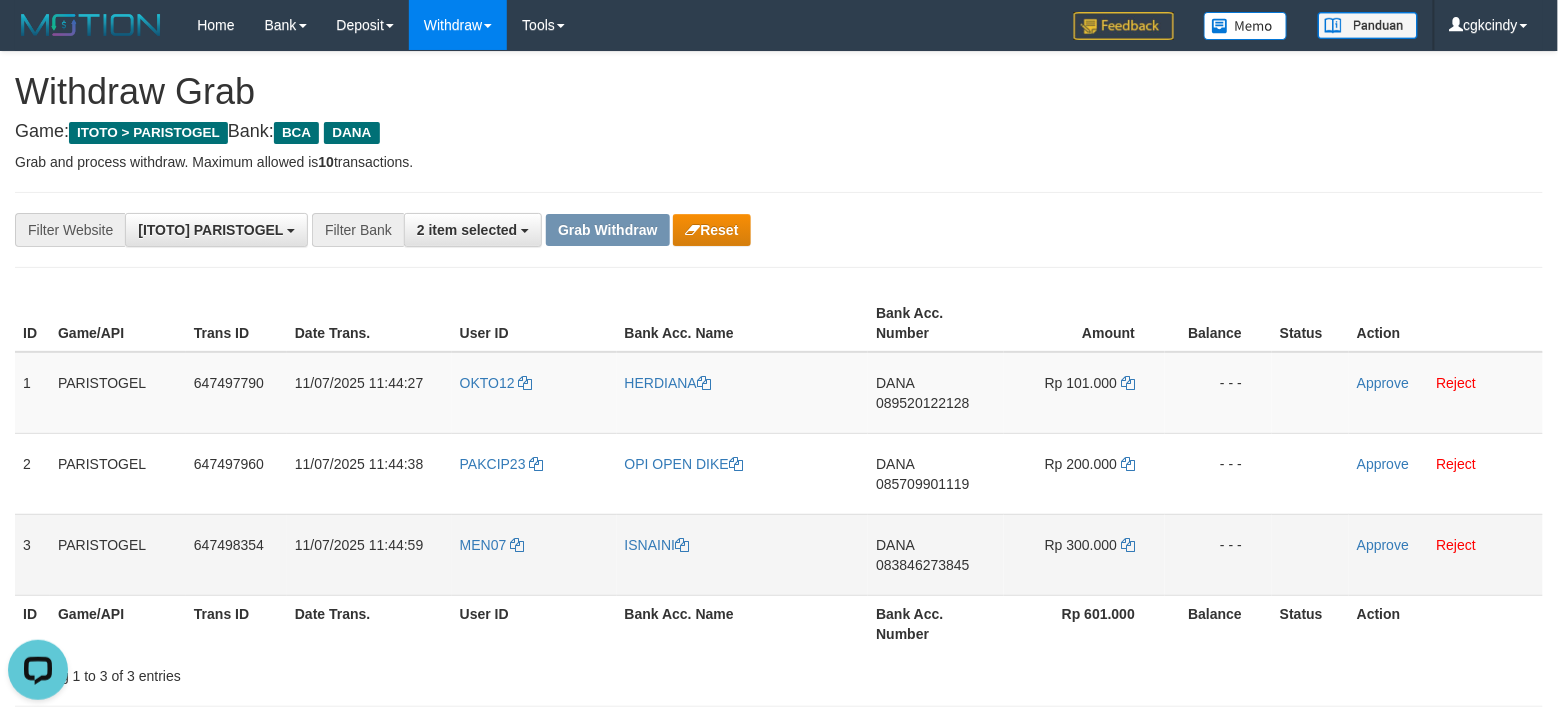 click on "MEN07" at bounding box center [534, 554] 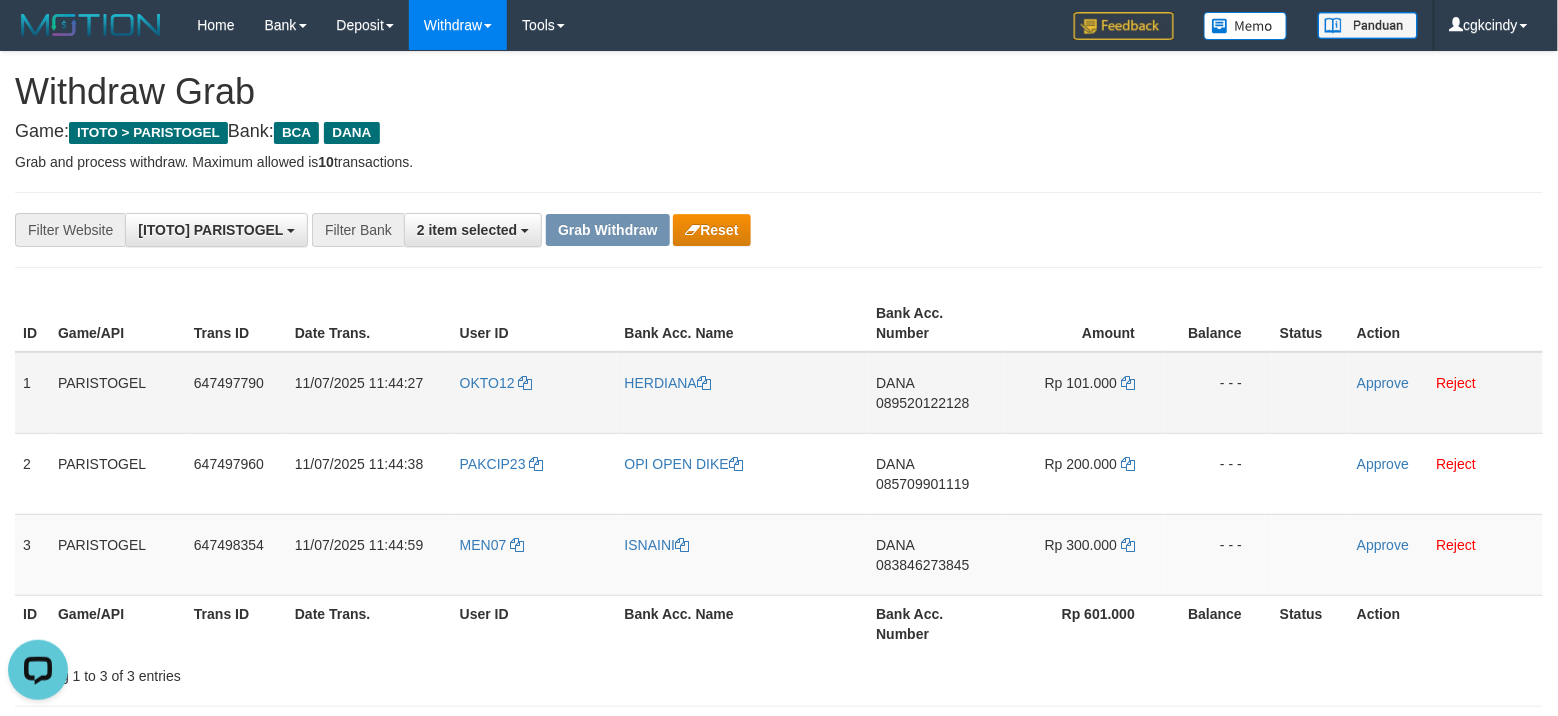 click on "DANA" at bounding box center (895, 383) 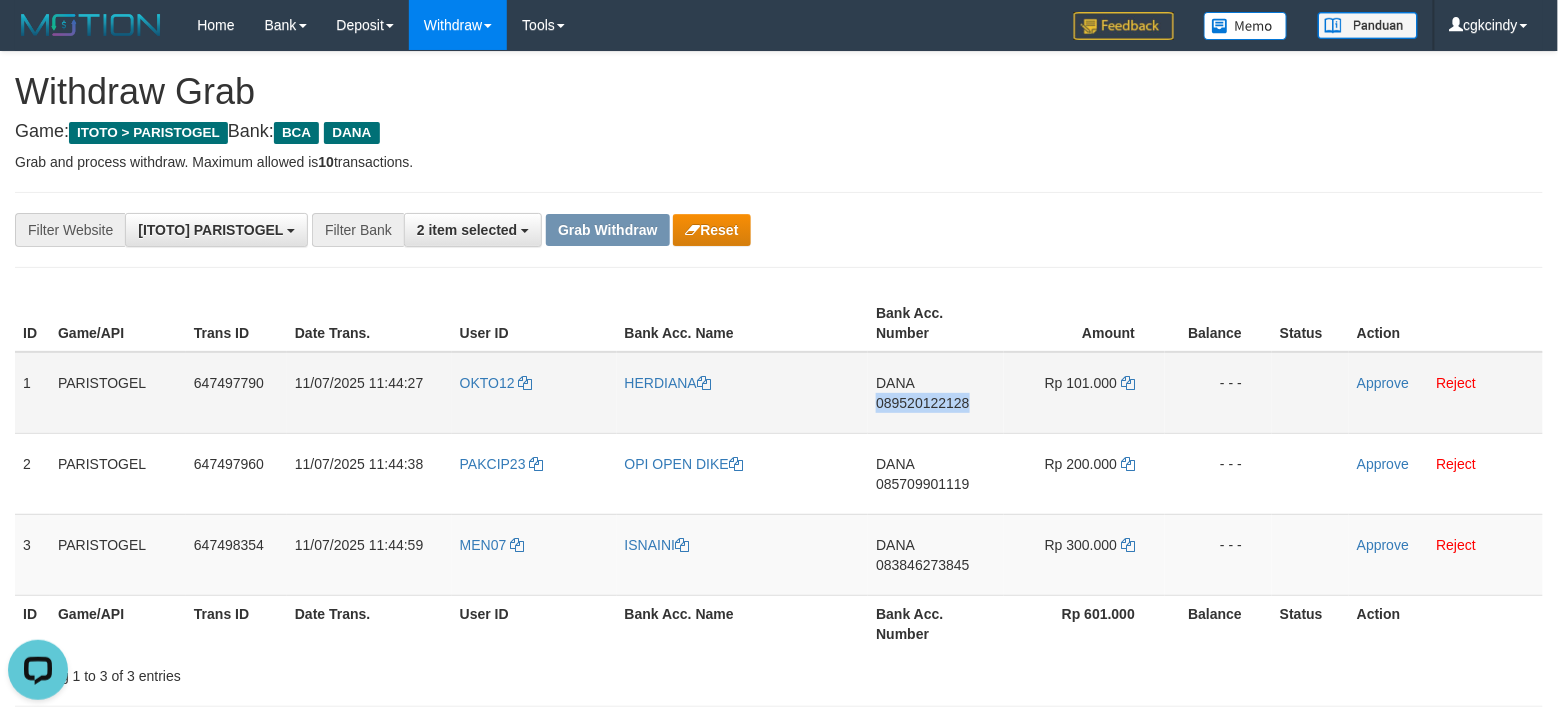click on "DANA
089520122128" at bounding box center (936, 393) 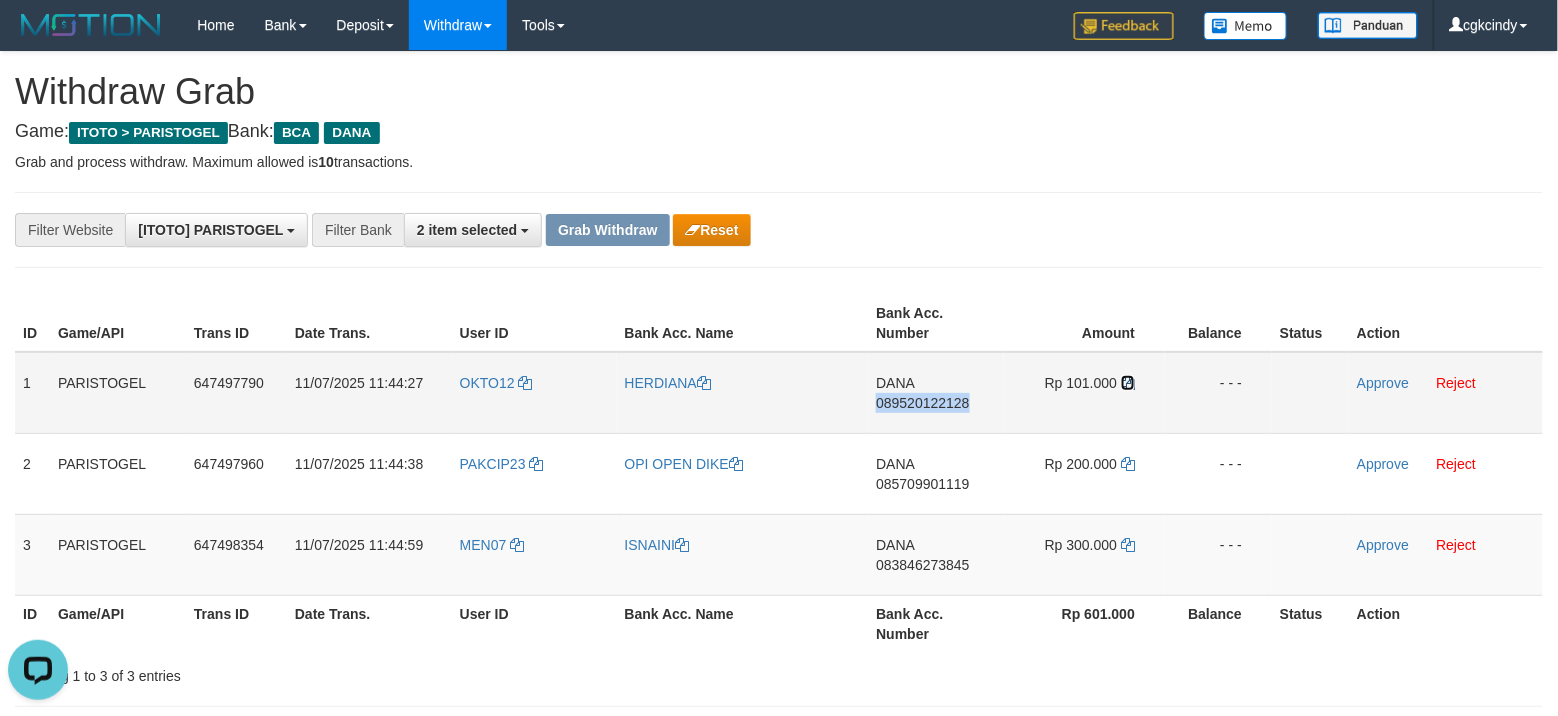 click at bounding box center (1128, 383) 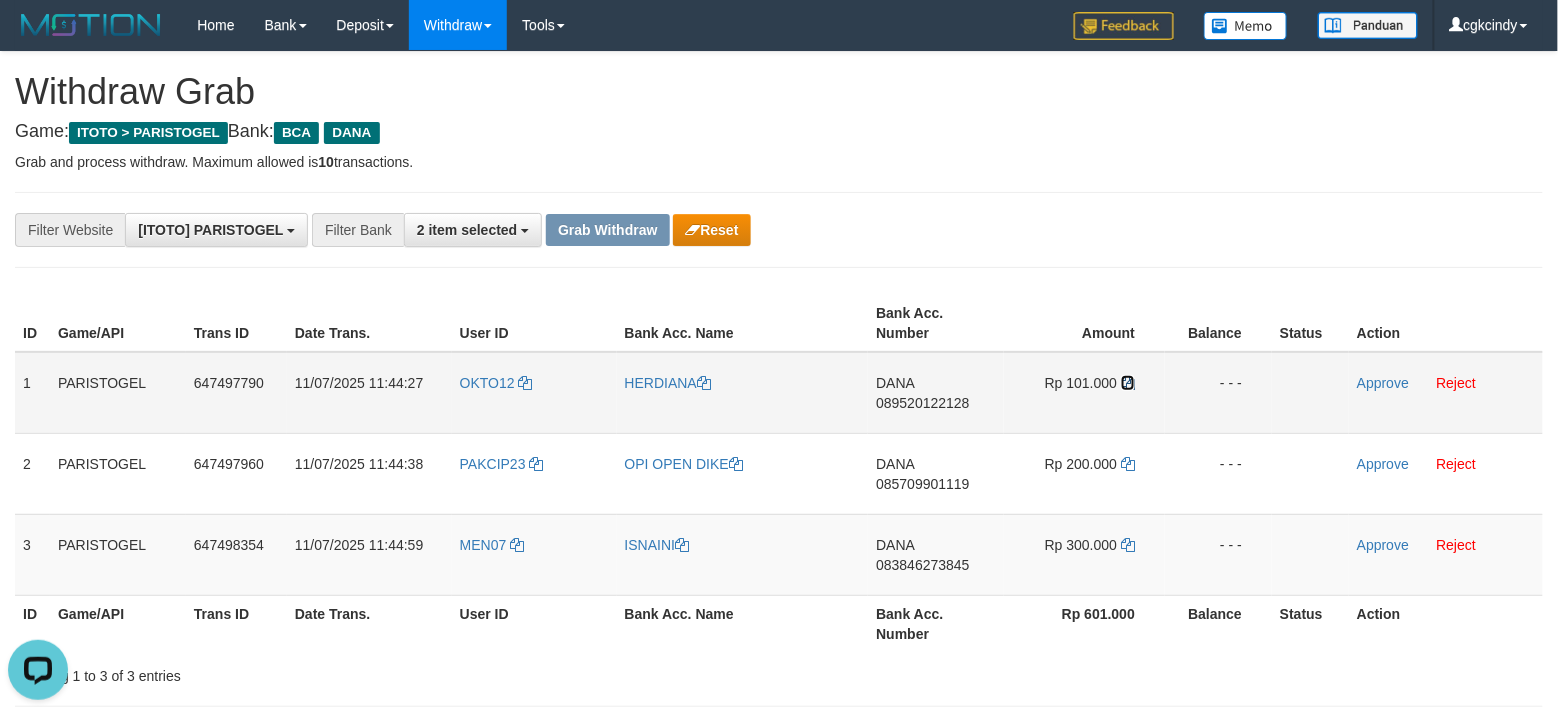 click at bounding box center [1128, 383] 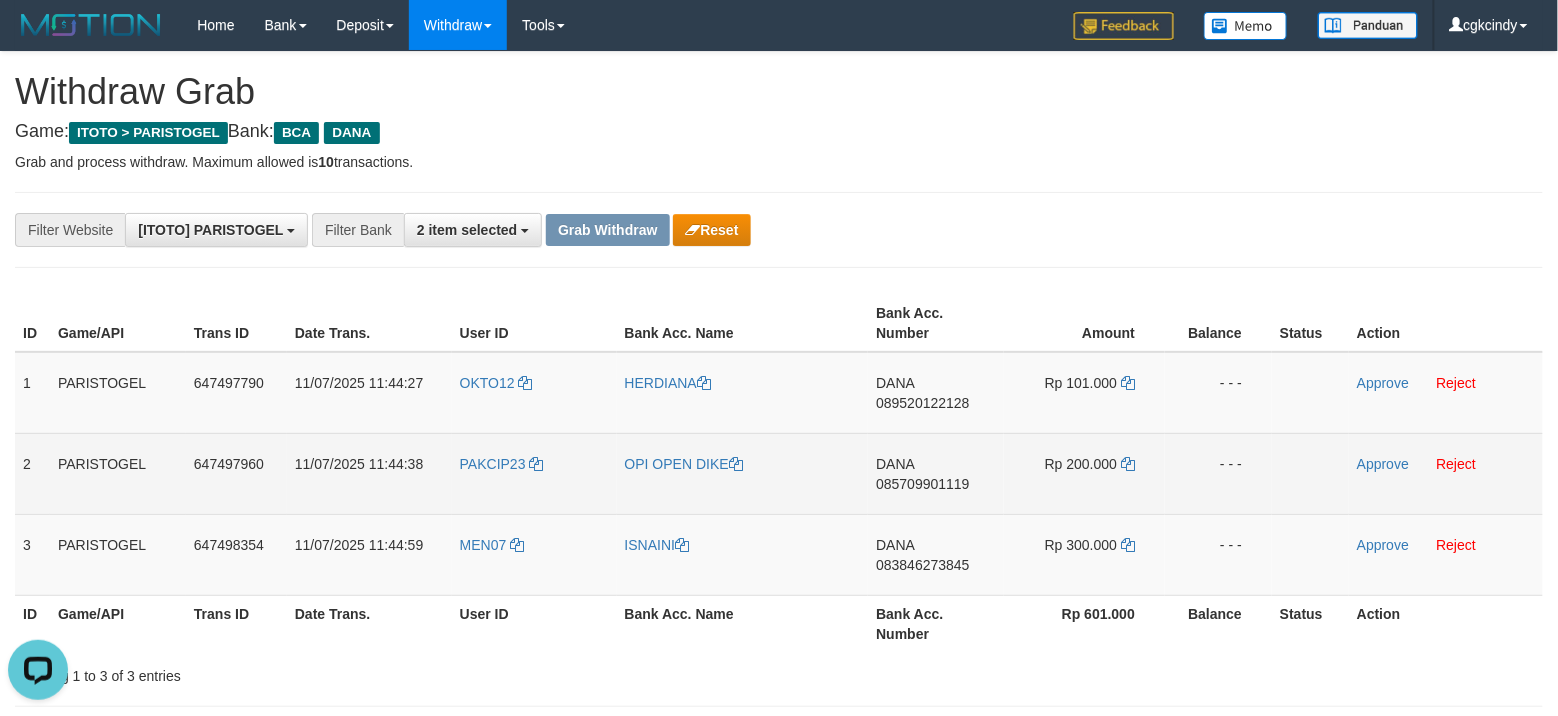 click on "DANA
085709901119" at bounding box center (936, 473) 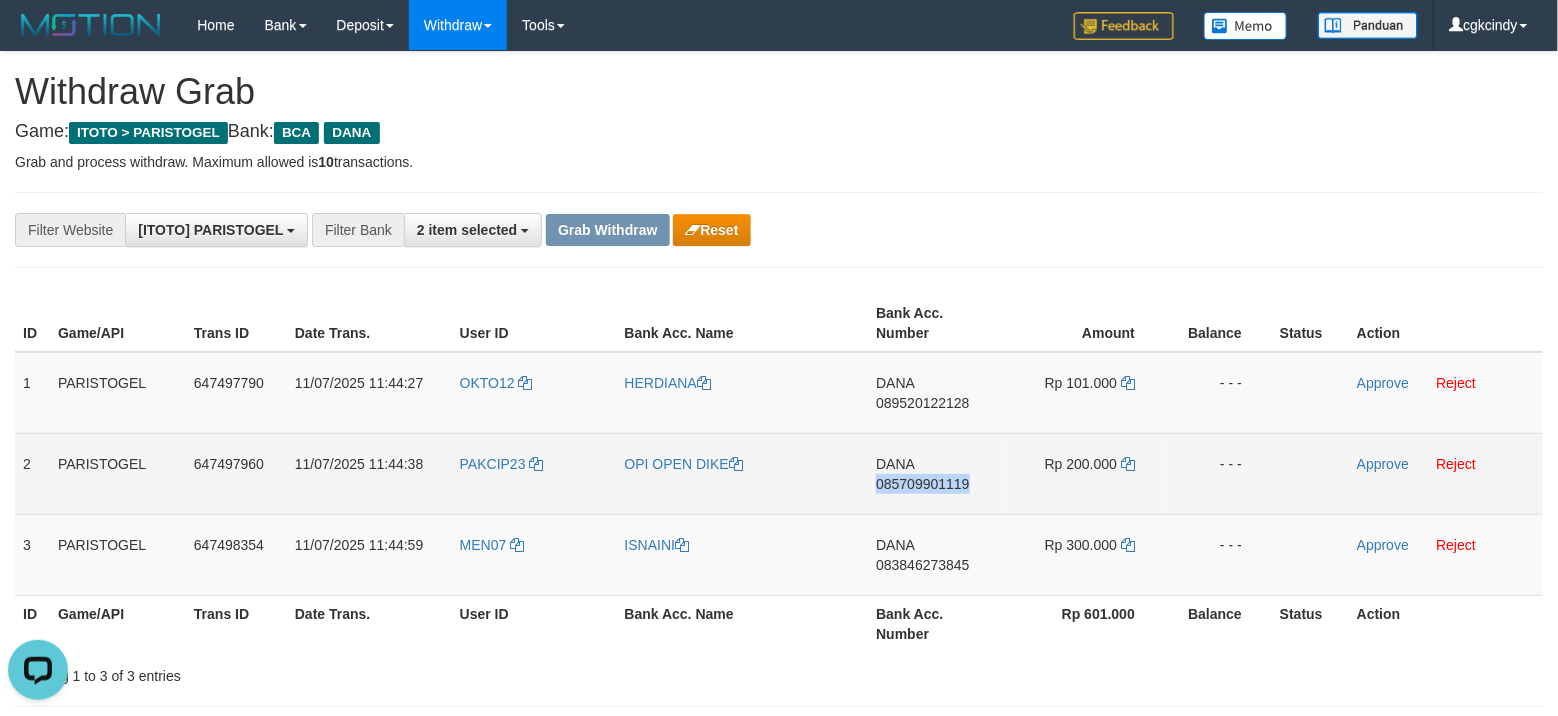 click on "DANA
085709901119" at bounding box center (936, 473) 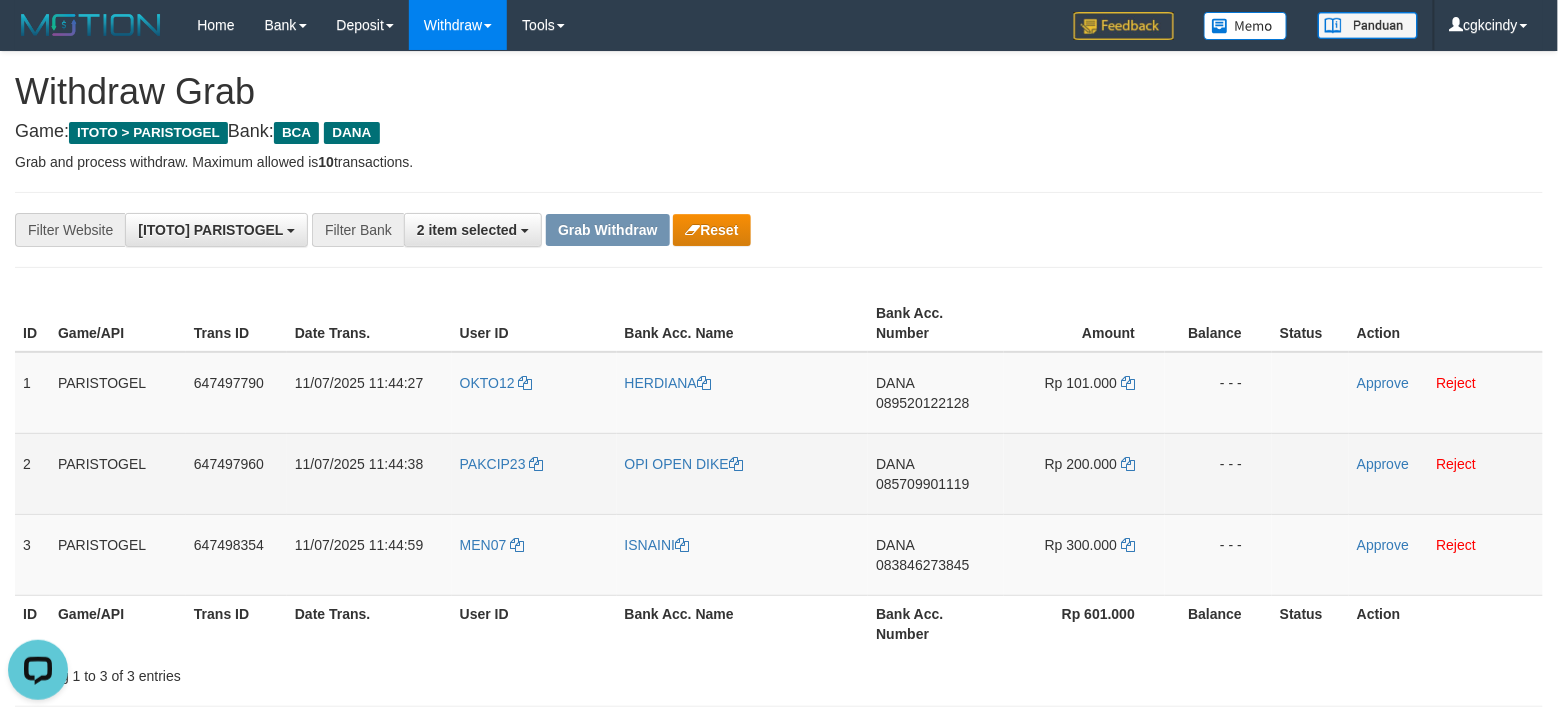 drag, startPoint x: 916, startPoint y: 492, endPoint x: 917, endPoint y: 505, distance: 13.038404 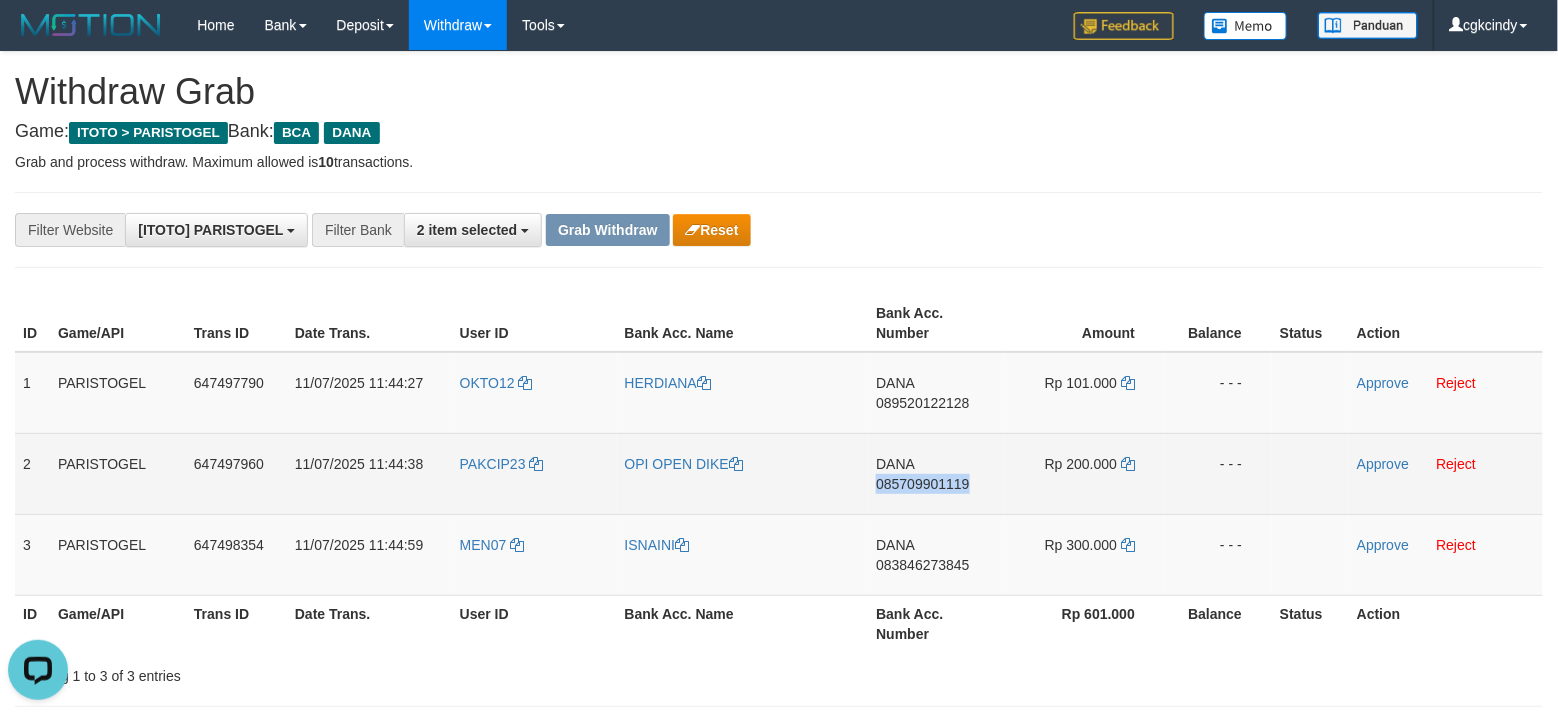 click on "DANA
085709901119" at bounding box center (936, 473) 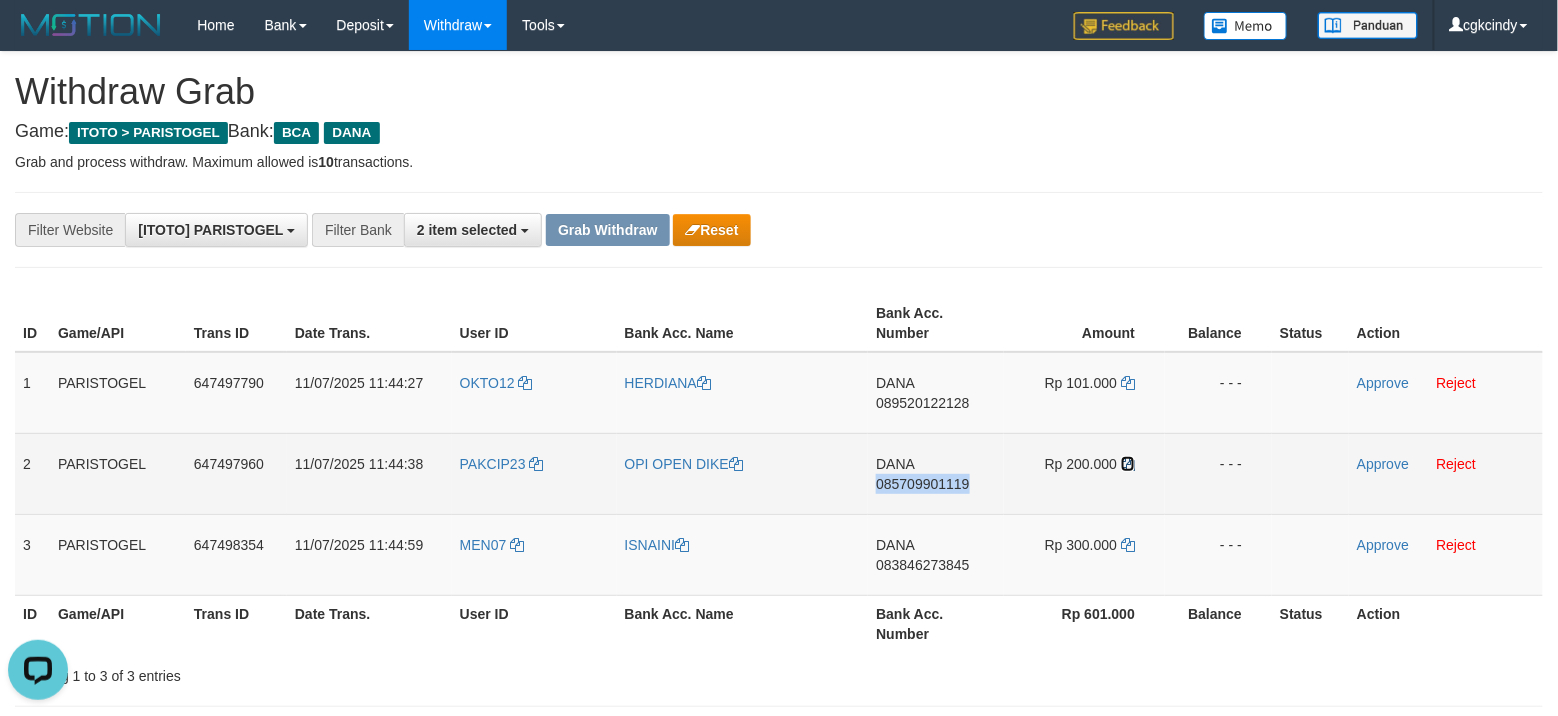 click at bounding box center (1128, 464) 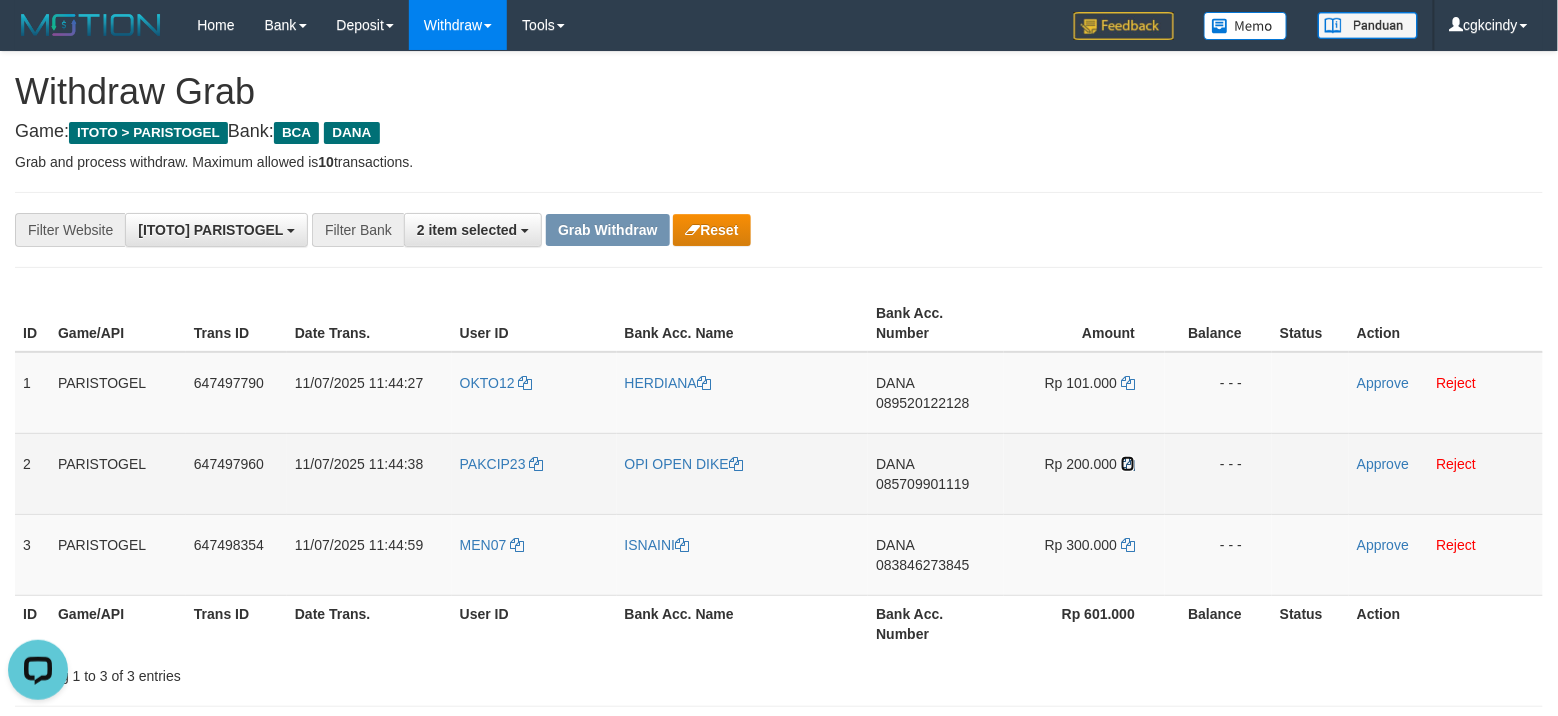 click at bounding box center (1128, 464) 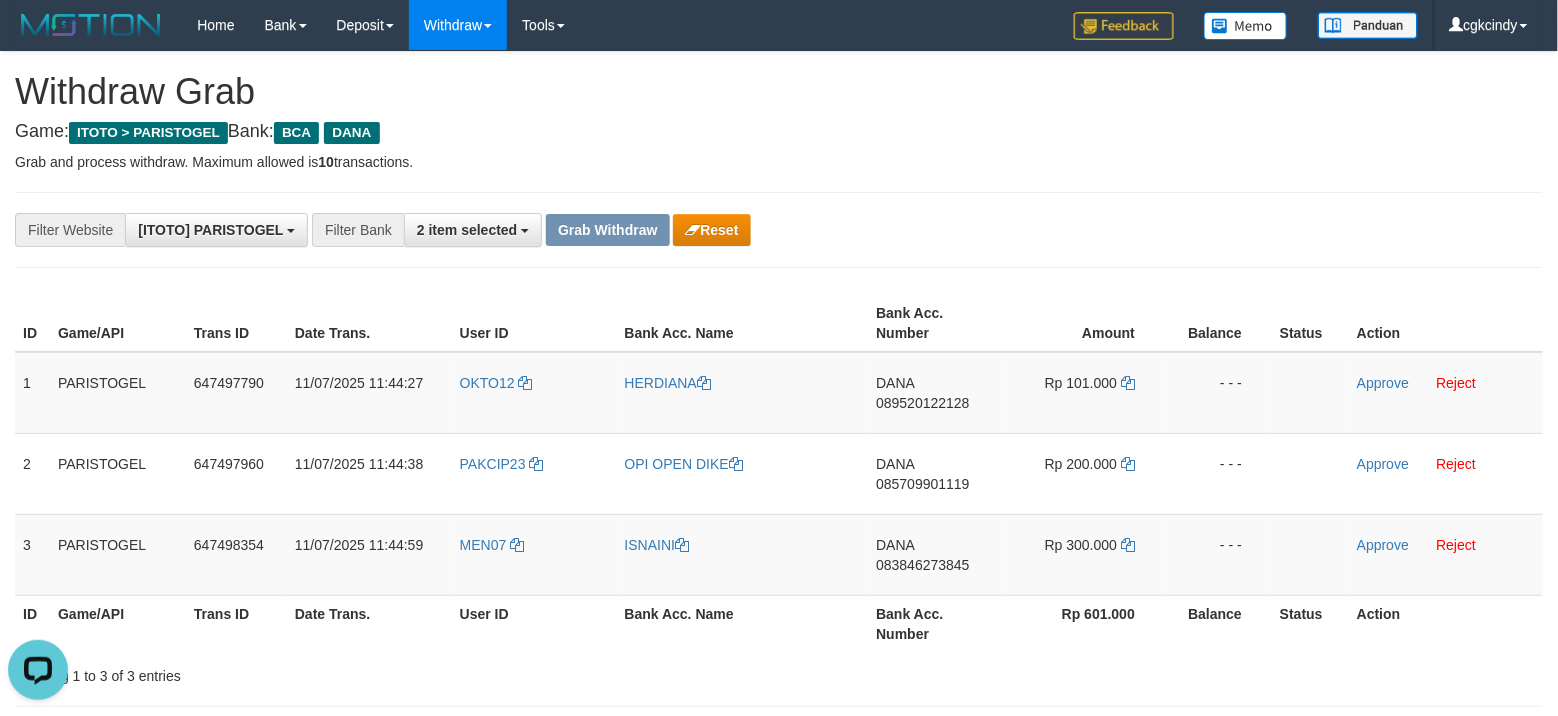 click on "Bank Acc. Number" at bounding box center [936, 623] 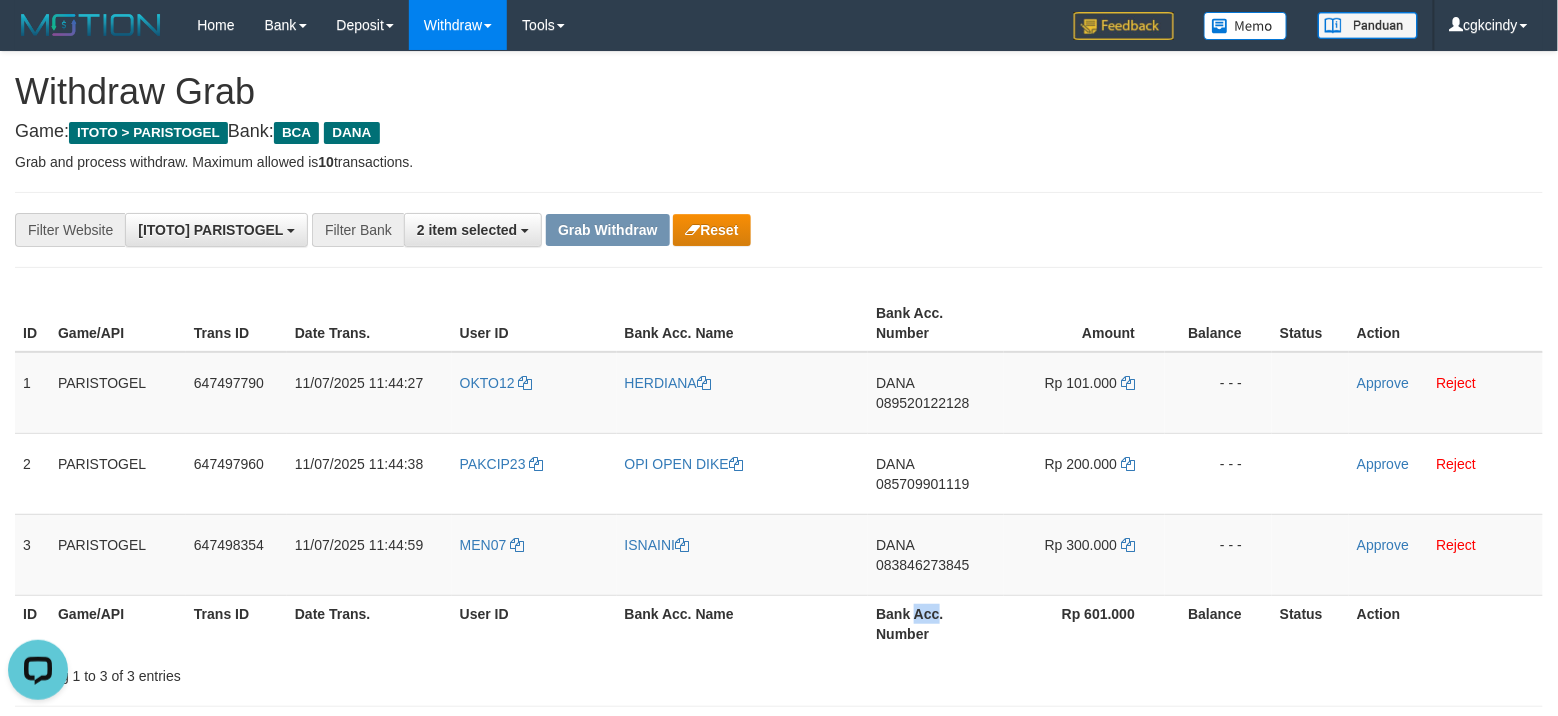 click on "Bank Acc. Number" at bounding box center [936, 623] 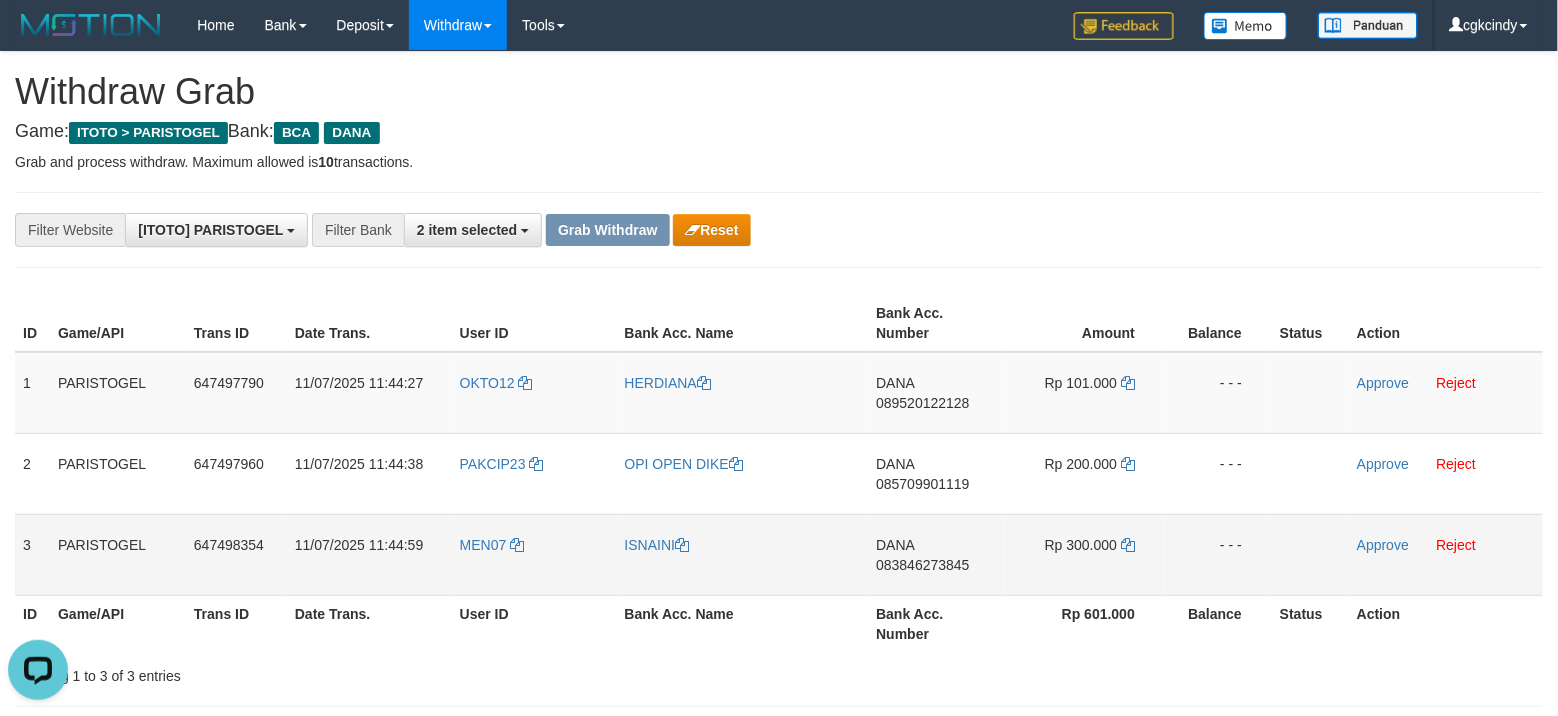 click on "DANA
083846273845" at bounding box center [936, 554] 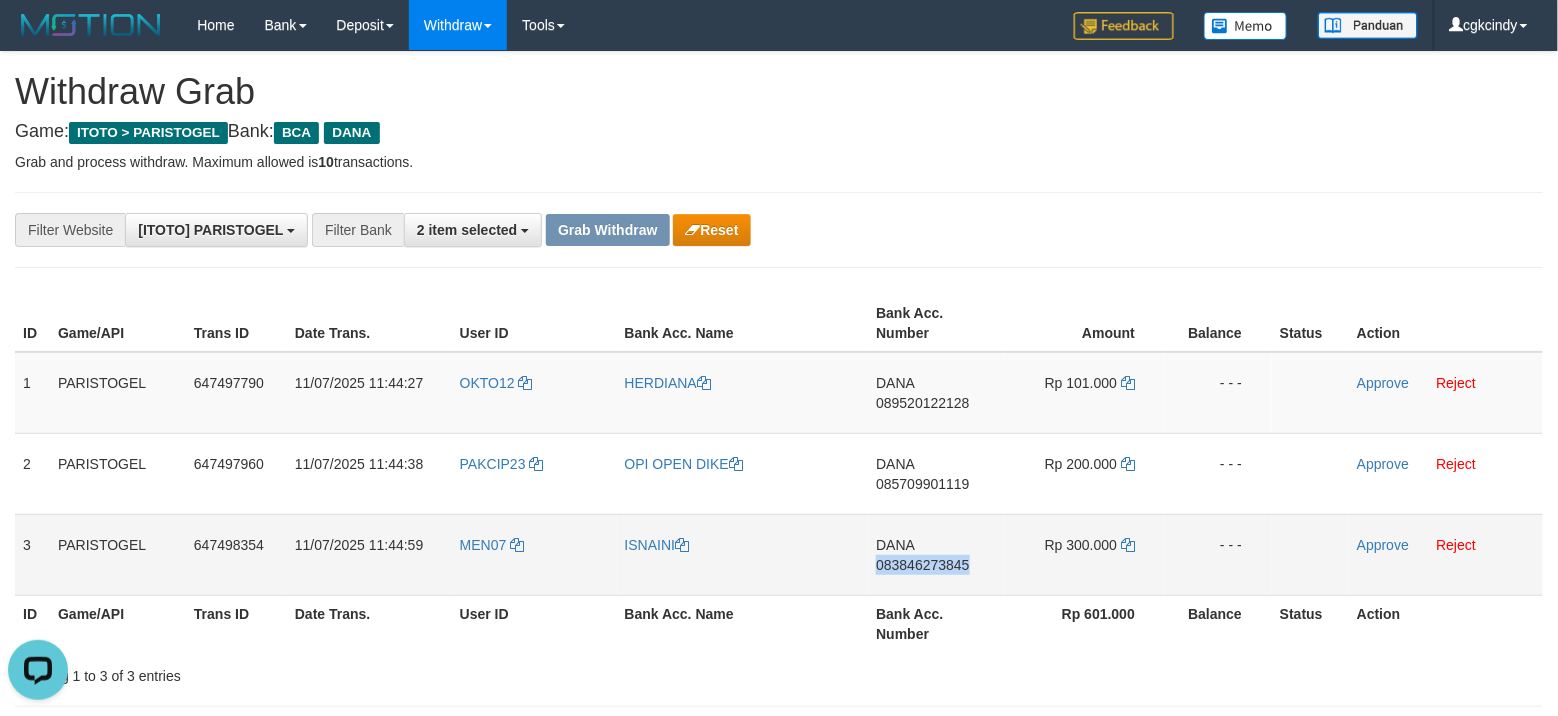 click on "DANA
083846273845" at bounding box center (936, 554) 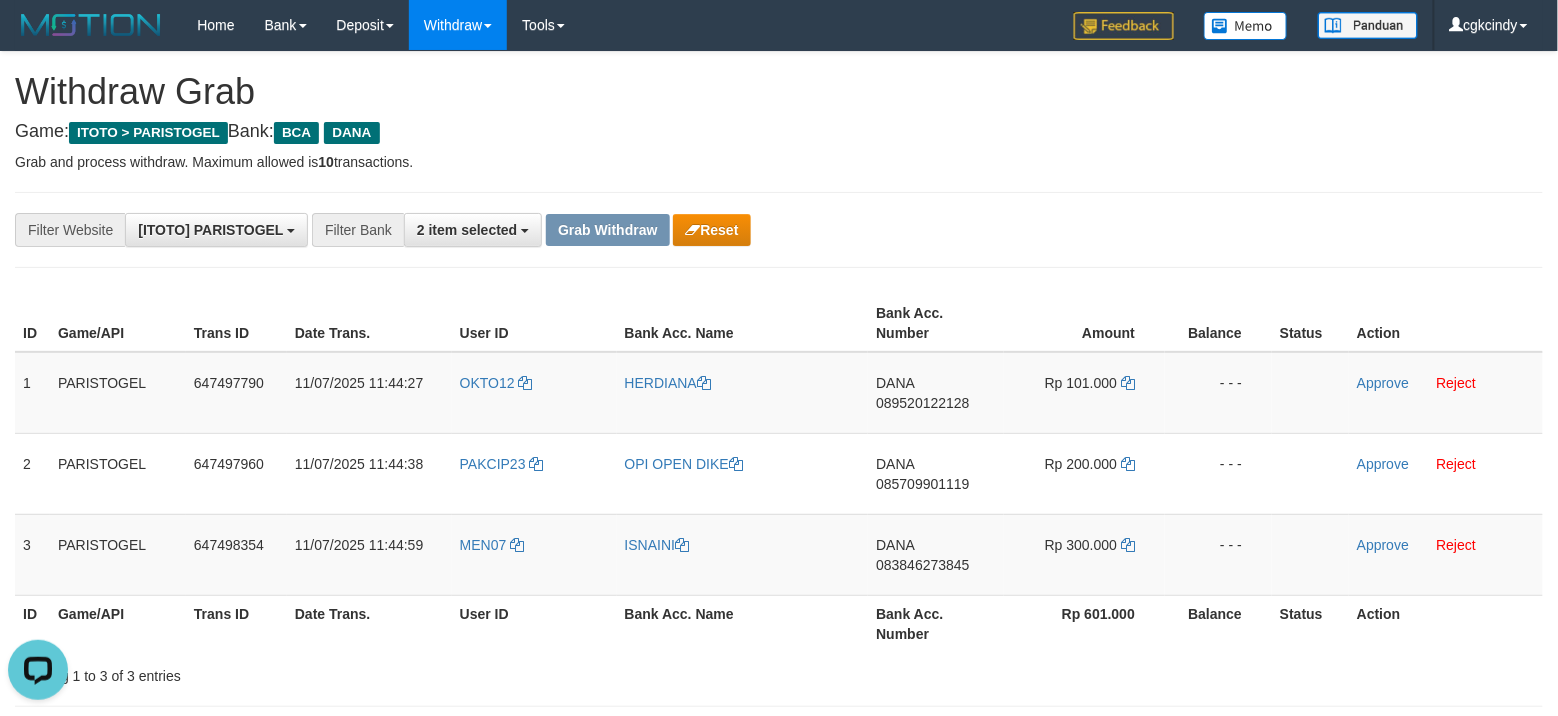 click on "Bank Acc. Number" at bounding box center [936, 623] 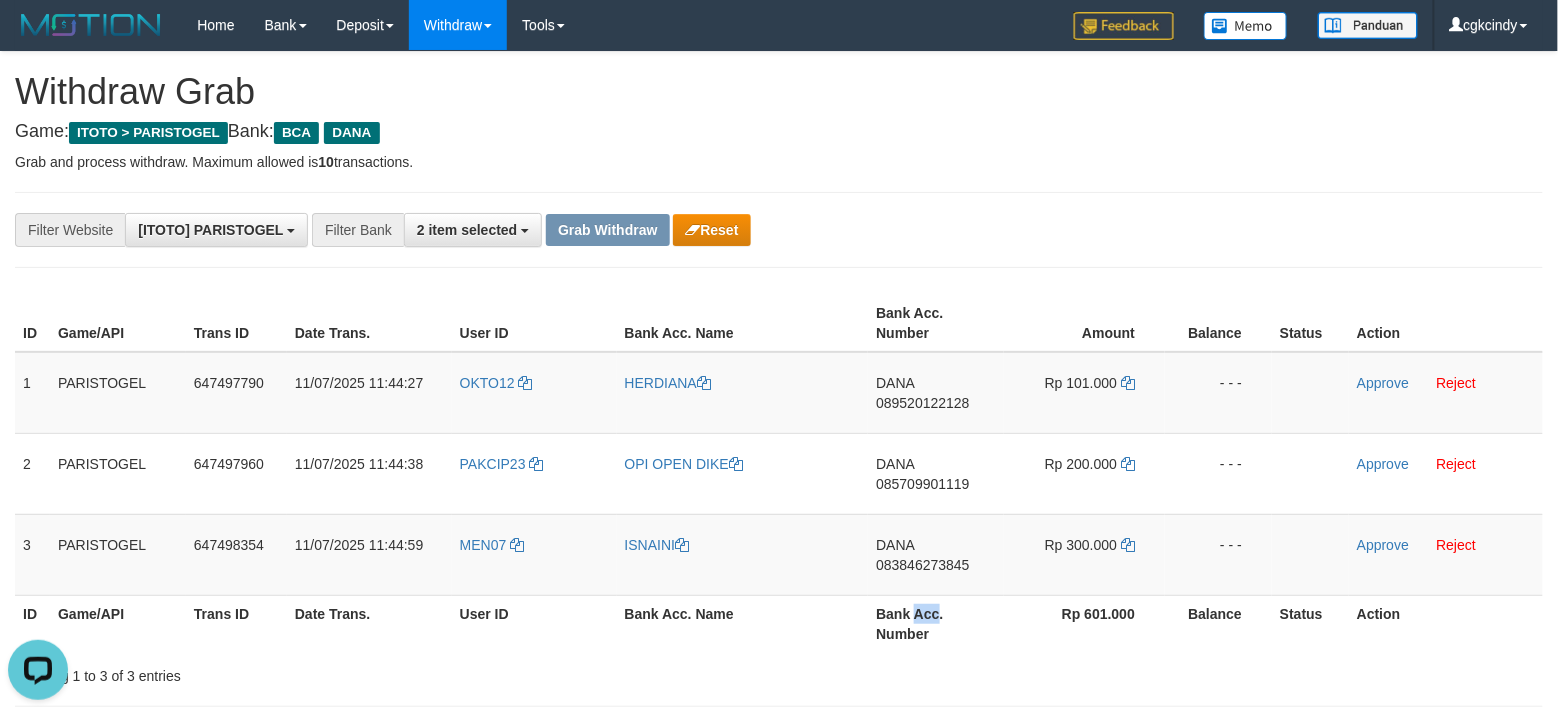 click on "Bank Acc. Number" at bounding box center [936, 623] 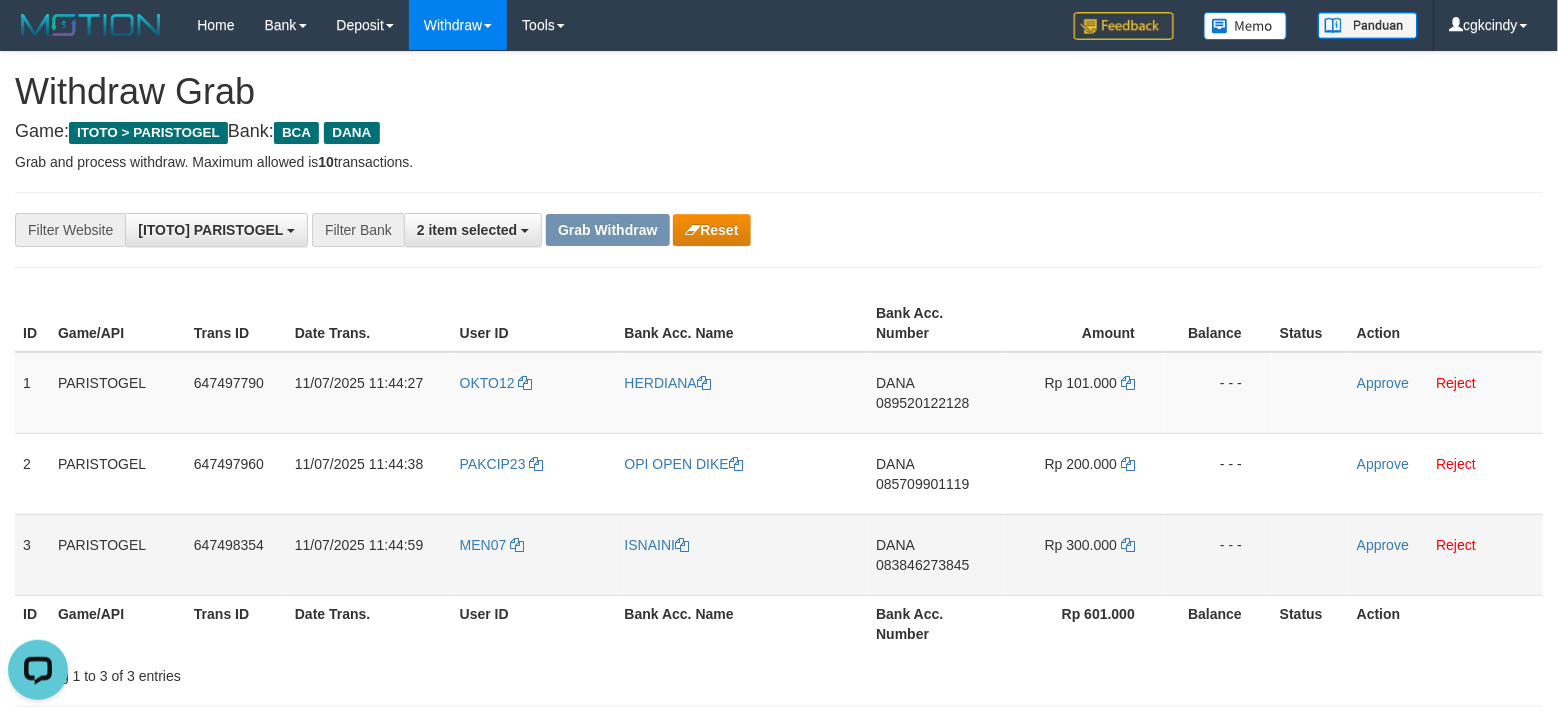 click on "DANA
083846273845" at bounding box center [936, 554] 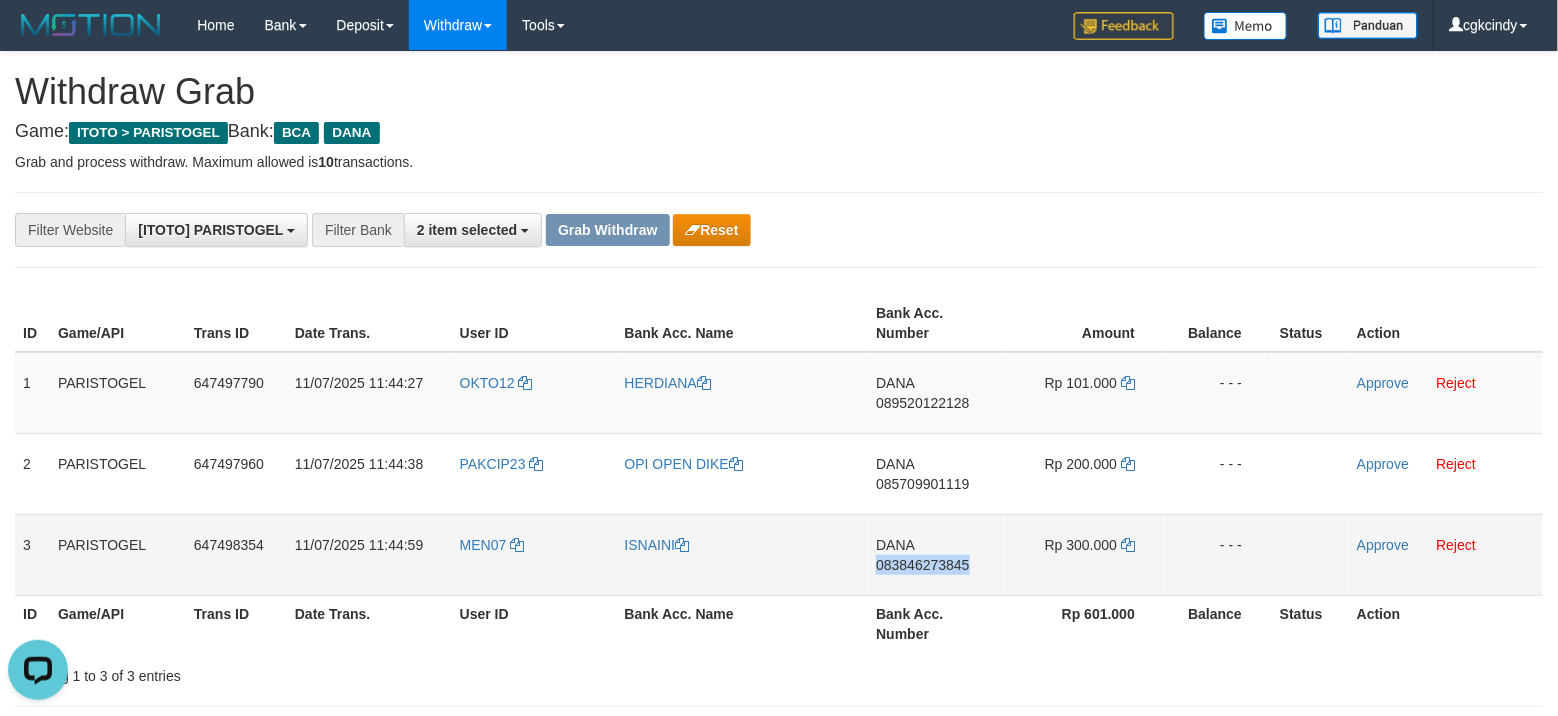 click on "DANA
083846273845" at bounding box center (936, 554) 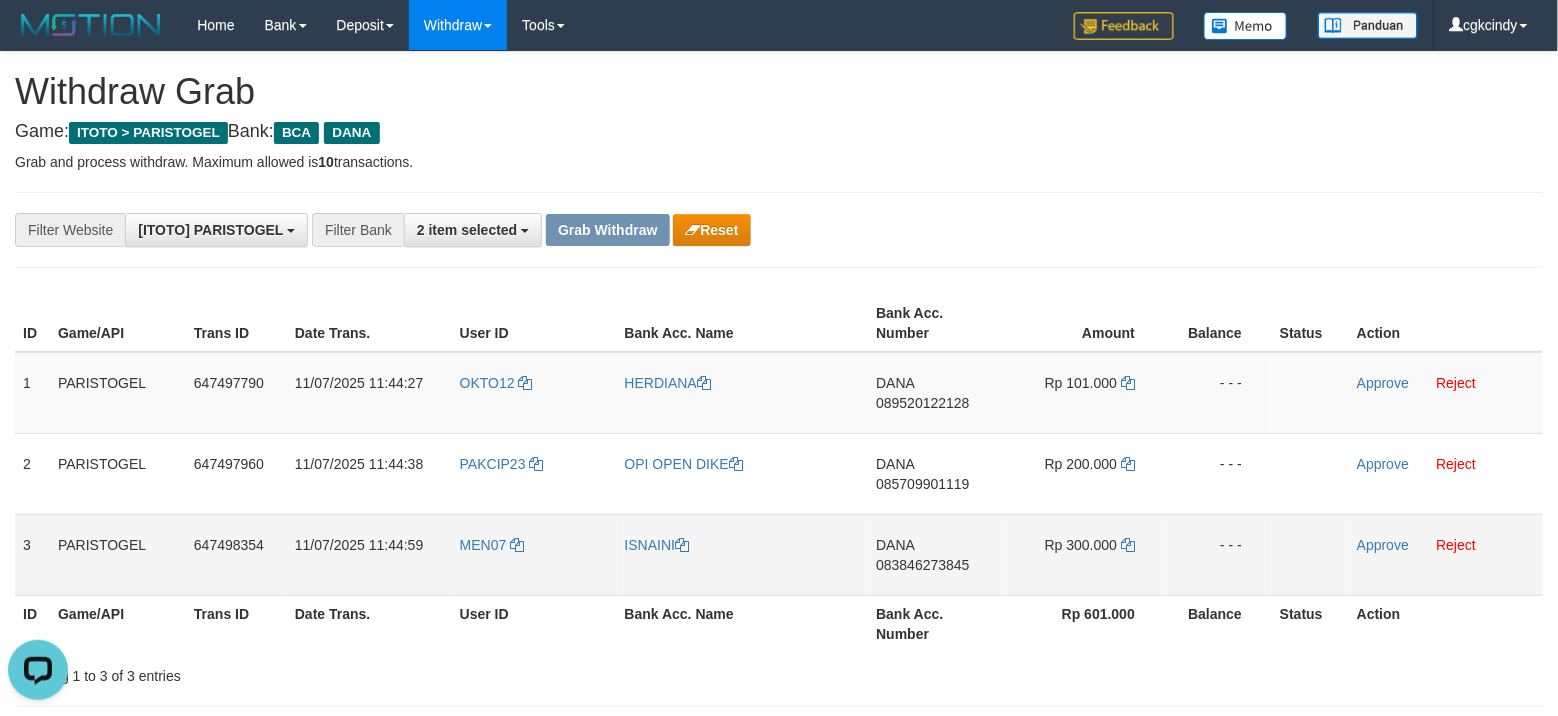drag, startPoint x: 1113, startPoint y: 532, endPoint x: 1128, endPoint y: 541, distance: 17.492855 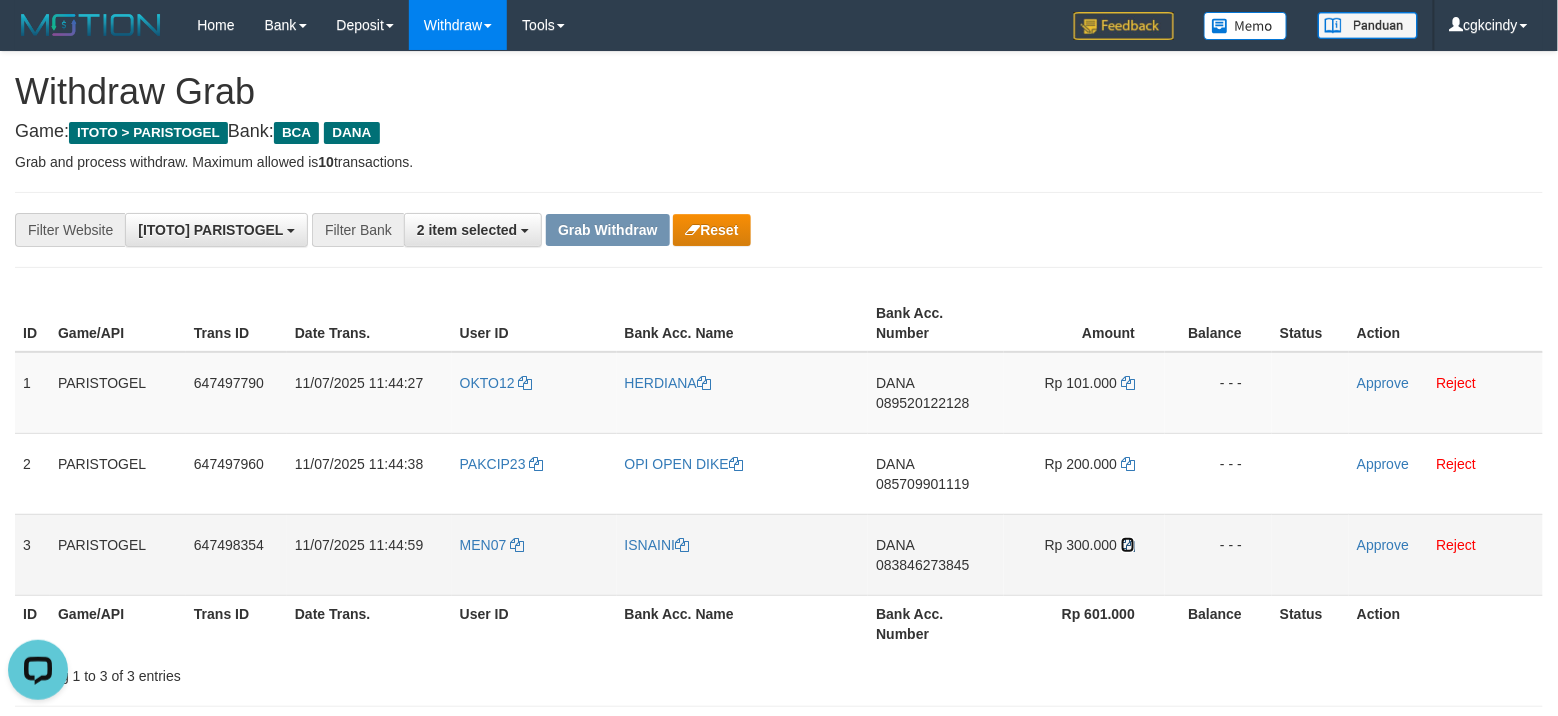click at bounding box center [1128, 545] 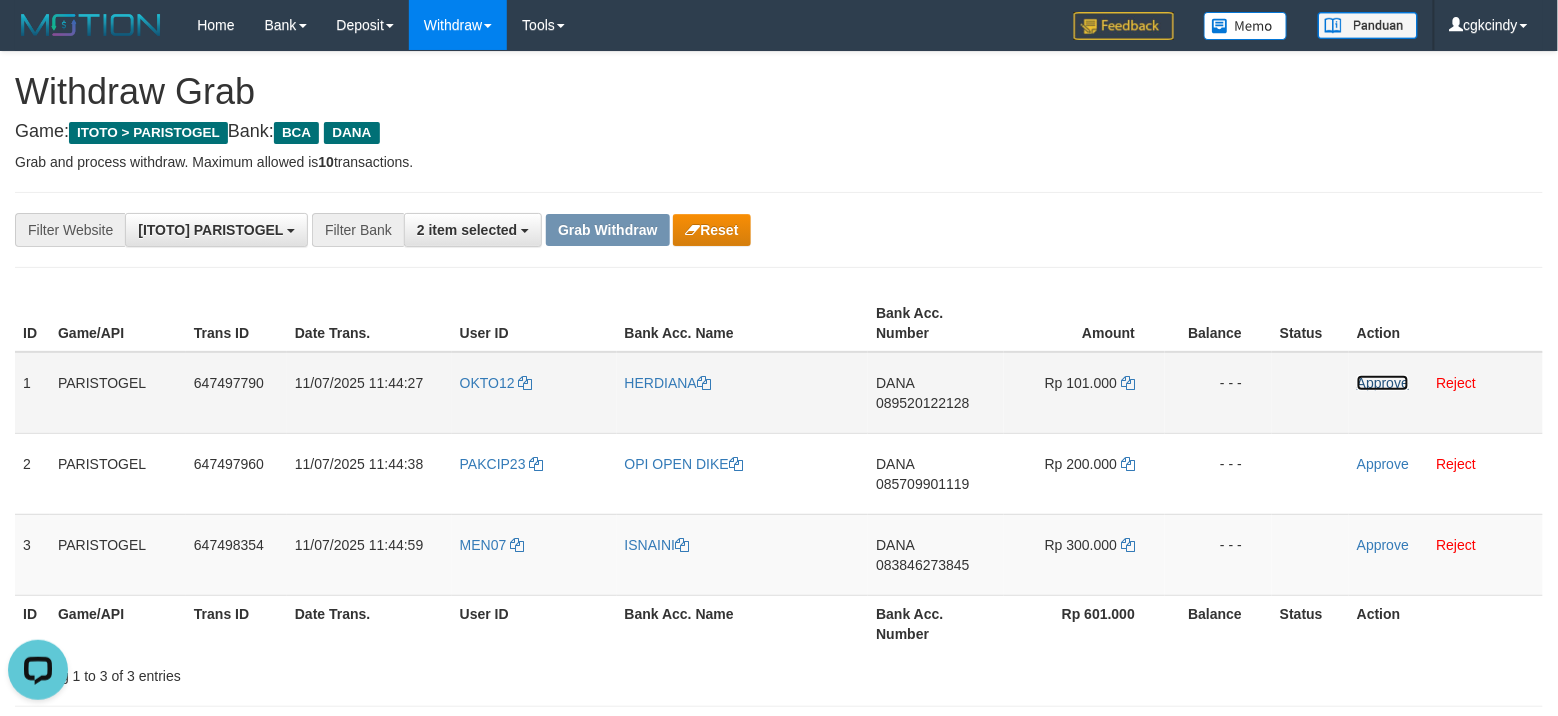 click on "Approve" at bounding box center [1383, 383] 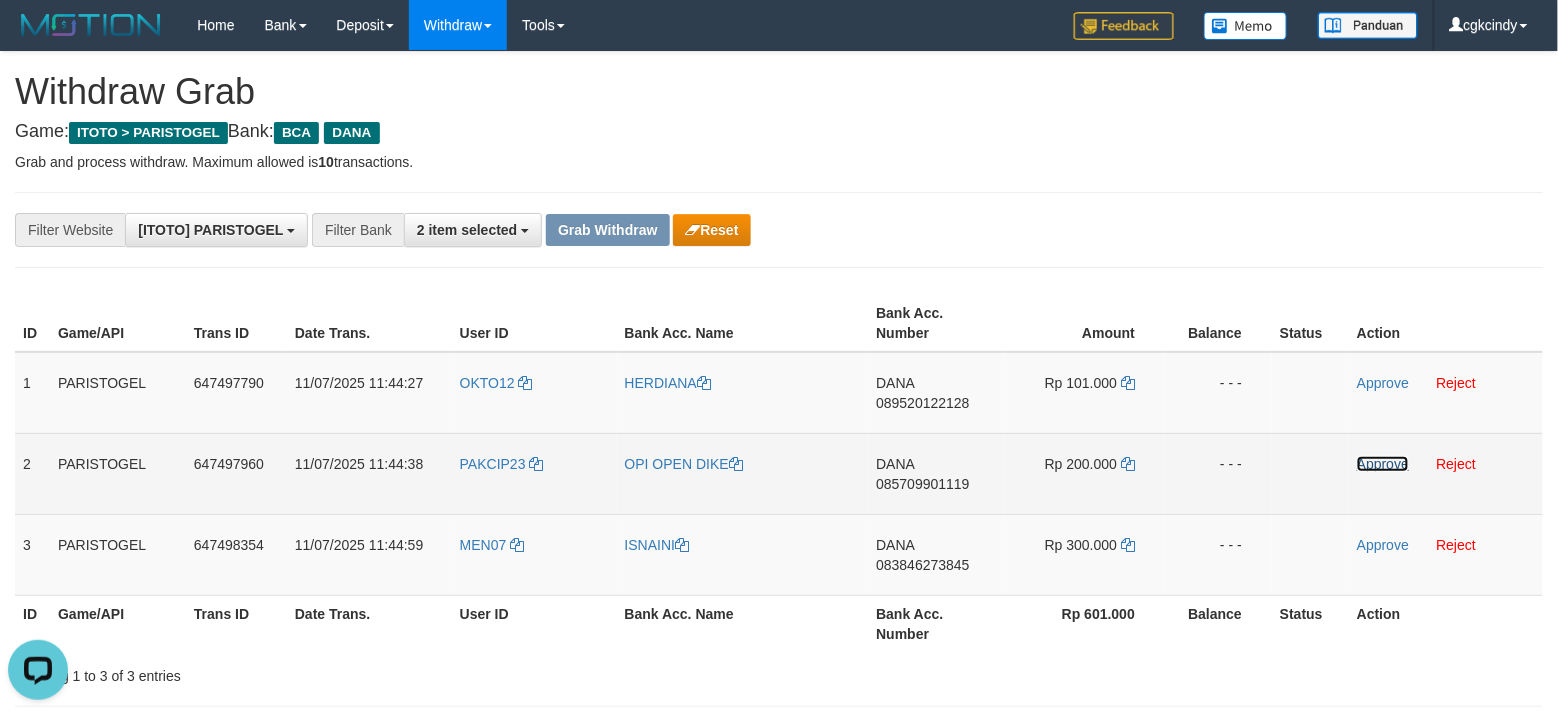 click on "Approve" at bounding box center (1383, 464) 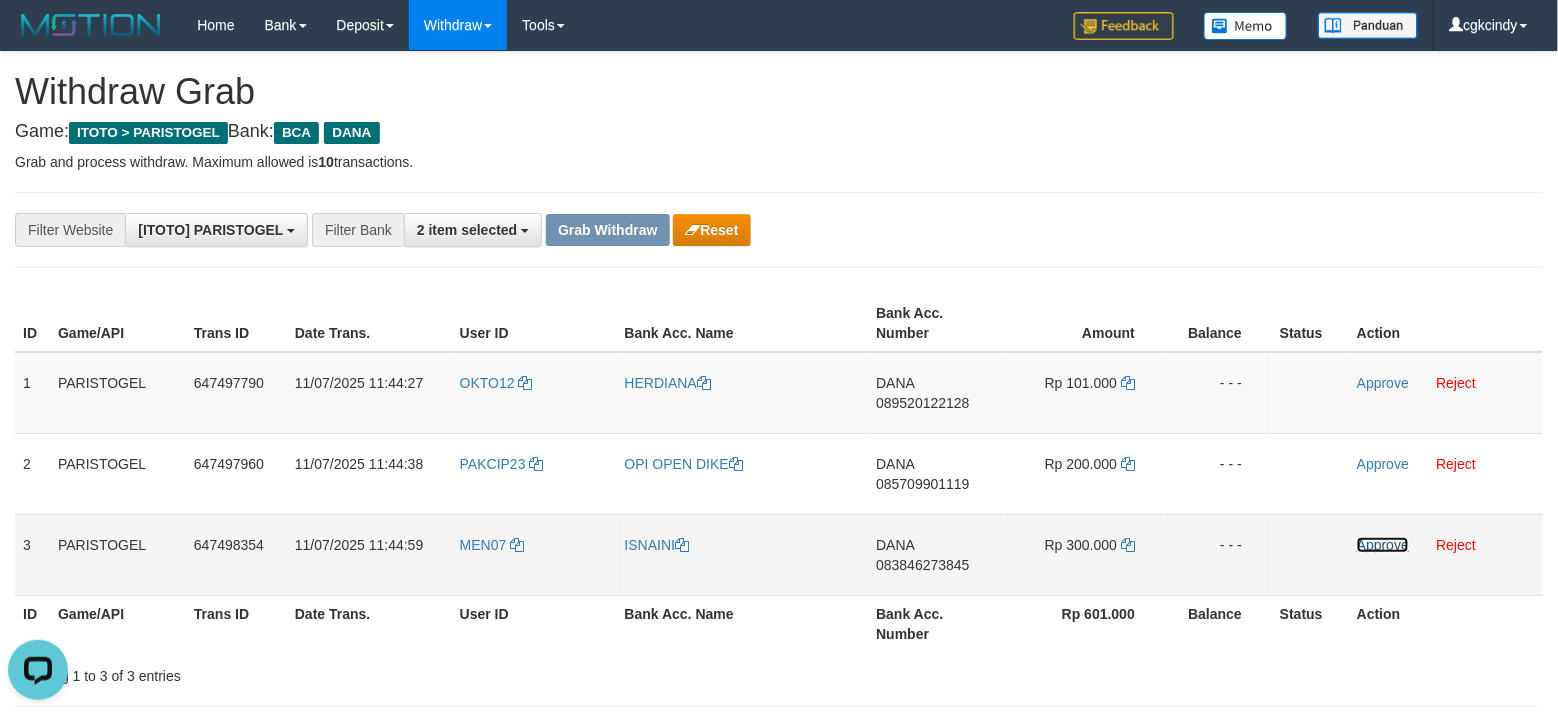 click on "Approve" at bounding box center (1383, 545) 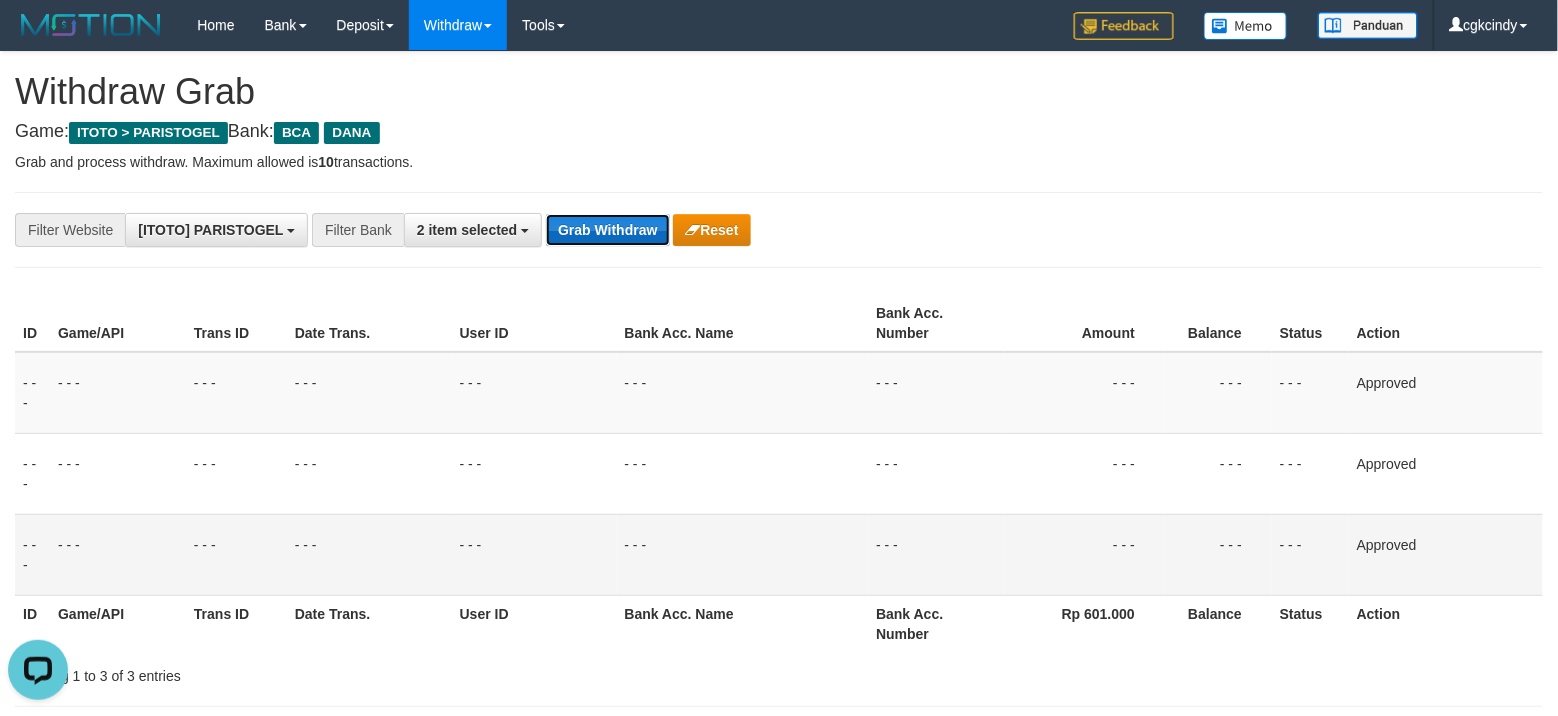 click on "Grab Withdraw" at bounding box center [607, 230] 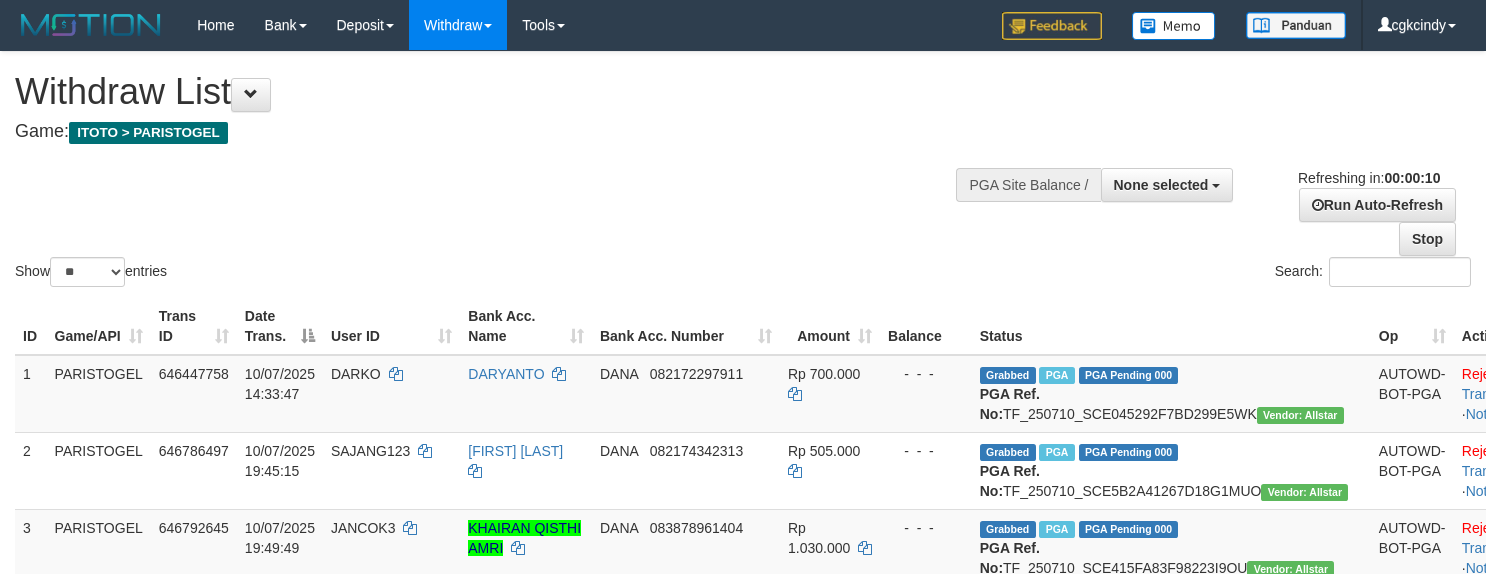 select 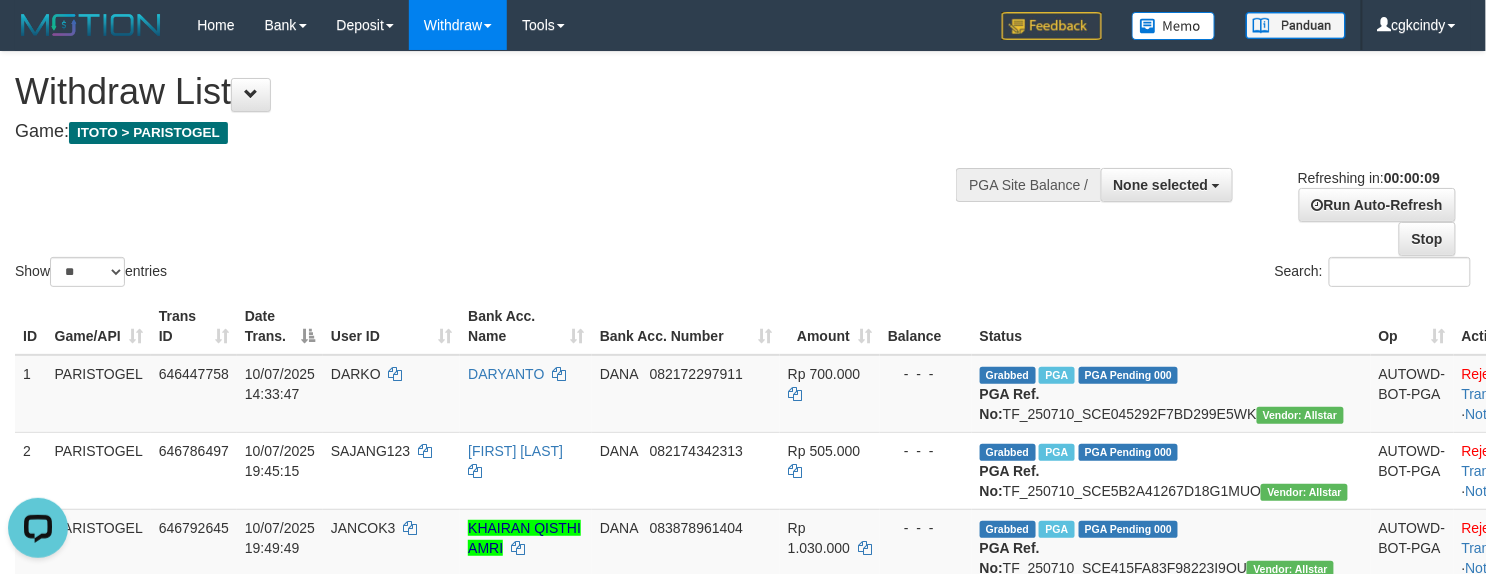 scroll, scrollTop: 0, scrollLeft: 0, axis: both 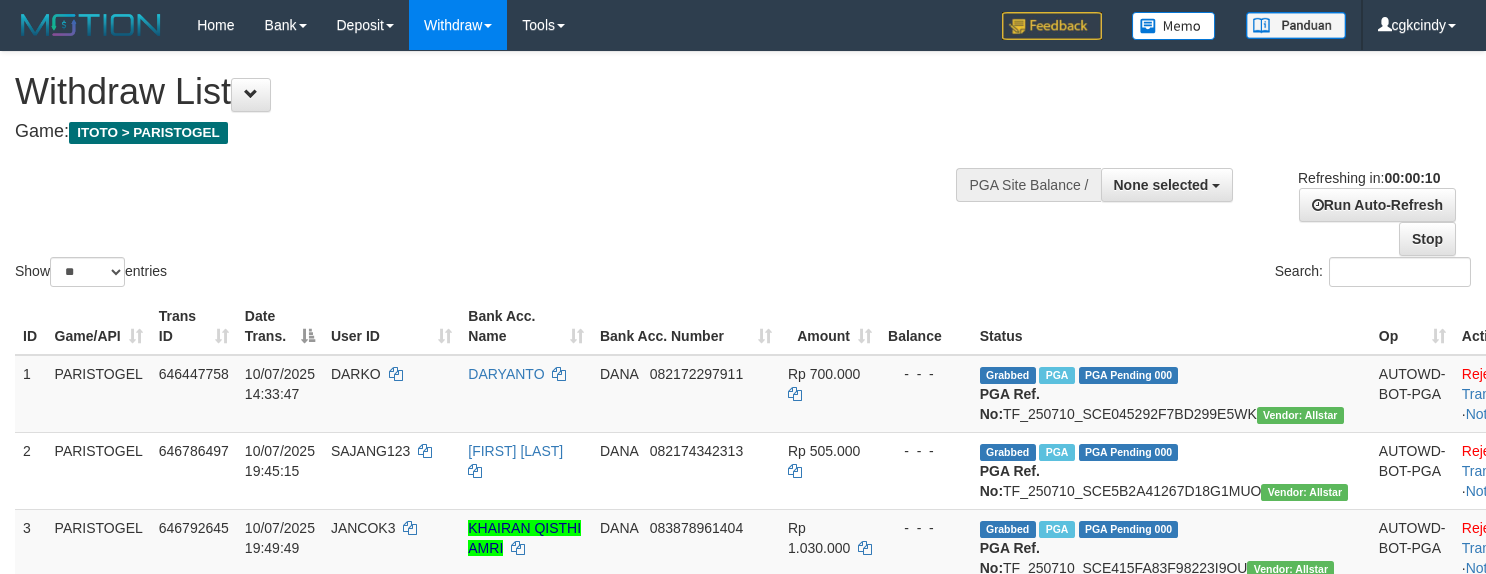 select 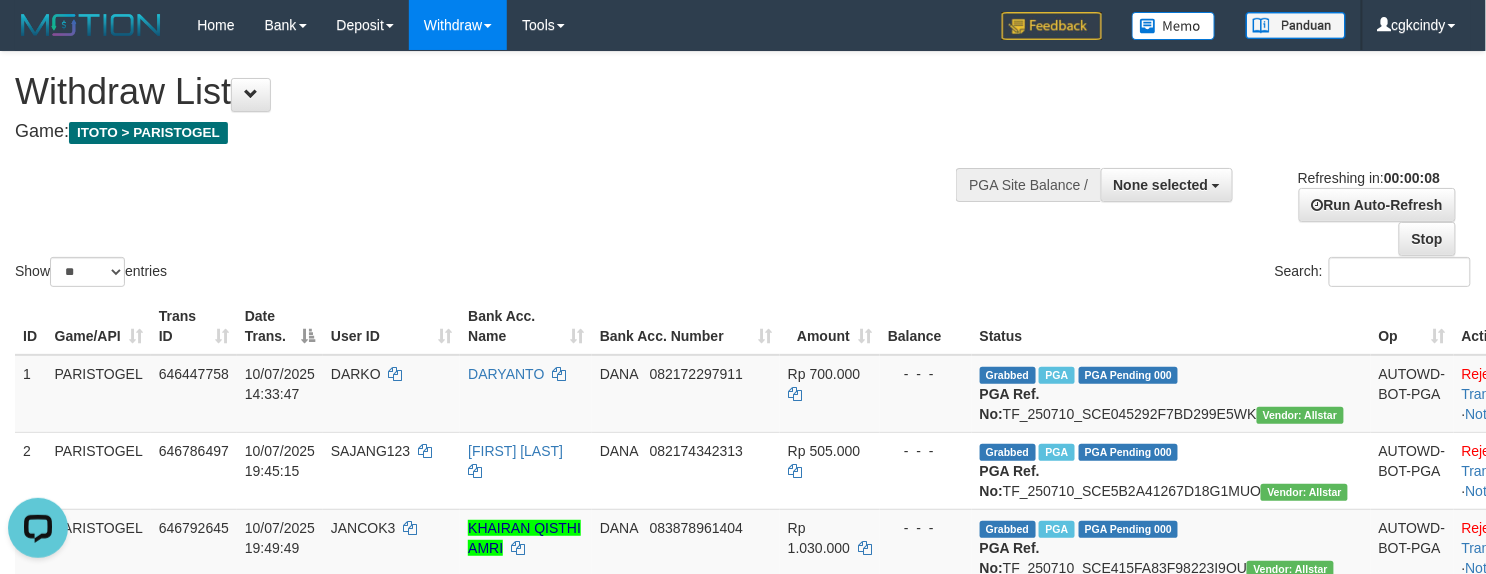 scroll, scrollTop: 0, scrollLeft: 0, axis: both 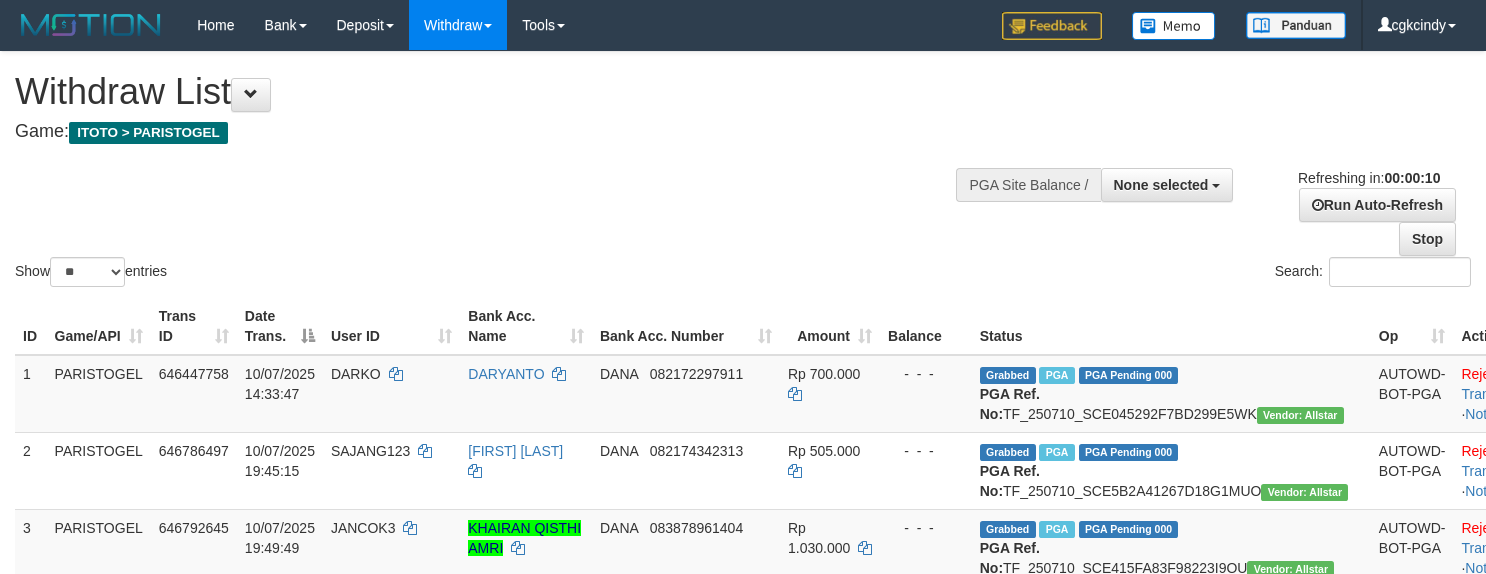 select 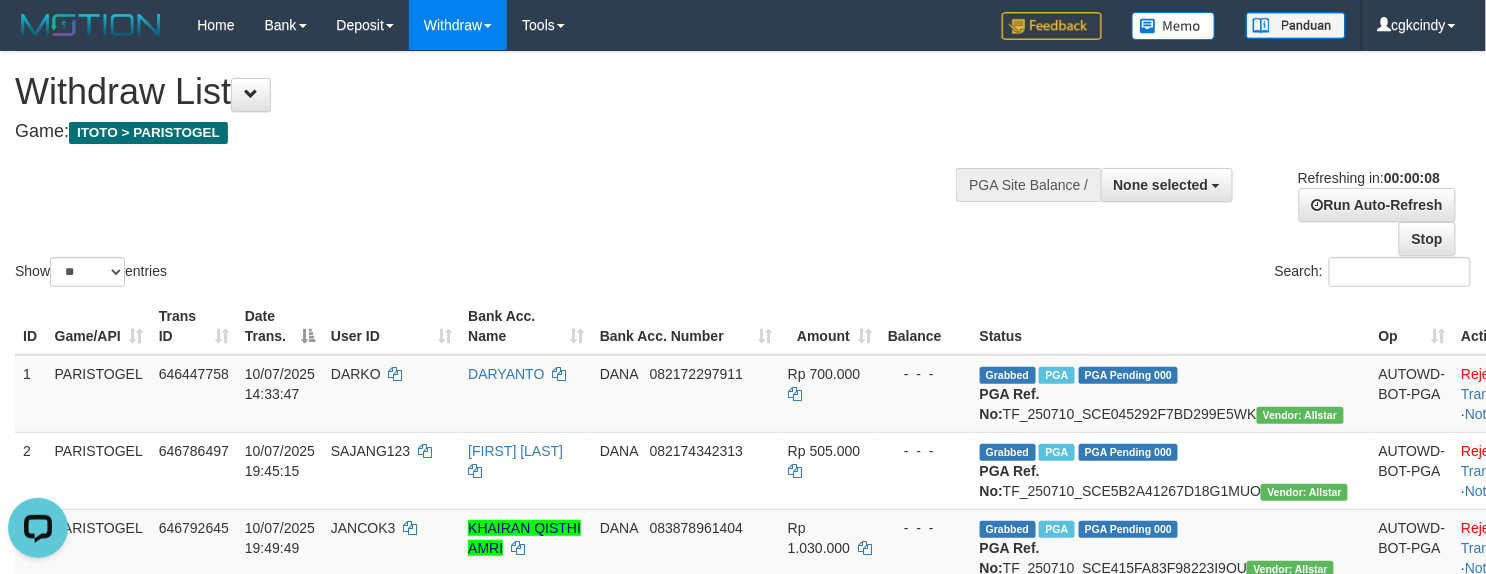 scroll, scrollTop: 0, scrollLeft: 0, axis: both 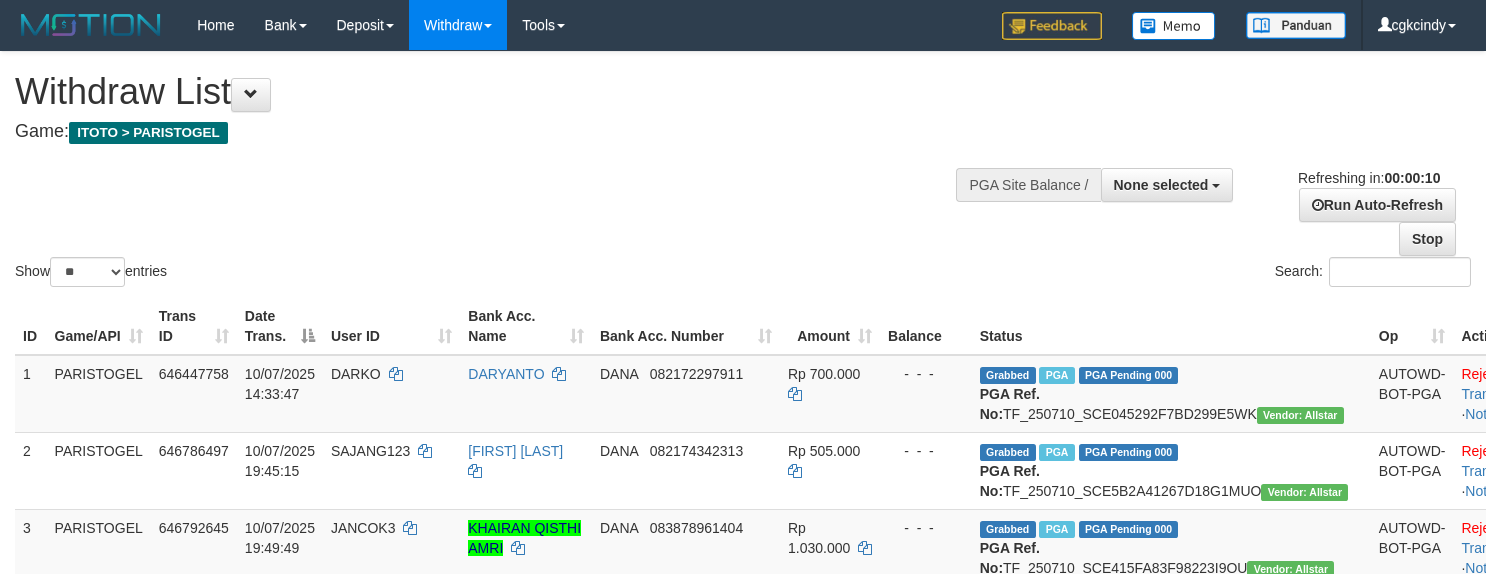 select 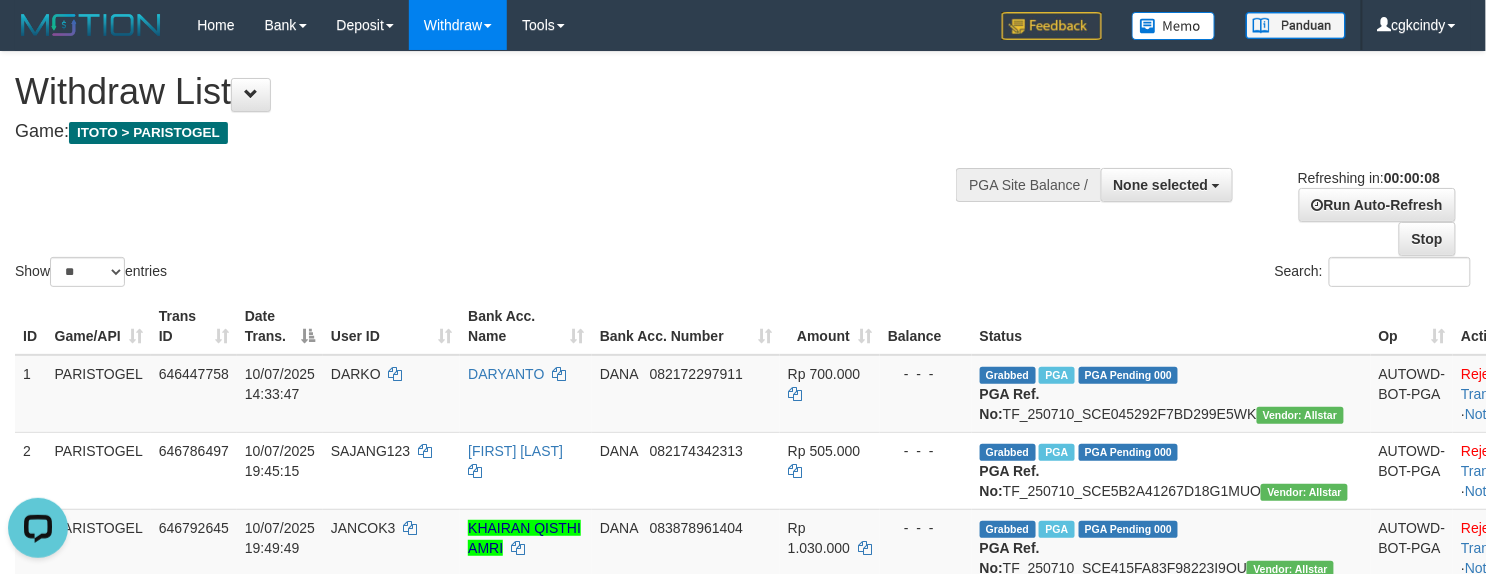 scroll, scrollTop: 0, scrollLeft: 0, axis: both 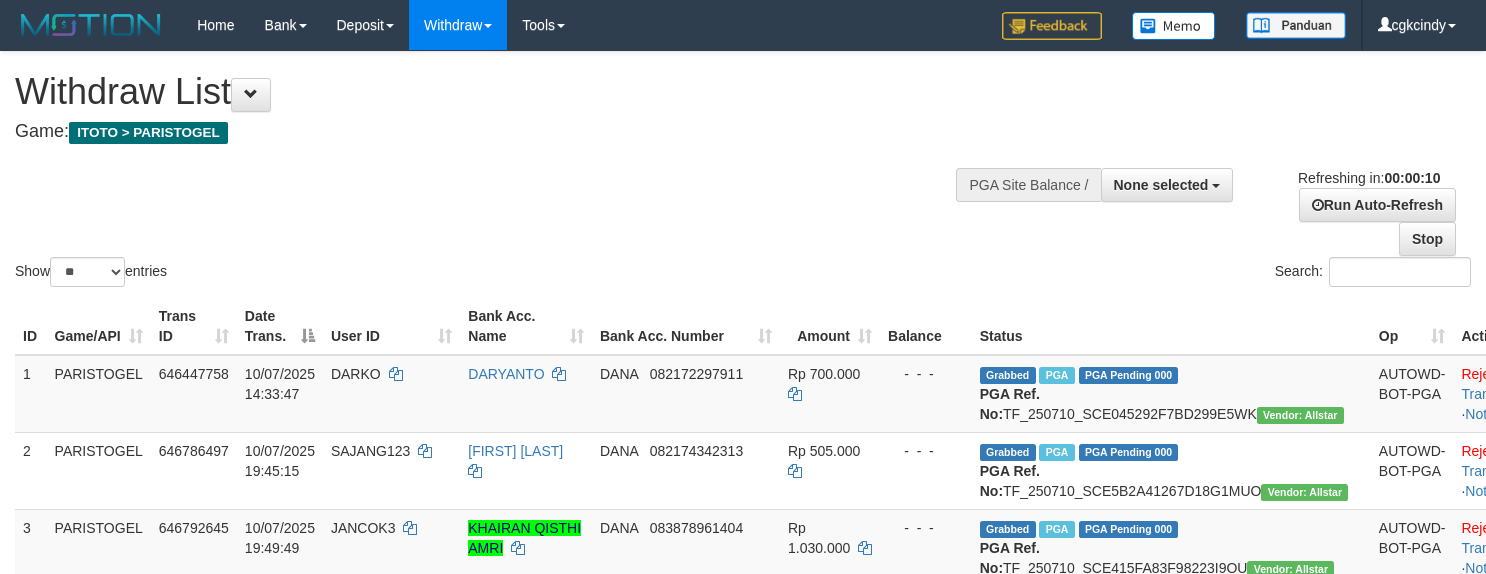 select 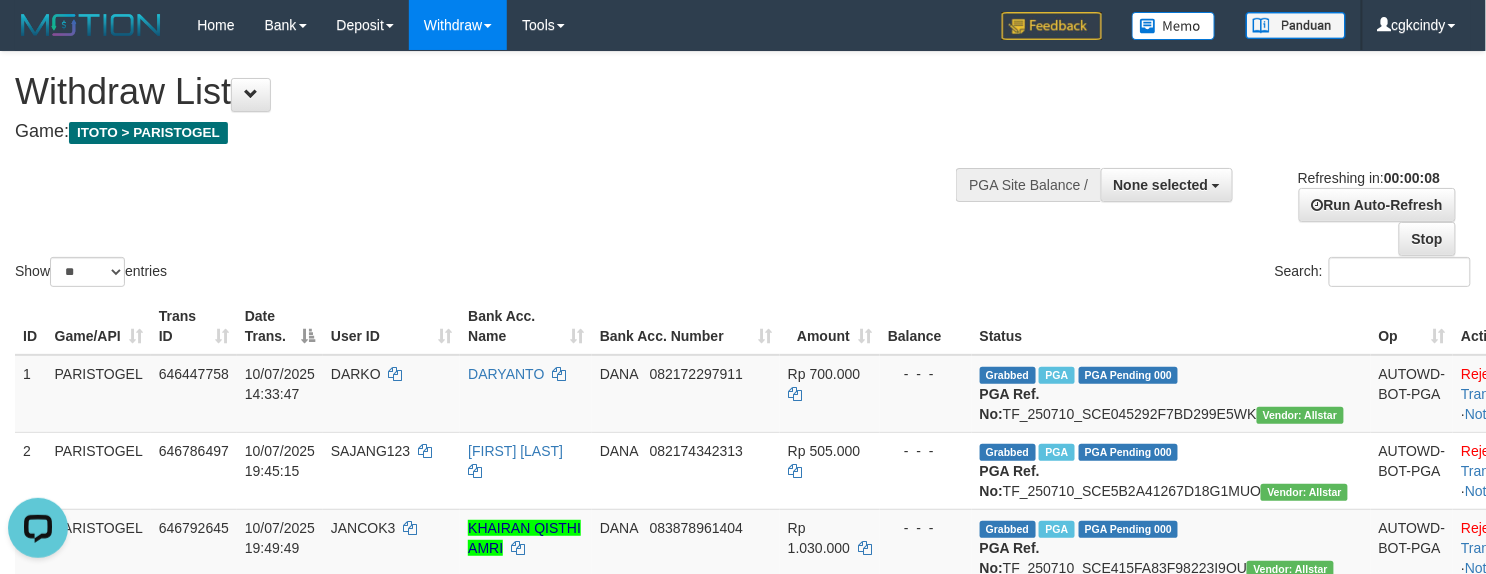scroll, scrollTop: 0, scrollLeft: 0, axis: both 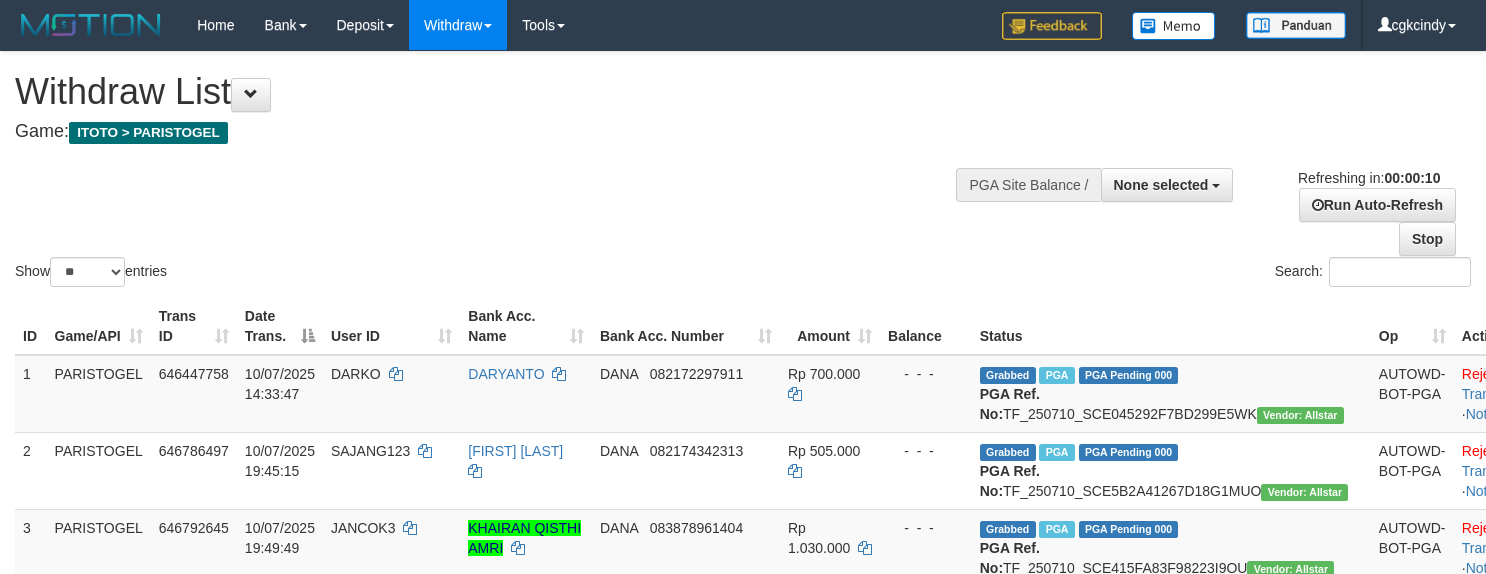select 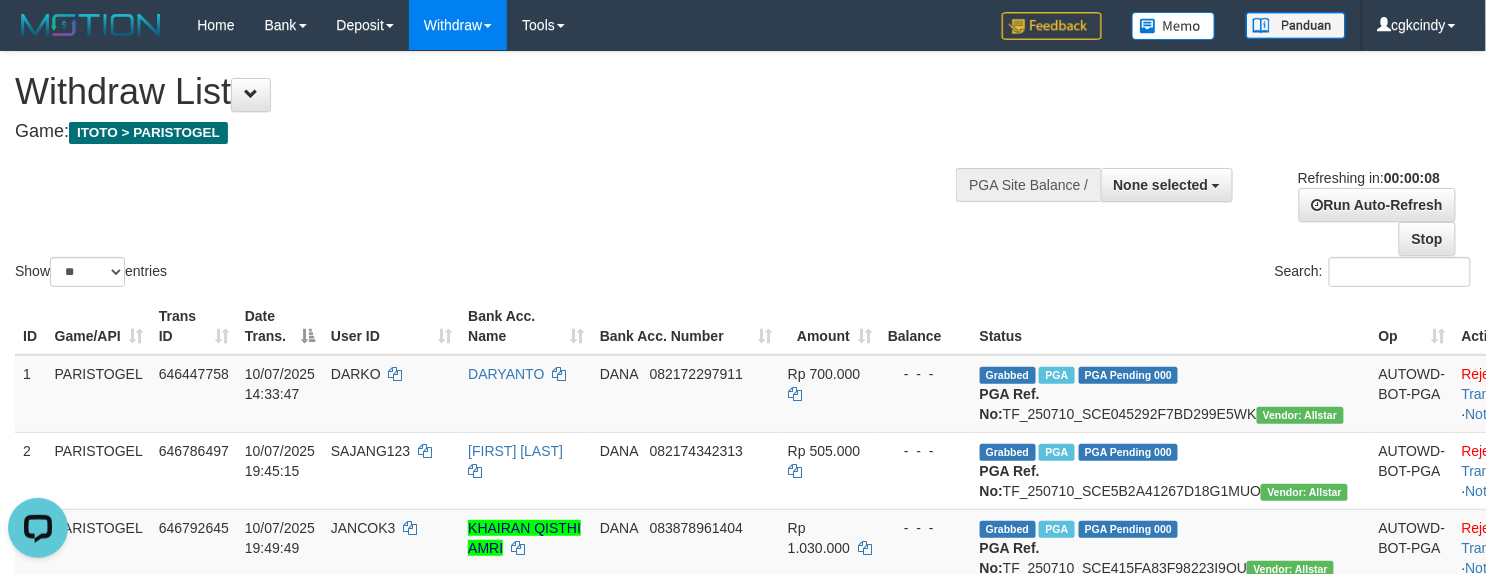 scroll, scrollTop: 0, scrollLeft: 0, axis: both 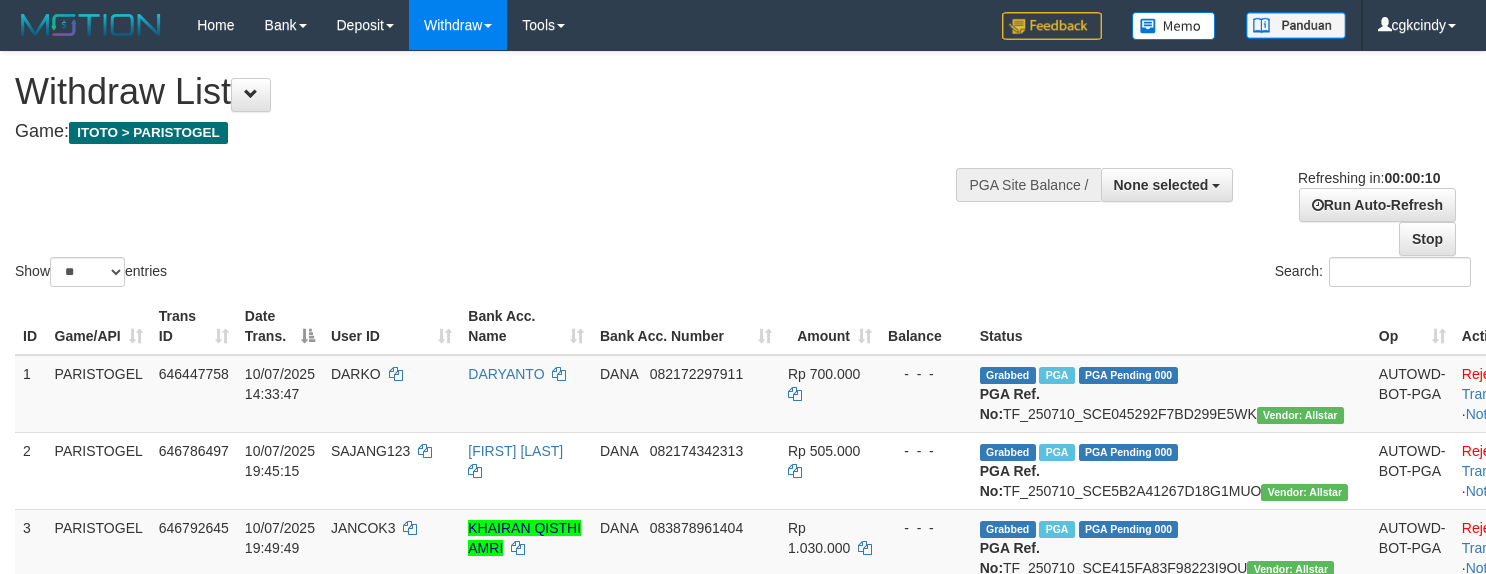 select 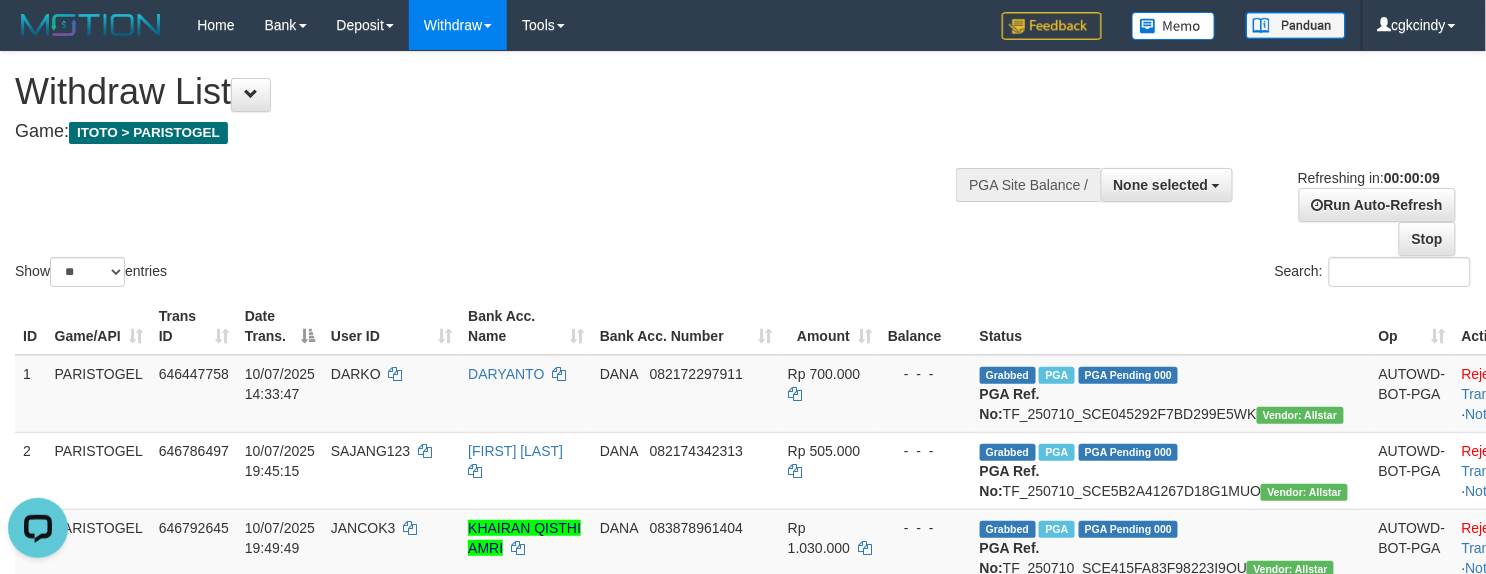 scroll, scrollTop: 0, scrollLeft: 0, axis: both 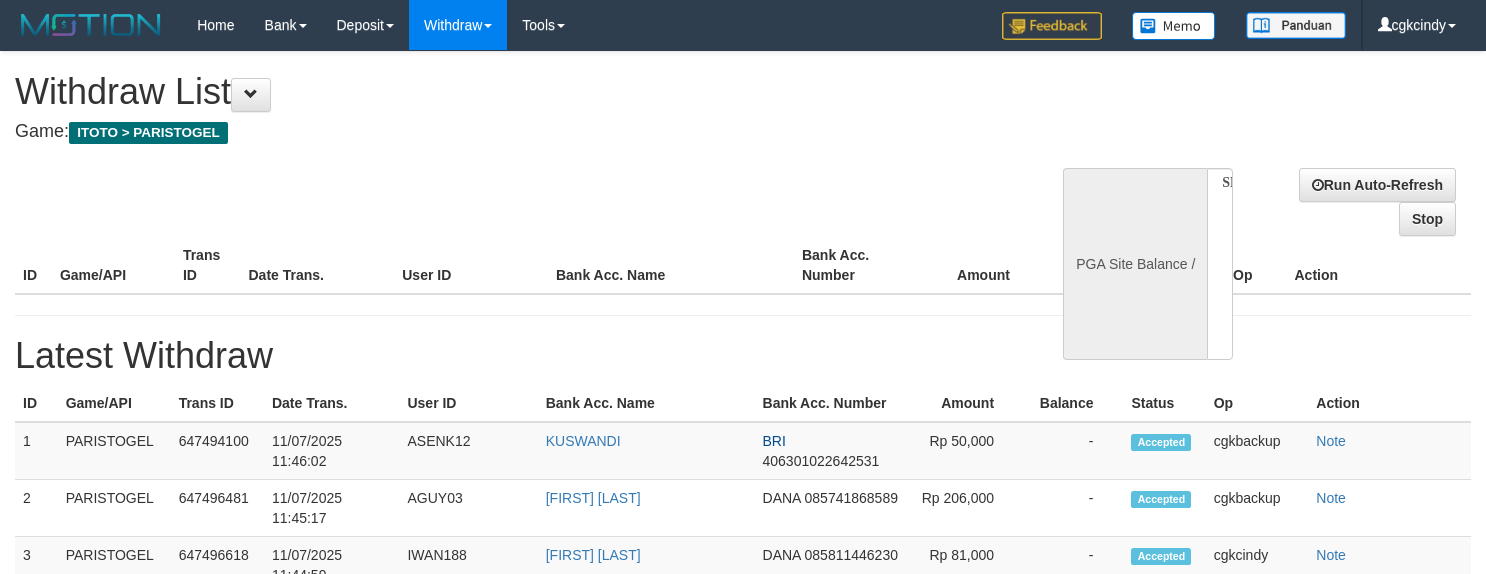 select 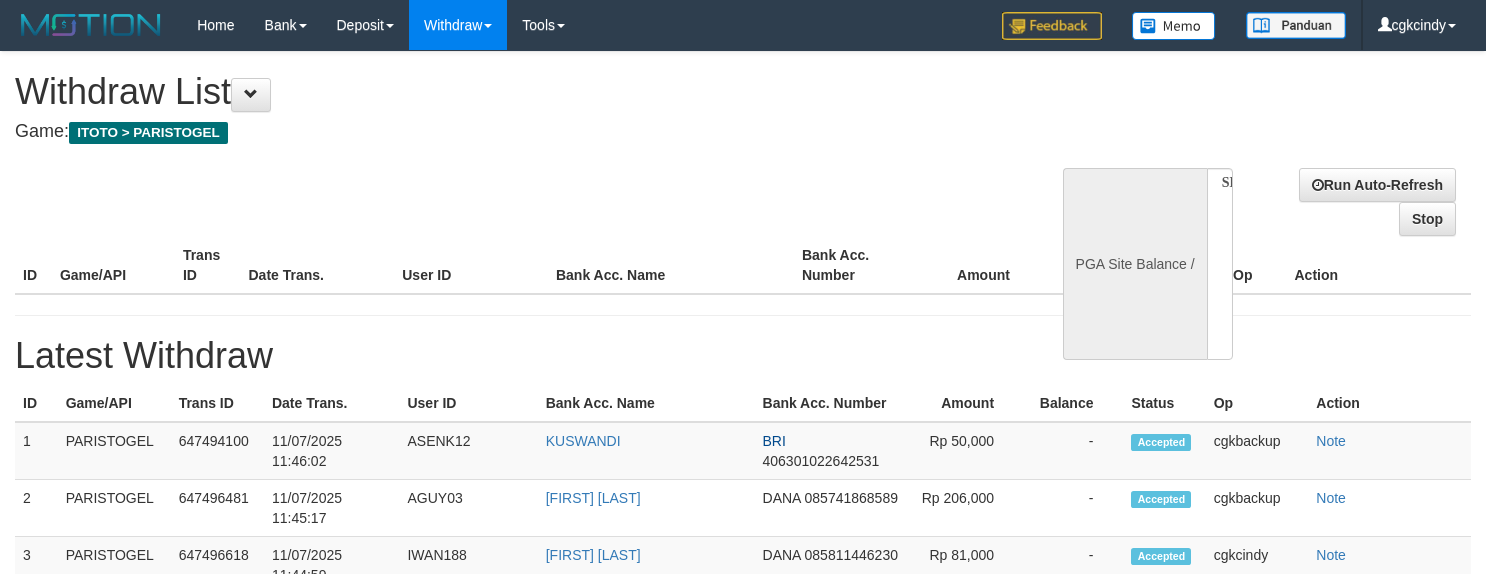 scroll, scrollTop: 0, scrollLeft: 0, axis: both 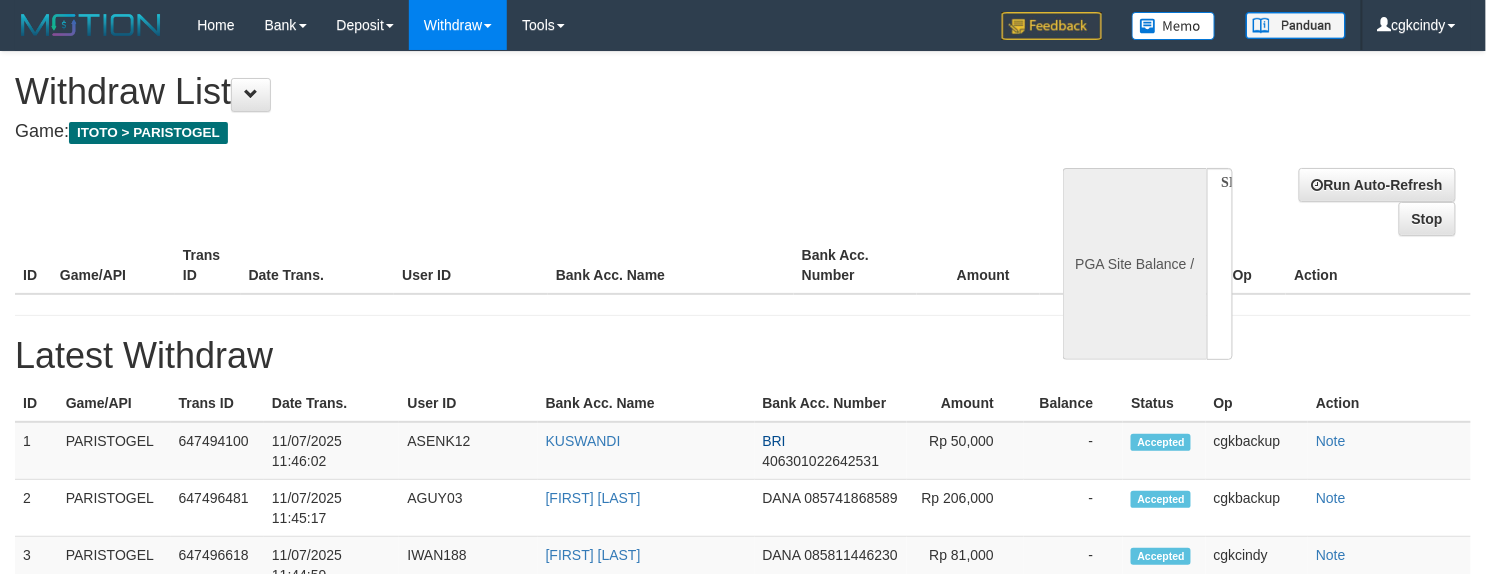select on "**" 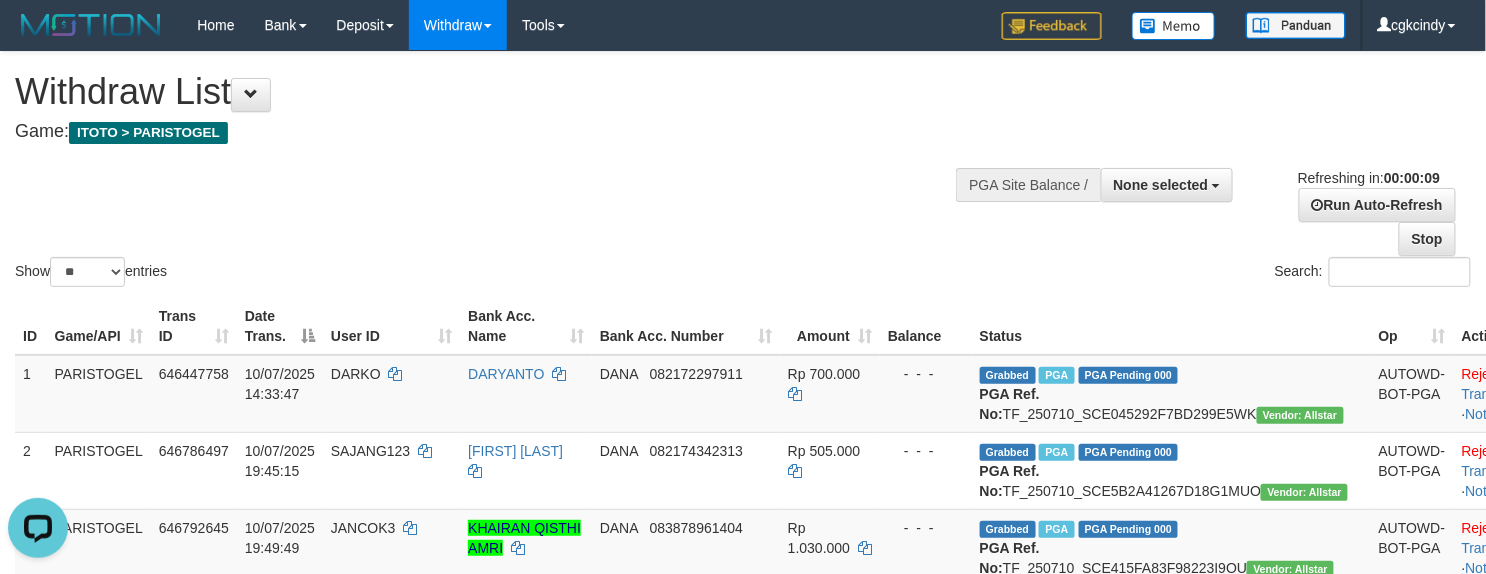 scroll, scrollTop: 0, scrollLeft: 0, axis: both 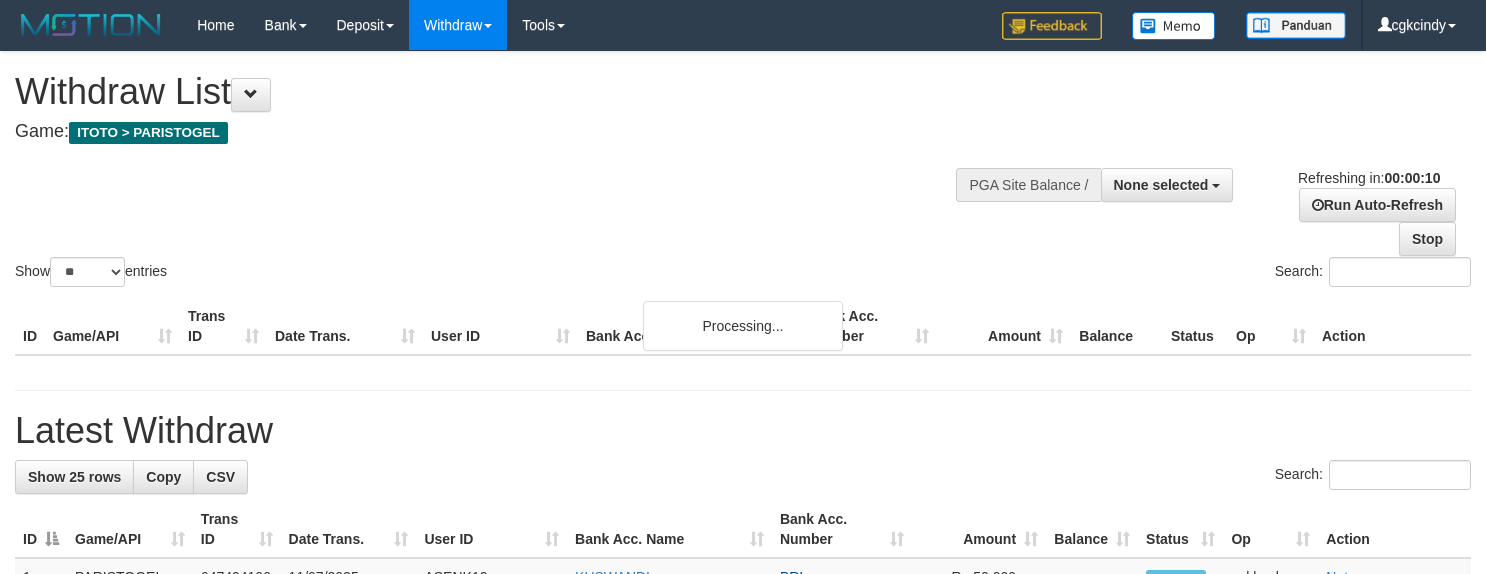 select 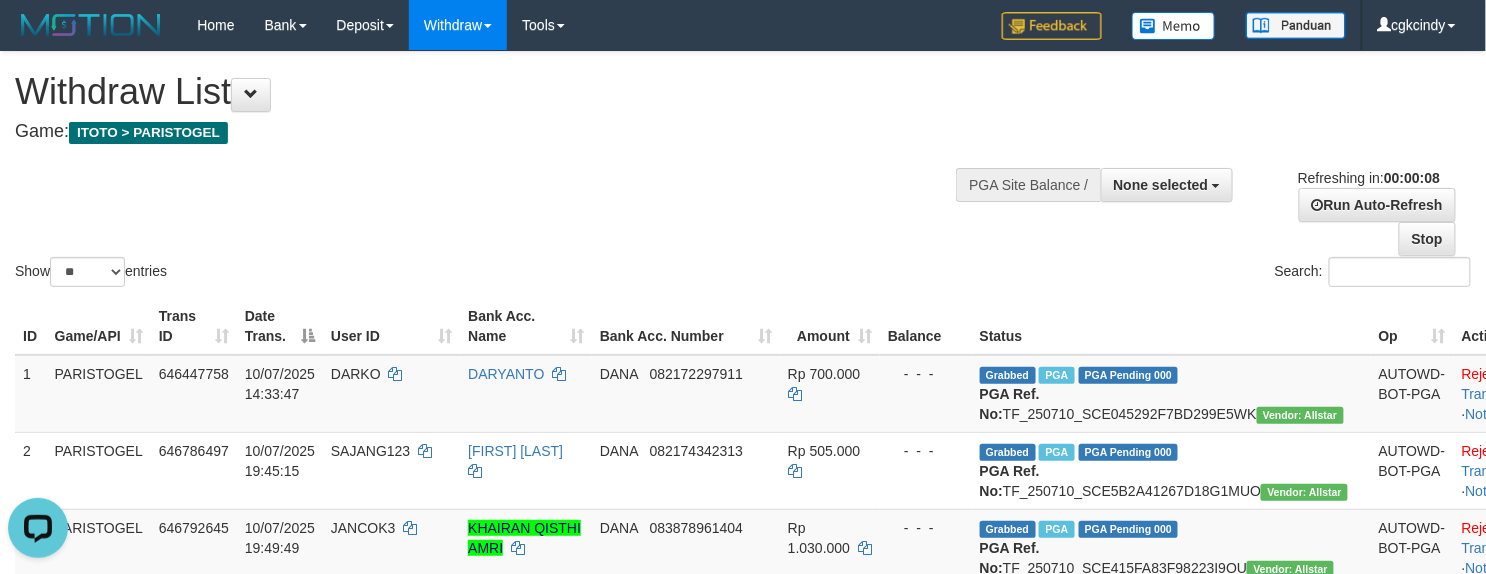 scroll, scrollTop: 0, scrollLeft: 0, axis: both 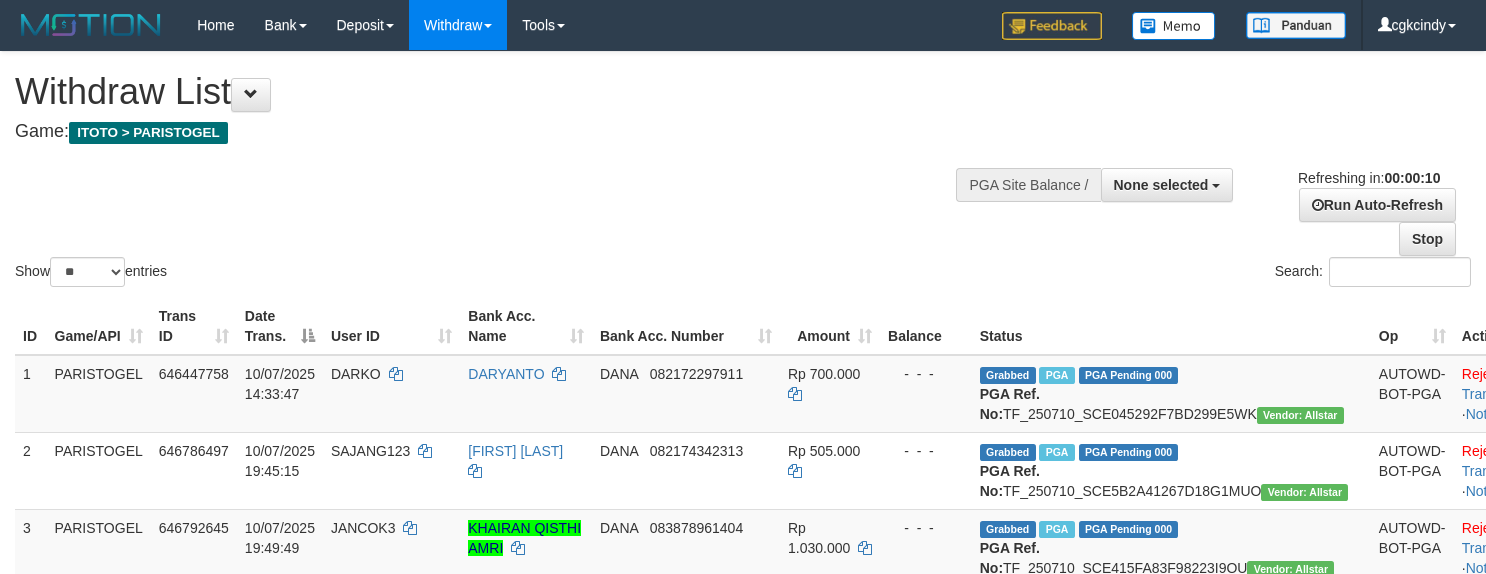 select 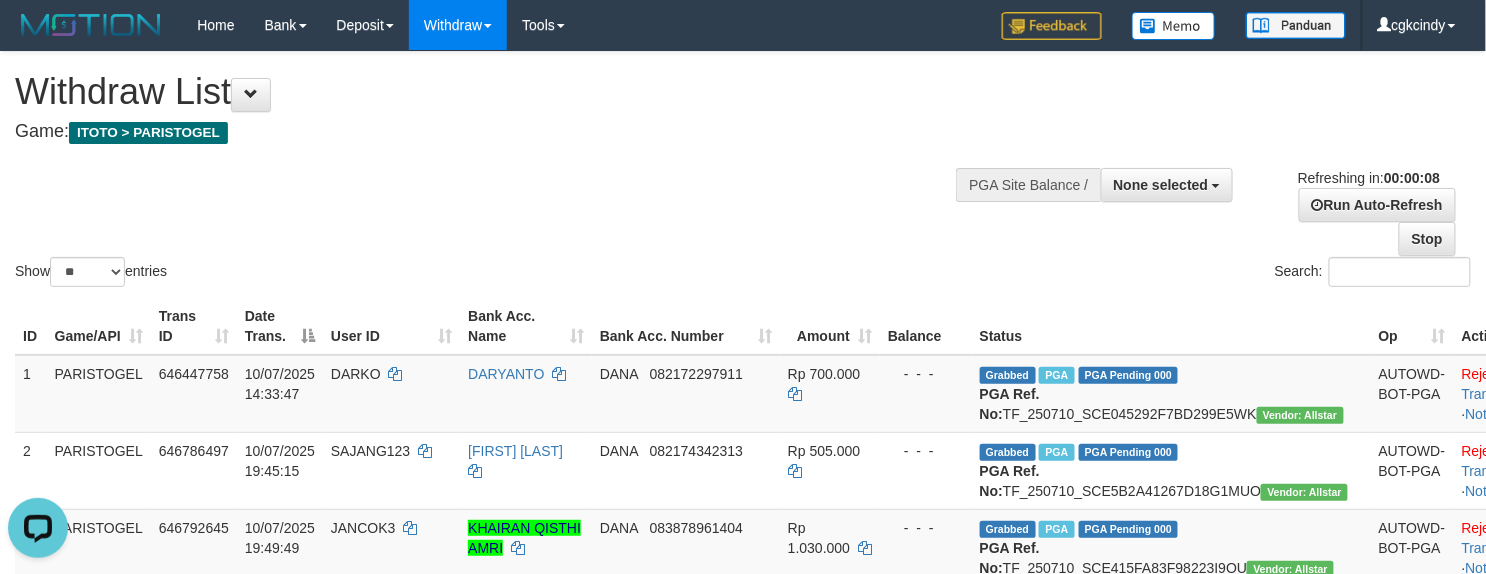 scroll, scrollTop: 0, scrollLeft: 0, axis: both 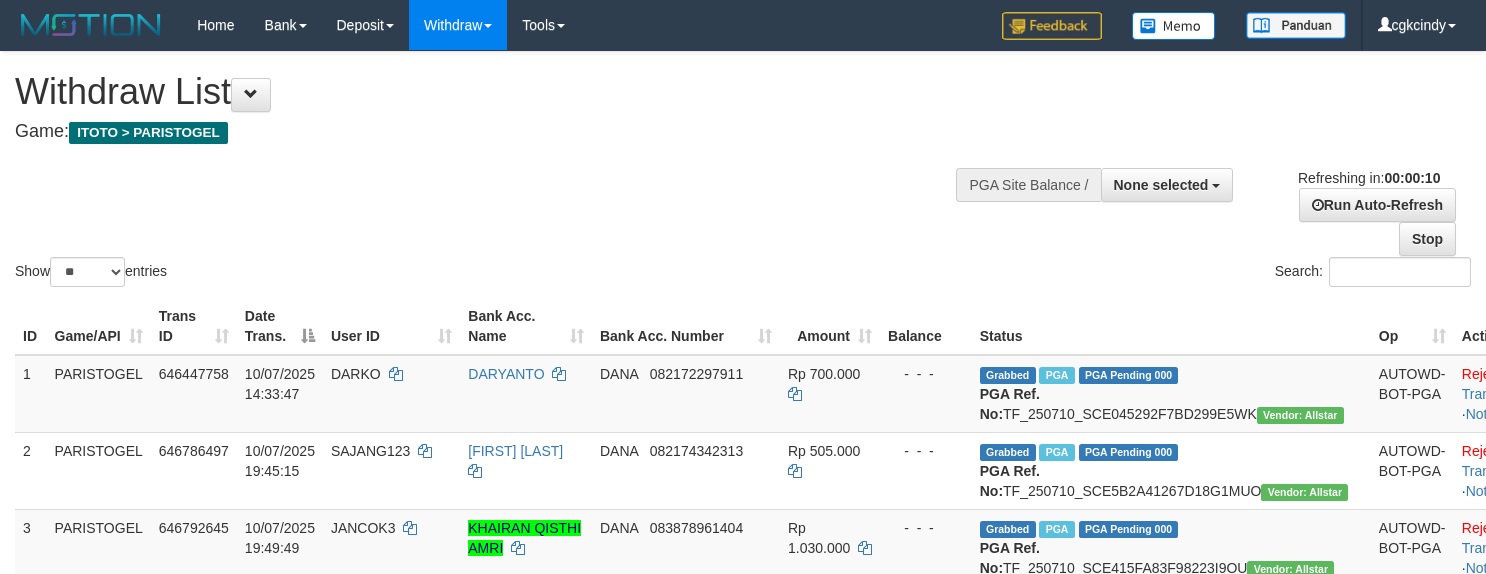 select 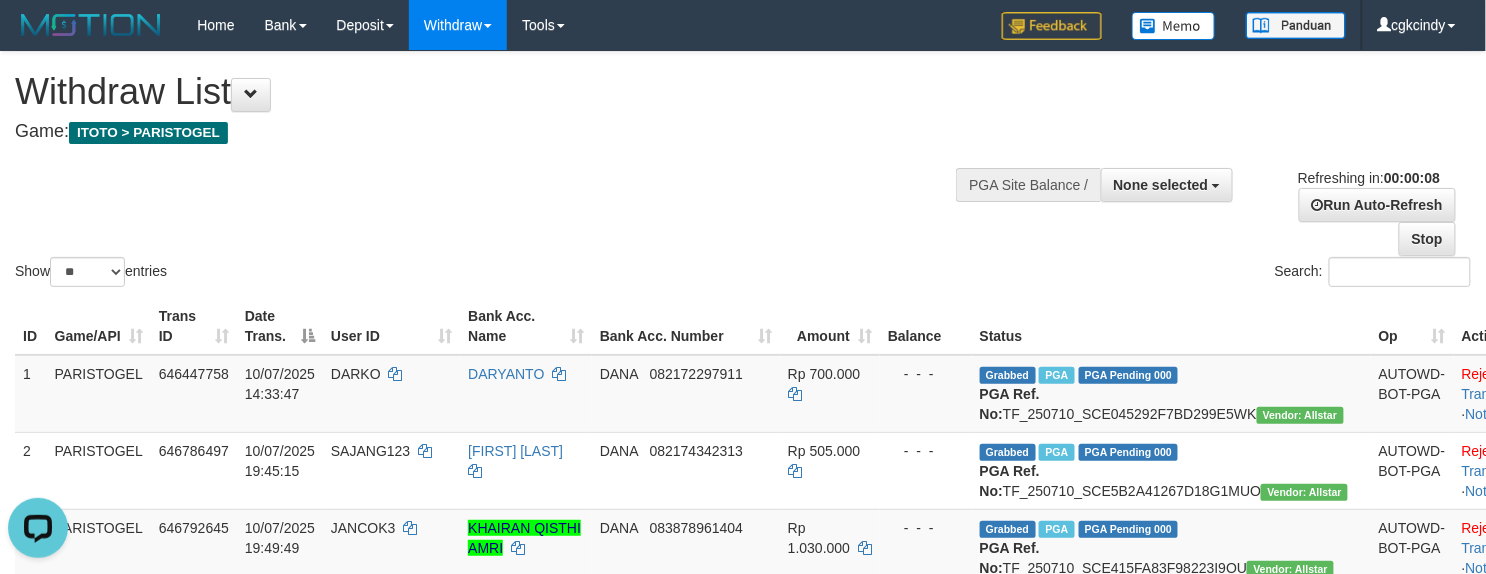 scroll, scrollTop: 0, scrollLeft: 0, axis: both 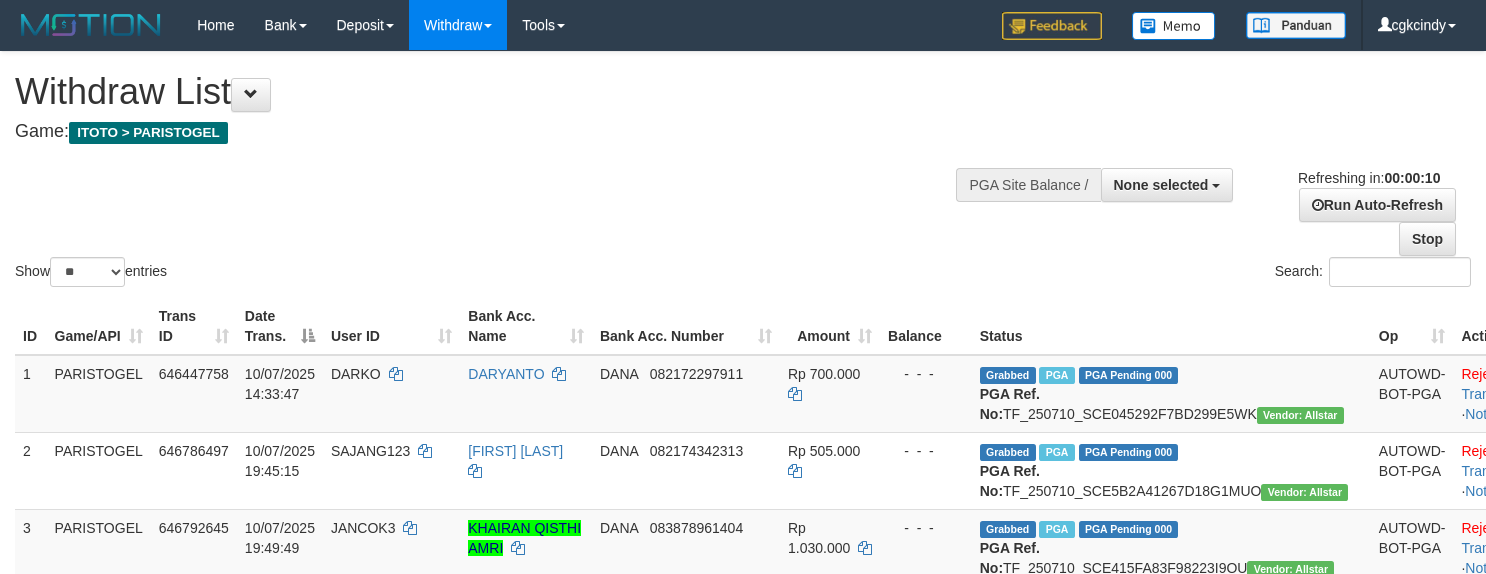 select 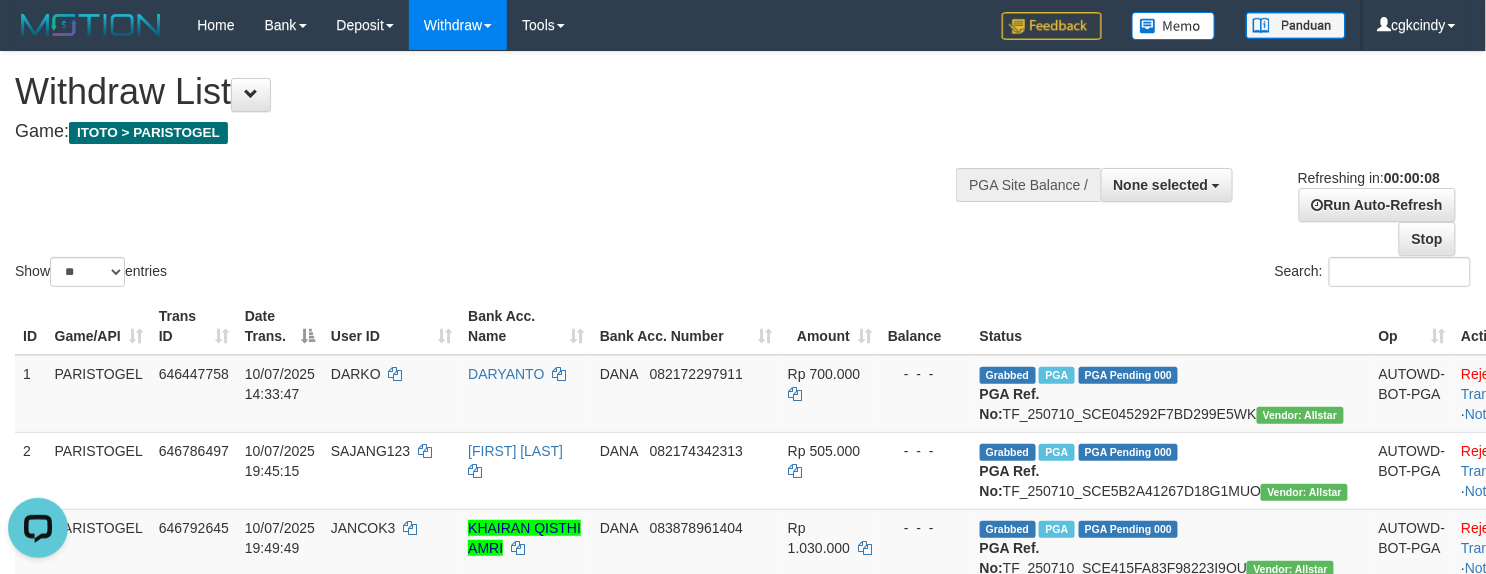 scroll, scrollTop: 0, scrollLeft: 0, axis: both 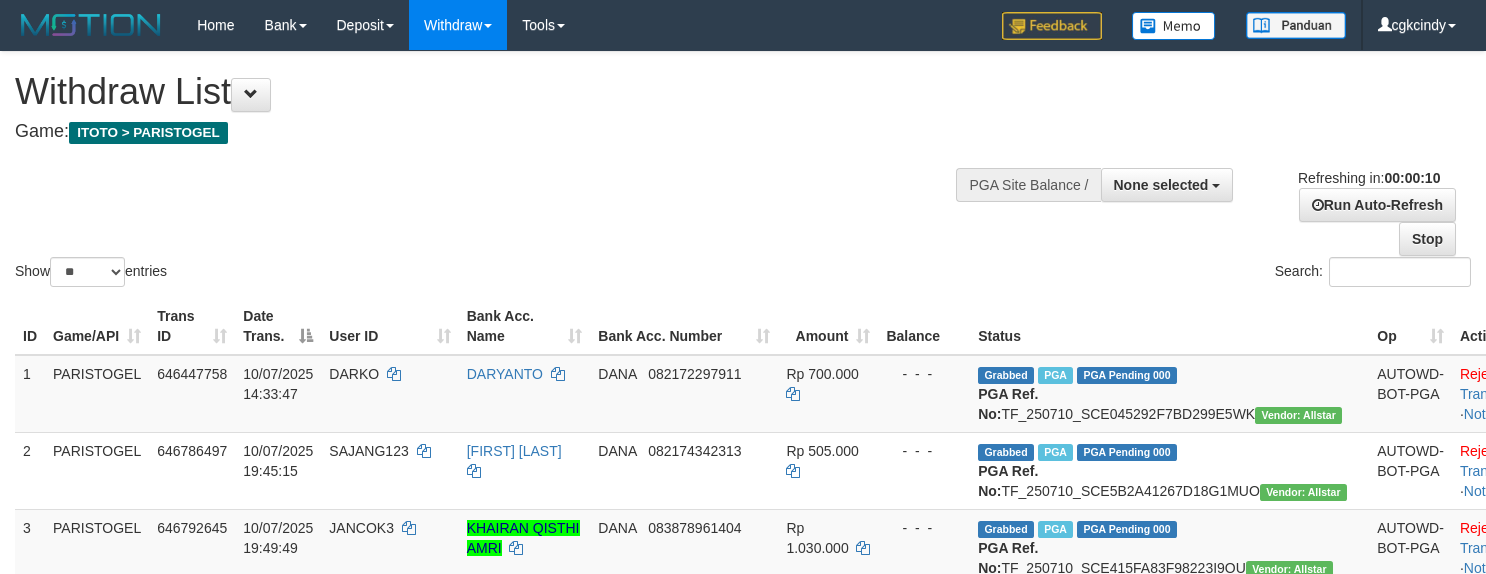 select 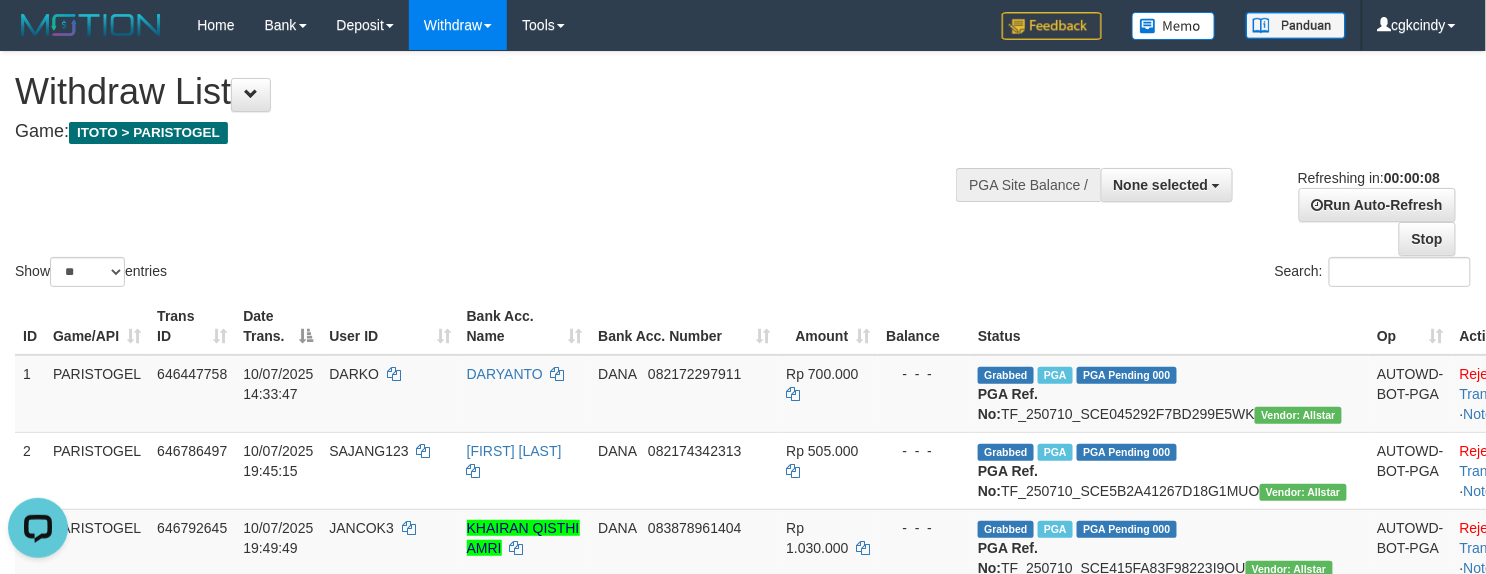 scroll, scrollTop: 0, scrollLeft: 0, axis: both 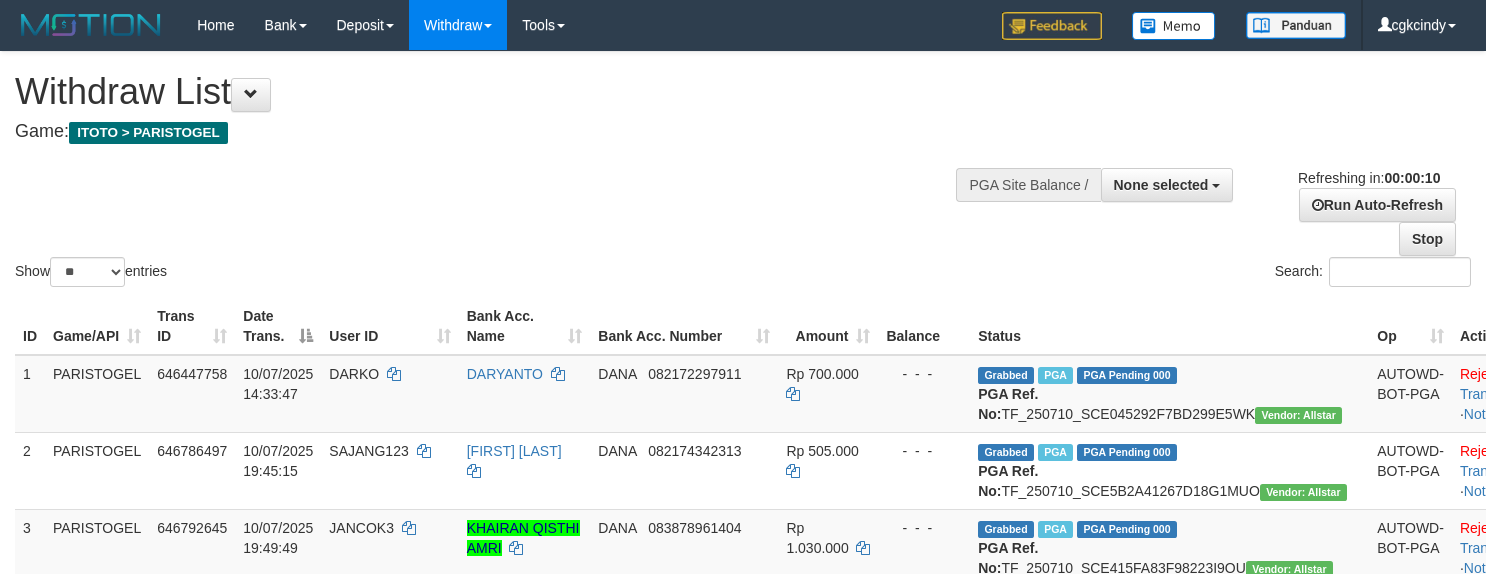 select 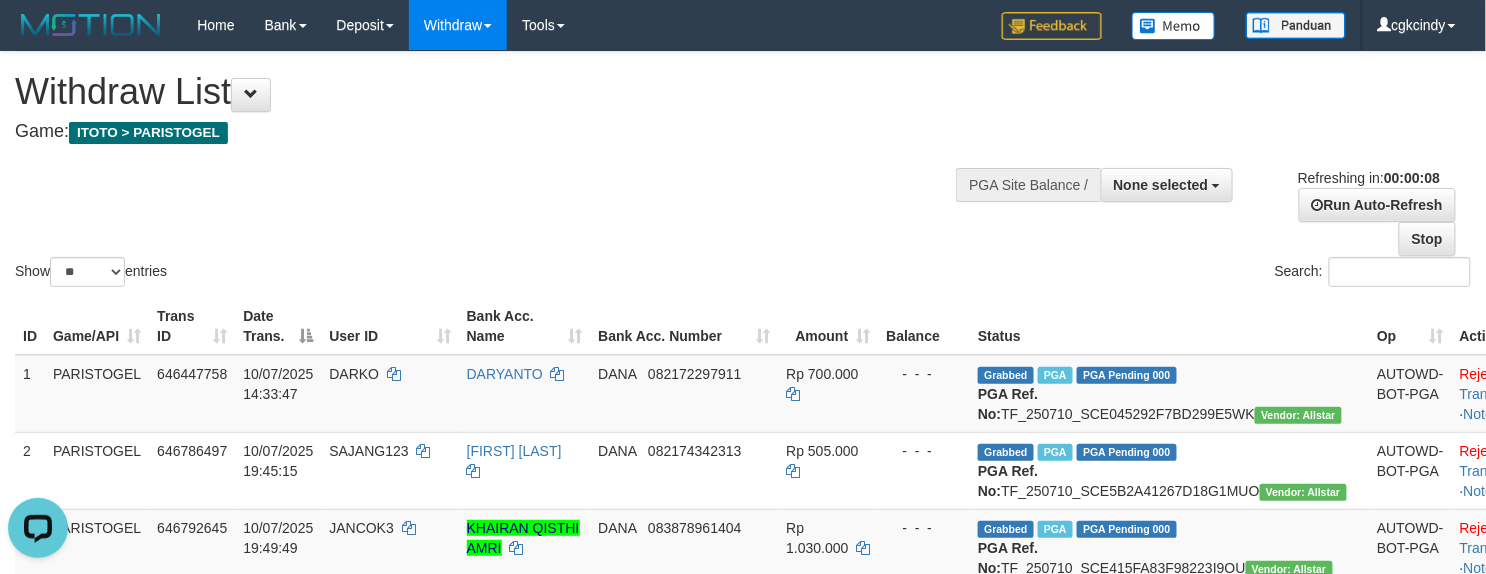 scroll, scrollTop: 0, scrollLeft: 0, axis: both 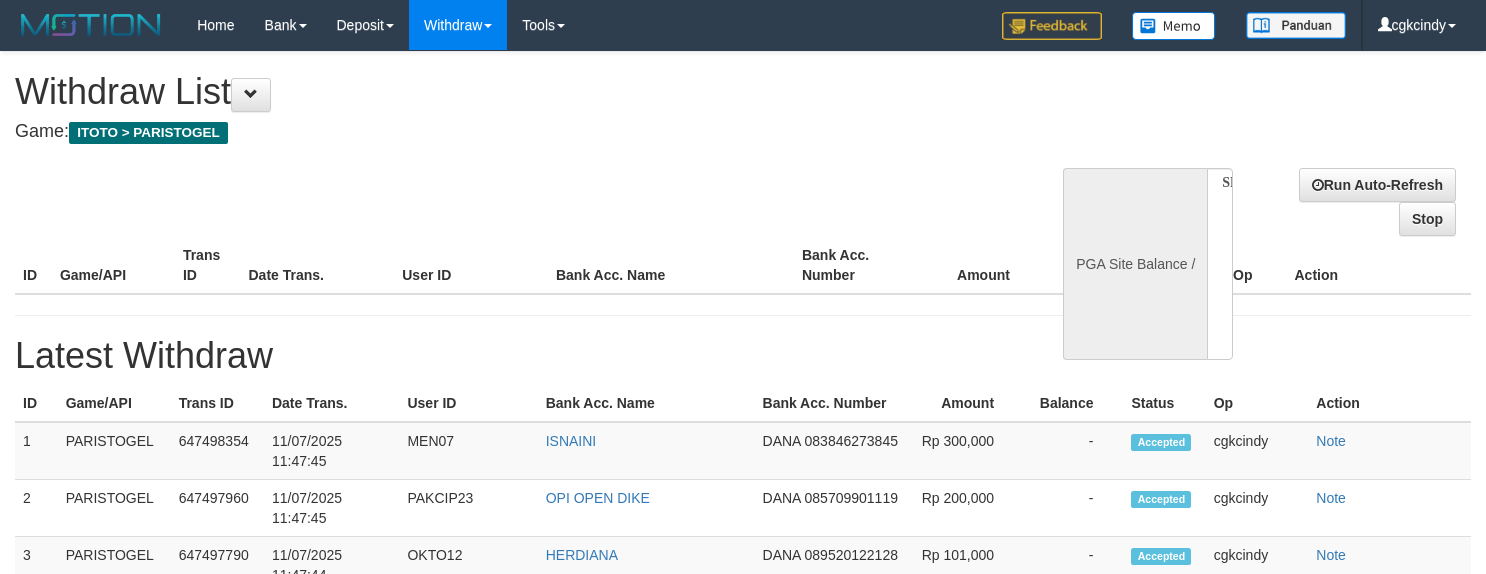 select 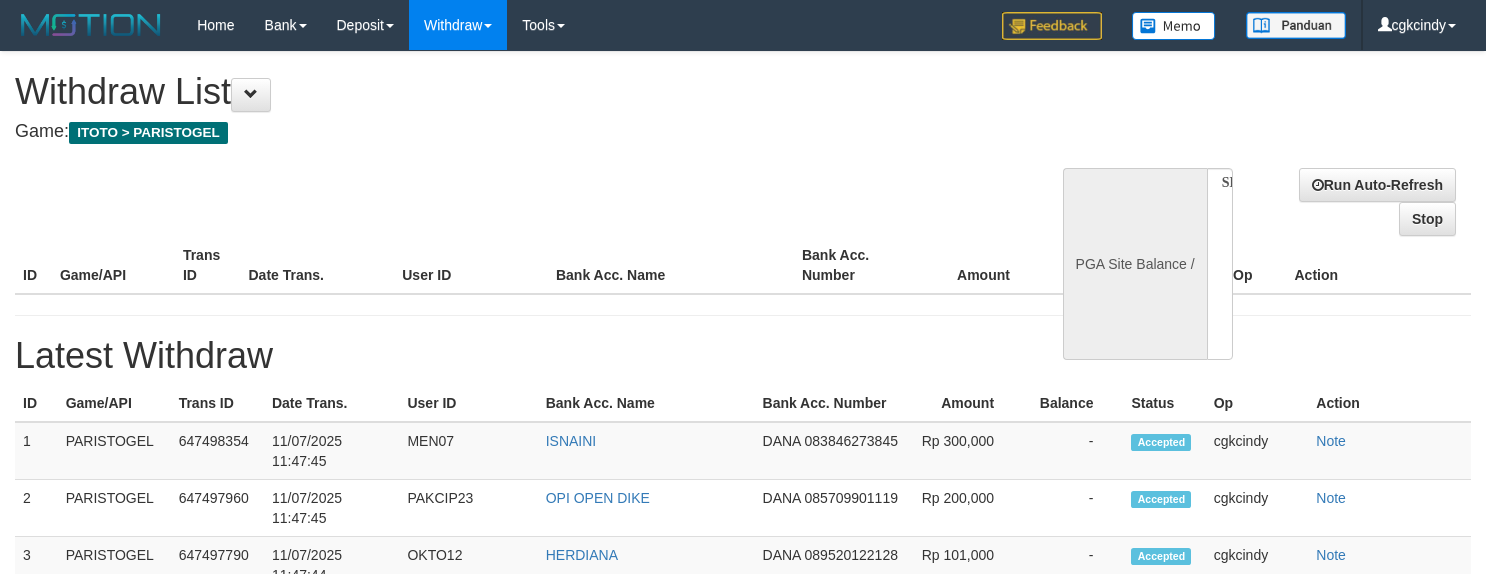 scroll, scrollTop: 0, scrollLeft: 0, axis: both 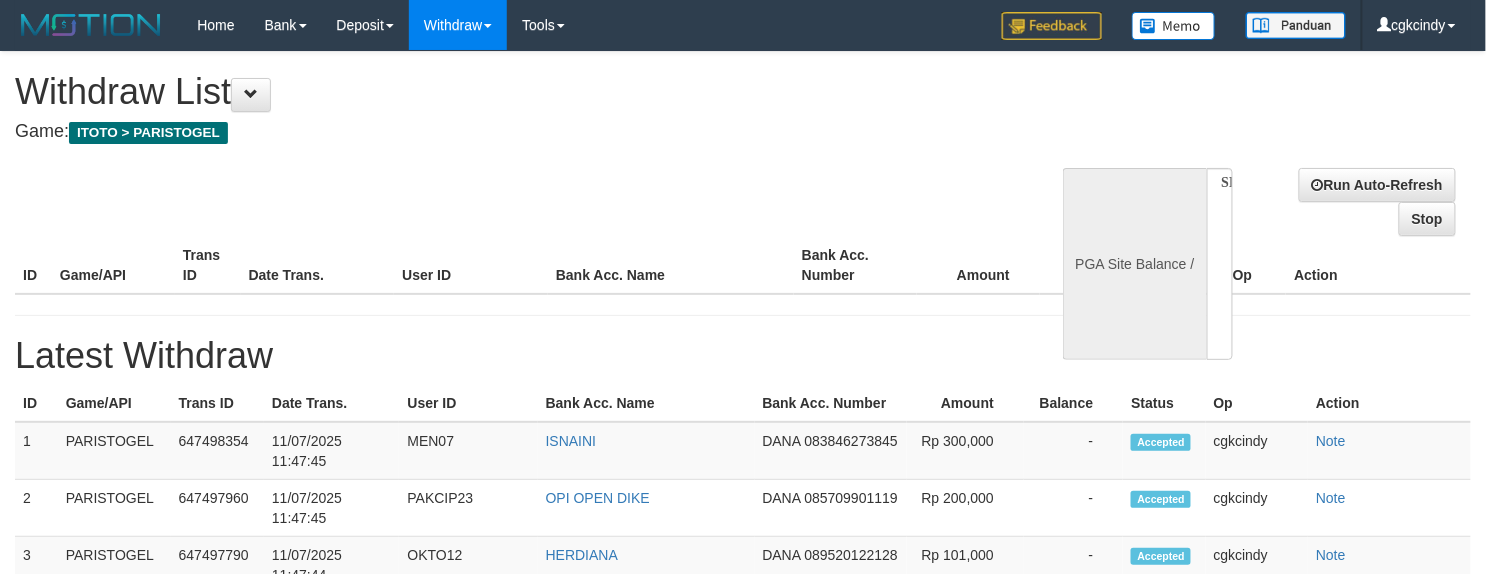 select on "**" 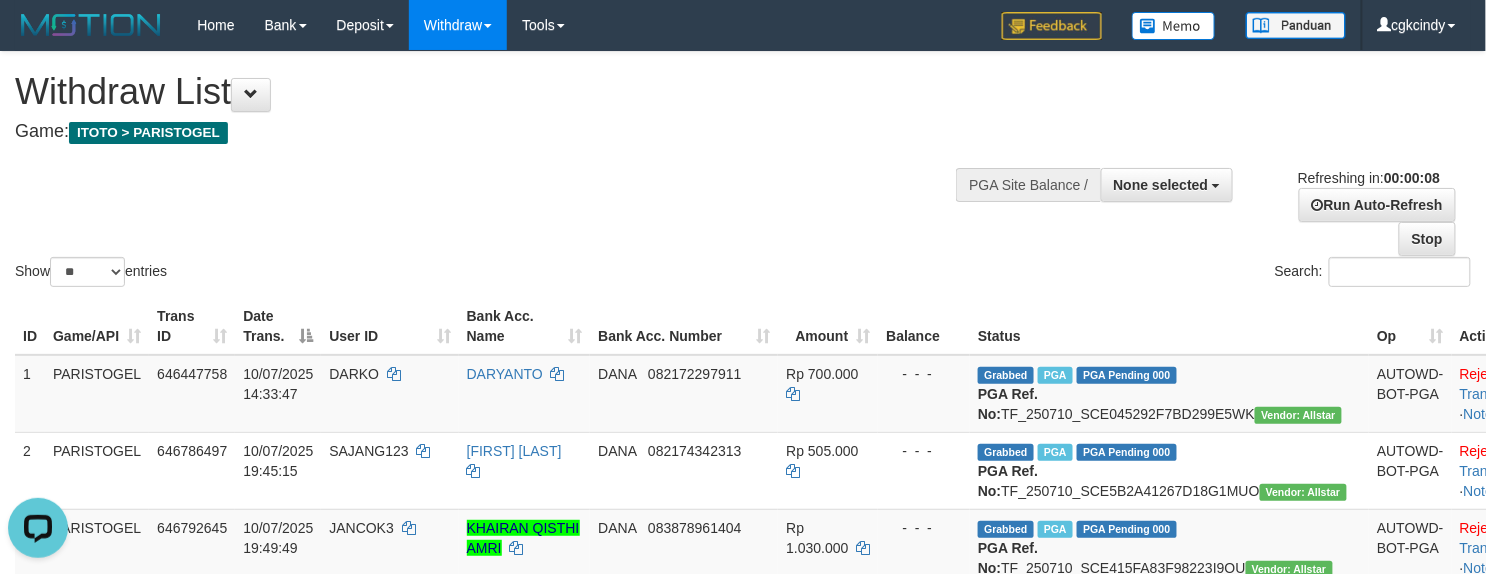 scroll, scrollTop: 0, scrollLeft: 0, axis: both 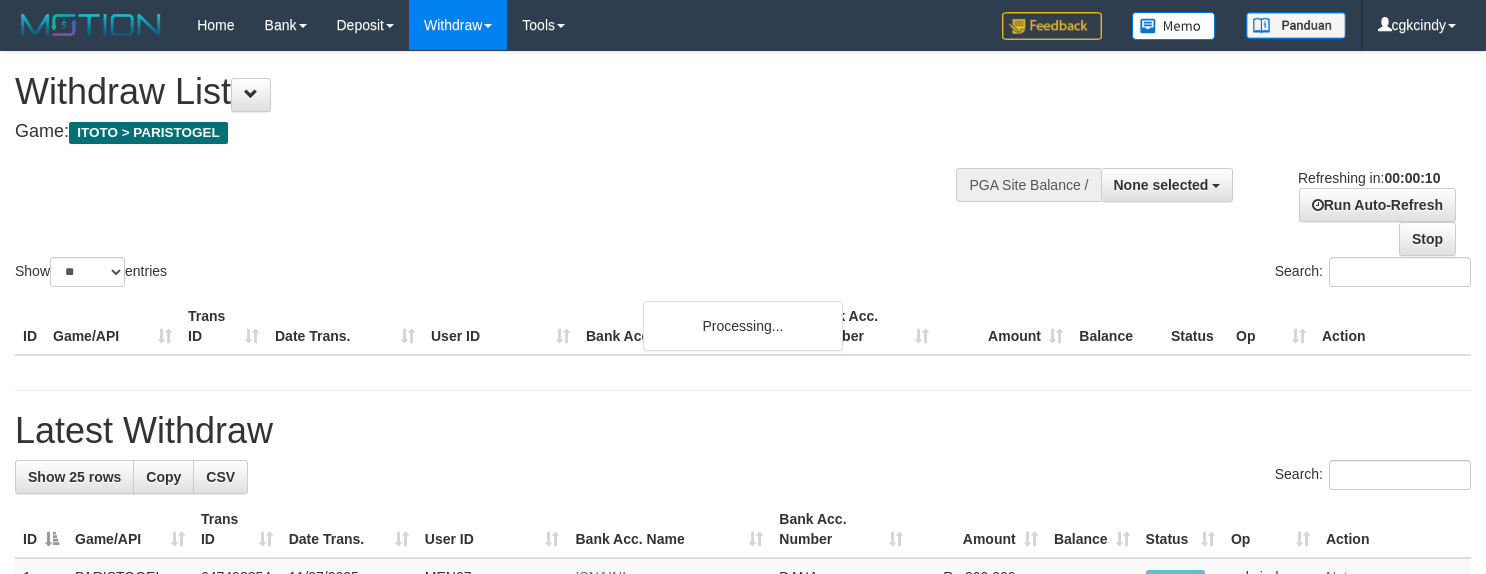 select 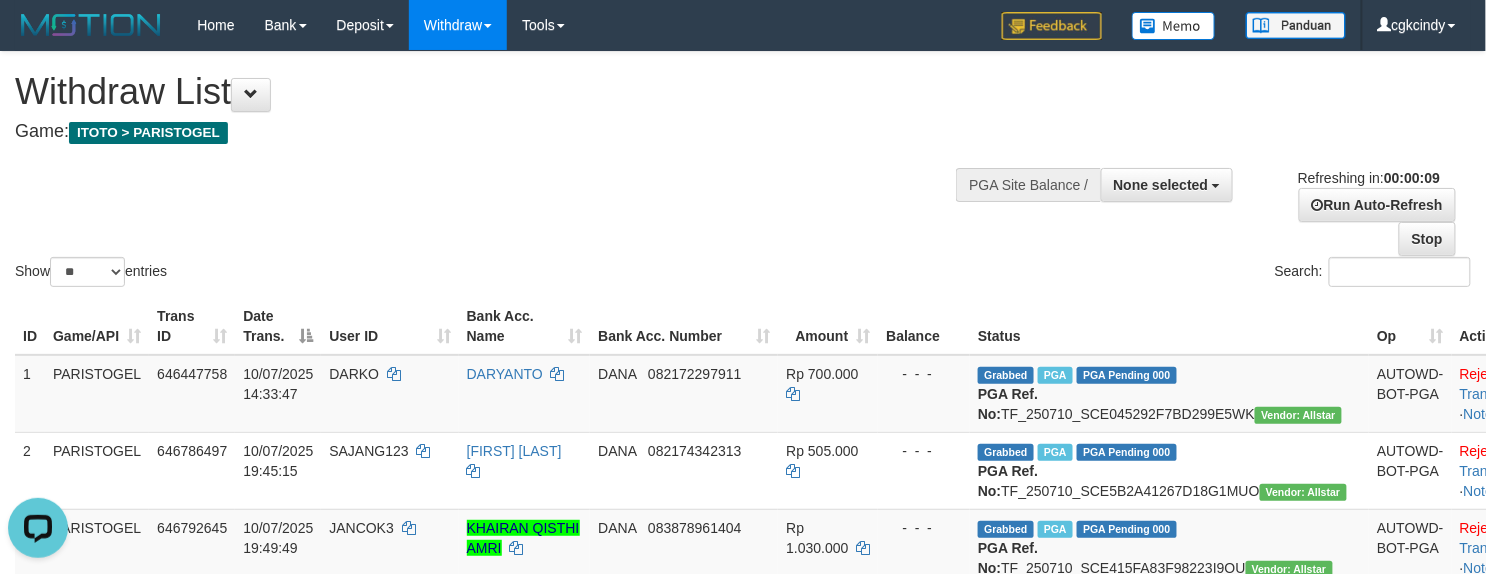 scroll, scrollTop: 0, scrollLeft: 0, axis: both 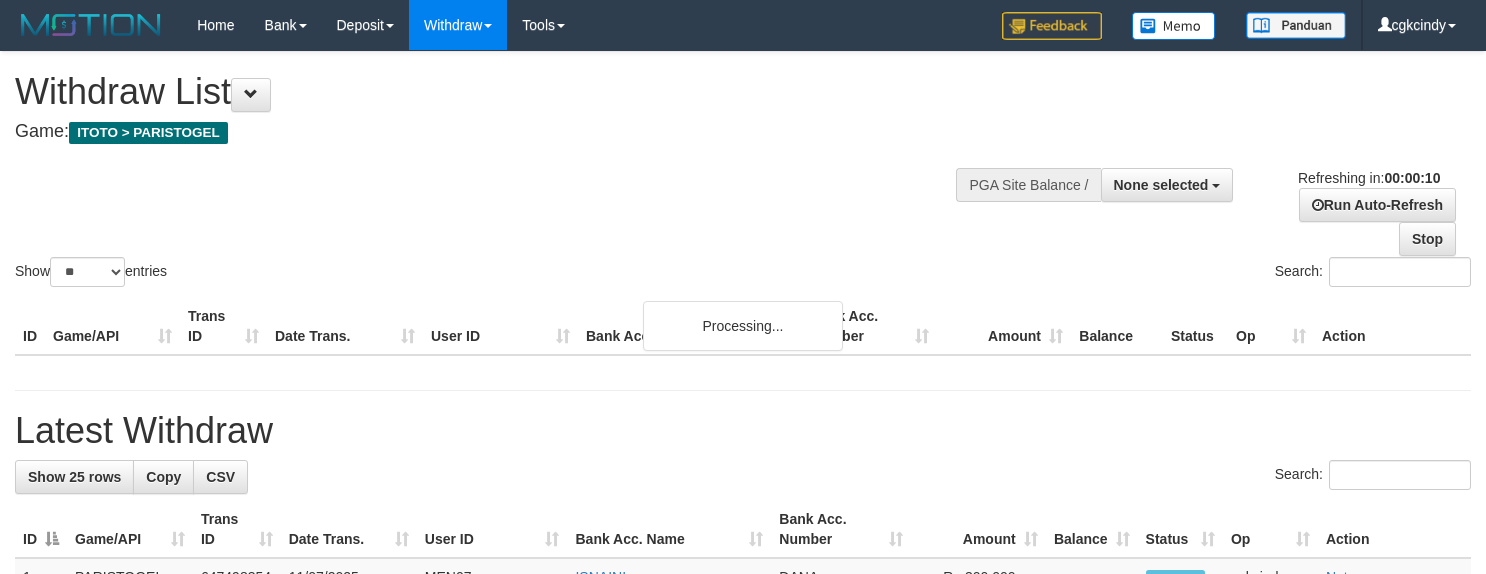 select 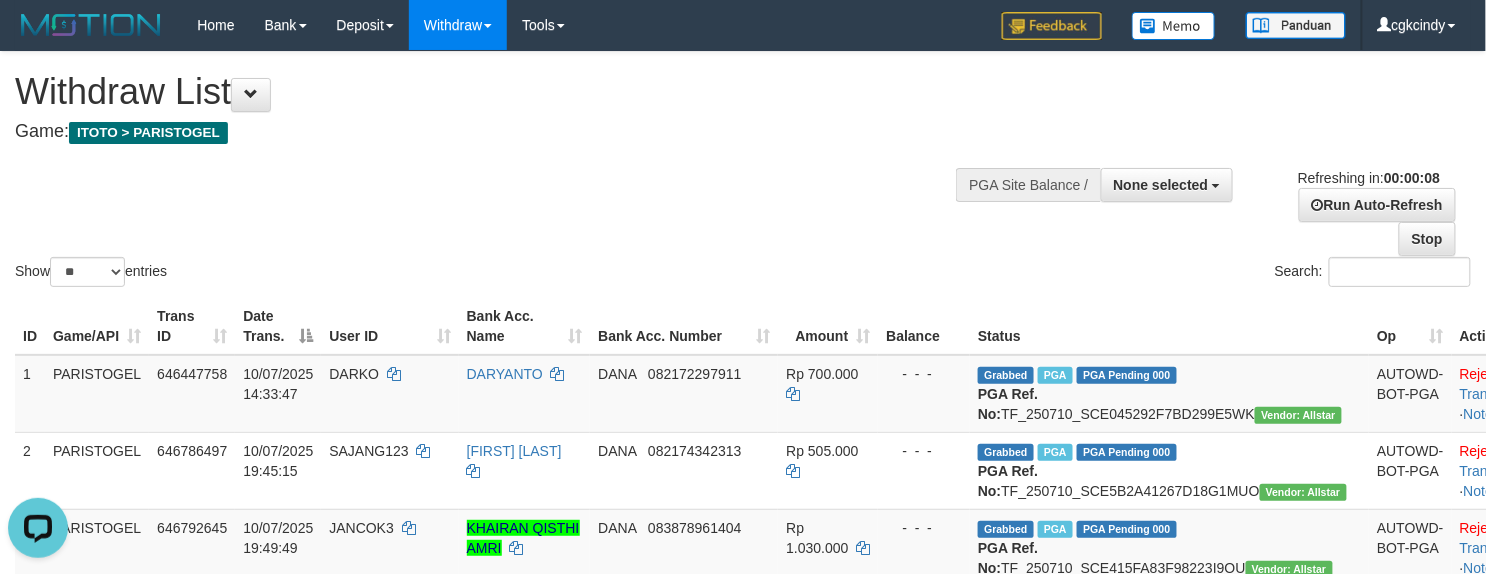 scroll, scrollTop: 0, scrollLeft: 0, axis: both 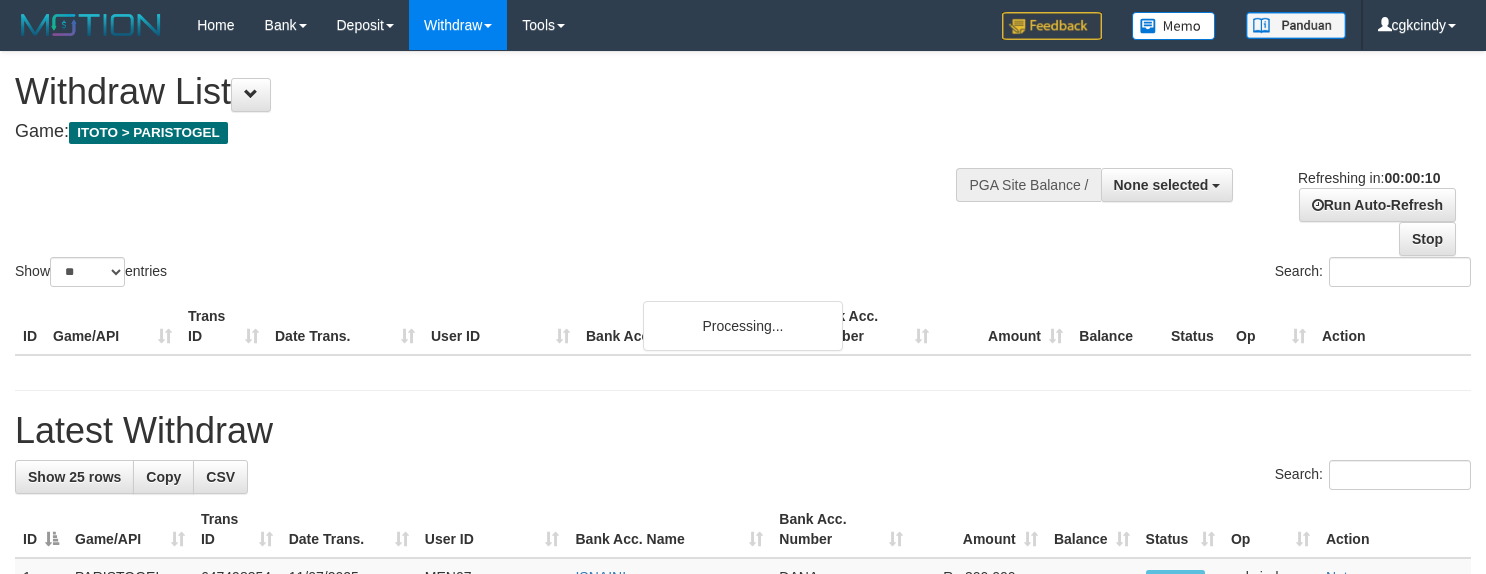 select 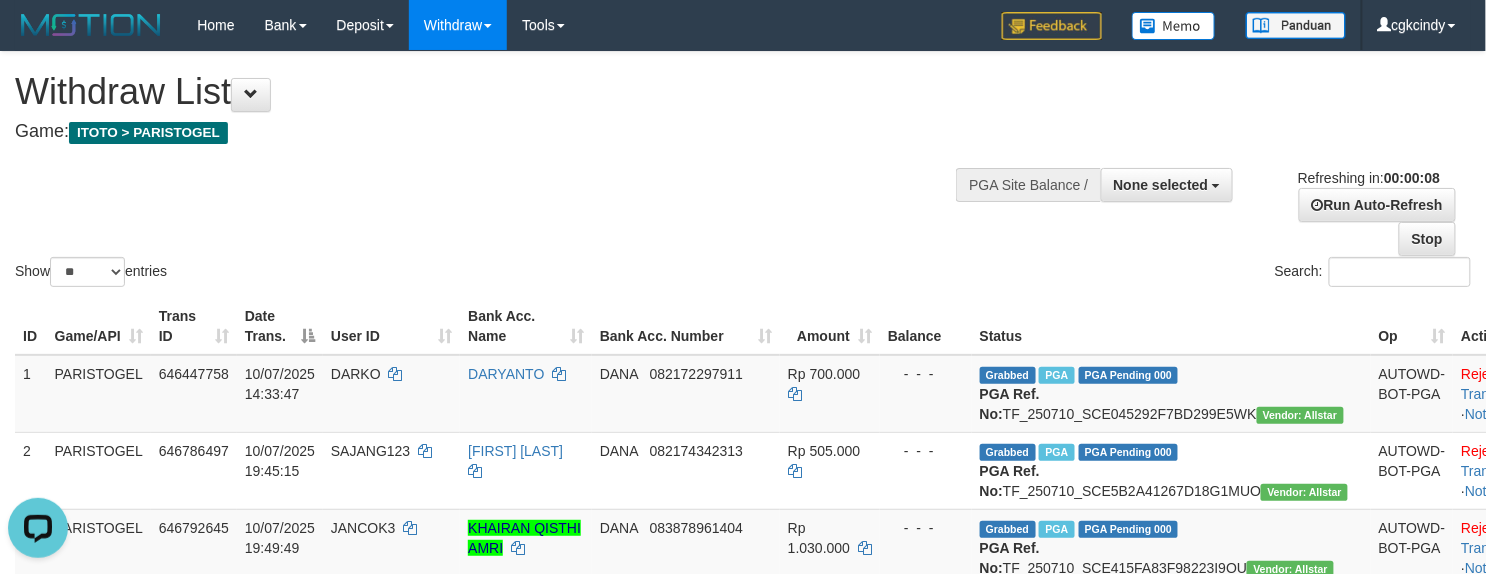 scroll, scrollTop: 0, scrollLeft: 0, axis: both 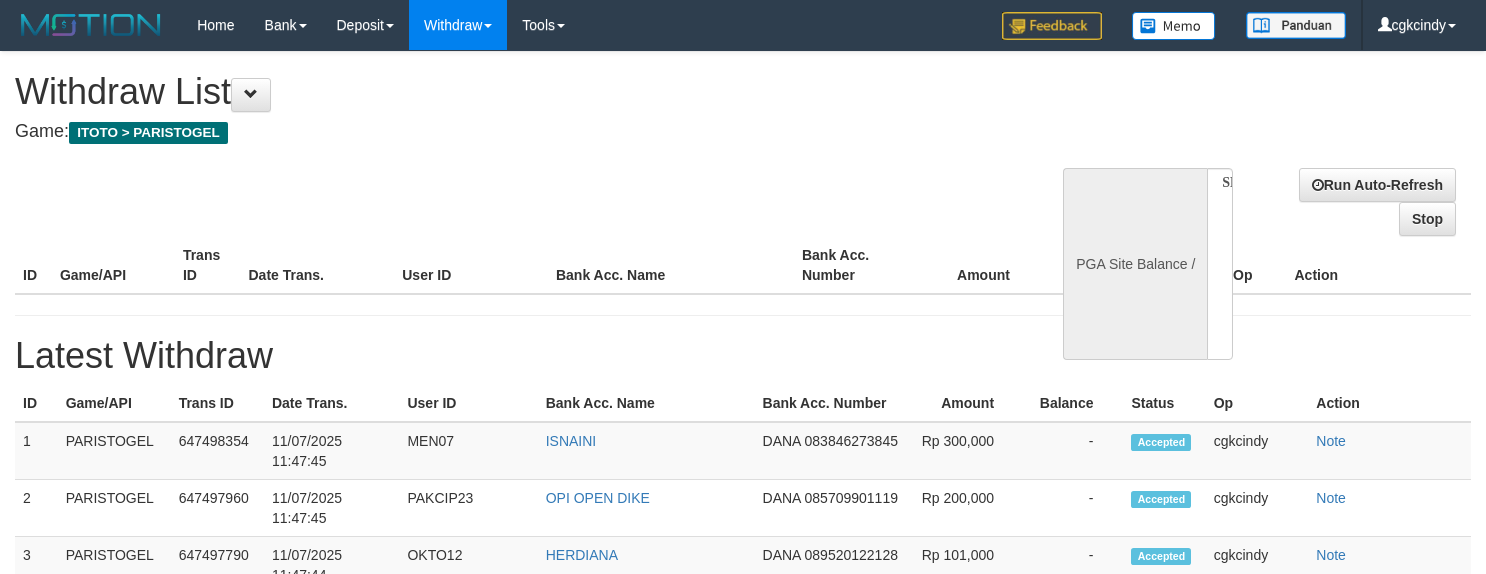 select 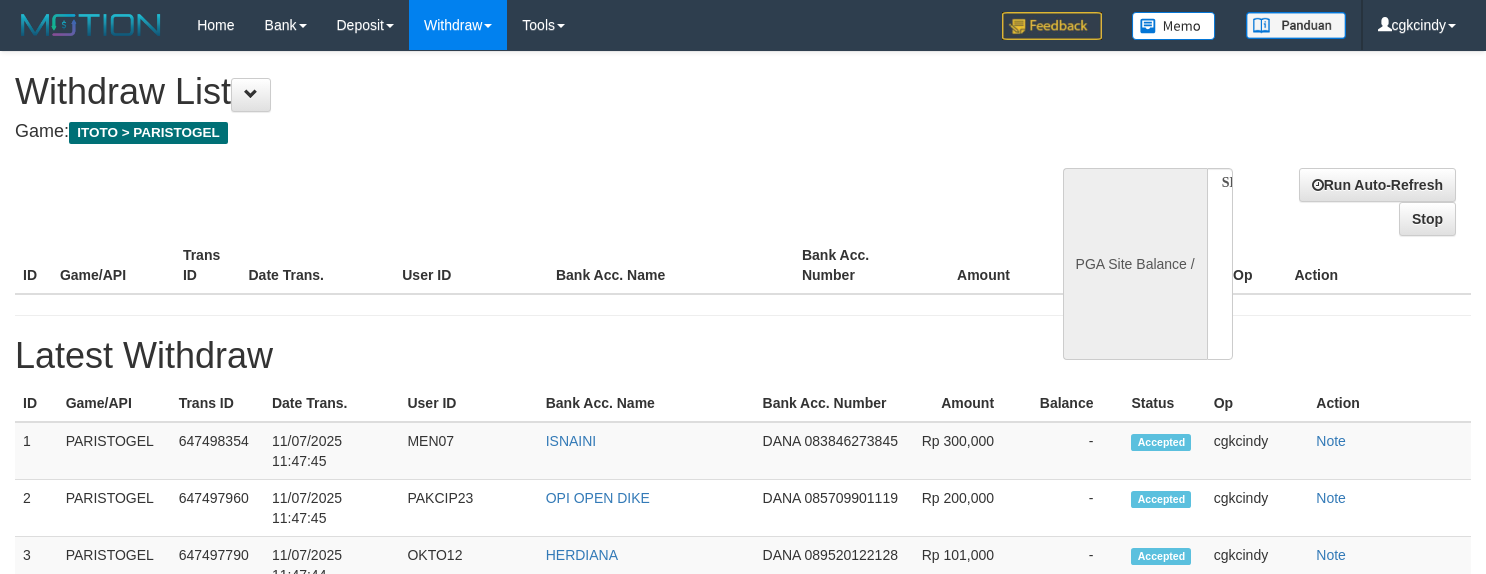scroll, scrollTop: 0, scrollLeft: 0, axis: both 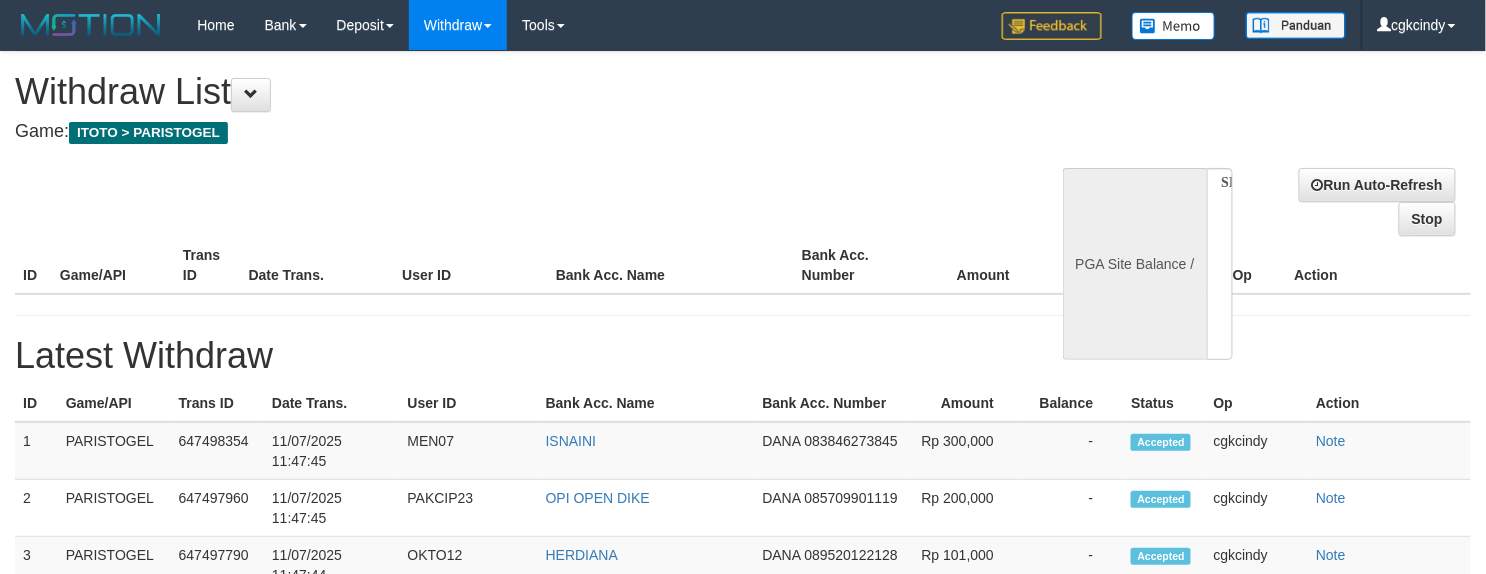 select on "**" 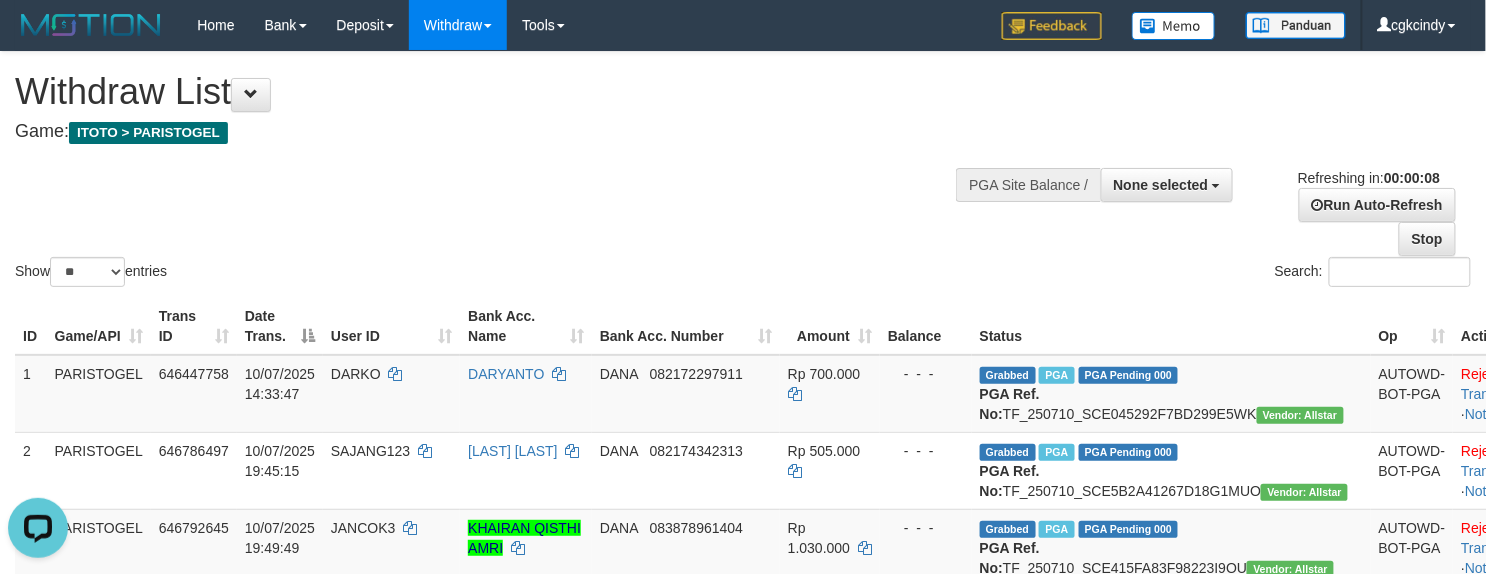 scroll, scrollTop: 0, scrollLeft: 0, axis: both 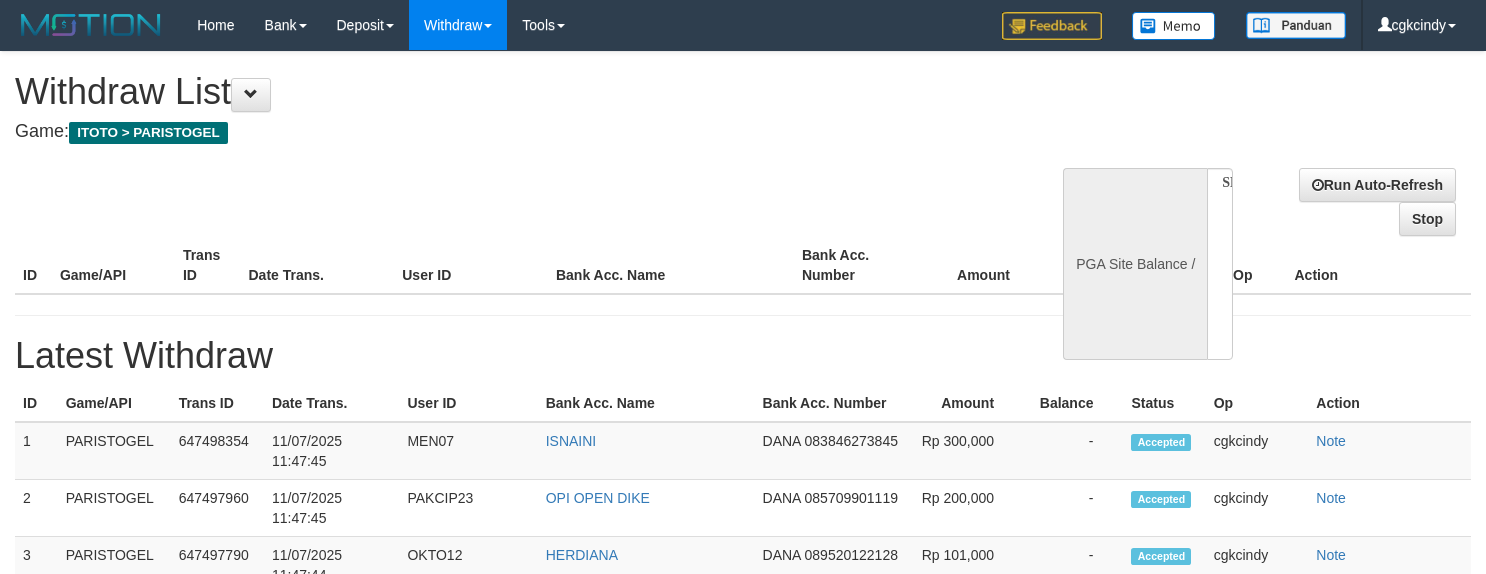select 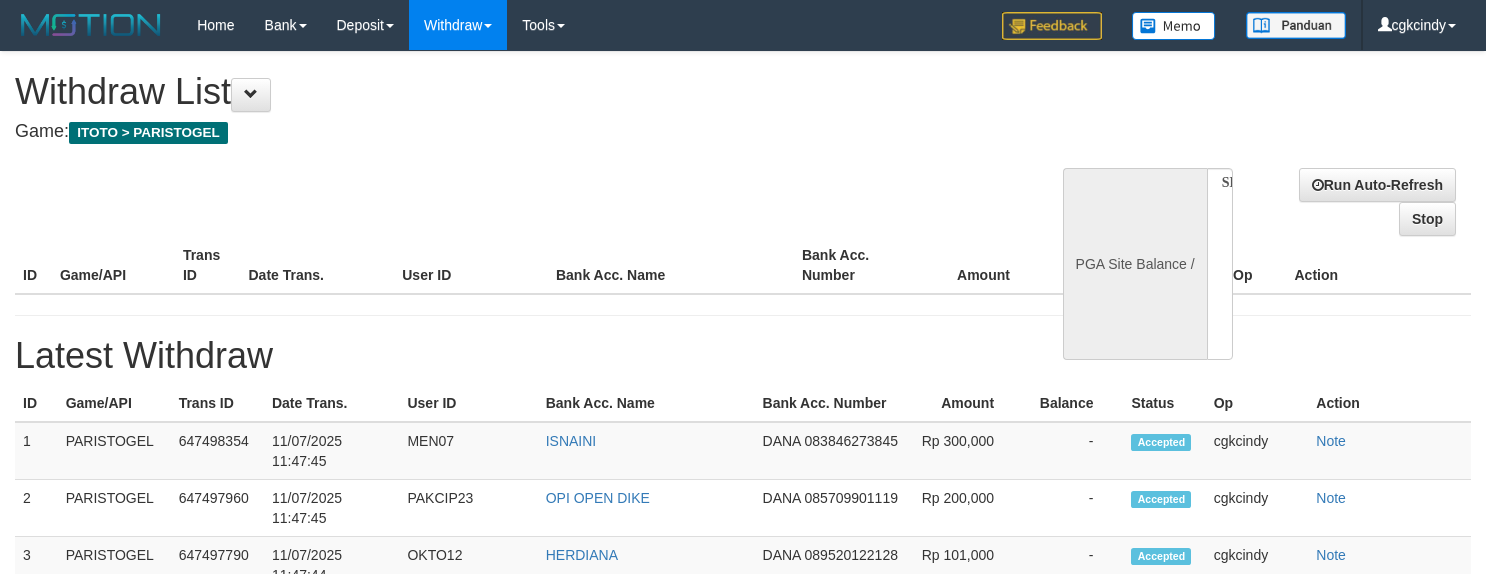 scroll, scrollTop: 0, scrollLeft: 0, axis: both 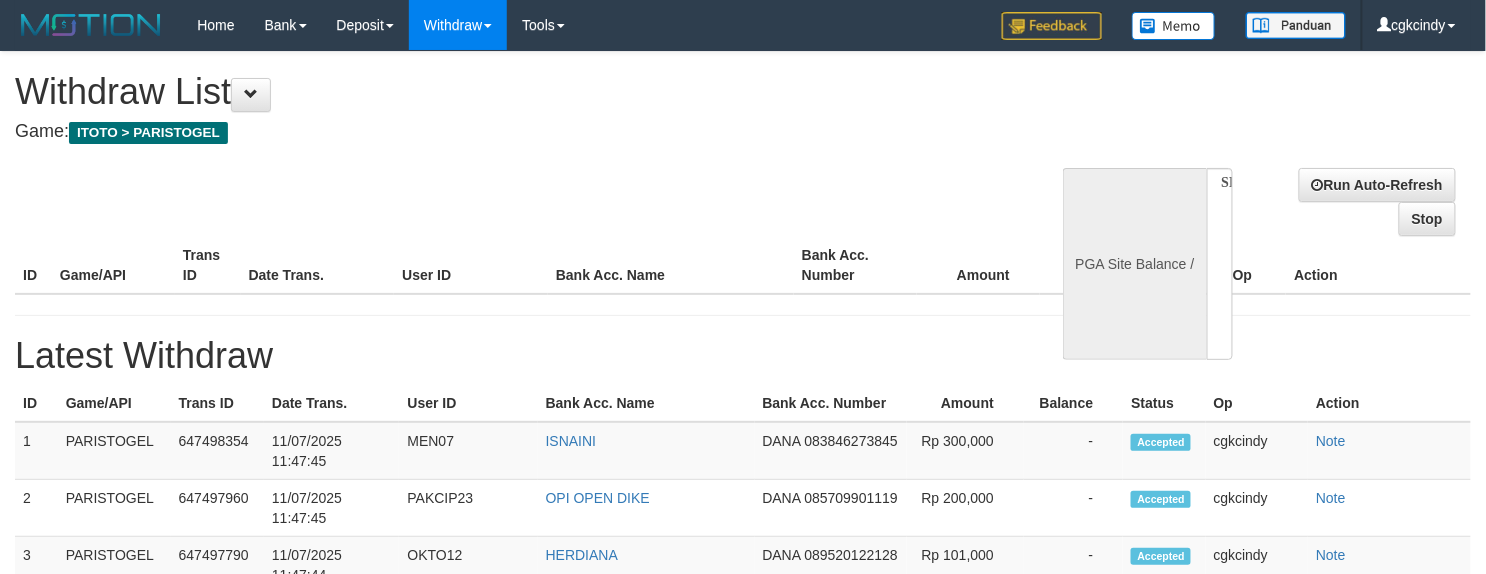 select on "**" 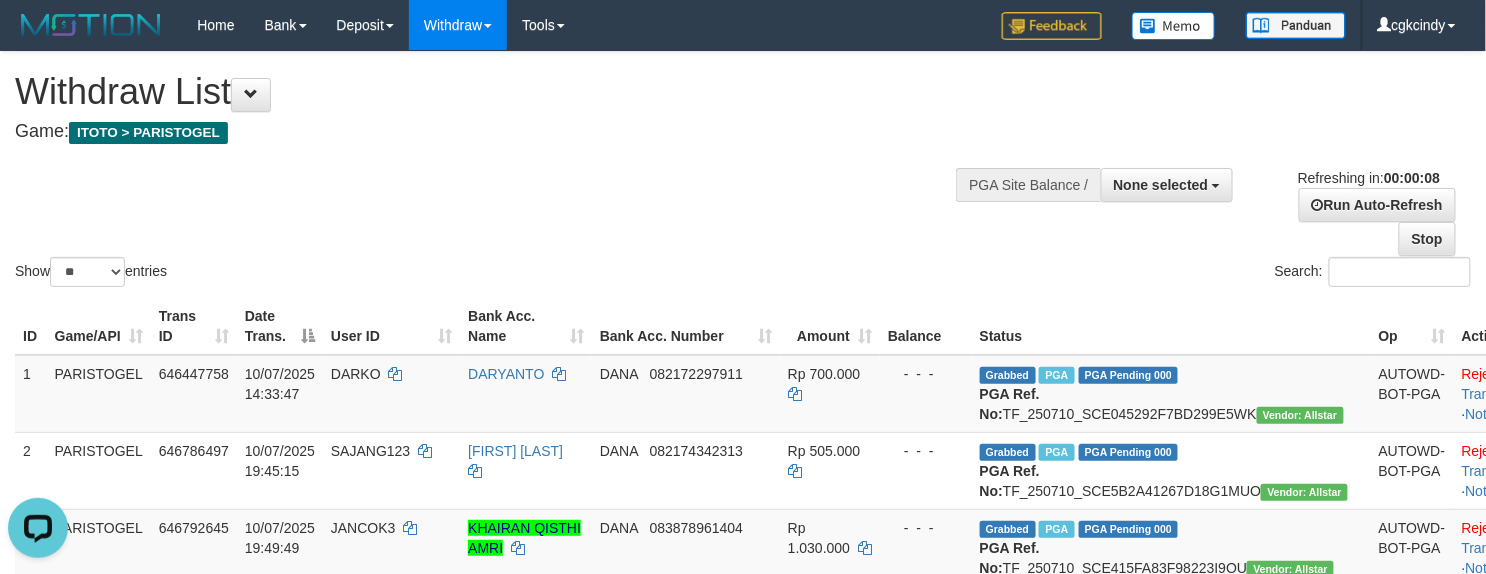 scroll, scrollTop: 0, scrollLeft: 0, axis: both 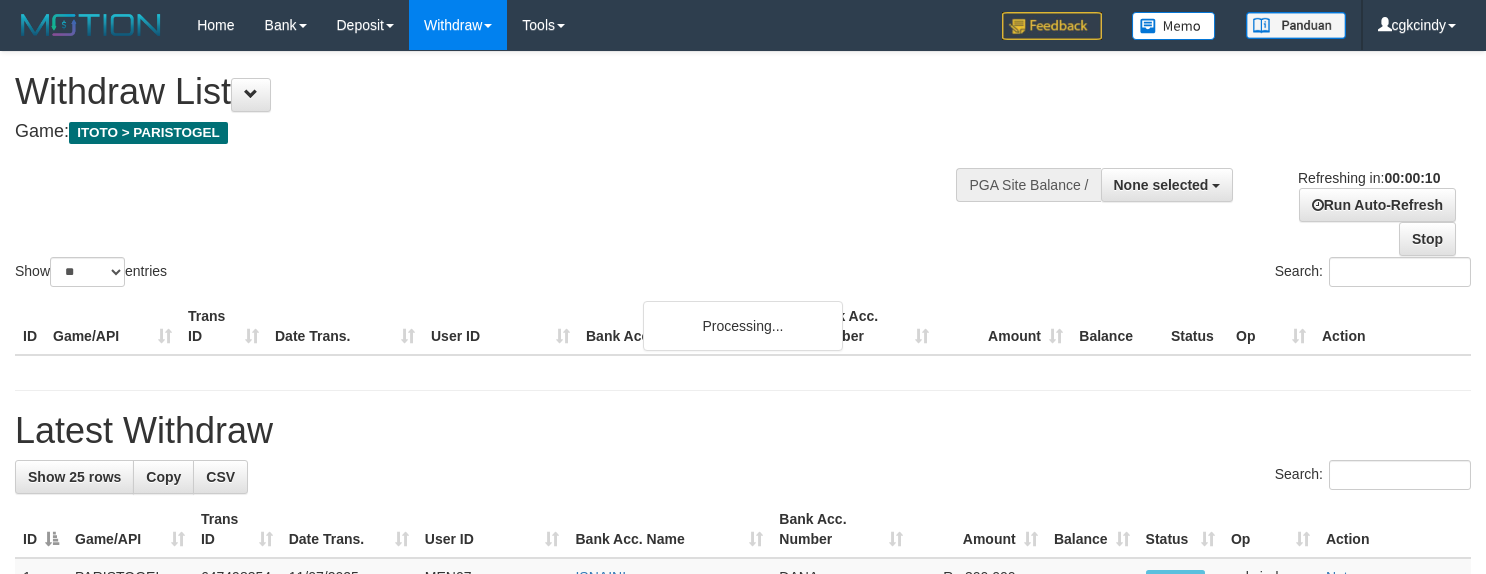 select 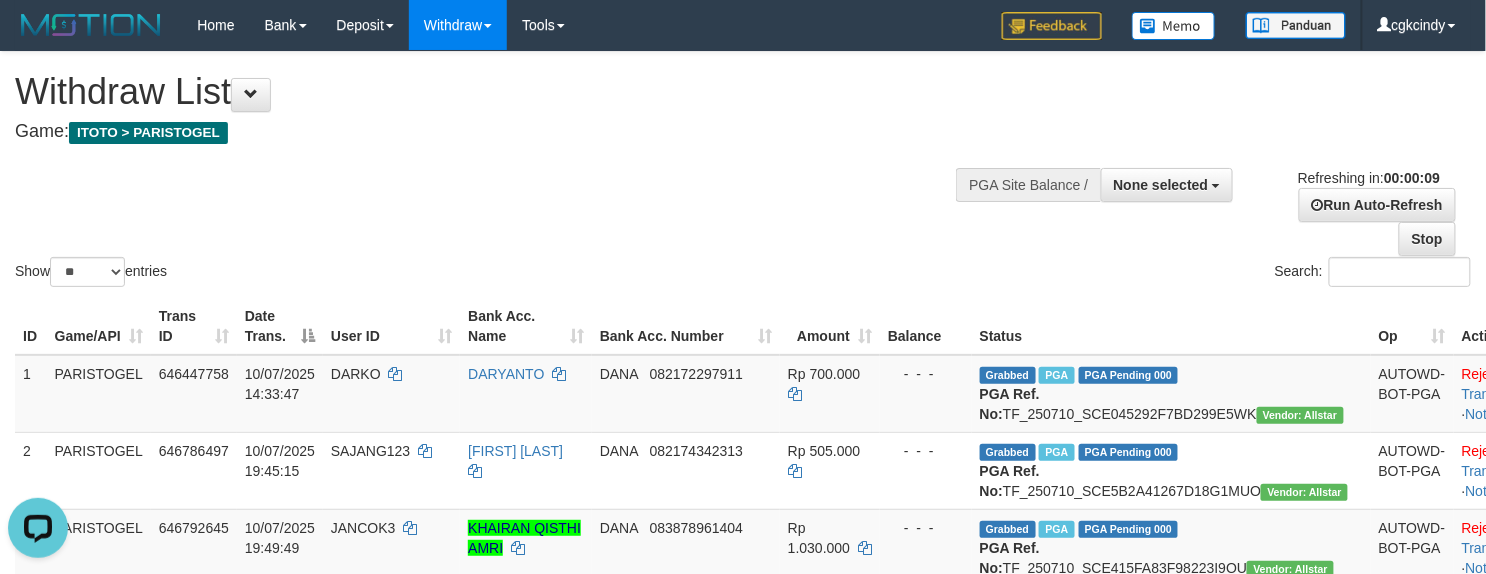 scroll, scrollTop: 0, scrollLeft: 0, axis: both 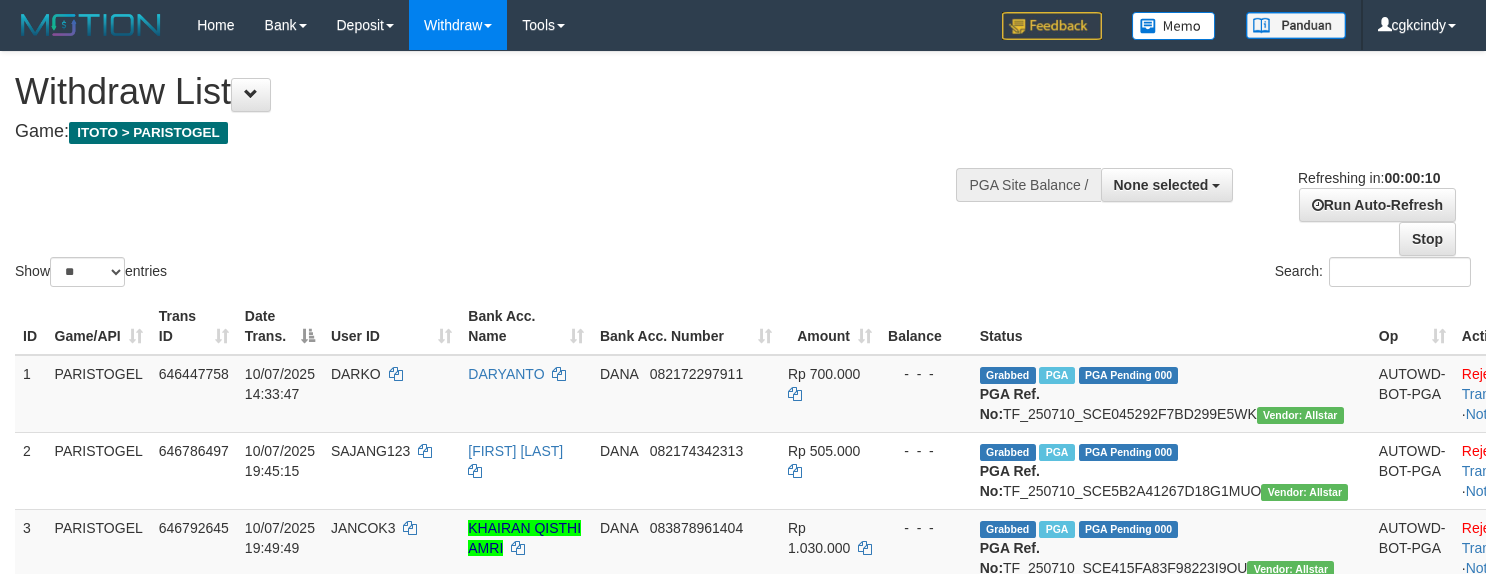 select 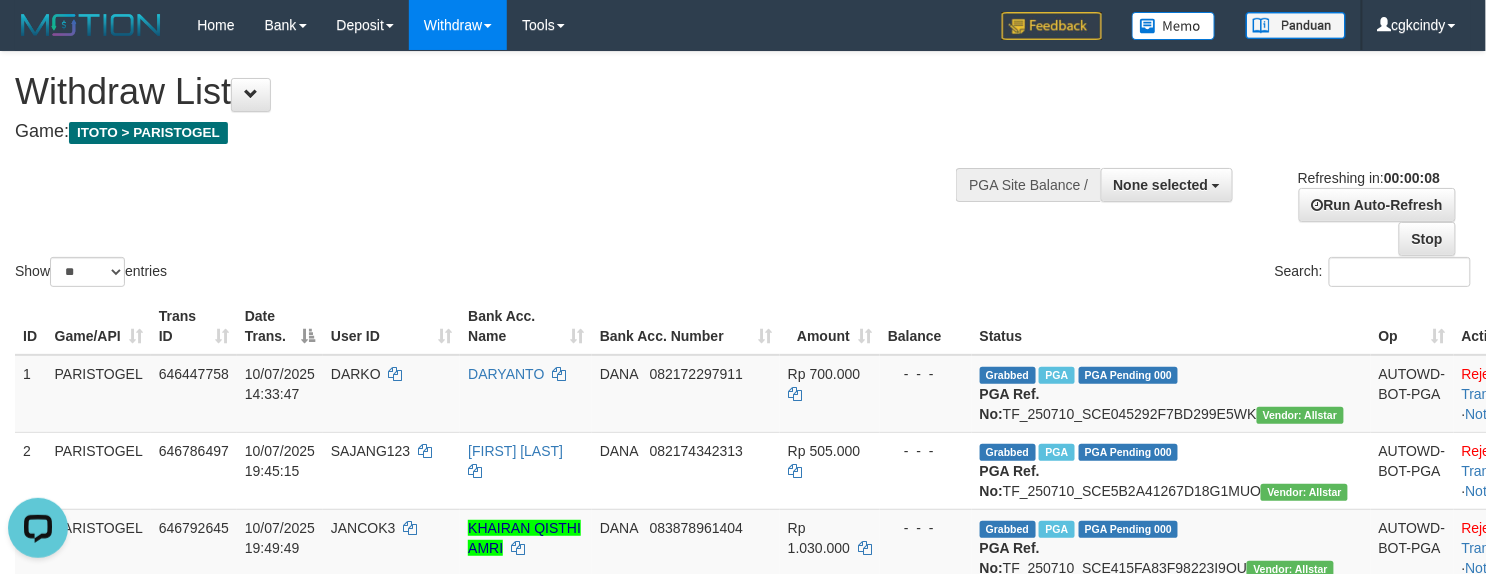 scroll, scrollTop: 0, scrollLeft: 0, axis: both 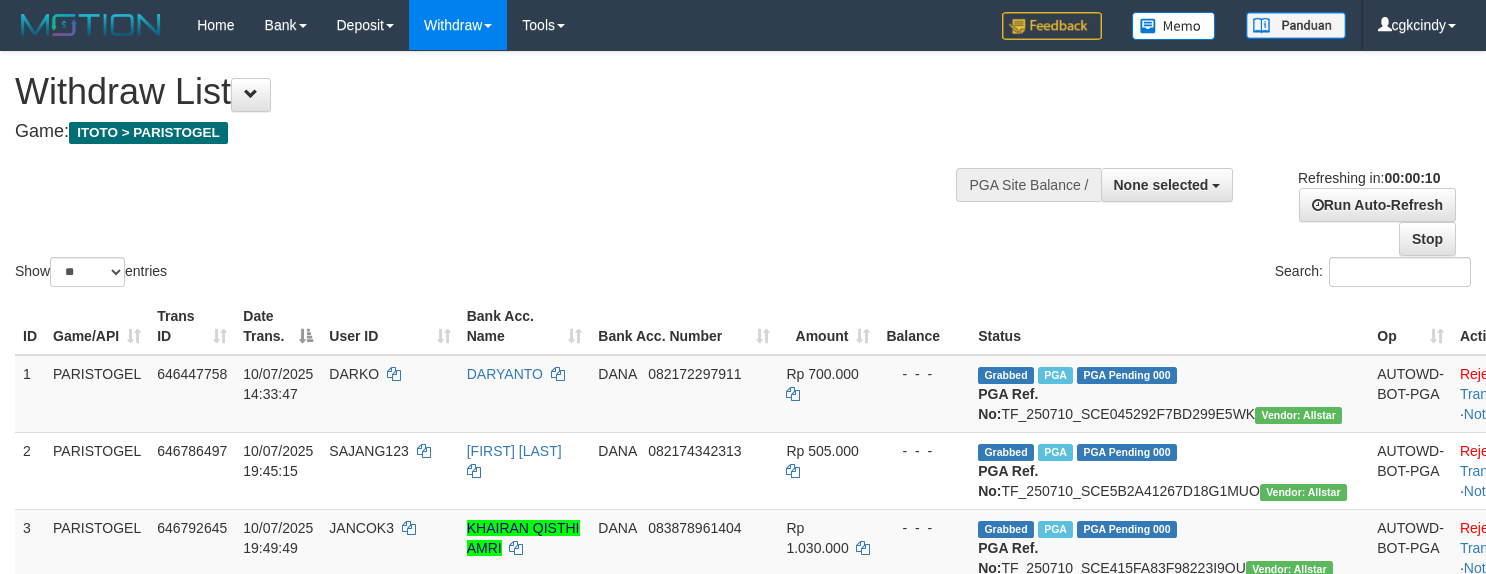 select 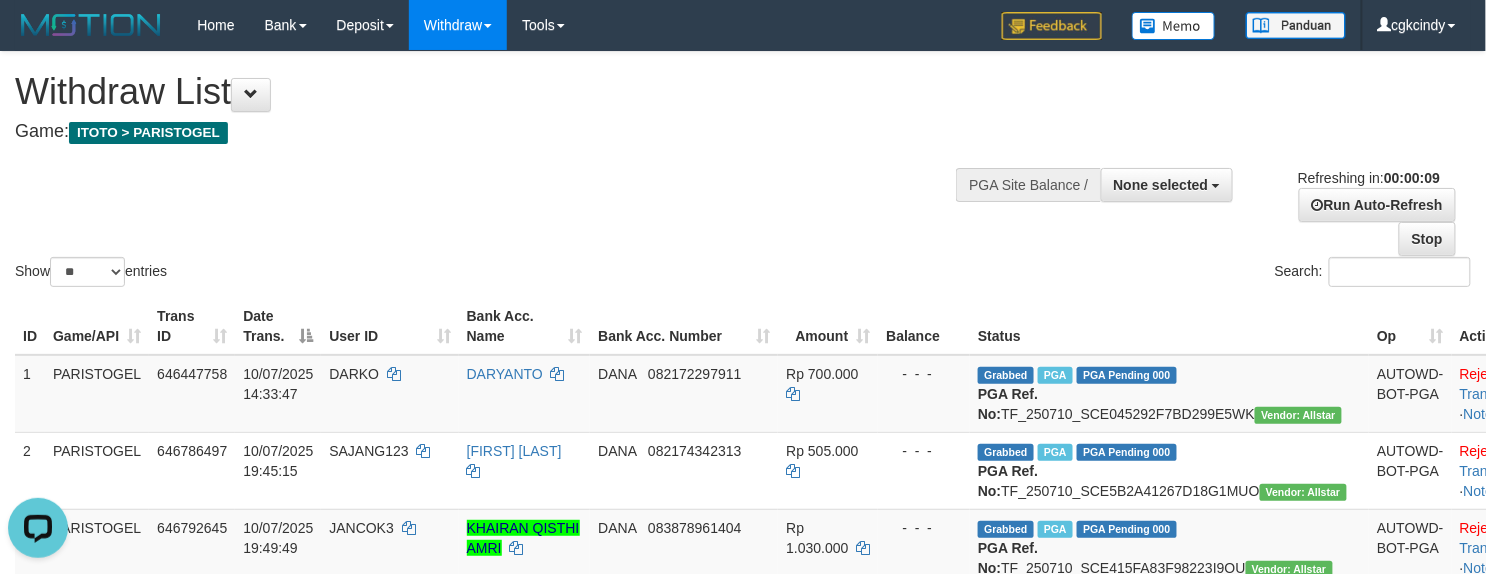scroll, scrollTop: 0, scrollLeft: 0, axis: both 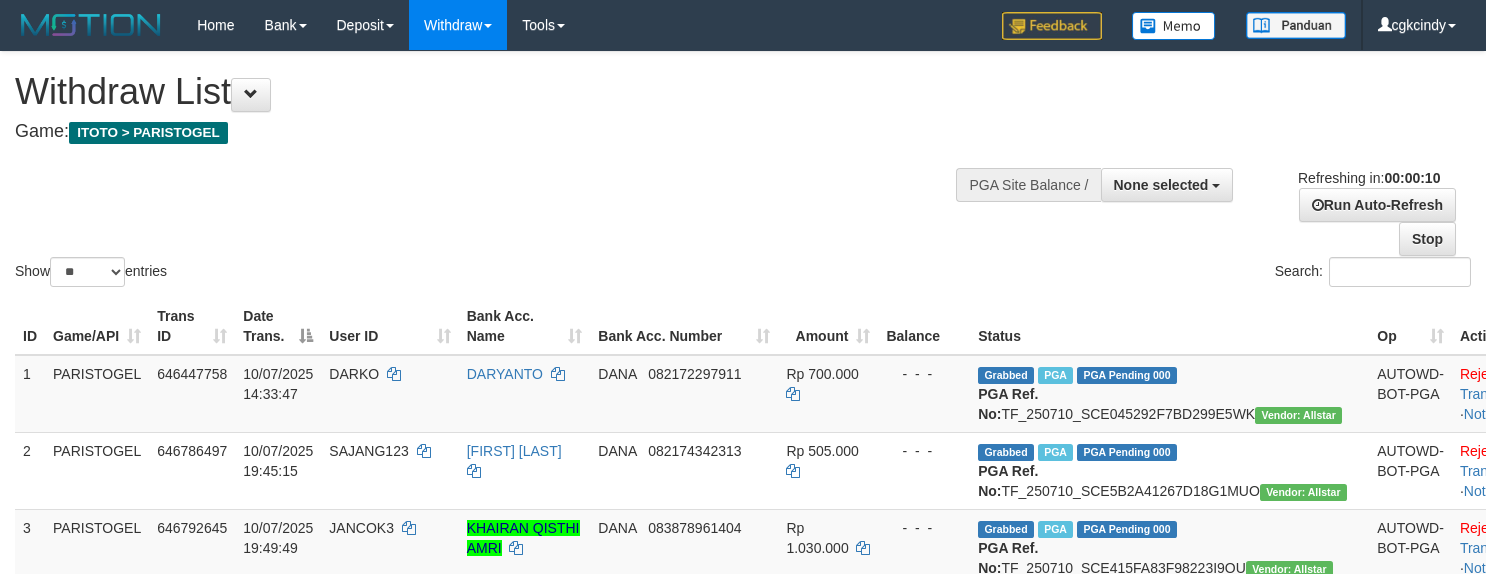 select 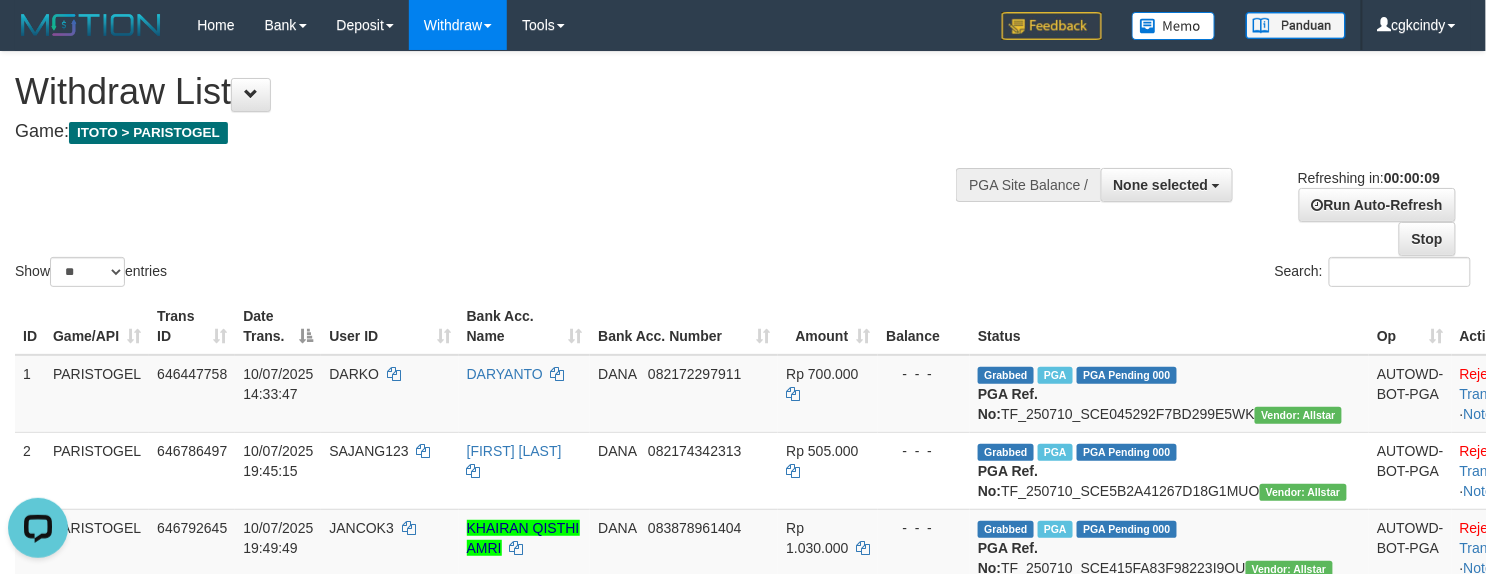 scroll, scrollTop: 0, scrollLeft: 0, axis: both 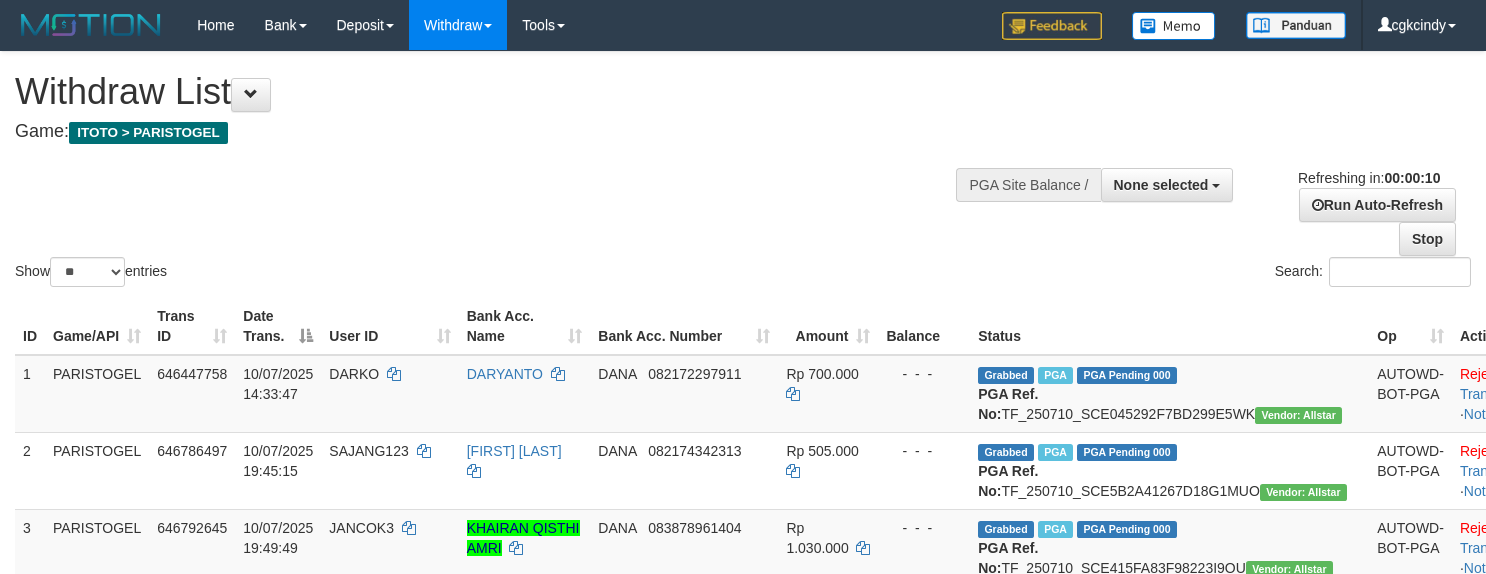 select 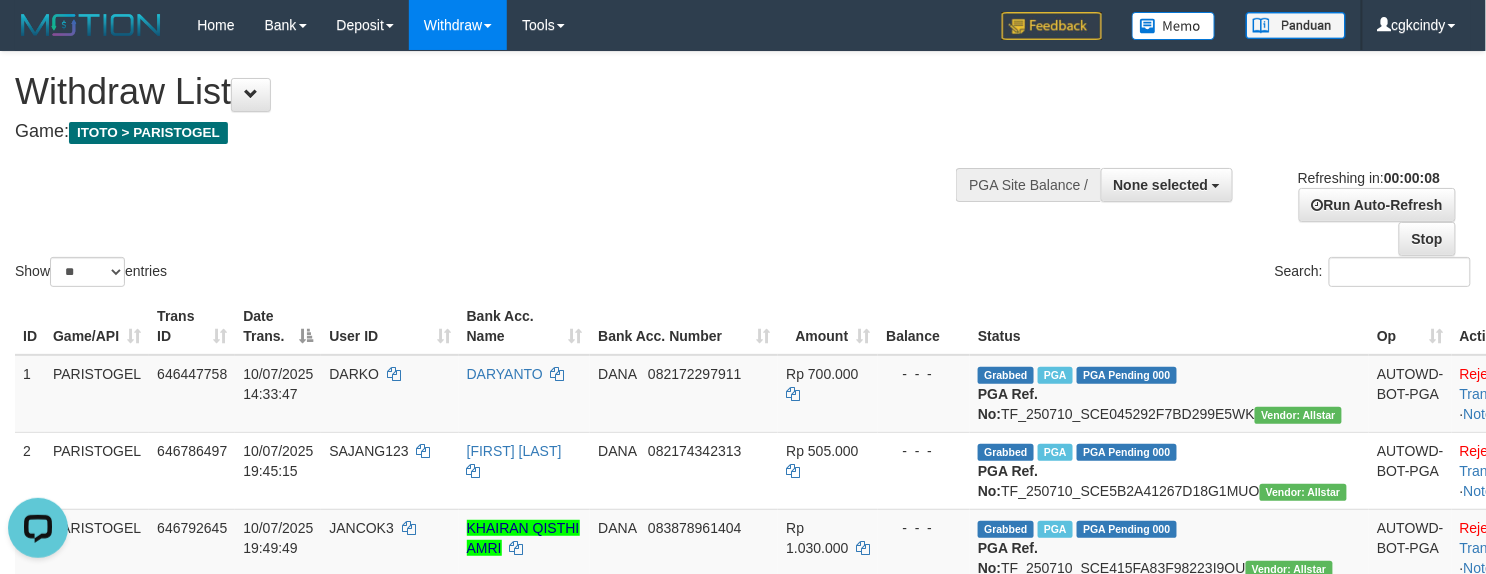 scroll, scrollTop: 0, scrollLeft: 0, axis: both 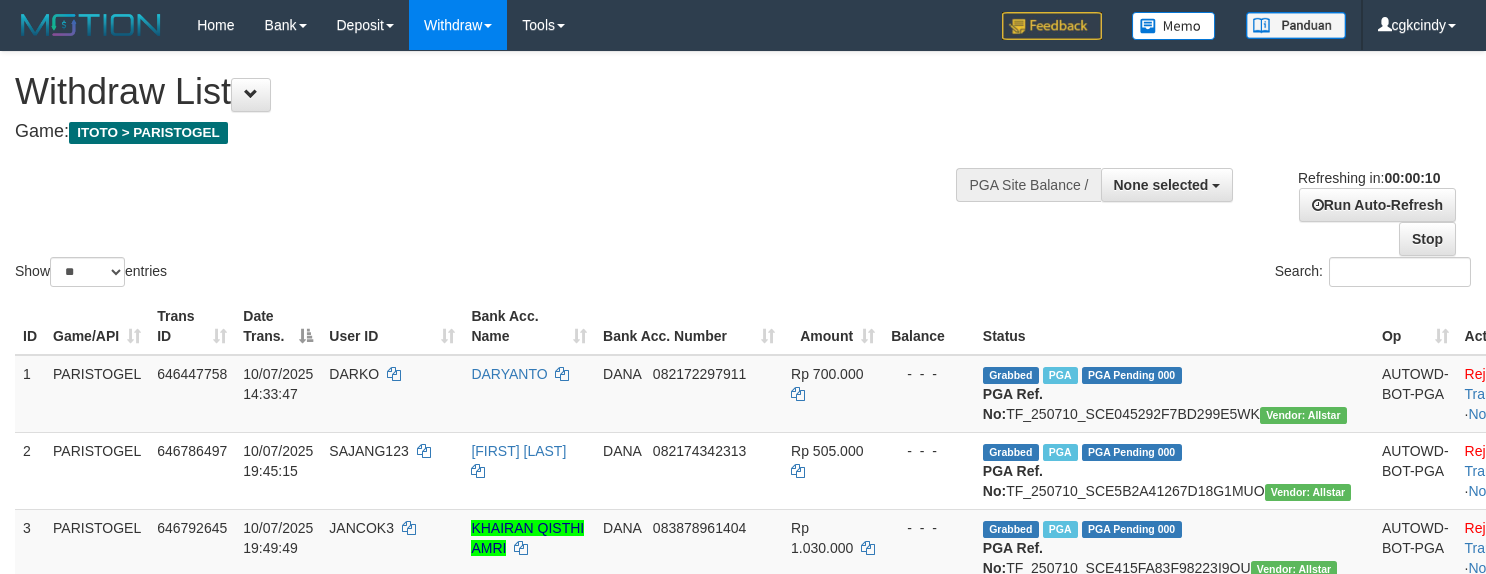 select 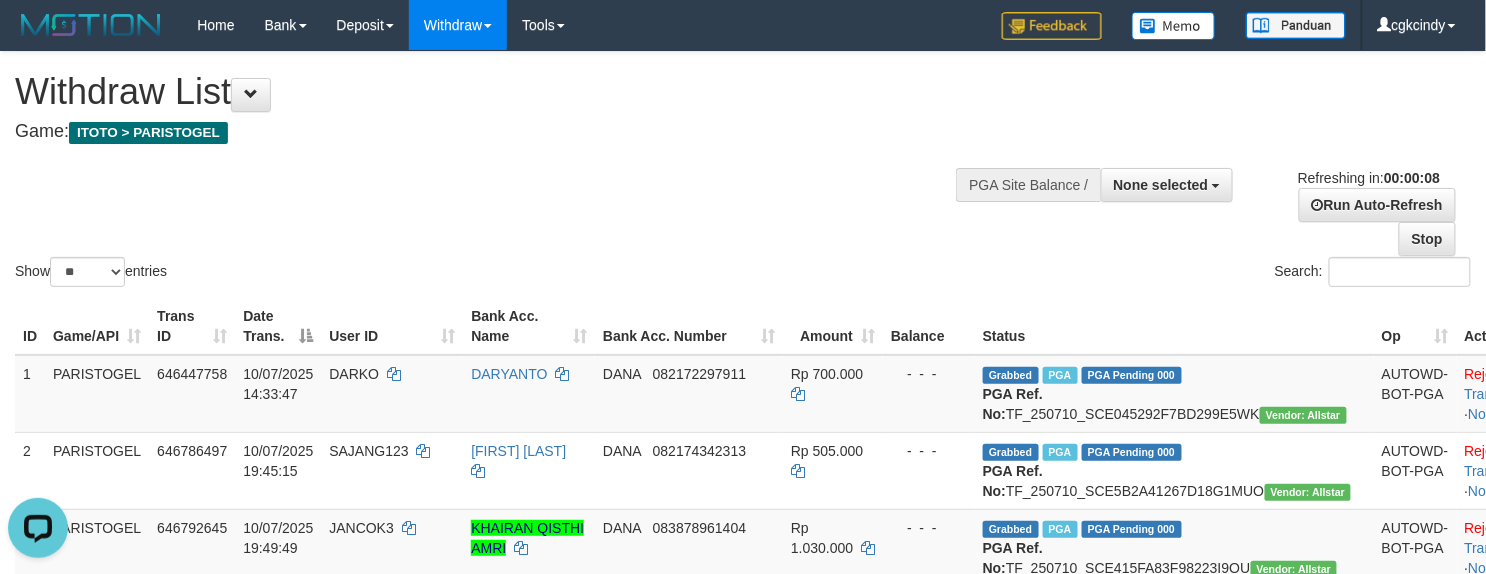 scroll, scrollTop: 0, scrollLeft: 0, axis: both 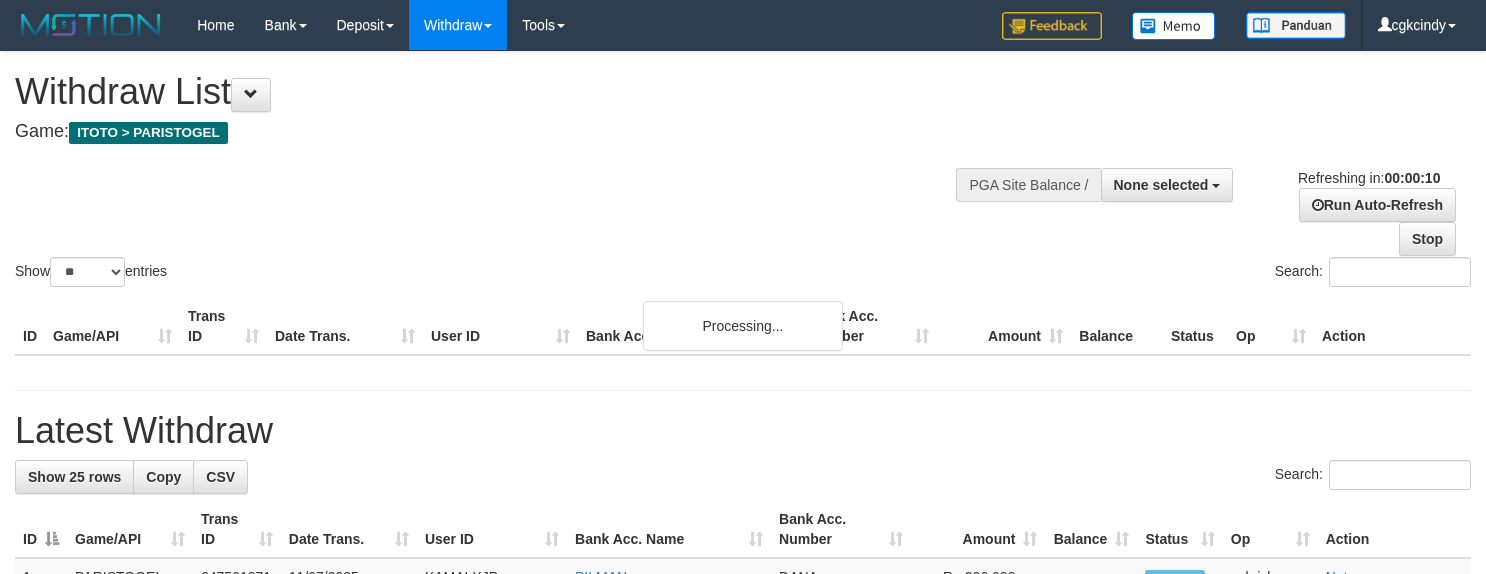 select 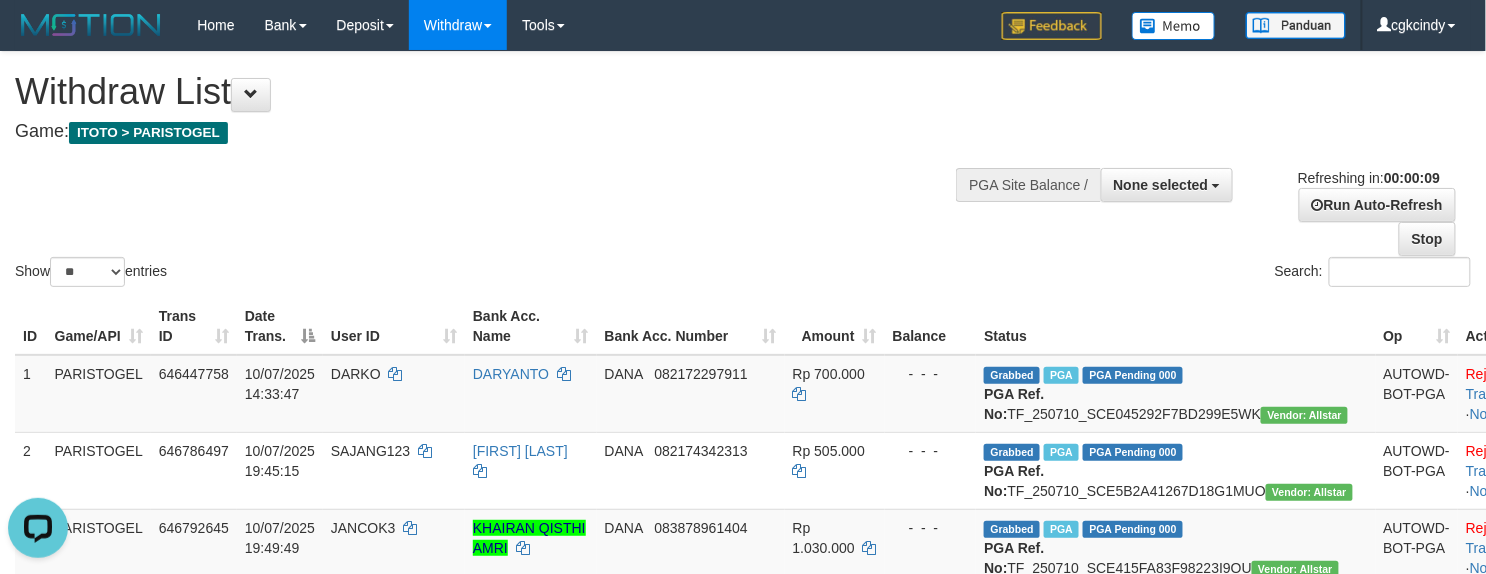 scroll, scrollTop: 0, scrollLeft: 0, axis: both 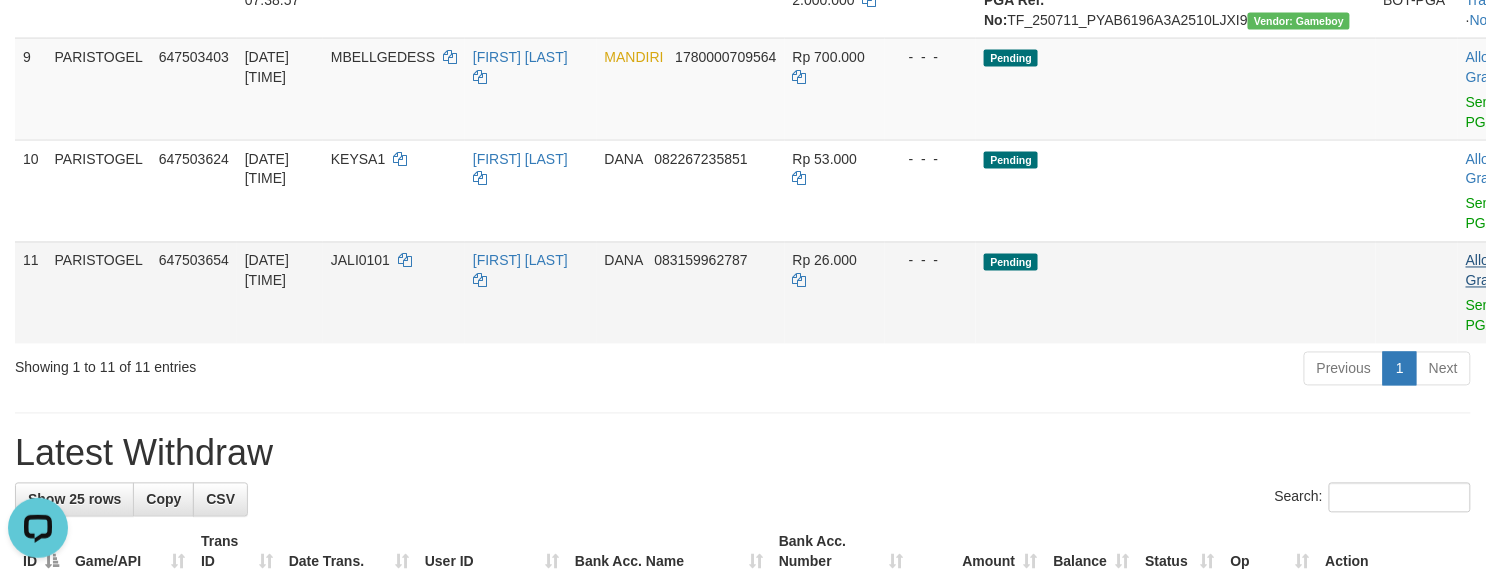 drag, startPoint x: 1401, startPoint y: 424, endPoint x: 1385, endPoint y: 421, distance: 16.27882 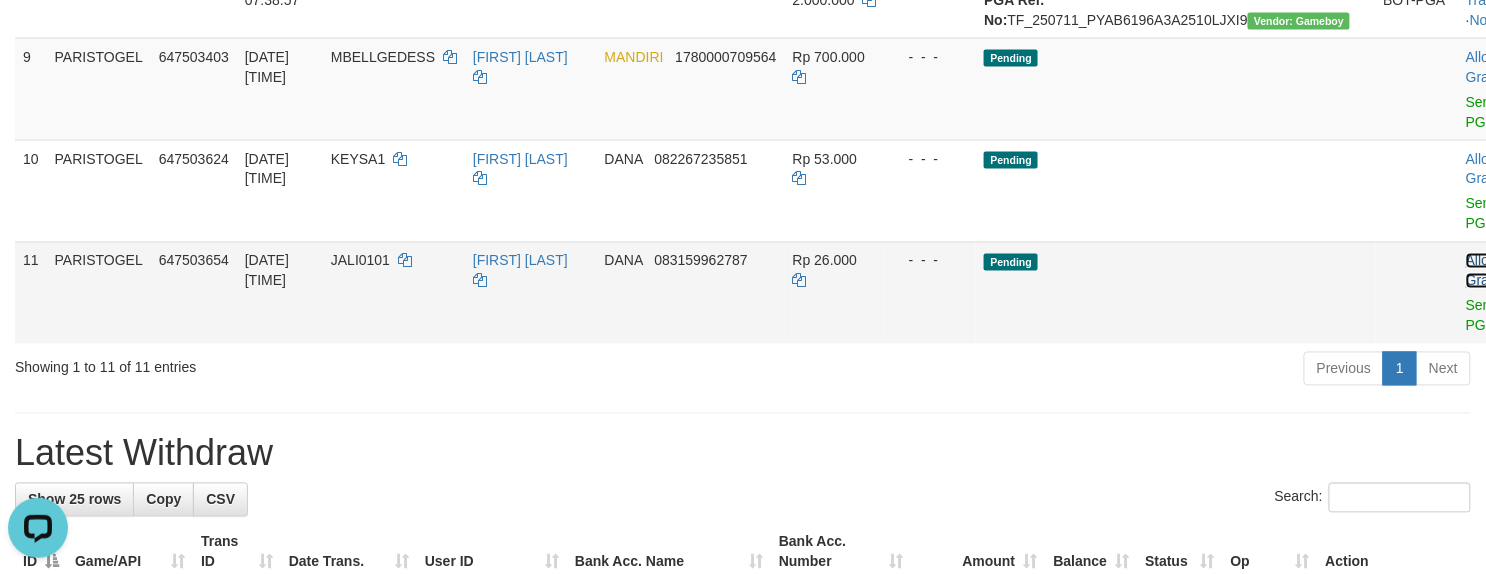 click on "Allow Grab" at bounding box center [1482, 271] 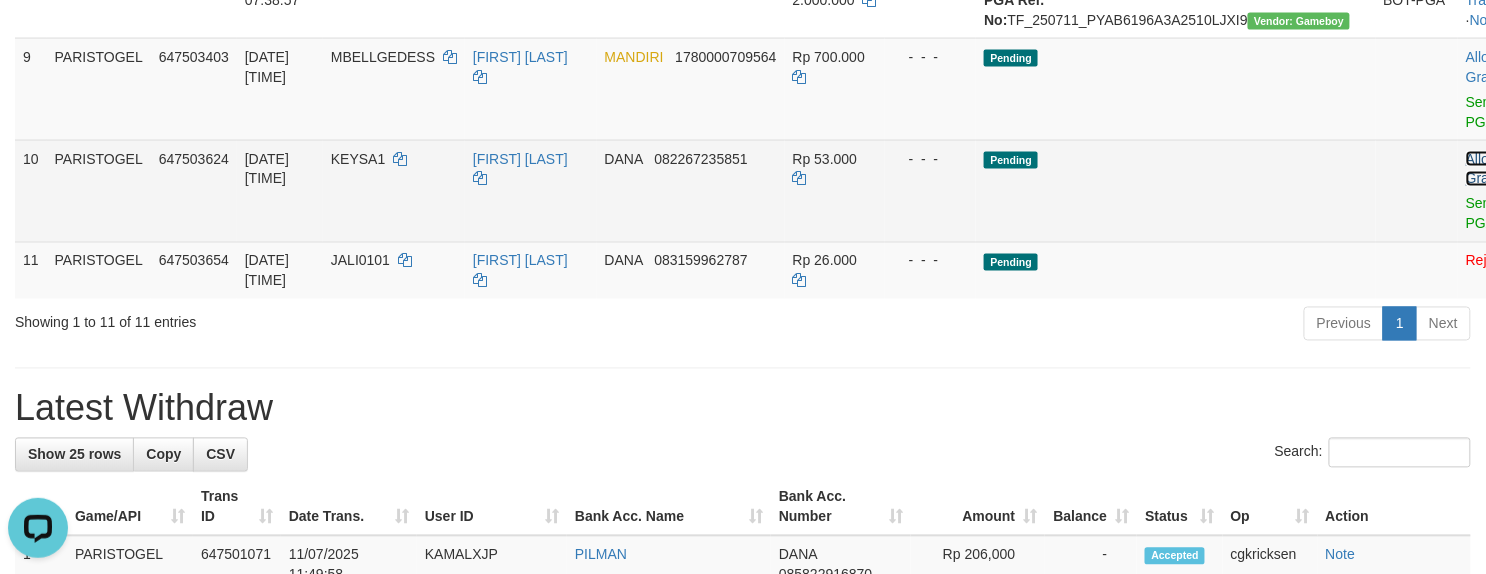 click on "Allow Grab" at bounding box center [1482, 169] 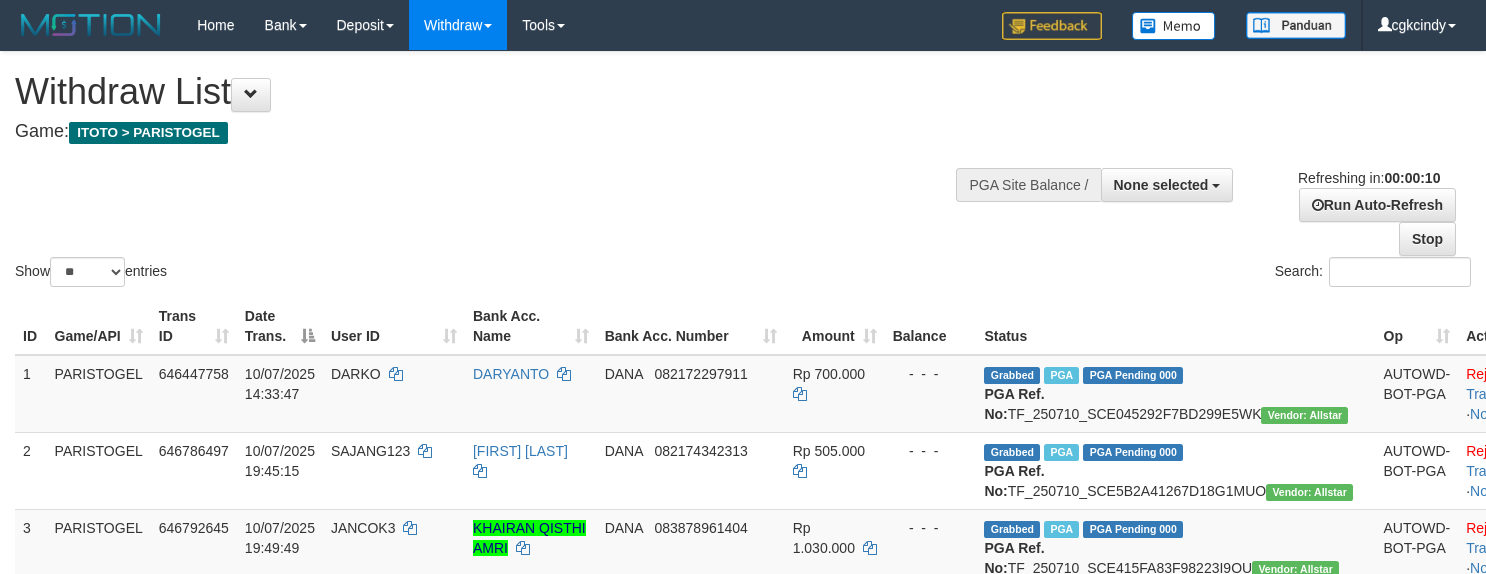 select 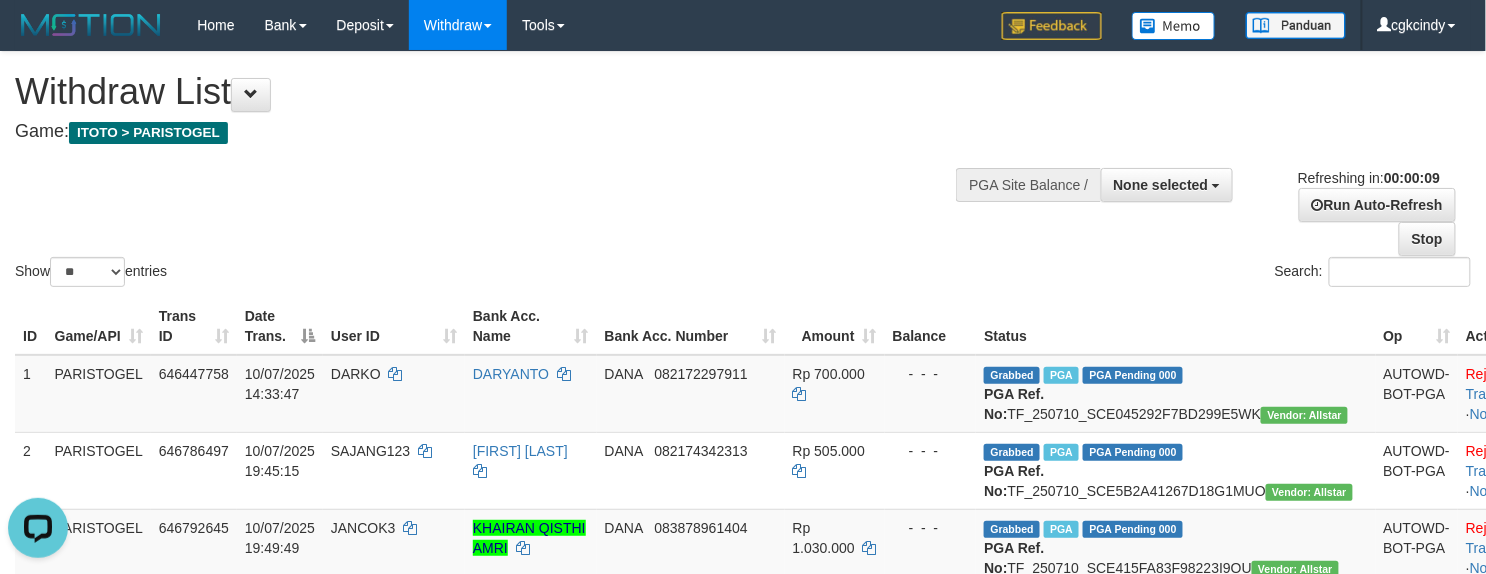 scroll, scrollTop: 0, scrollLeft: 0, axis: both 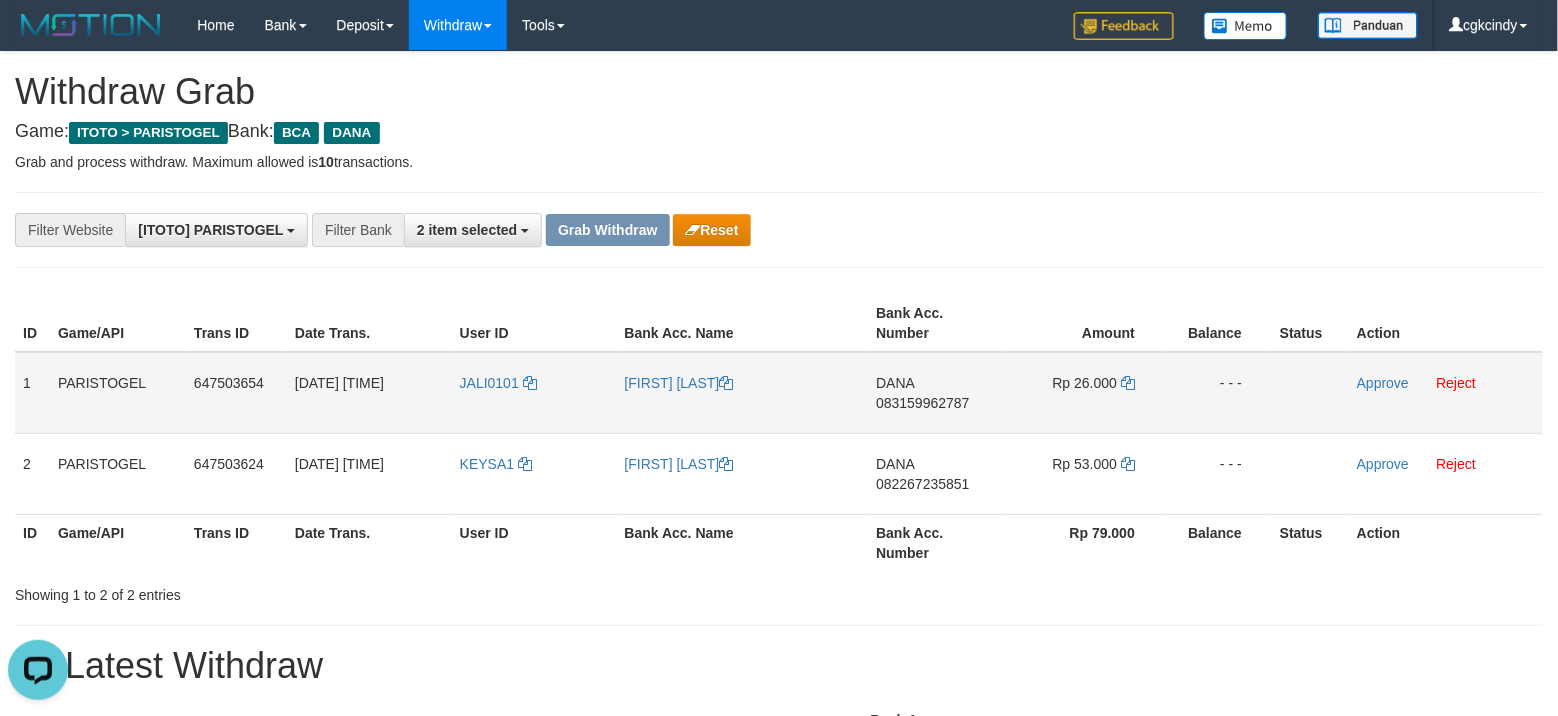 click on "JALI0101" at bounding box center [534, 393] 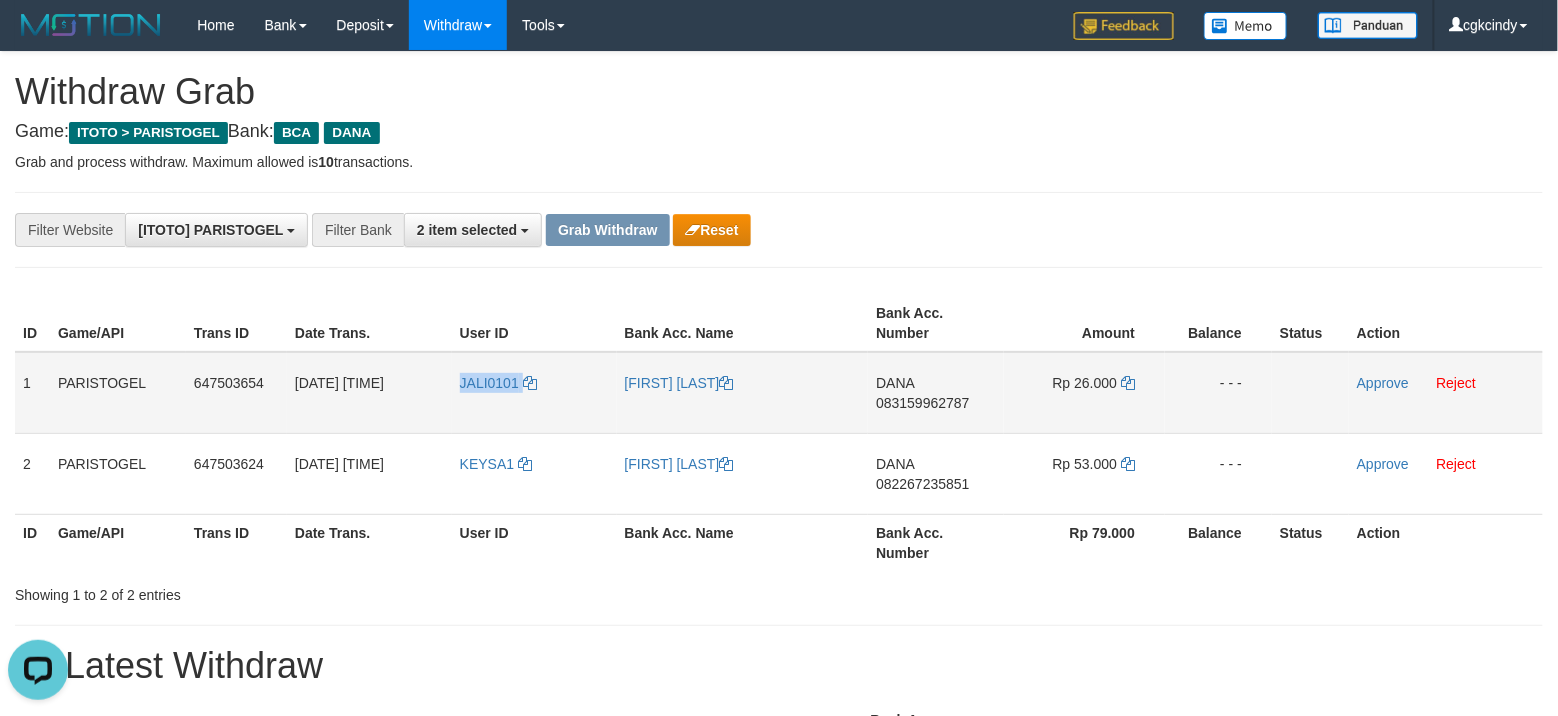 click on "JALI0101" at bounding box center [534, 393] 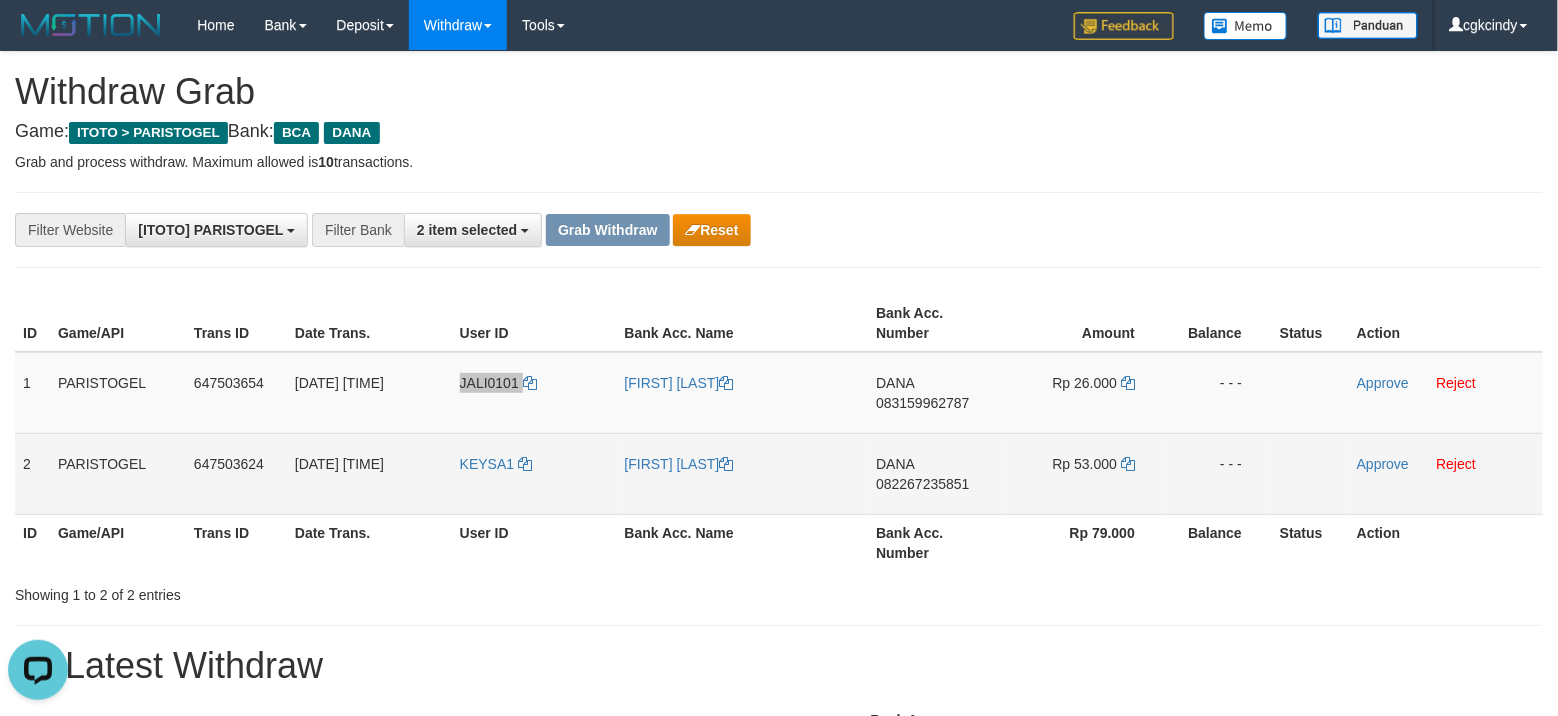 scroll, scrollTop: 133, scrollLeft: 0, axis: vertical 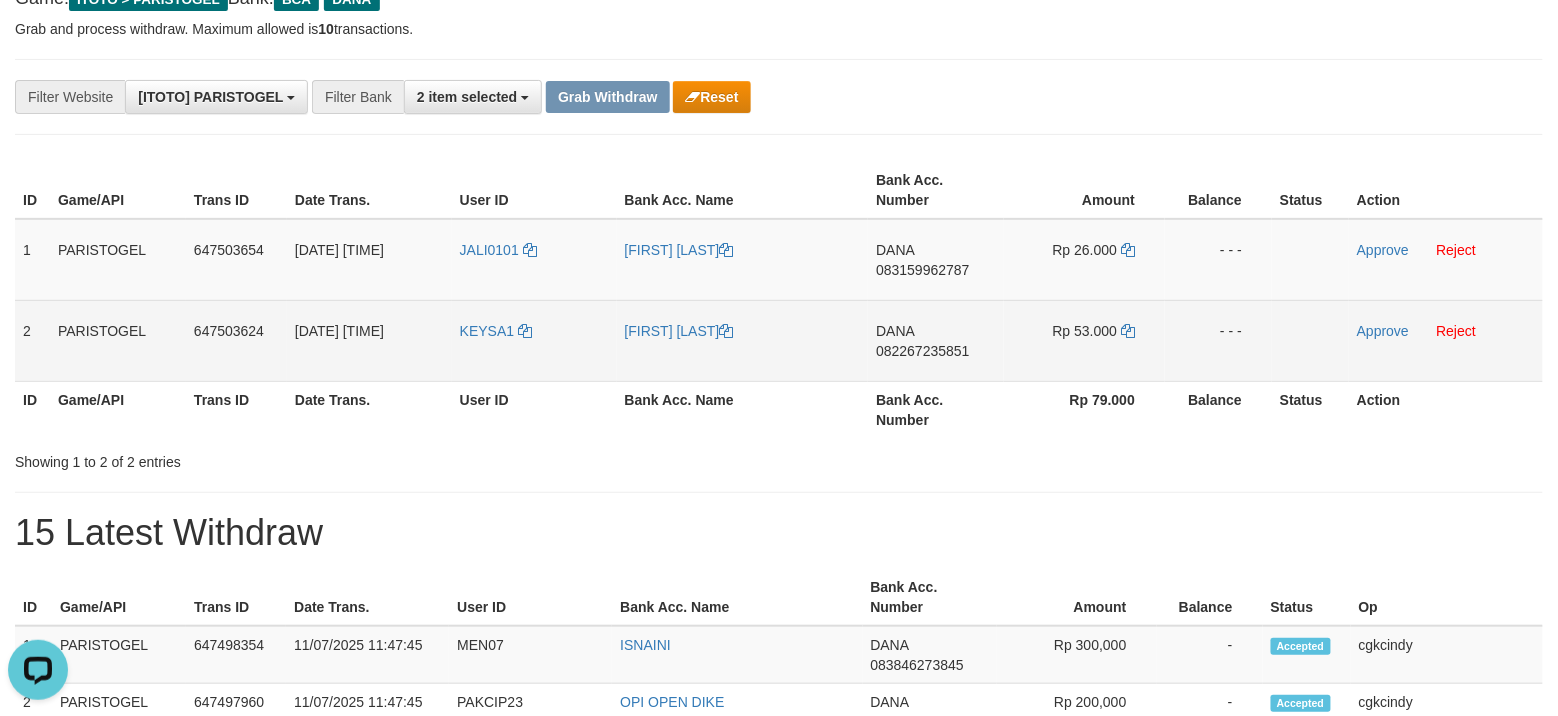 click on "KEYSA1" at bounding box center (534, 340) 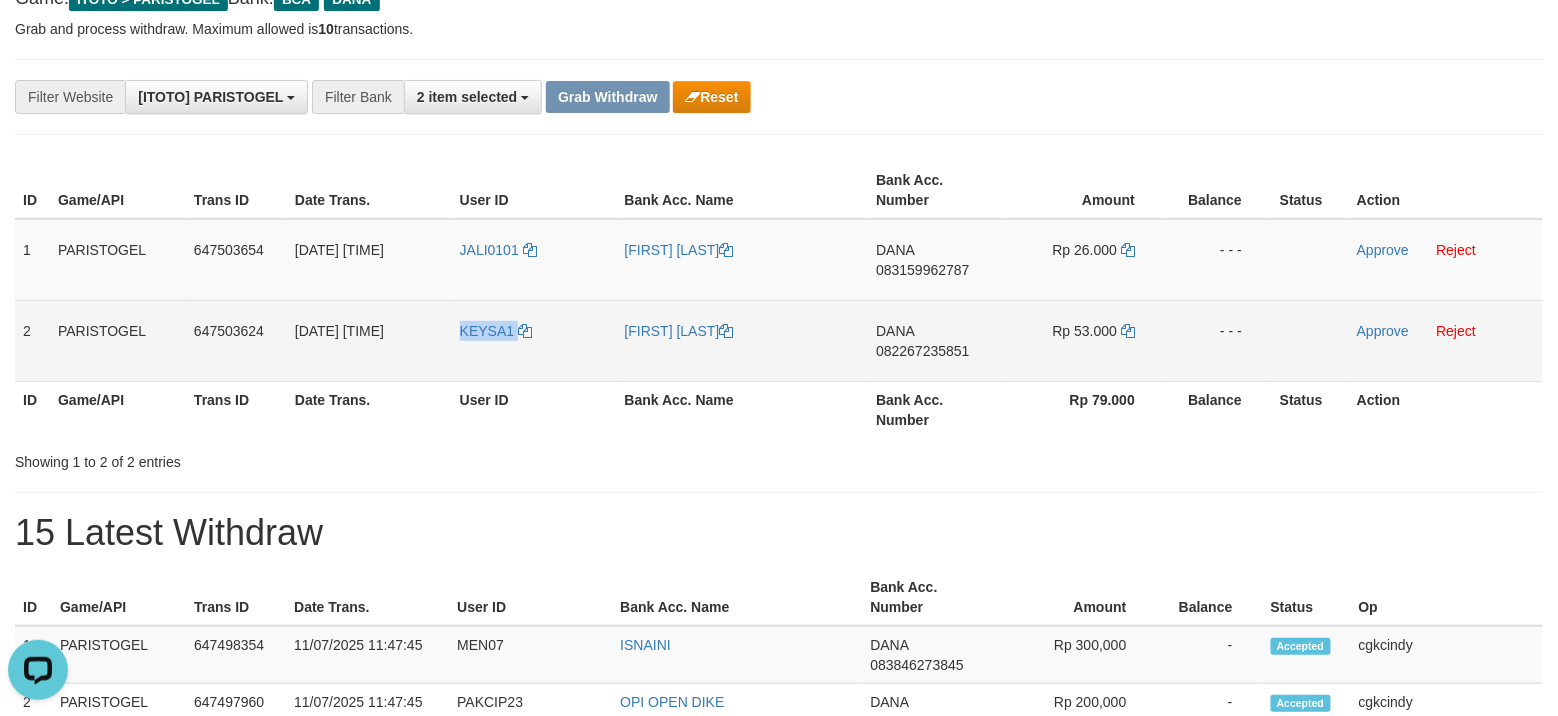 click on "KEYSA1" at bounding box center (534, 340) 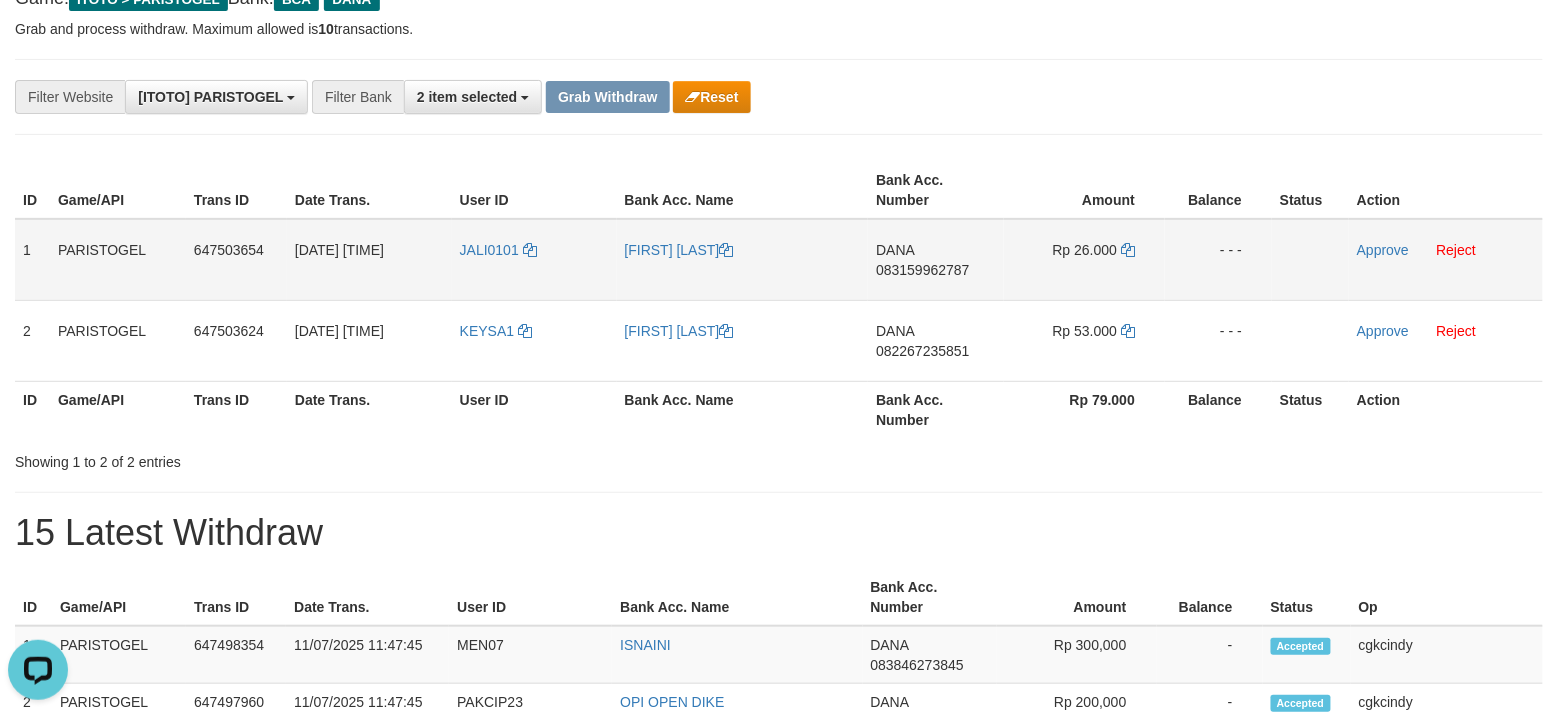 click on "JALI0101" at bounding box center (534, 260) 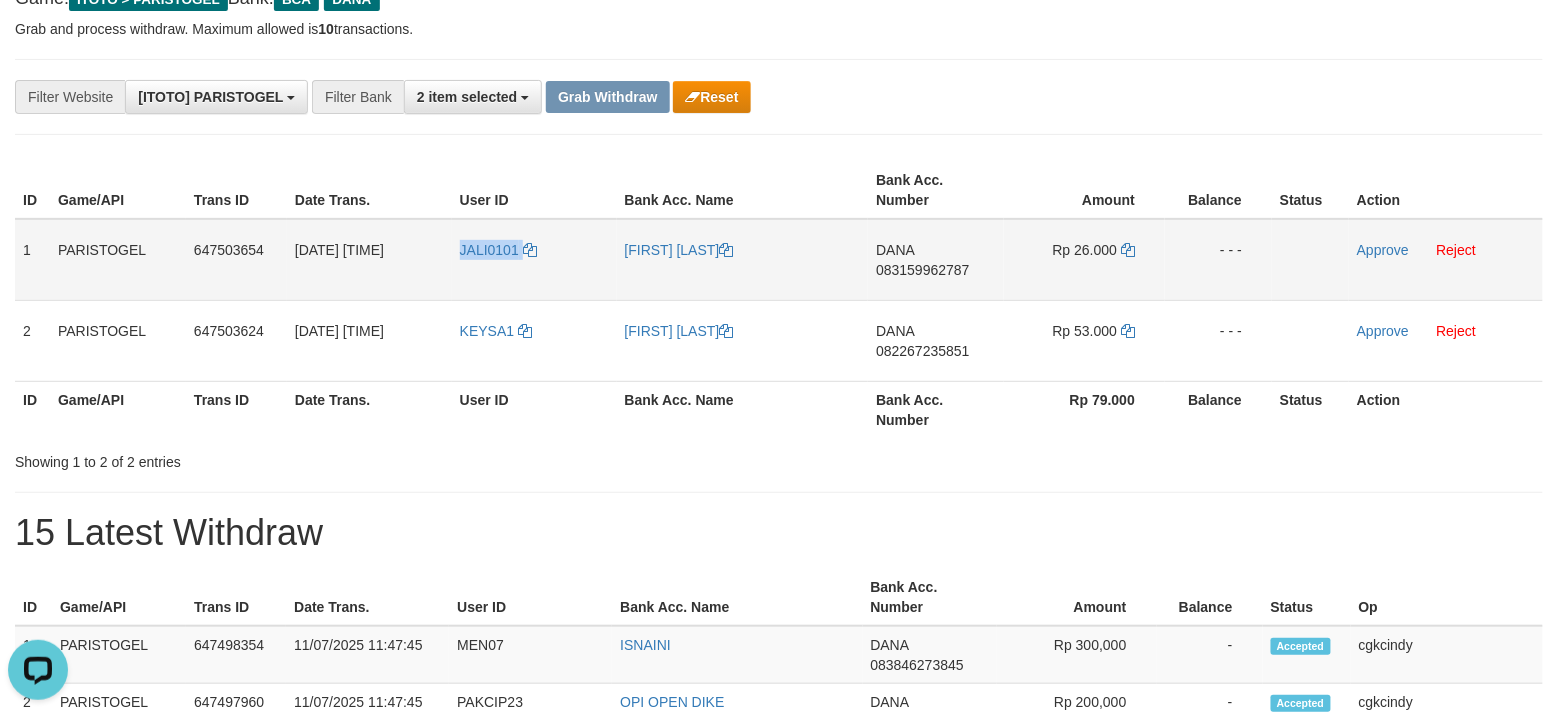 copy on "JALI0101" 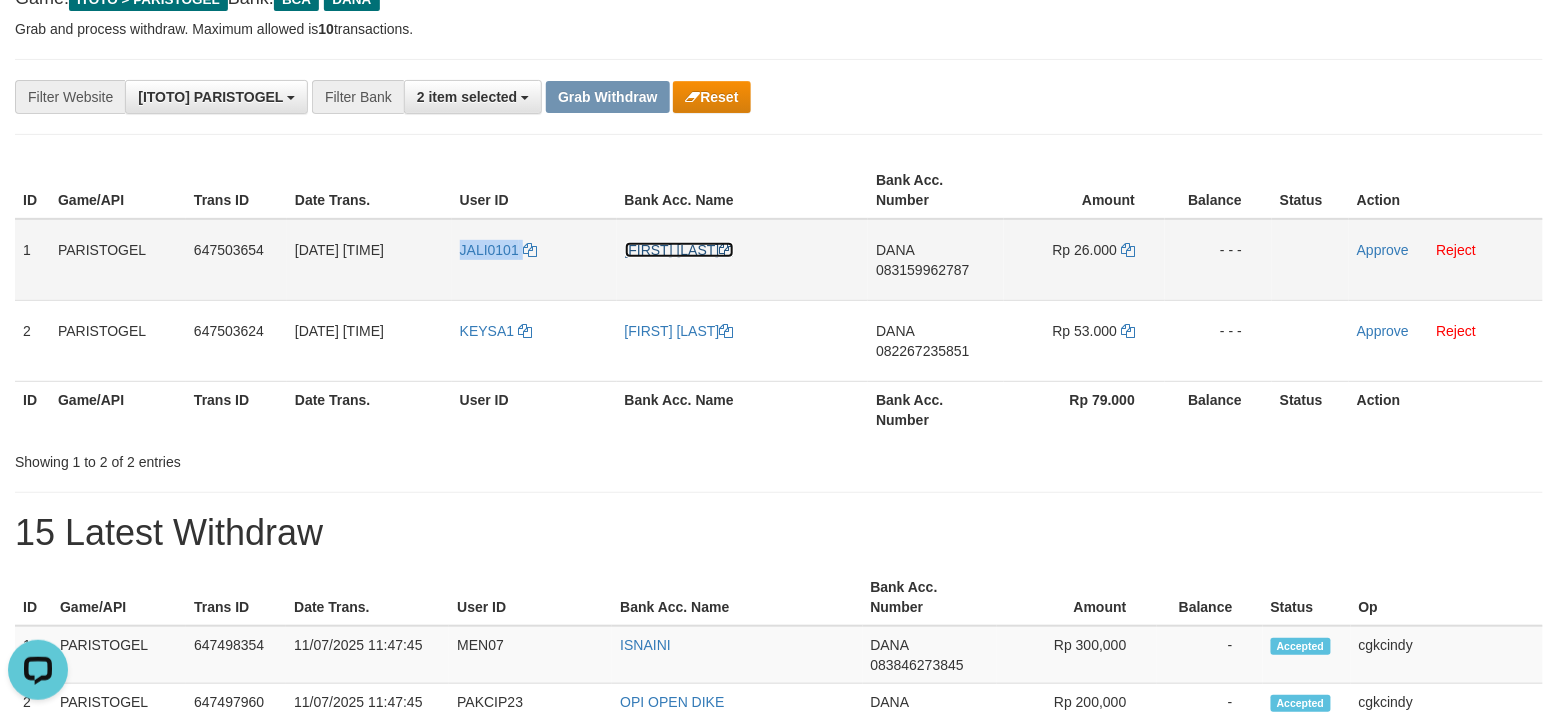 click on "[FIRST] [LAST]" at bounding box center [679, 250] 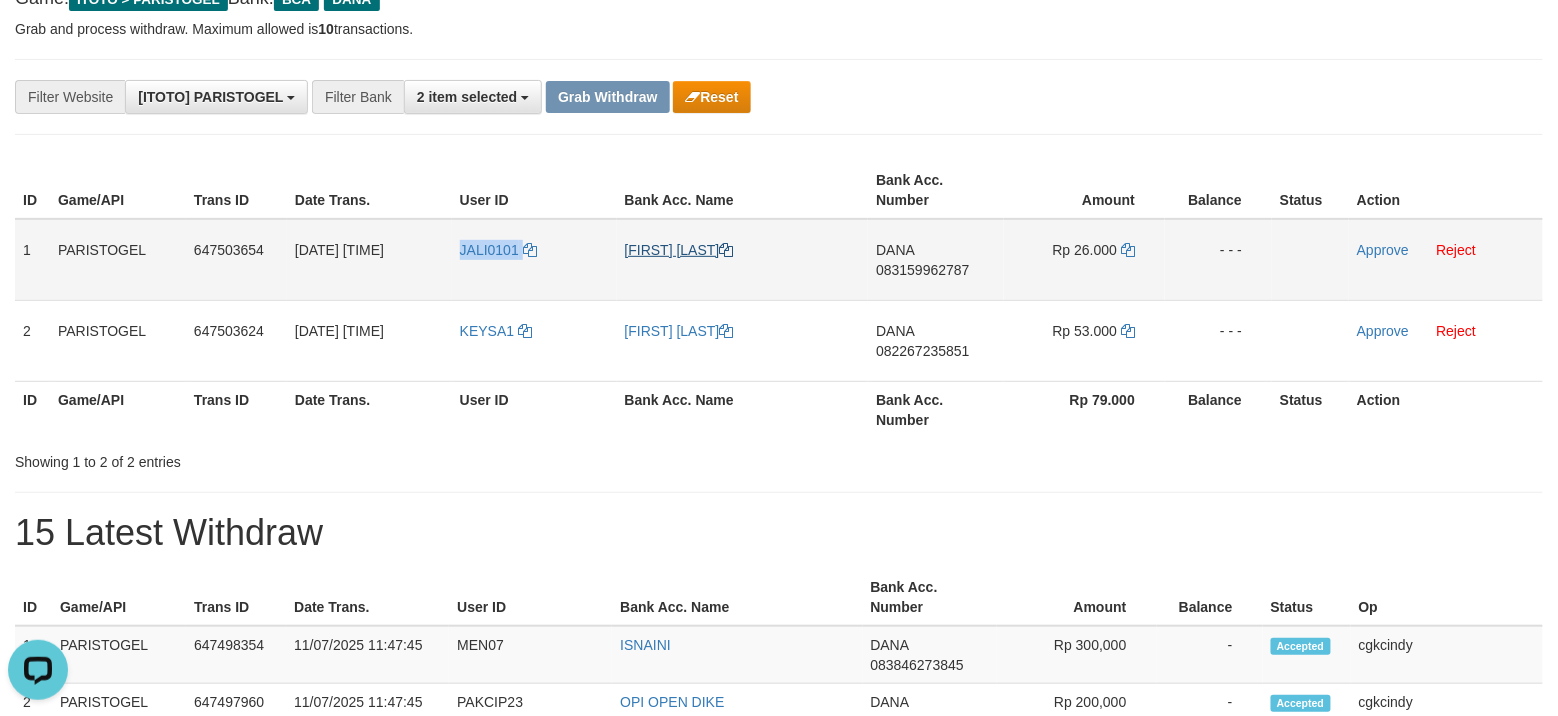 copy on "JALI0101" 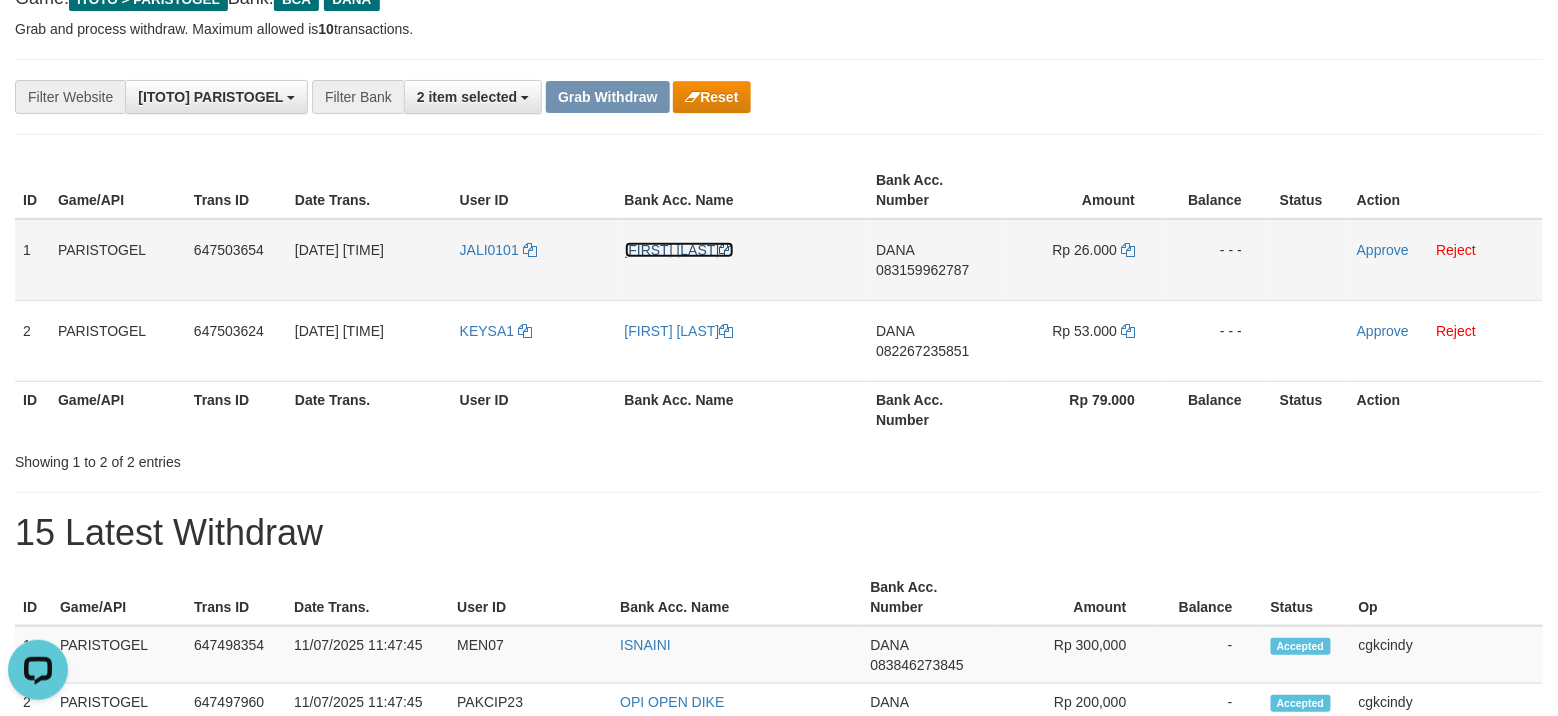 click on "[FIRST] [LAST]" at bounding box center (679, 250) 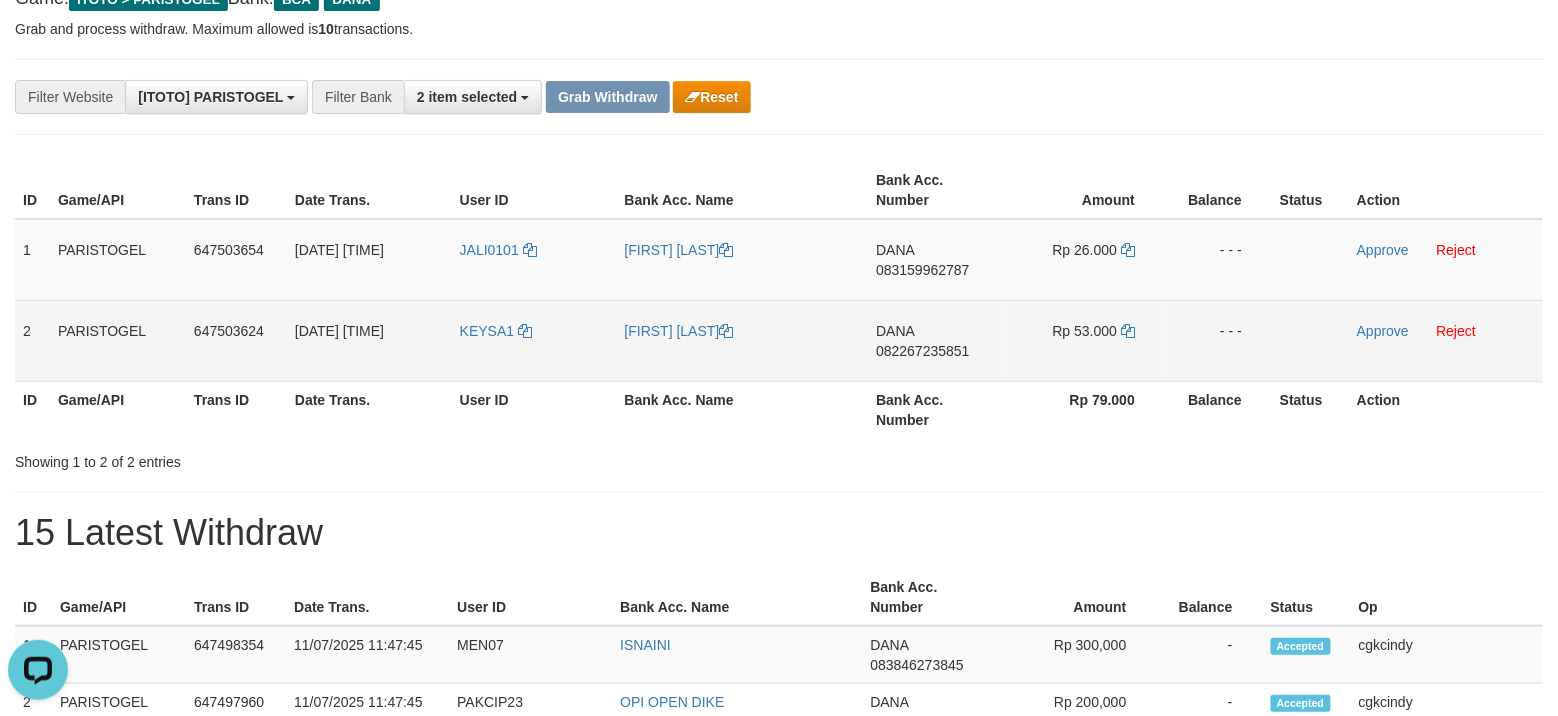 click on "KEYSA1" at bounding box center [534, 340] 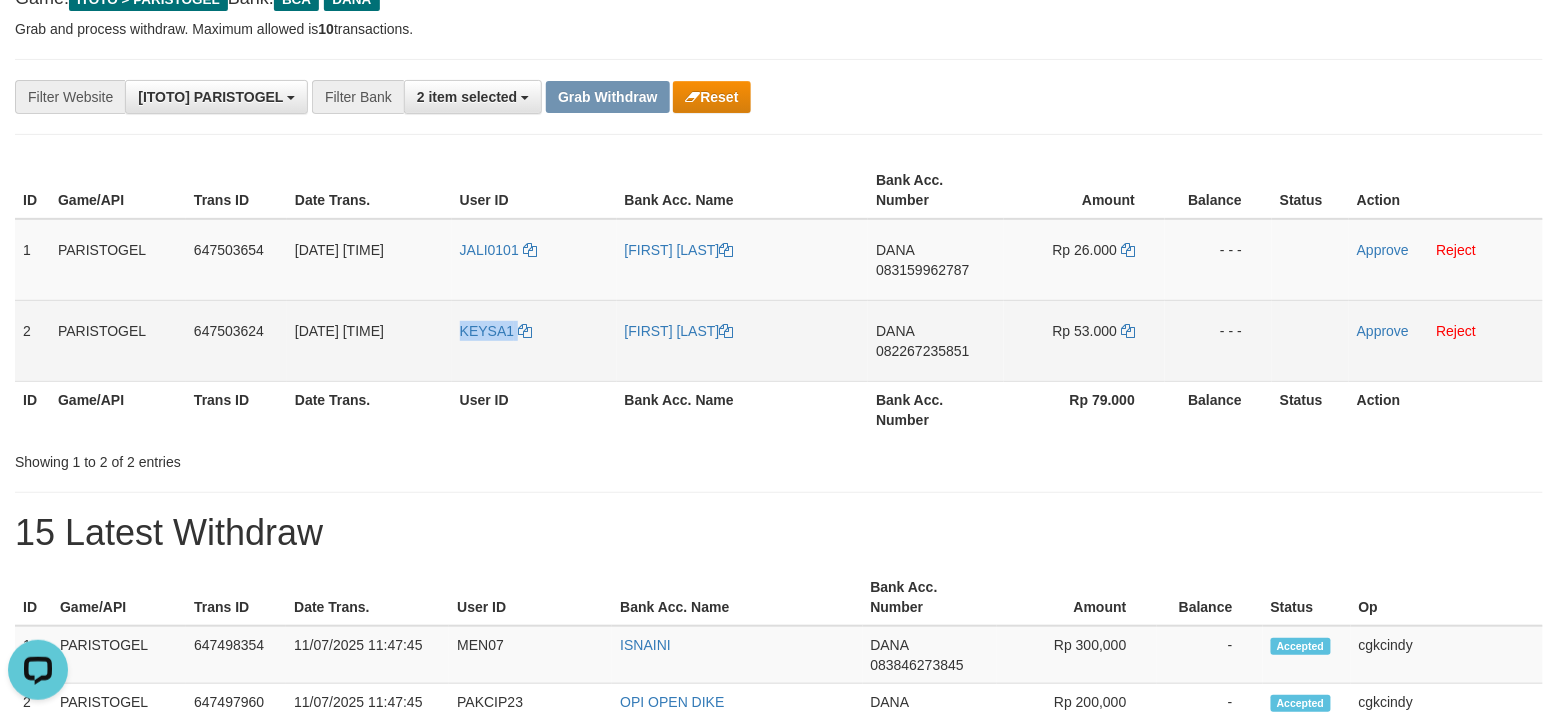 copy on "KEYSA1" 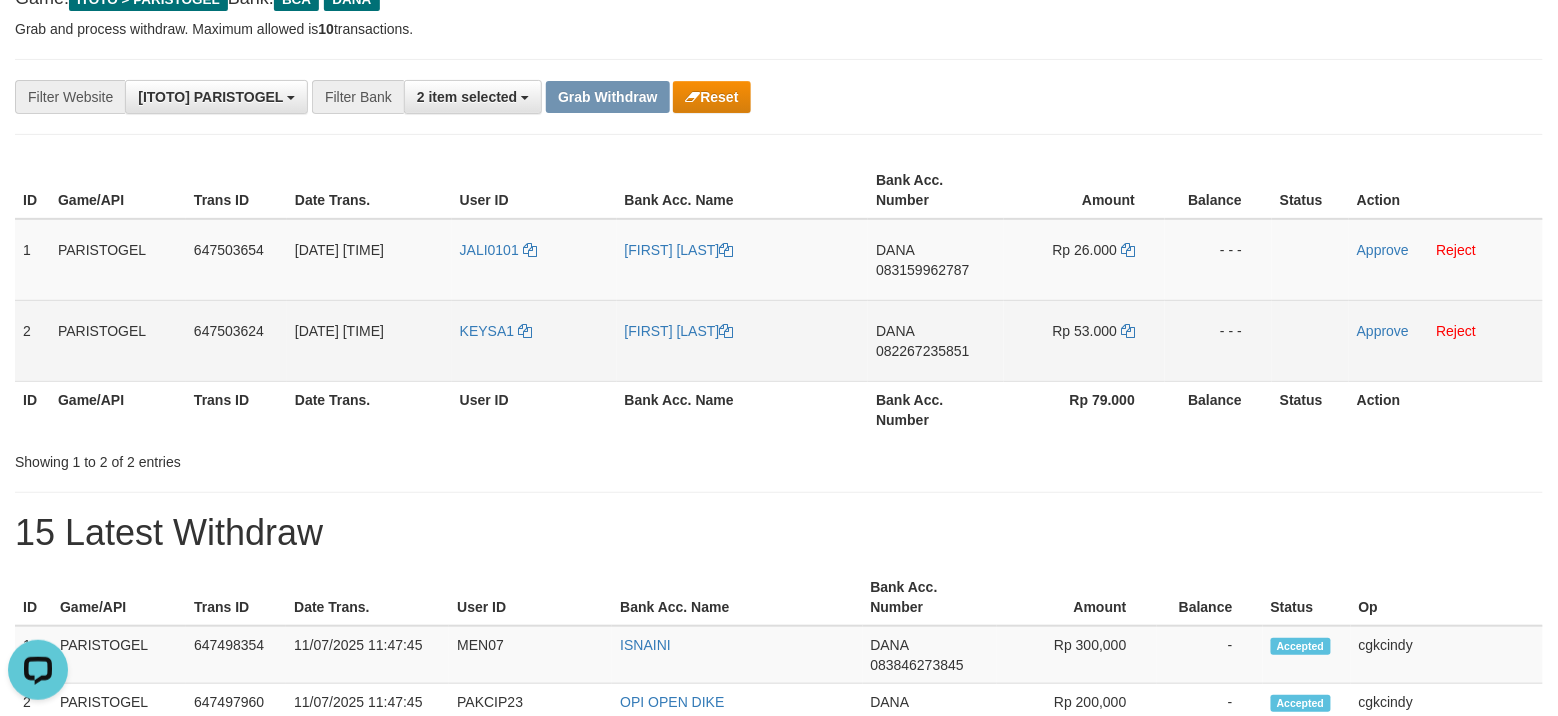 click on "[FIRST] [LAST]" at bounding box center (743, 340) 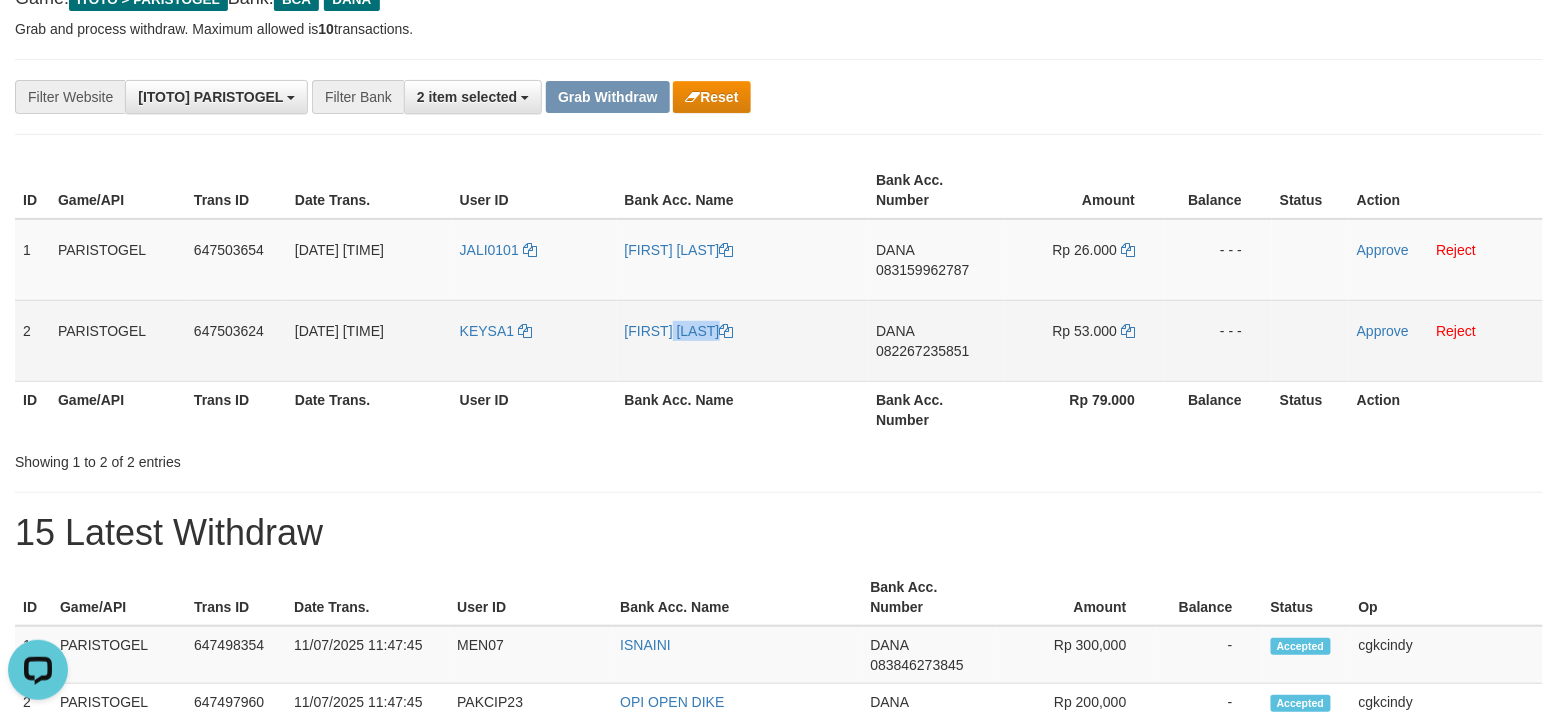 copy on "[FIRST] [LAST]" 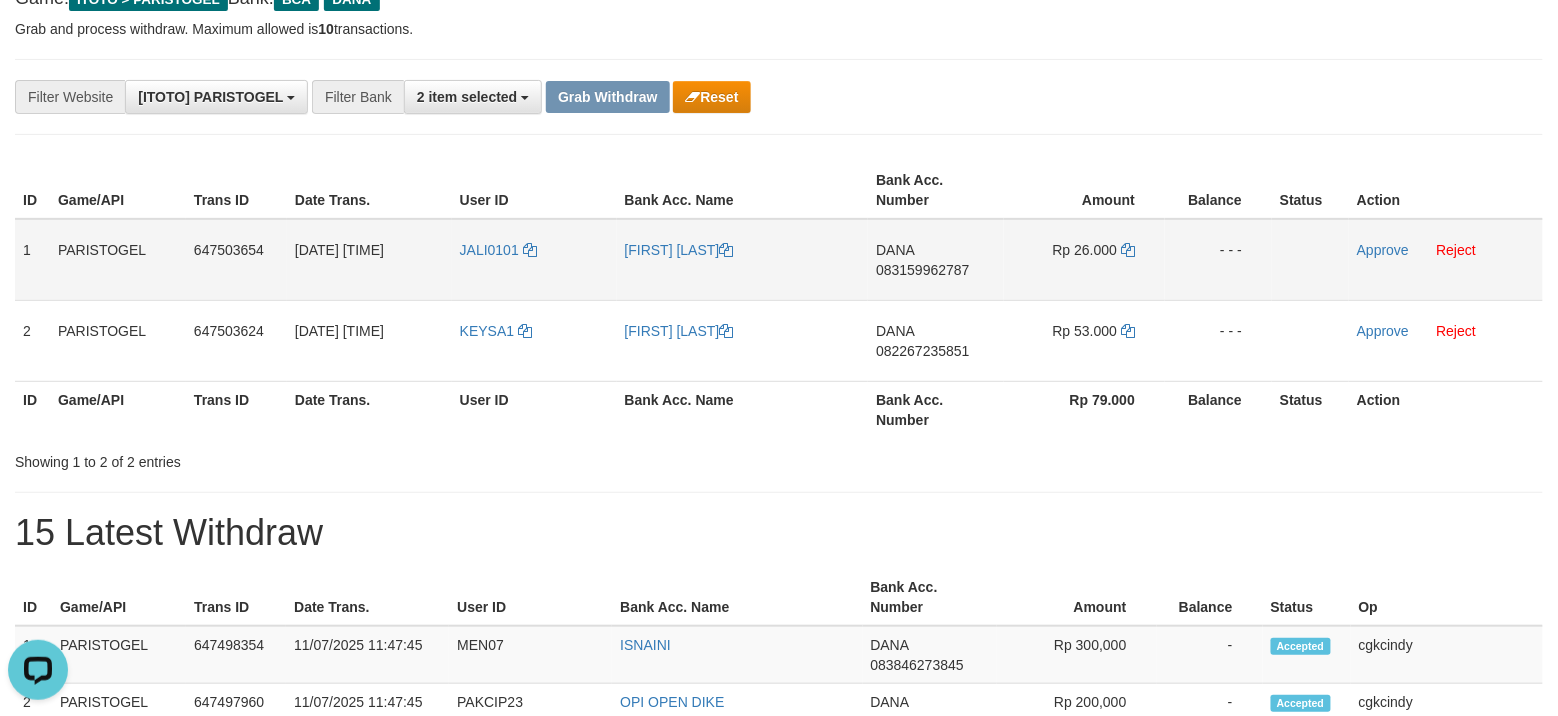 click on "DANA
083159962787" at bounding box center [936, 260] 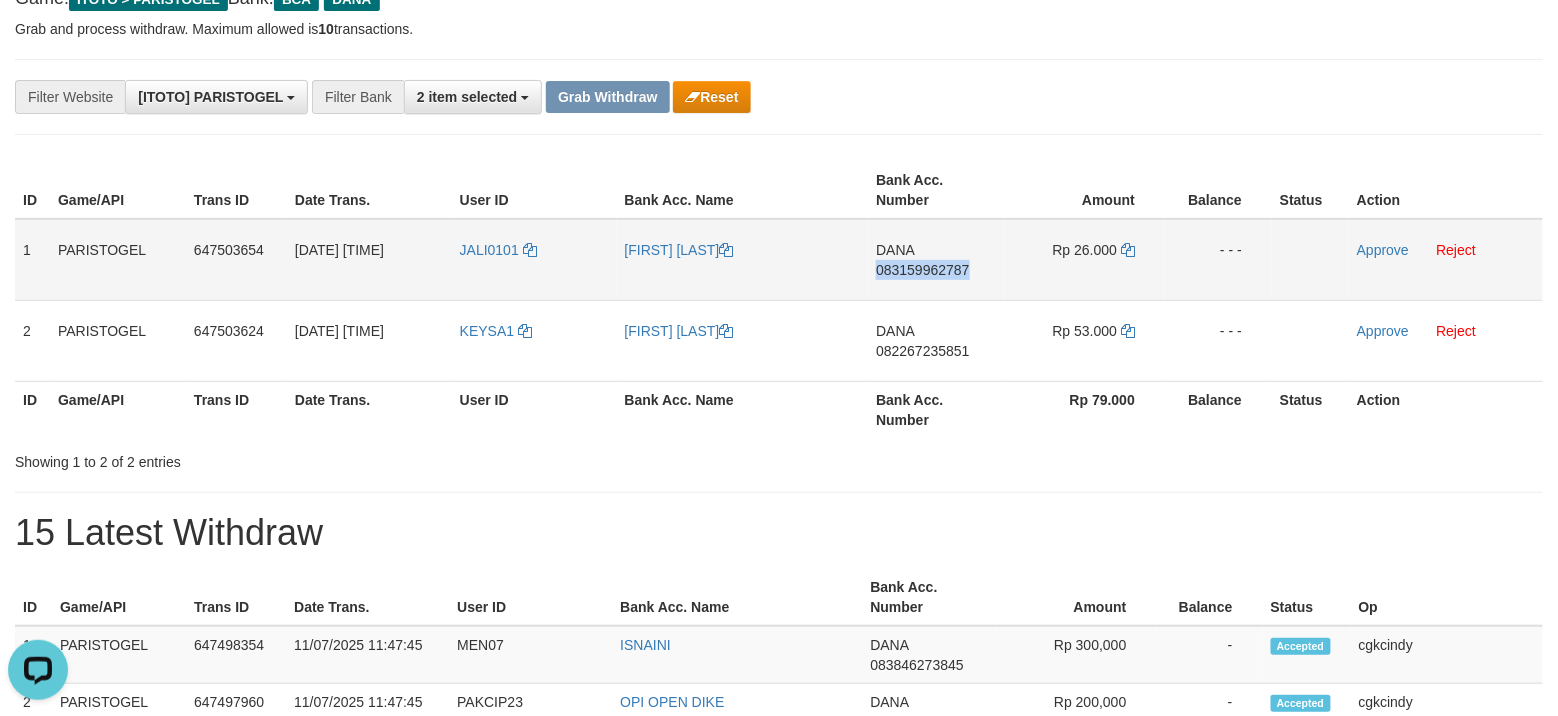 click on "DANA
083159962787" at bounding box center [936, 260] 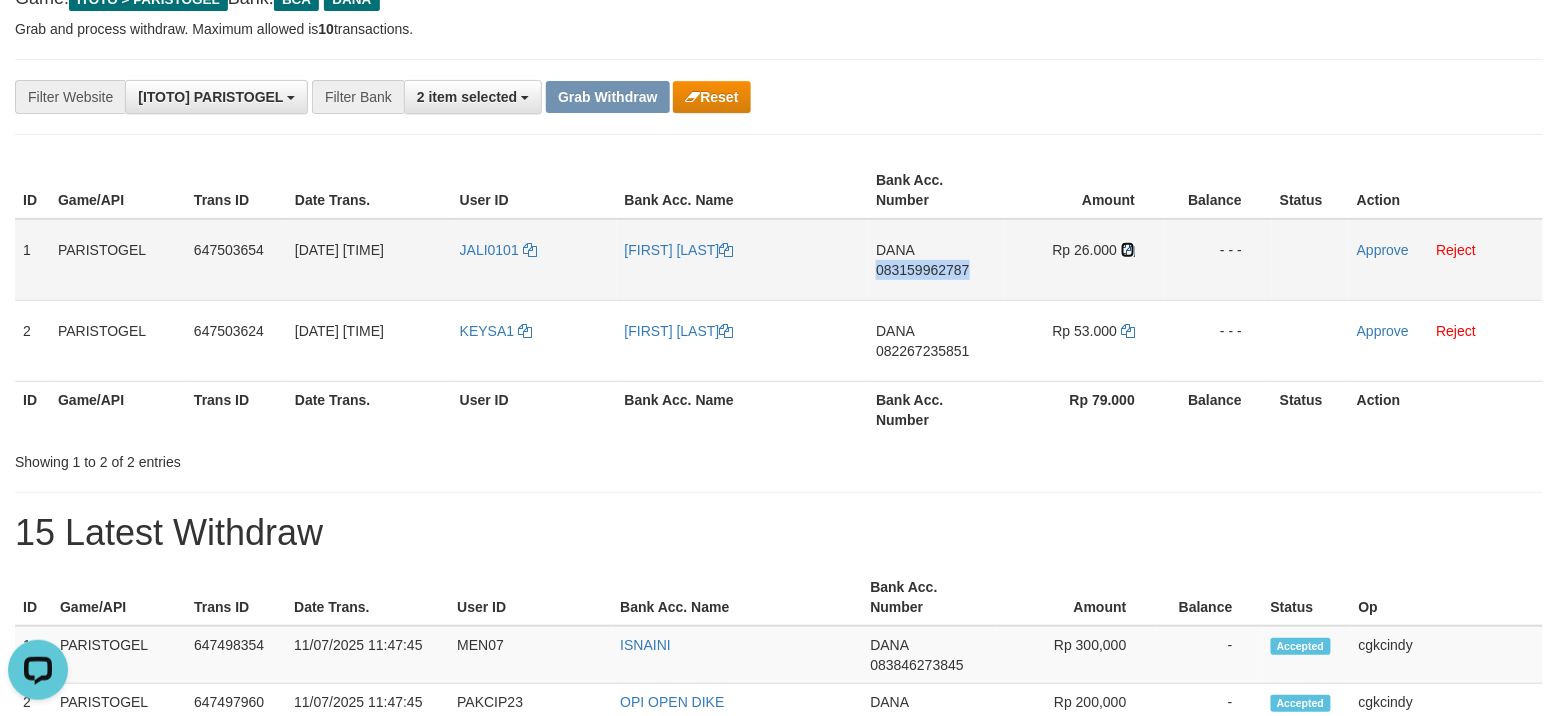click at bounding box center [1128, 250] 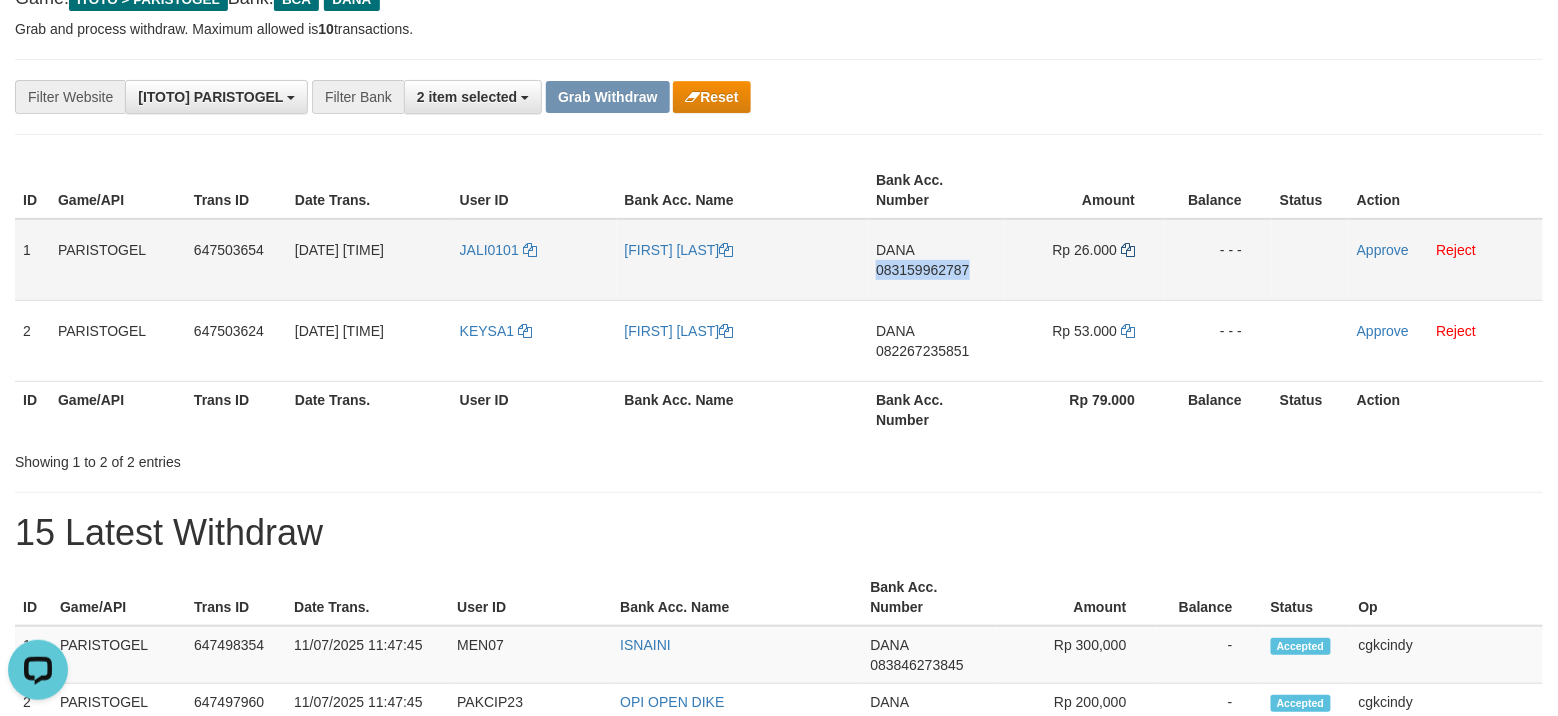 copy on "083159962787" 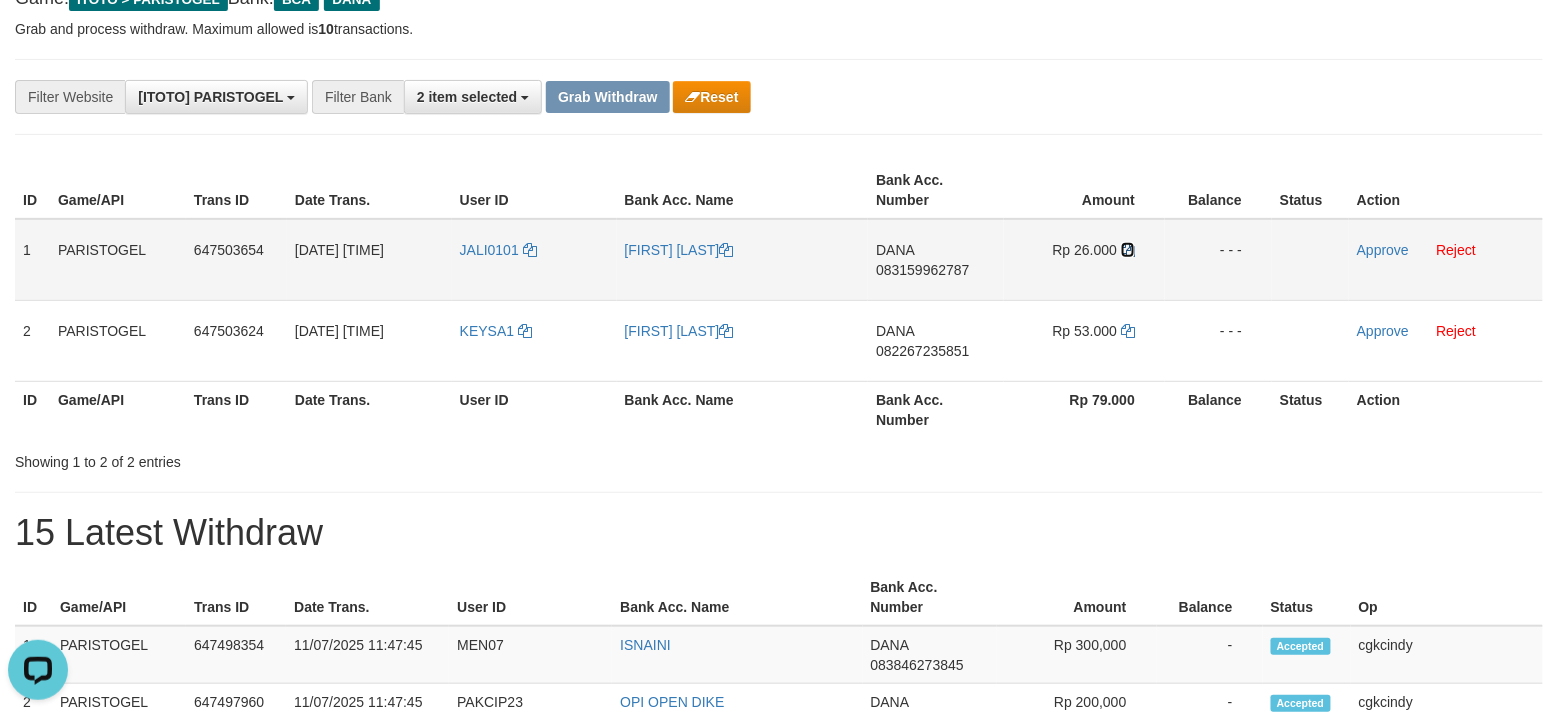click at bounding box center [1128, 250] 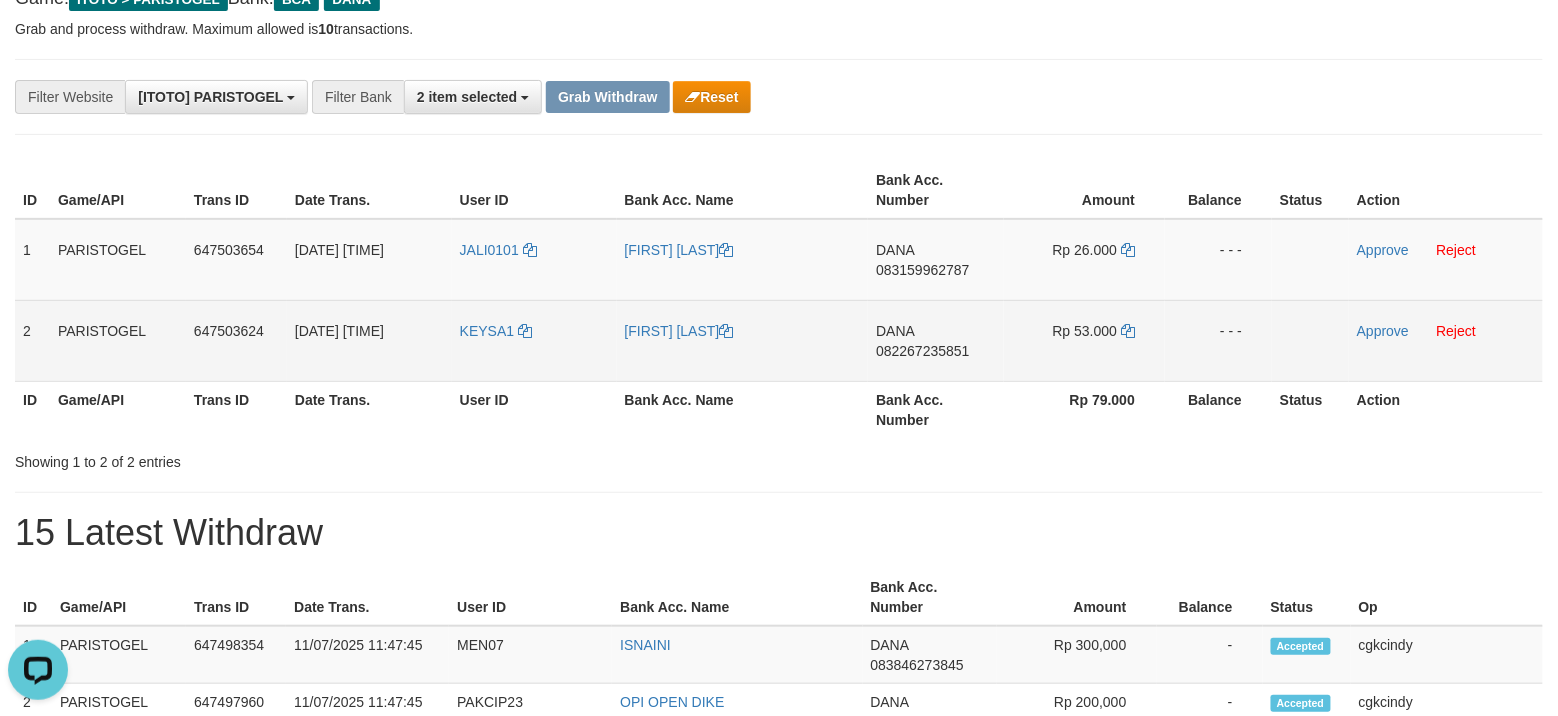 click on "DANA
082267235851" at bounding box center (936, 340) 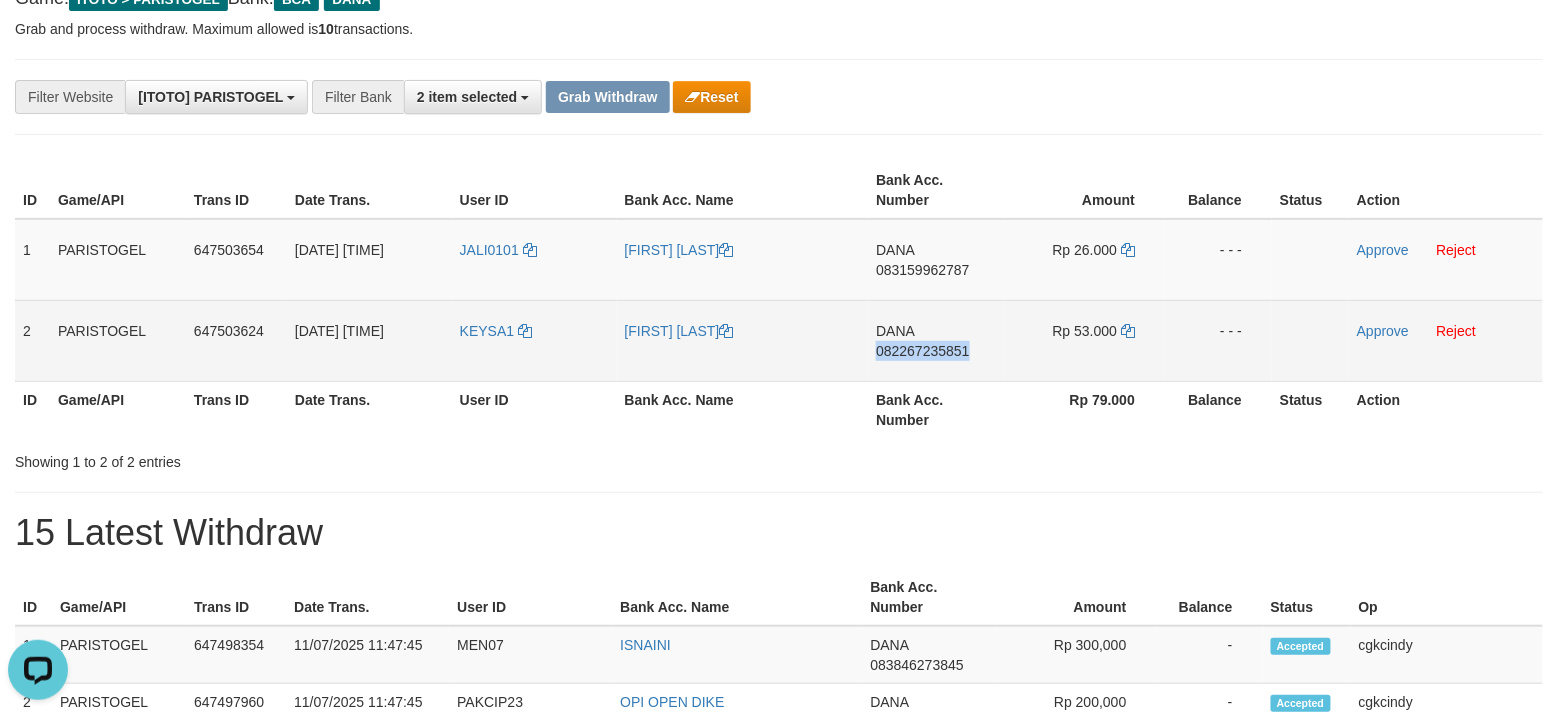 copy on "082267235851" 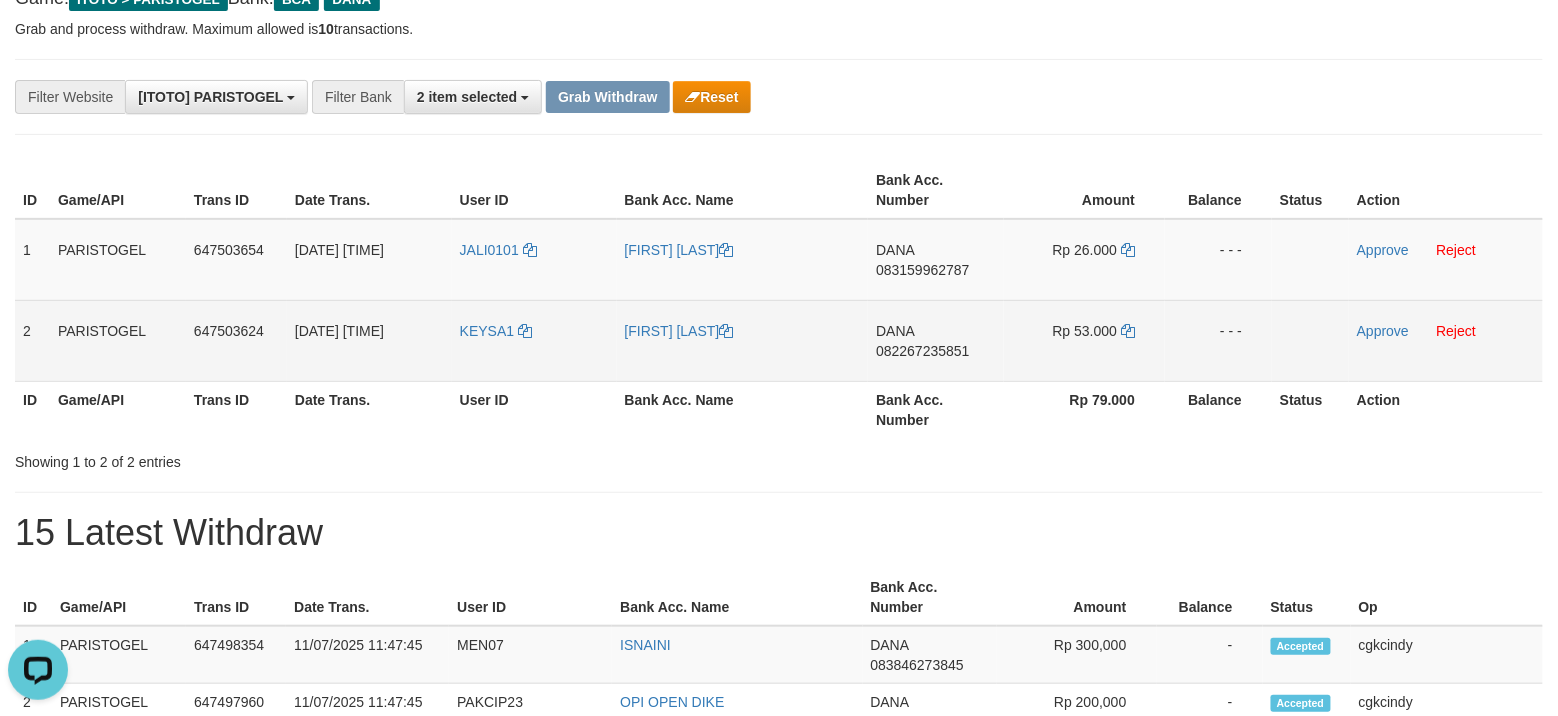 click on "DANA
082267235851" at bounding box center [936, 340] 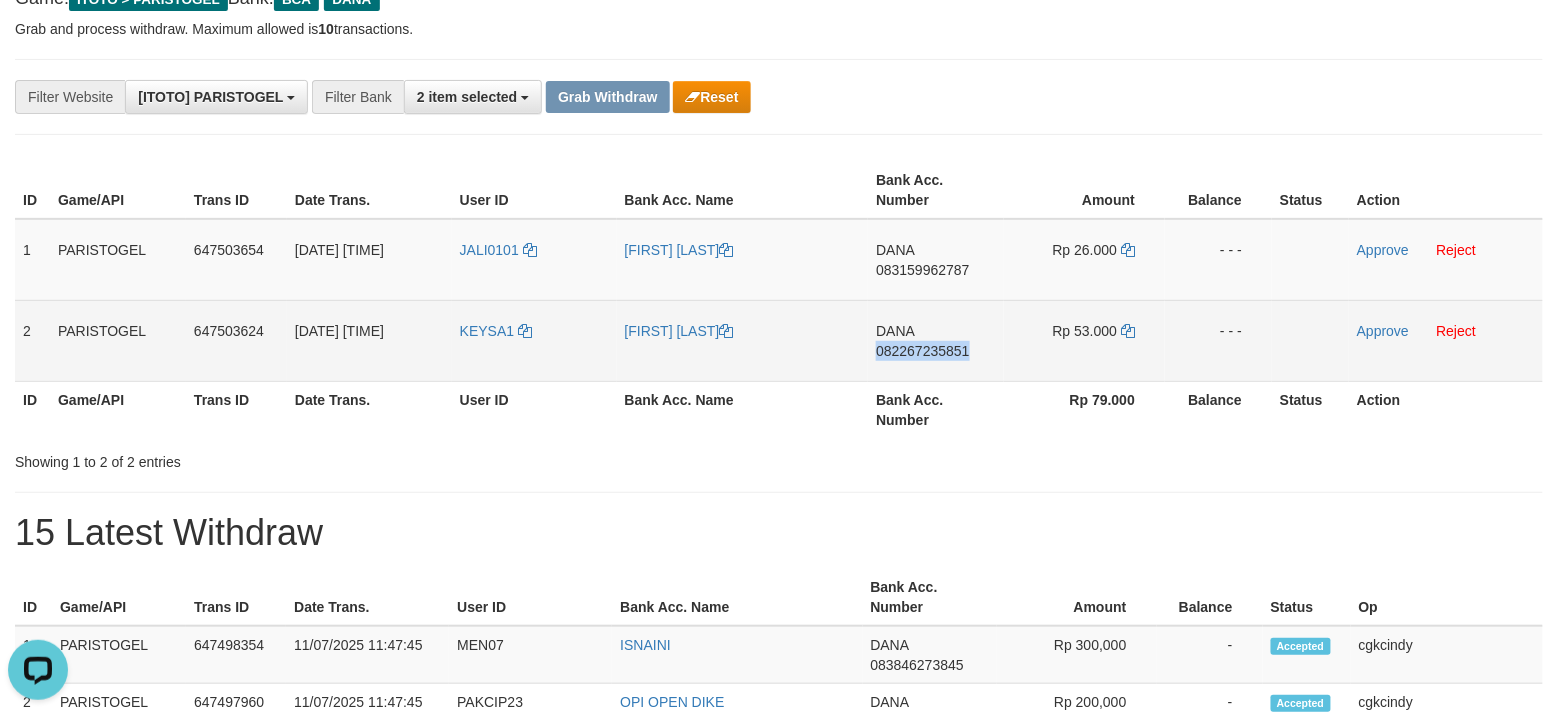 click on "DANA
082267235851" at bounding box center (936, 340) 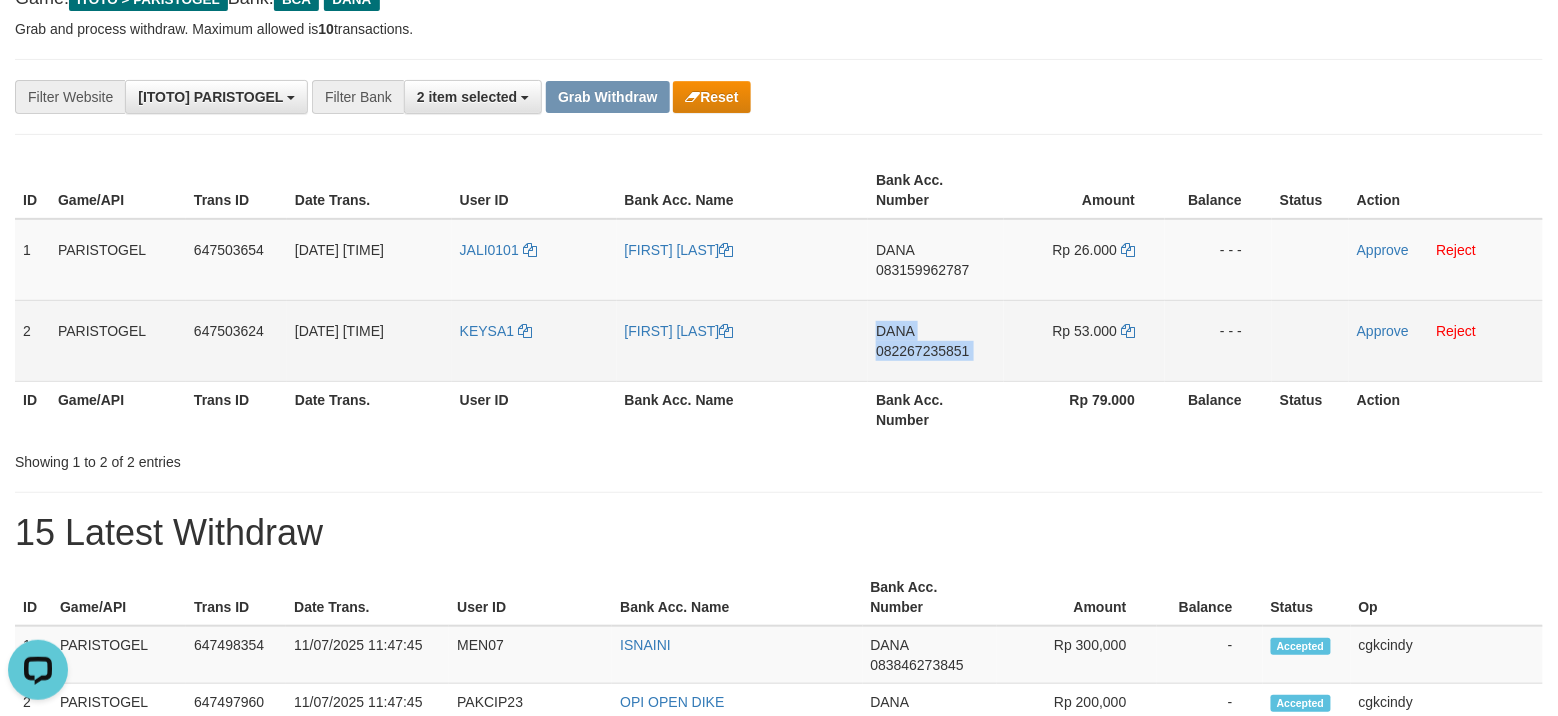 click on "DANA
082267235851" at bounding box center [936, 340] 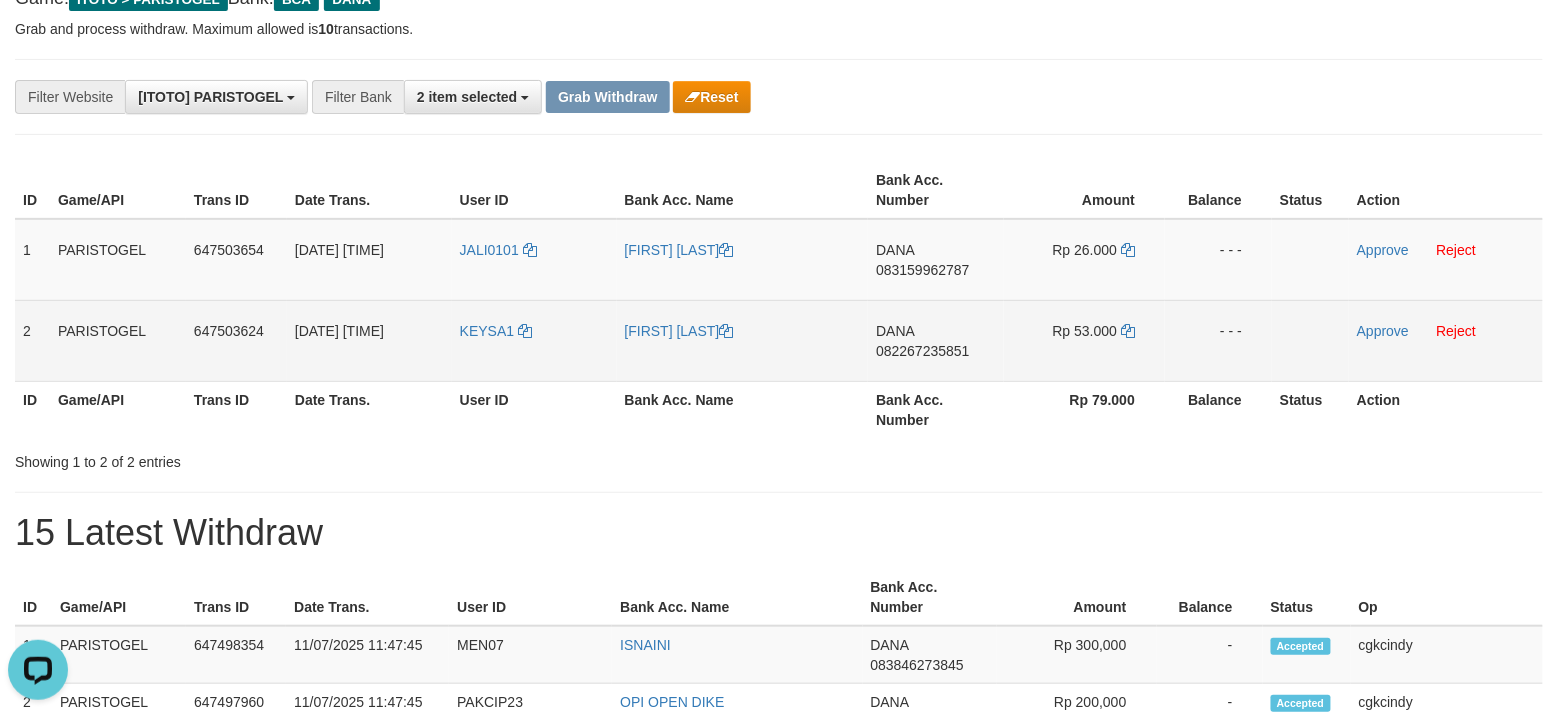 click on "Rp 53.000" at bounding box center [1084, 340] 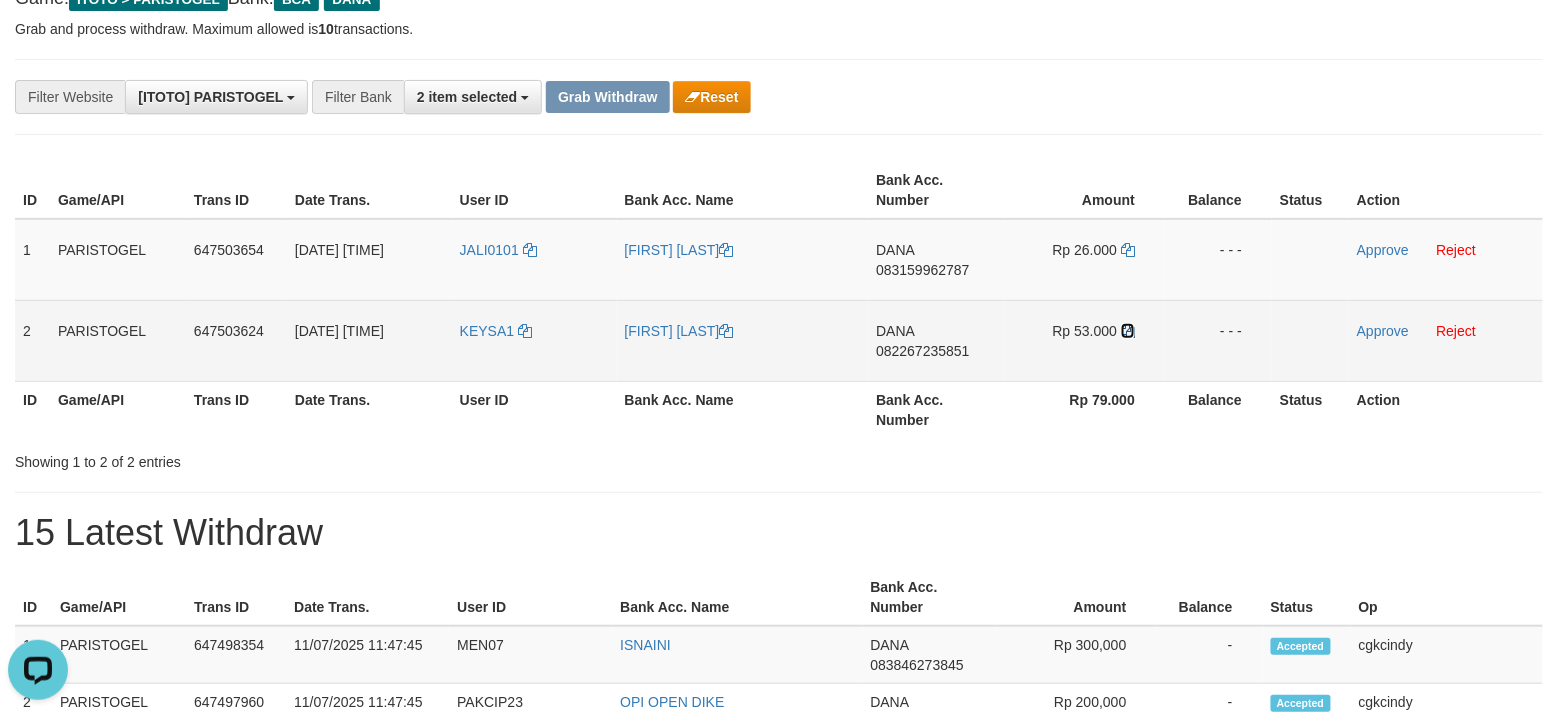 click at bounding box center (1128, 331) 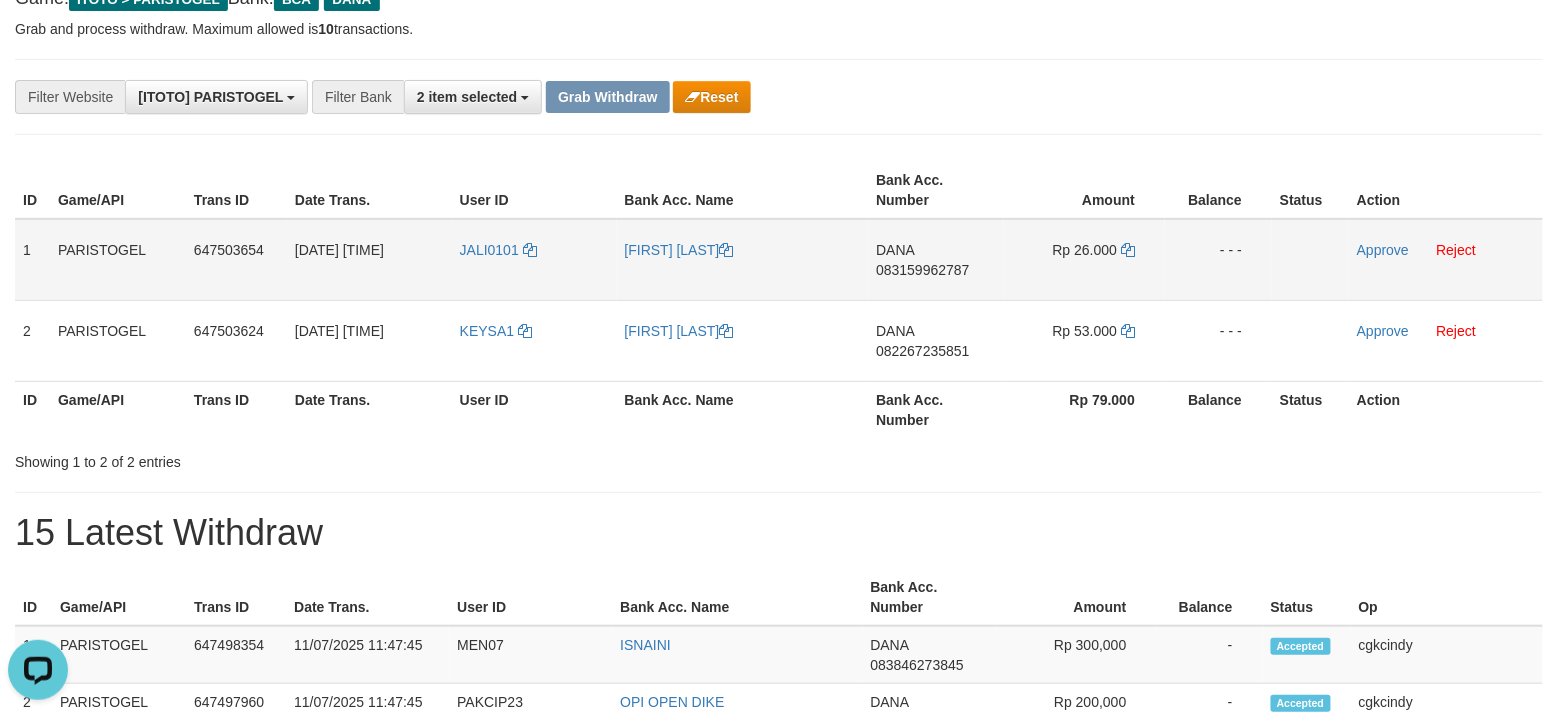drag, startPoint x: 1420, startPoint y: 249, endPoint x: 1409, endPoint y: 254, distance: 12.083046 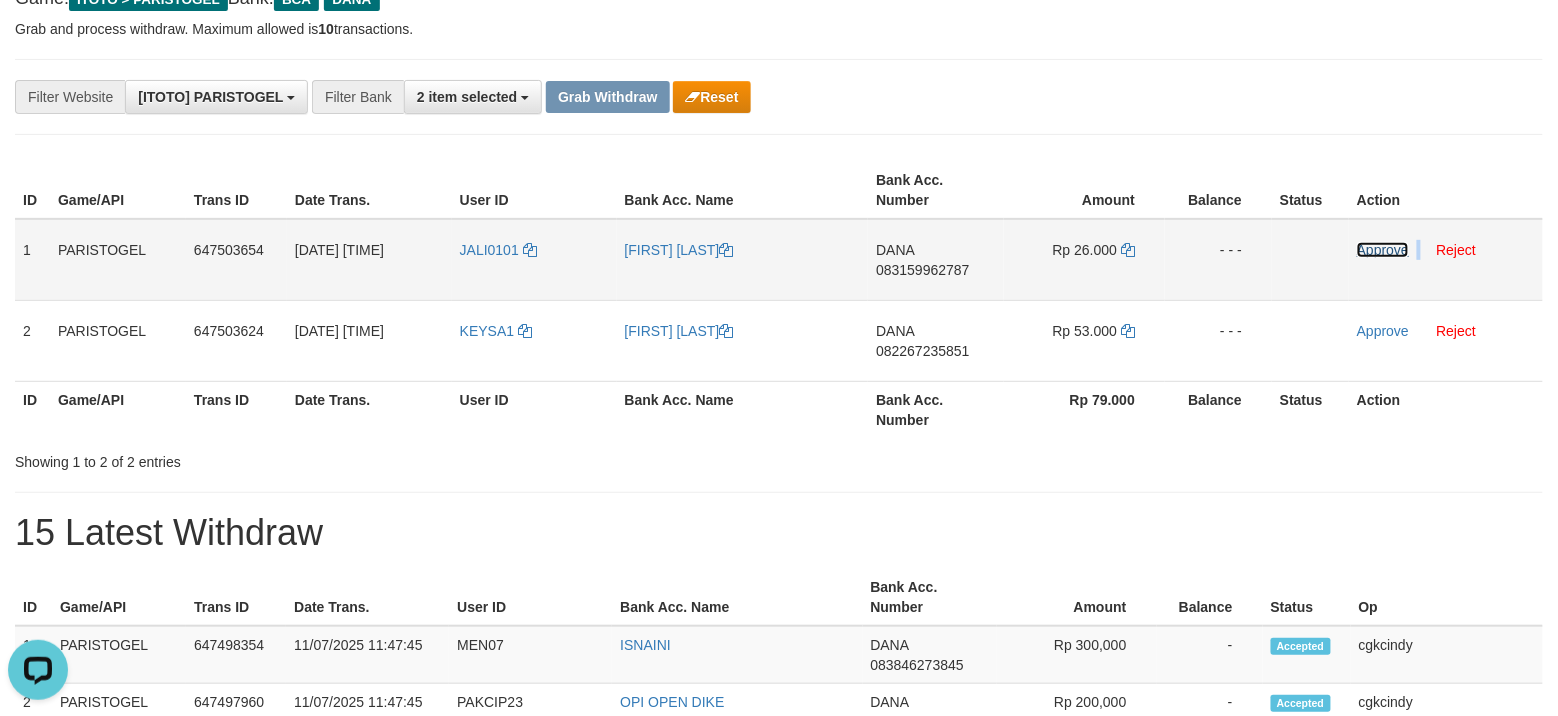 click on "Approve" at bounding box center (1383, 250) 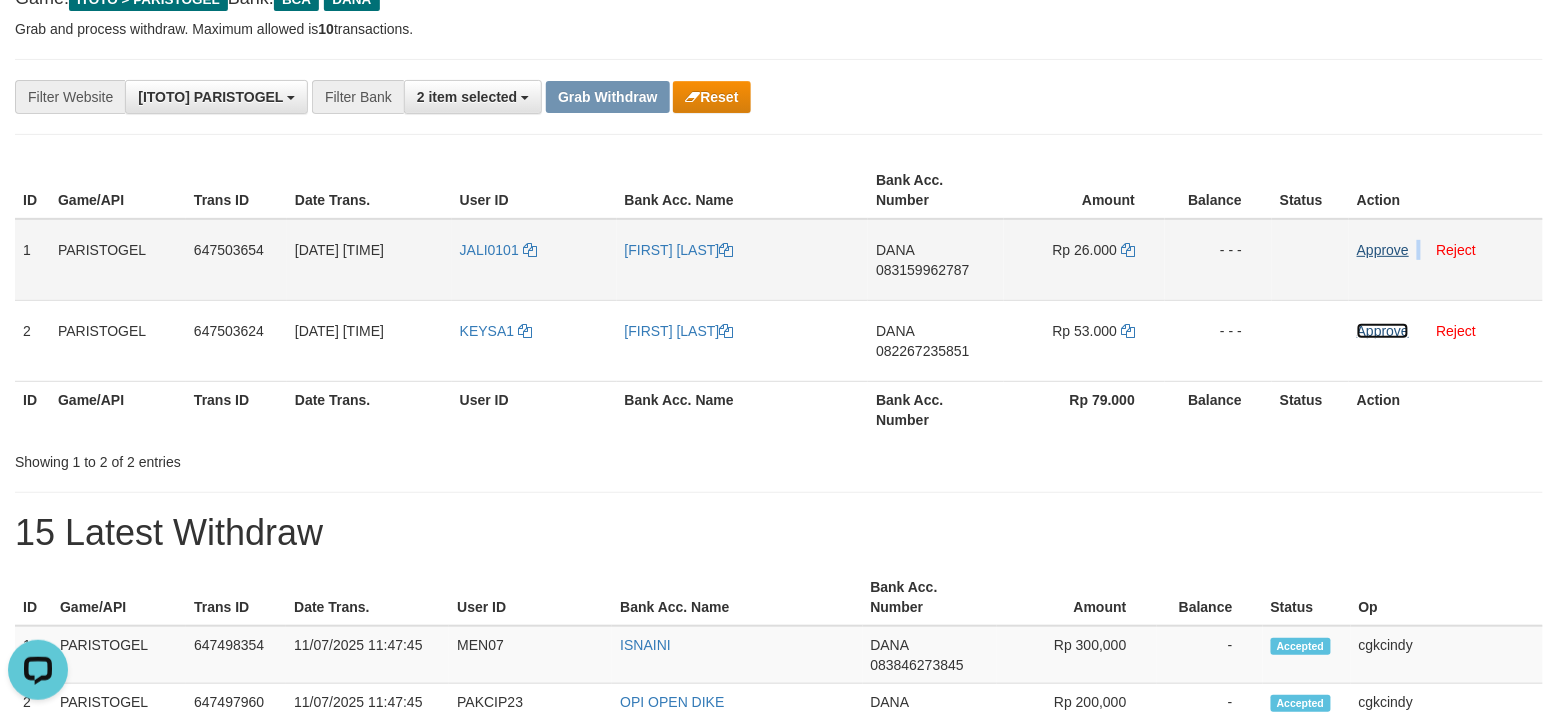 click on "Approve" at bounding box center (1383, 331) 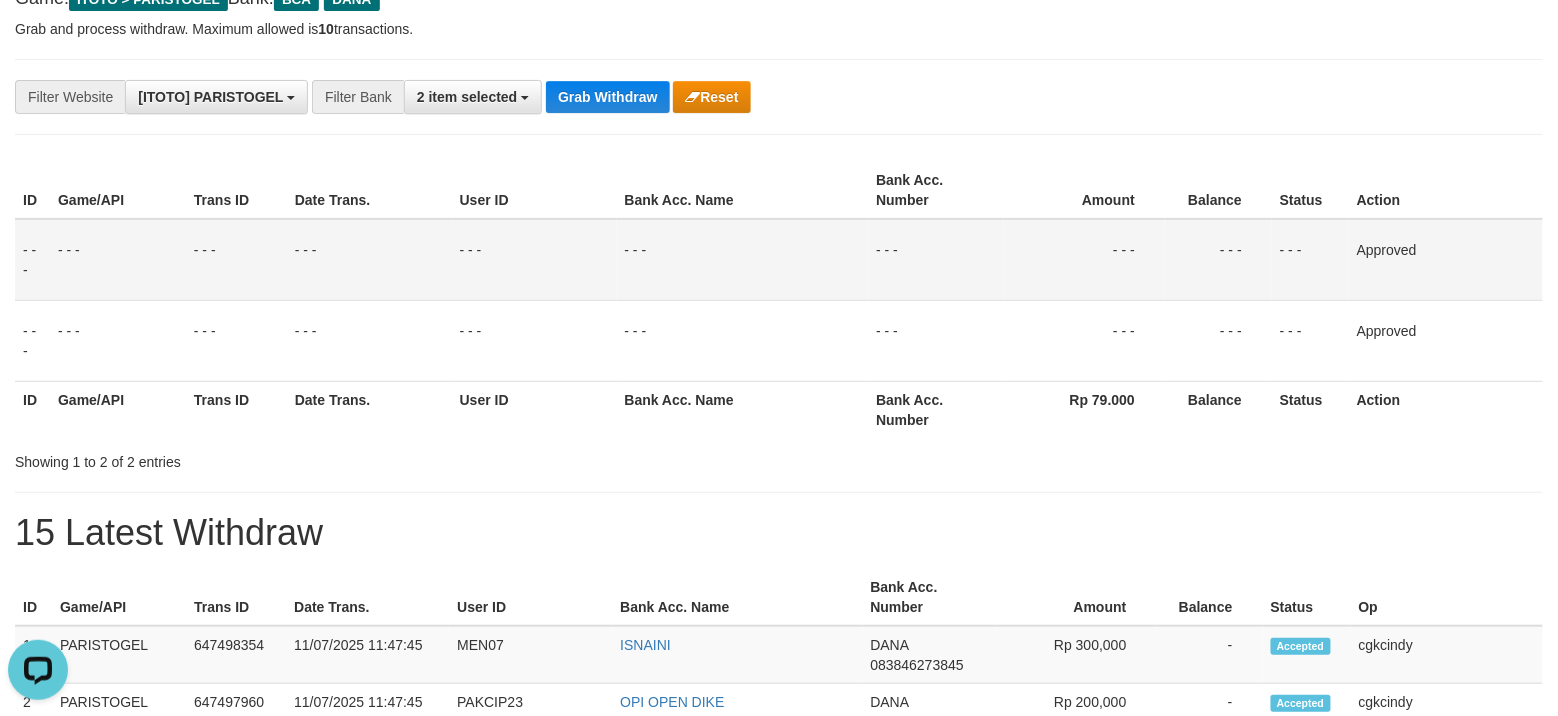 drag, startPoint x: 600, startPoint y: 68, endPoint x: 597, endPoint y: 80, distance: 12.369317 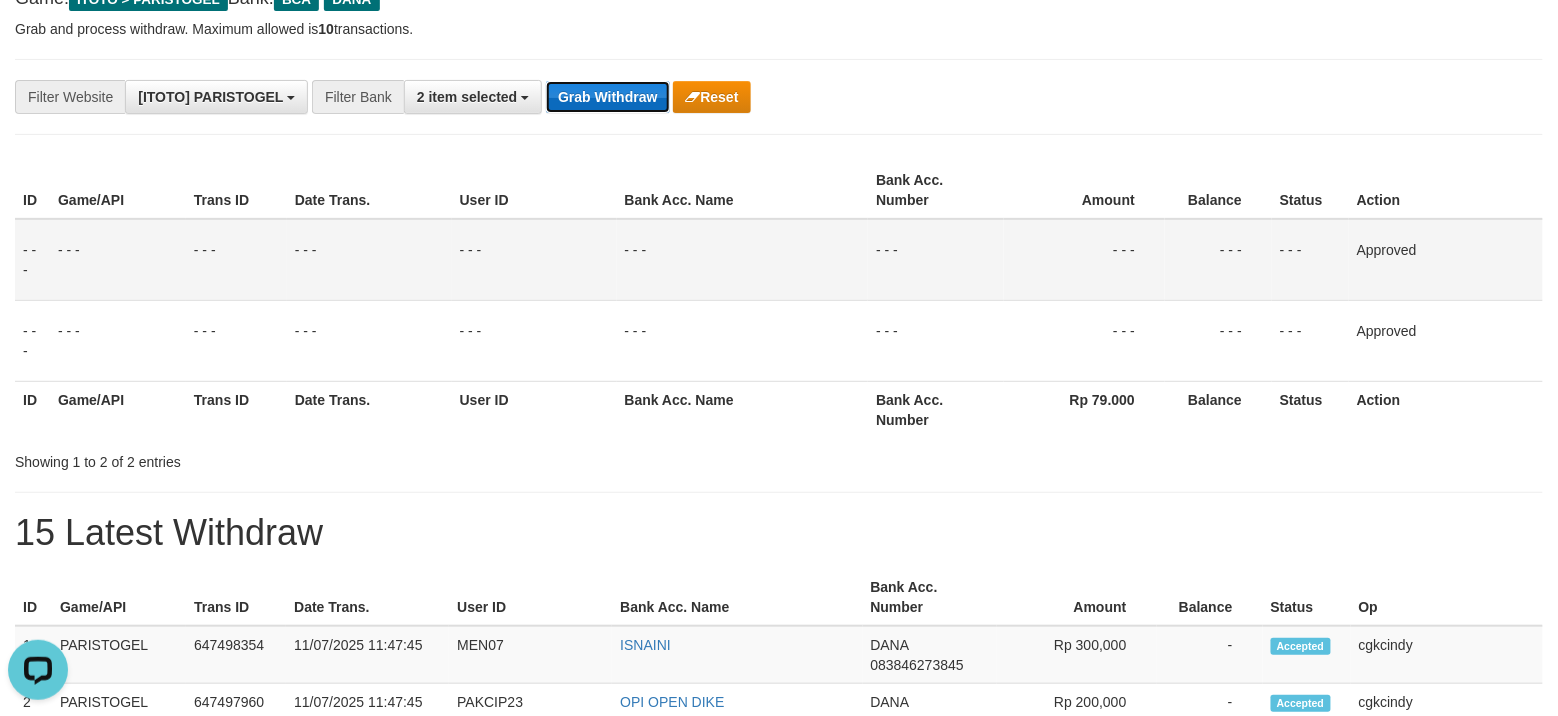 click on "Grab Withdraw" at bounding box center [607, 97] 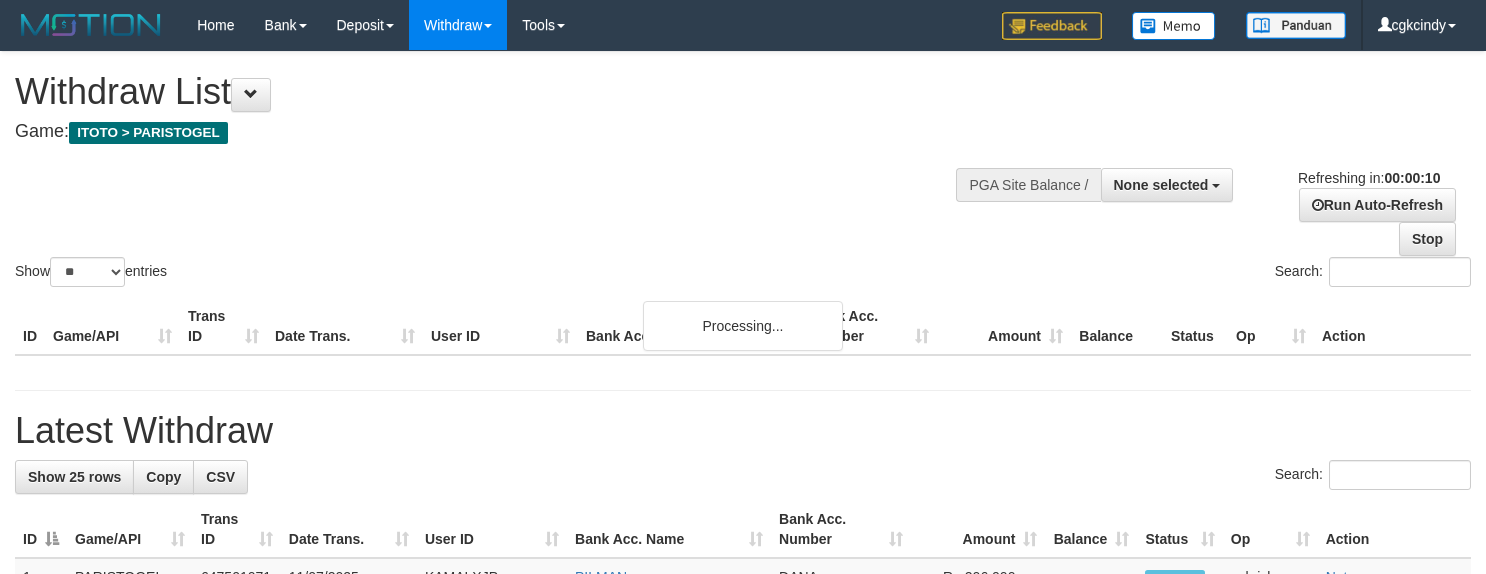 select 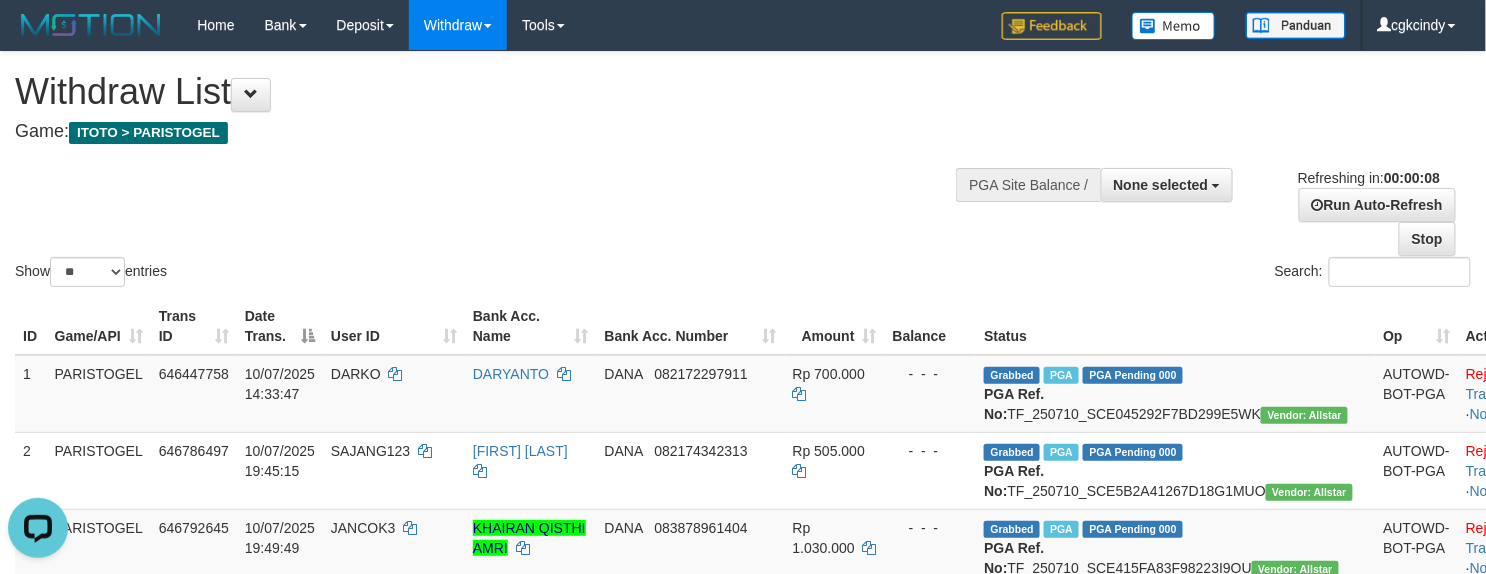 scroll, scrollTop: 0, scrollLeft: 0, axis: both 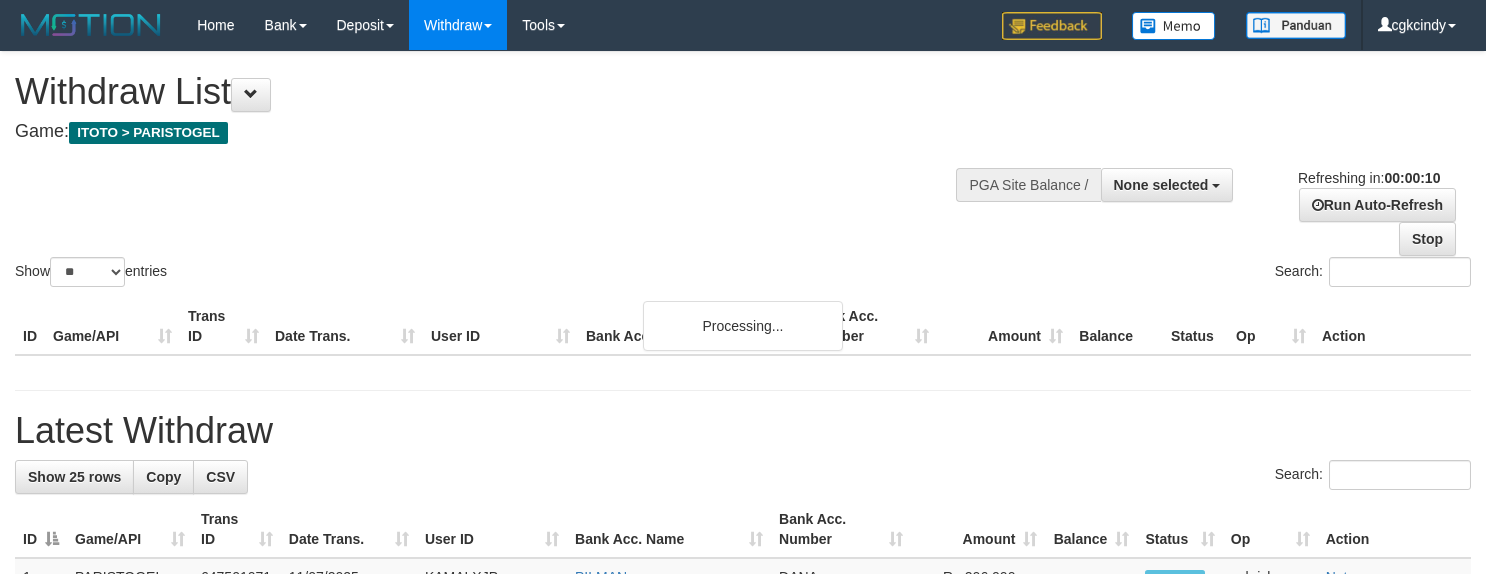 select 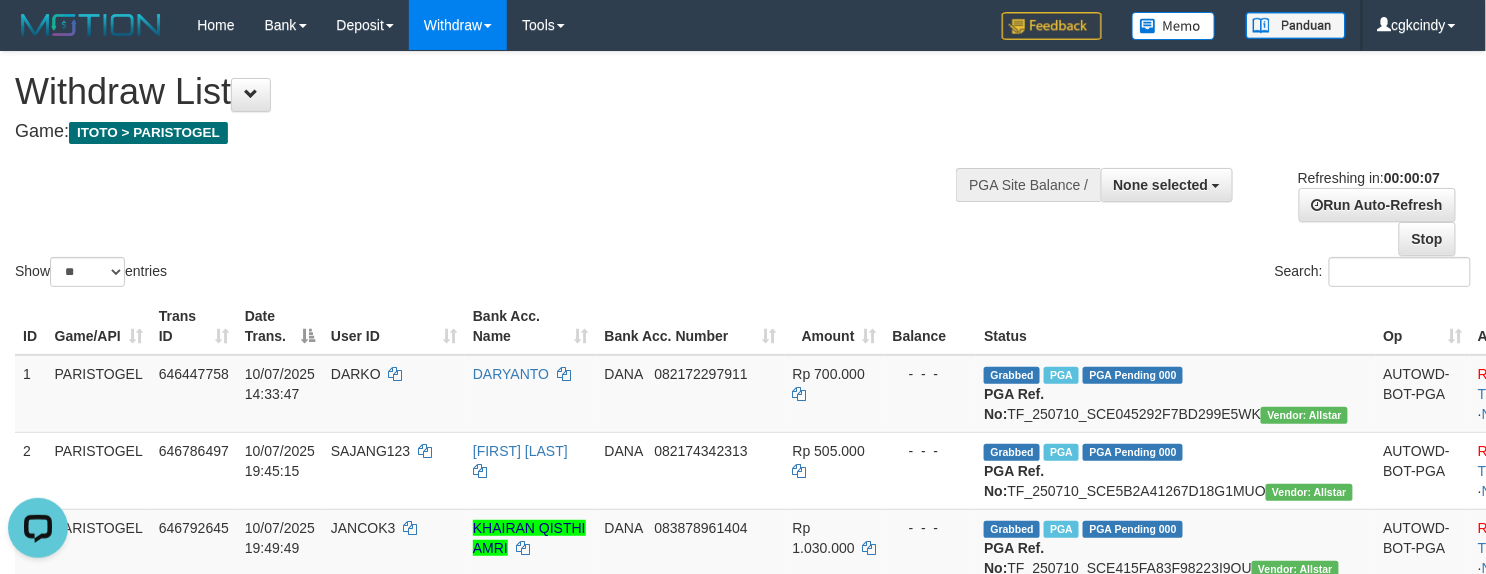 scroll, scrollTop: 0, scrollLeft: 0, axis: both 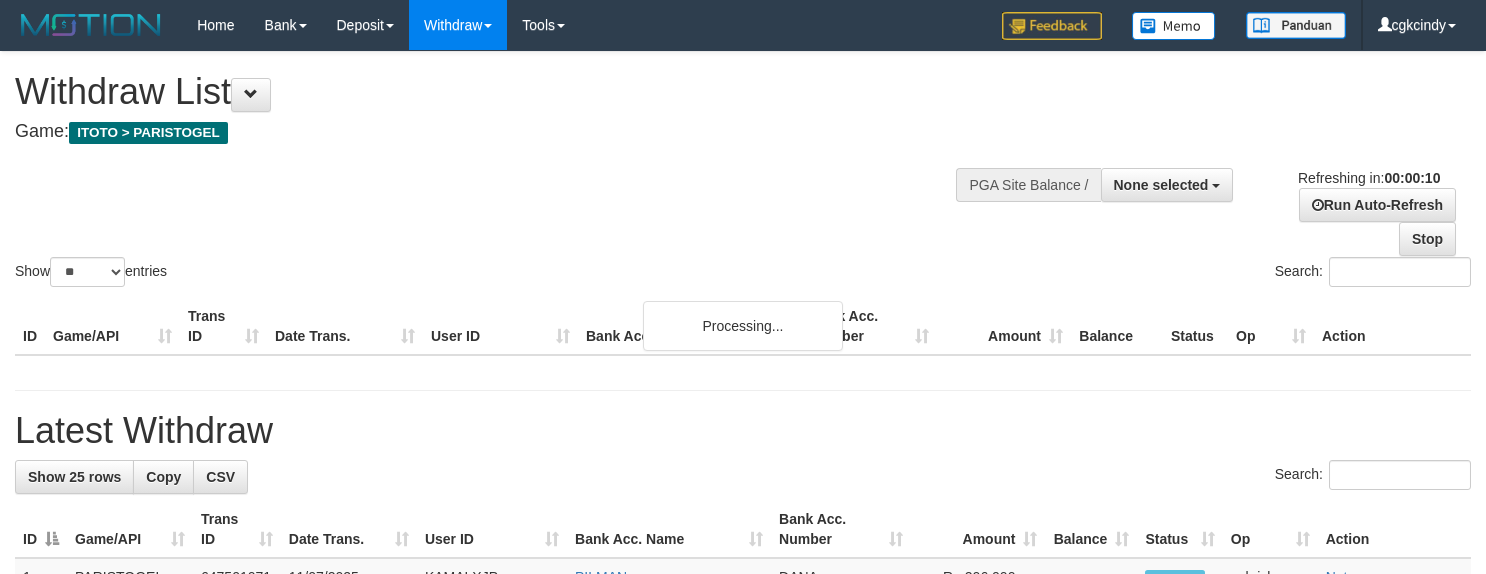 select 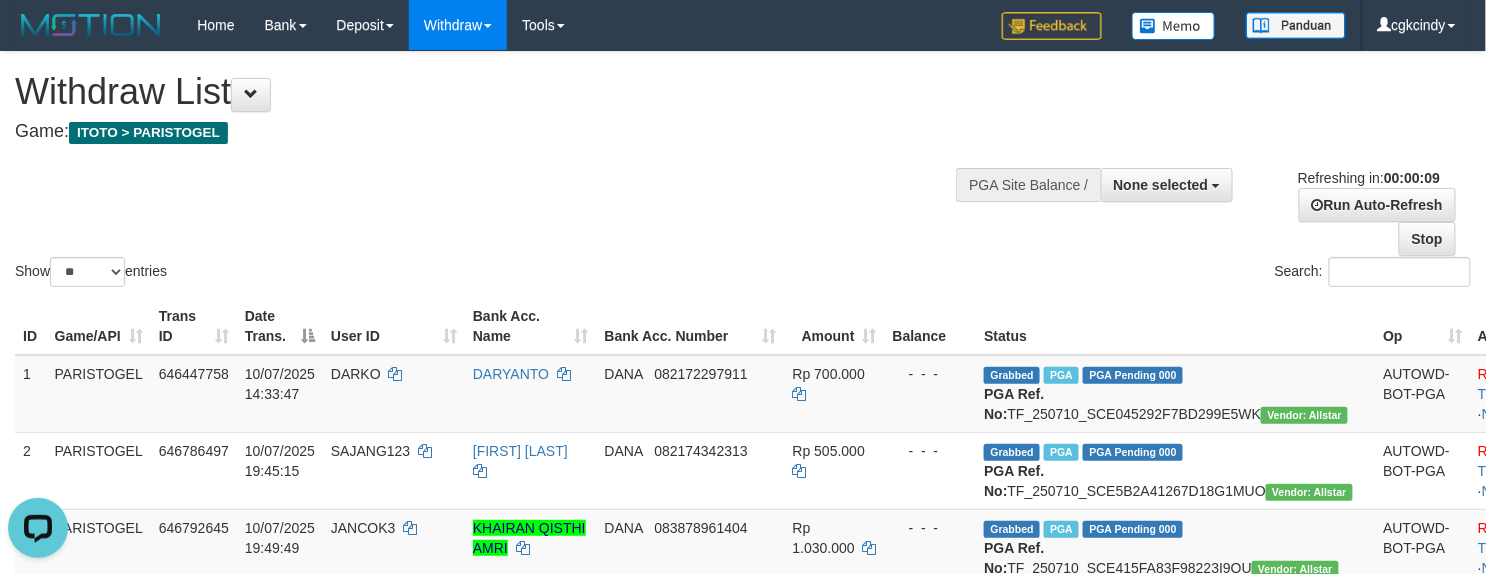 scroll, scrollTop: 0, scrollLeft: 0, axis: both 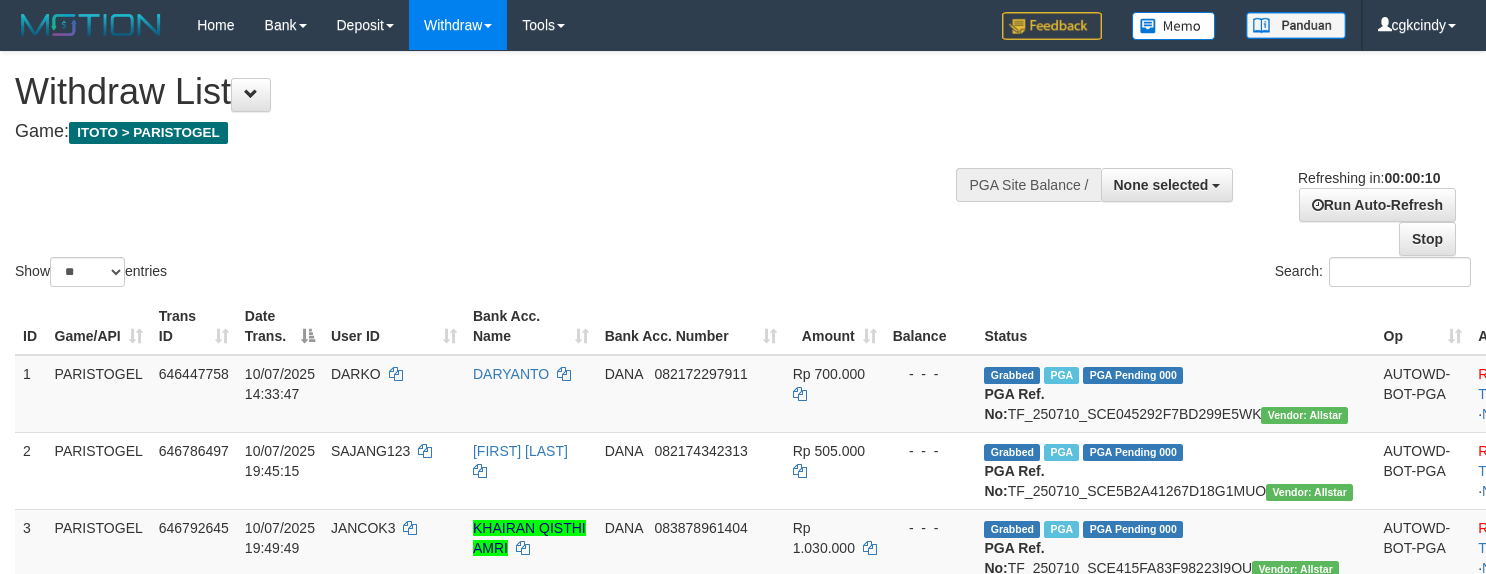 select 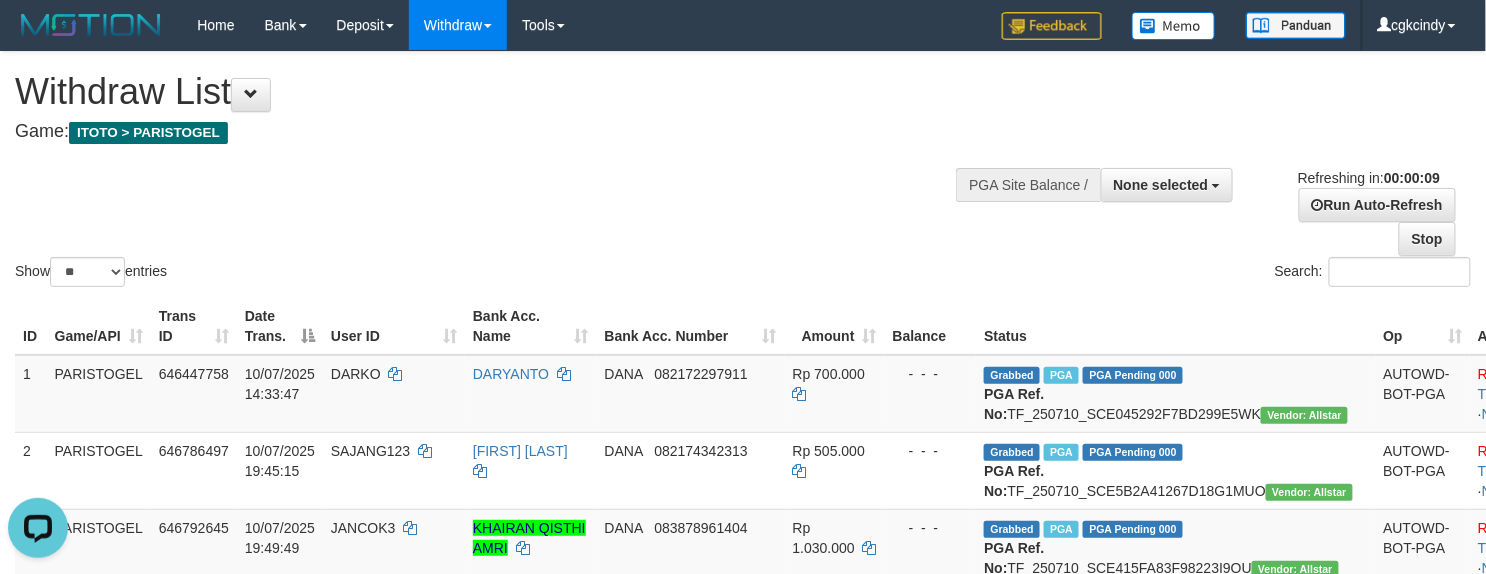 scroll, scrollTop: 0, scrollLeft: 0, axis: both 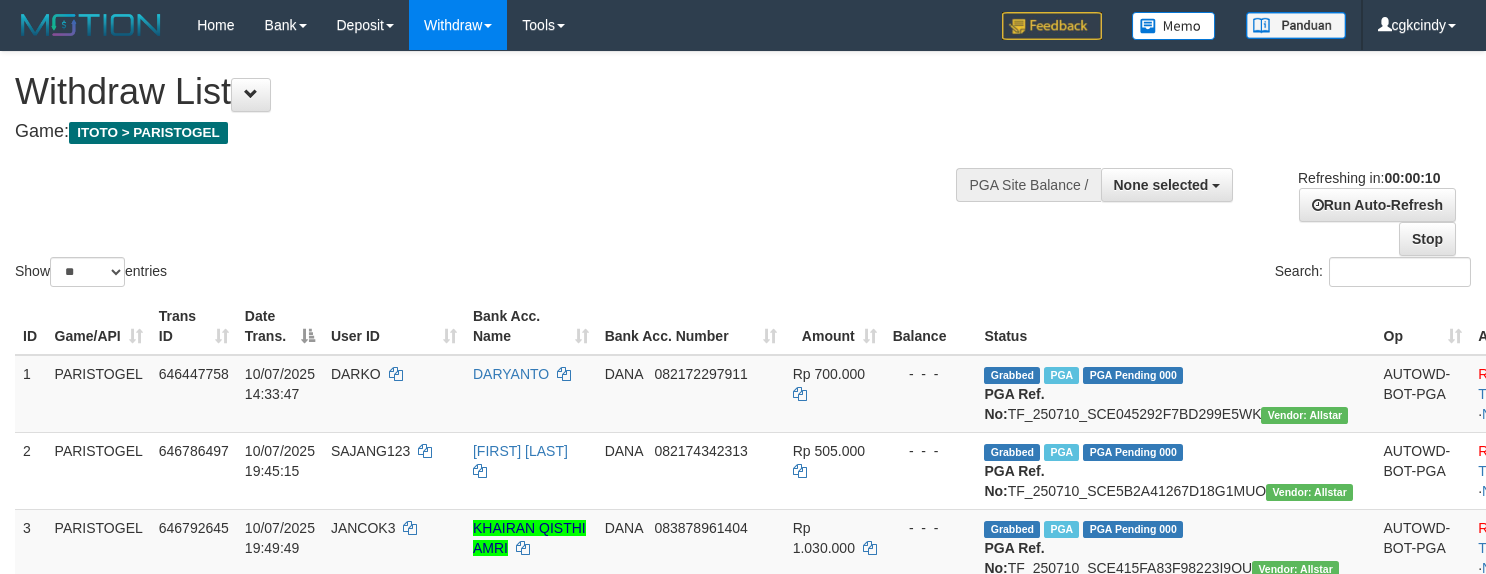 select 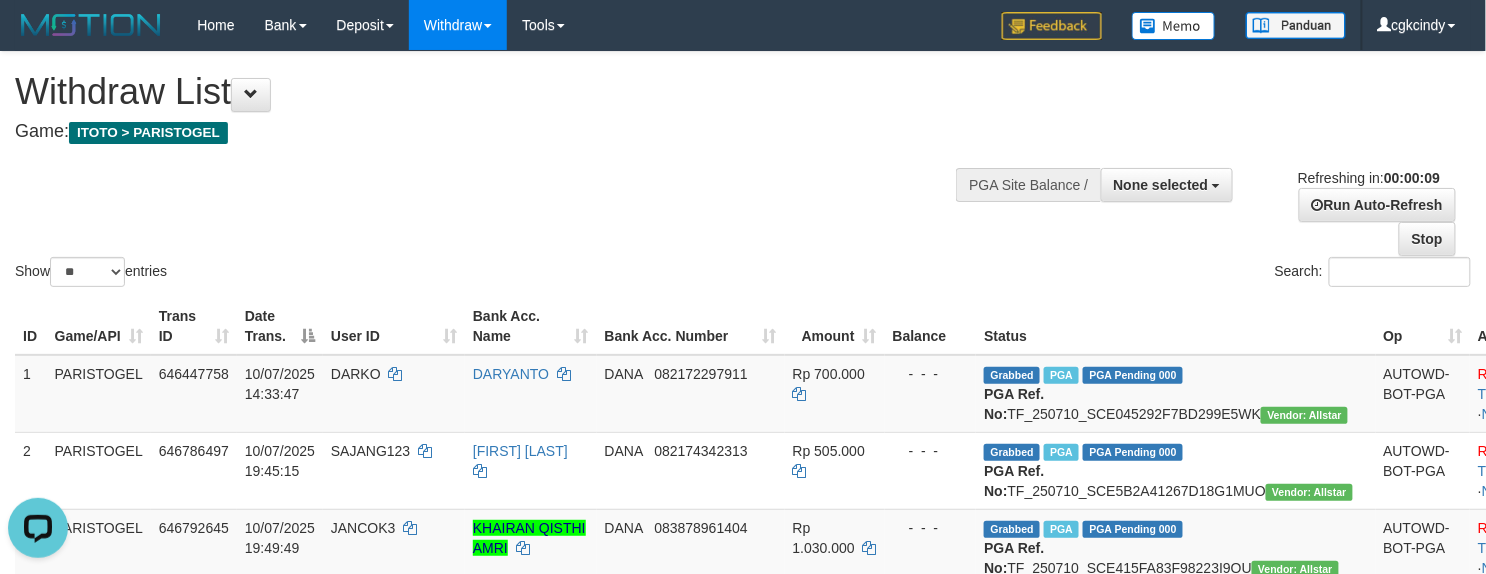 scroll, scrollTop: 0, scrollLeft: 0, axis: both 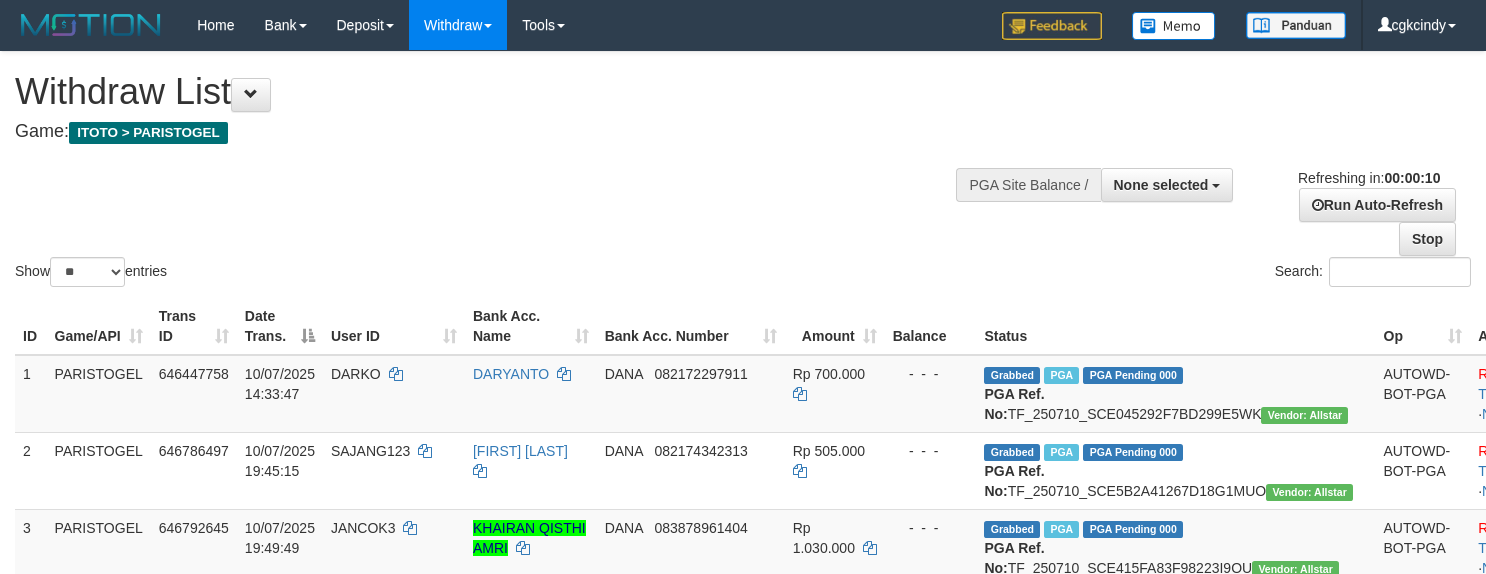 select 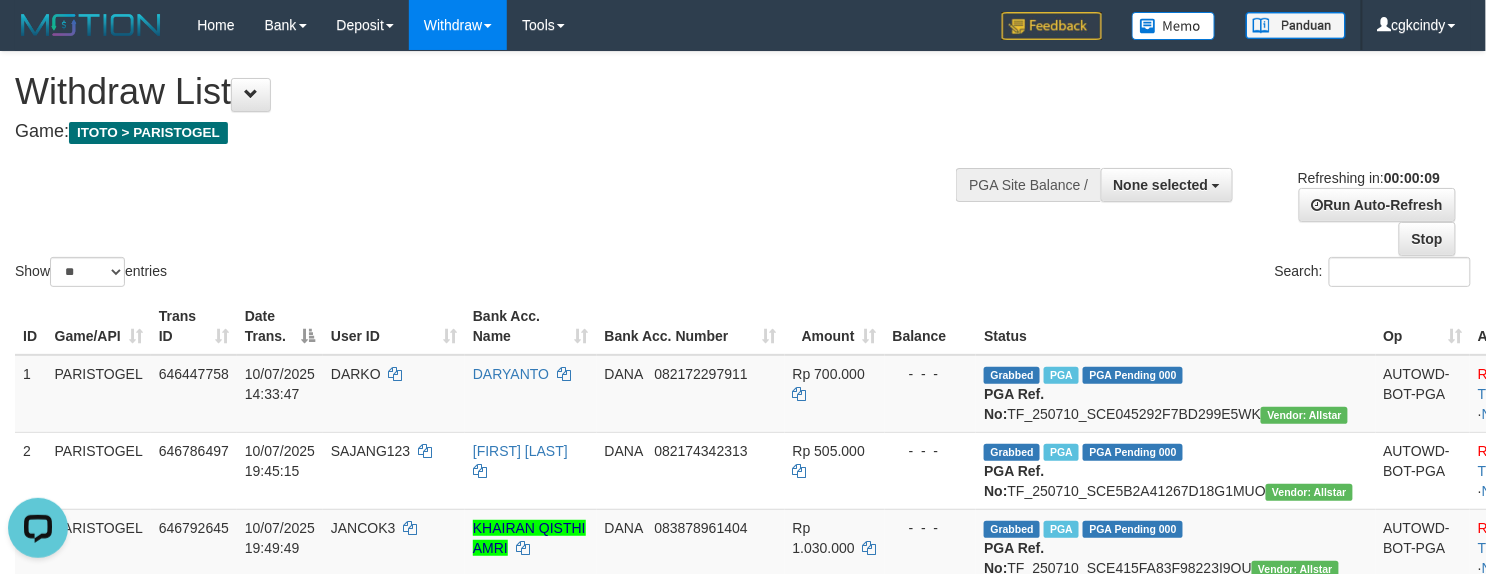 scroll, scrollTop: 0, scrollLeft: 0, axis: both 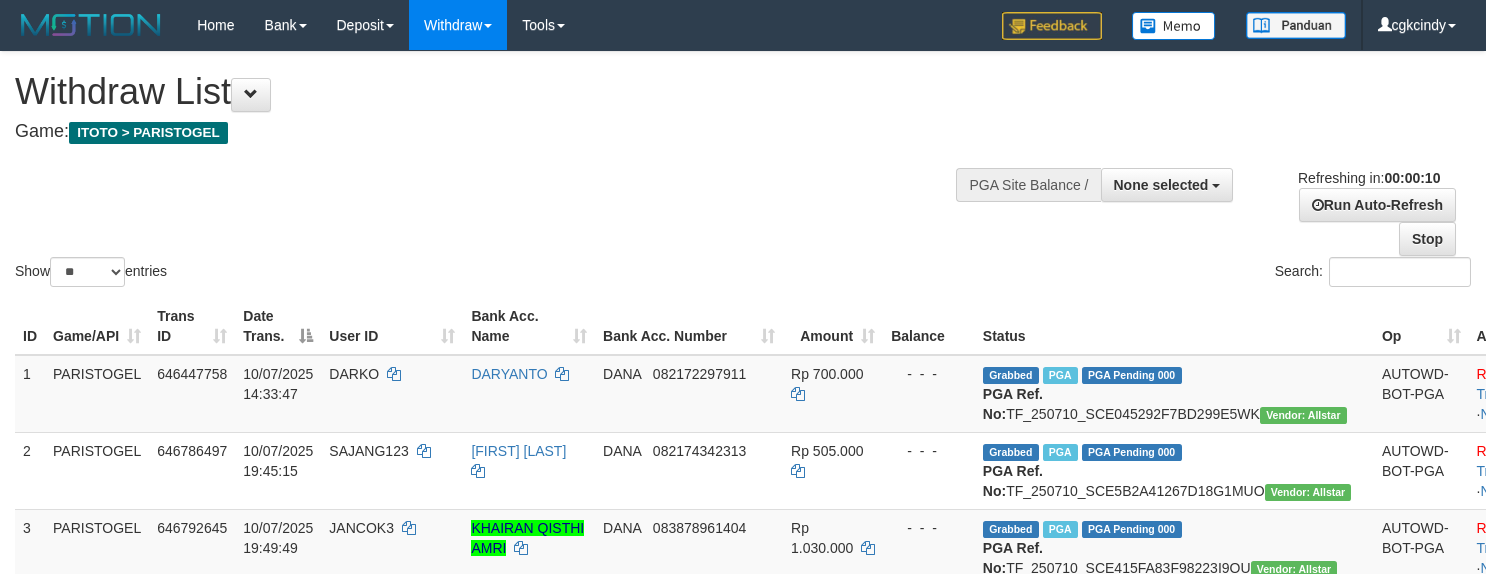 select 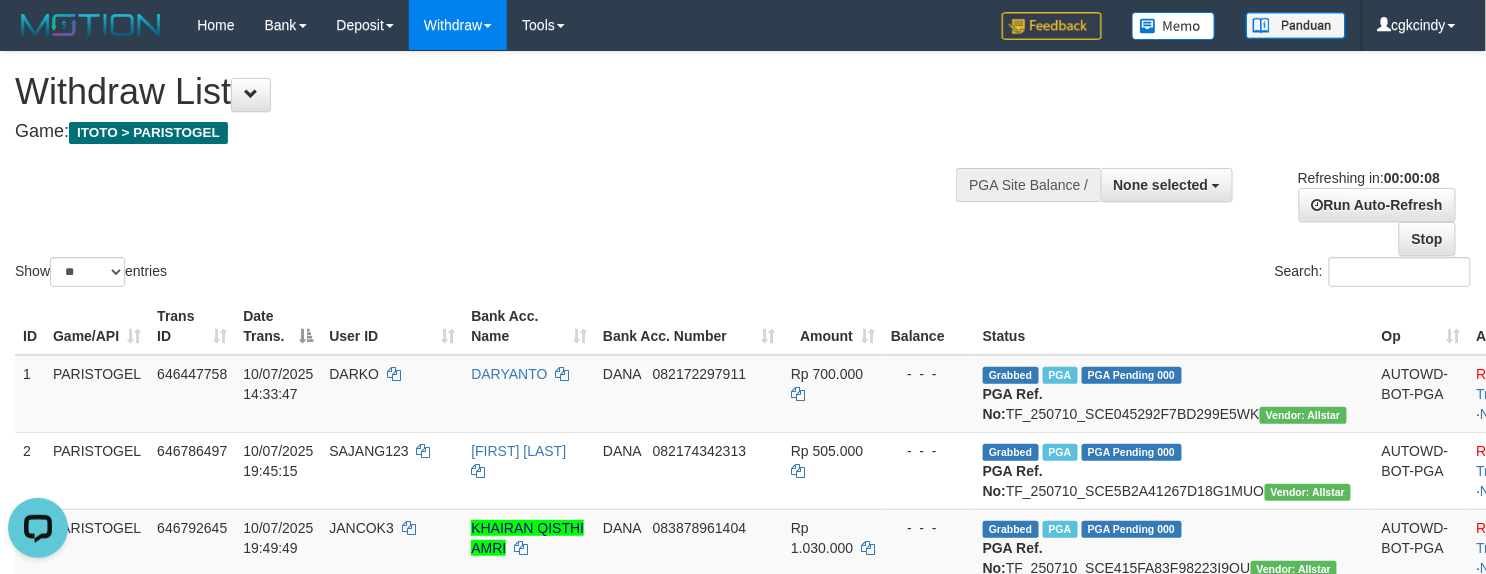 scroll, scrollTop: 0, scrollLeft: 0, axis: both 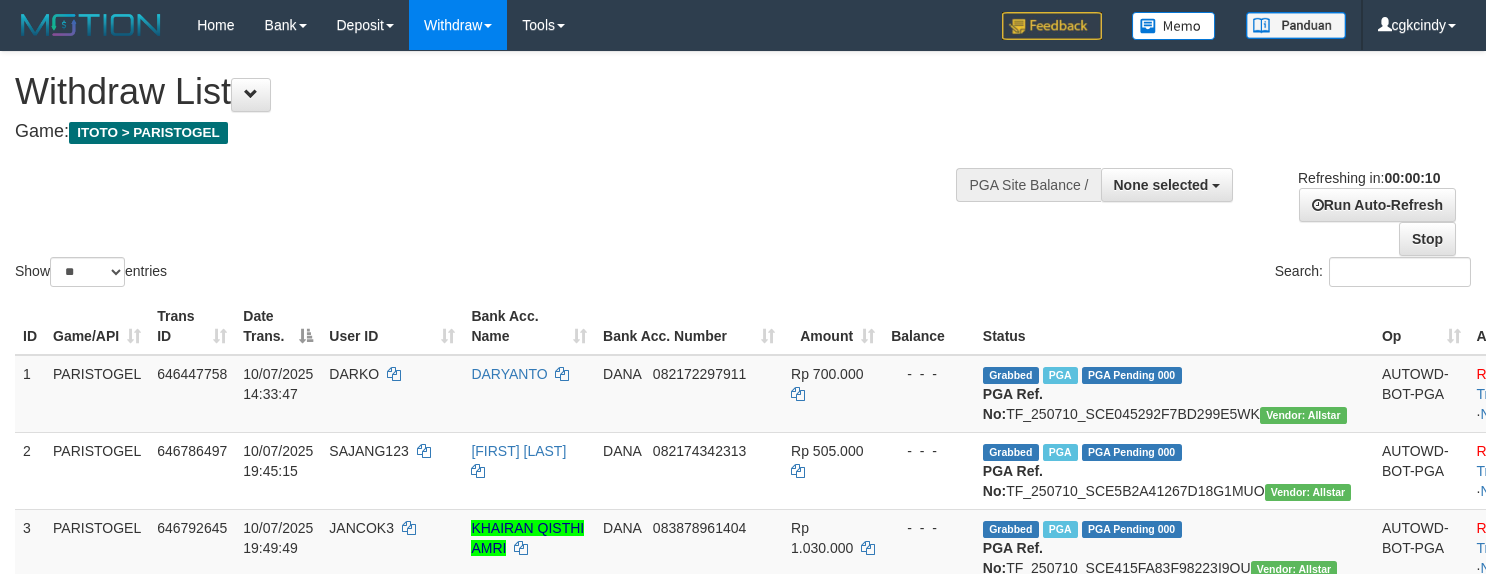 select 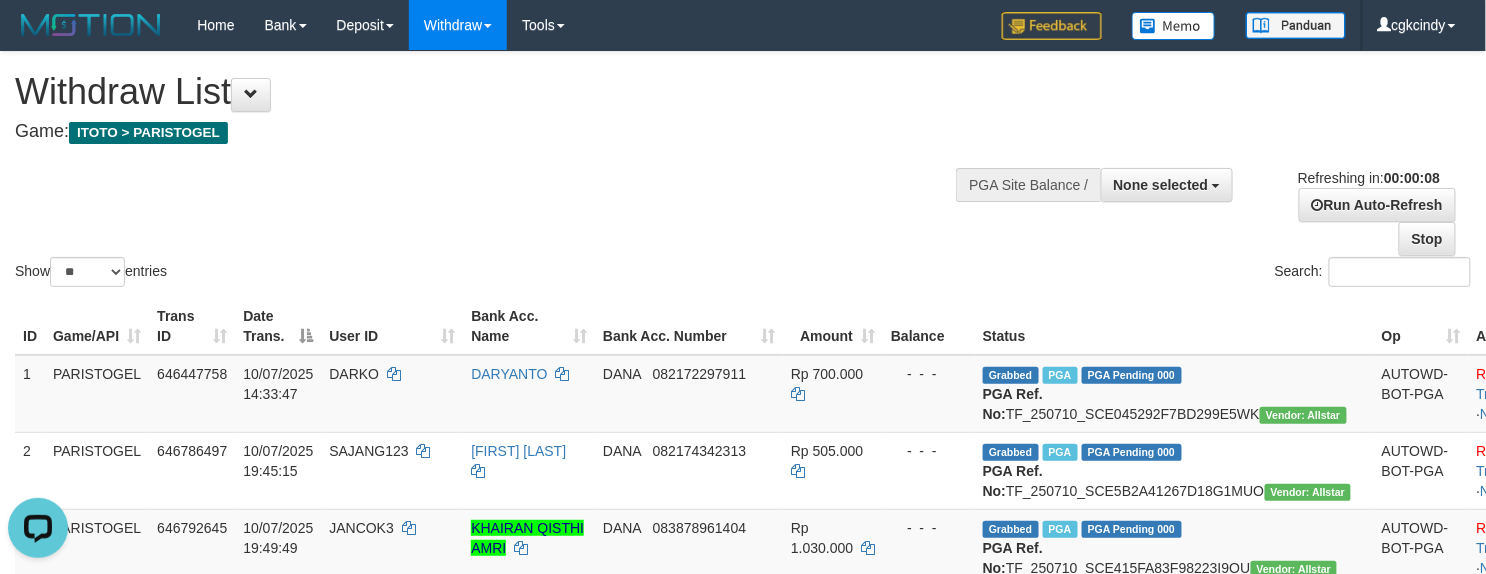 scroll, scrollTop: 0, scrollLeft: 0, axis: both 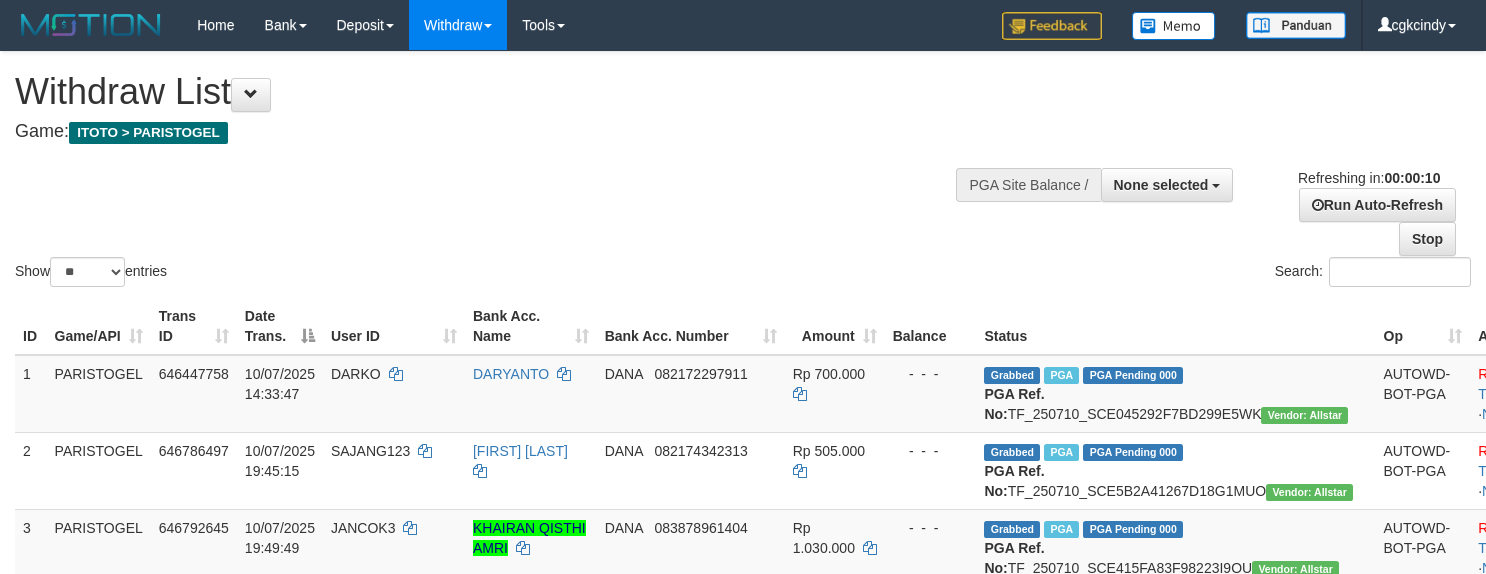 select 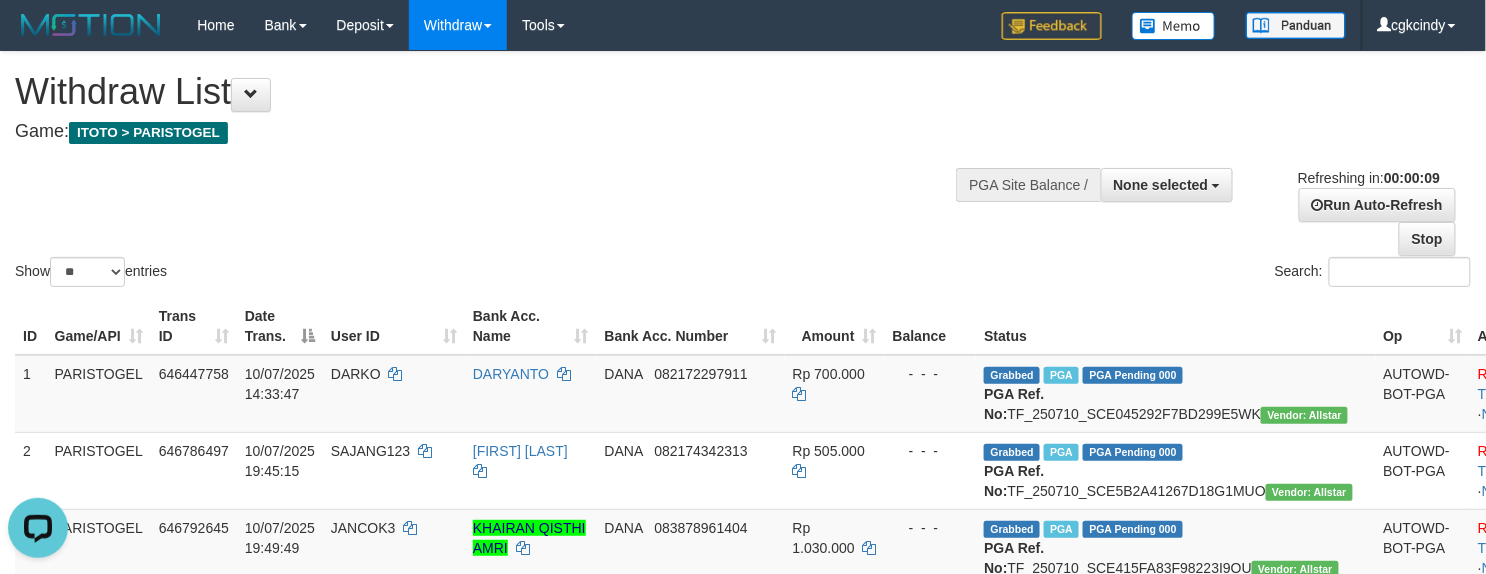 scroll, scrollTop: 0, scrollLeft: 0, axis: both 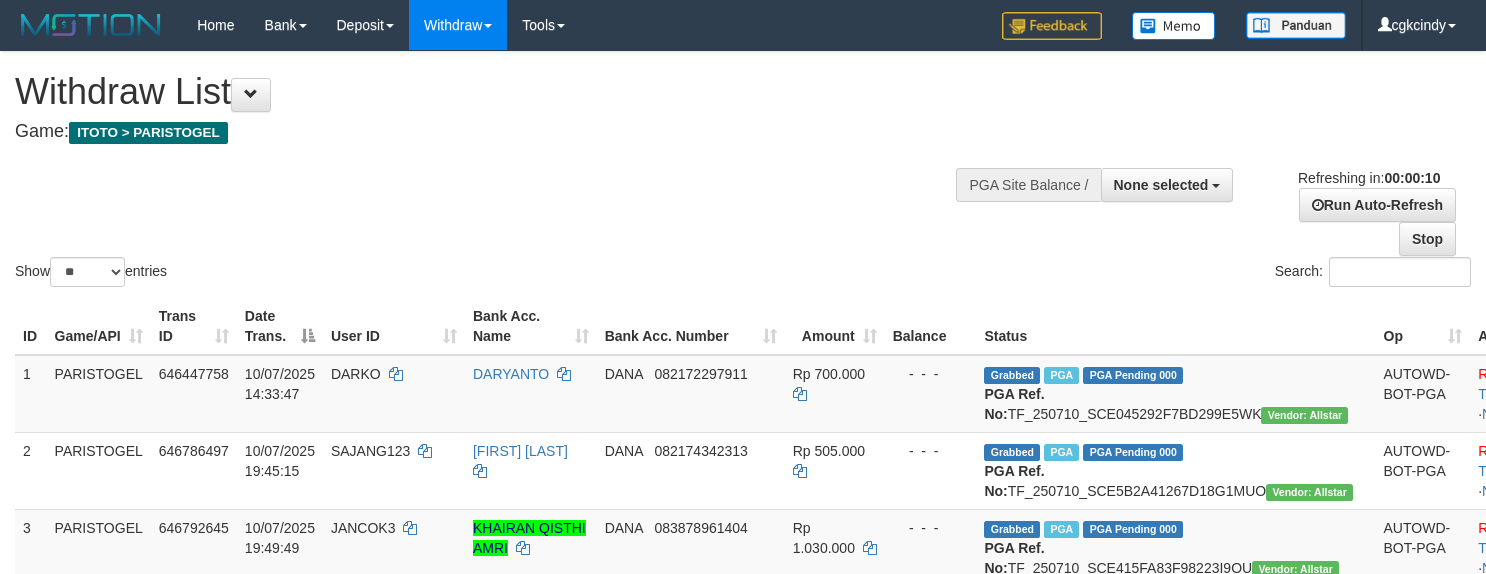 select 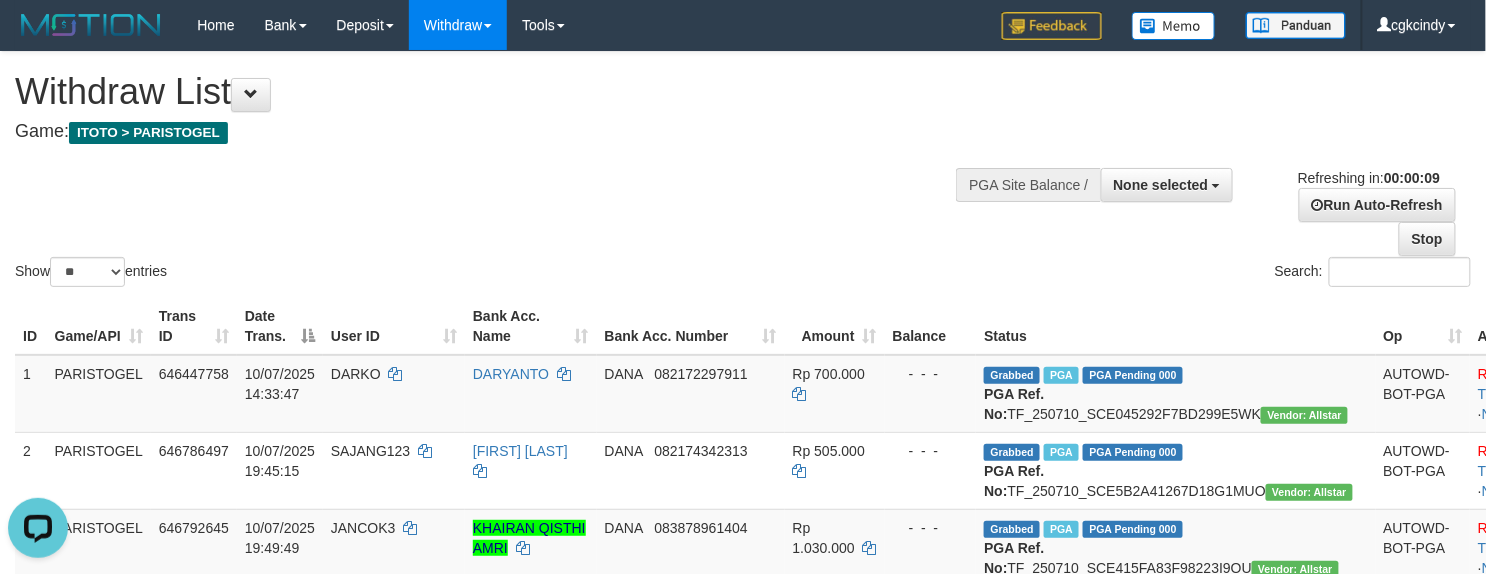 scroll, scrollTop: 0, scrollLeft: 0, axis: both 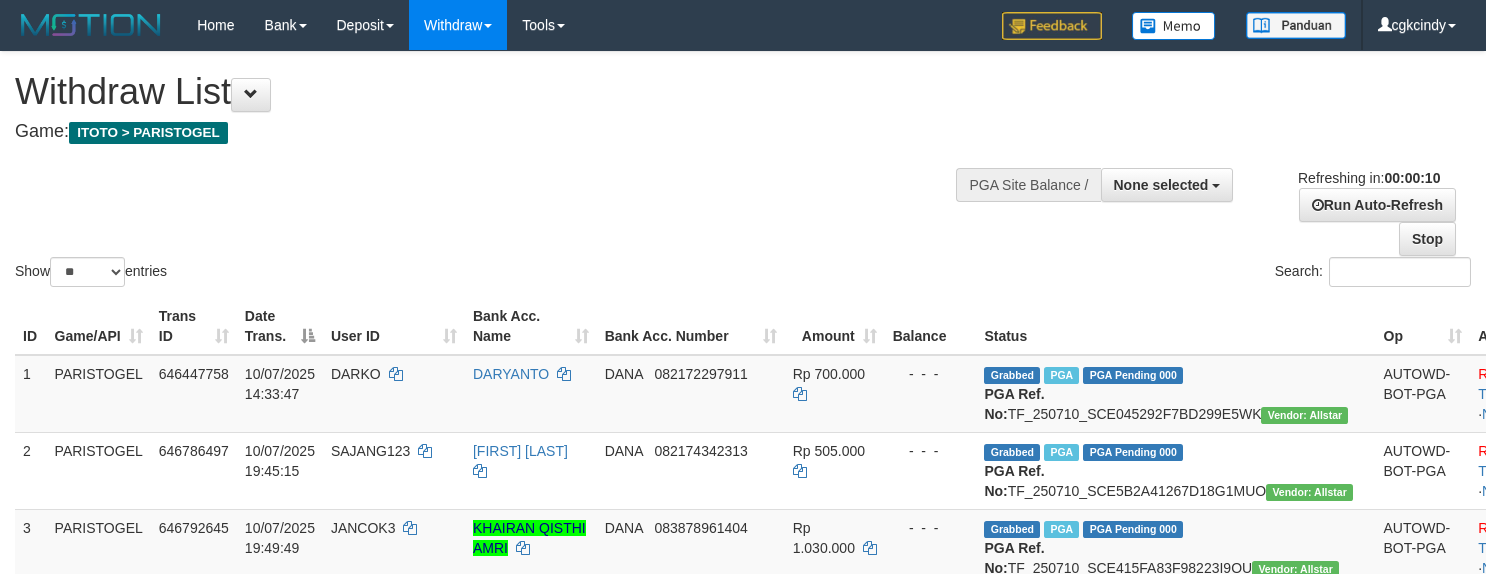 select 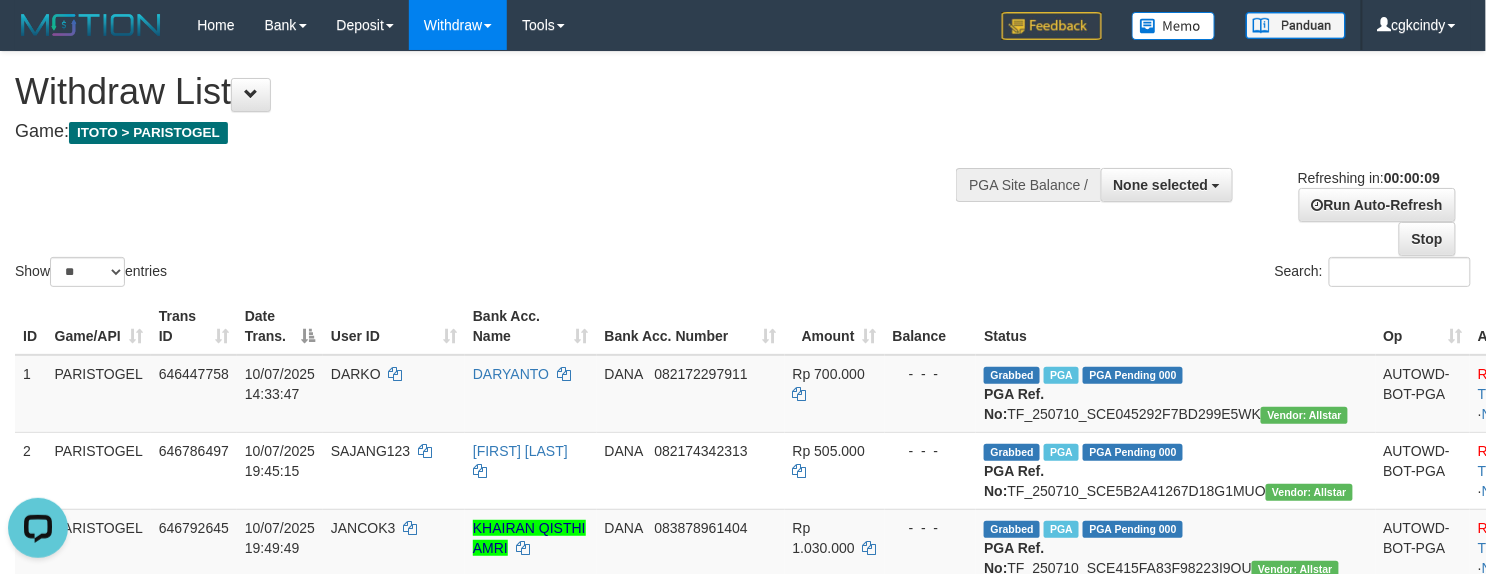 scroll, scrollTop: 0, scrollLeft: 0, axis: both 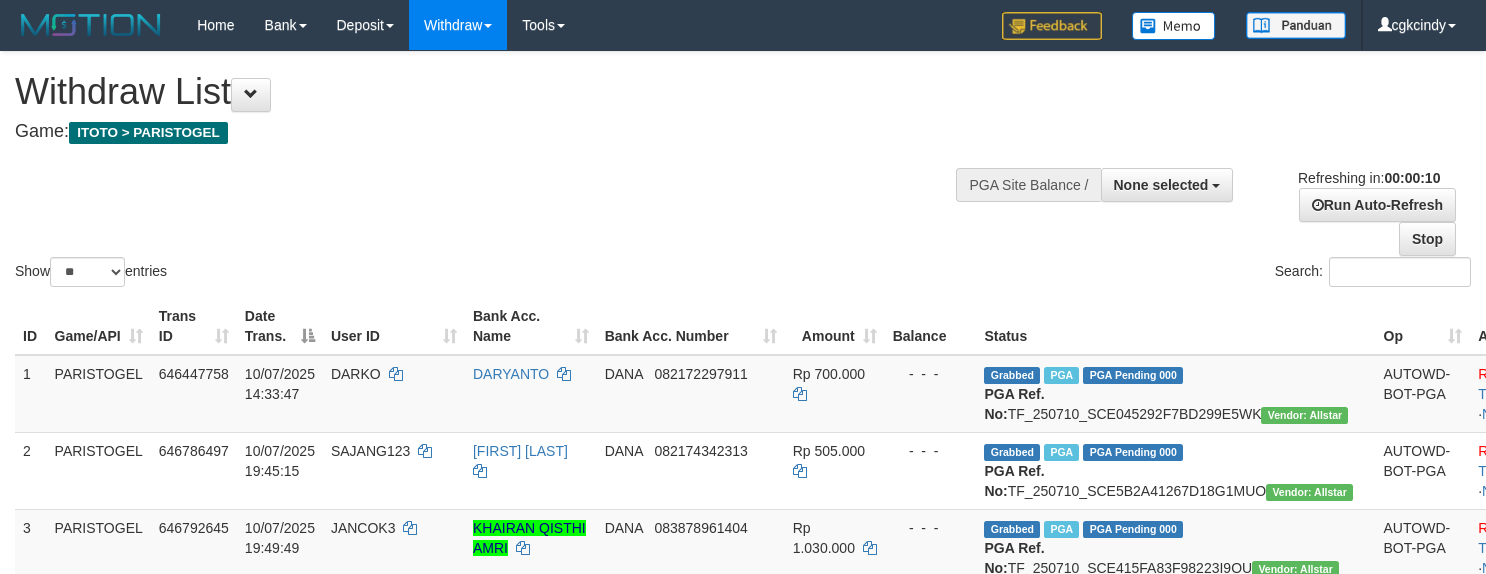 select 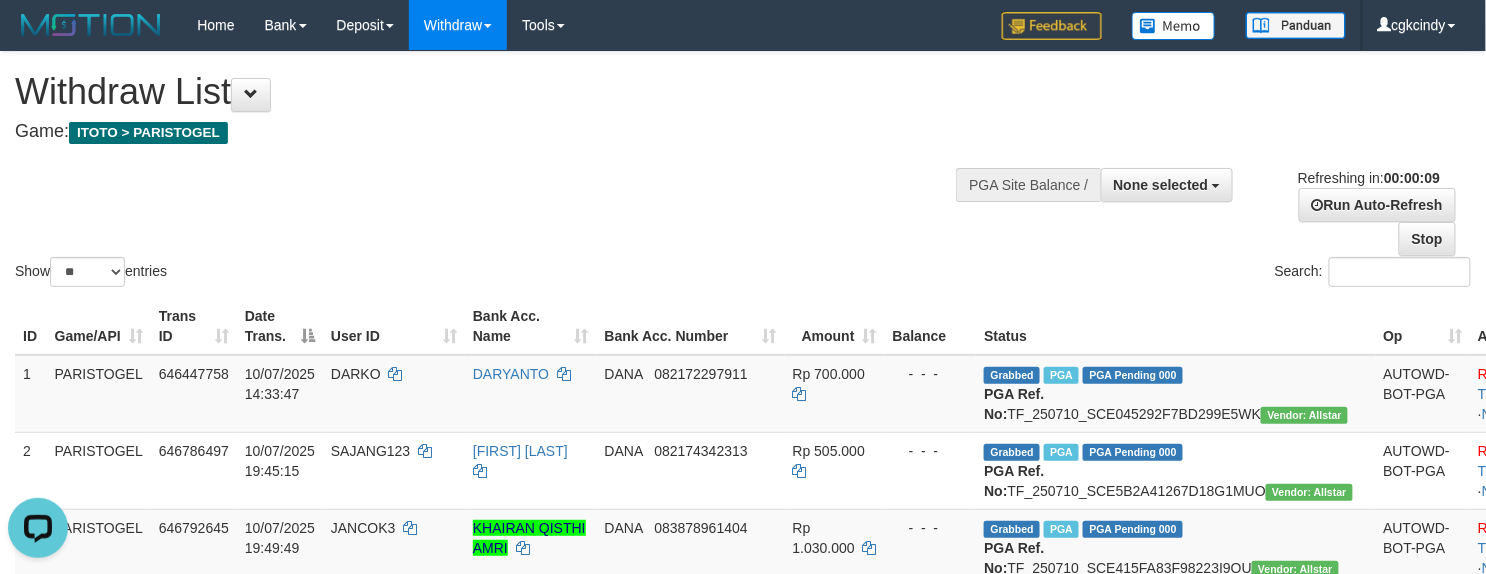 scroll, scrollTop: 0, scrollLeft: 0, axis: both 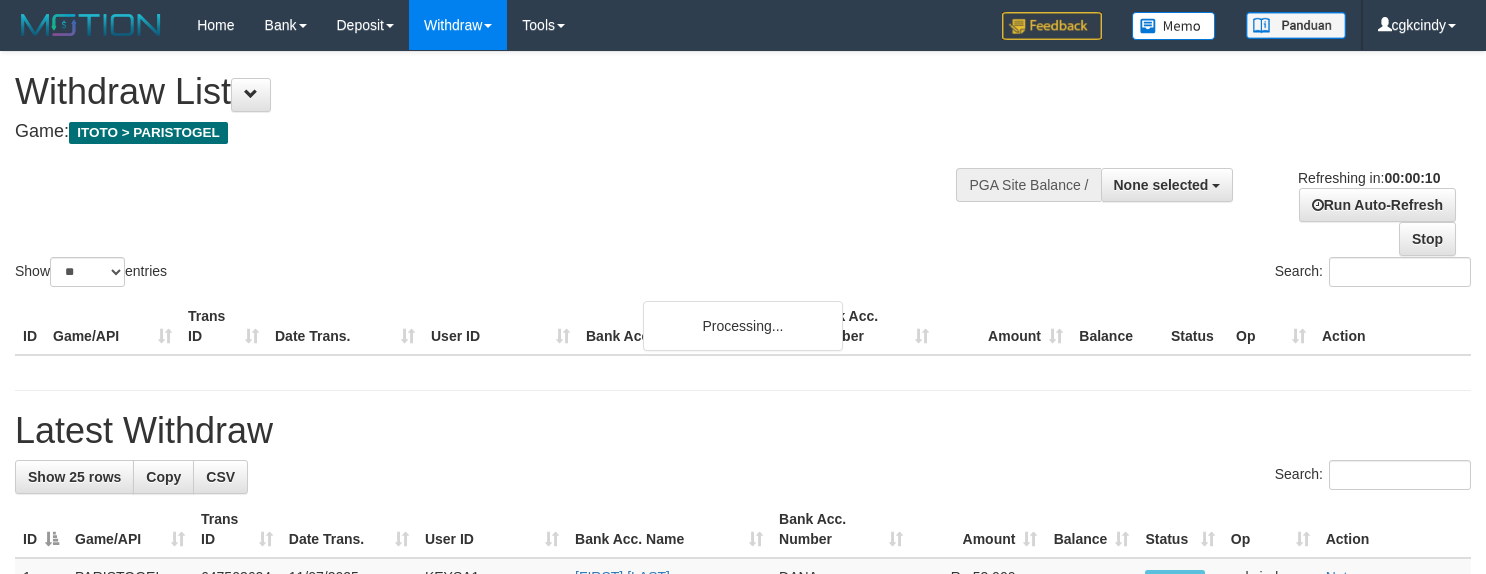 select 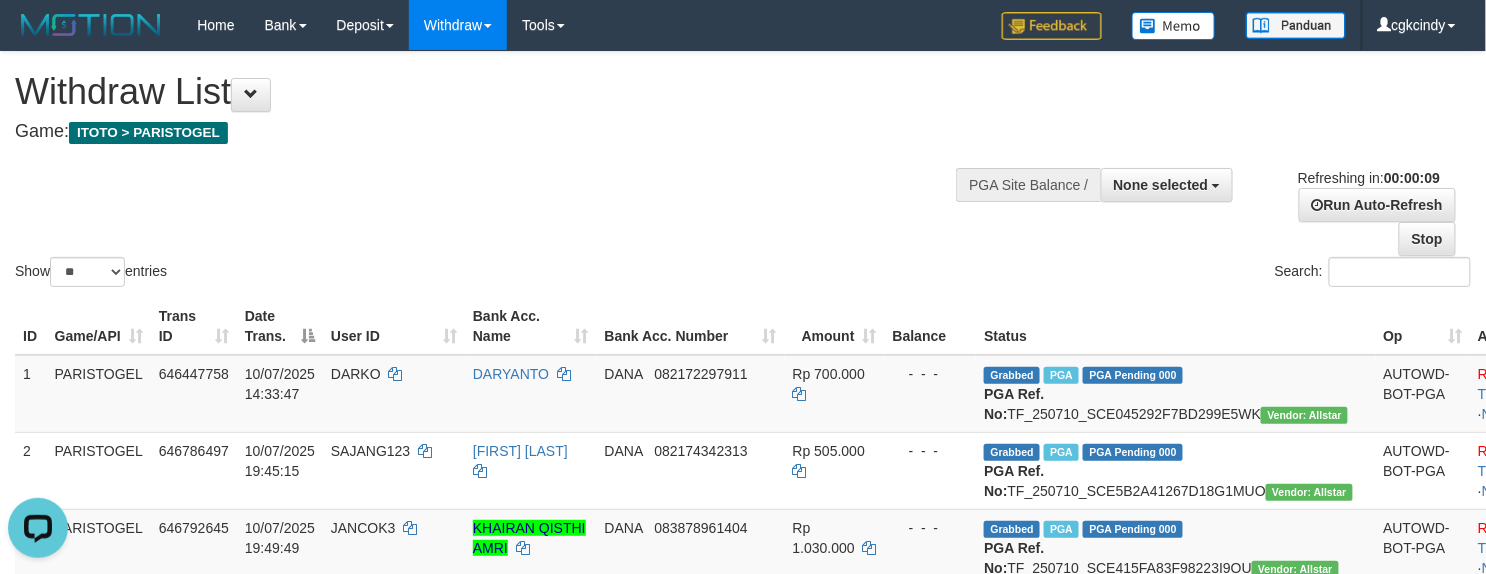 scroll, scrollTop: 0, scrollLeft: 0, axis: both 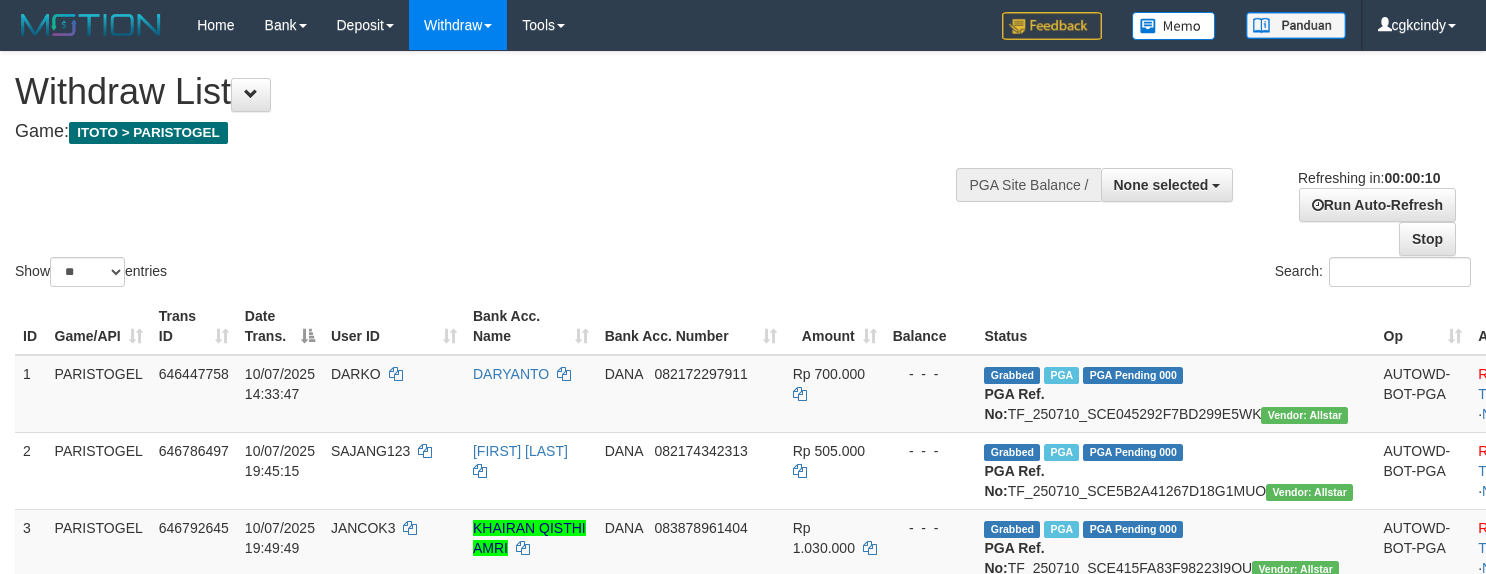 select 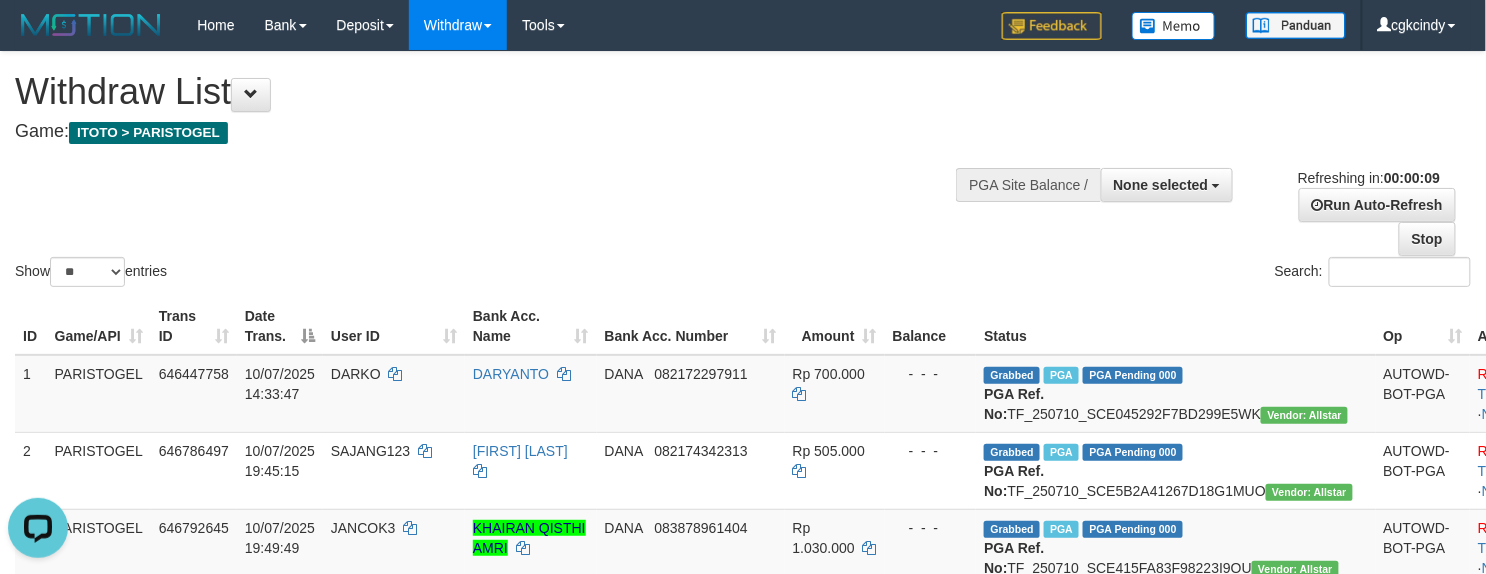 scroll, scrollTop: 0, scrollLeft: 0, axis: both 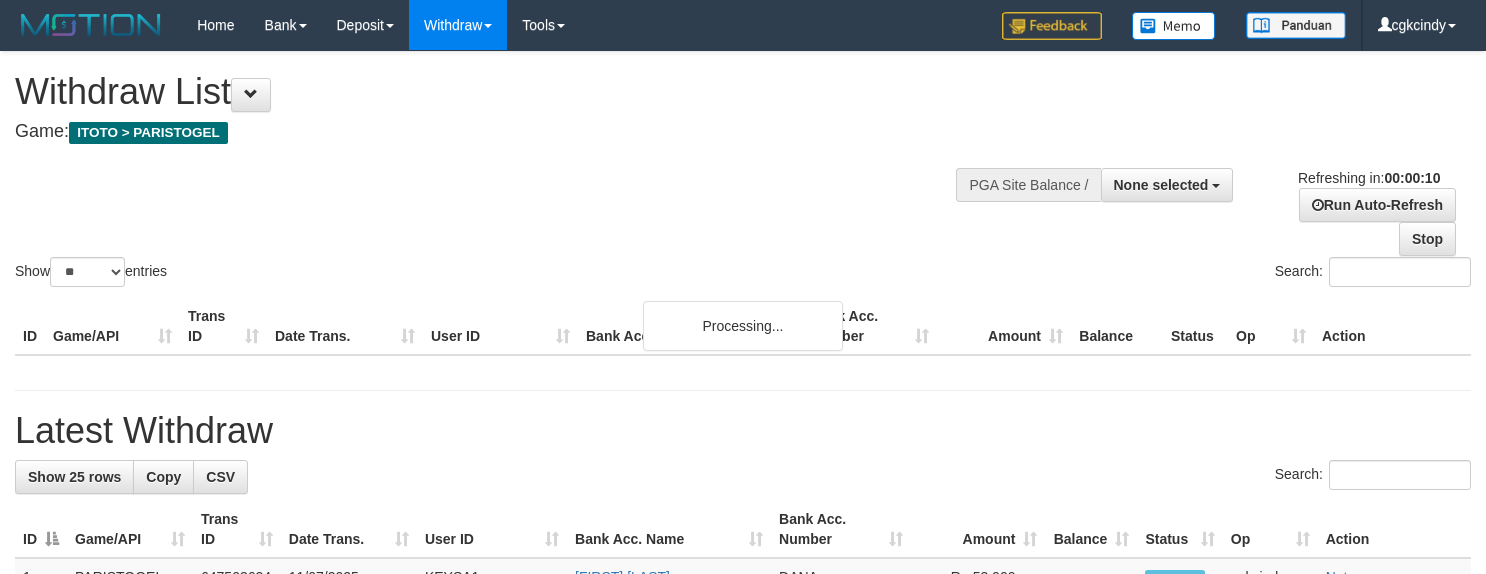 select 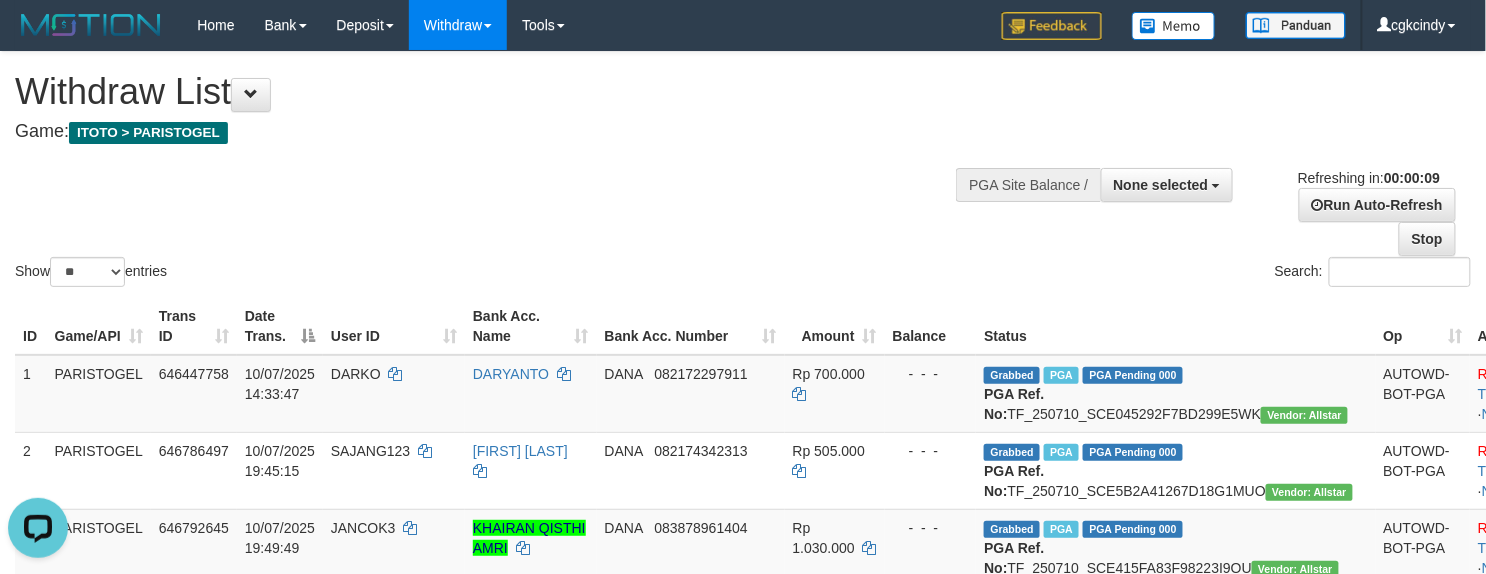 scroll, scrollTop: 0, scrollLeft: 0, axis: both 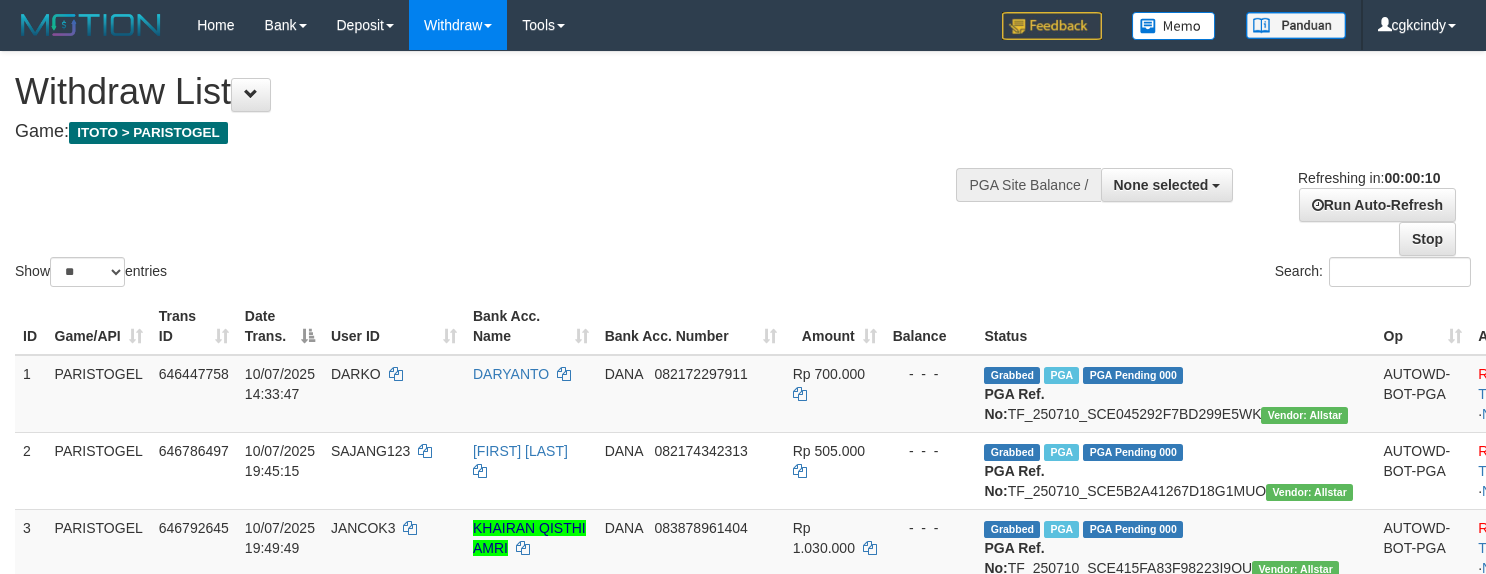 select 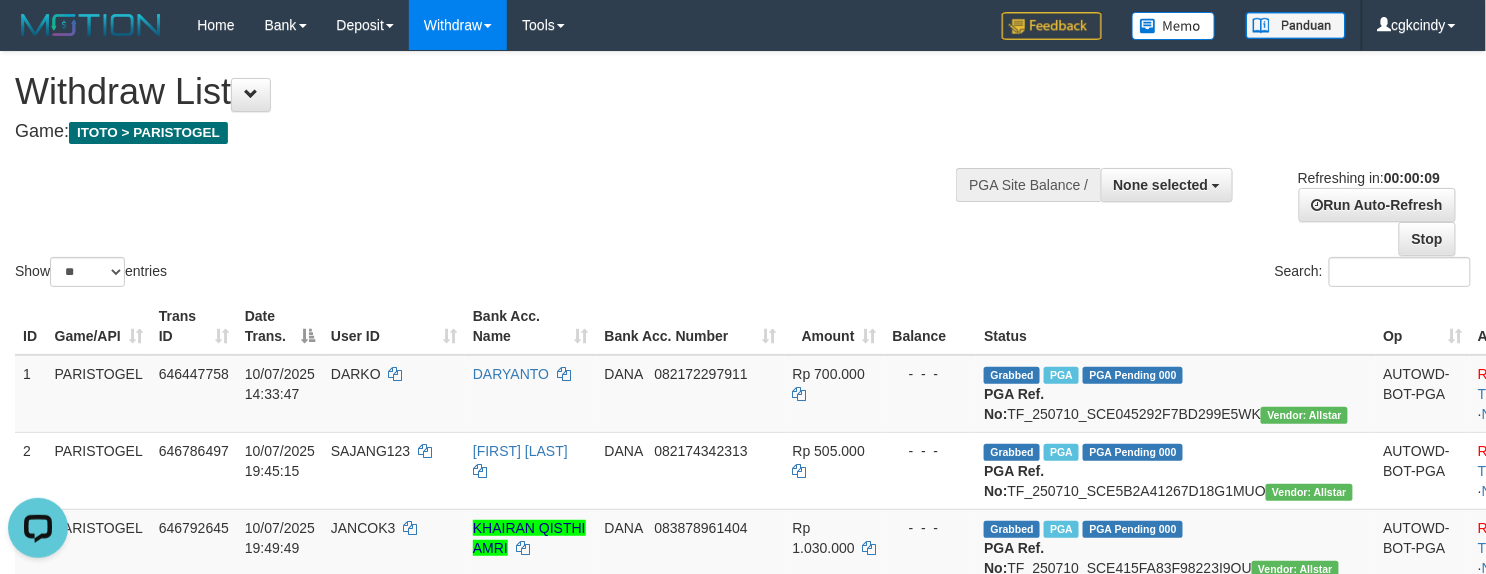 scroll, scrollTop: 0, scrollLeft: 0, axis: both 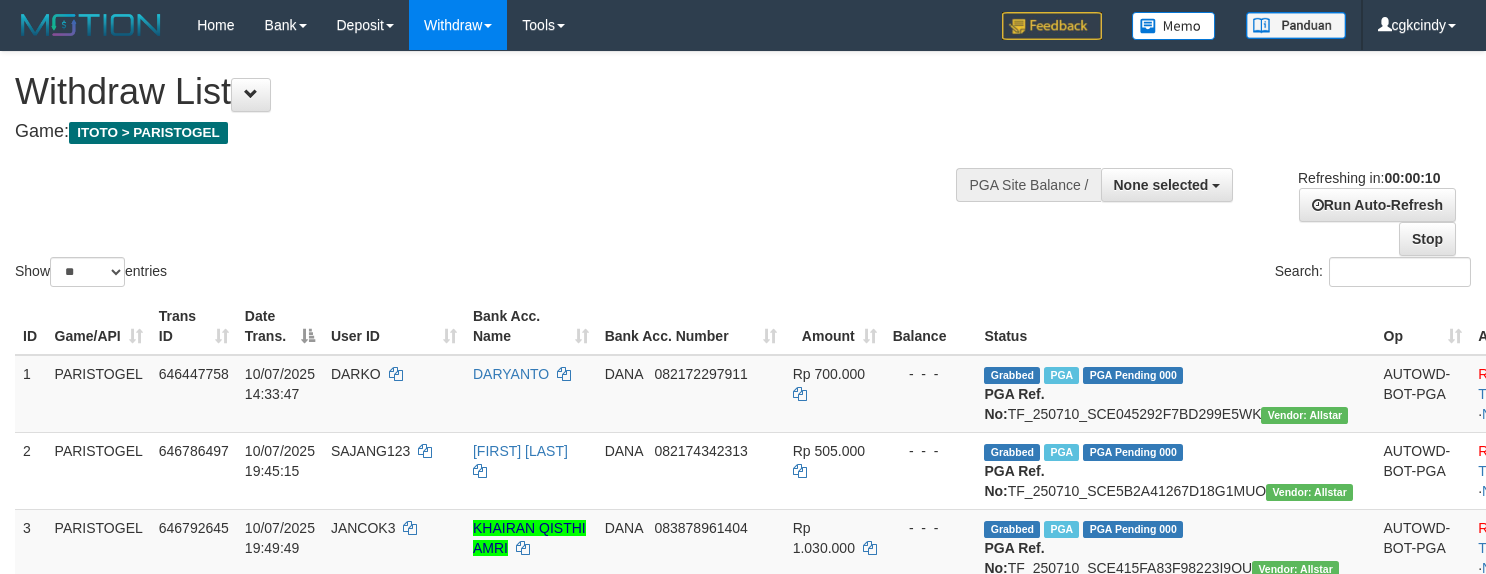 select 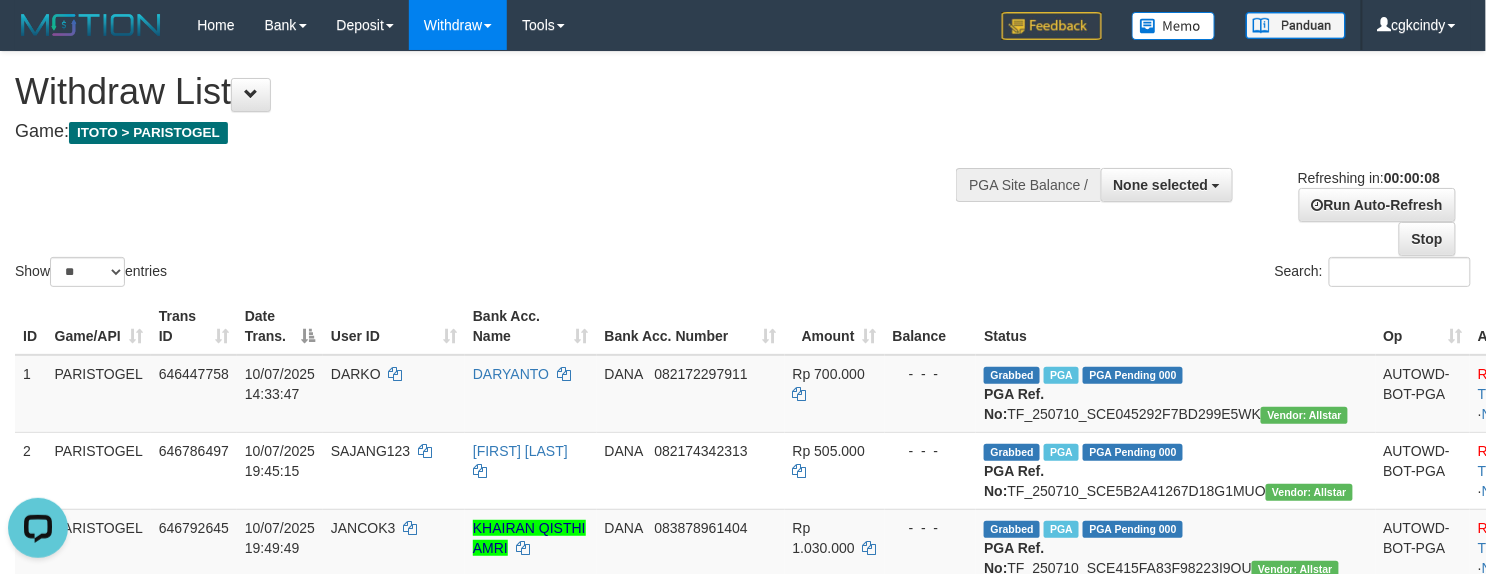 scroll, scrollTop: 0, scrollLeft: 0, axis: both 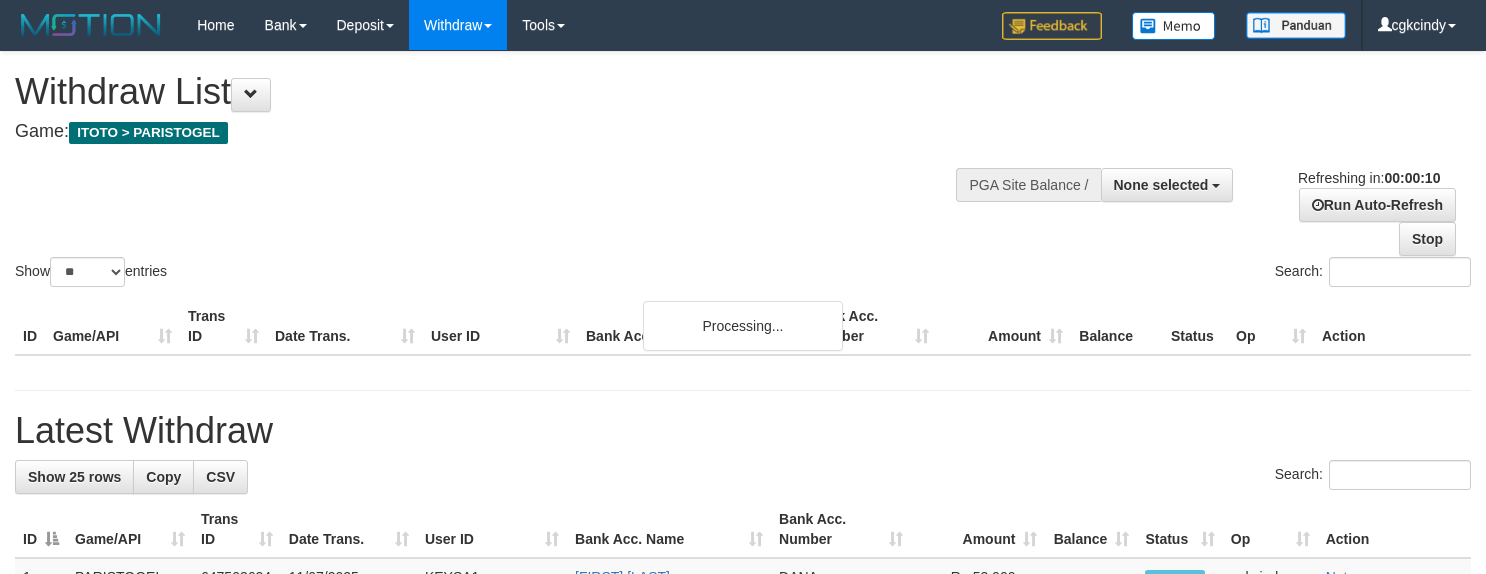 select 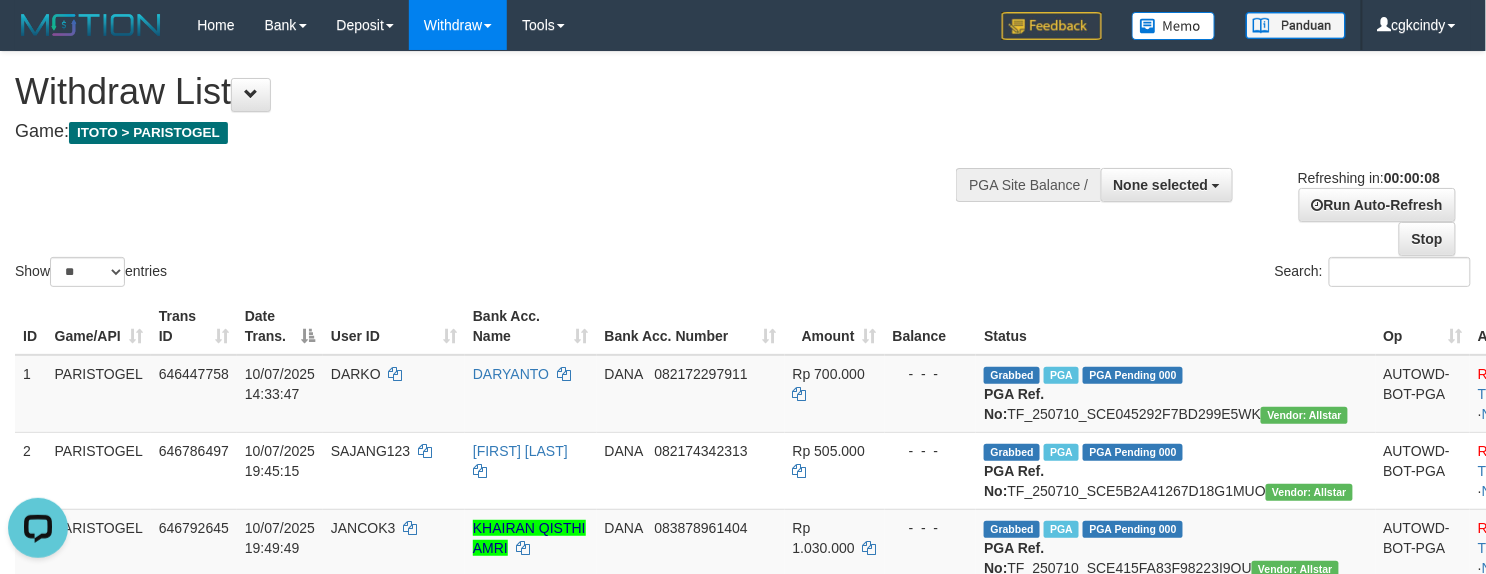 scroll, scrollTop: 0, scrollLeft: 0, axis: both 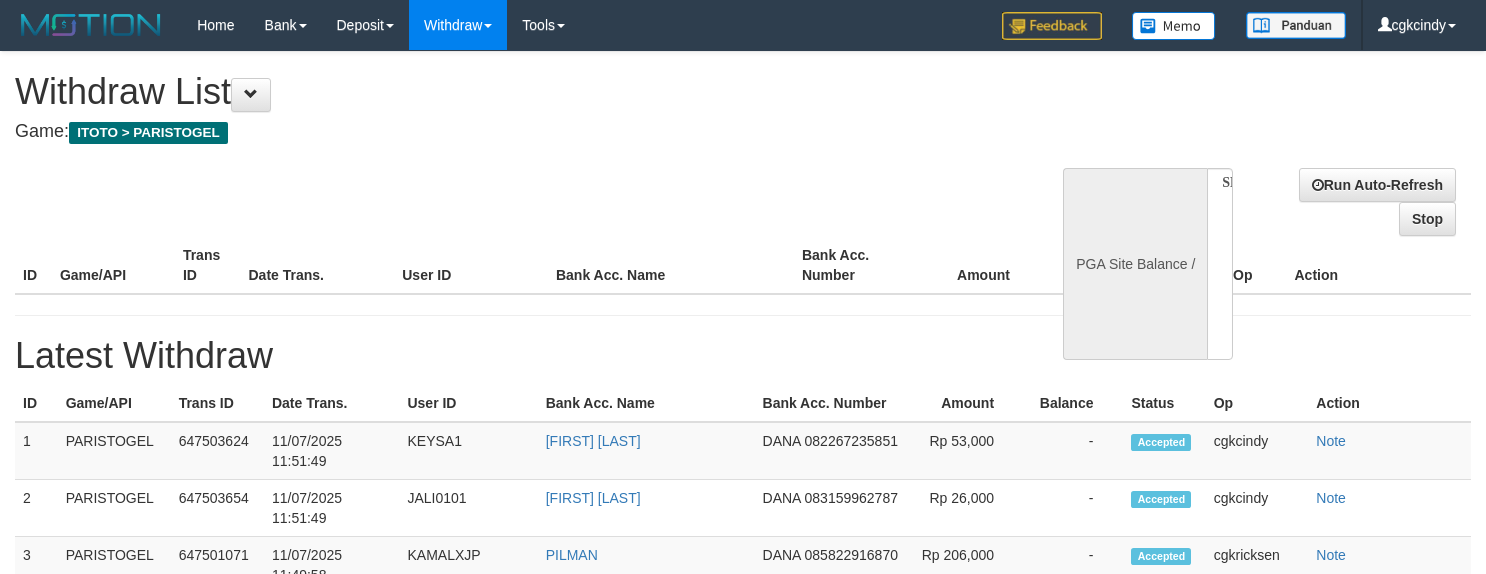 select 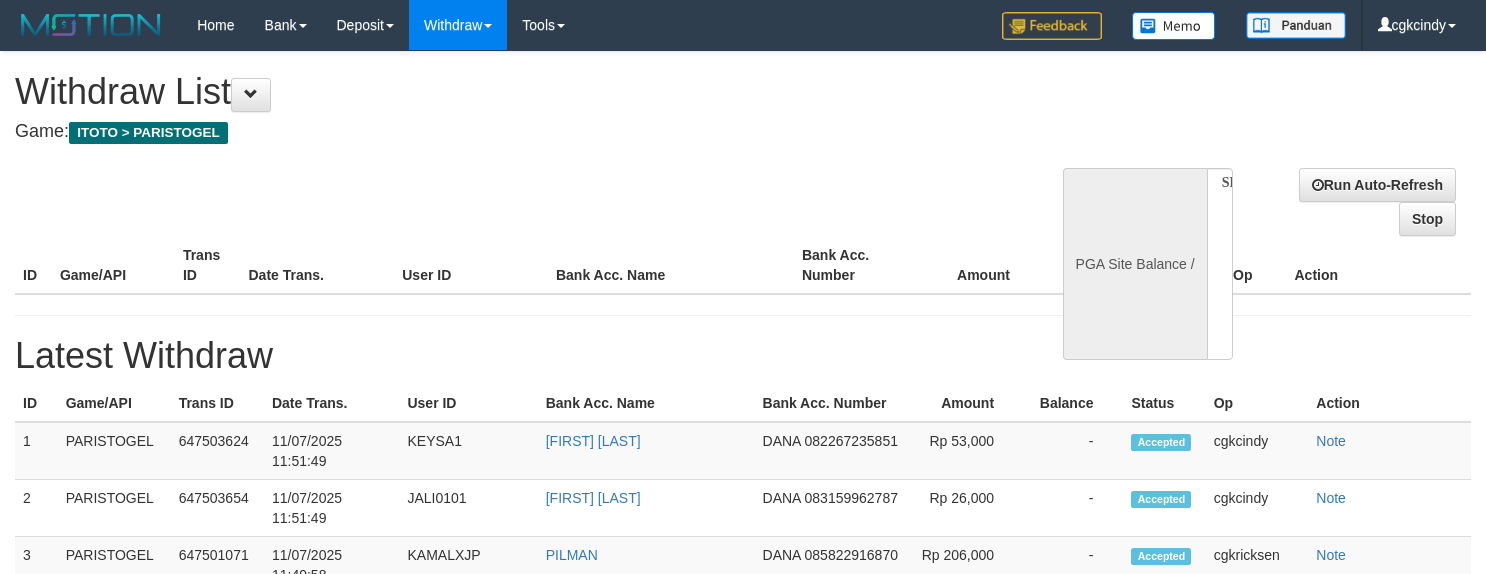 scroll, scrollTop: 0, scrollLeft: 0, axis: both 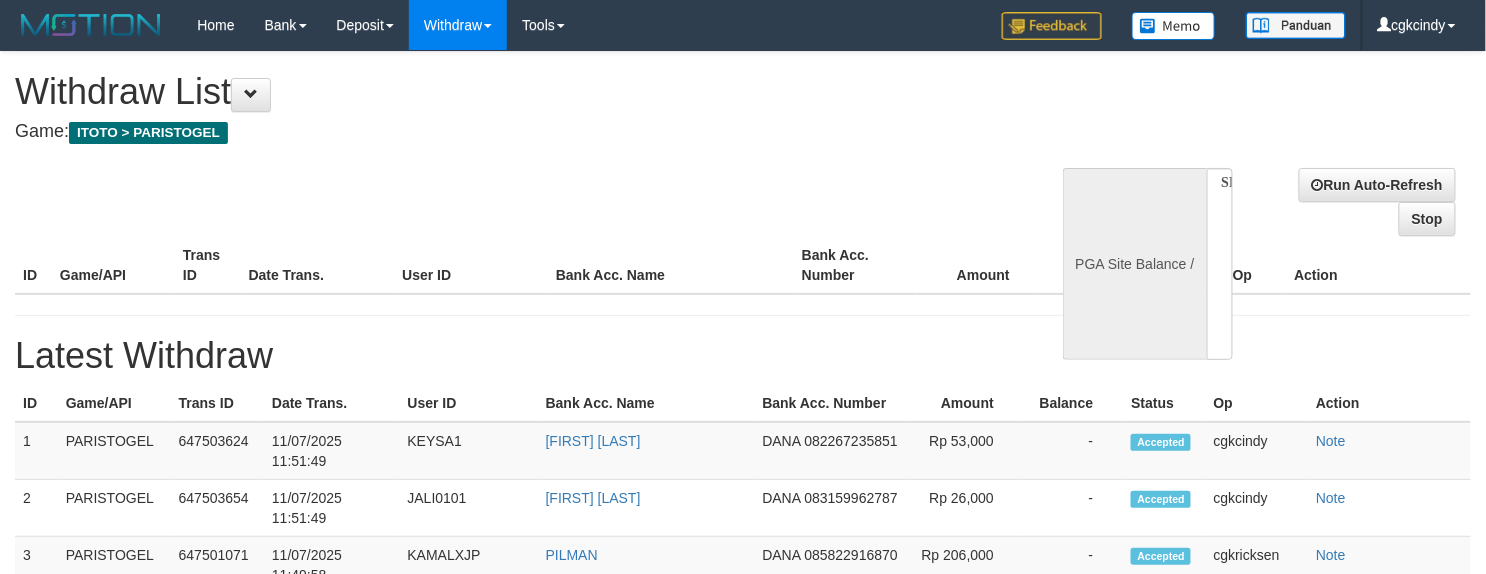 select on "**" 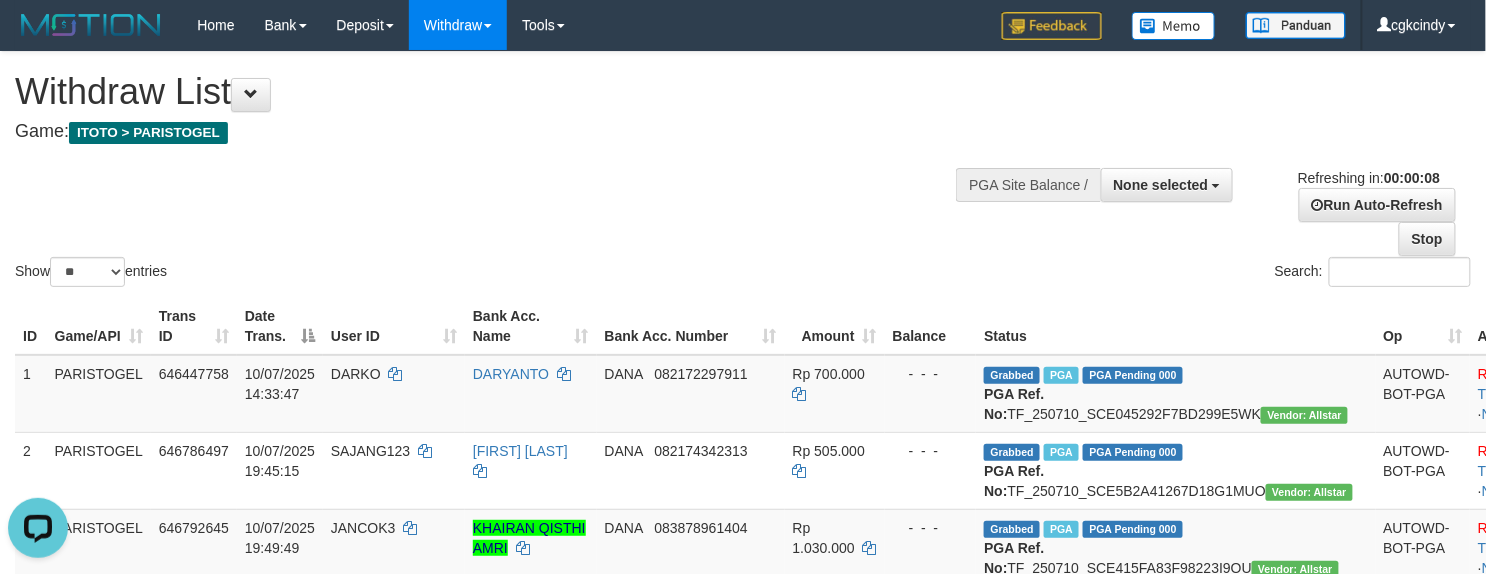 scroll, scrollTop: 0, scrollLeft: 0, axis: both 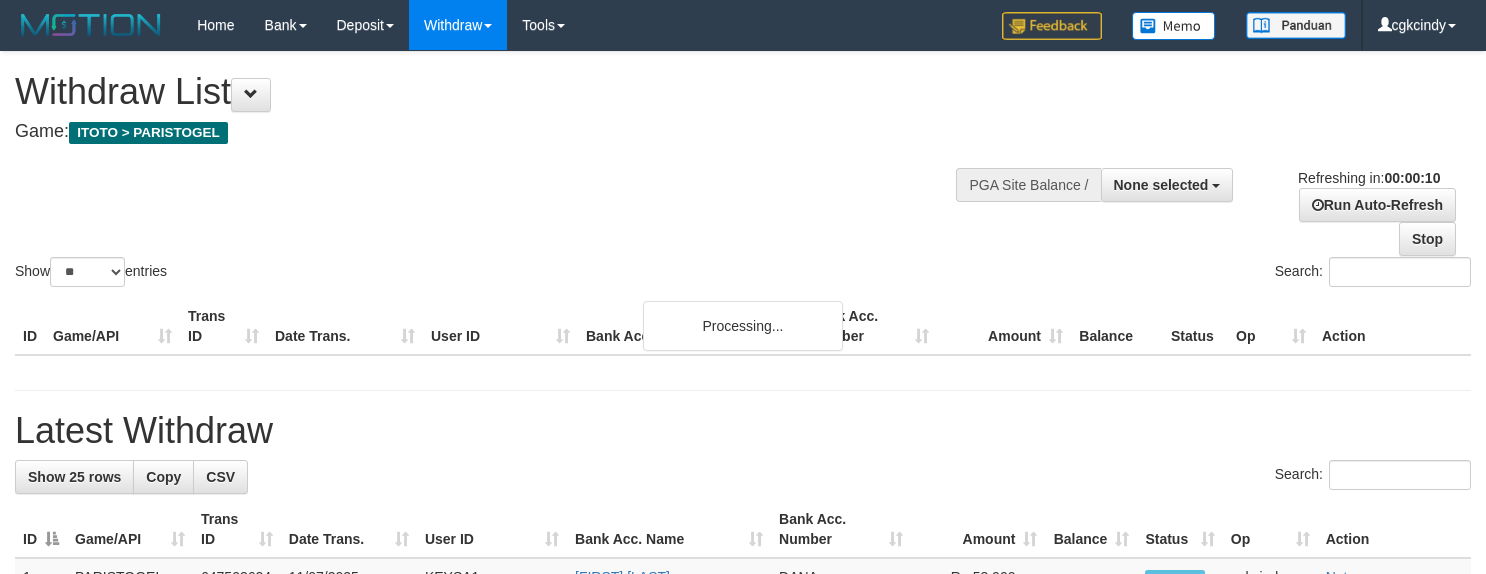 select 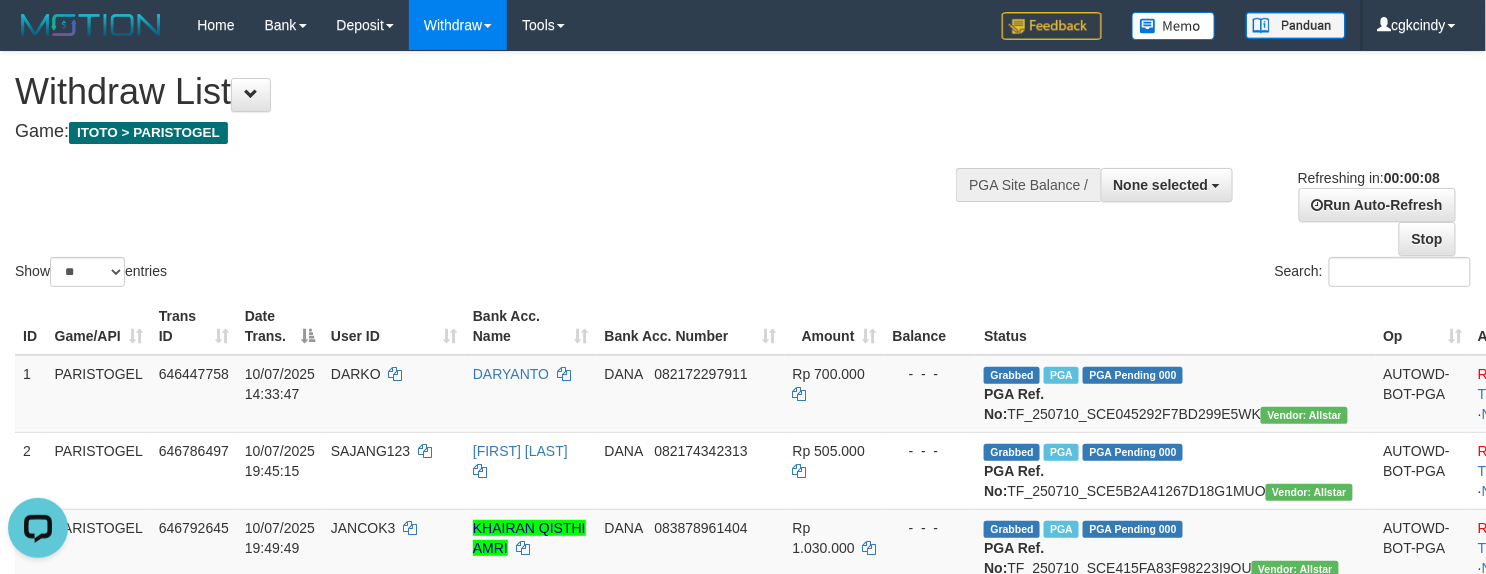 scroll, scrollTop: 0, scrollLeft: 0, axis: both 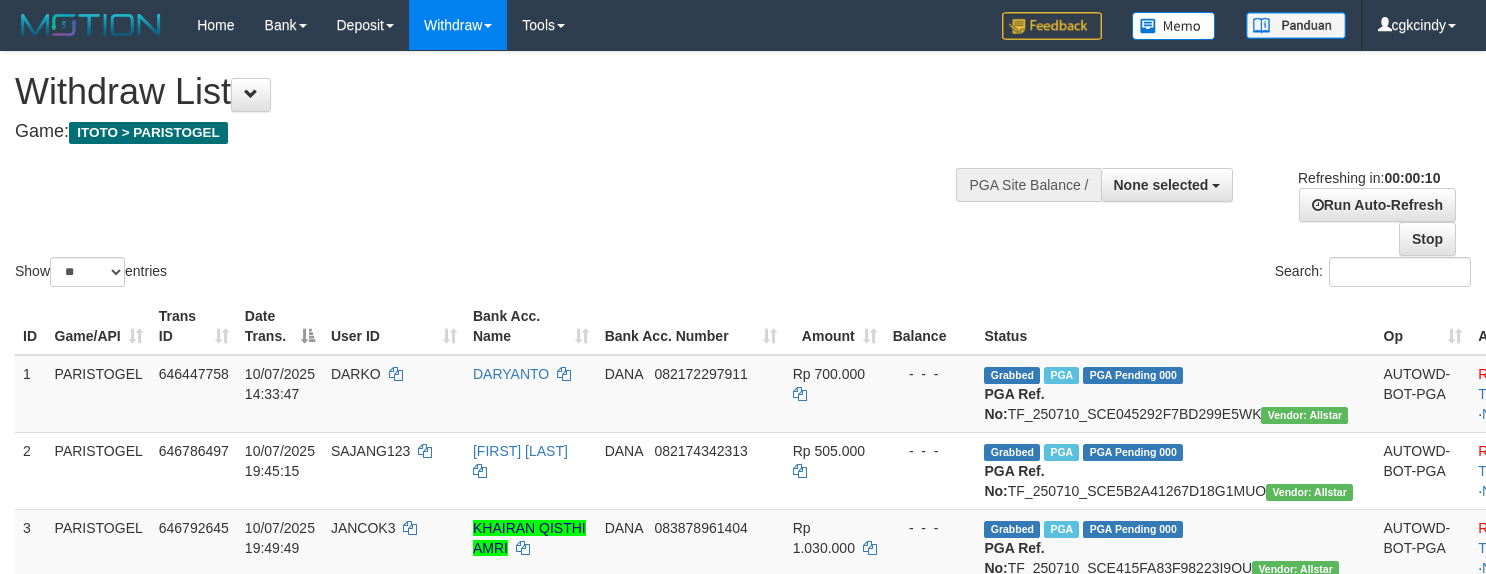 select 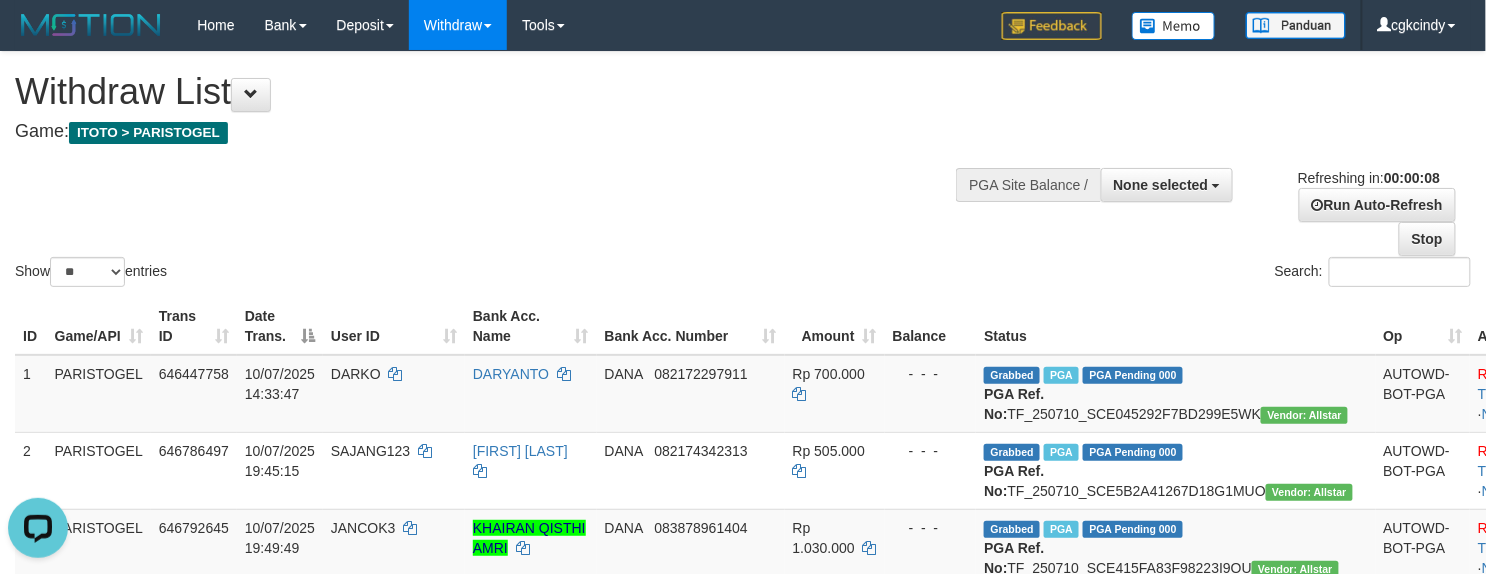 scroll, scrollTop: 0, scrollLeft: 0, axis: both 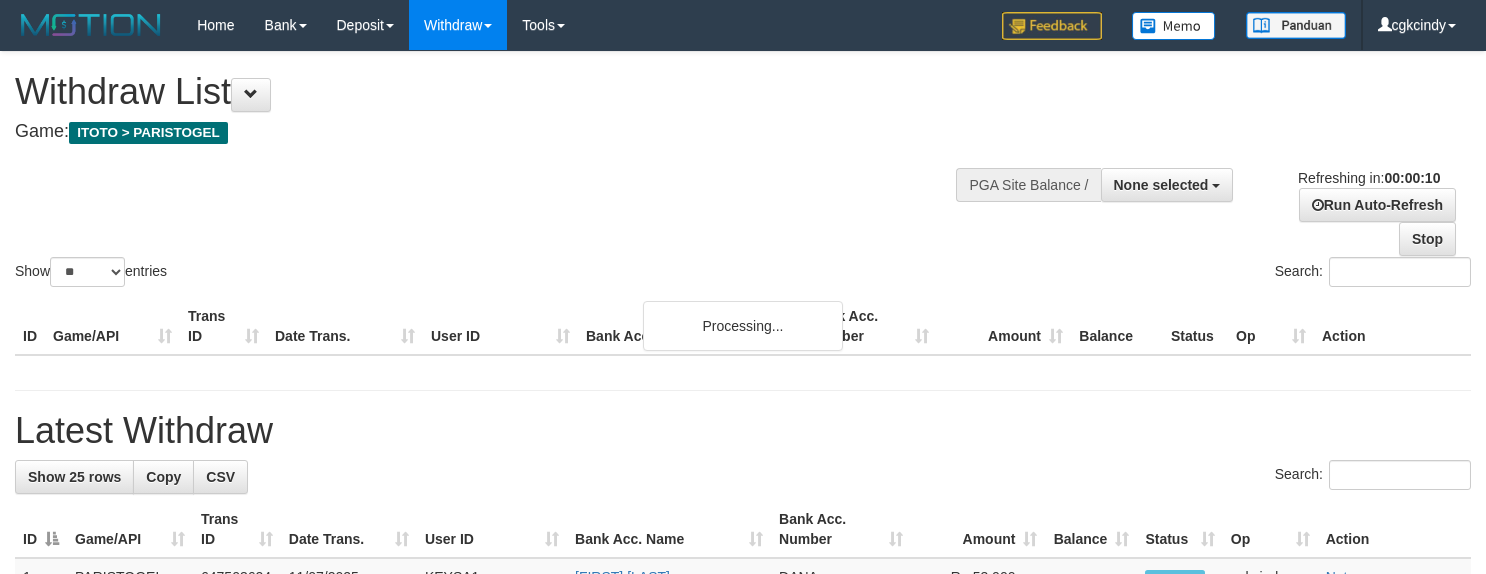 select 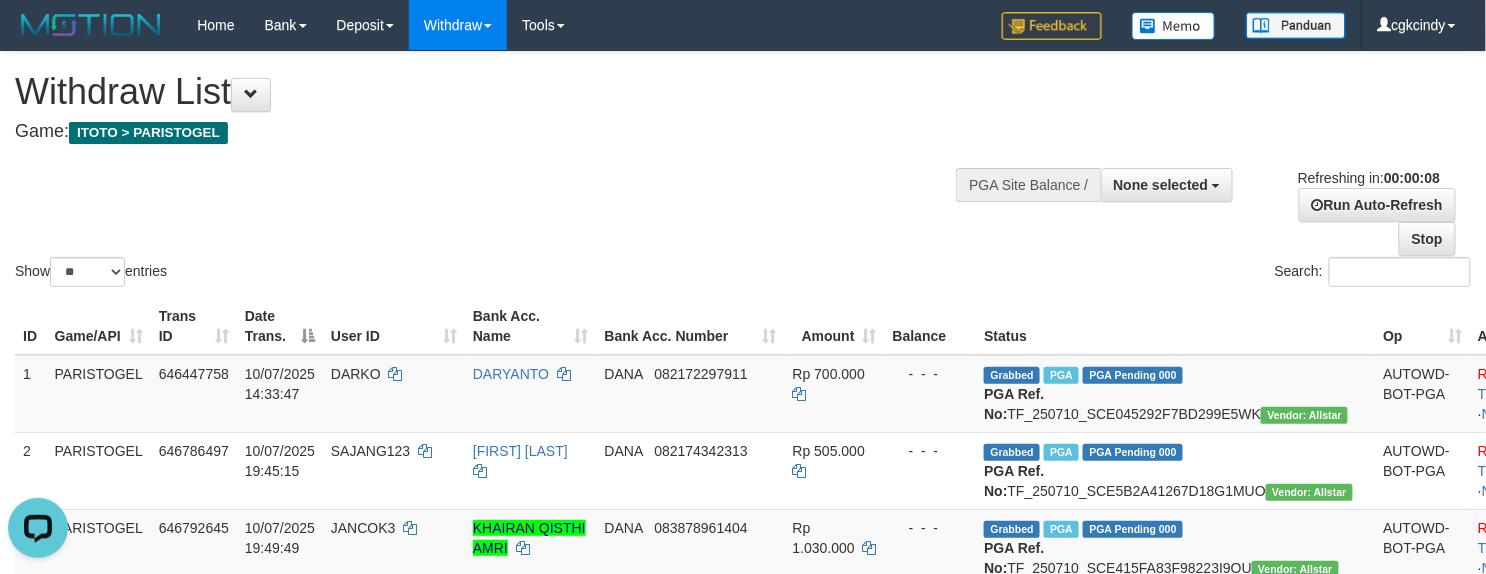 scroll, scrollTop: 0, scrollLeft: 0, axis: both 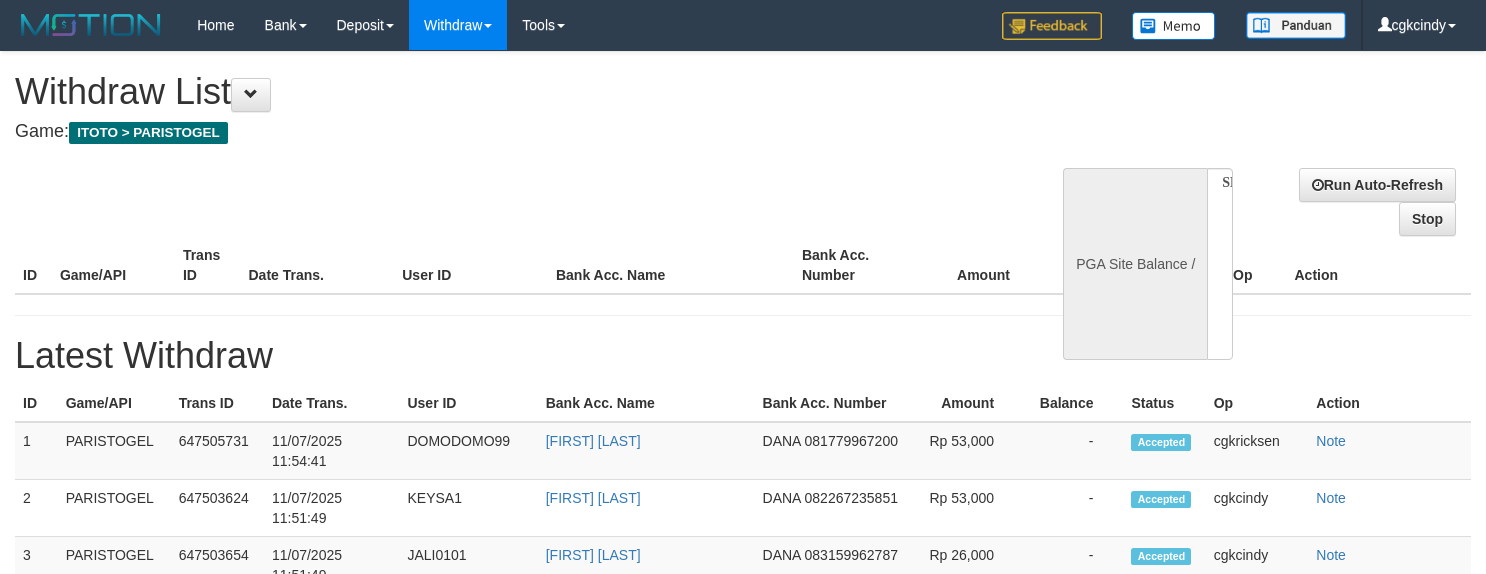 select 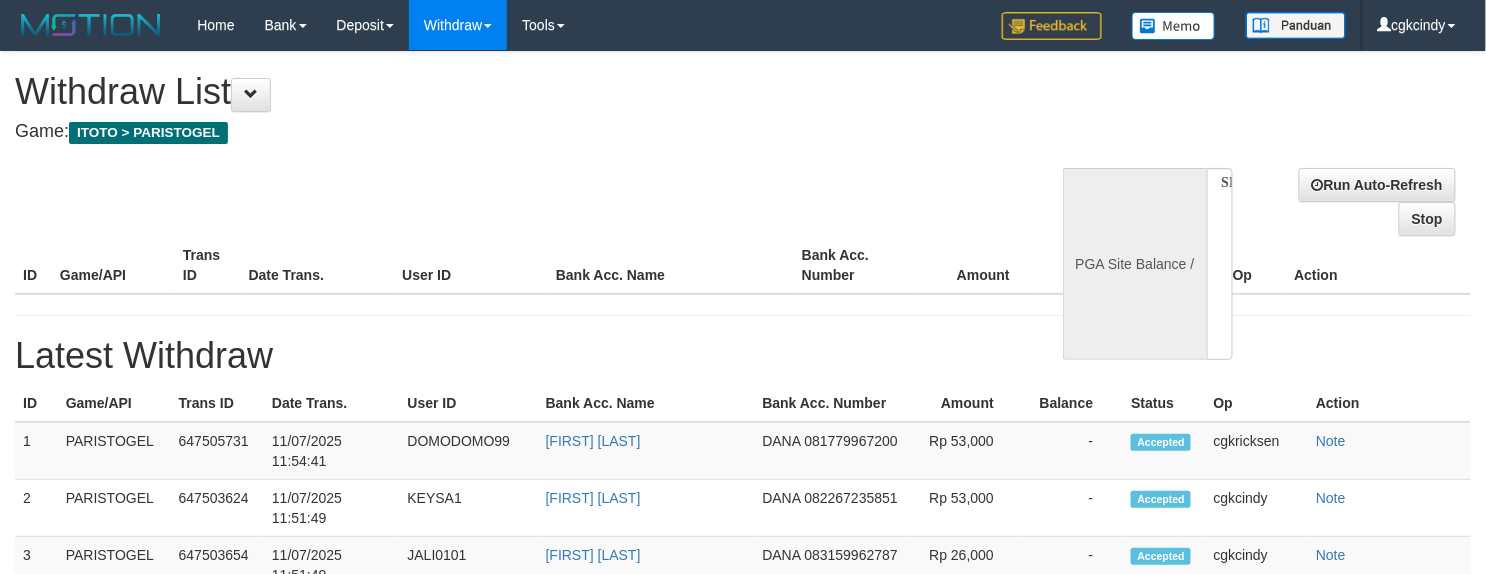 select on "**" 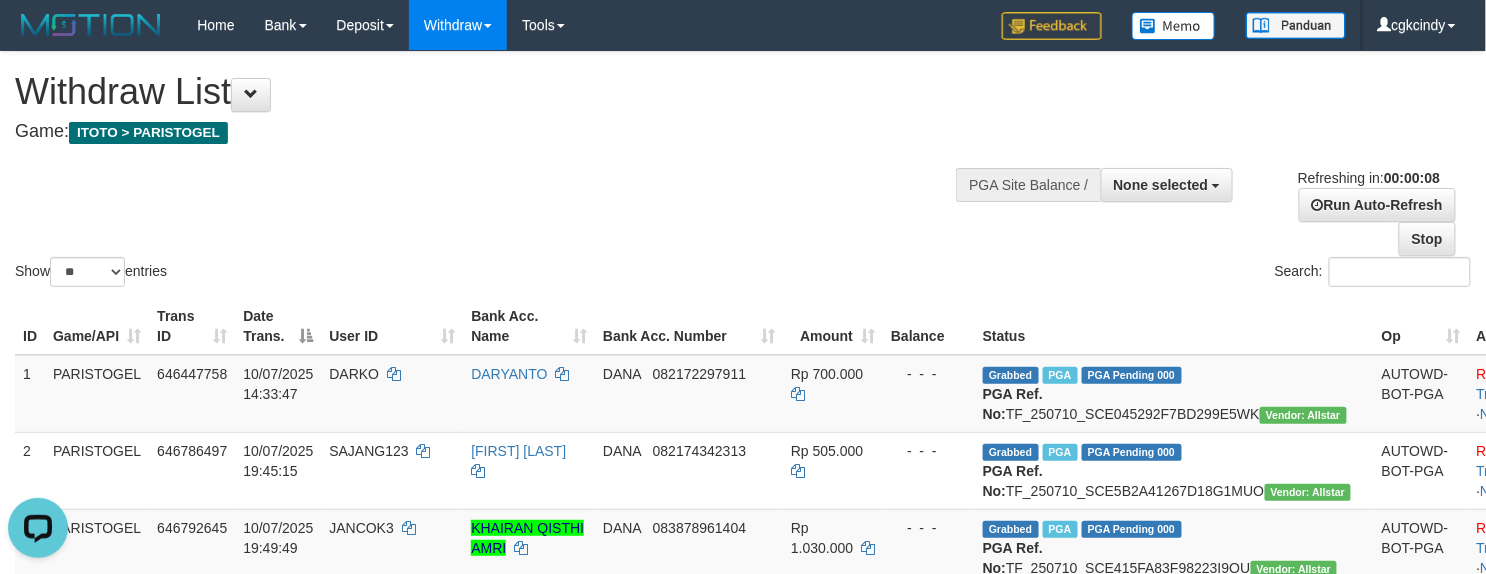 scroll, scrollTop: 0, scrollLeft: 0, axis: both 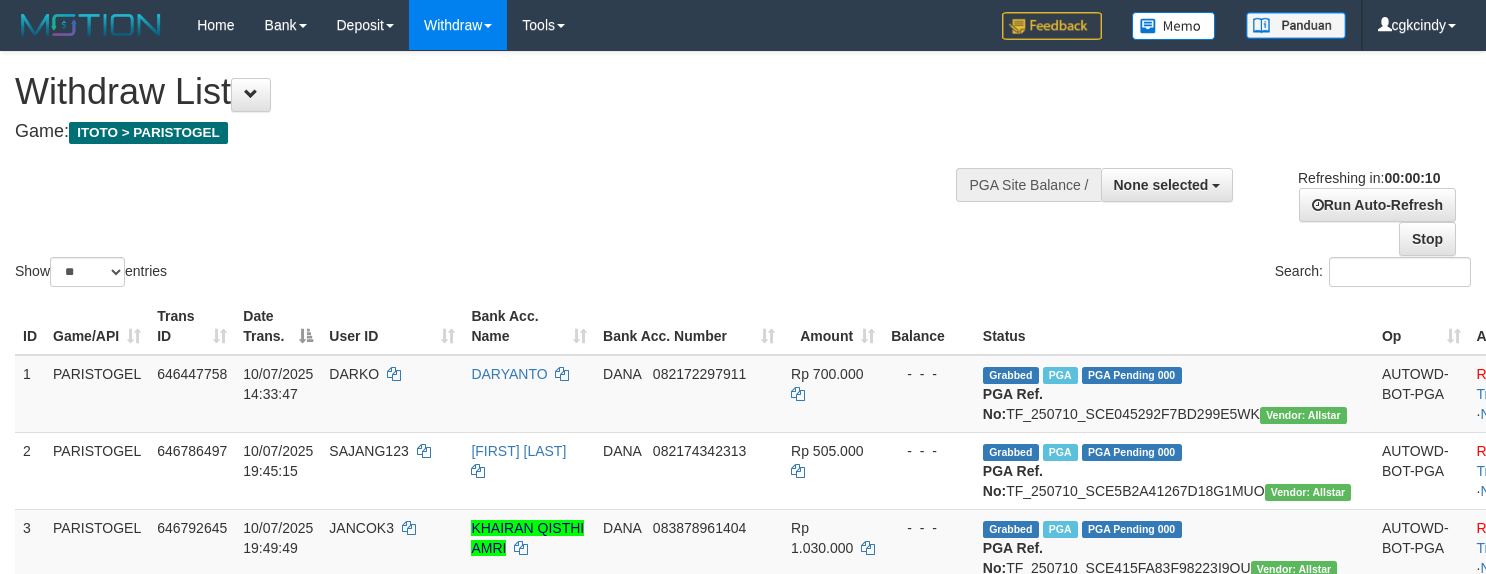 select 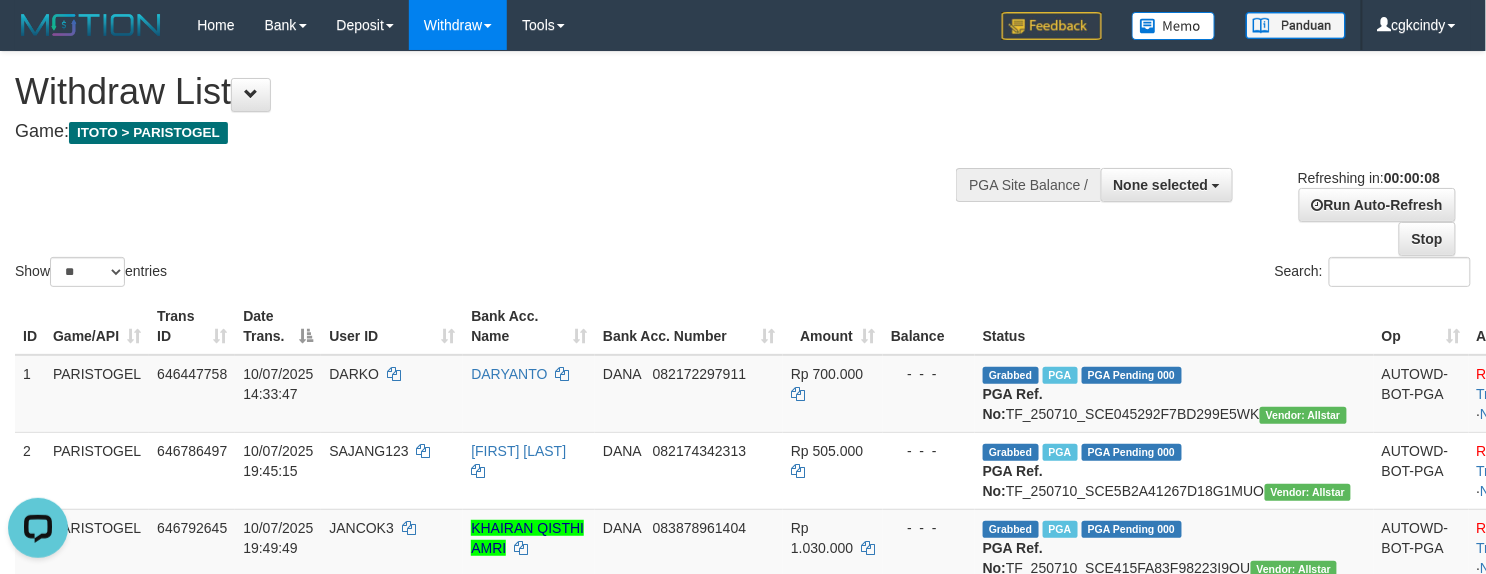 scroll, scrollTop: 0, scrollLeft: 0, axis: both 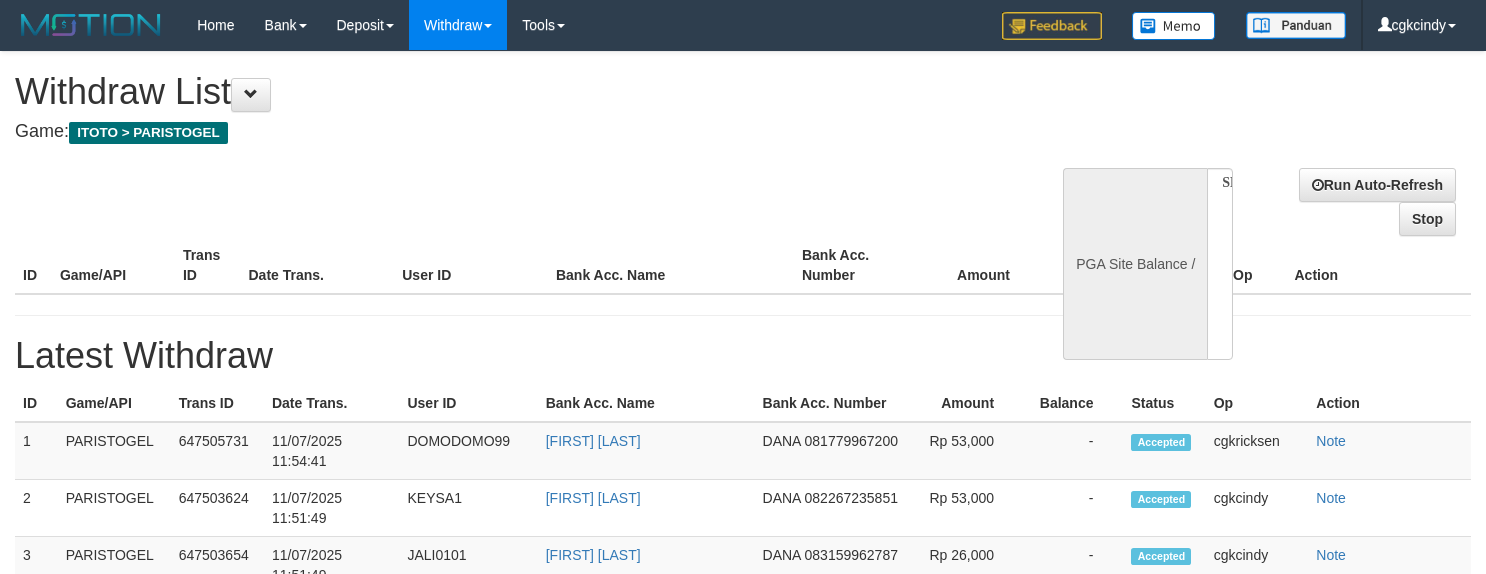 select 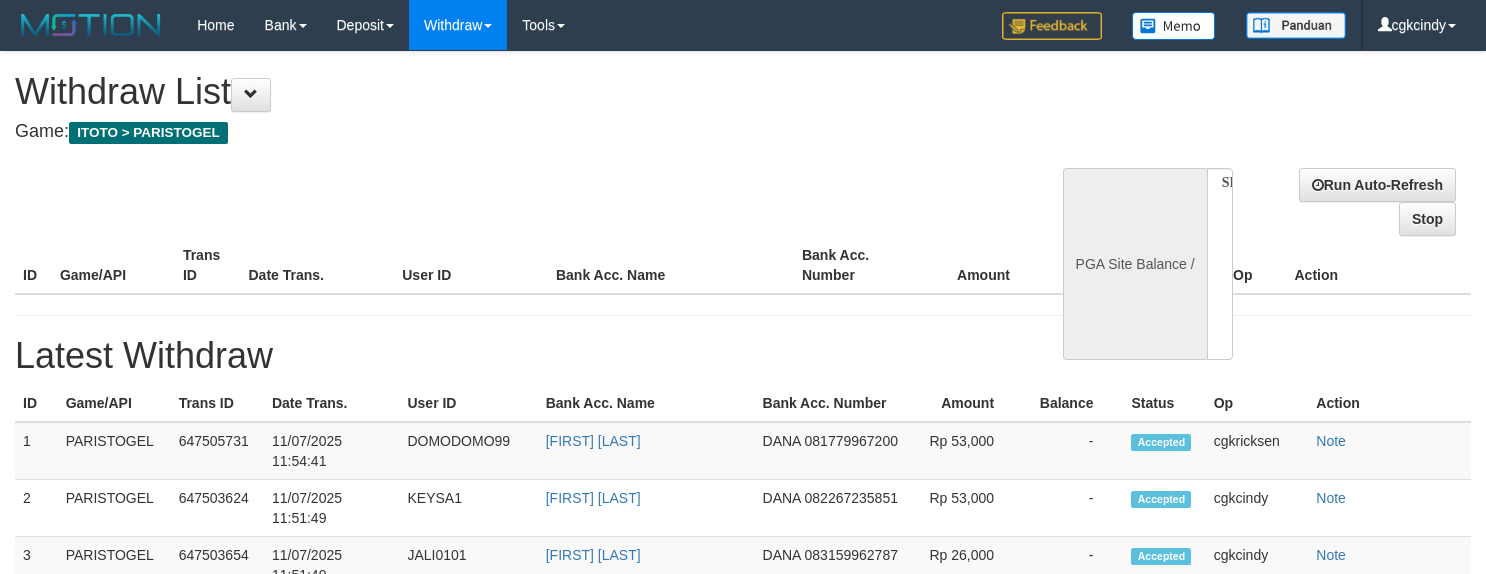 scroll, scrollTop: 0, scrollLeft: 0, axis: both 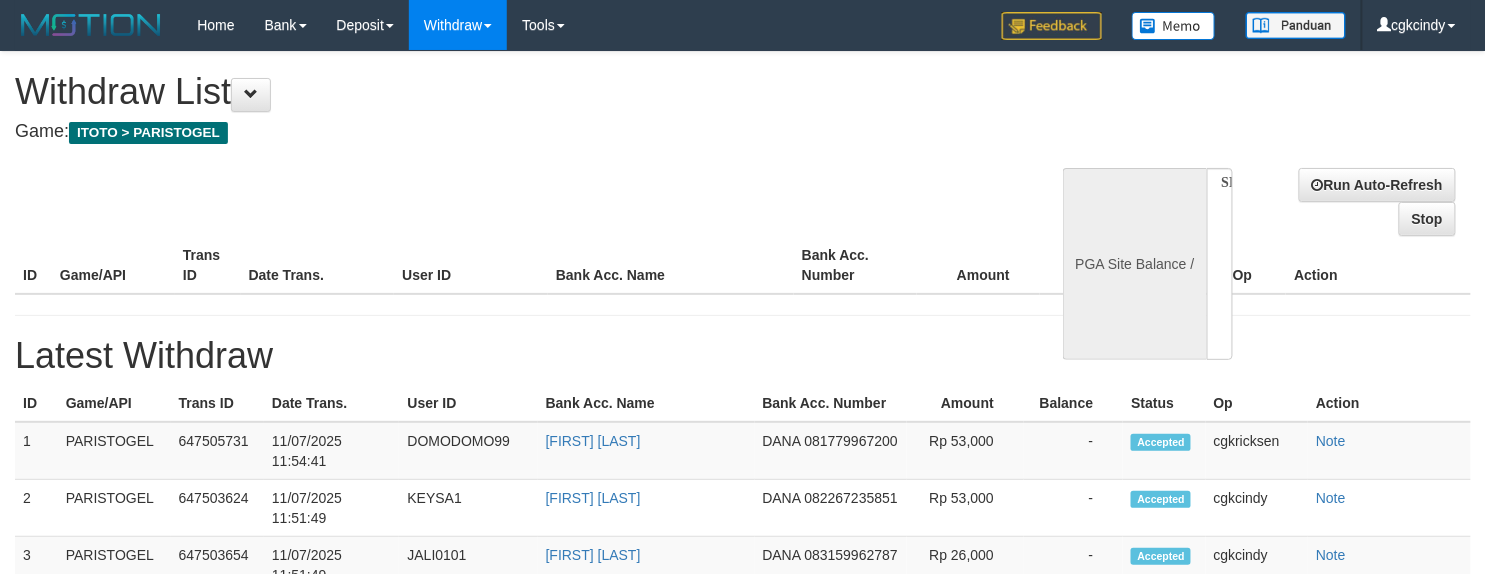 select on "**" 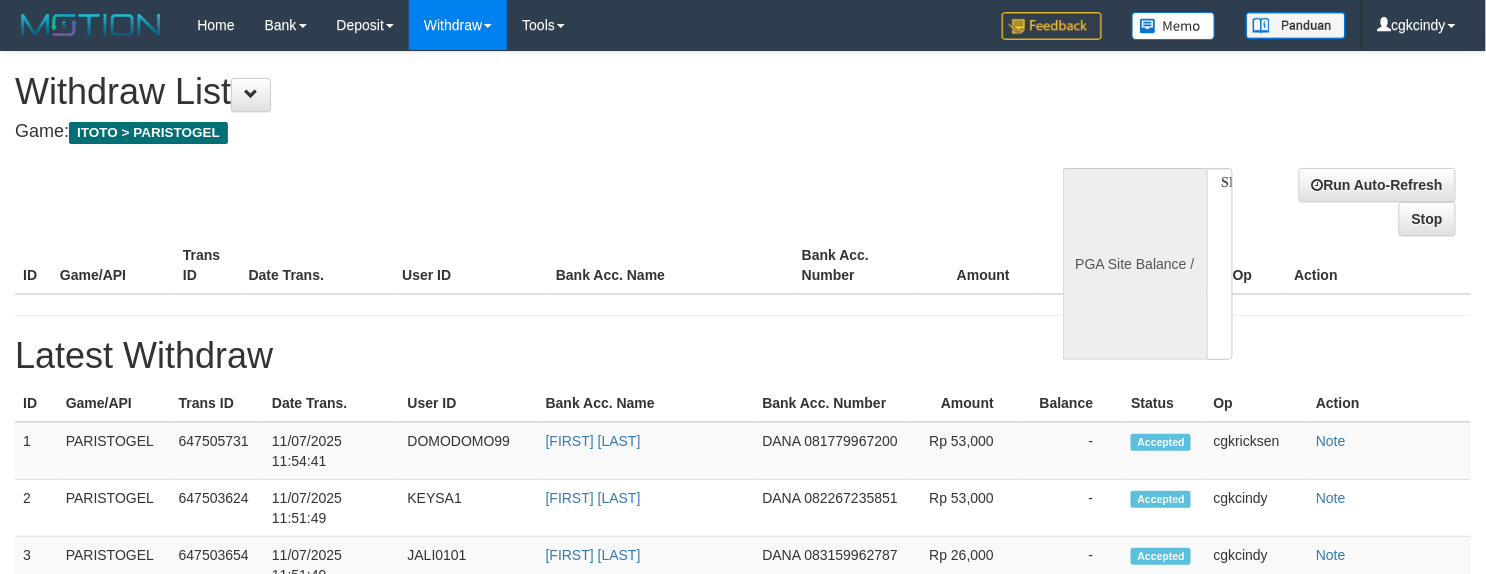 select 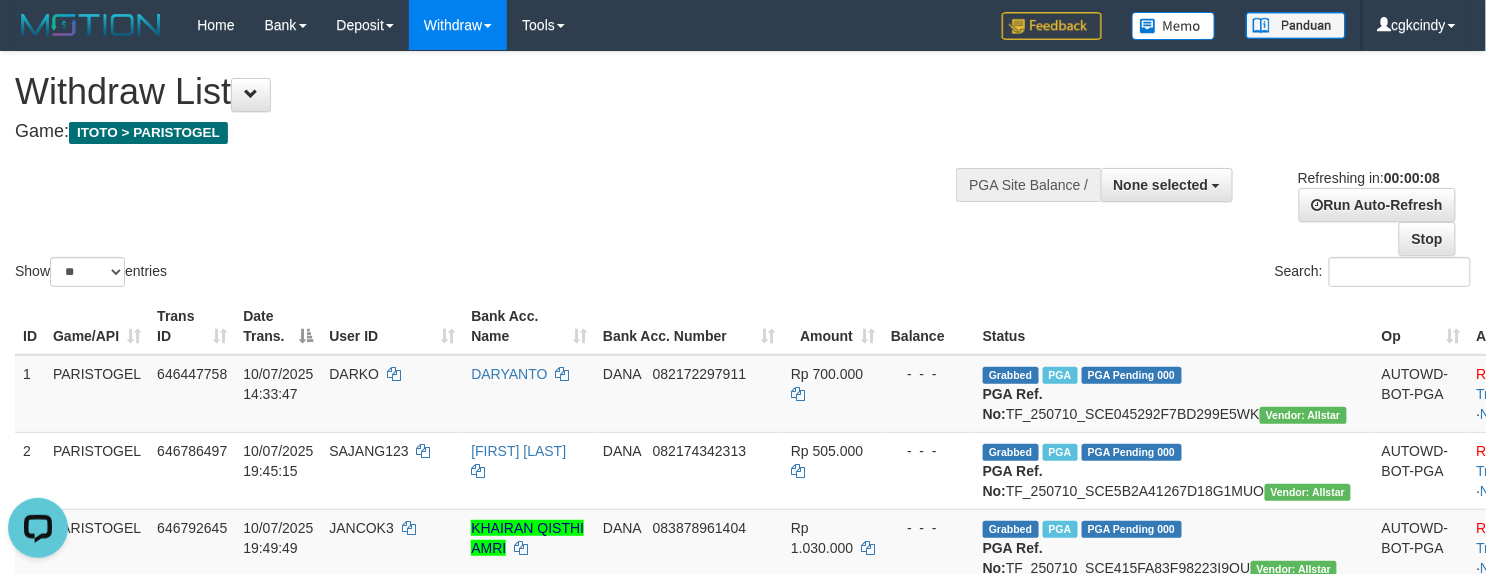 scroll, scrollTop: 0, scrollLeft: 0, axis: both 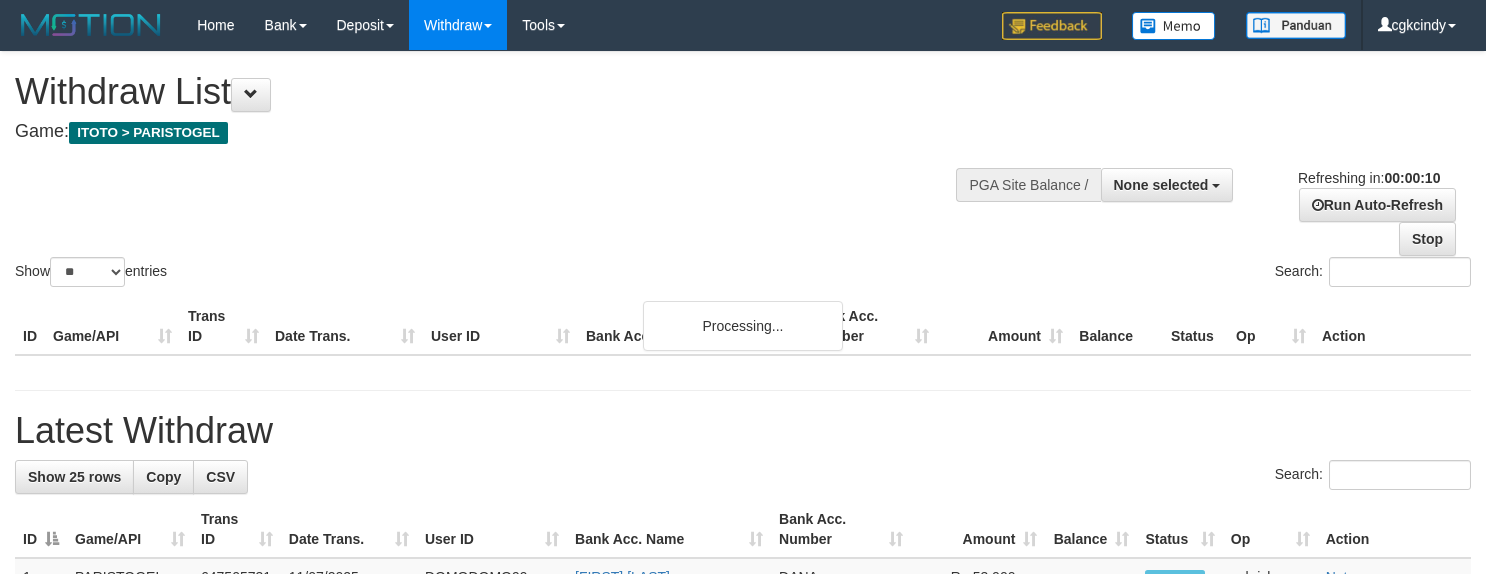 select 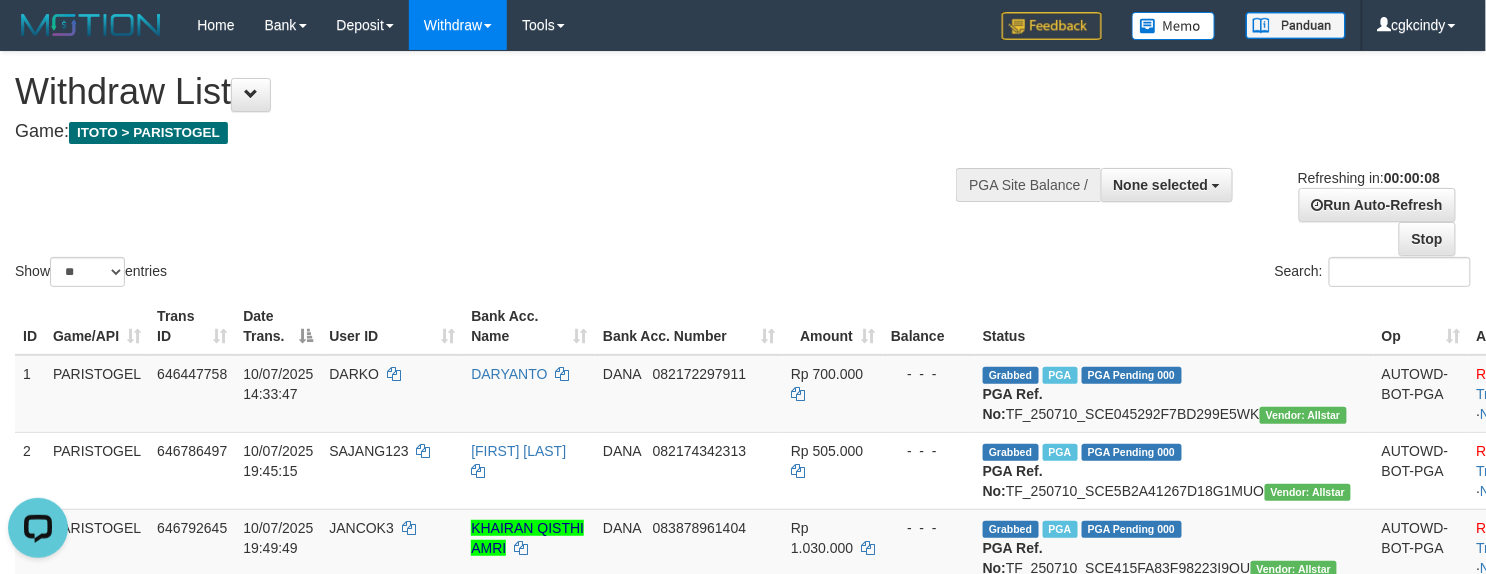 scroll, scrollTop: 0, scrollLeft: 0, axis: both 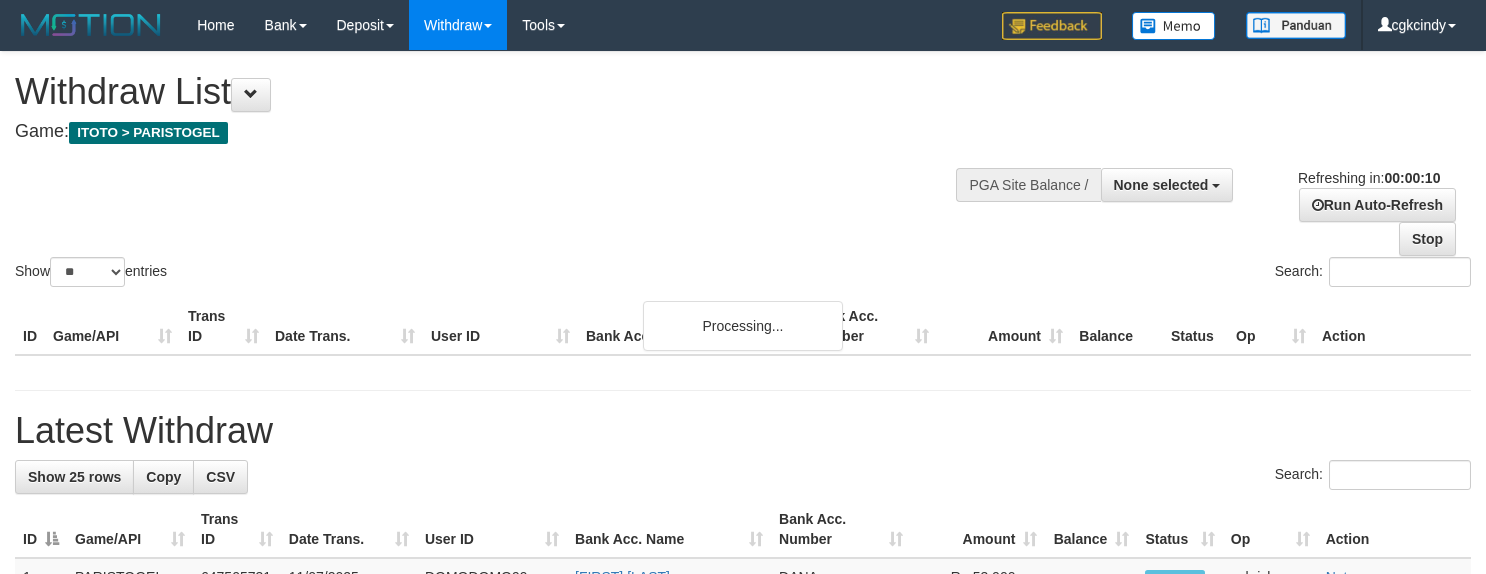 select 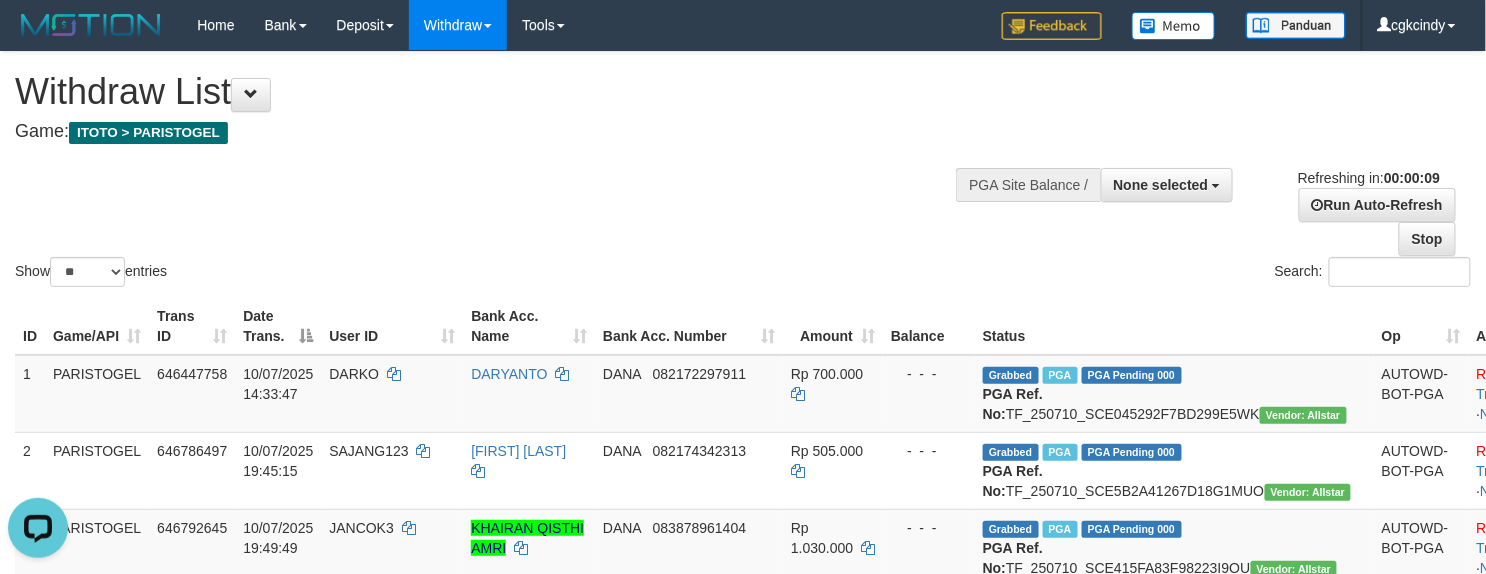 scroll, scrollTop: 0, scrollLeft: 0, axis: both 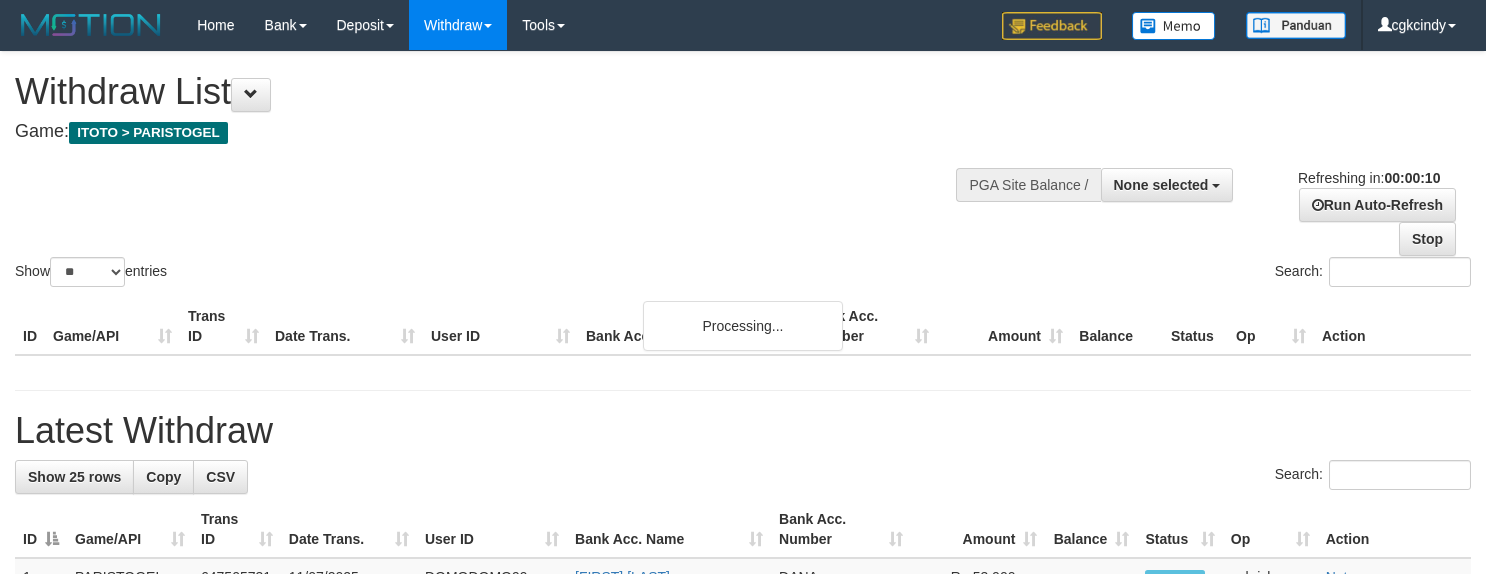 select 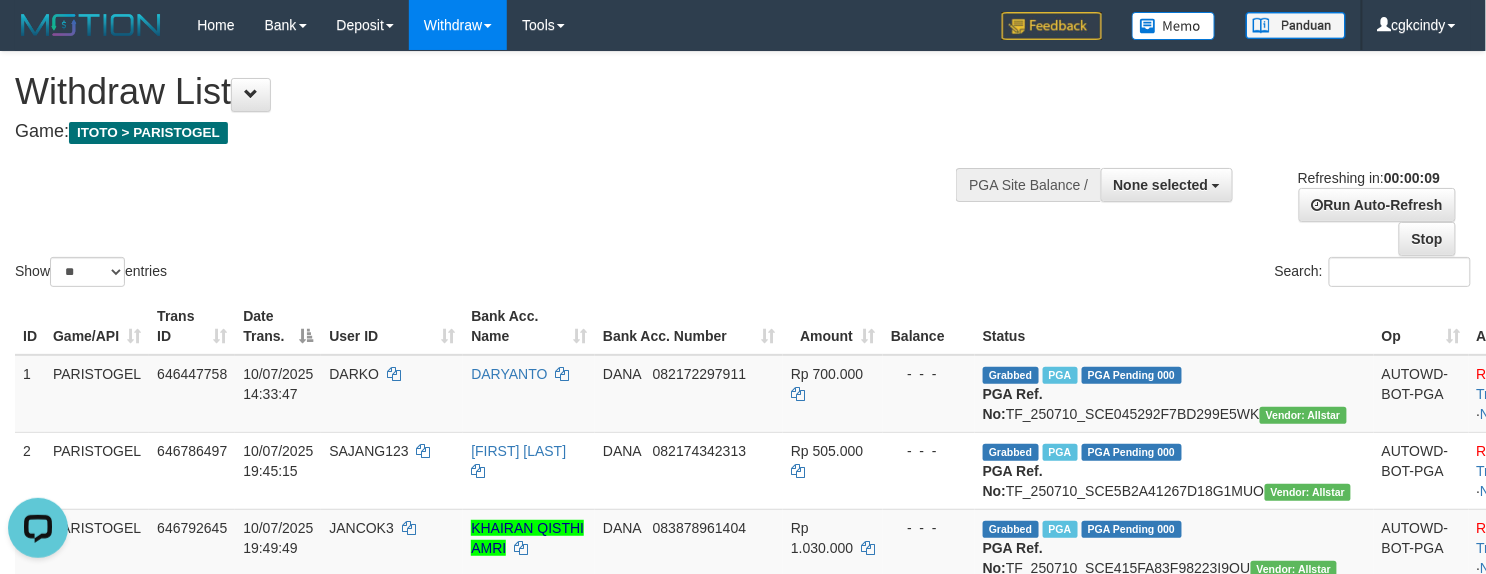 scroll, scrollTop: 0, scrollLeft: 0, axis: both 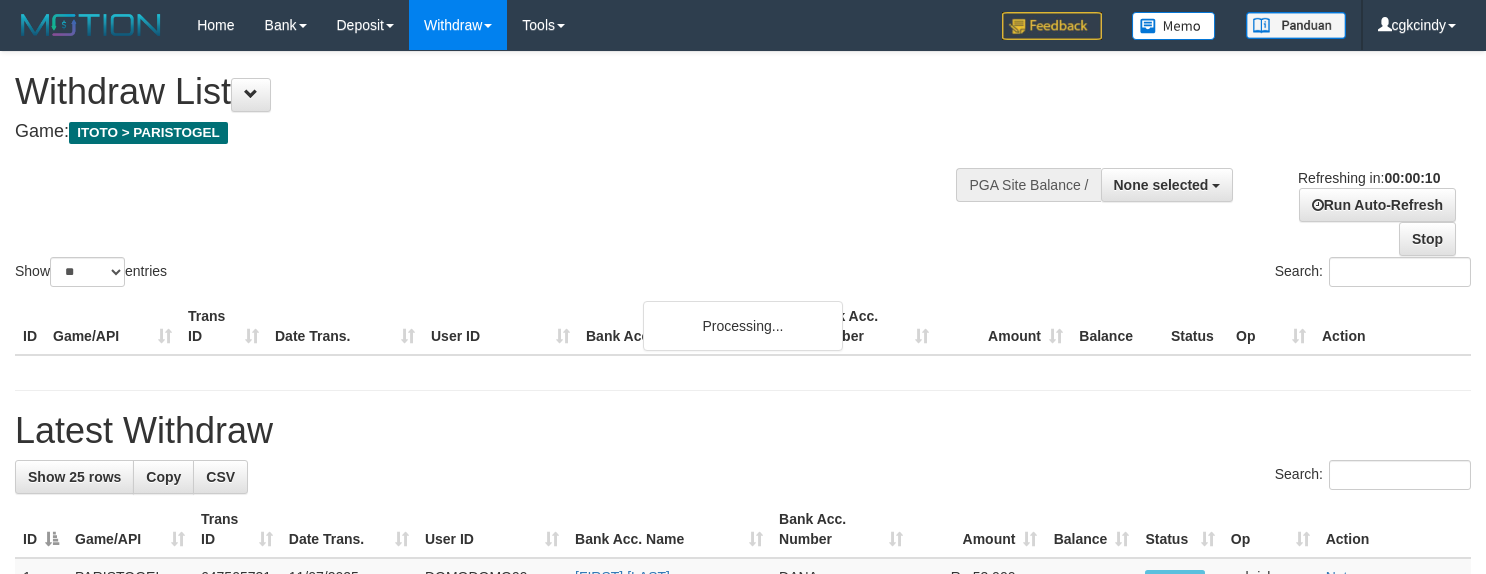 select 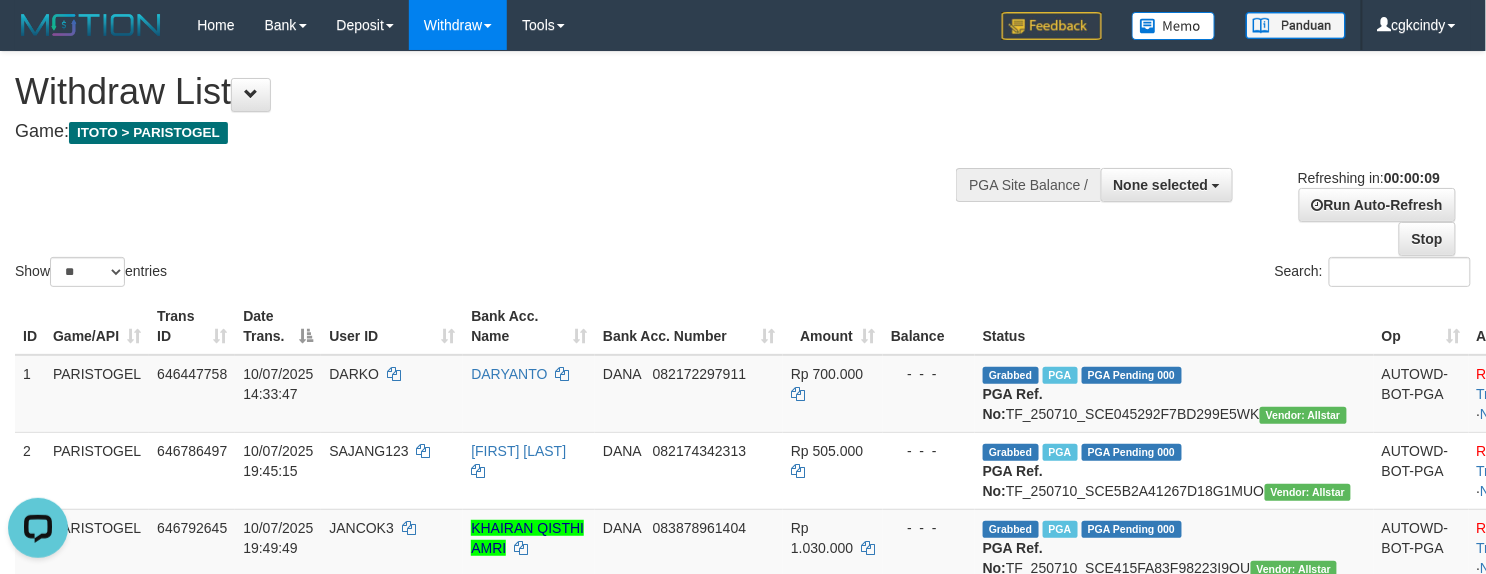 scroll, scrollTop: 0, scrollLeft: 0, axis: both 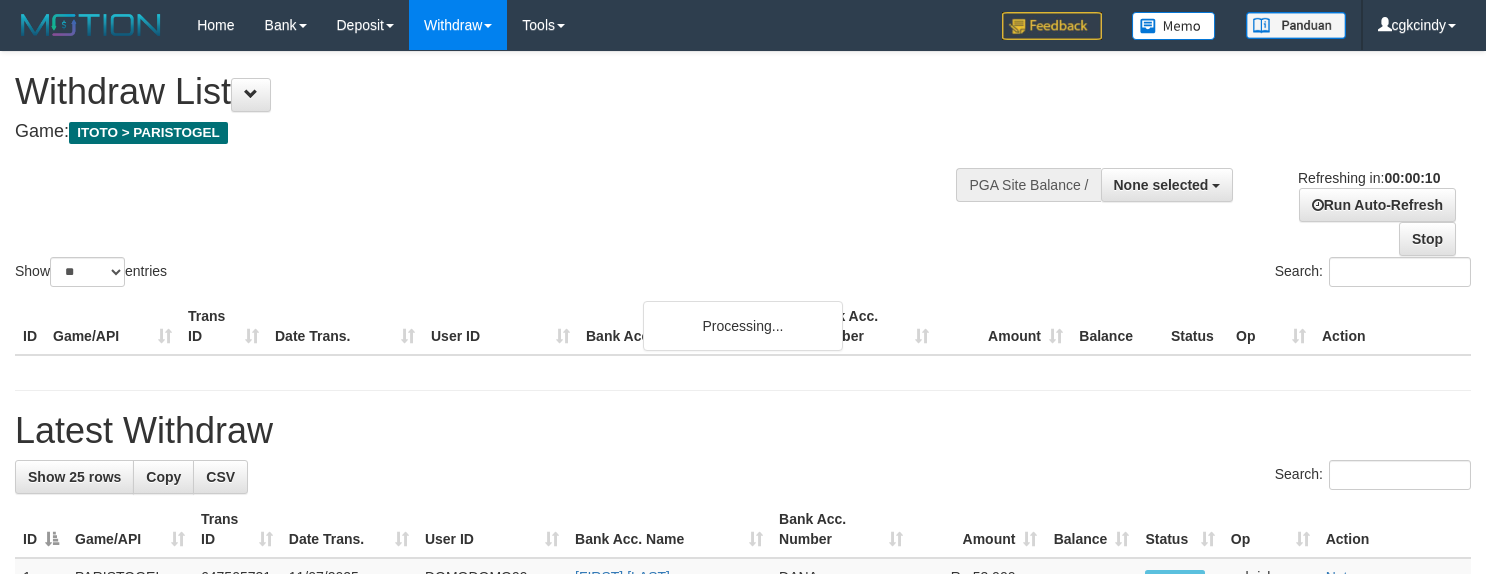 select 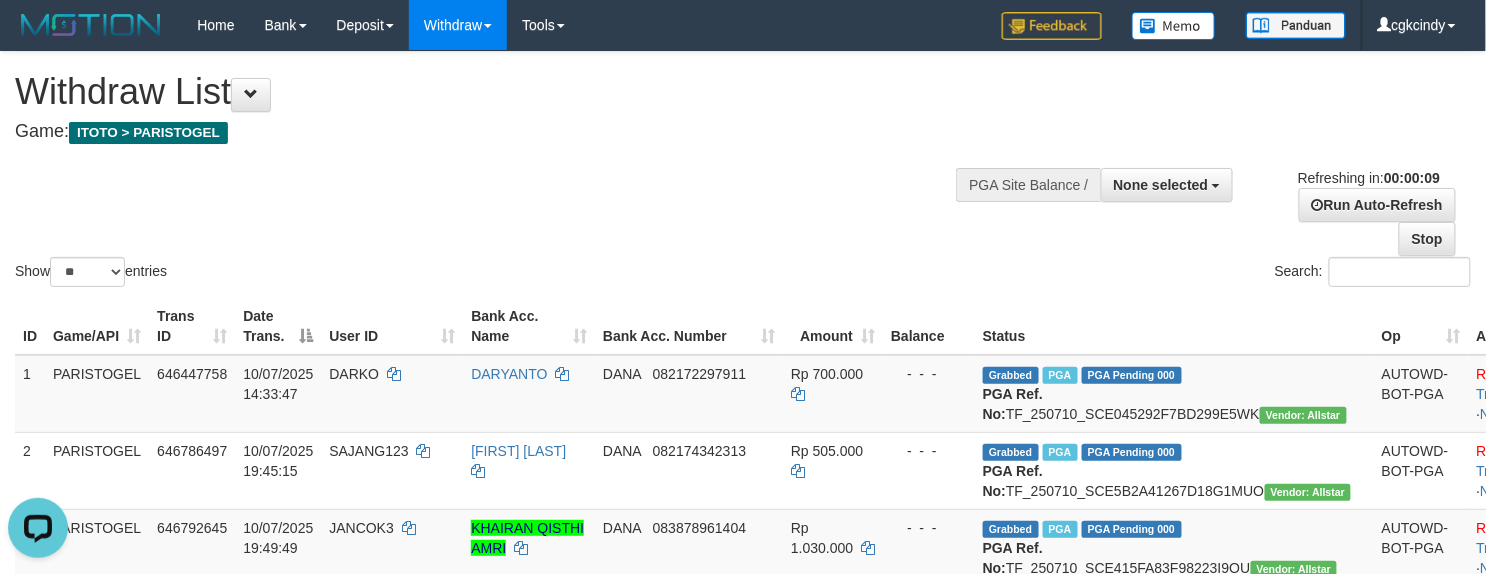 scroll, scrollTop: 0, scrollLeft: 0, axis: both 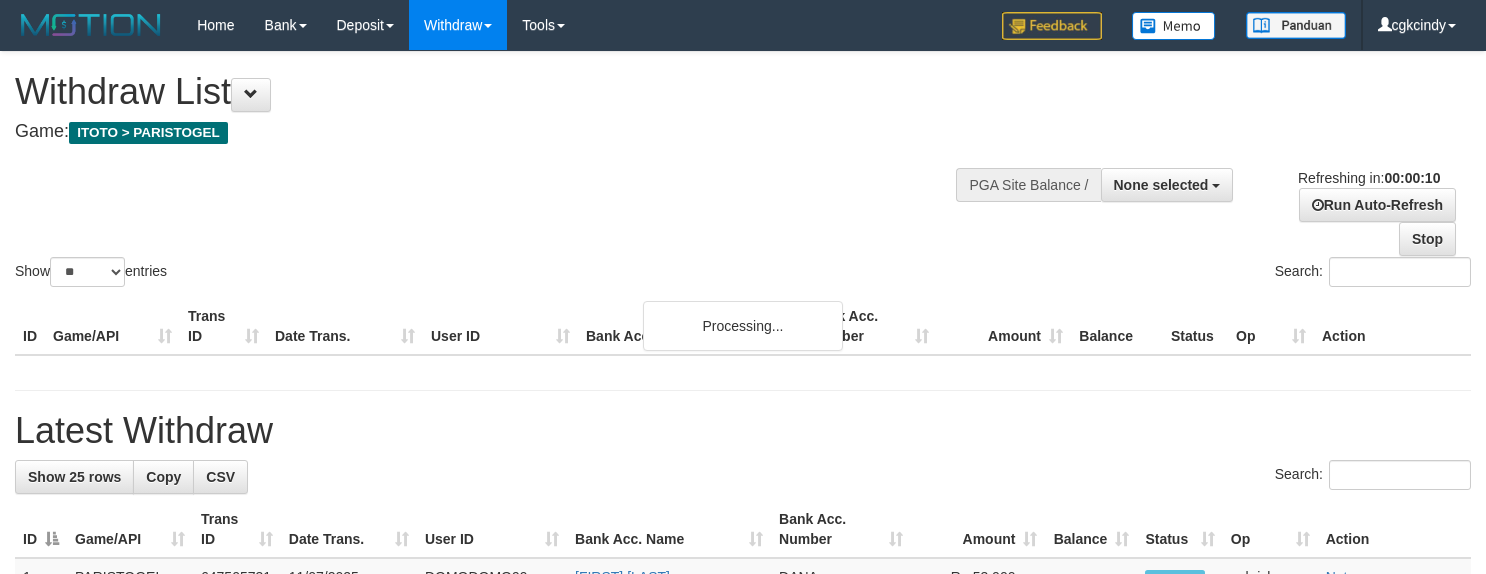 select 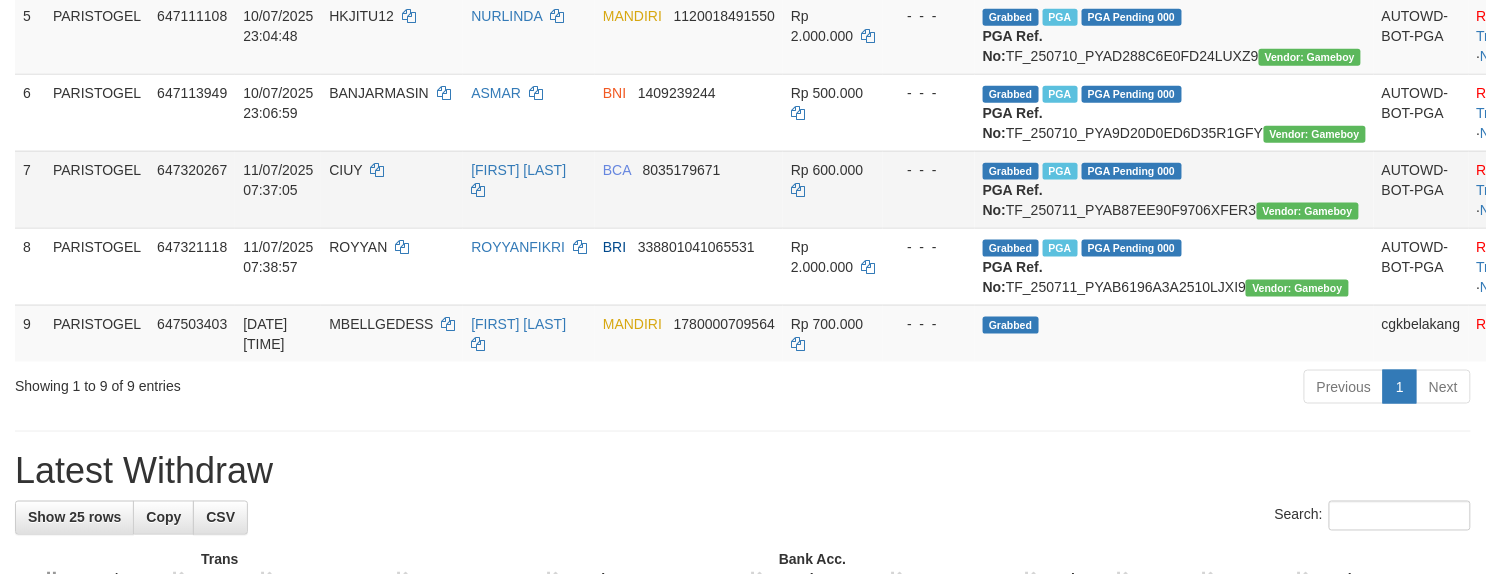 scroll, scrollTop: 933, scrollLeft: 0, axis: vertical 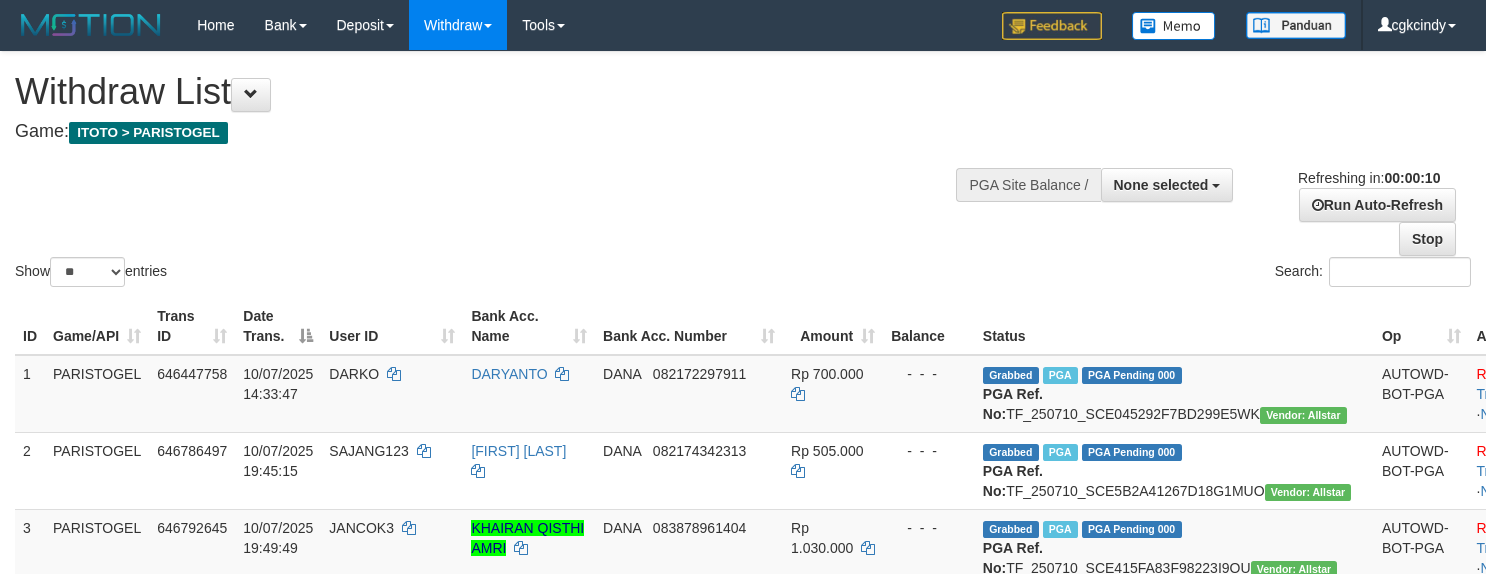 select 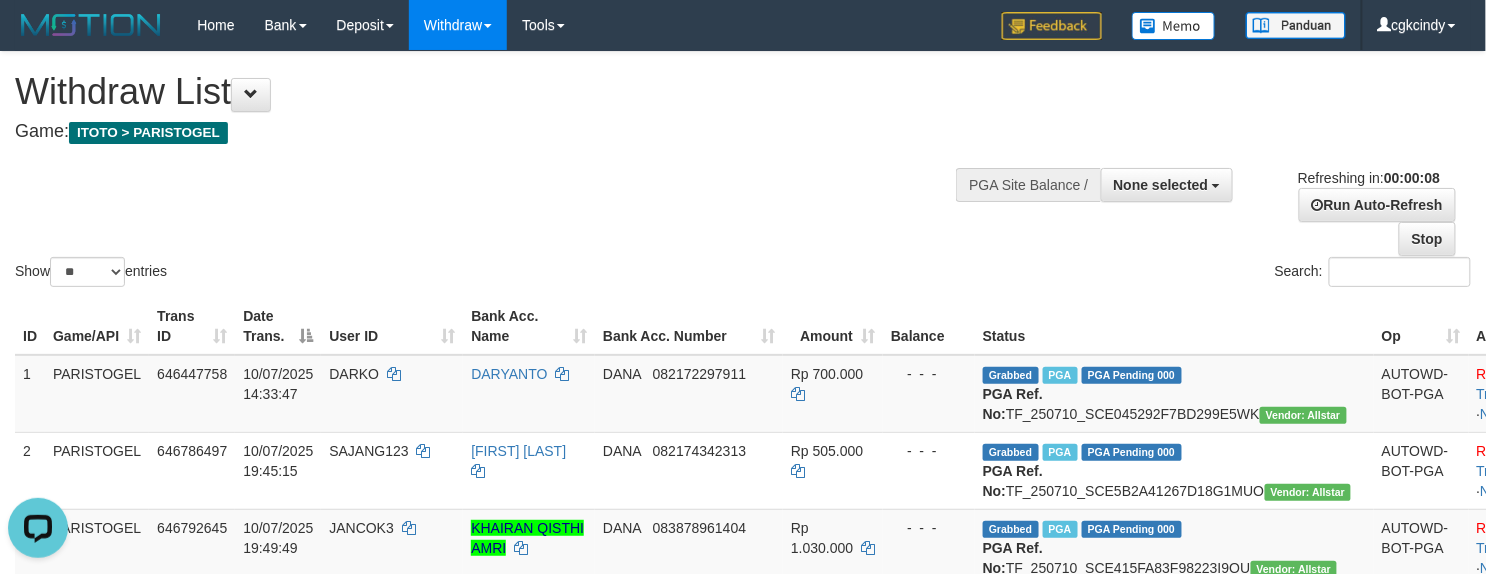 scroll, scrollTop: 0, scrollLeft: 0, axis: both 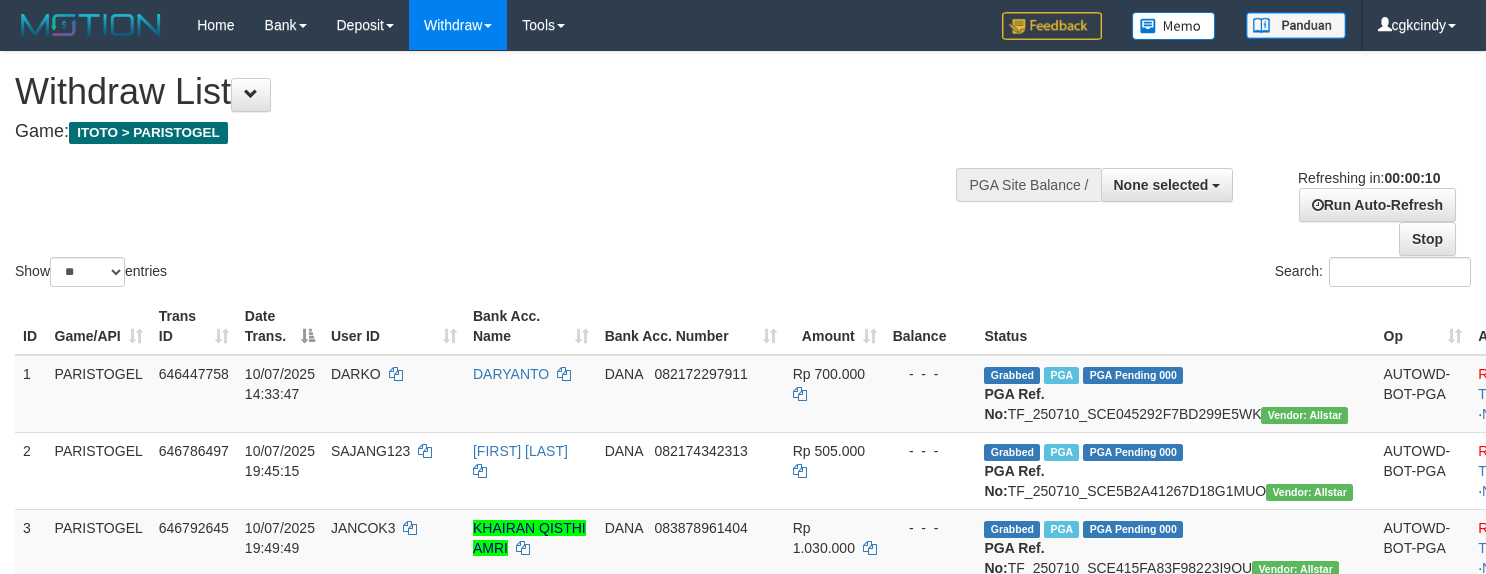 select 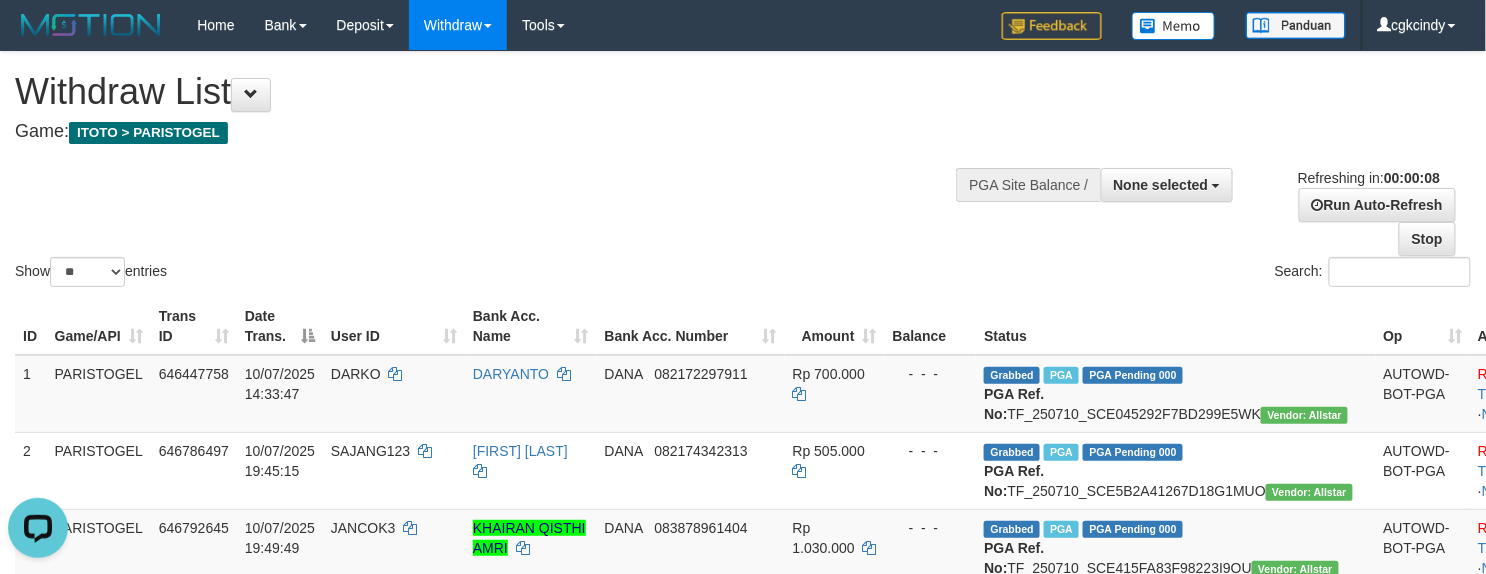 scroll, scrollTop: 0, scrollLeft: 0, axis: both 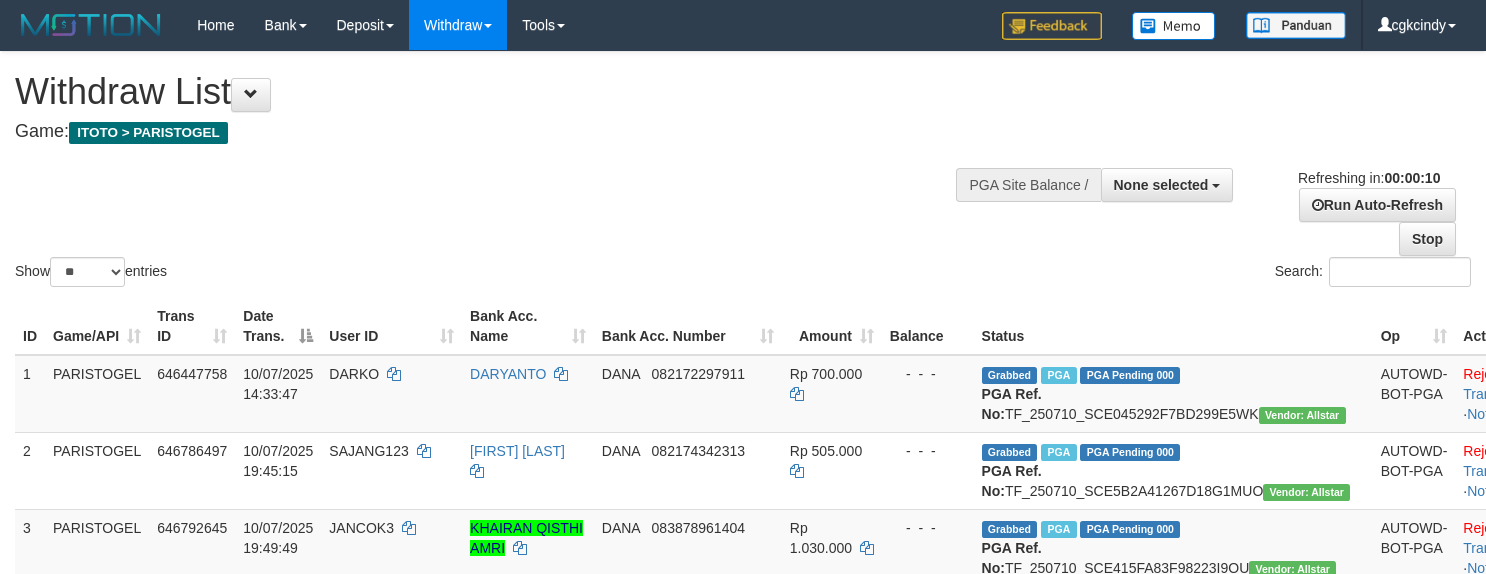select 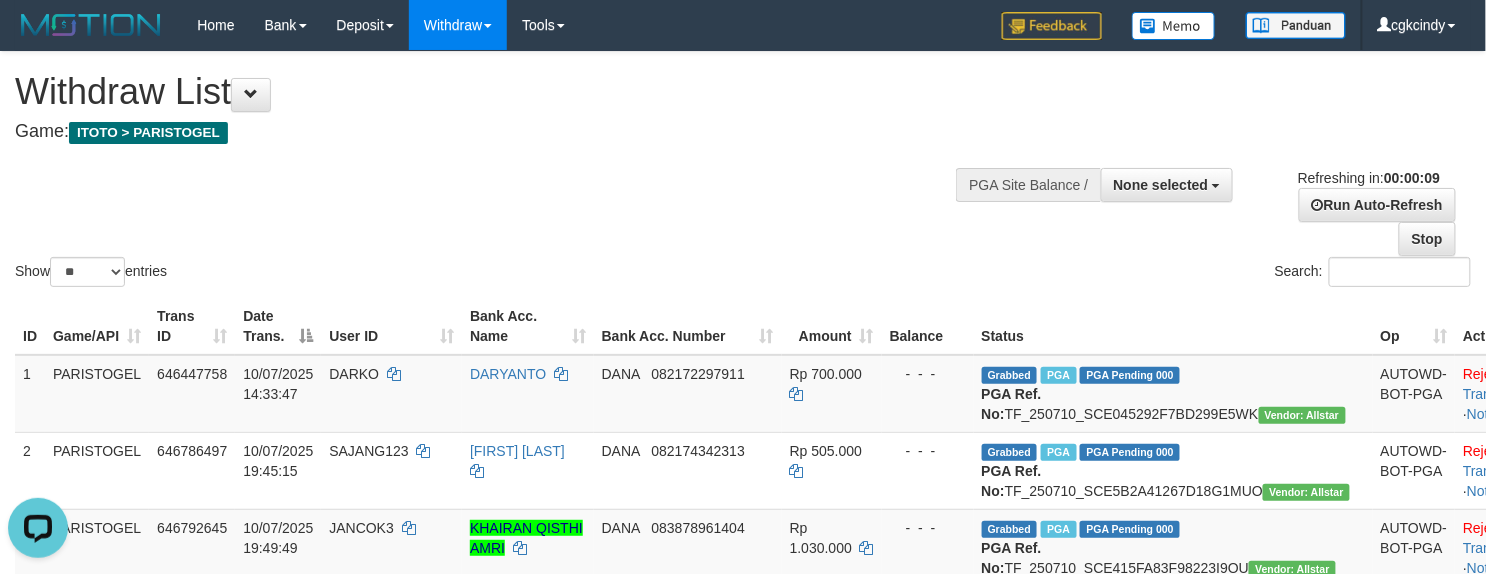 scroll, scrollTop: 0, scrollLeft: 0, axis: both 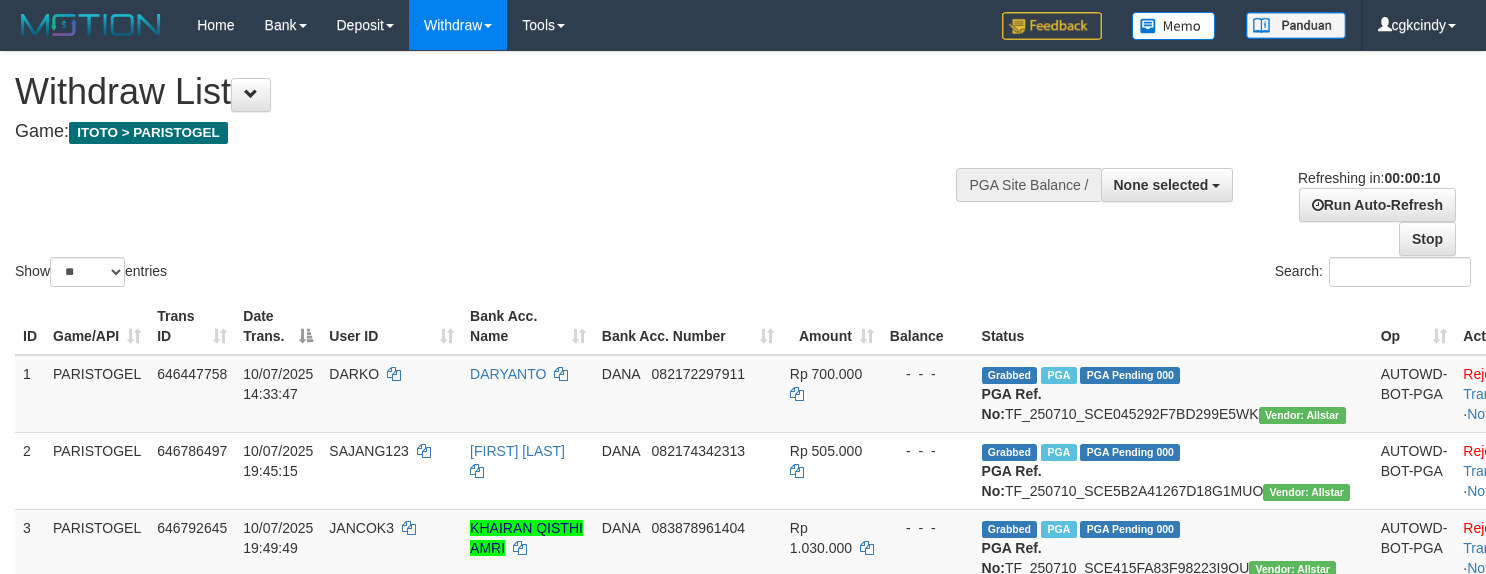 select 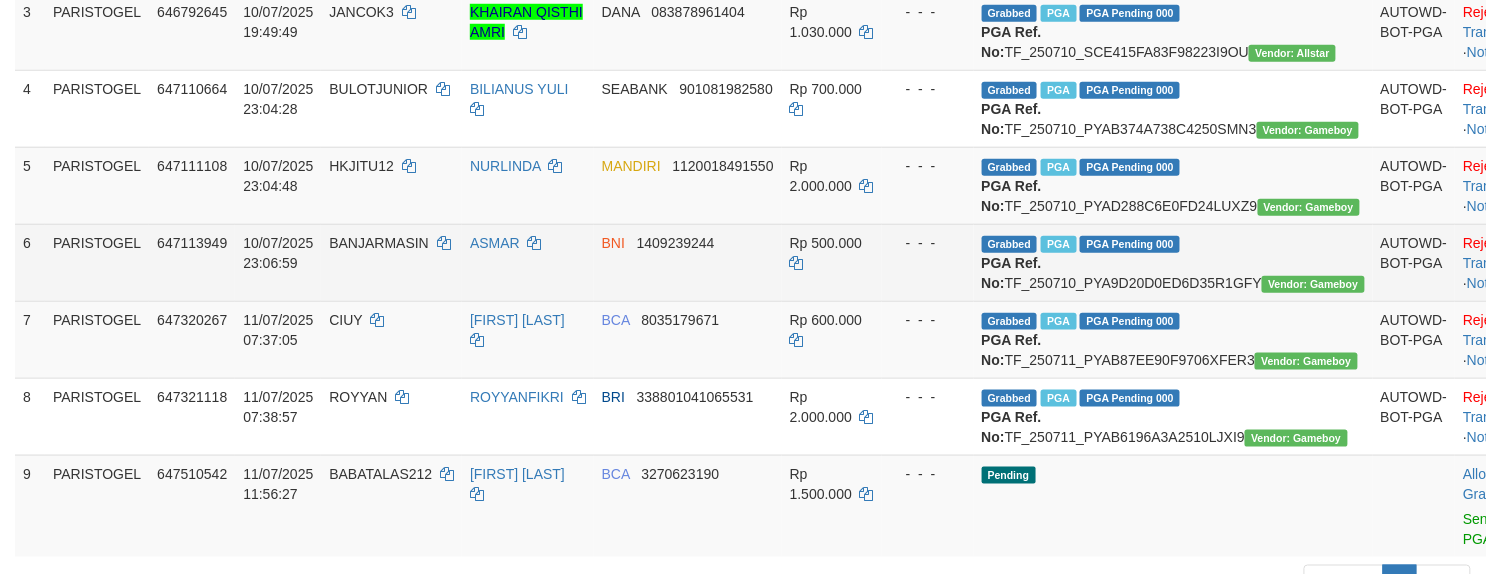scroll, scrollTop: 518, scrollLeft: 0, axis: vertical 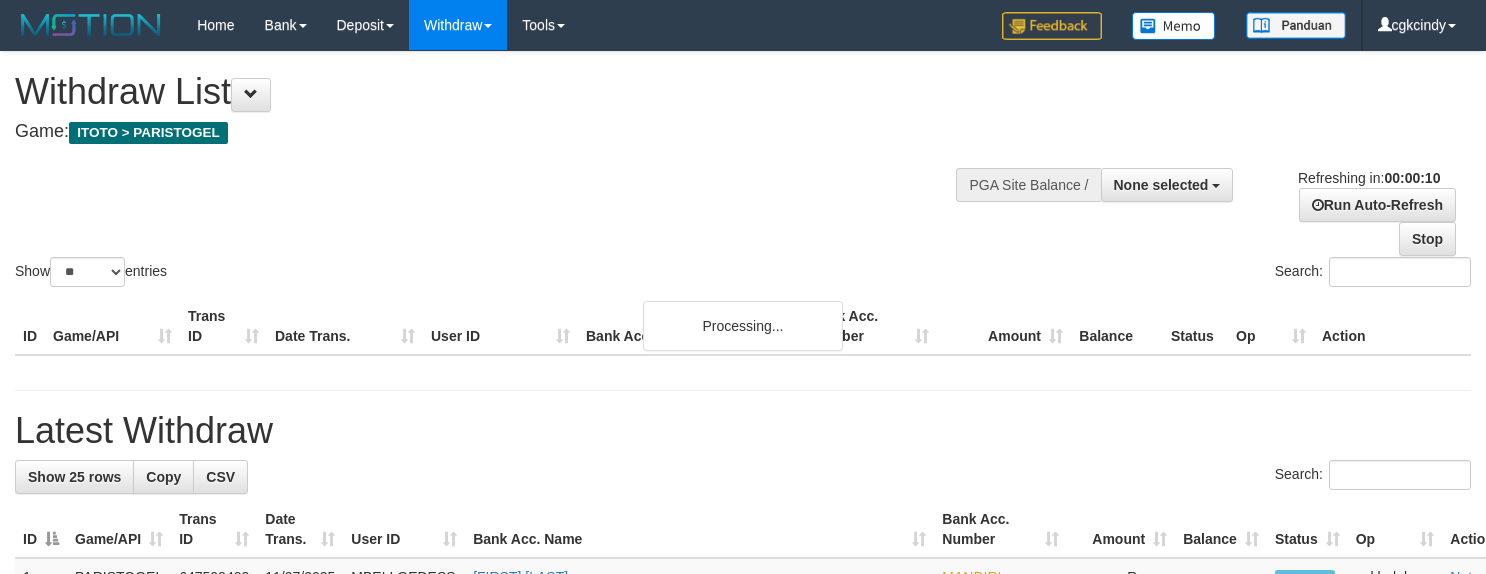 select 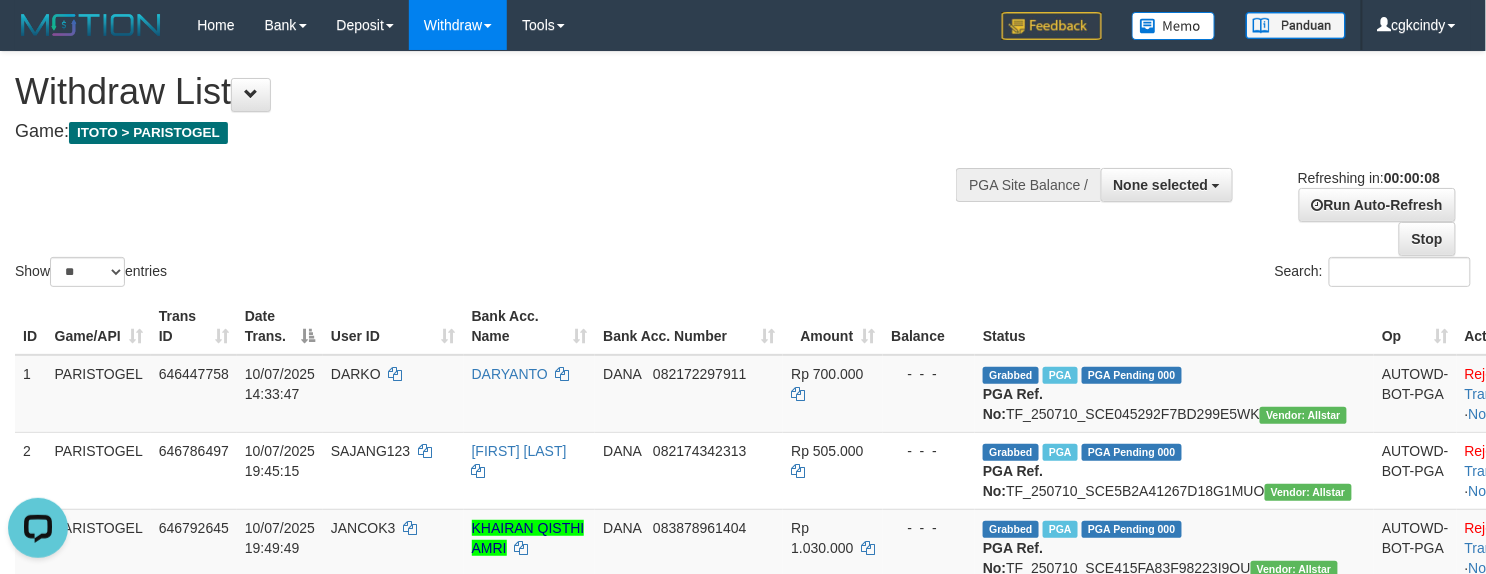 scroll, scrollTop: 0, scrollLeft: 0, axis: both 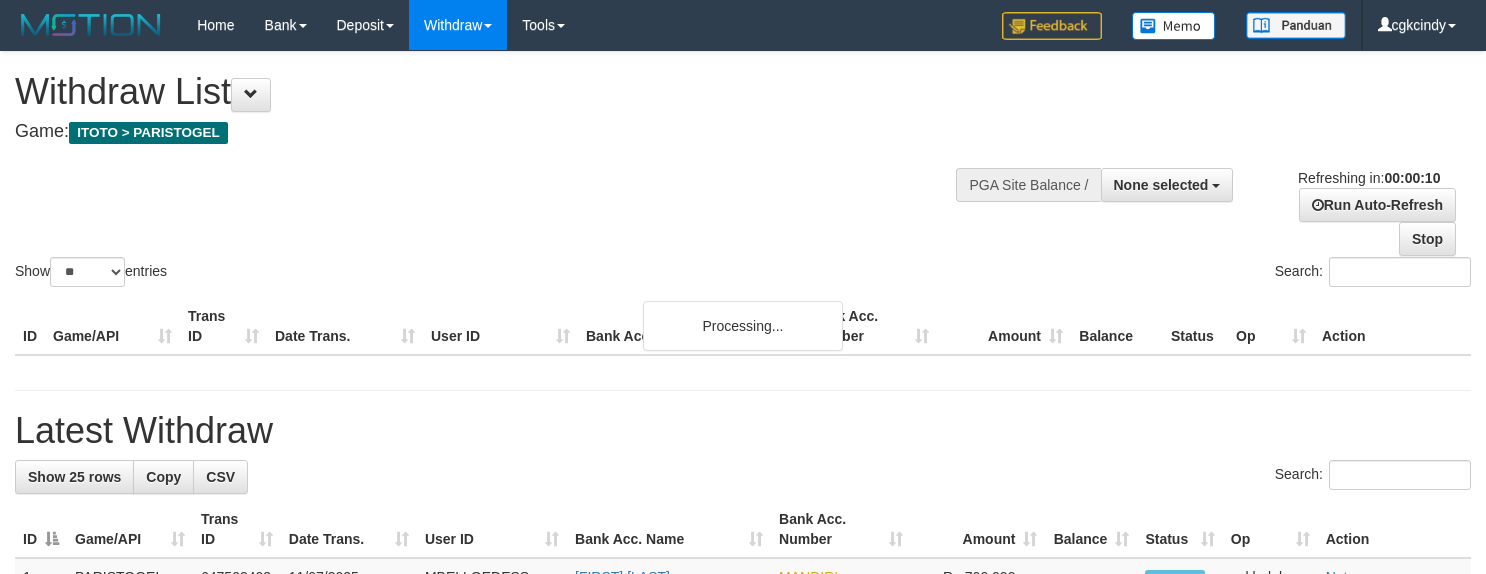 select 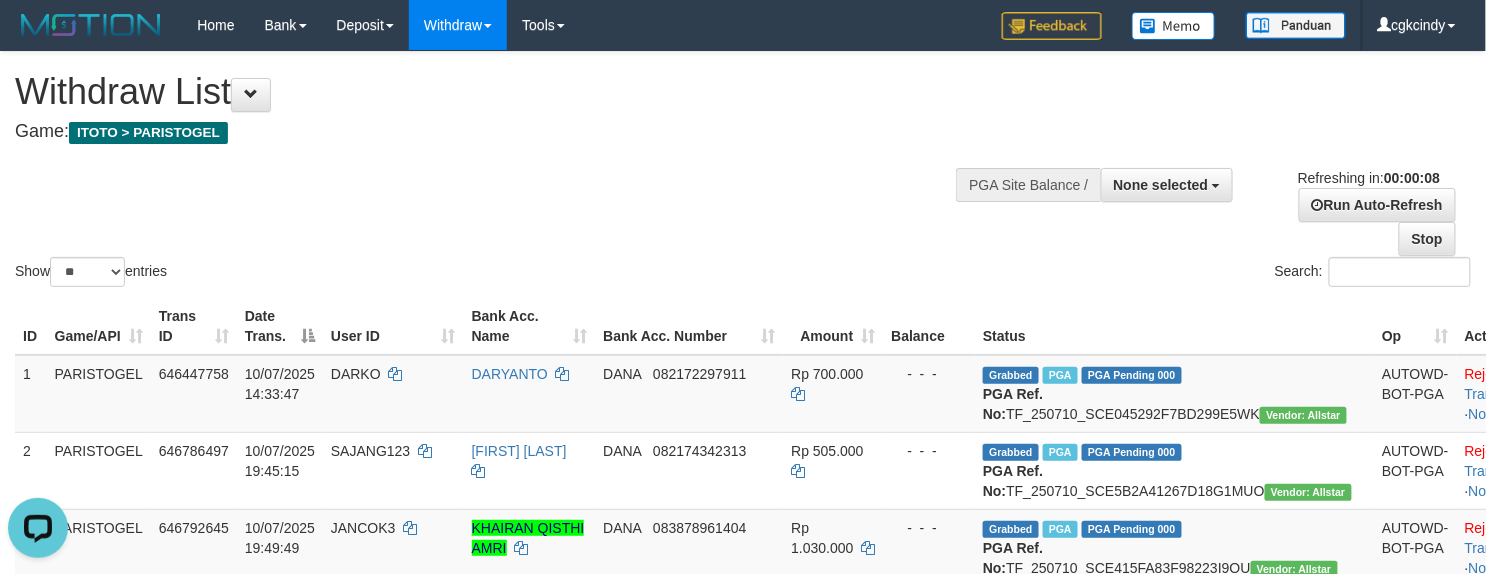 scroll, scrollTop: 0, scrollLeft: 0, axis: both 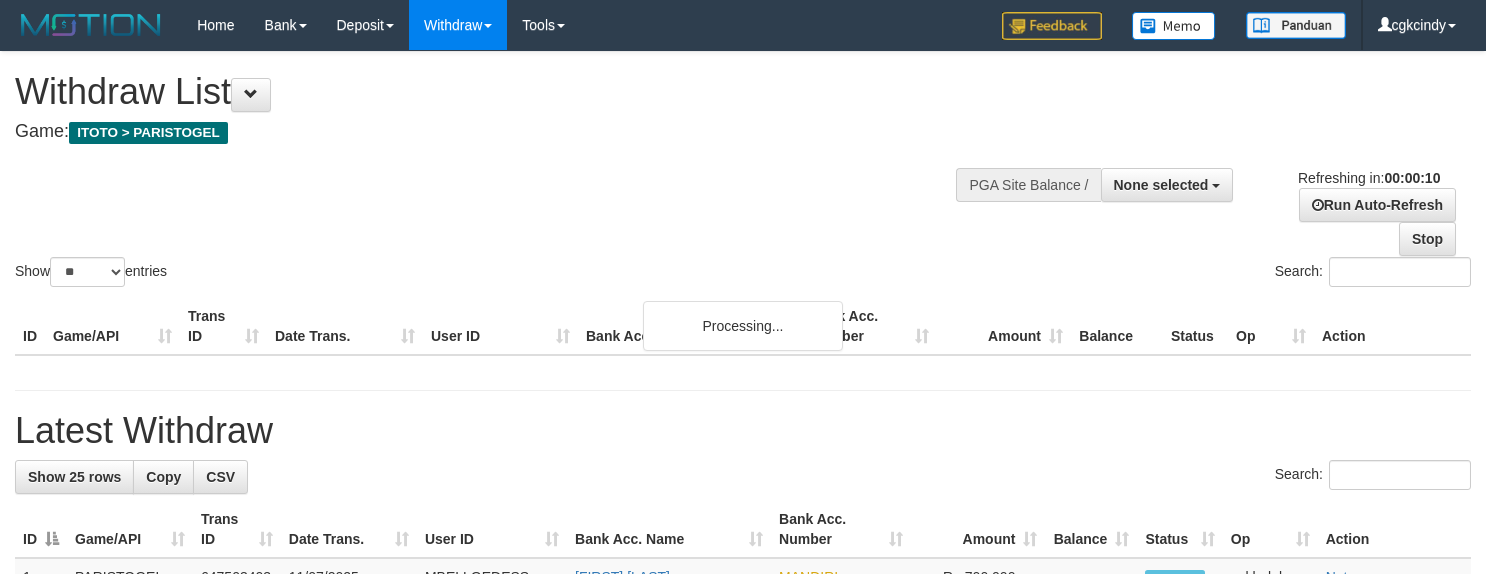 select 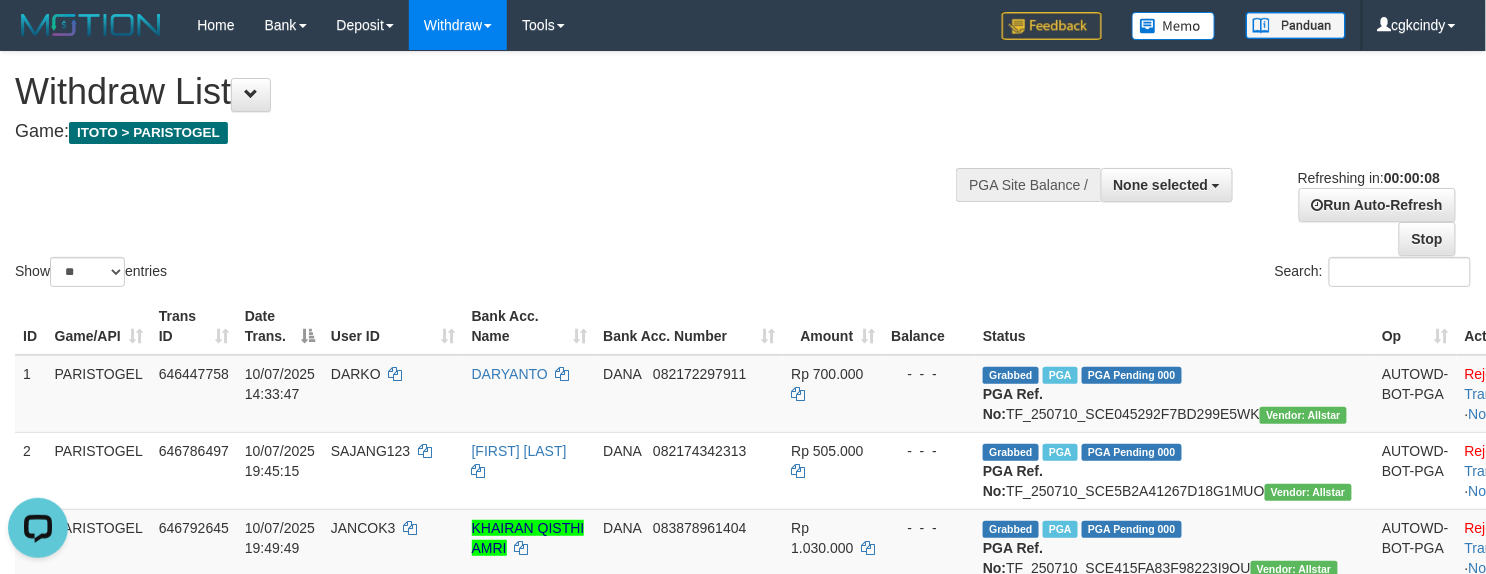 scroll, scrollTop: 0, scrollLeft: 0, axis: both 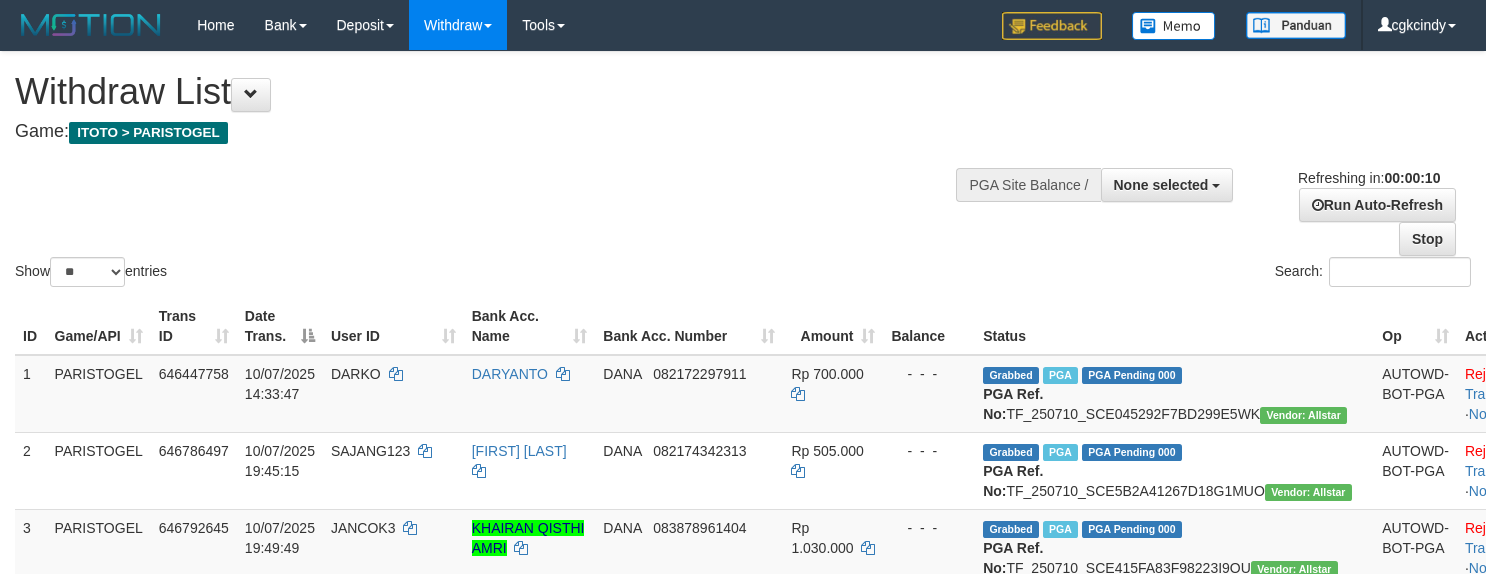 select 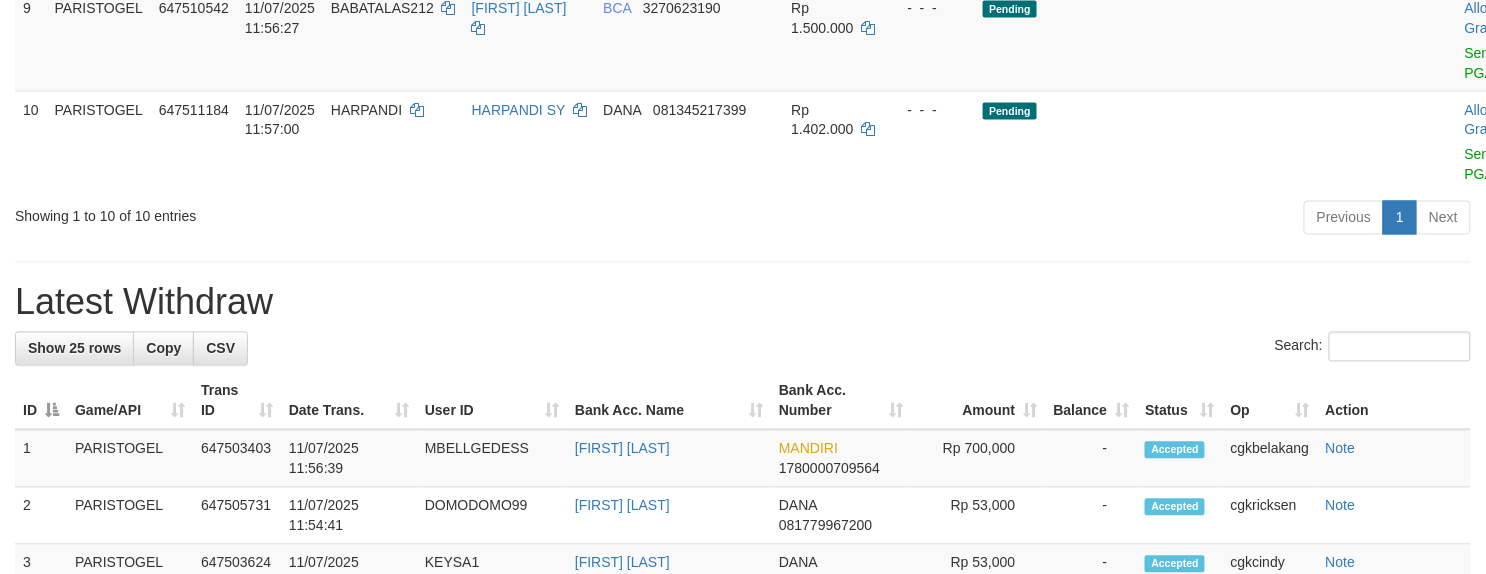 scroll, scrollTop: 1066, scrollLeft: 0, axis: vertical 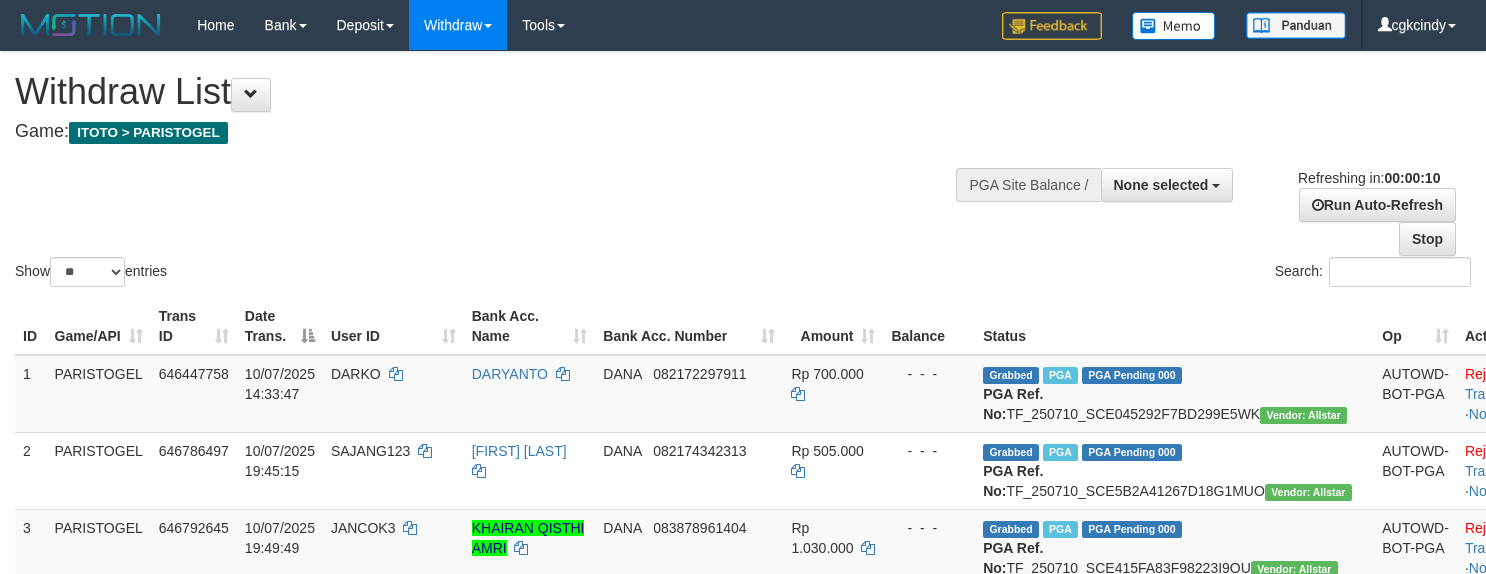 select 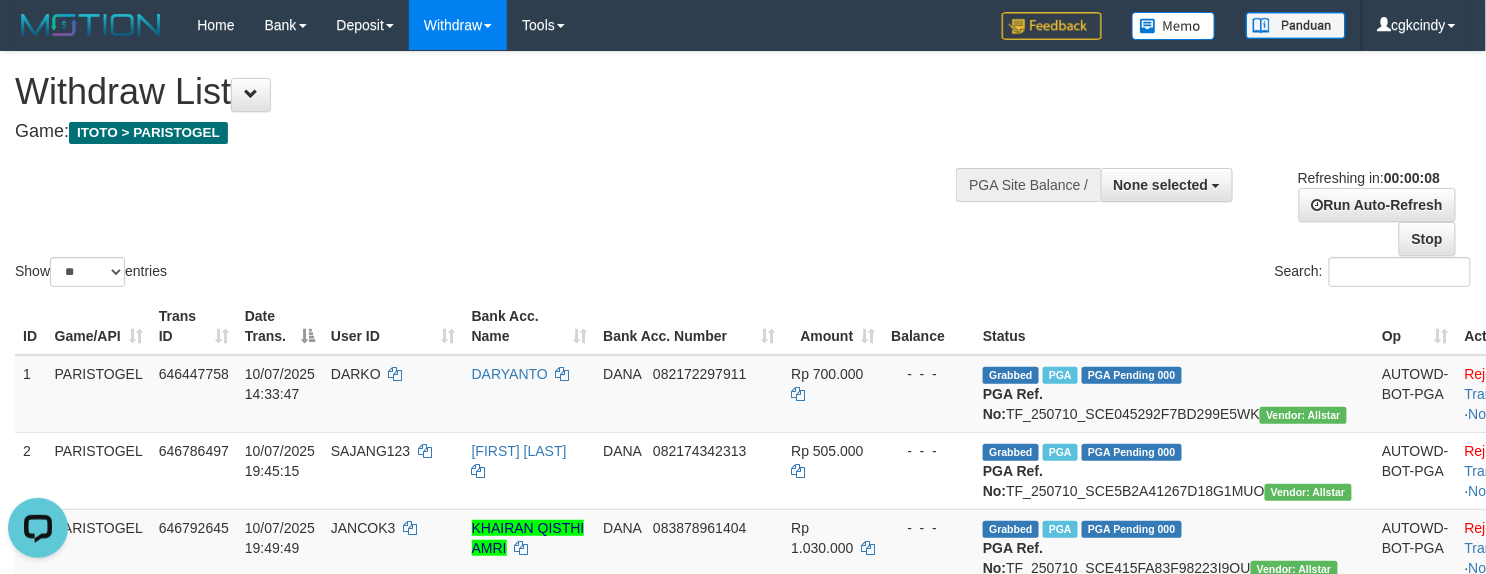 scroll, scrollTop: 0, scrollLeft: 0, axis: both 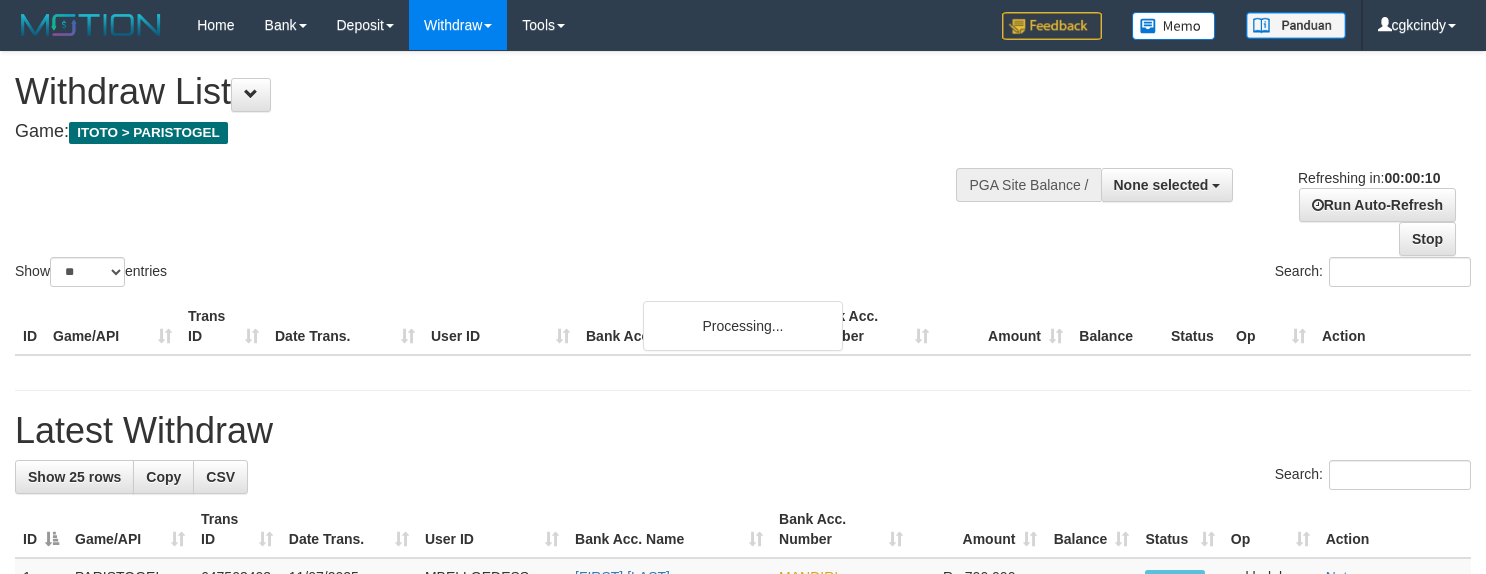select 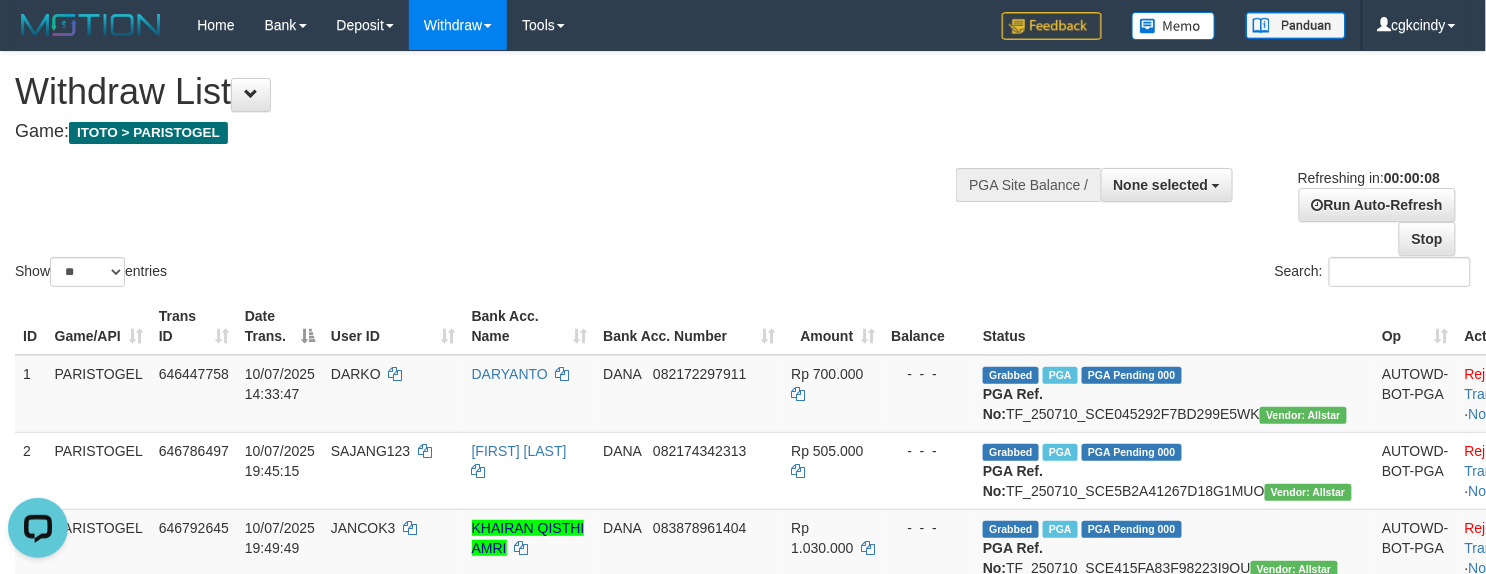 scroll, scrollTop: 0, scrollLeft: 0, axis: both 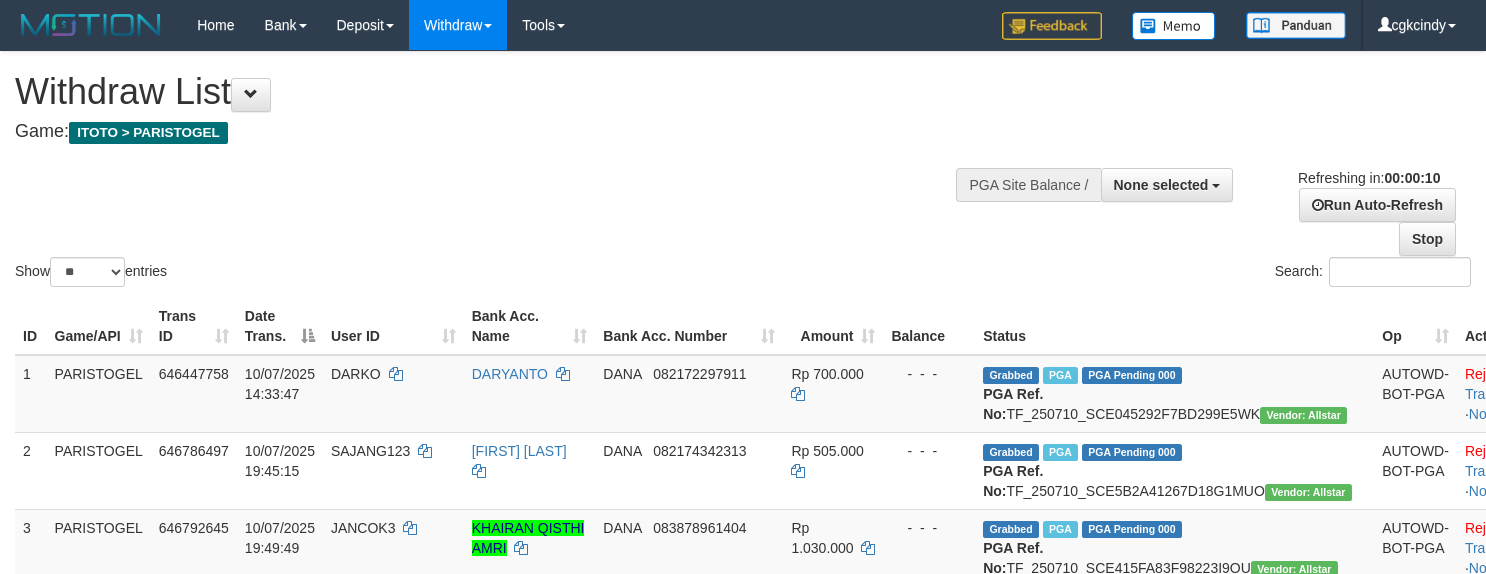 select 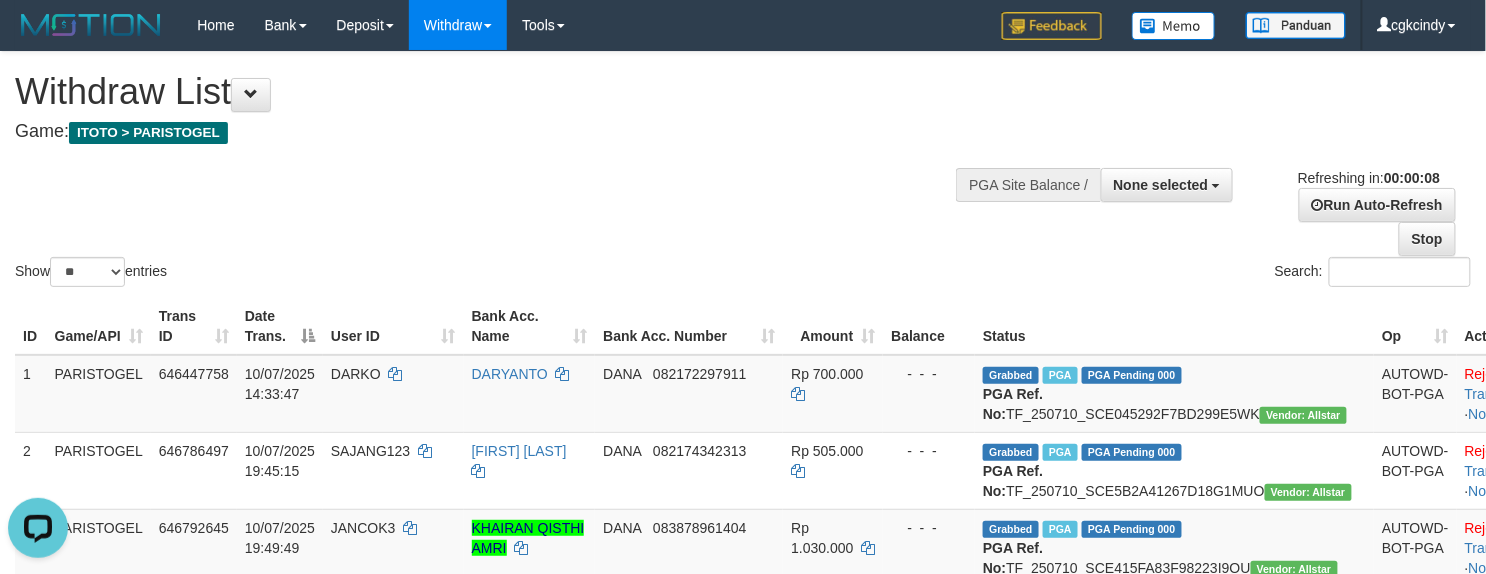 scroll, scrollTop: 0, scrollLeft: 0, axis: both 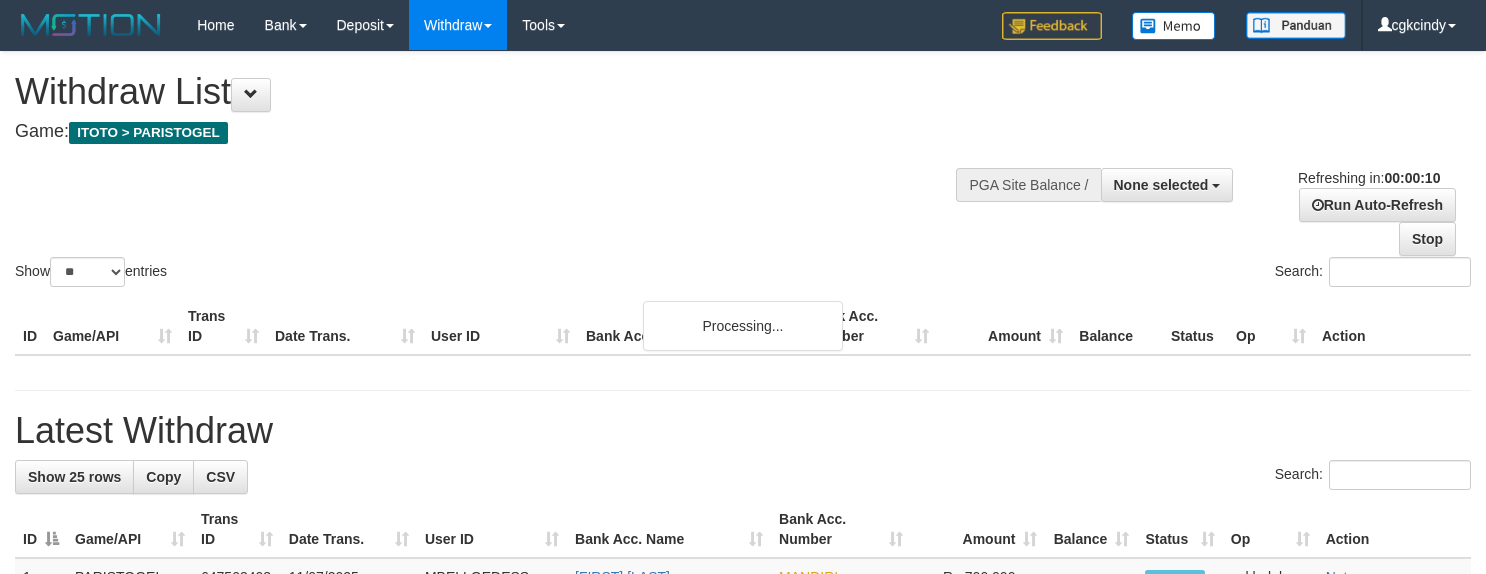 select 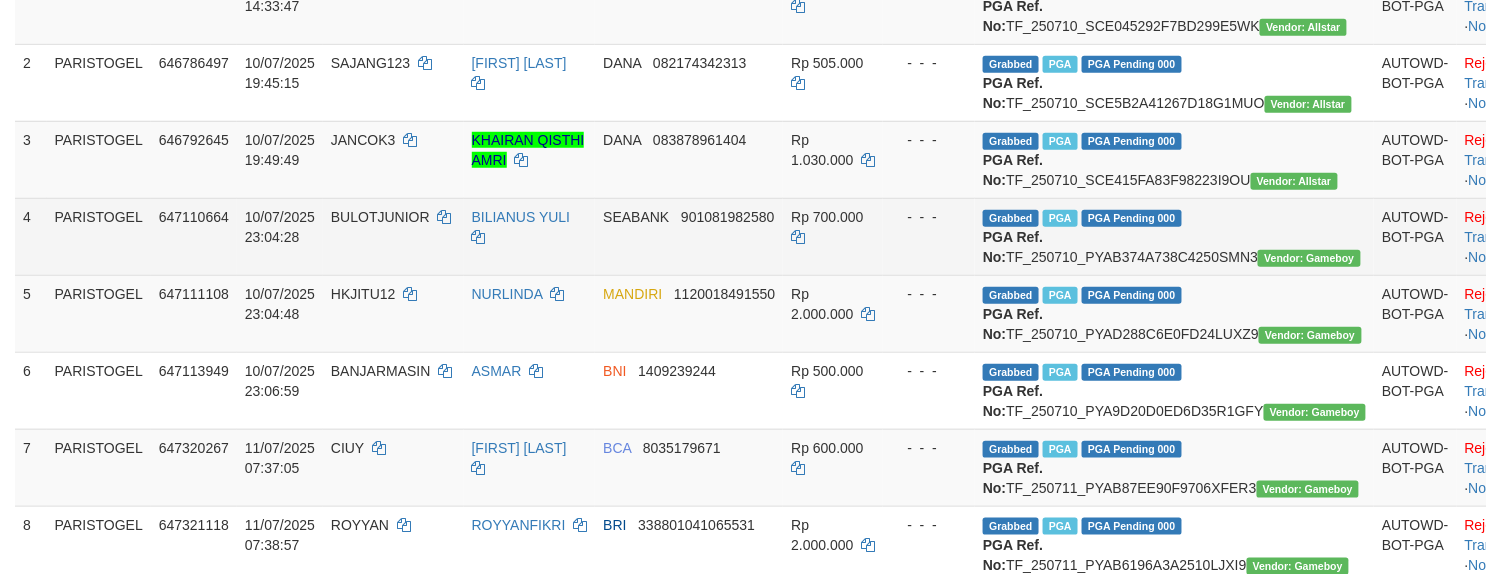 scroll, scrollTop: 400, scrollLeft: 0, axis: vertical 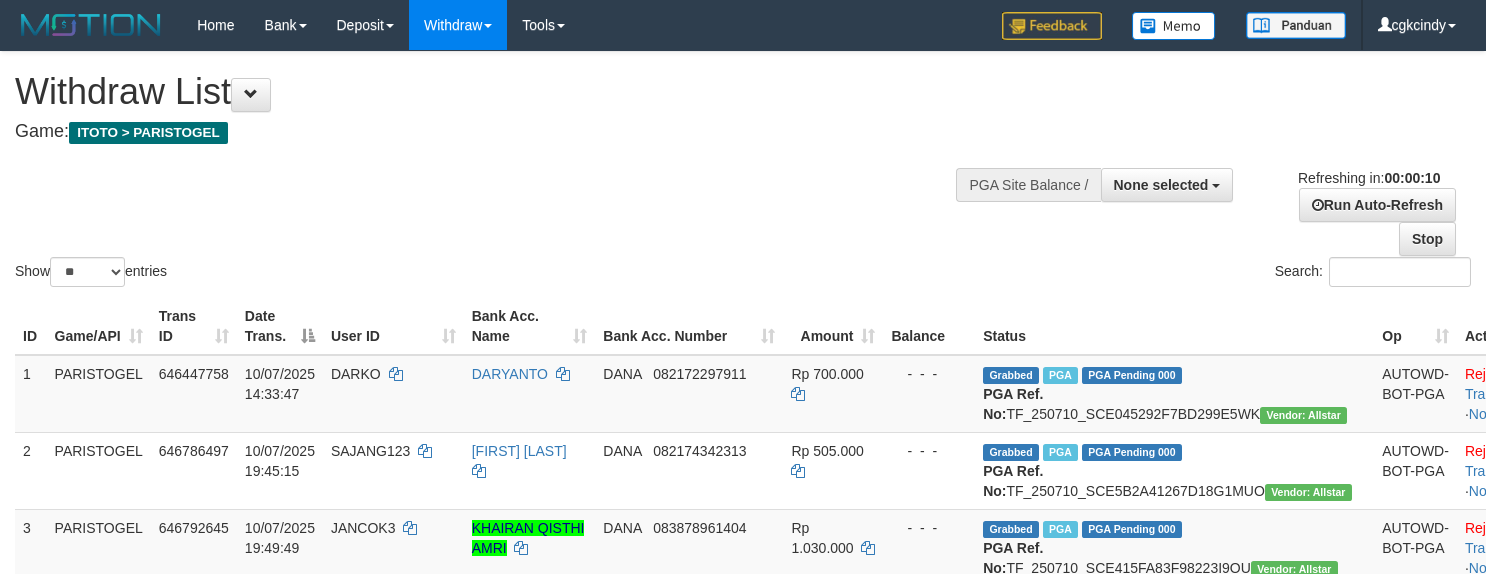 select 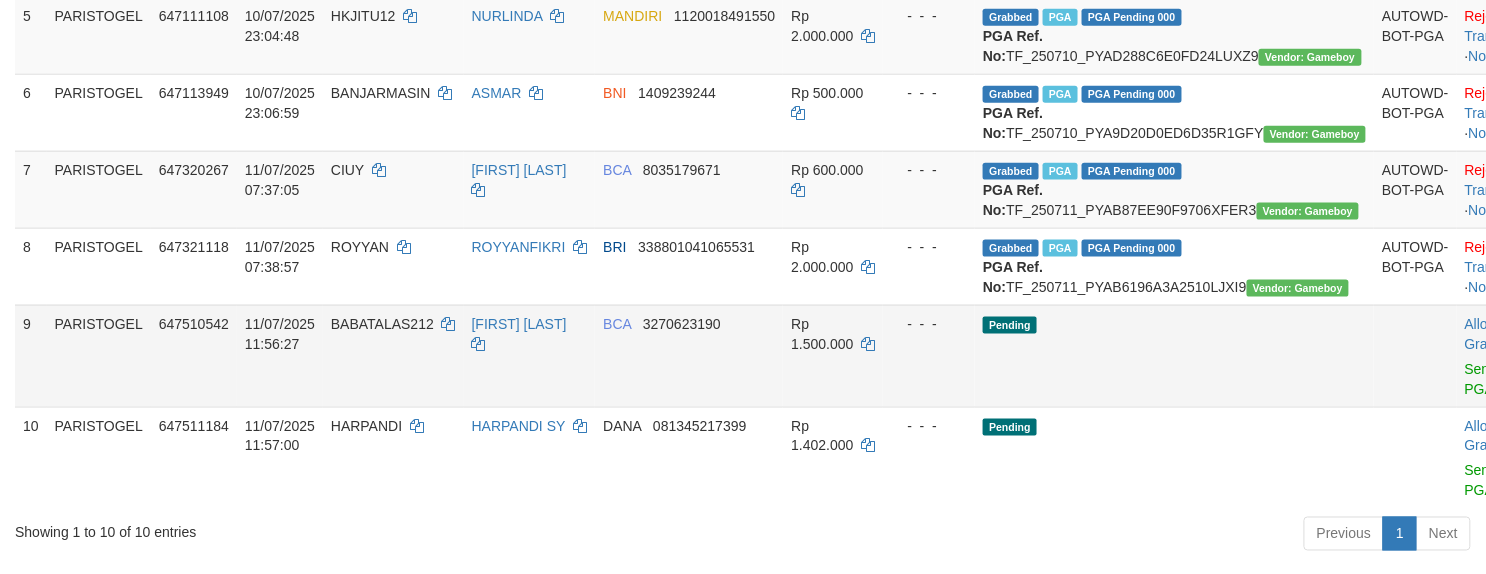 scroll, scrollTop: 933, scrollLeft: 0, axis: vertical 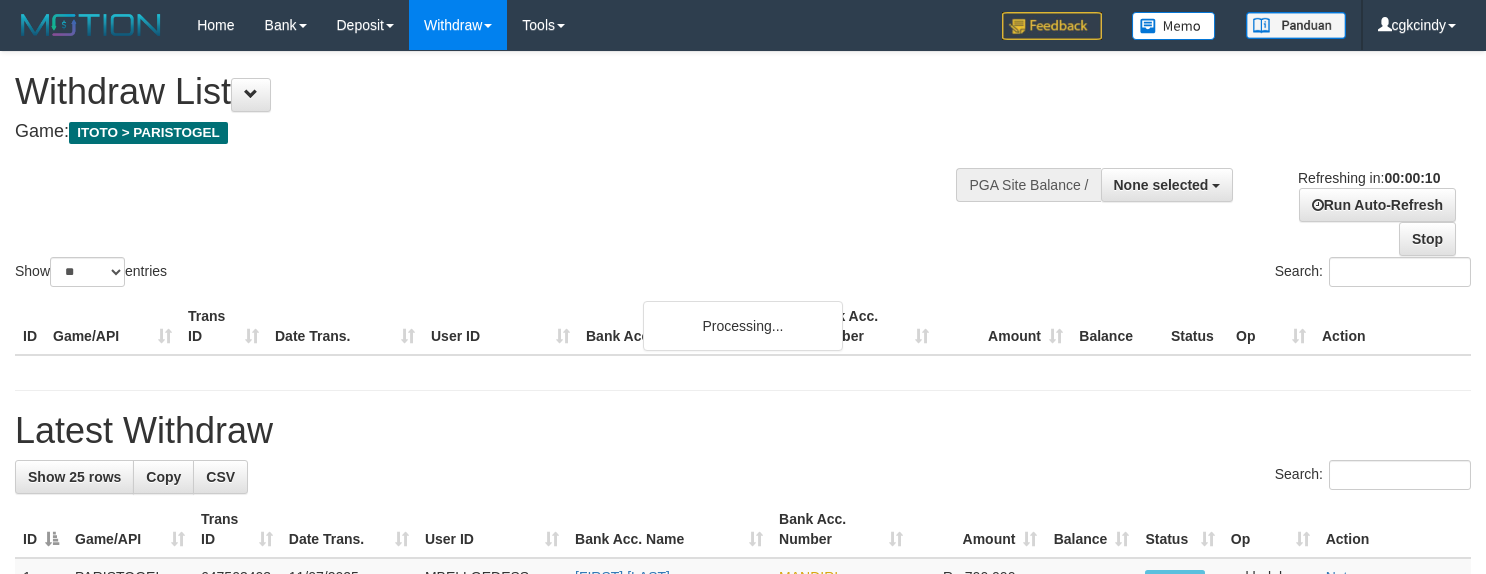 select 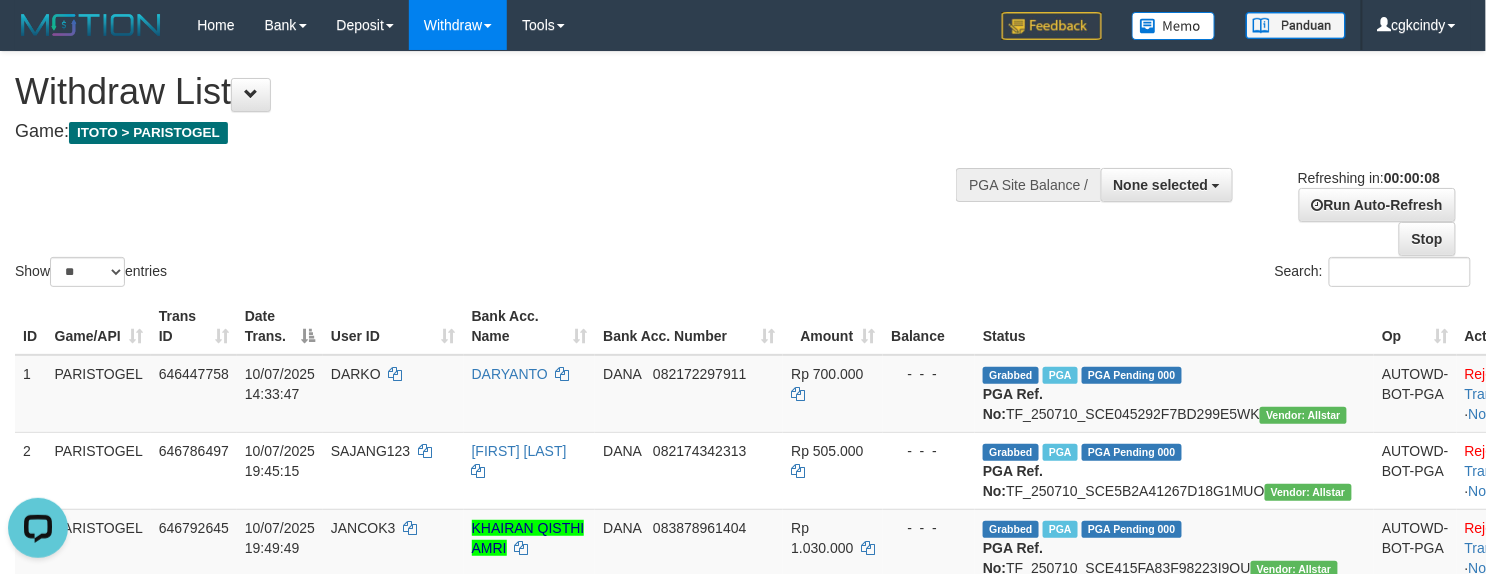 scroll, scrollTop: 0, scrollLeft: 0, axis: both 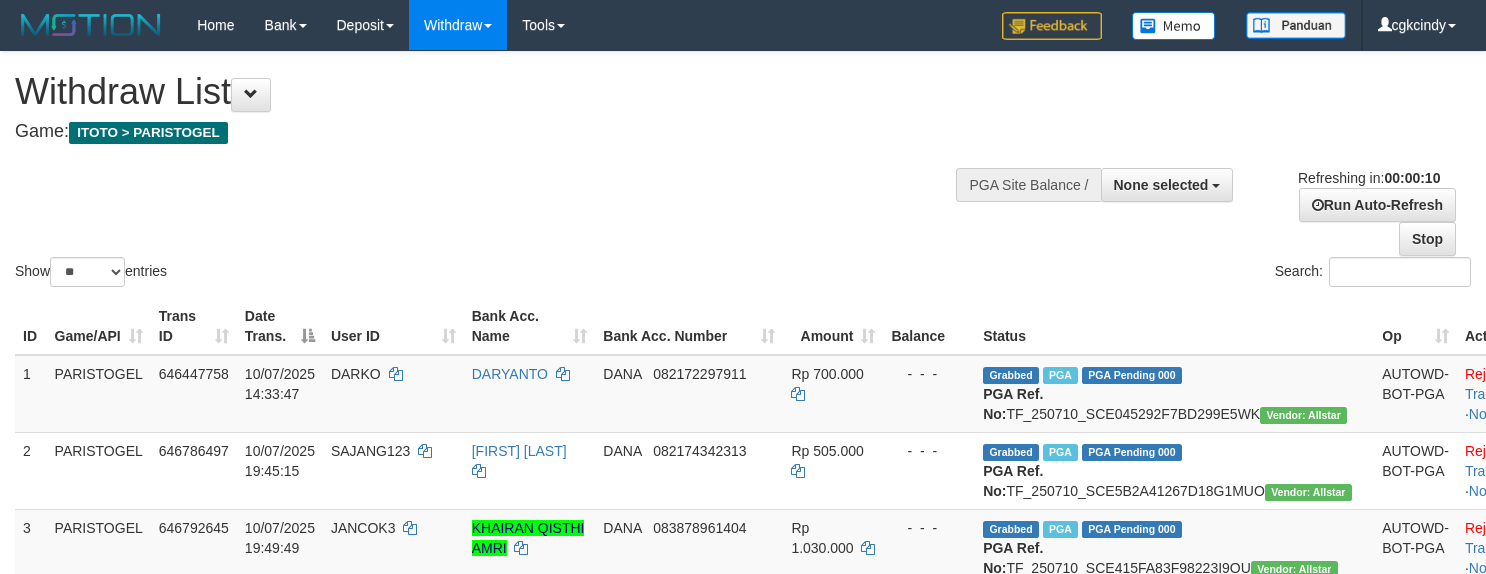 select 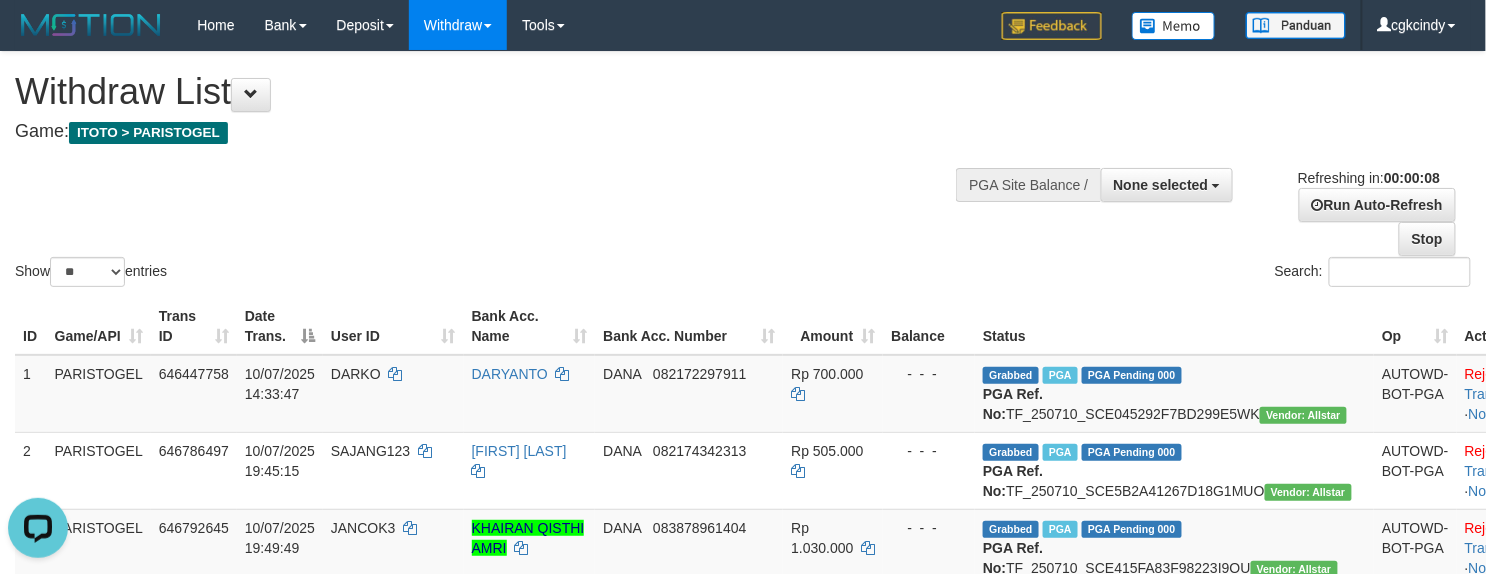 scroll, scrollTop: 0, scrollLeft: 0, axis: both 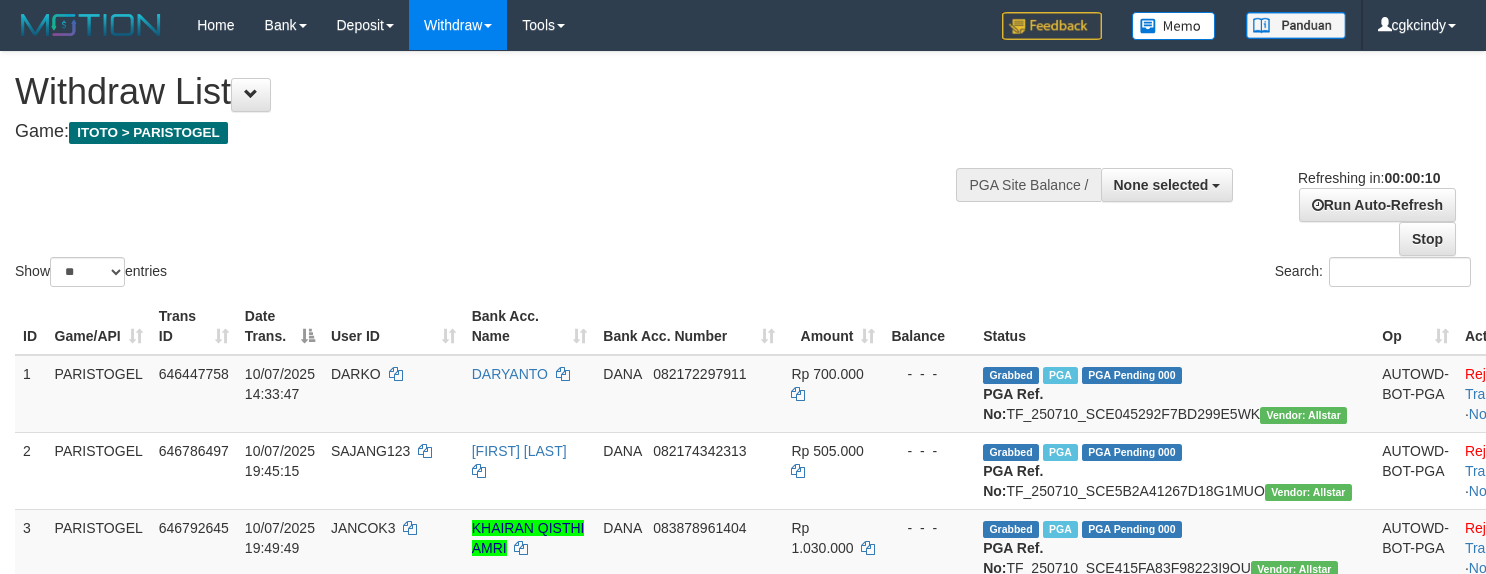 select 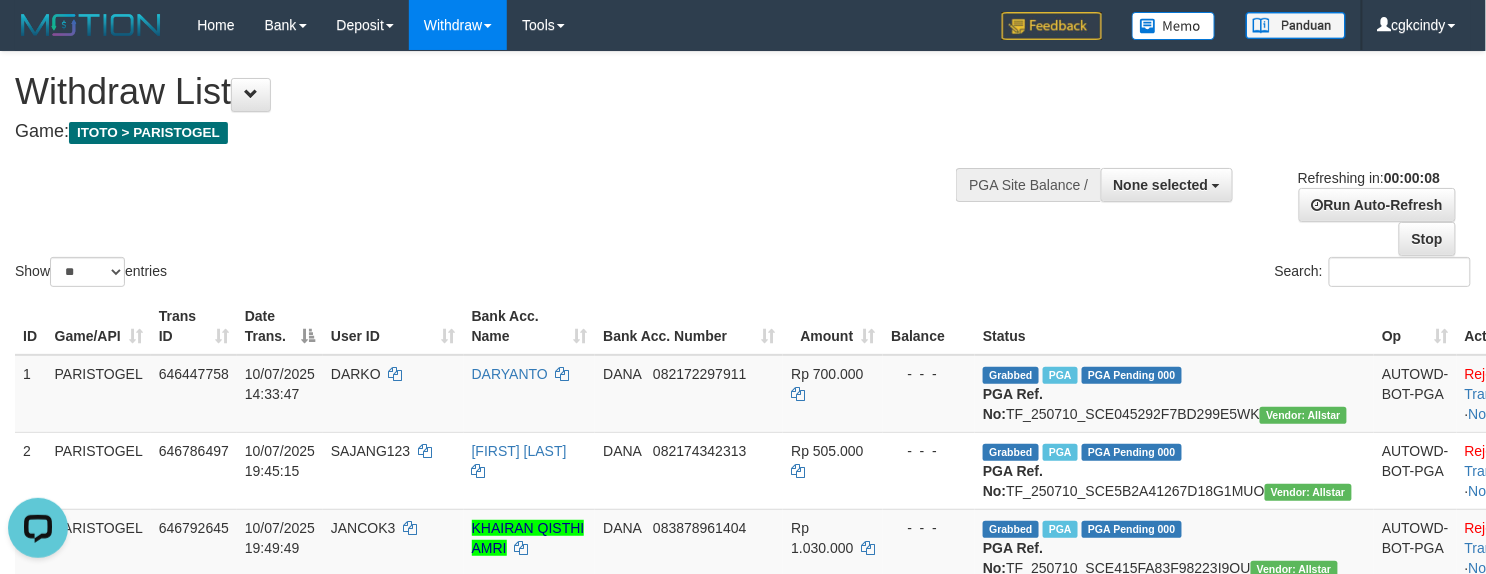 scroll, scrollTop: 0, scrollLeft: 0, axis: both 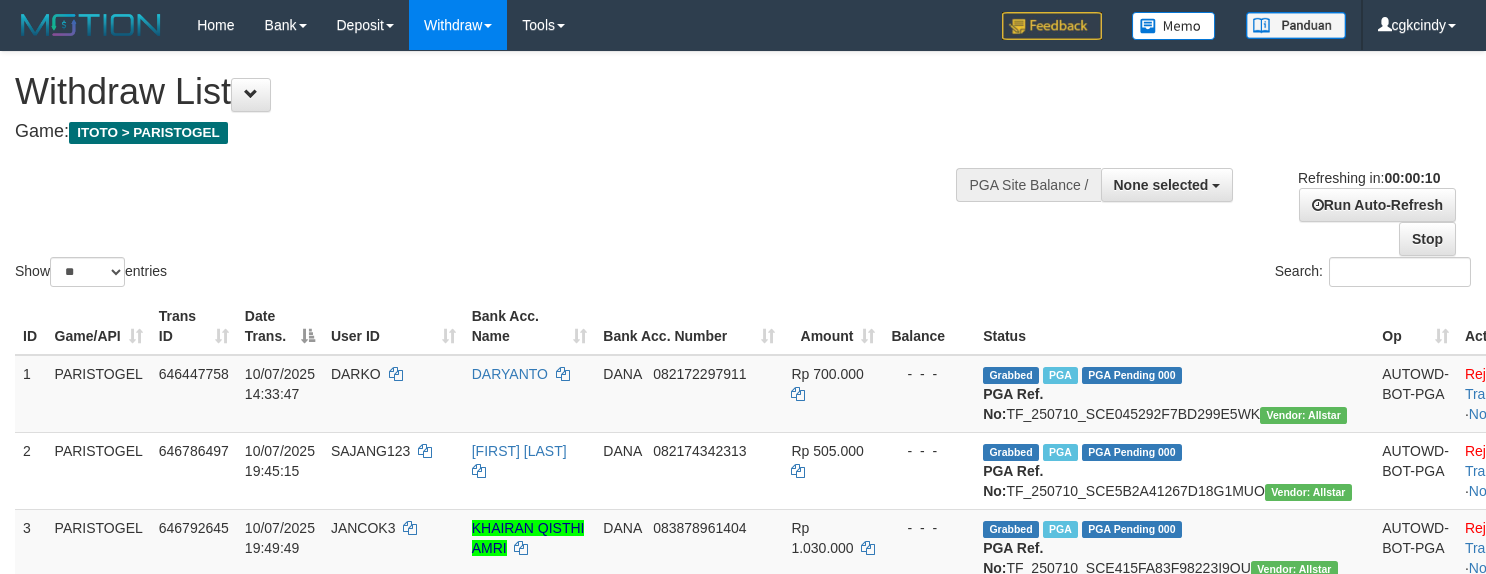 select 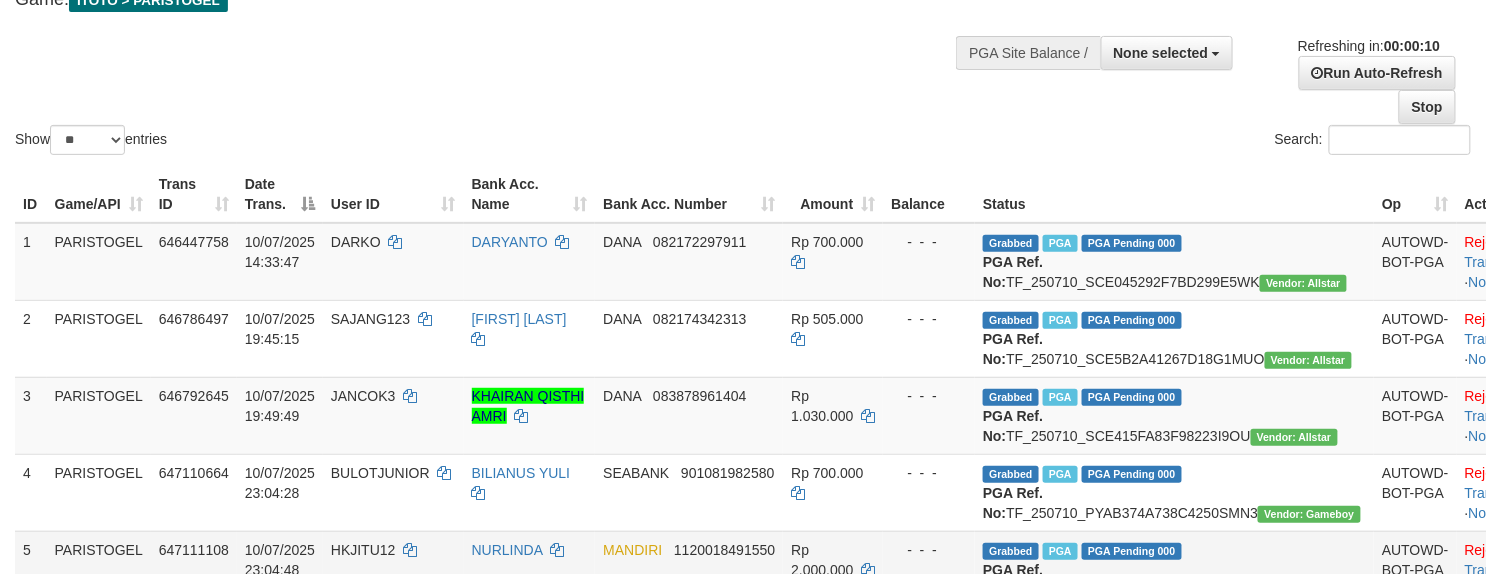 scroll, scrollTop: 533, scrollLeft: 0, axis: vertical 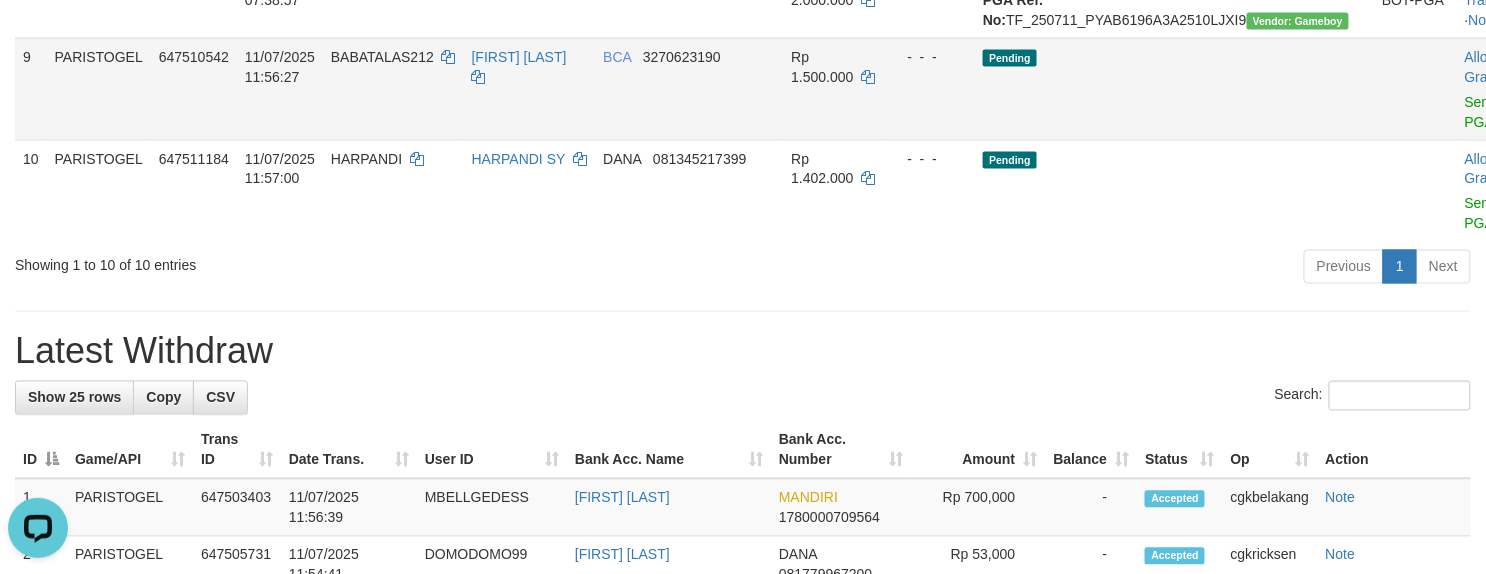 click on "BABATALAS212" at bounding box center [382, 57] 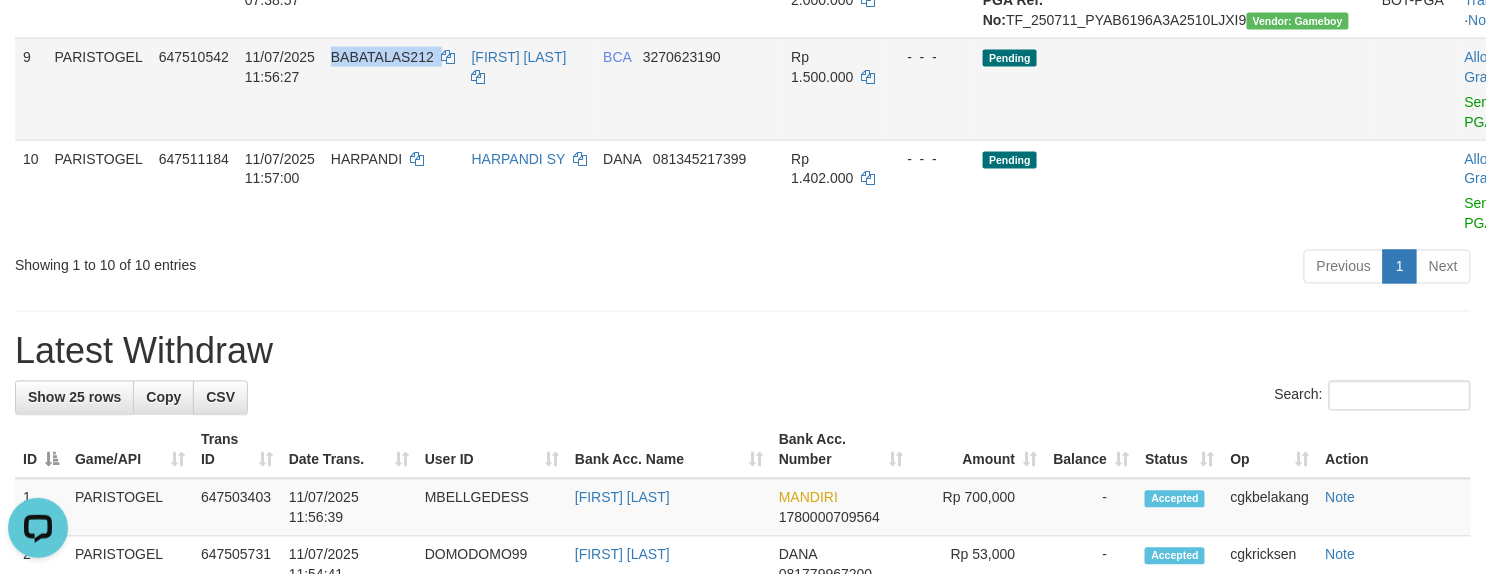 click on "BABATALAS212" at bounding box center (382, 57) 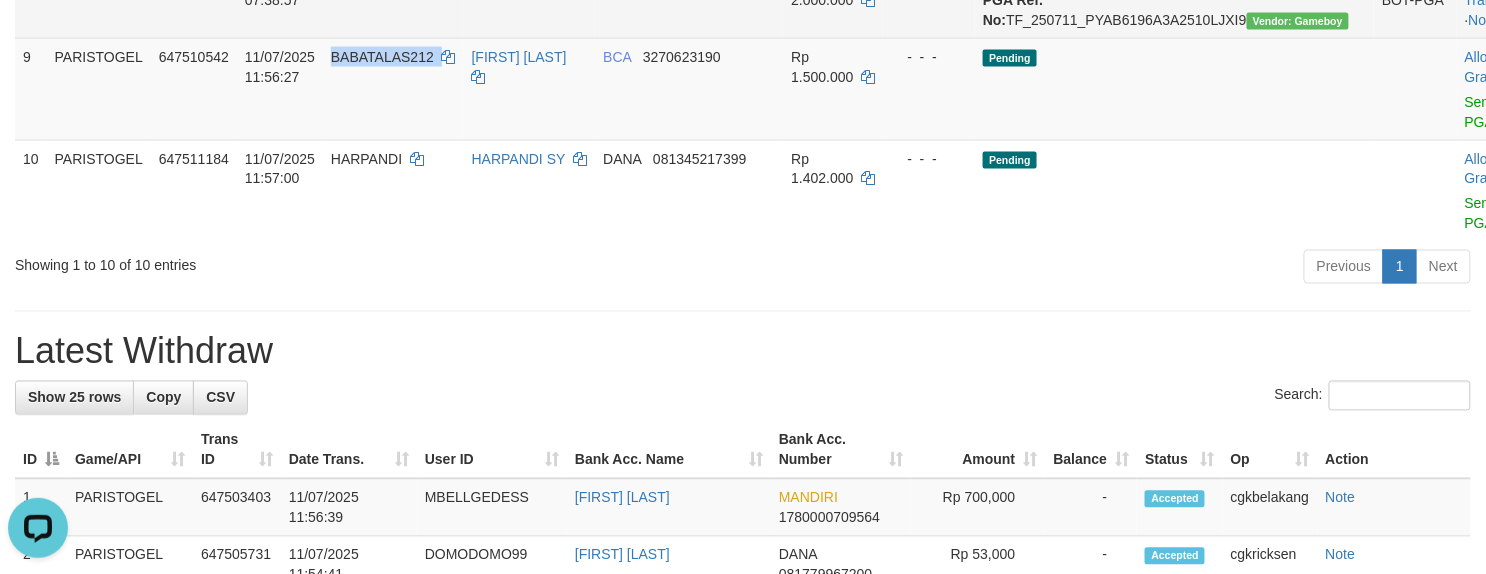 copy on "BABATALAS212" 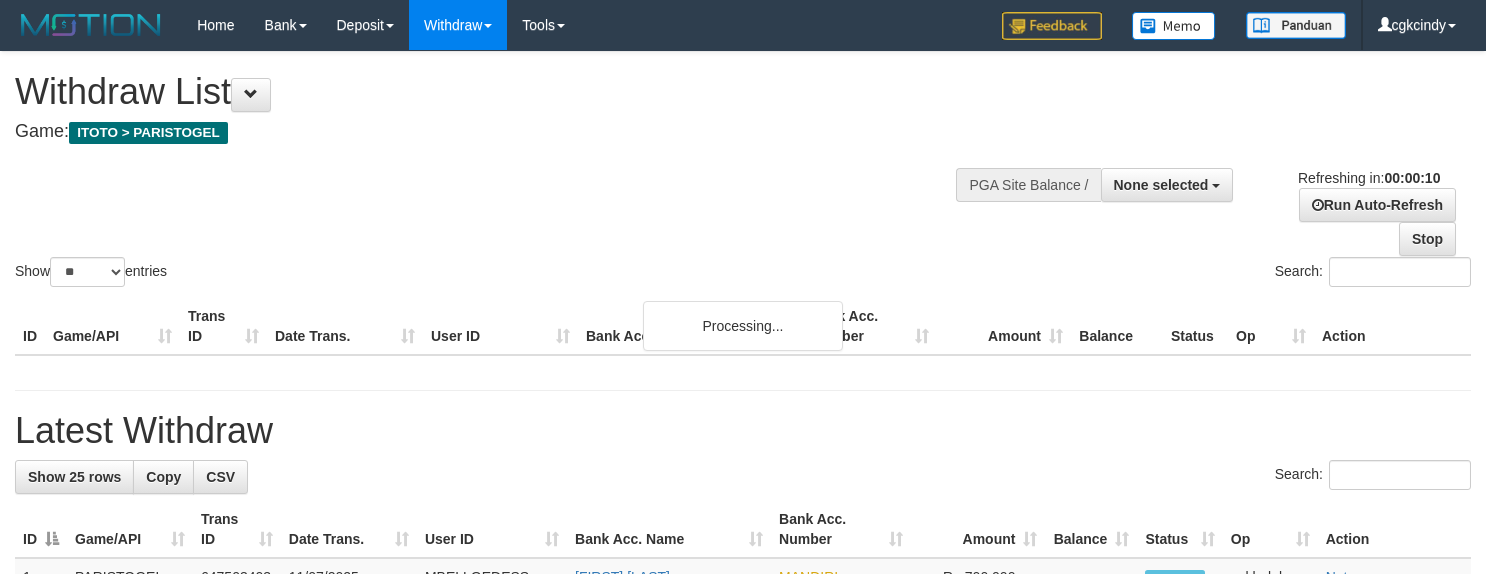 select 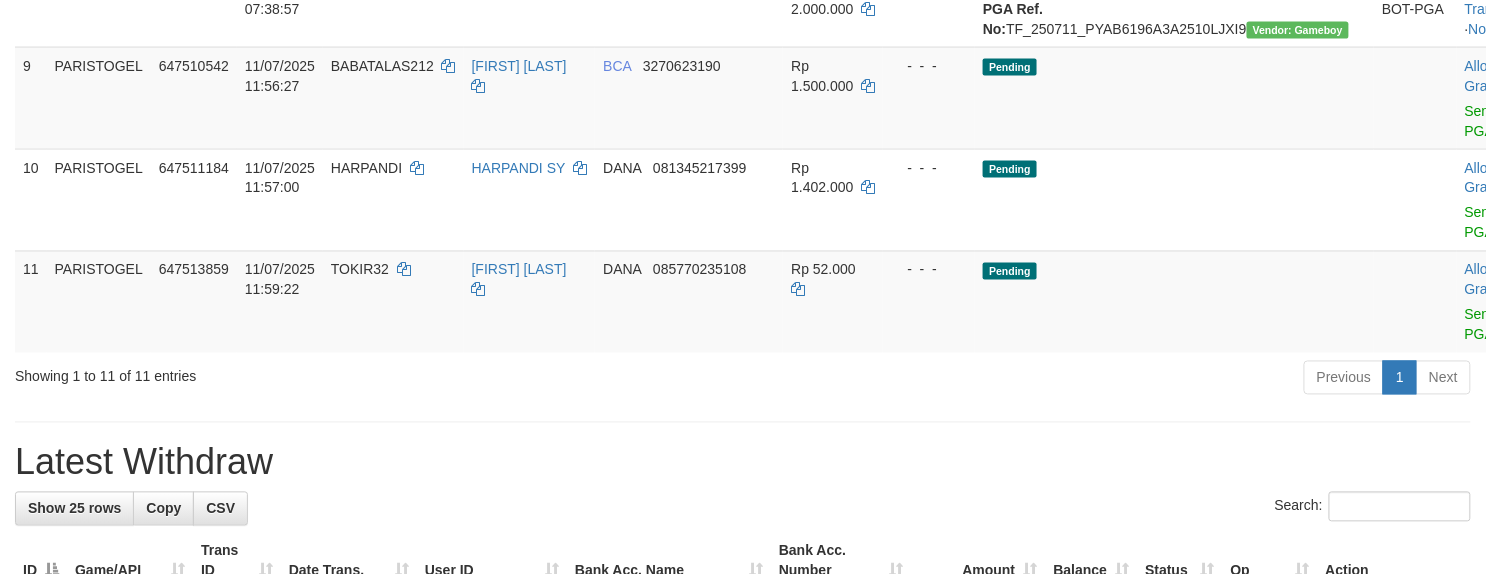 scroll, scrollTop: 1066, scrollLeft: 0, axis: vertical 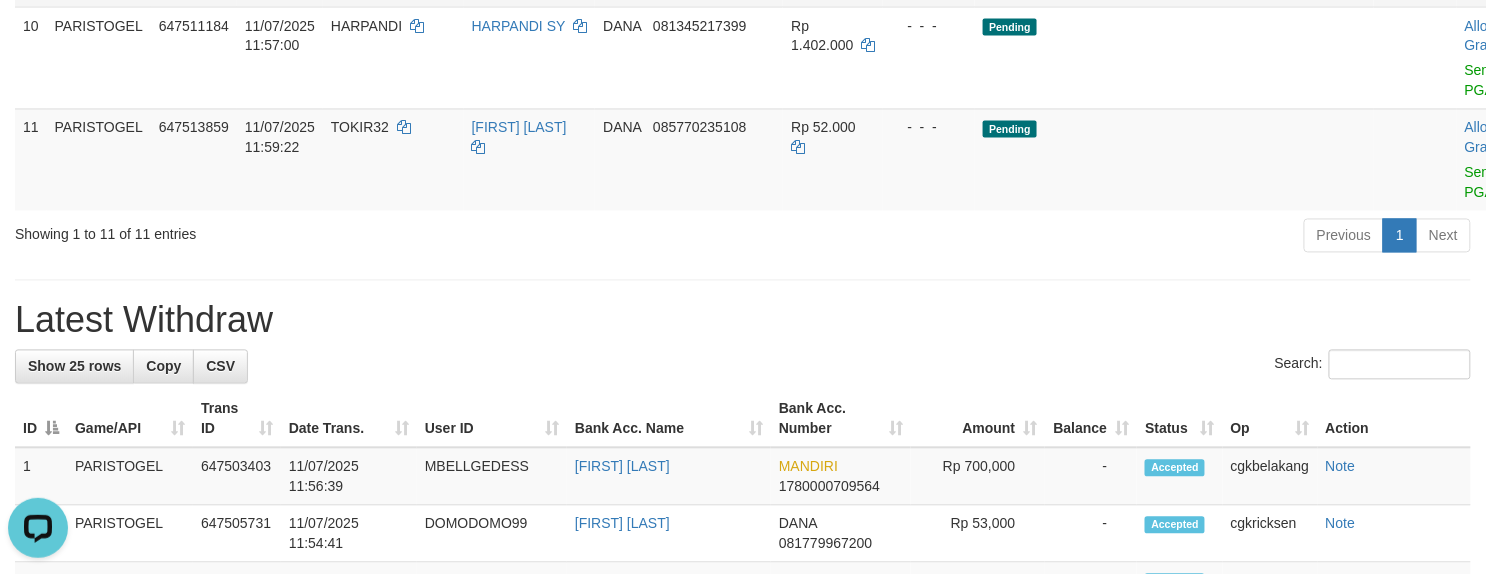 click on "[FIRST] [LAST]" at bounding box center (530, -44) 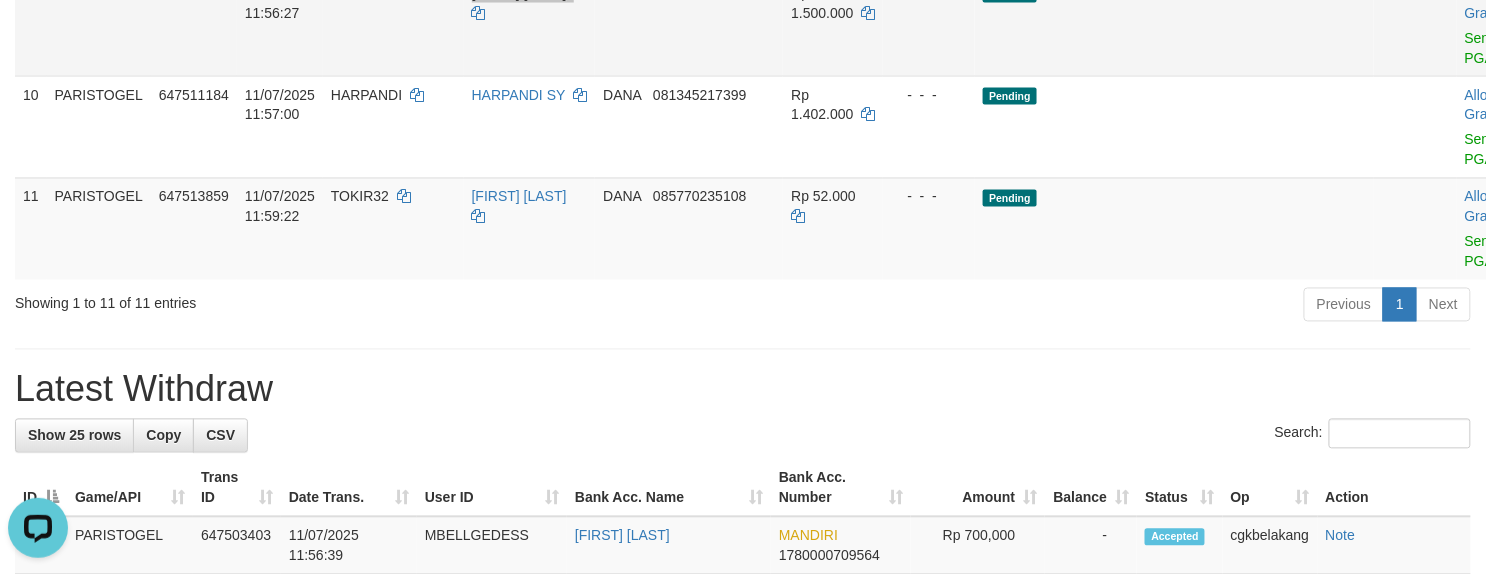 scroll, scrollTop: 933, scrollLeft: 0, axis: vertical 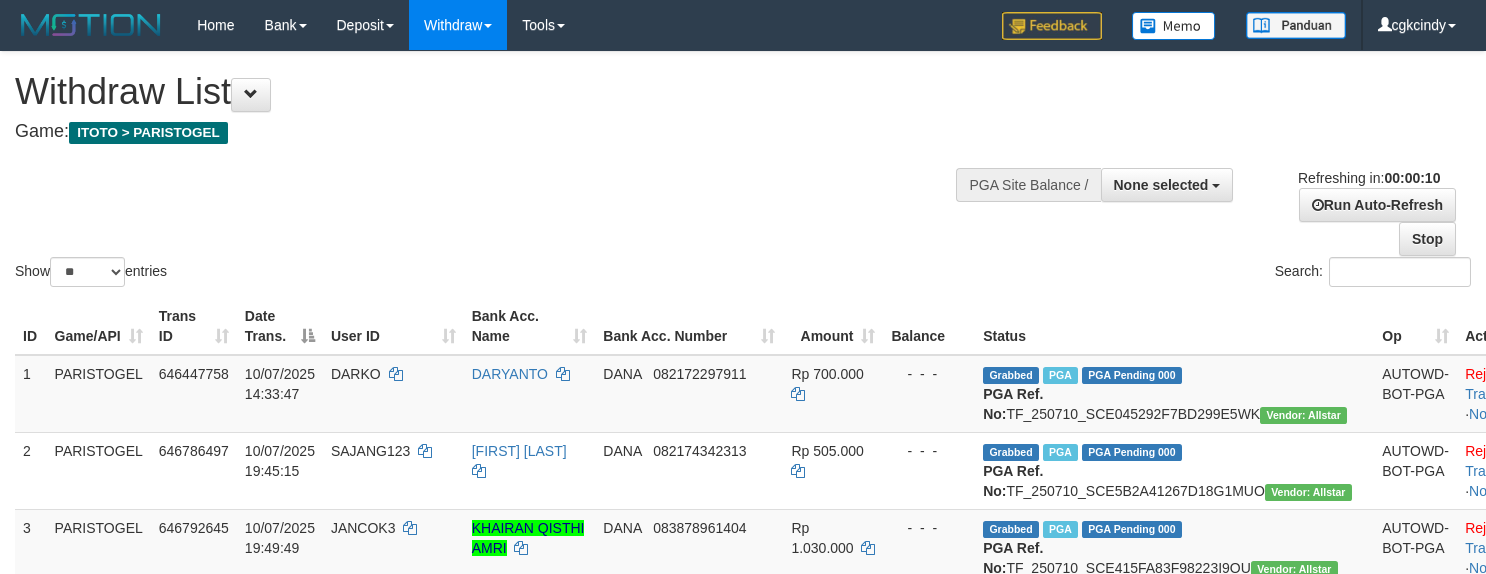 select 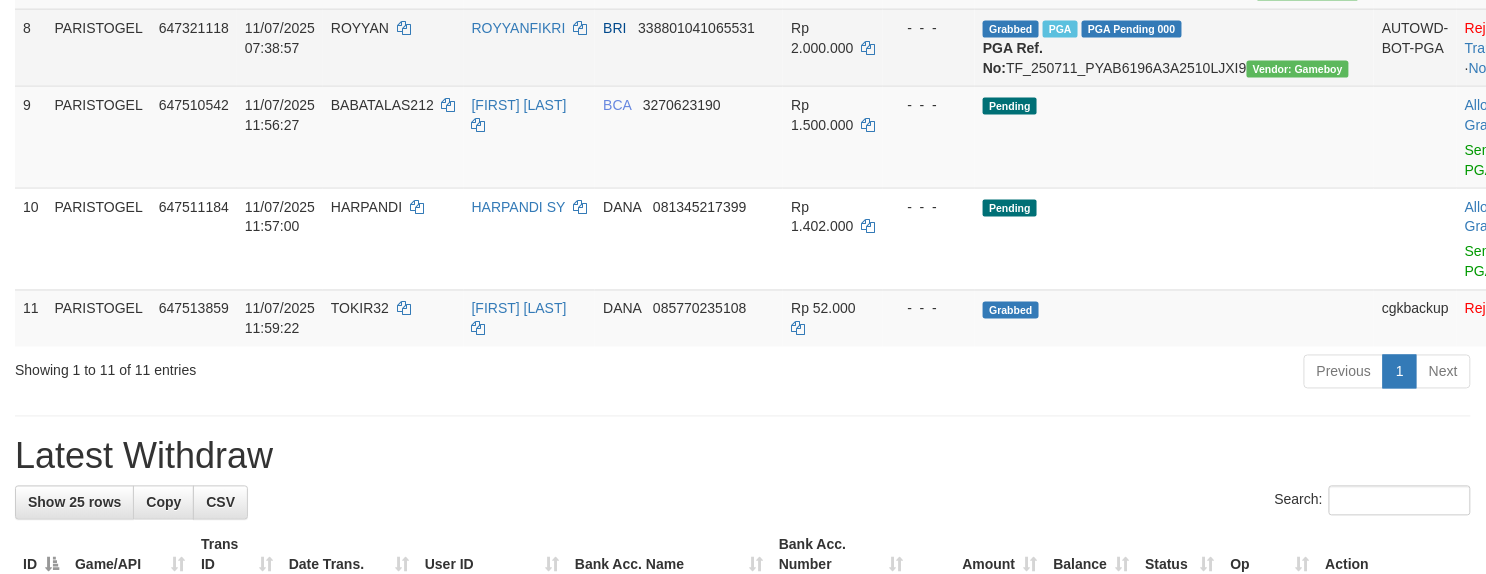 scroll, scrollTop: 933, scrollLeft: 0, axis: vertical 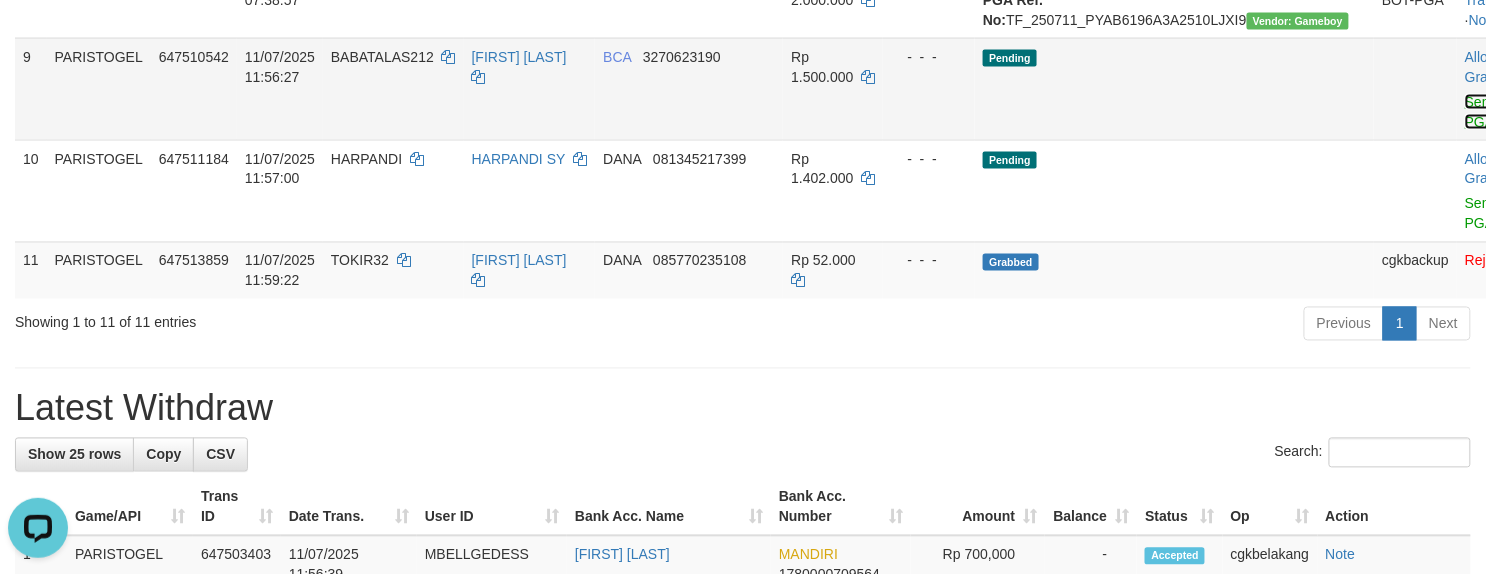 click on "Send PGA" at bounding box center (1481, 112) 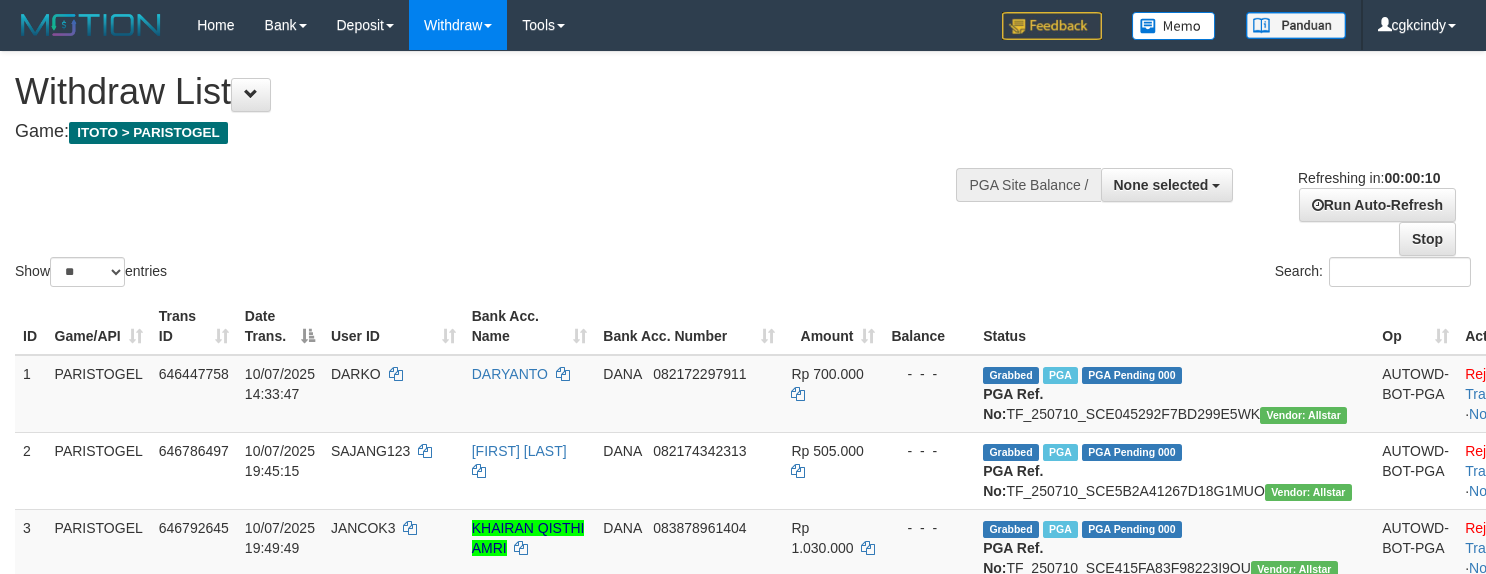 select 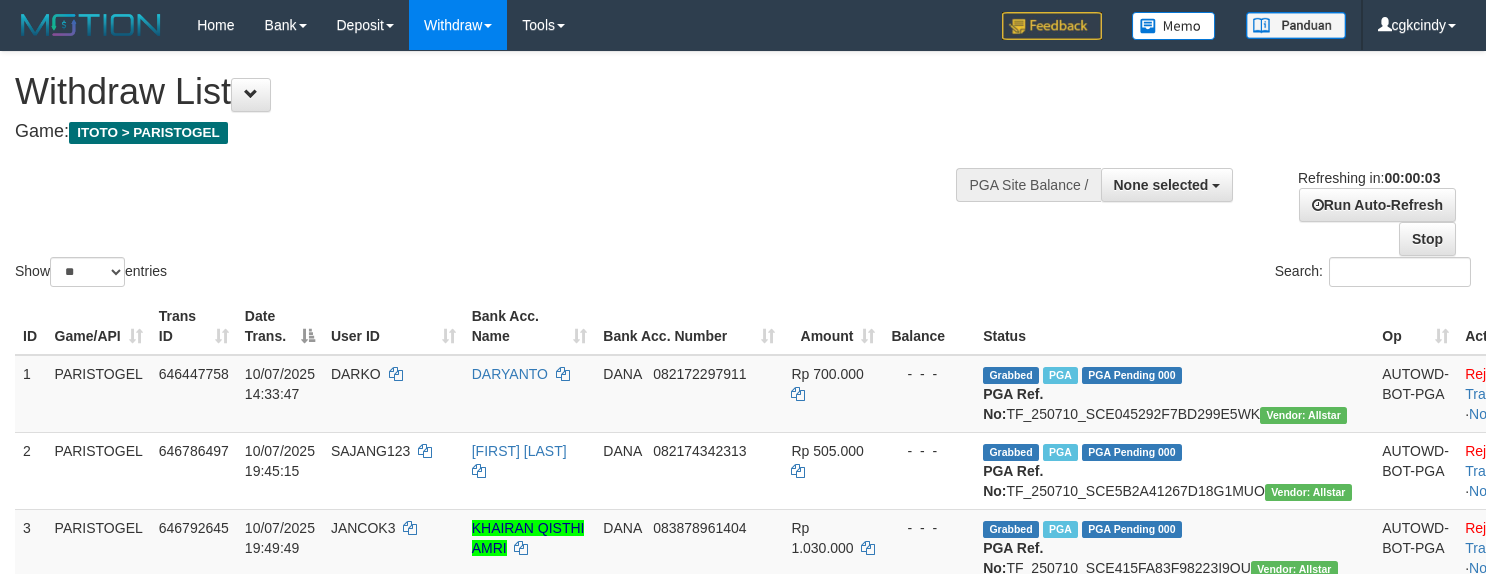scroll, scrollTop: 0, scrollLeft: 0, axis: both 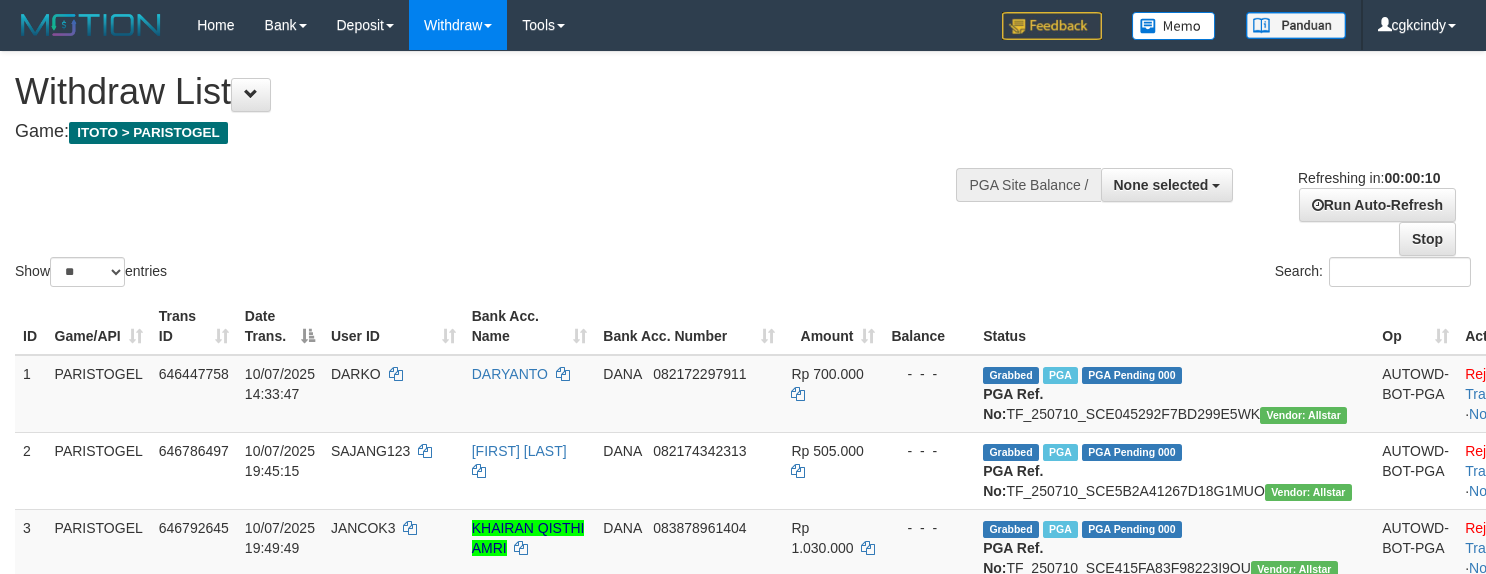 select 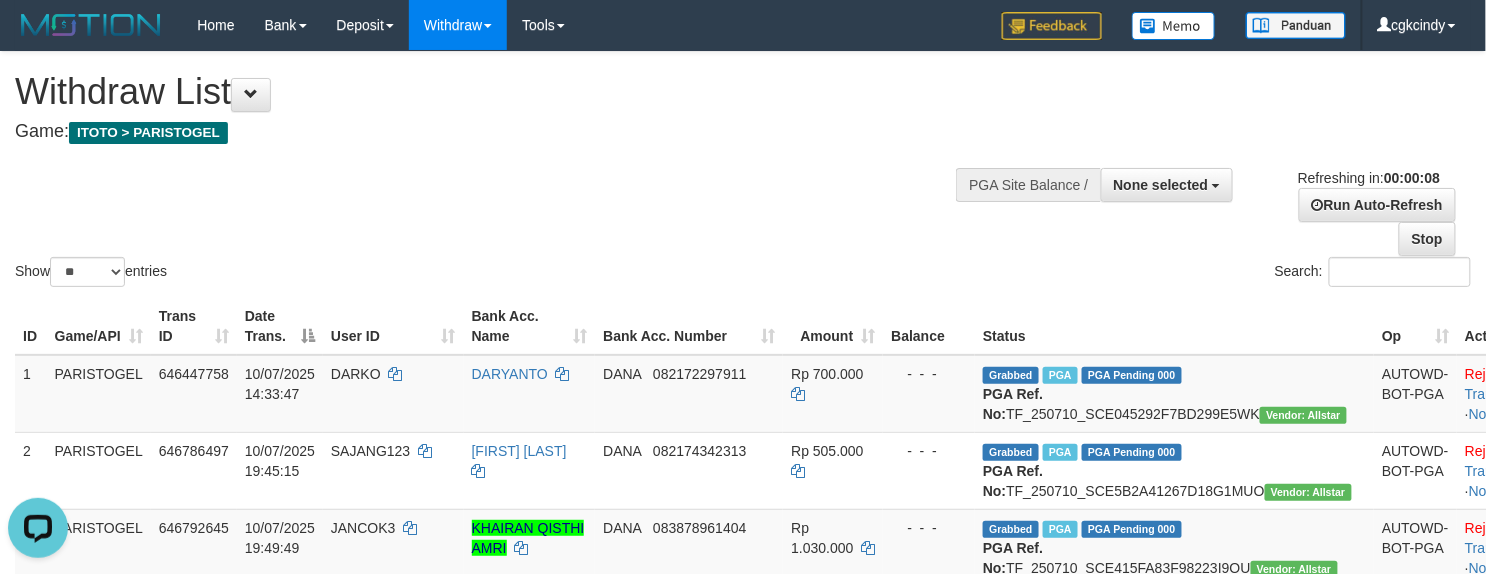 scroll, scrollTop: 0, scrollLeft: 0, axis: both 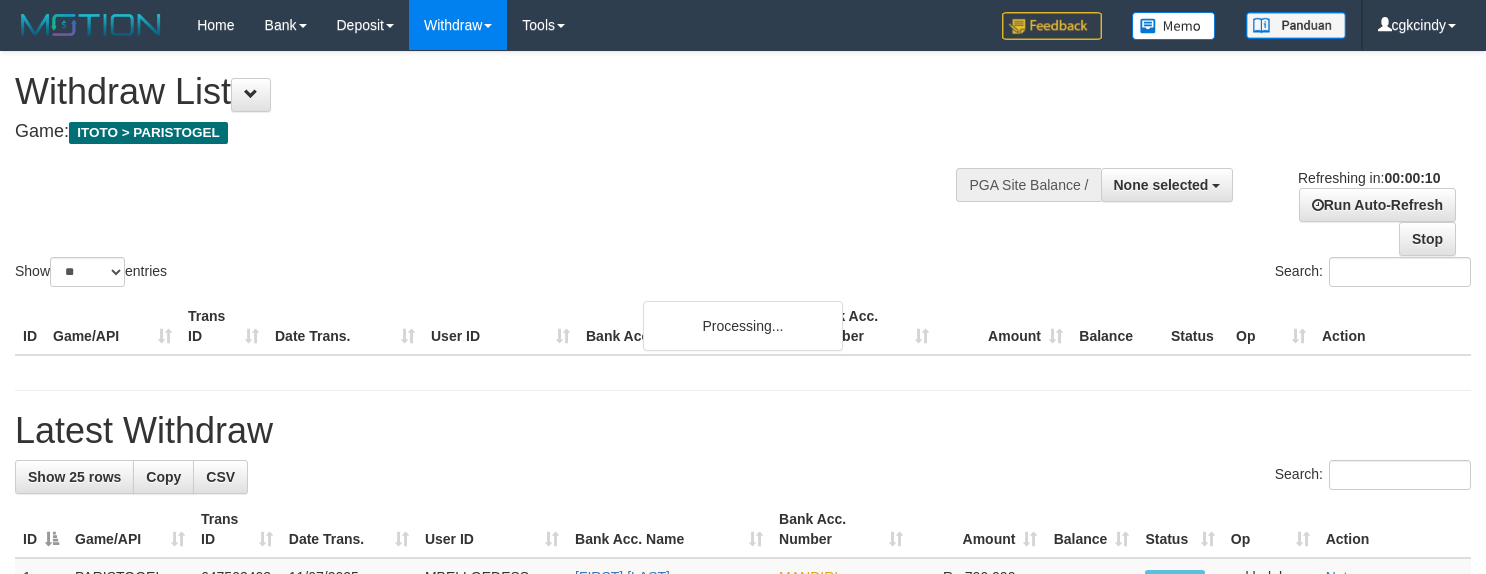 select 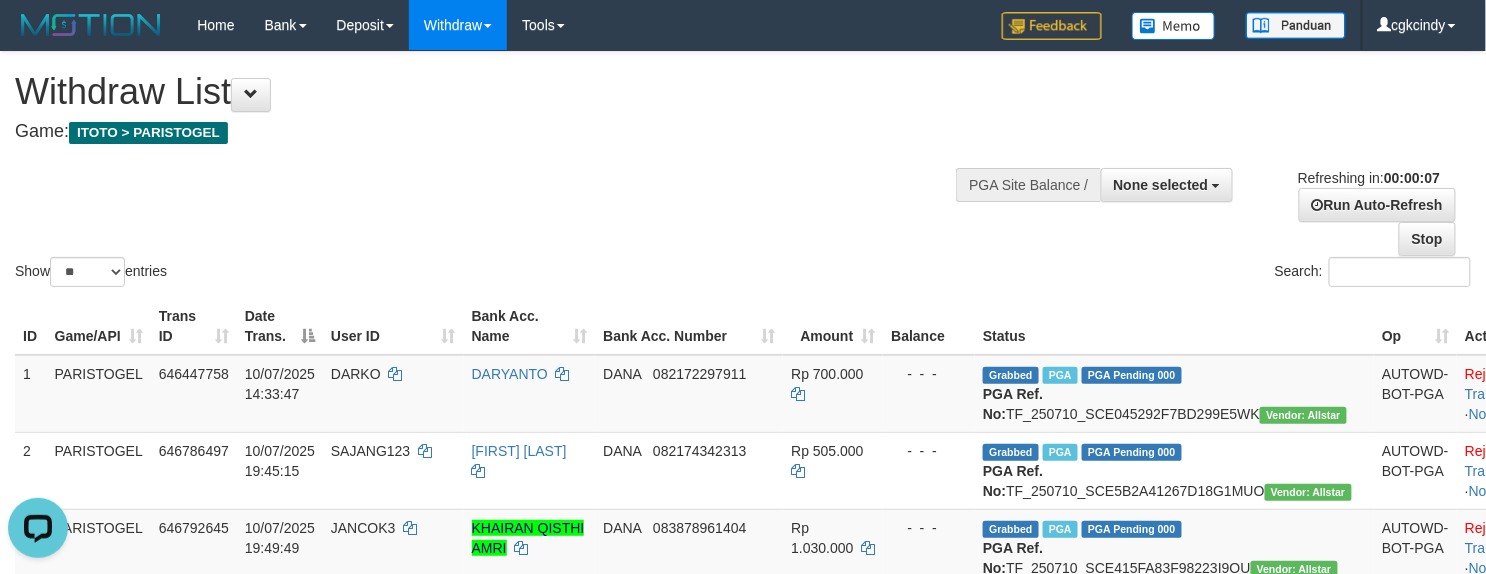 scroll, scrollTop: 0, scrollLeft: 0, axis: both 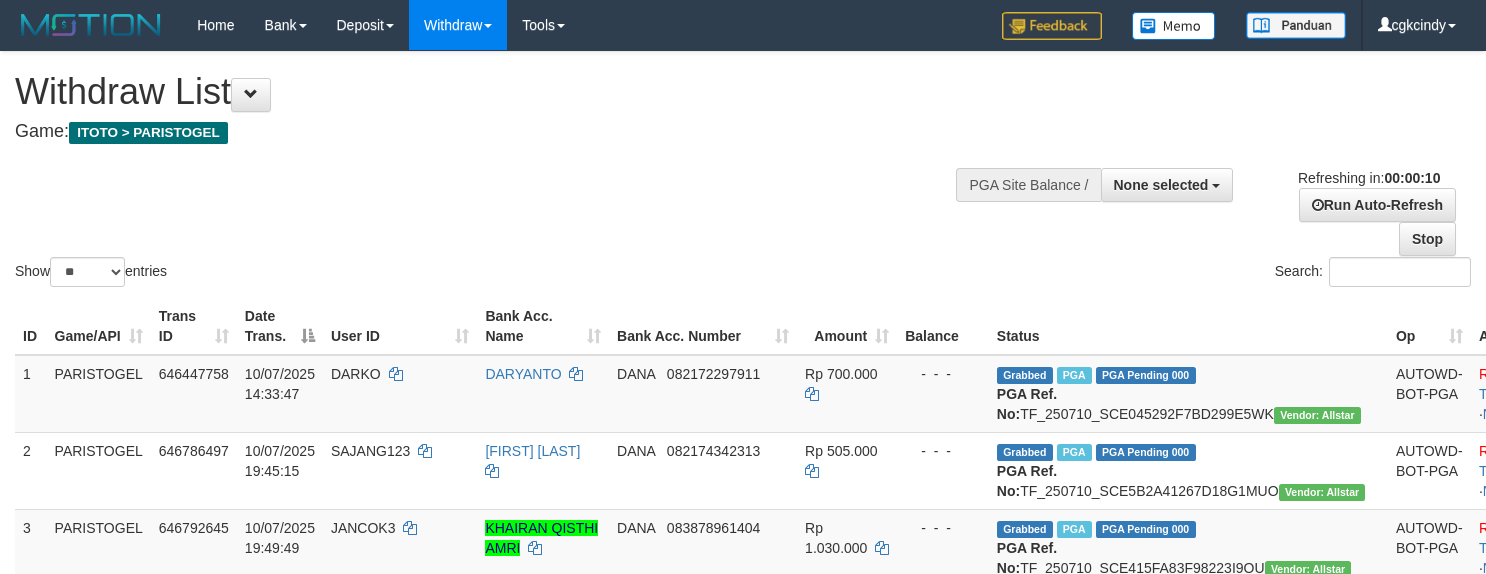 select 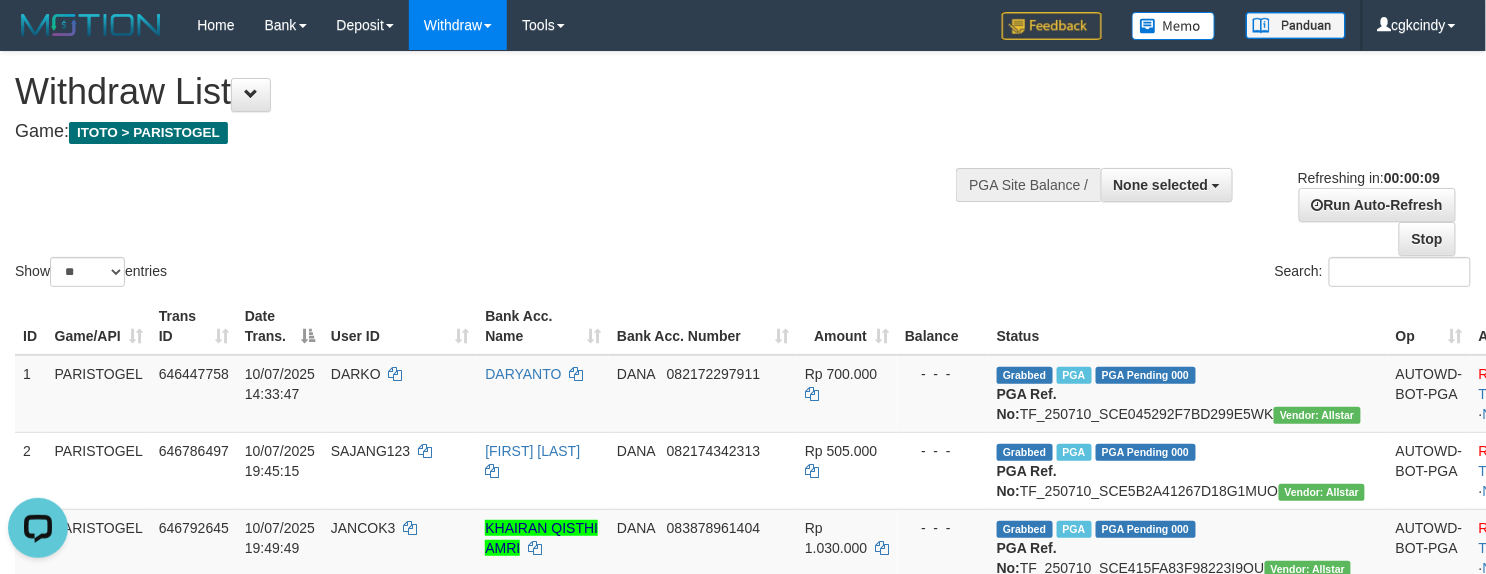 scroll, scrollTop: 0, scrollLeft: 0, axis: both 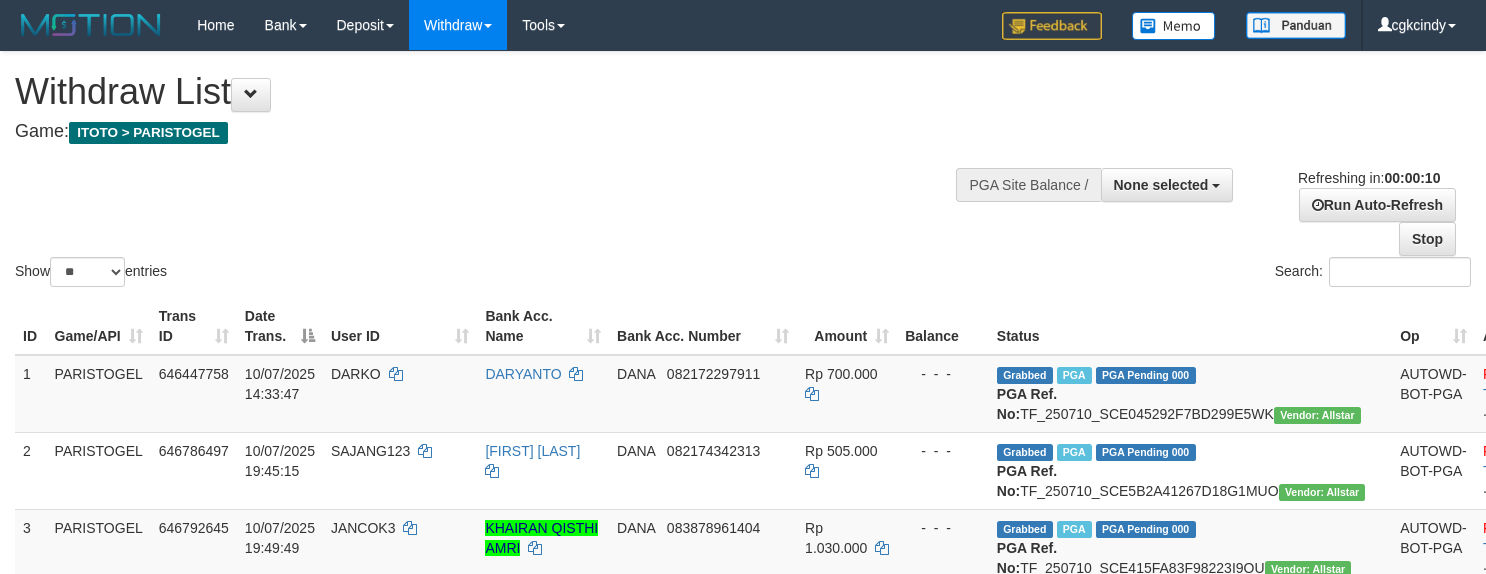 select 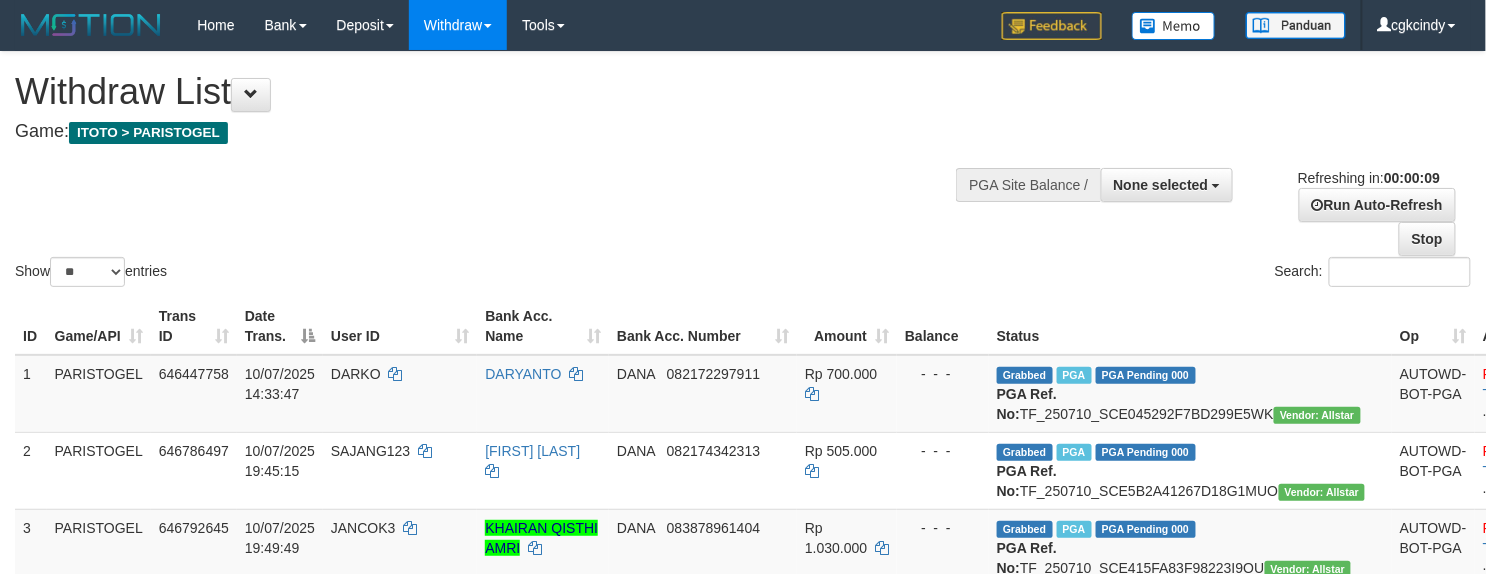 scroll, scrollTop: 625, scrollLeft: 0, axis: vertical 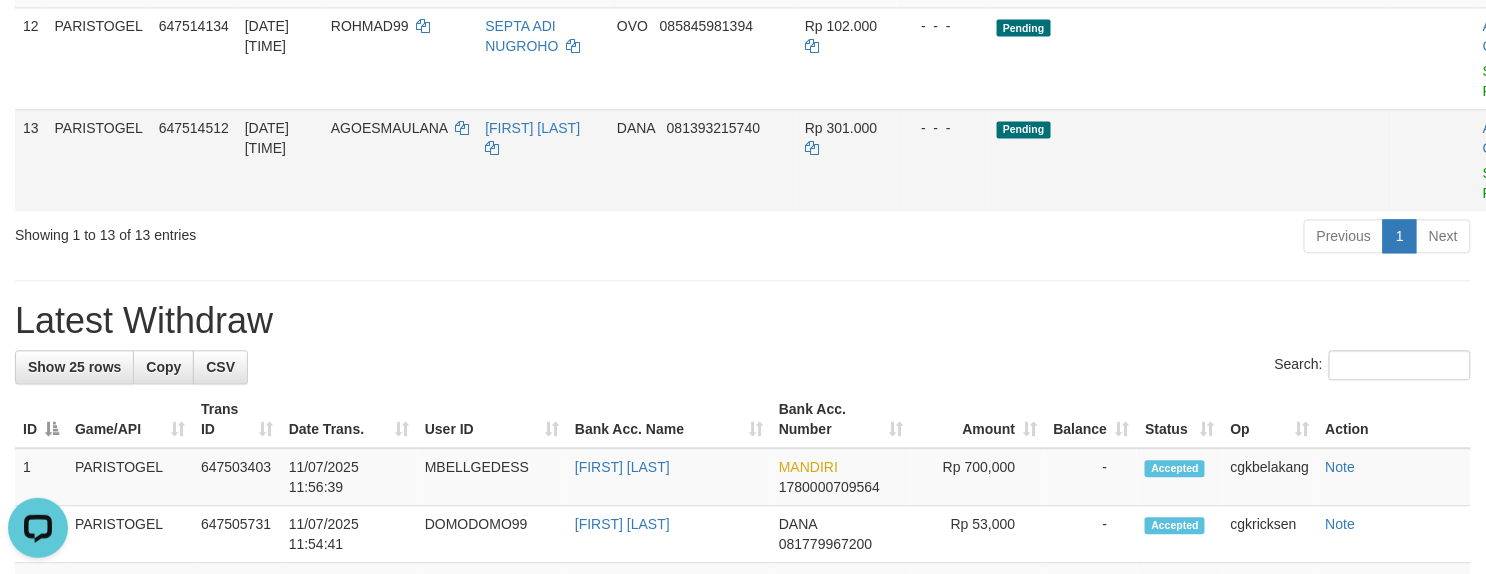 click on "Allow Grab   ·    Reject Send PGA     ·    Note" at bounding box center [1524, 160] 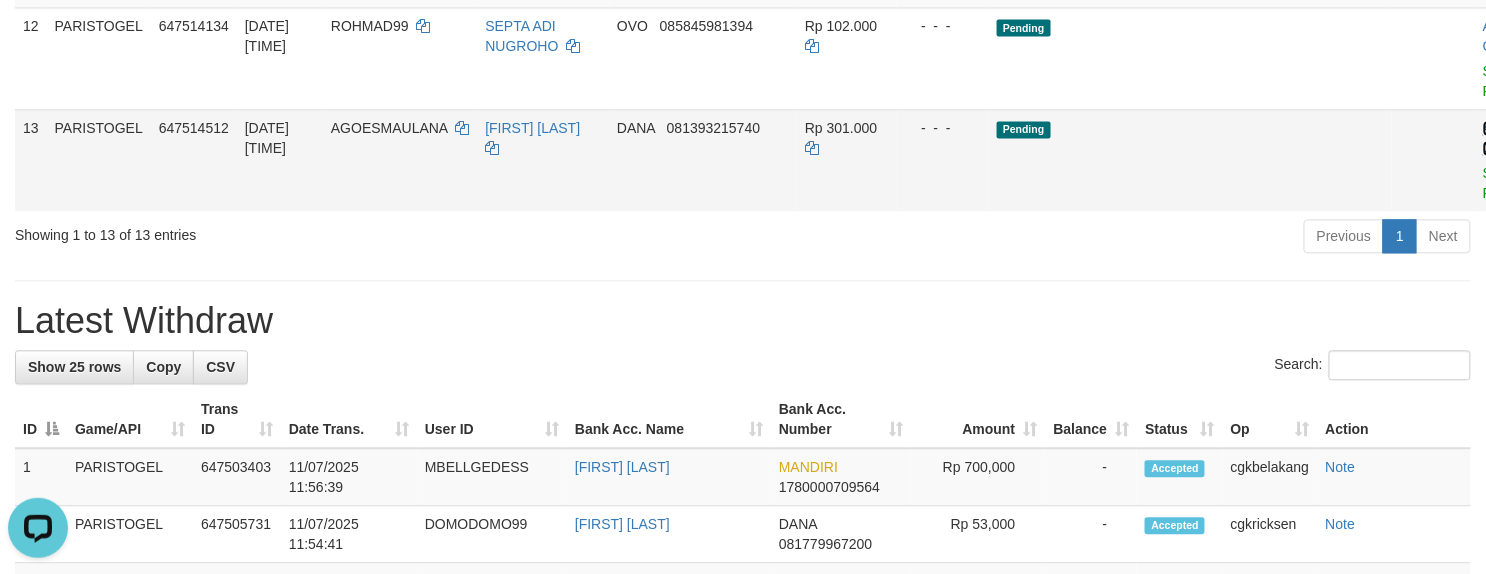 click on "Allow Grab" at bounding box center [1499, 138] 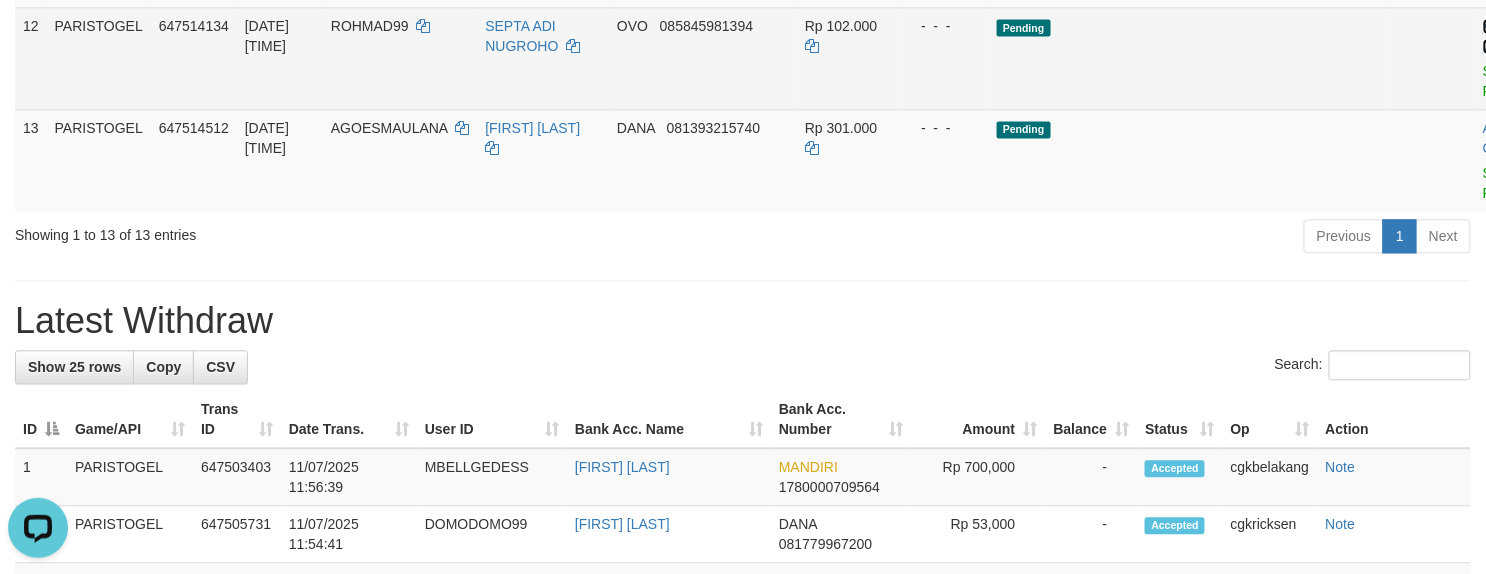 click on "Allow Grab" at bounding box center (1499, 36) 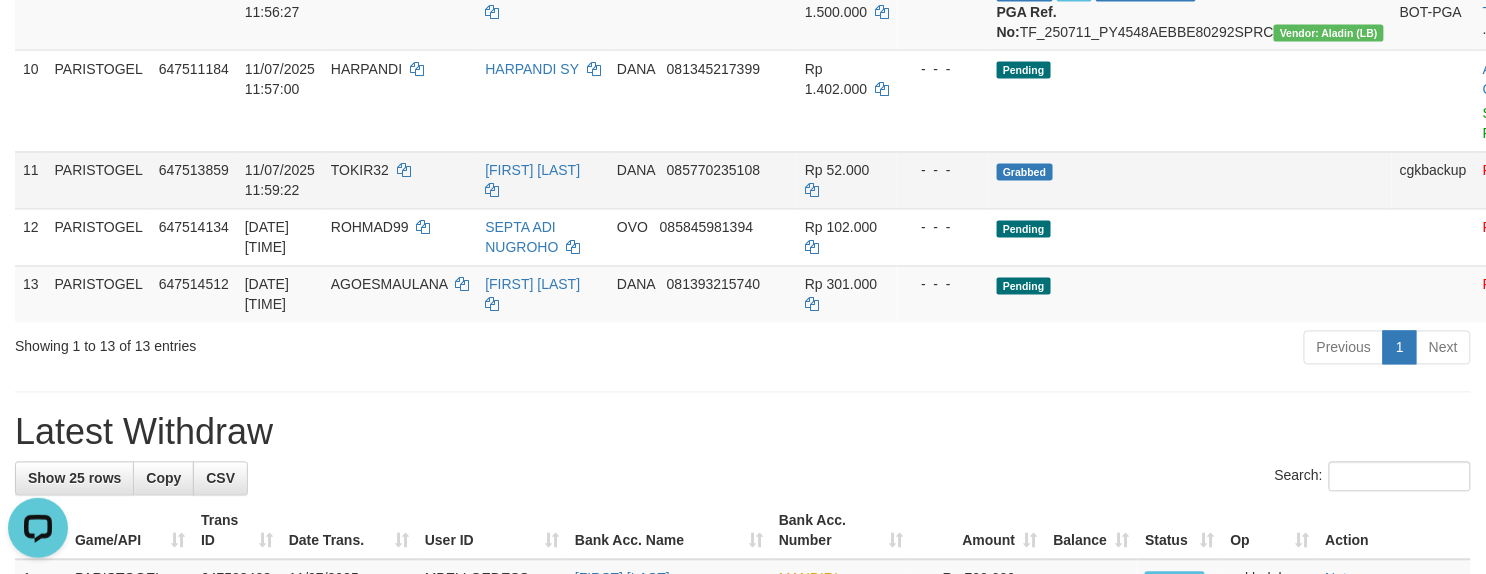 scroll, scrollTop: 933, scrollLeft: 0, axis: vertical 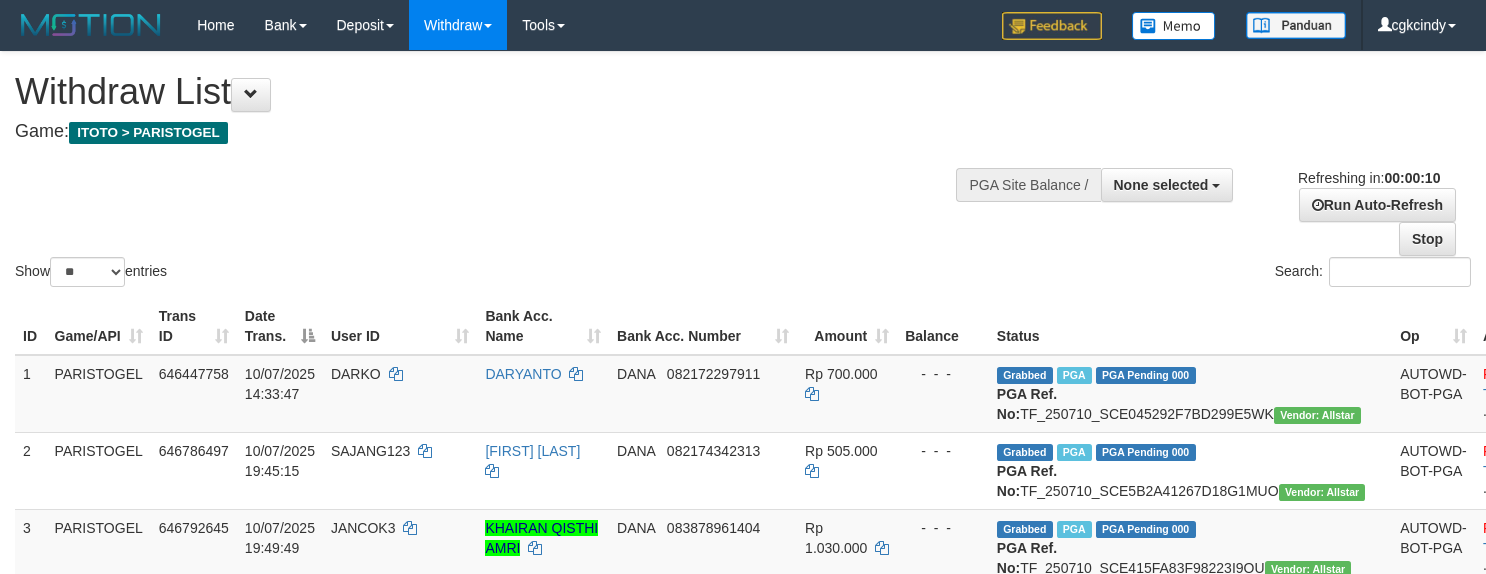 select 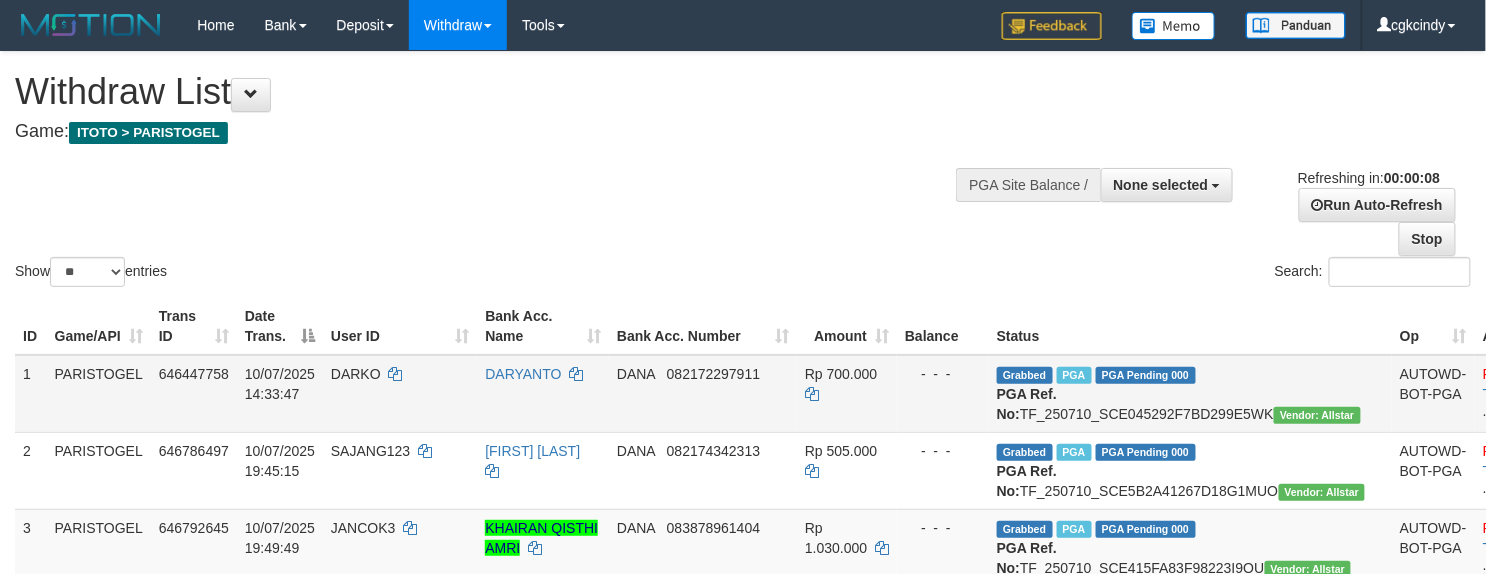 scroll, scrollTop: 800, scrollLeft: 0, axis: vertical 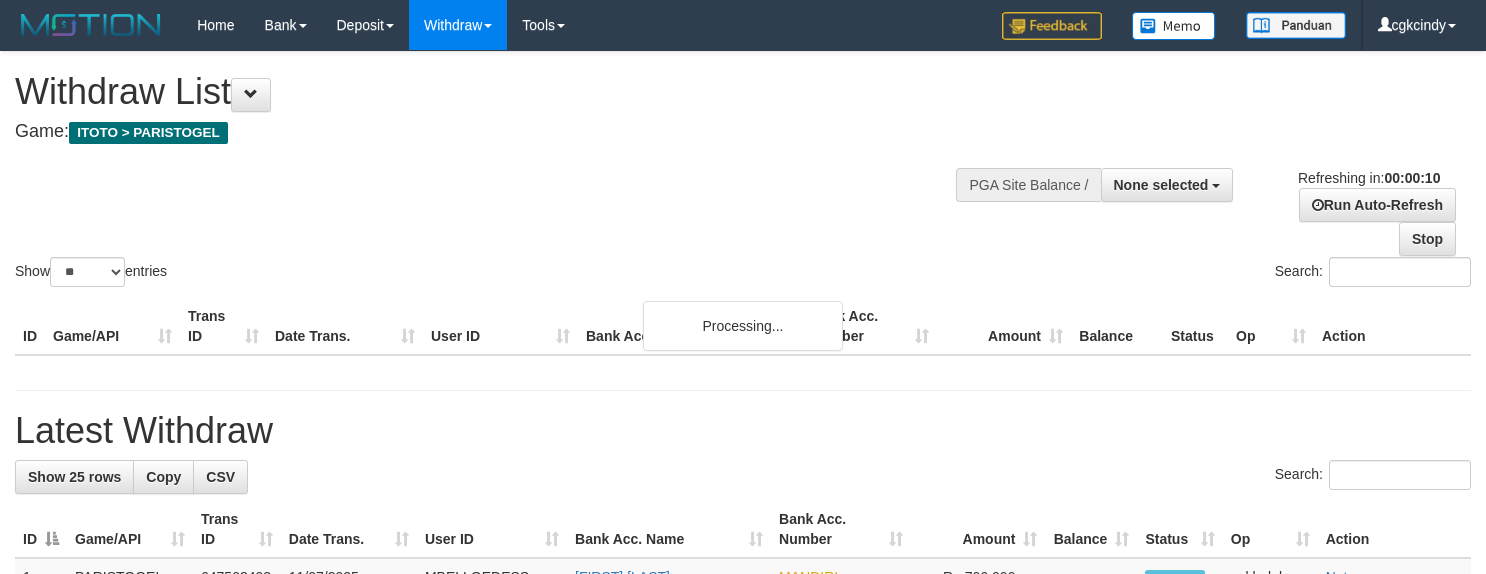 select 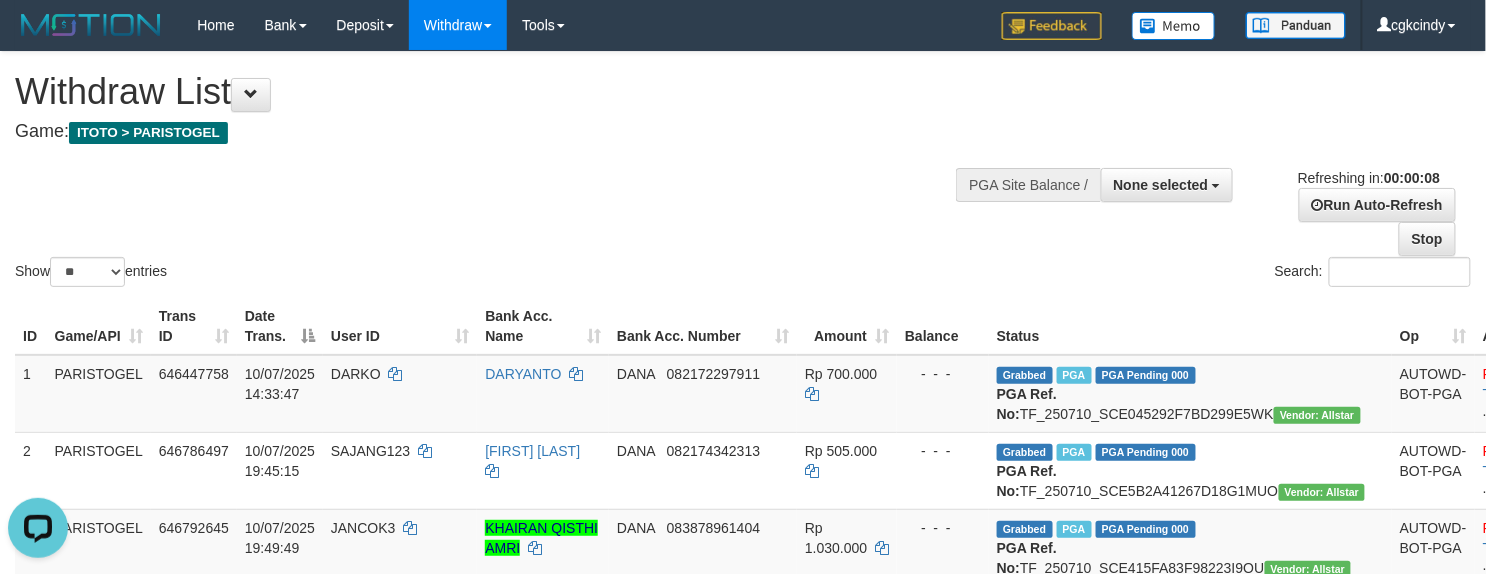 scroll, scrollTop: 0, scrollLeft: 0, axis: both 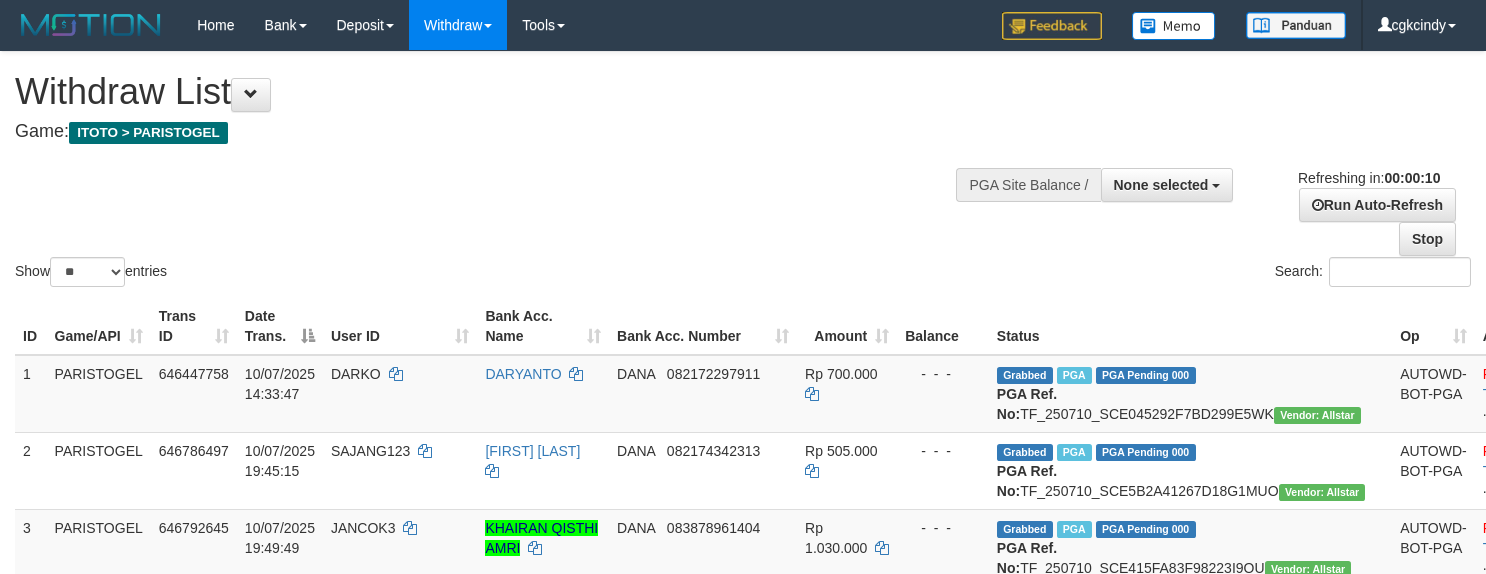 select 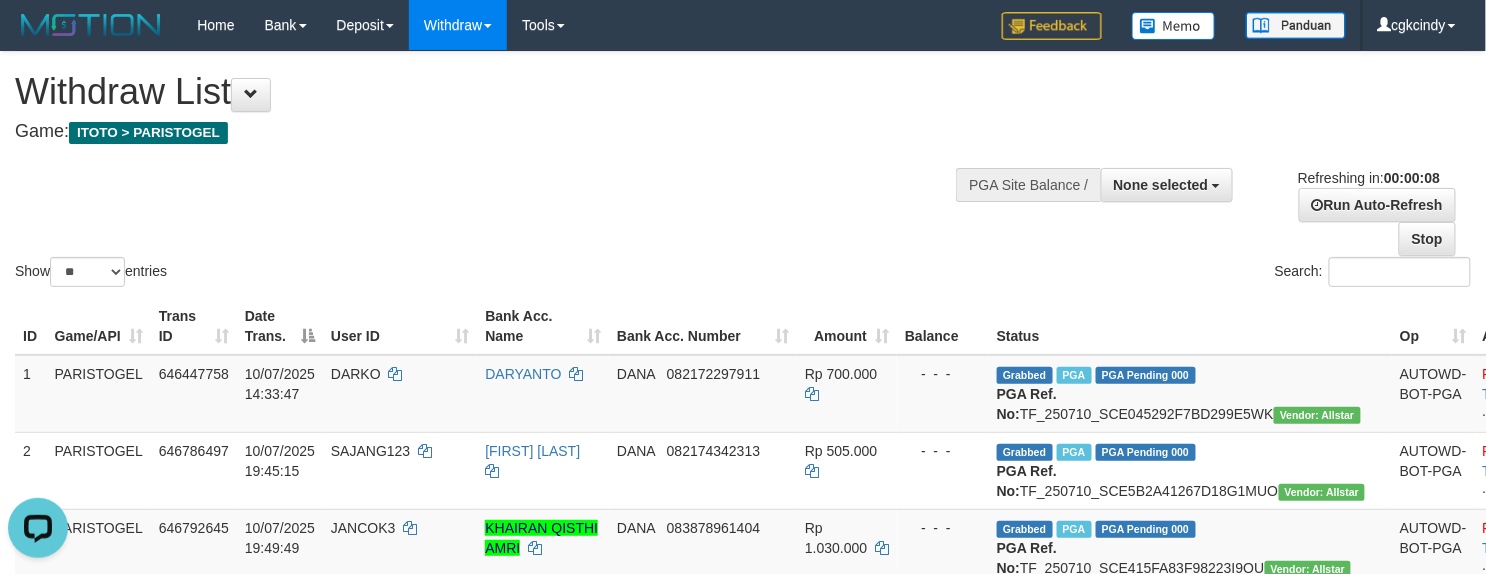 scroll, scrollTop: 0, scrollLeft: 0, axis: both 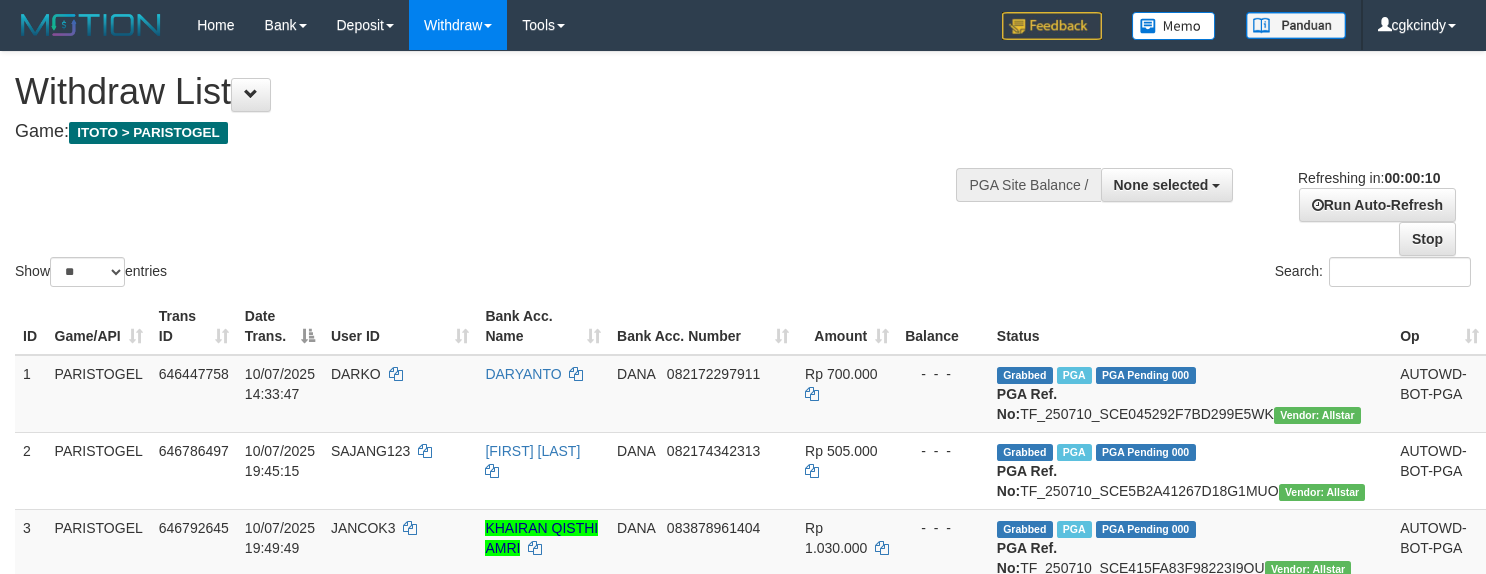 select 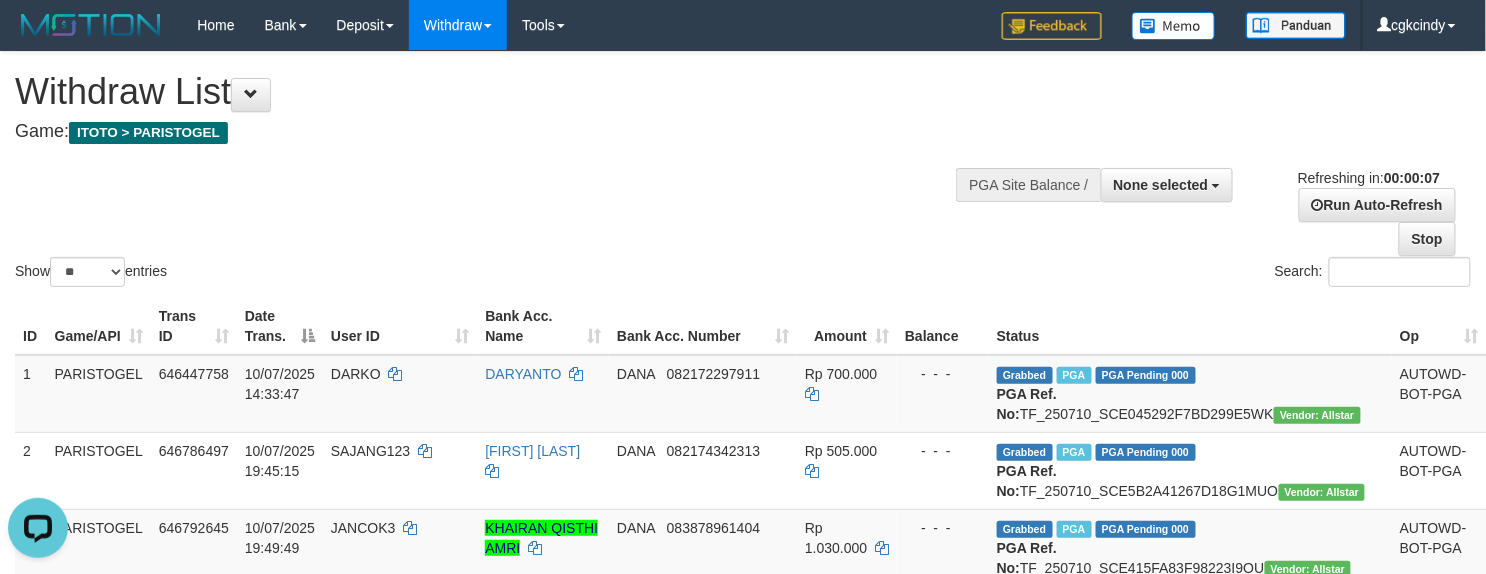 scroll, scrollTop: 0, scrollLeft: 0, axis: both 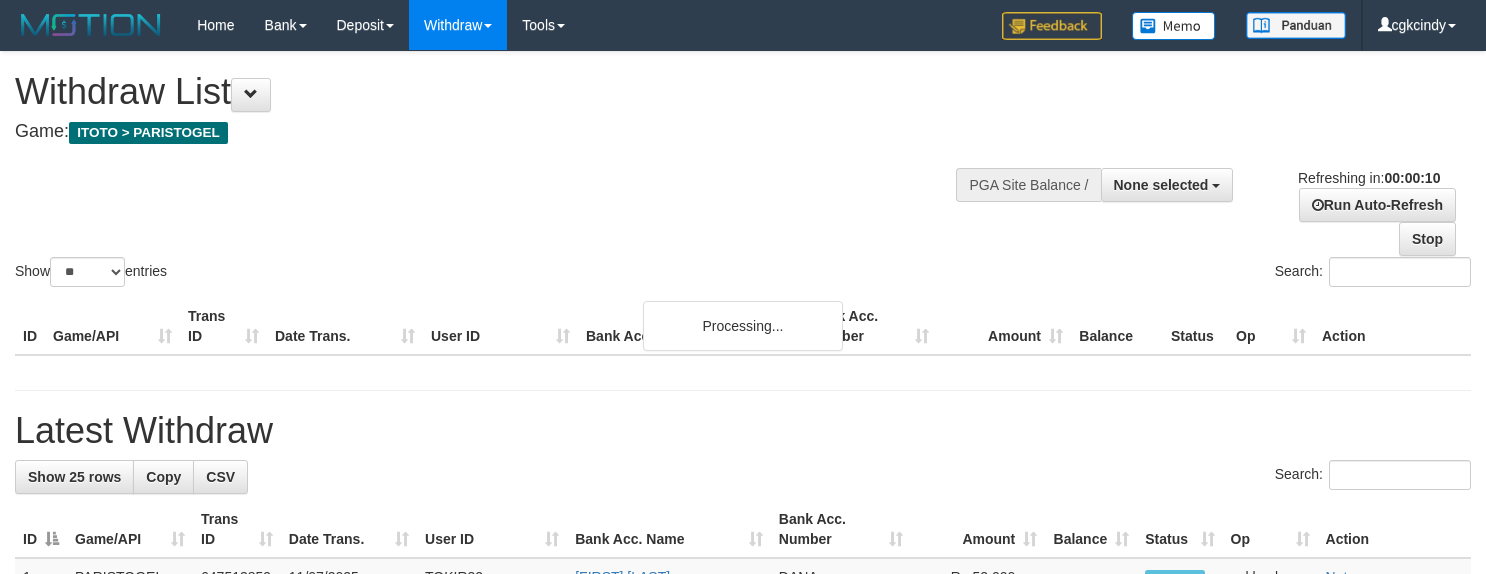 select 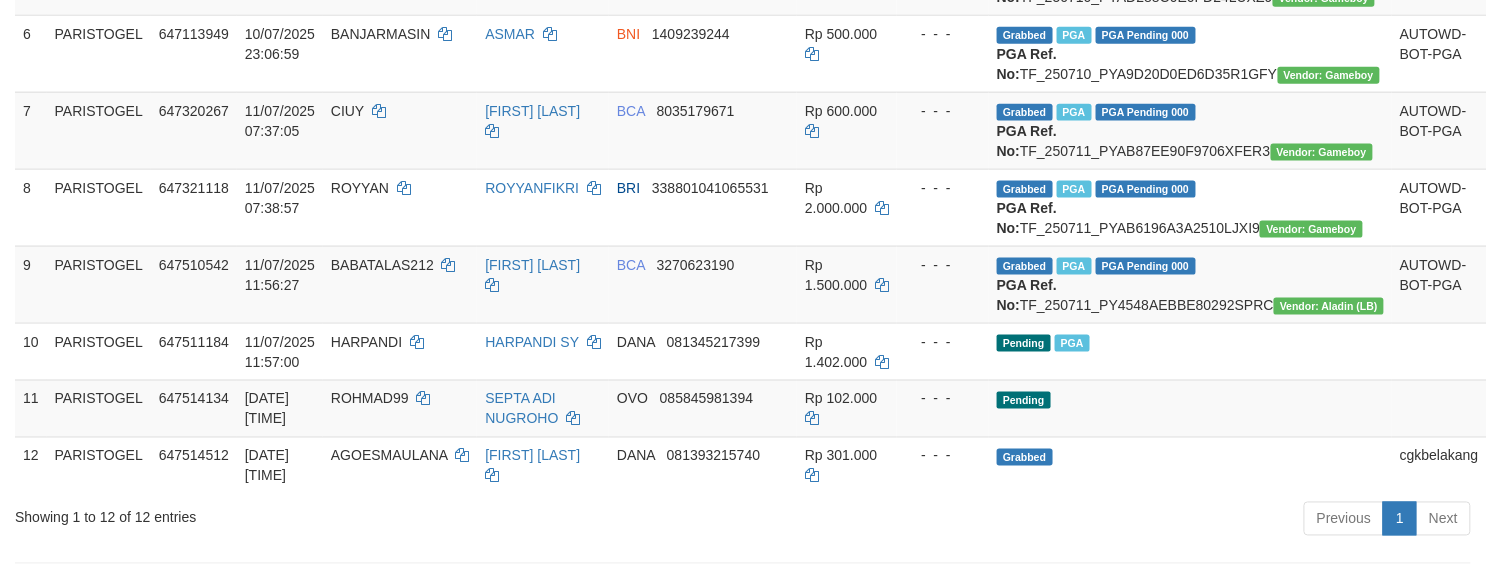 scroll, scrollTop: 933, scrollLeft: 0, axis: vertical 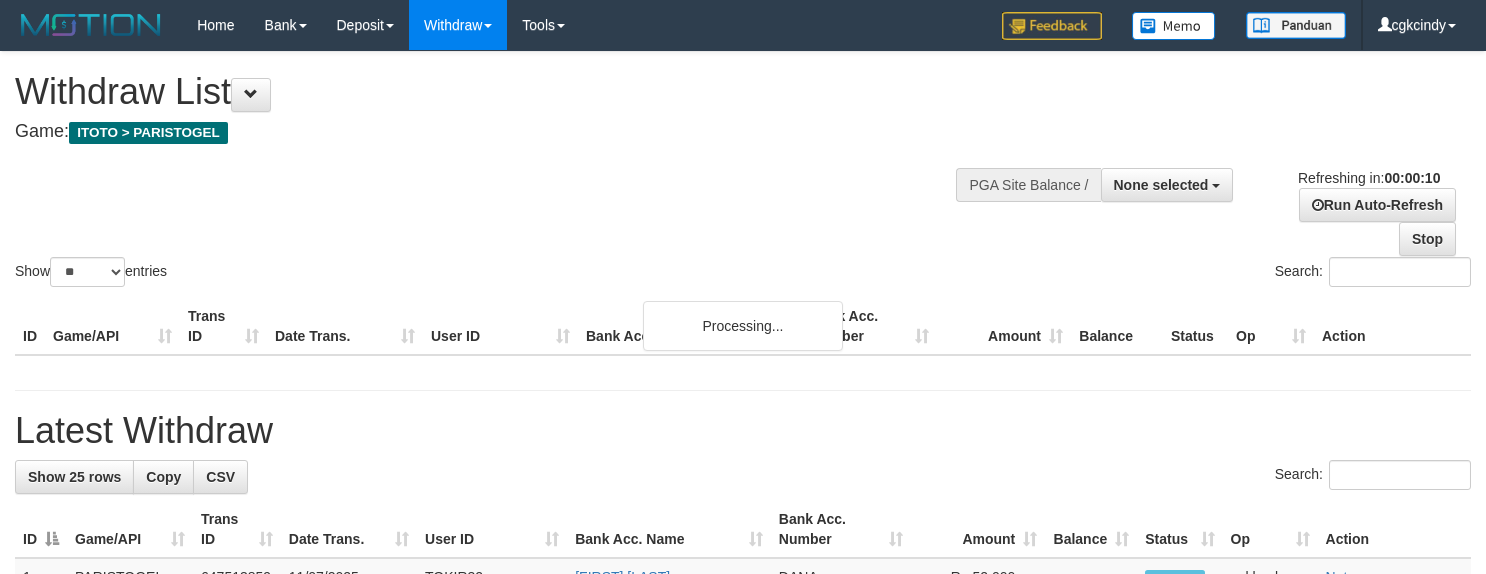select 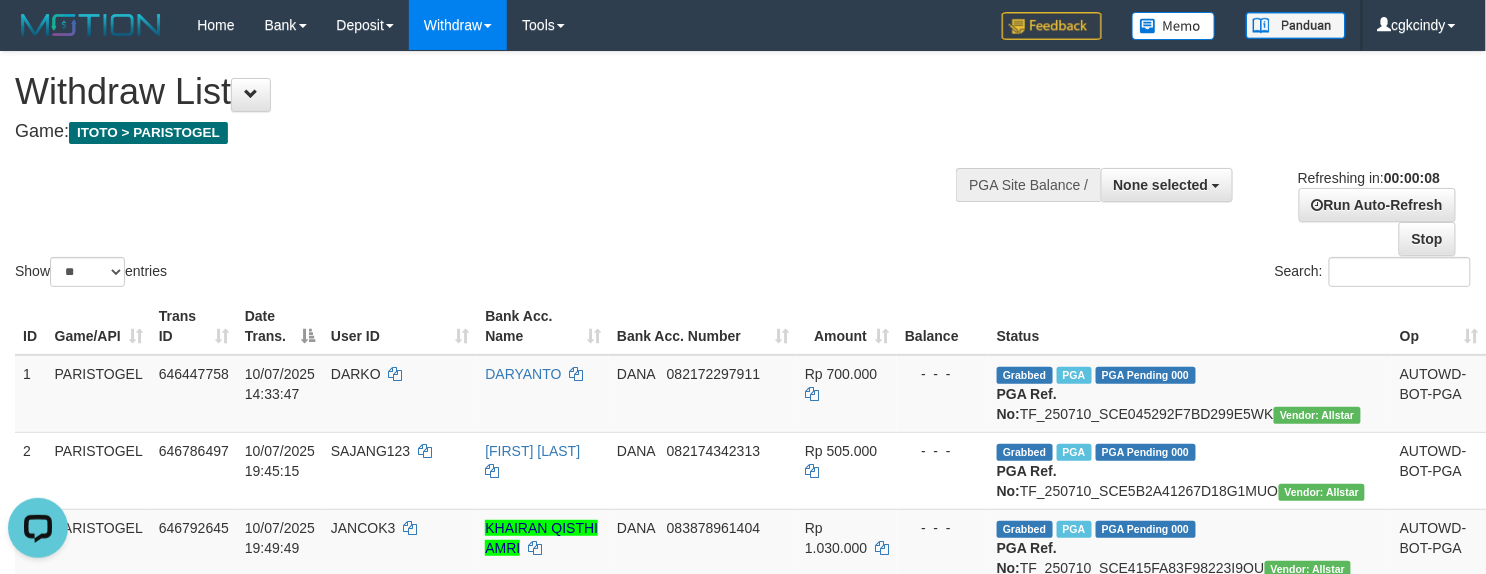 scroll, scrollTop: 0, scrollLeft: 0, axis: both 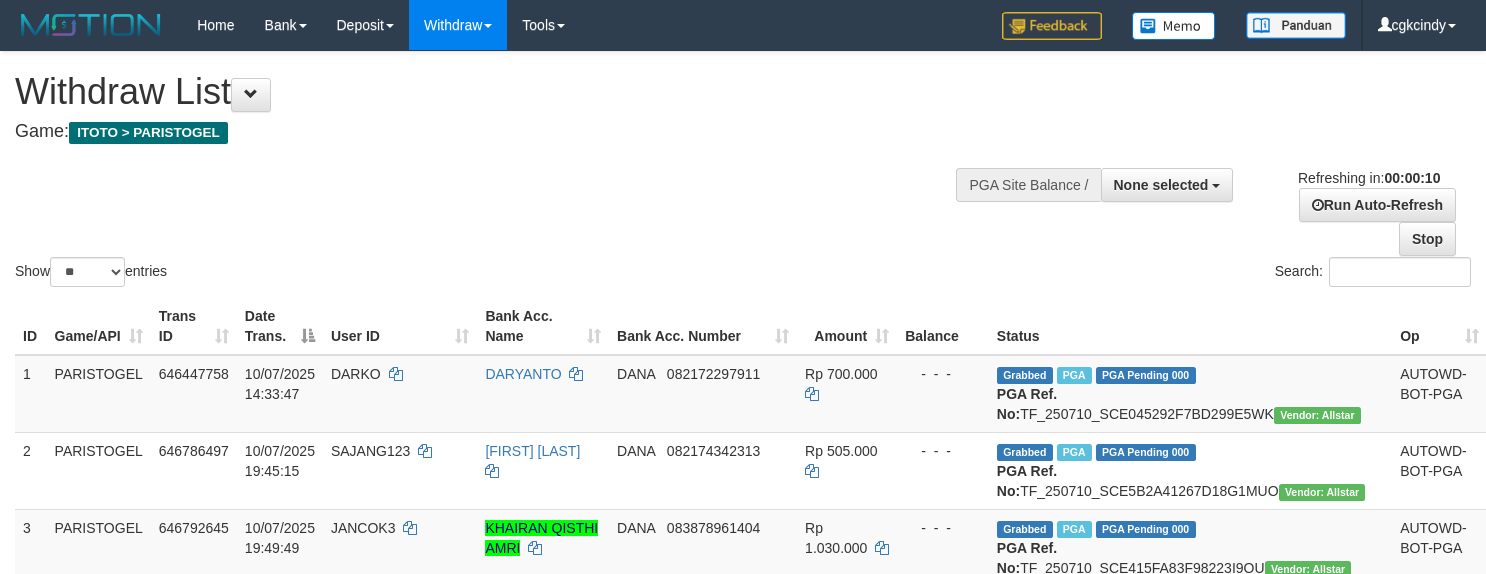 select 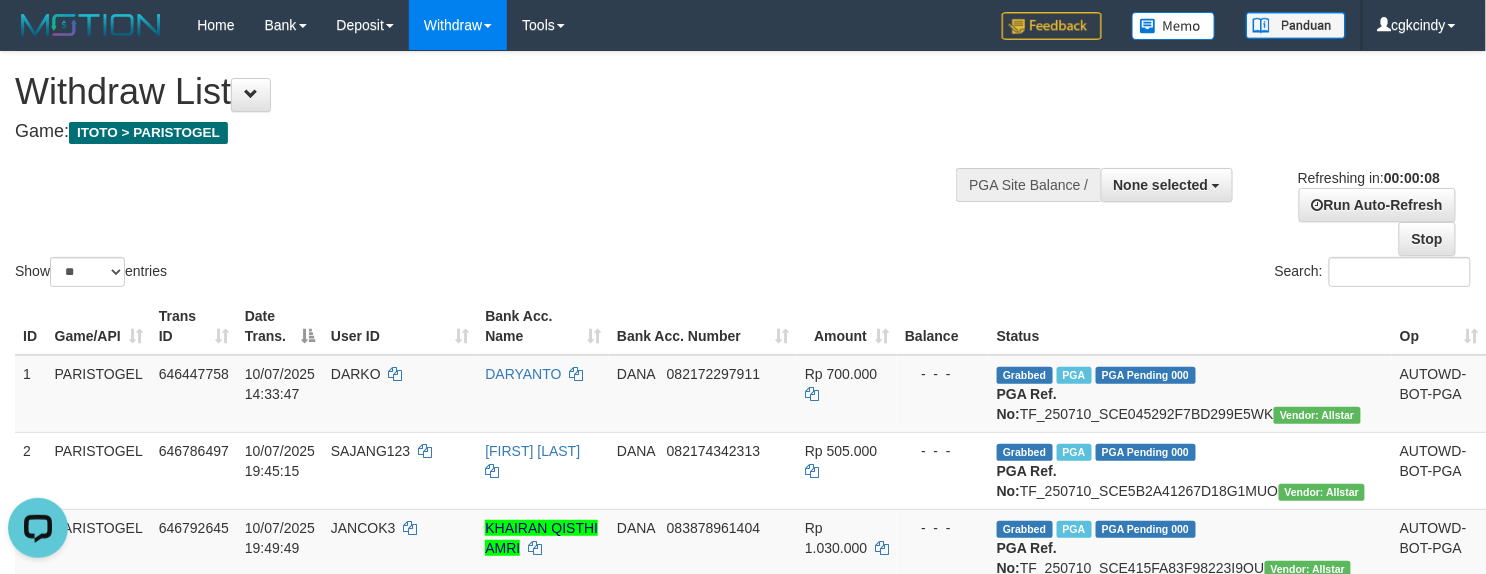 scroll, scrollTop: 0, scrollLeft: 0, axis: both 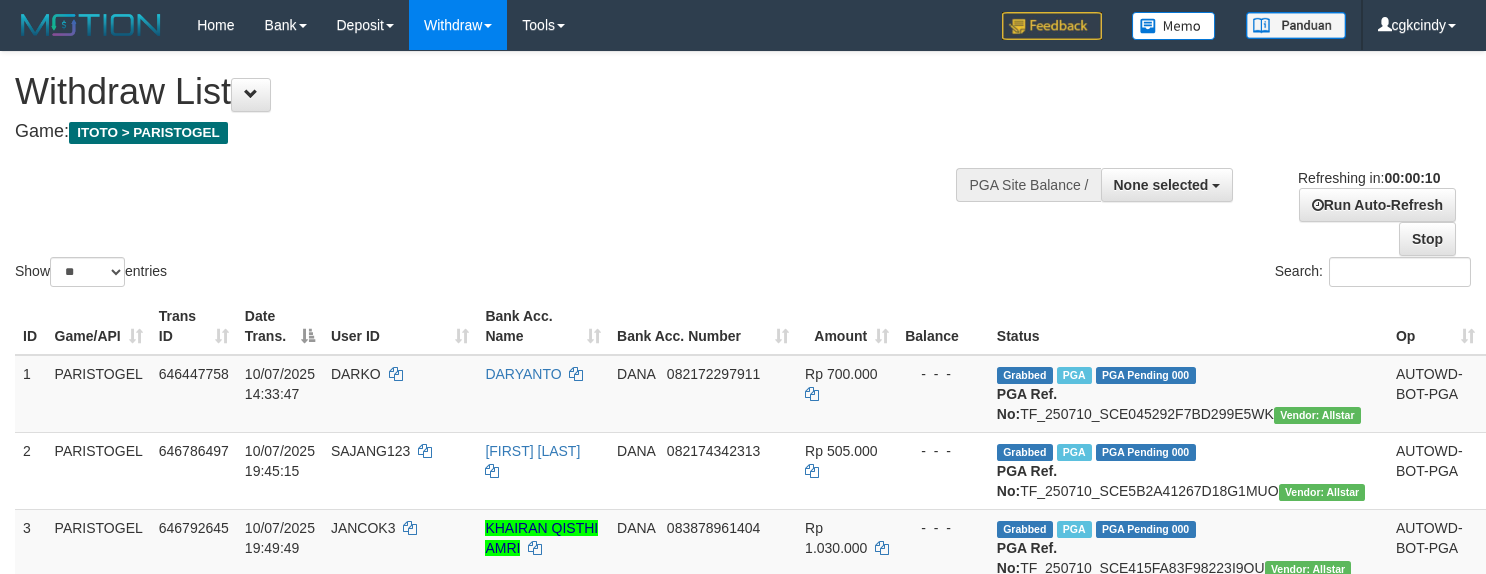 select 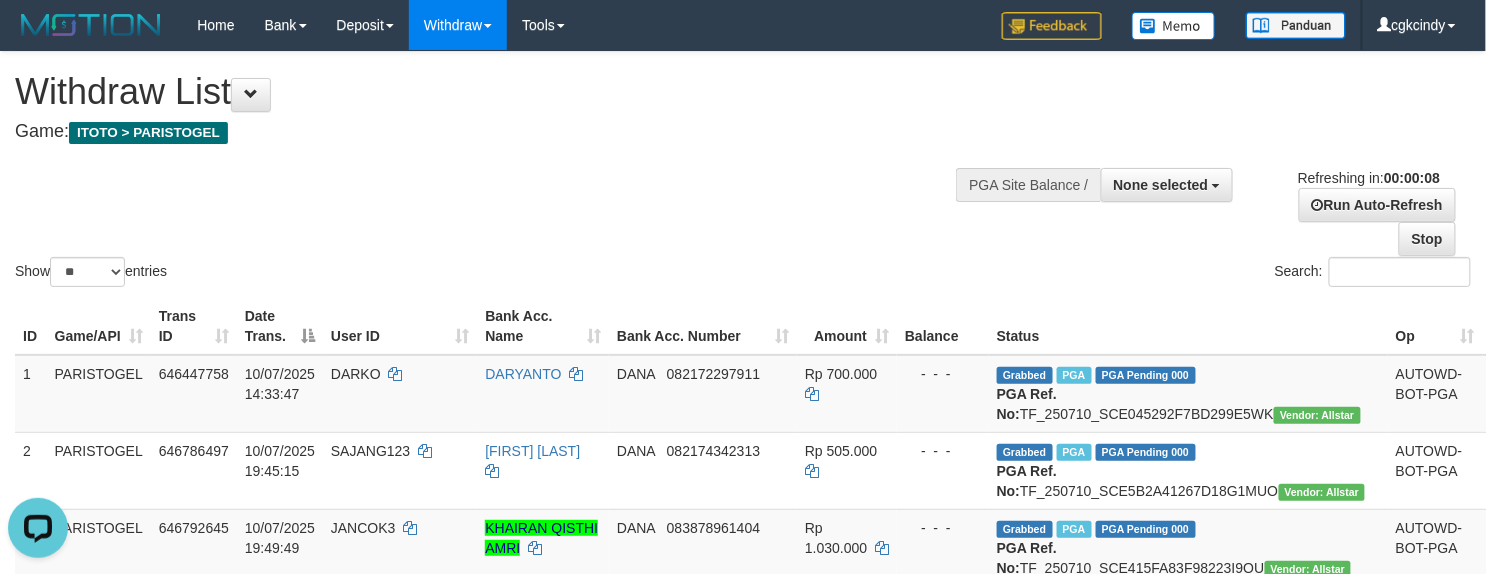 scroll, scrollTop: 0, scrollLeft: 0, axis: both 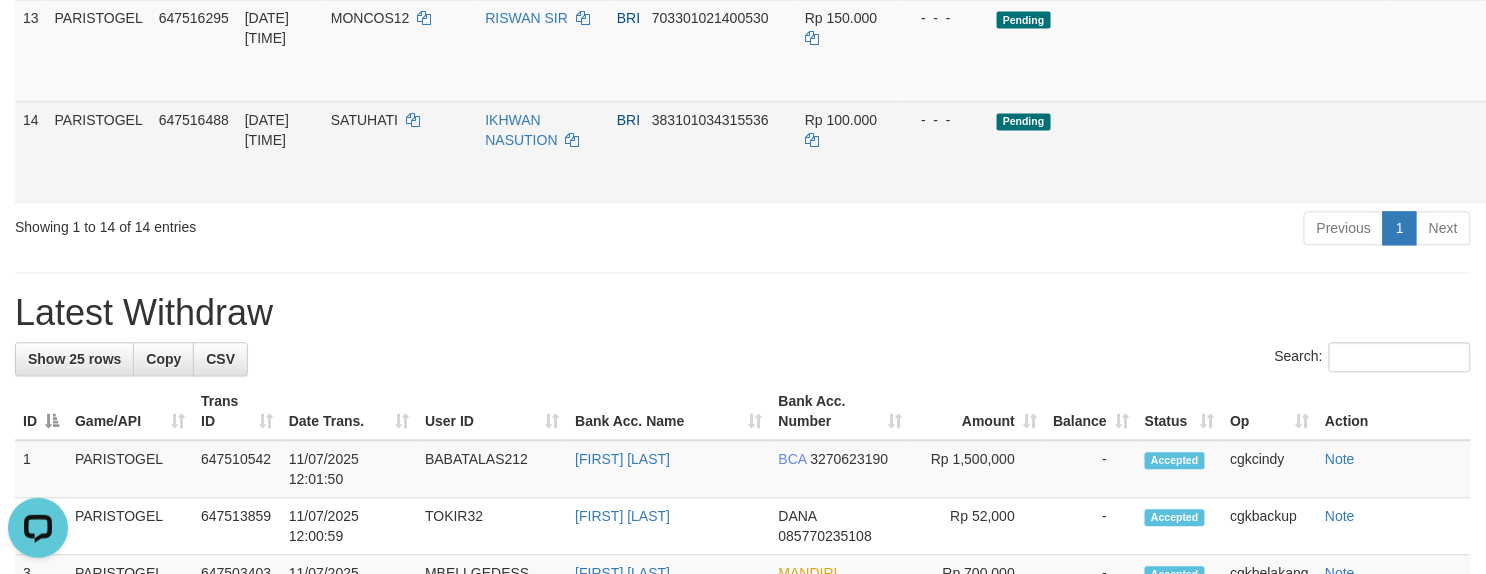 click on "Allow Grab" at bounding box center [1507, 130] 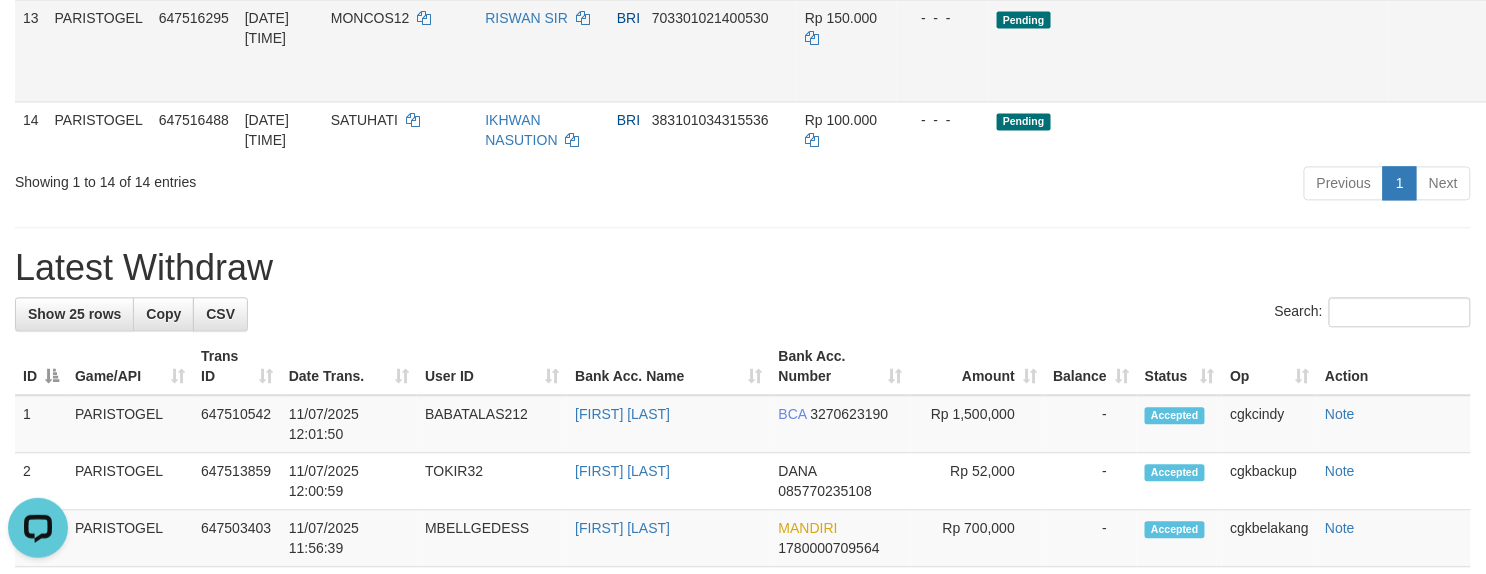 click on "Allow Grab" at bounding box center [1507, 28] 